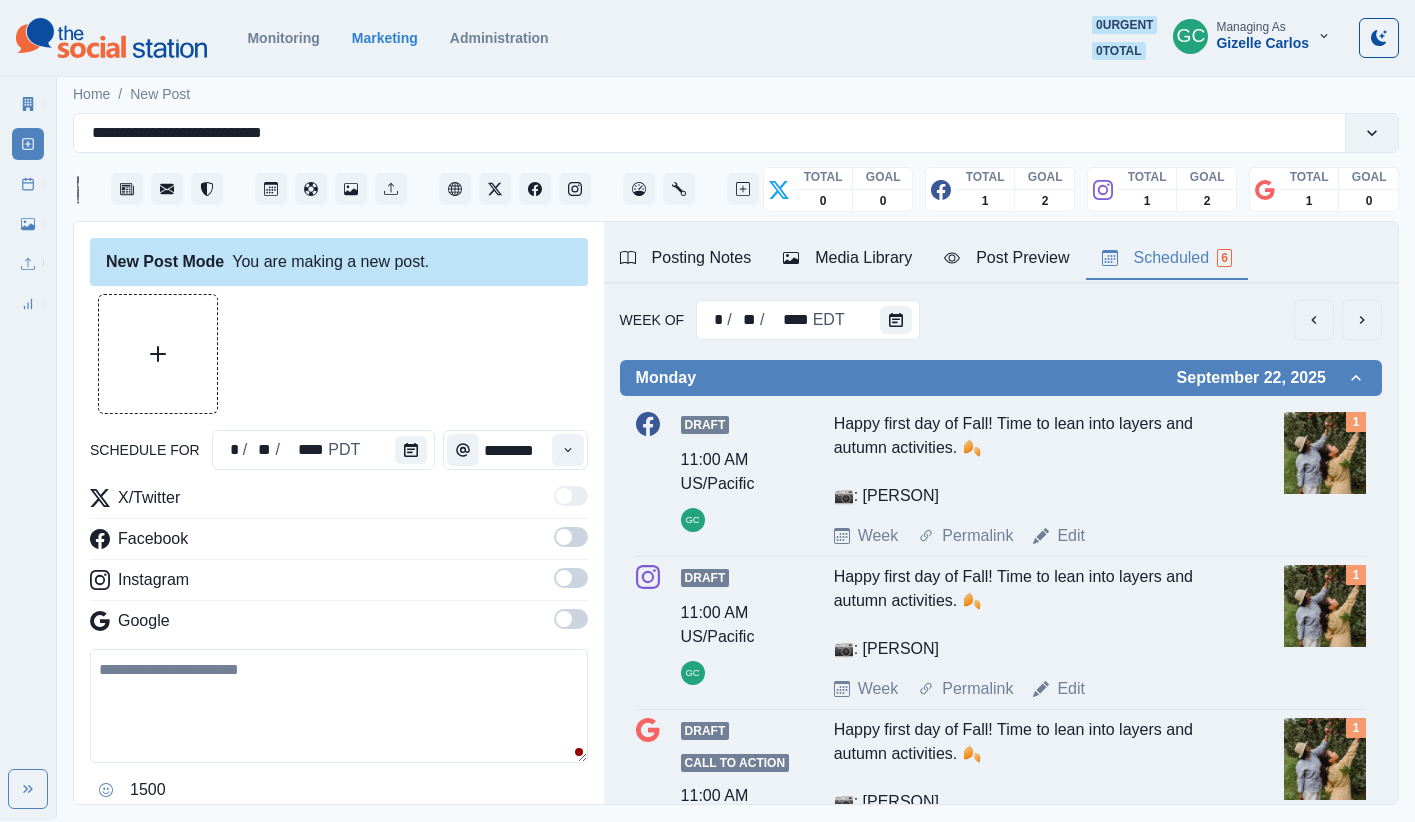 scroll, scrollTop: 0, scrollLeft: 0, axis: both 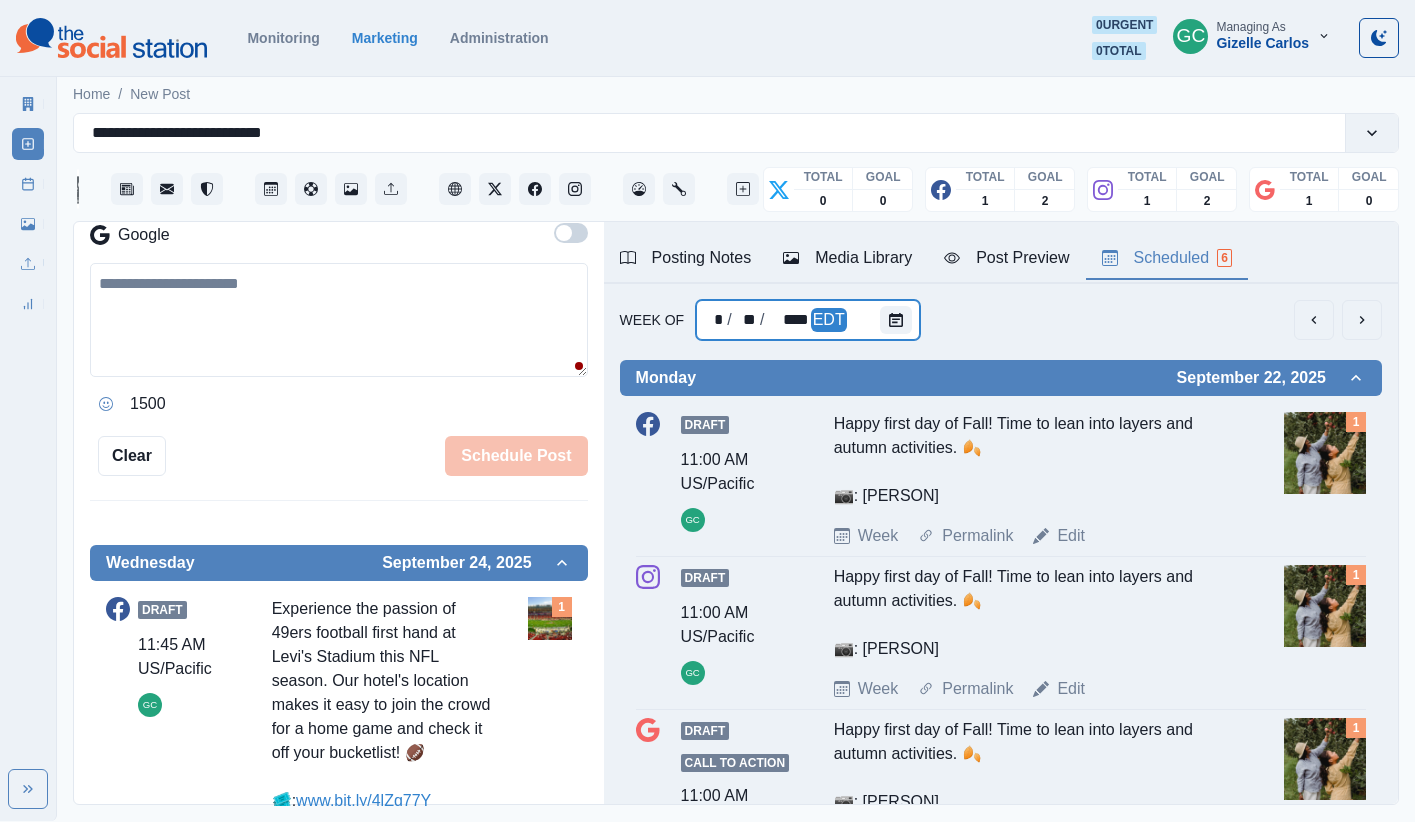 click at bounding box center (900, 320) 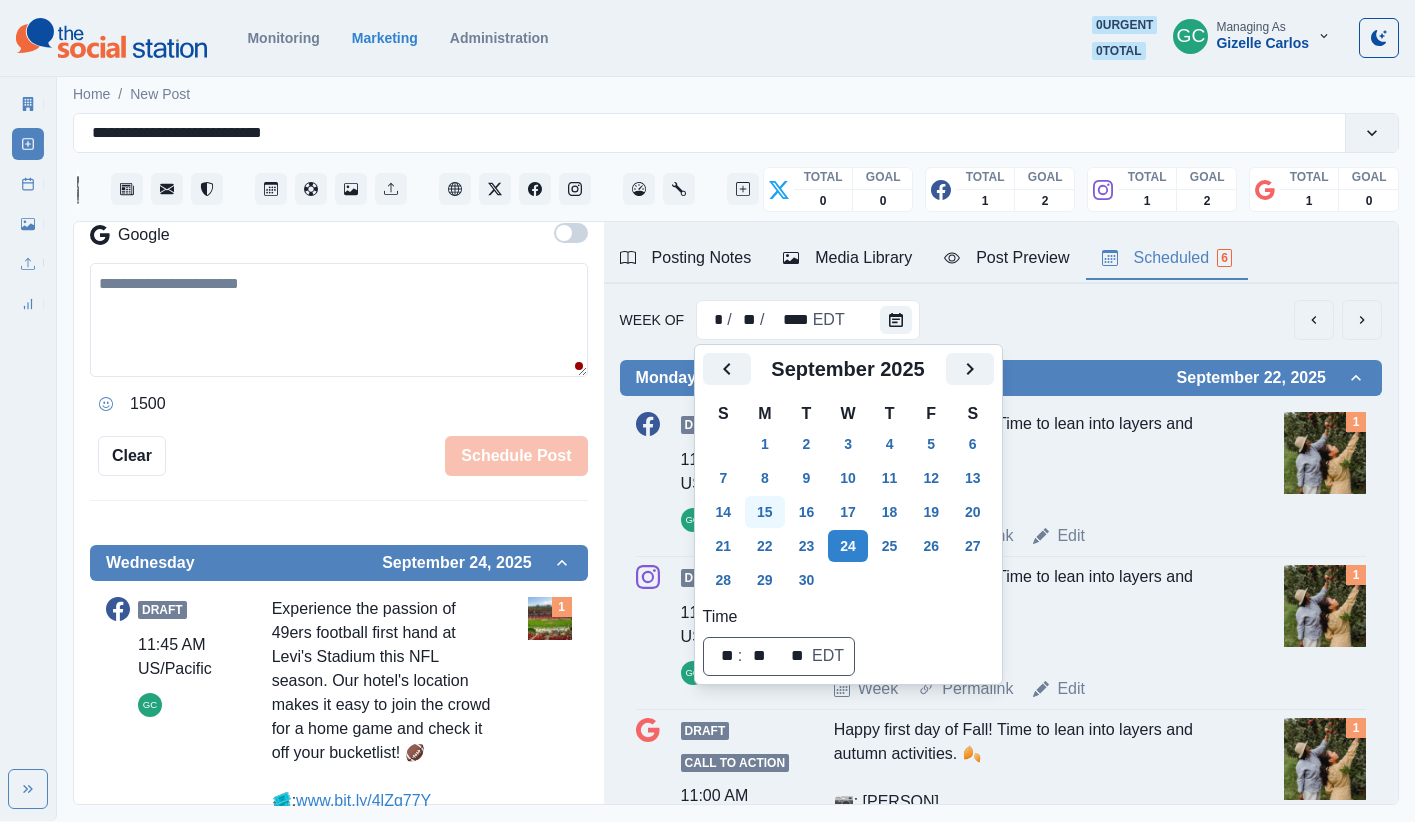click on "15" at bounding box center (765, 512) 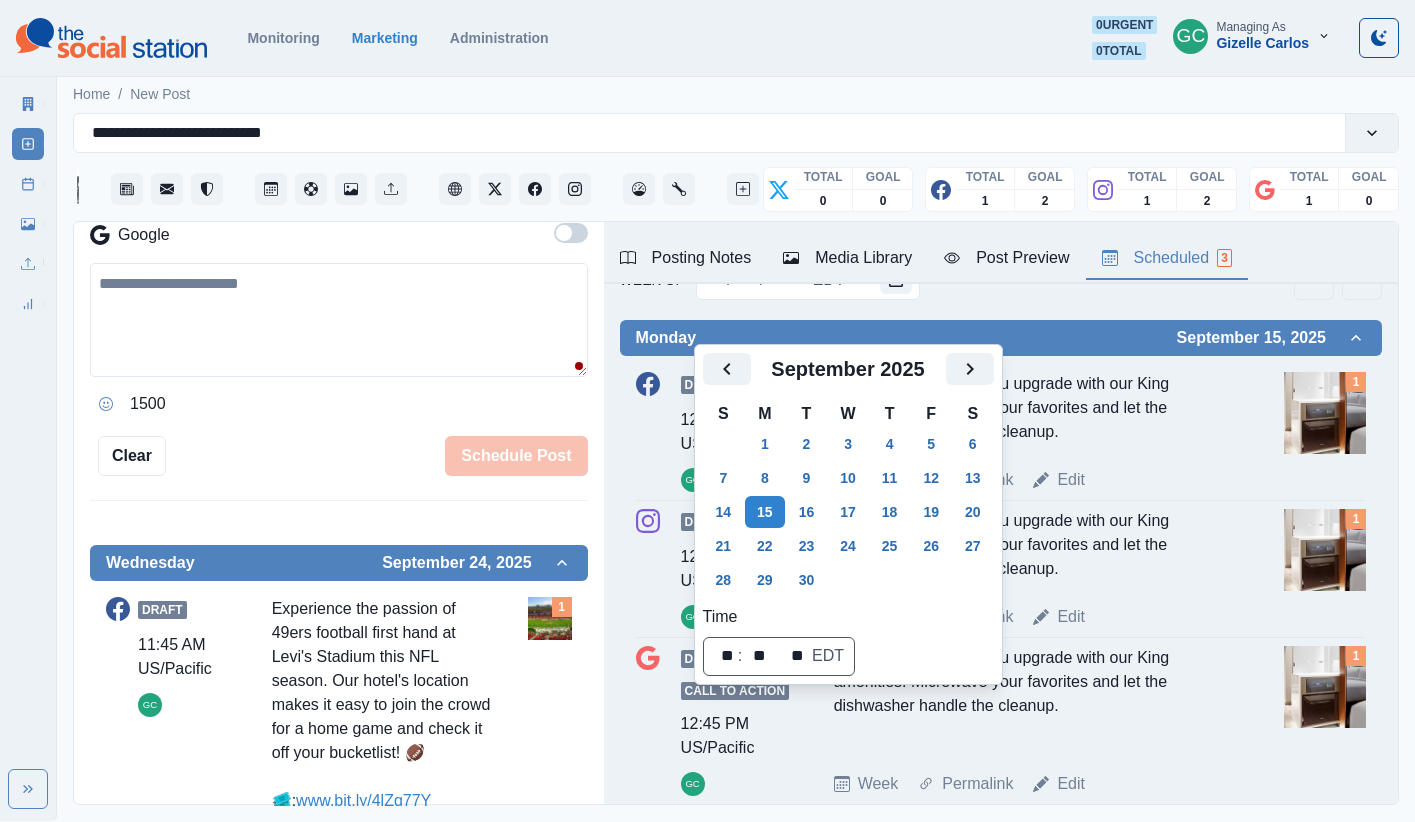scroll, scrollTop: 0, scrollLeft: 0, axis: both 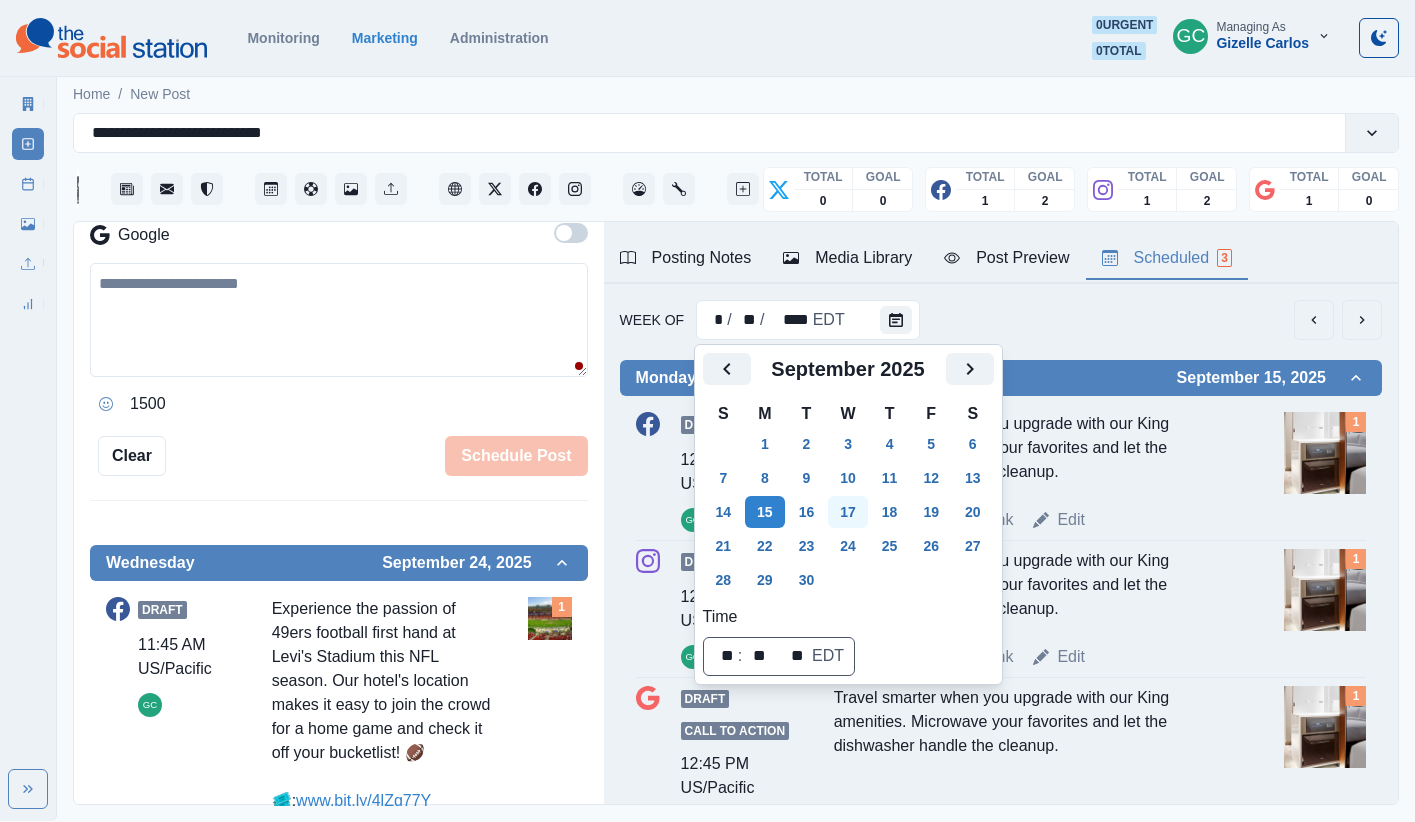 click on "17" at bounding box center (848, 512) 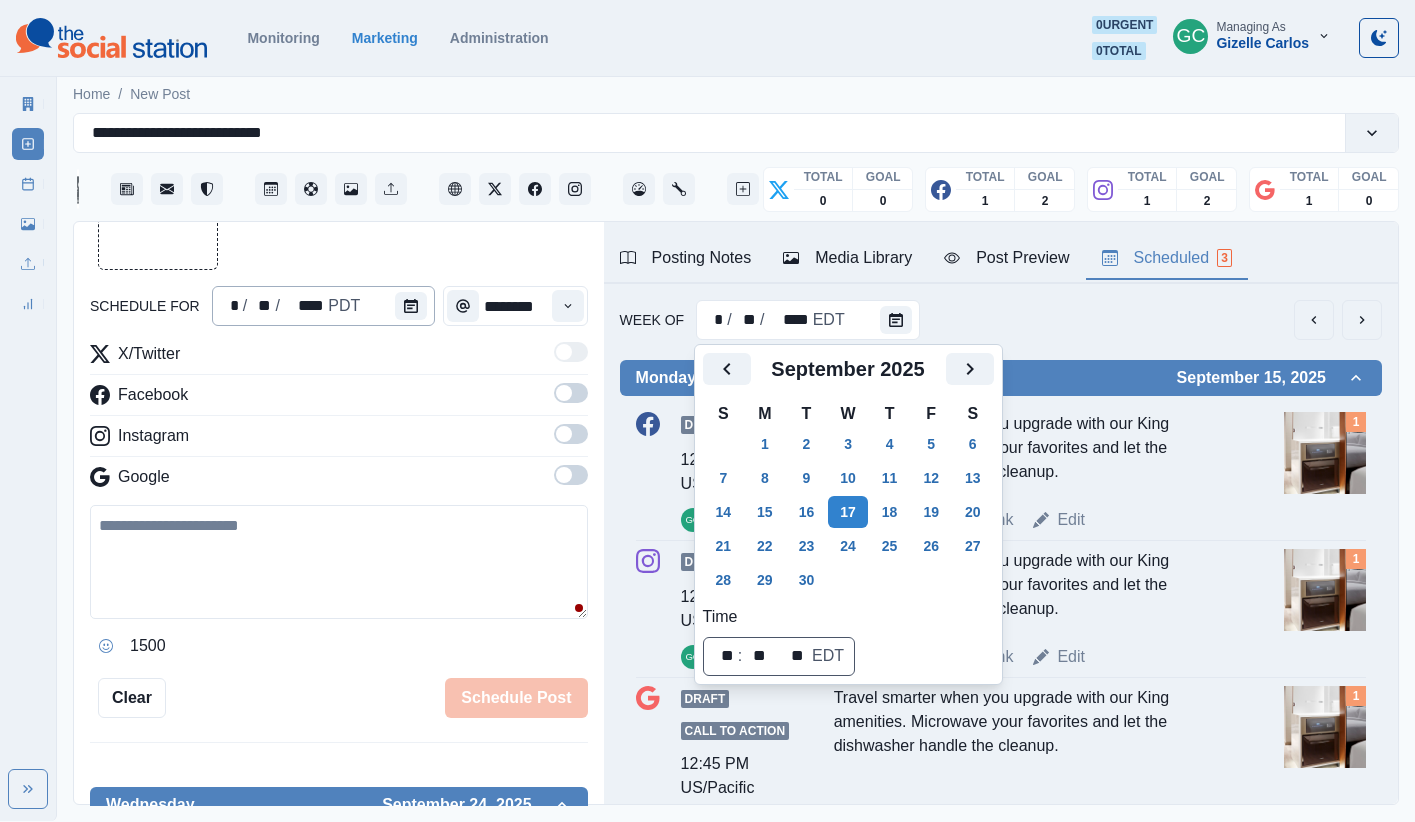 scroll, scrollTop: 0, scrollLeft: 0, axis: both 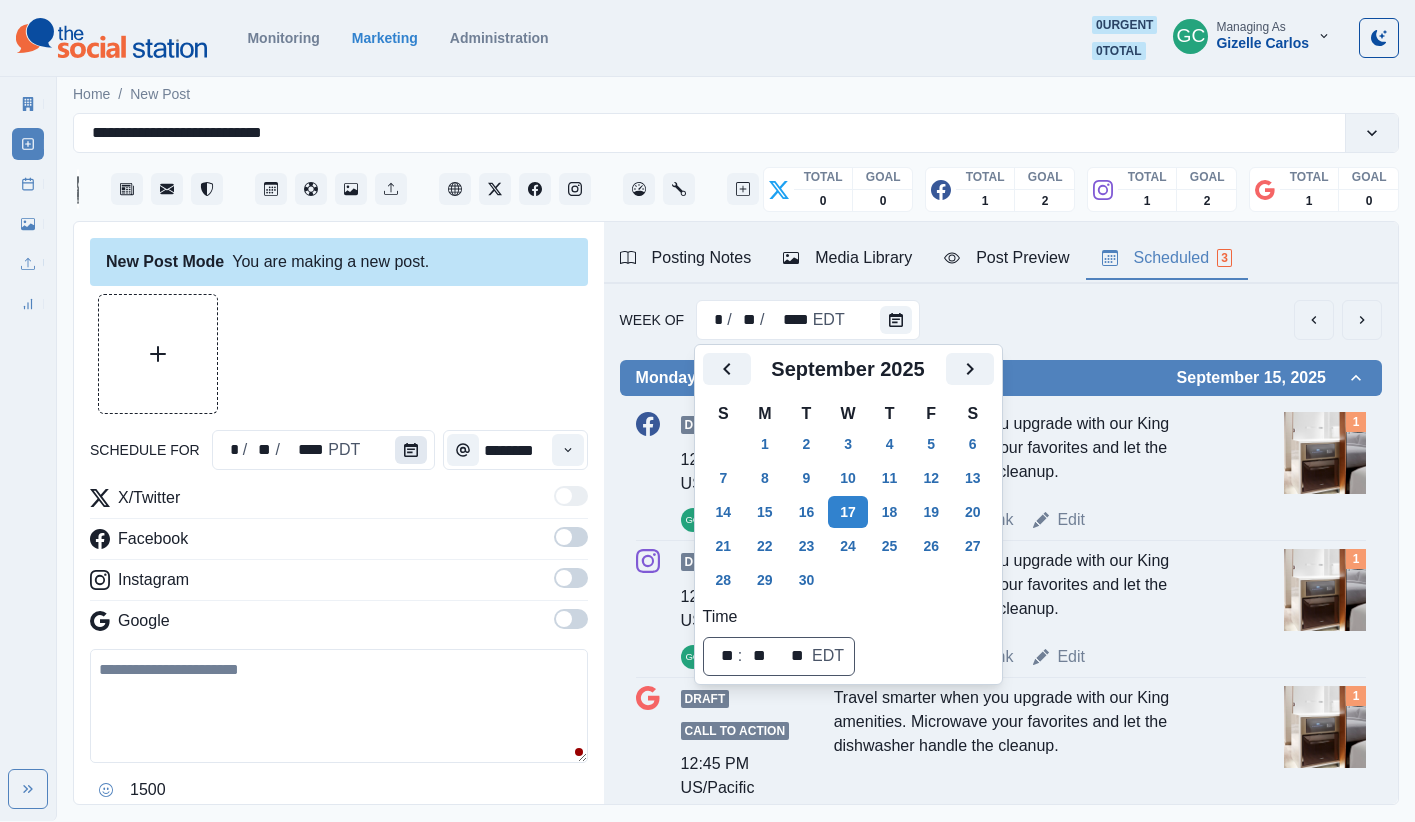click at bounding box center (411, 450) 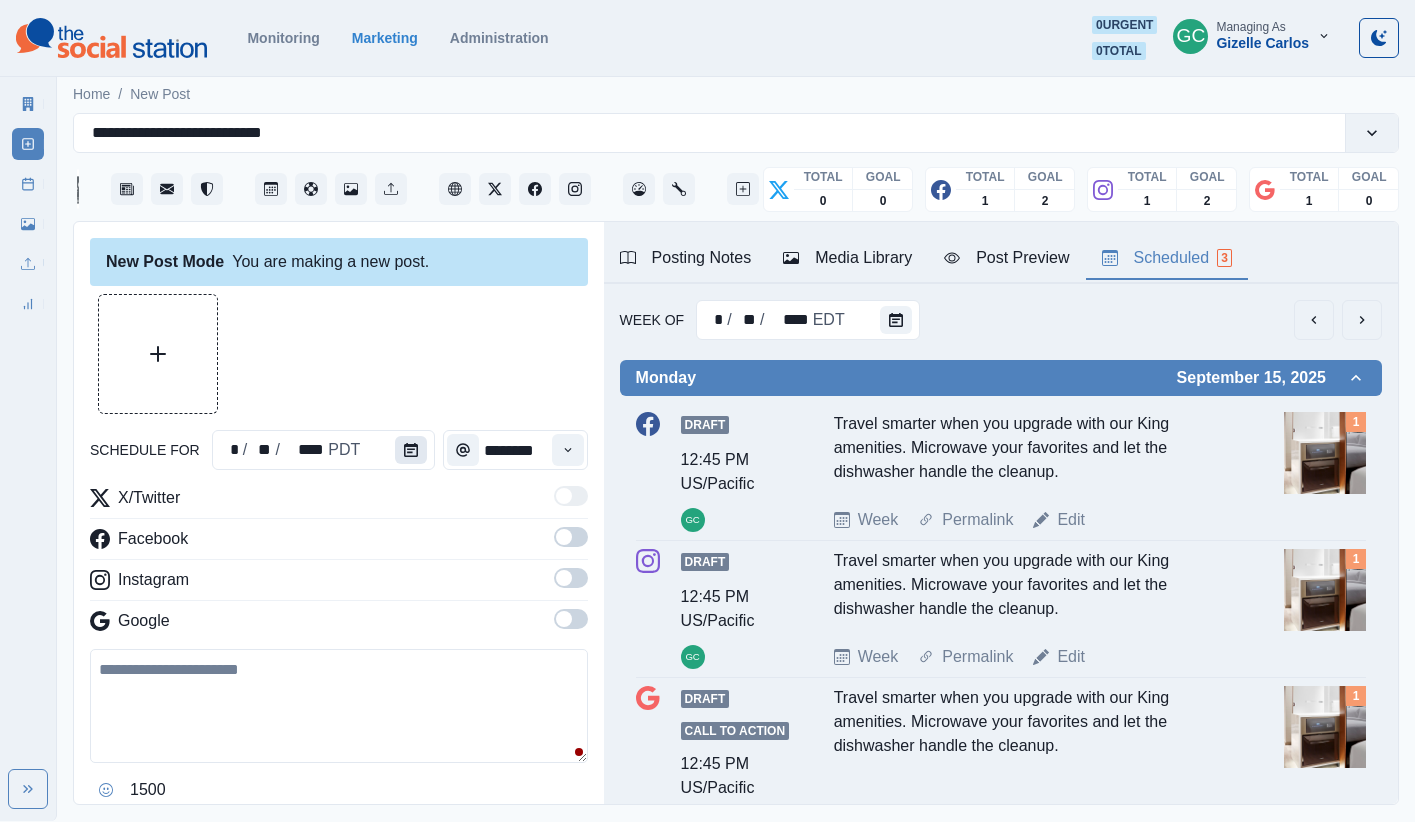 click at bounding box center (411, 450) 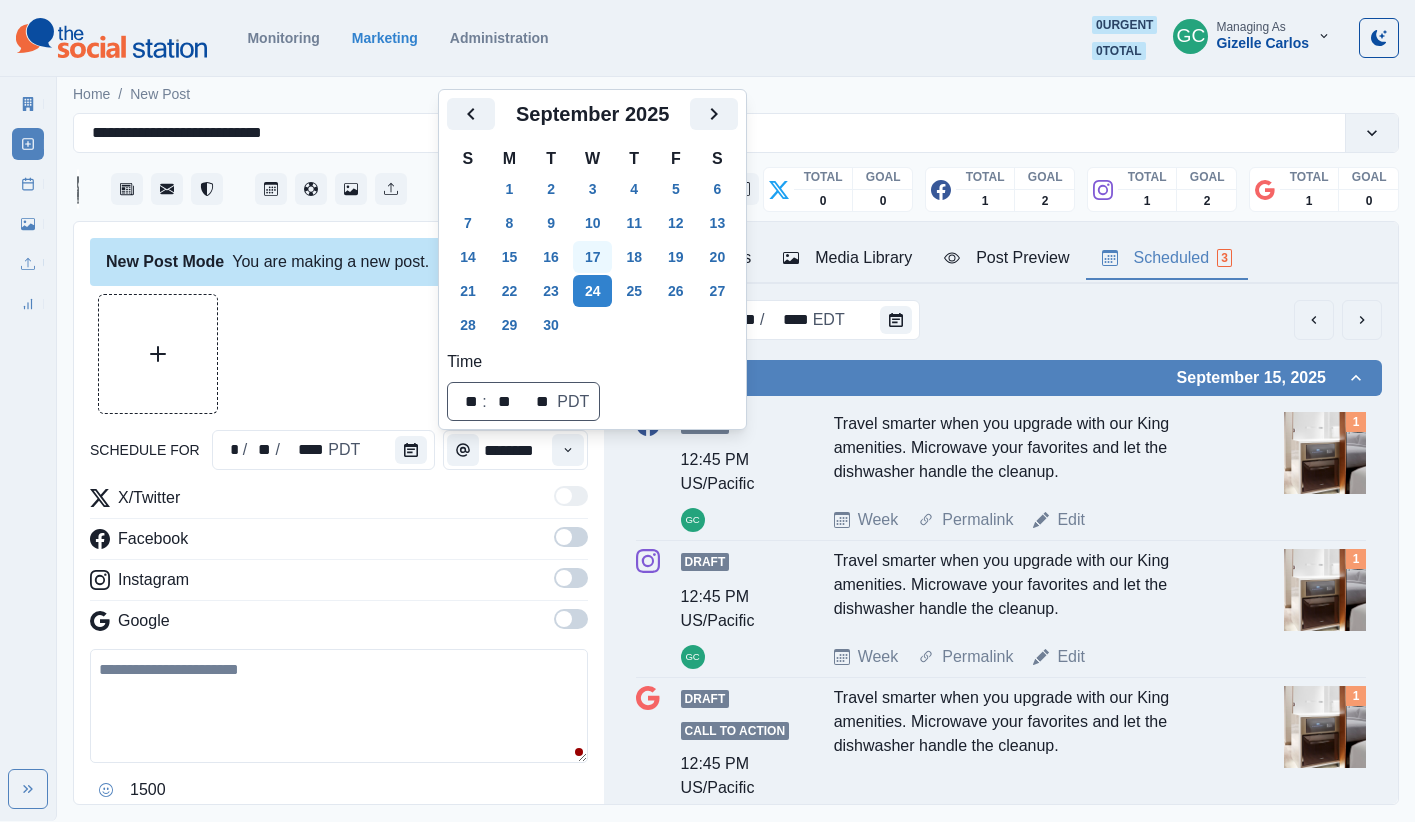 click on "17" at bounding box center [593, 257] 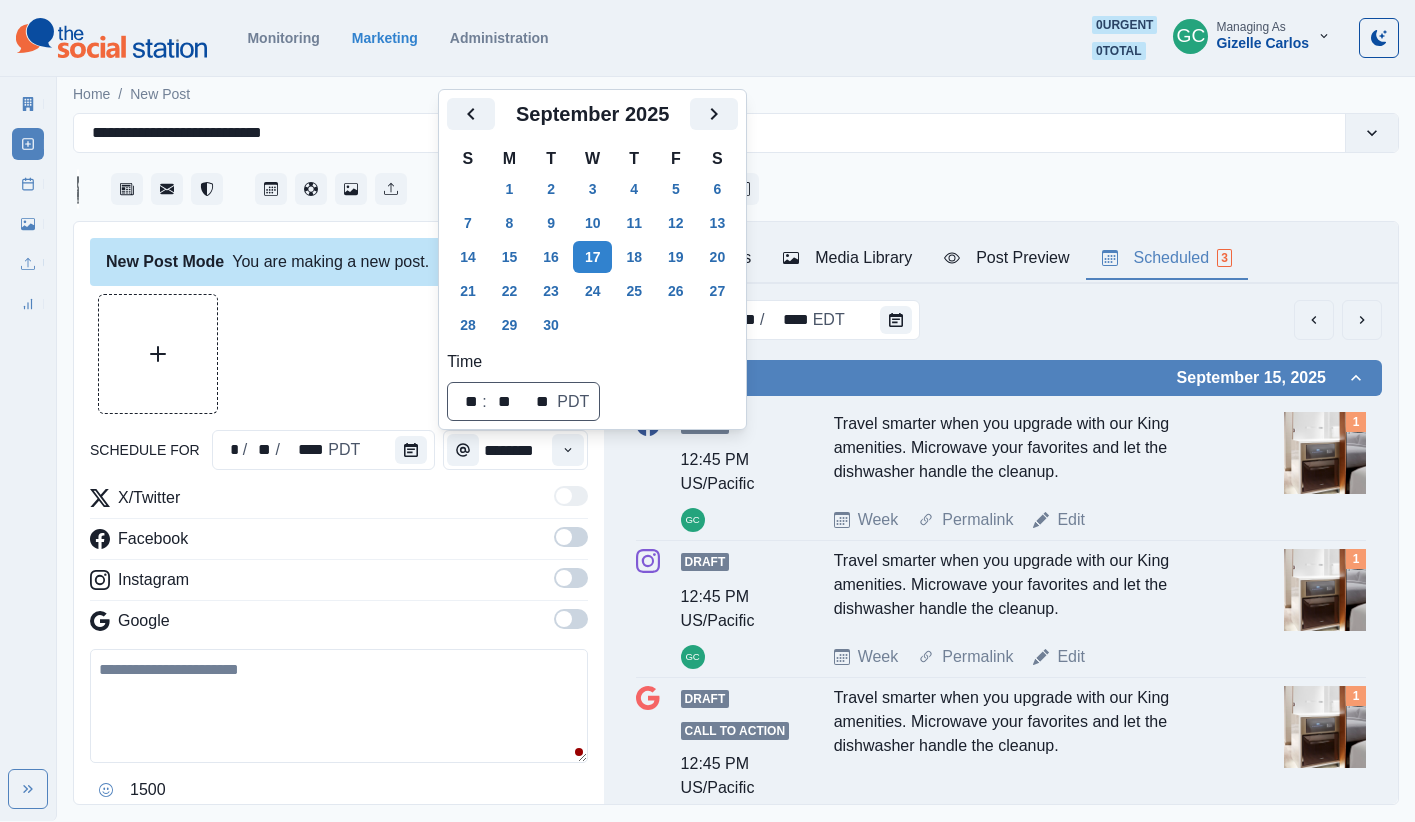 click on "18" at bounding box center [634, 257] 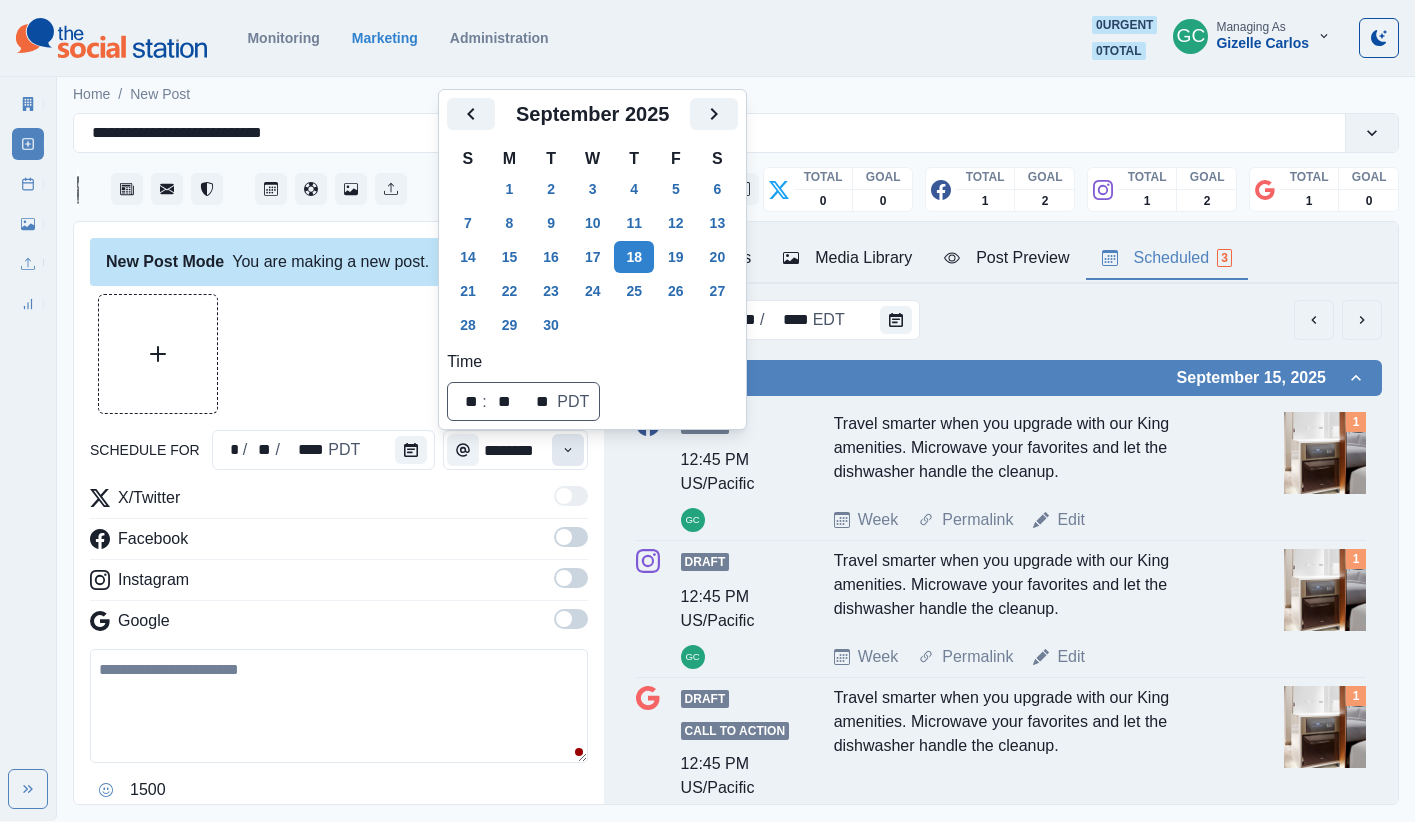 click at bounding box center [568, 450] 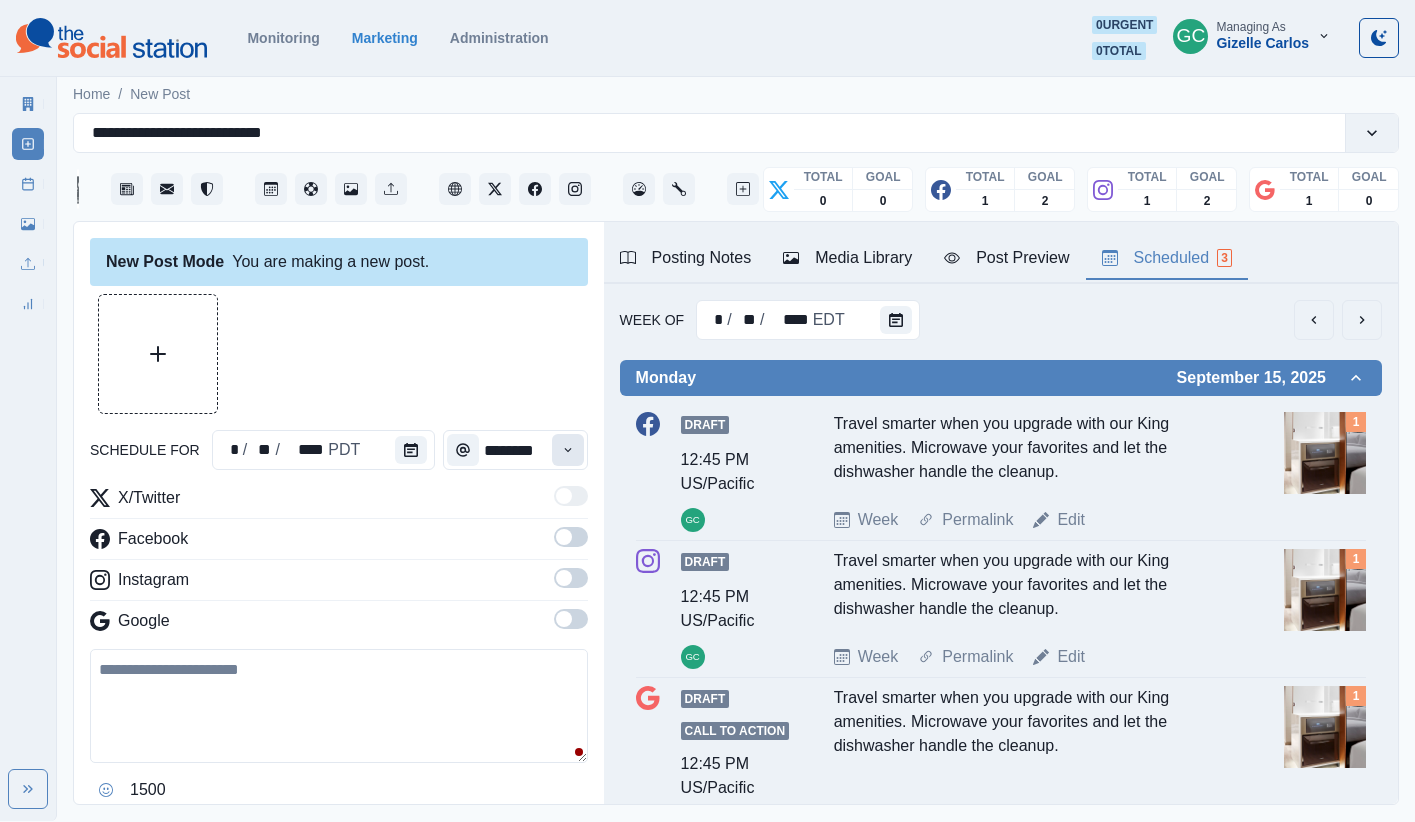 click at bounding box center [568, 450] 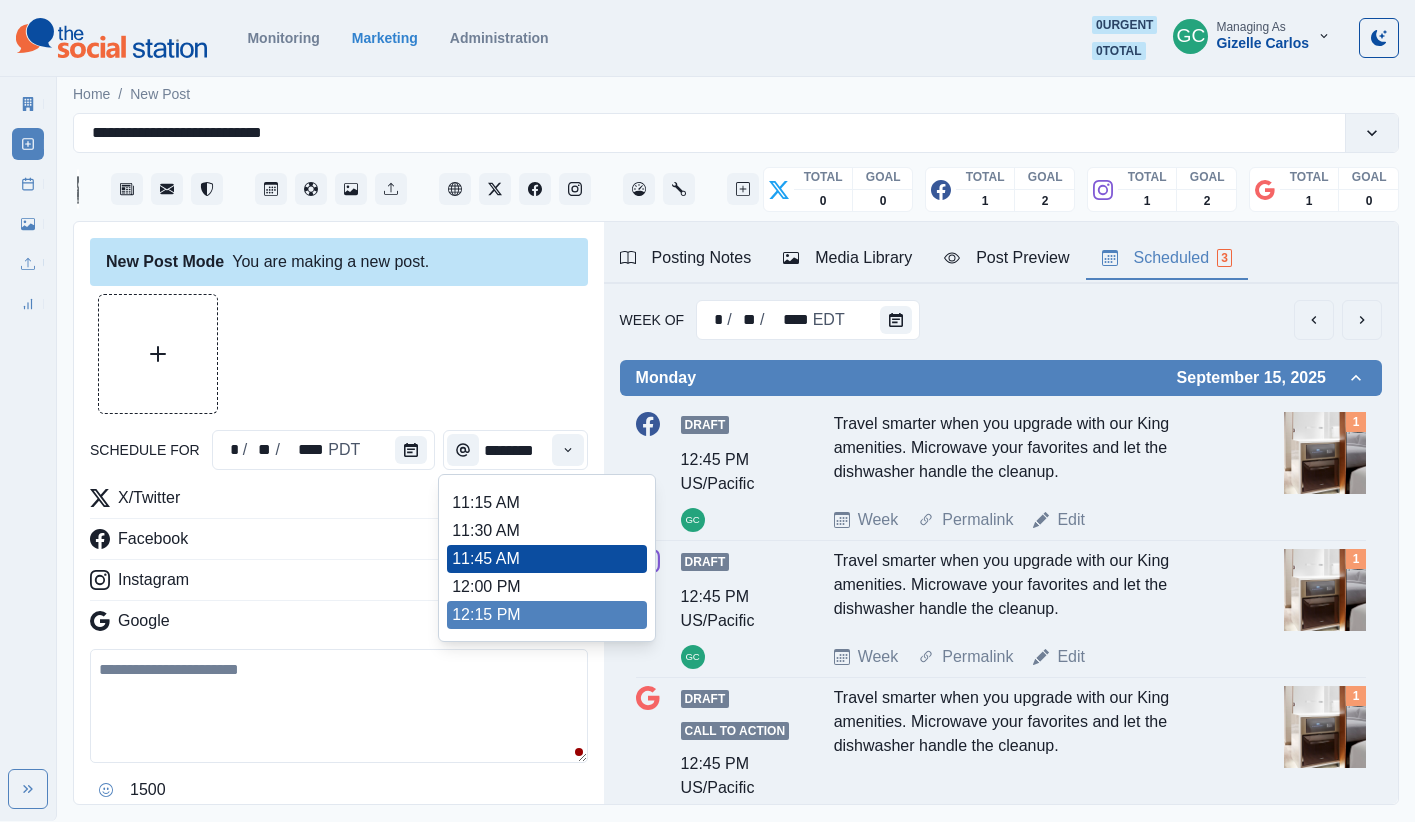scroll, scrollTop: 439, scrollLeft: 0, axis: vertical 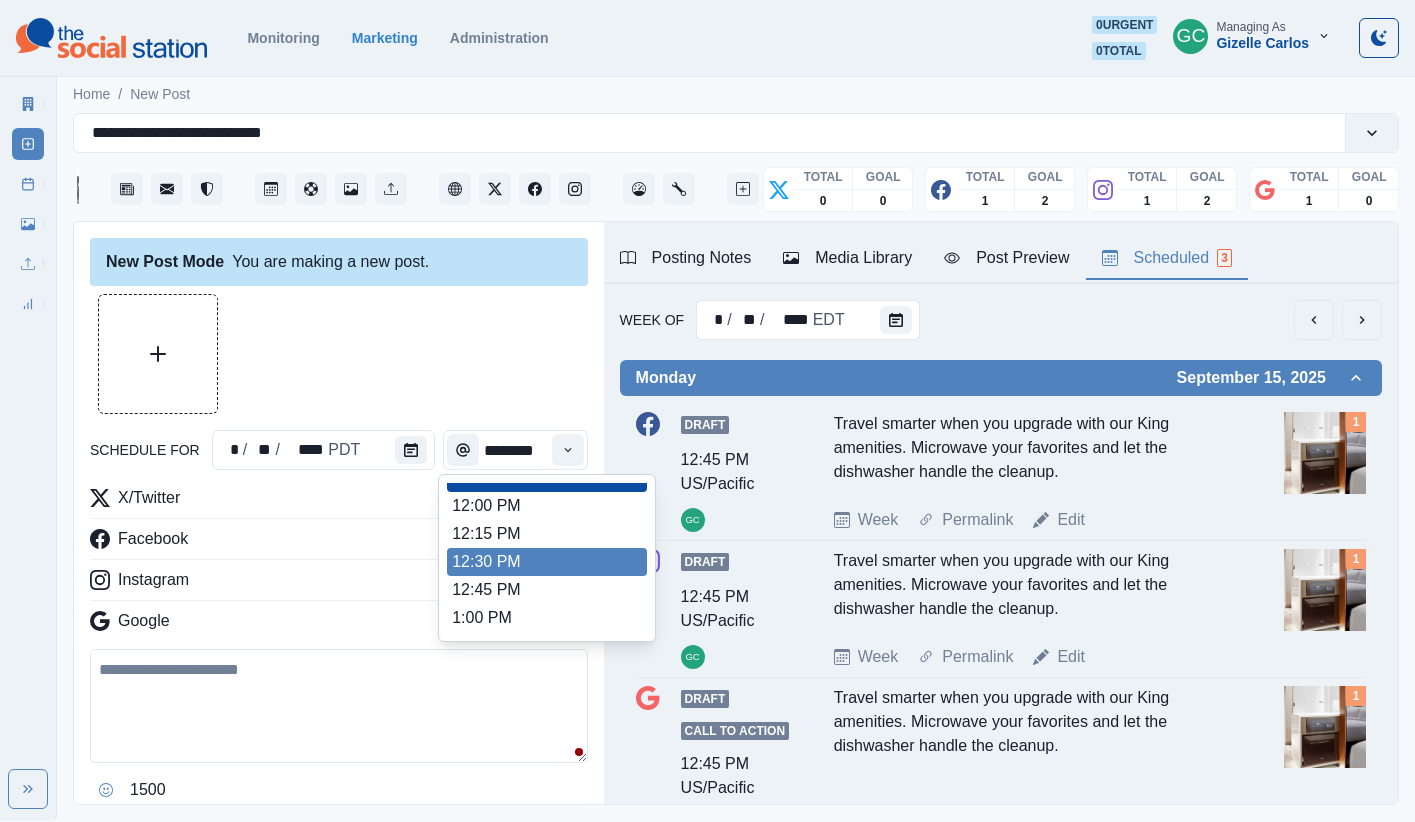 click on "12:30 PM" at bounding box center (547, 562) 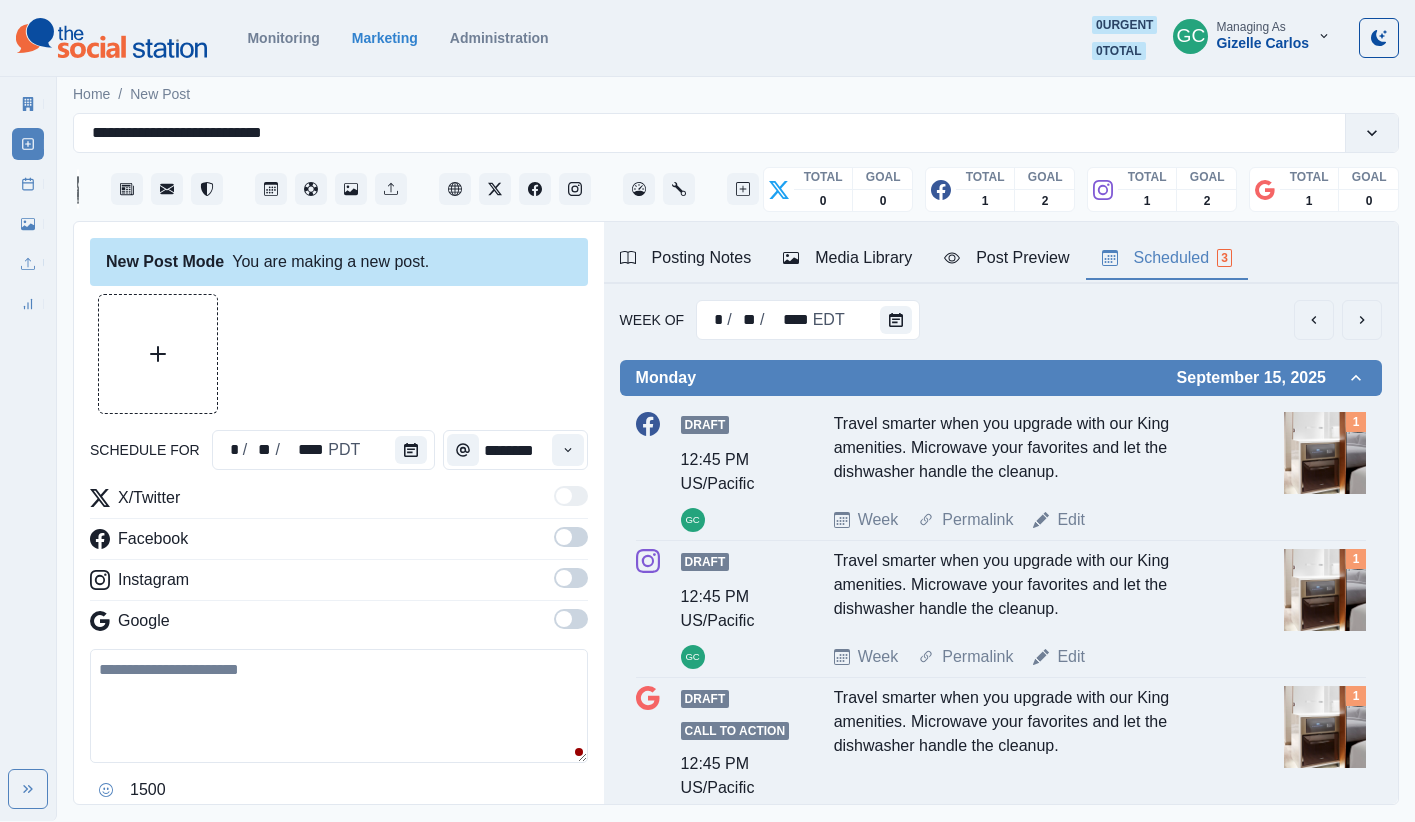 click at bounding box center (564, 619) 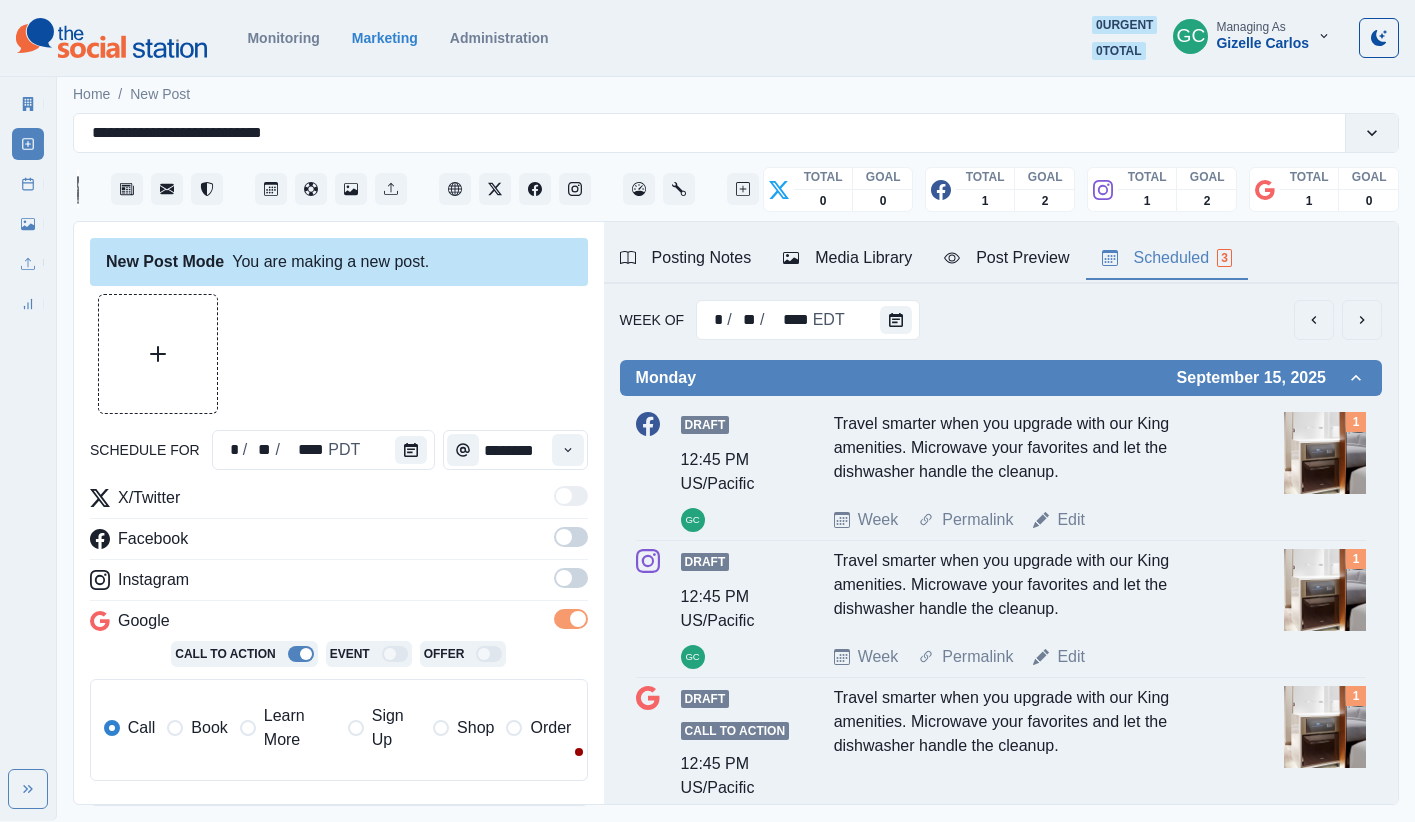 drag, startPoint x: 572, startPoint y: 587, endPoint x: 575, endPoint y: 531, distance: 56.0803 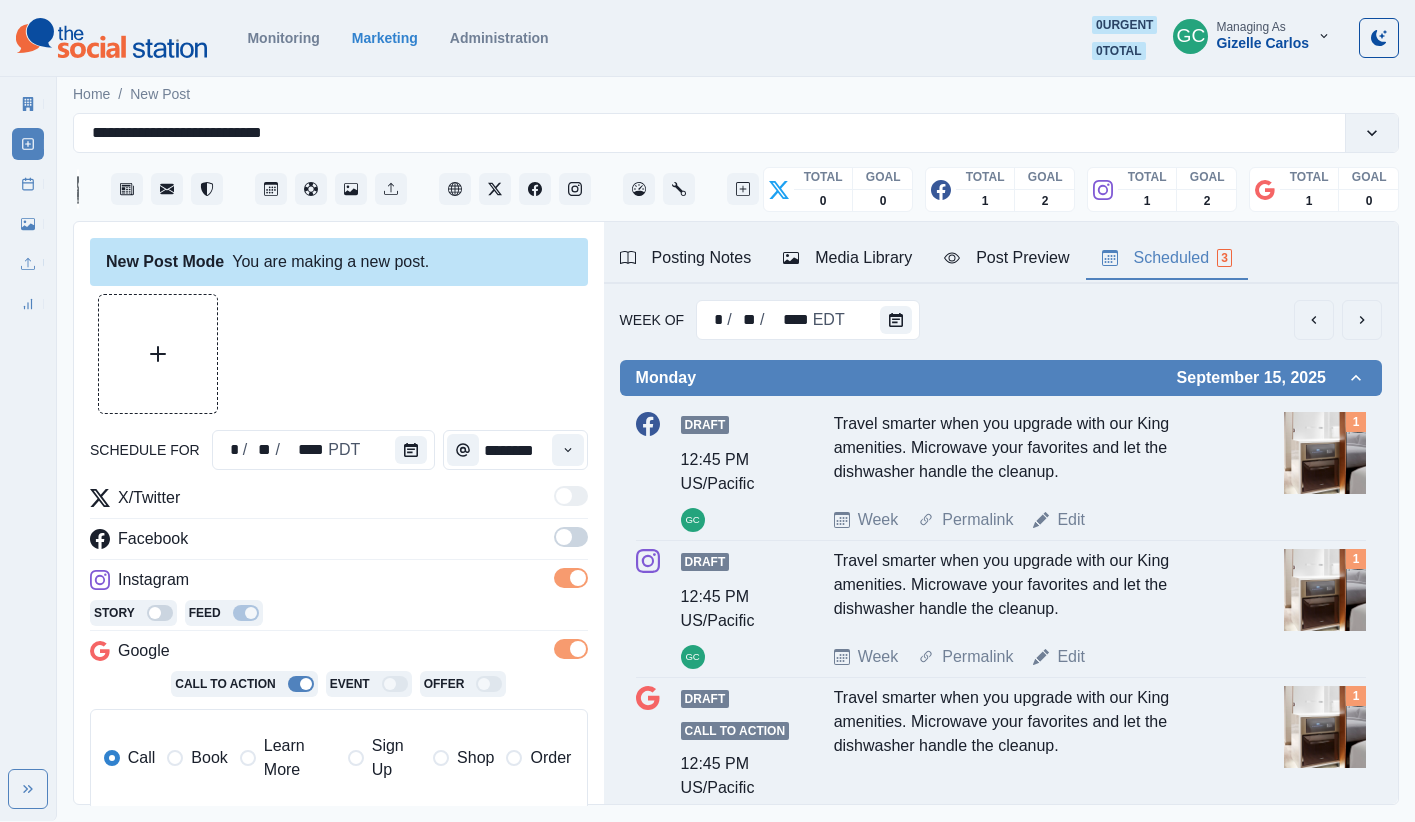 click at bounding box center (571, 537) 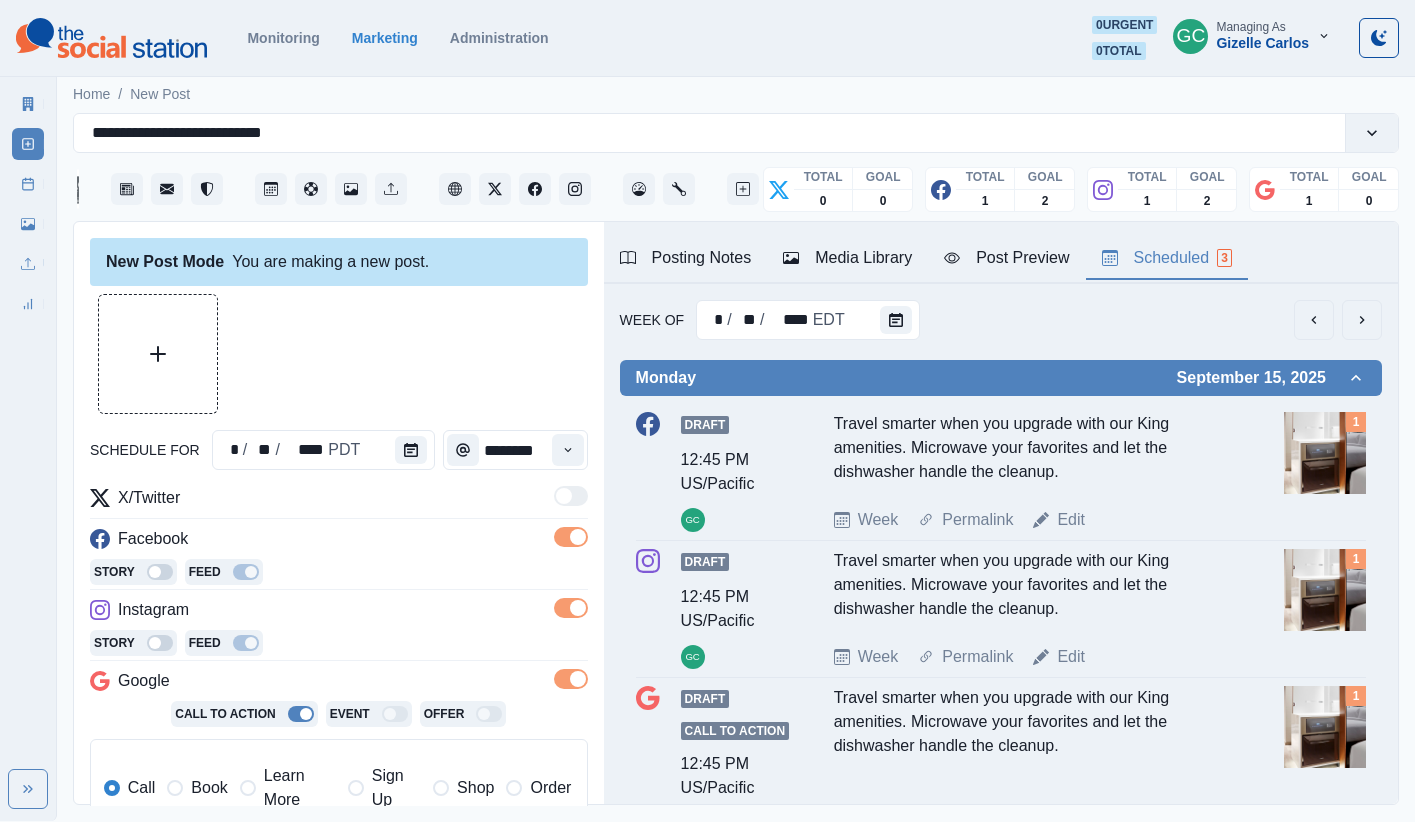 click on "Learn More" at bounding box center (300, 788) 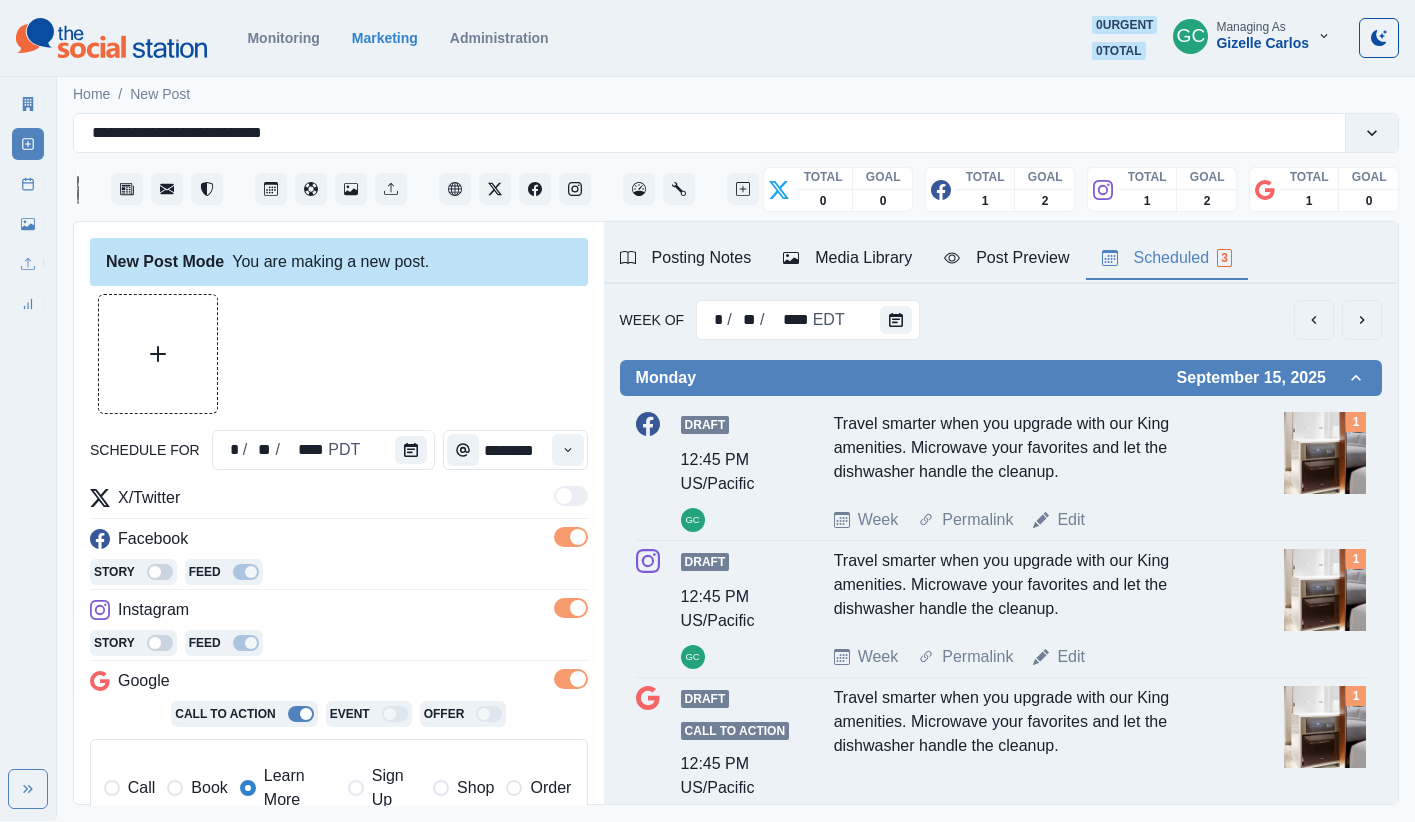 click on "Facebook" at bounding box center (339, 543) 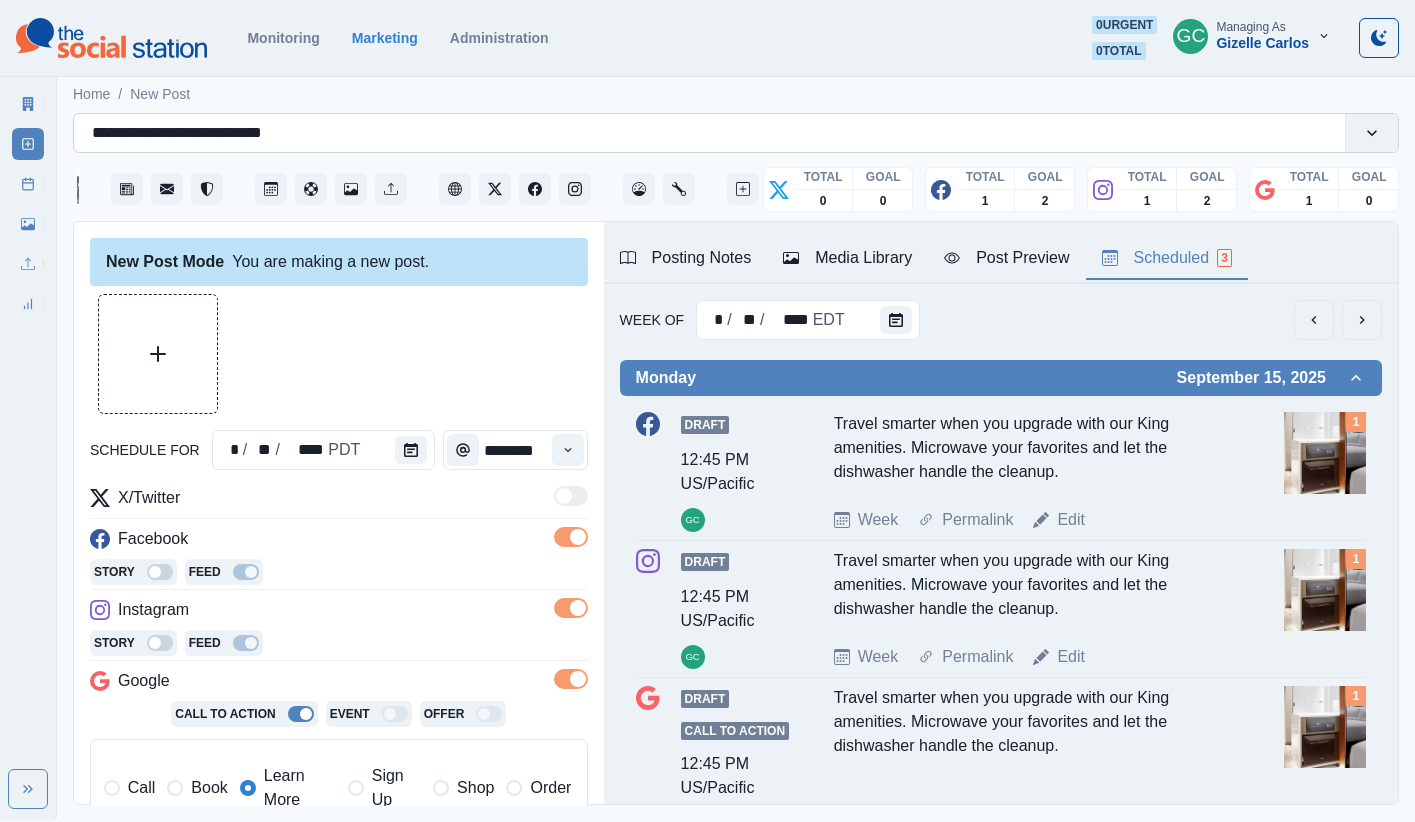 click on "**********" at bounding box center [202, 133] 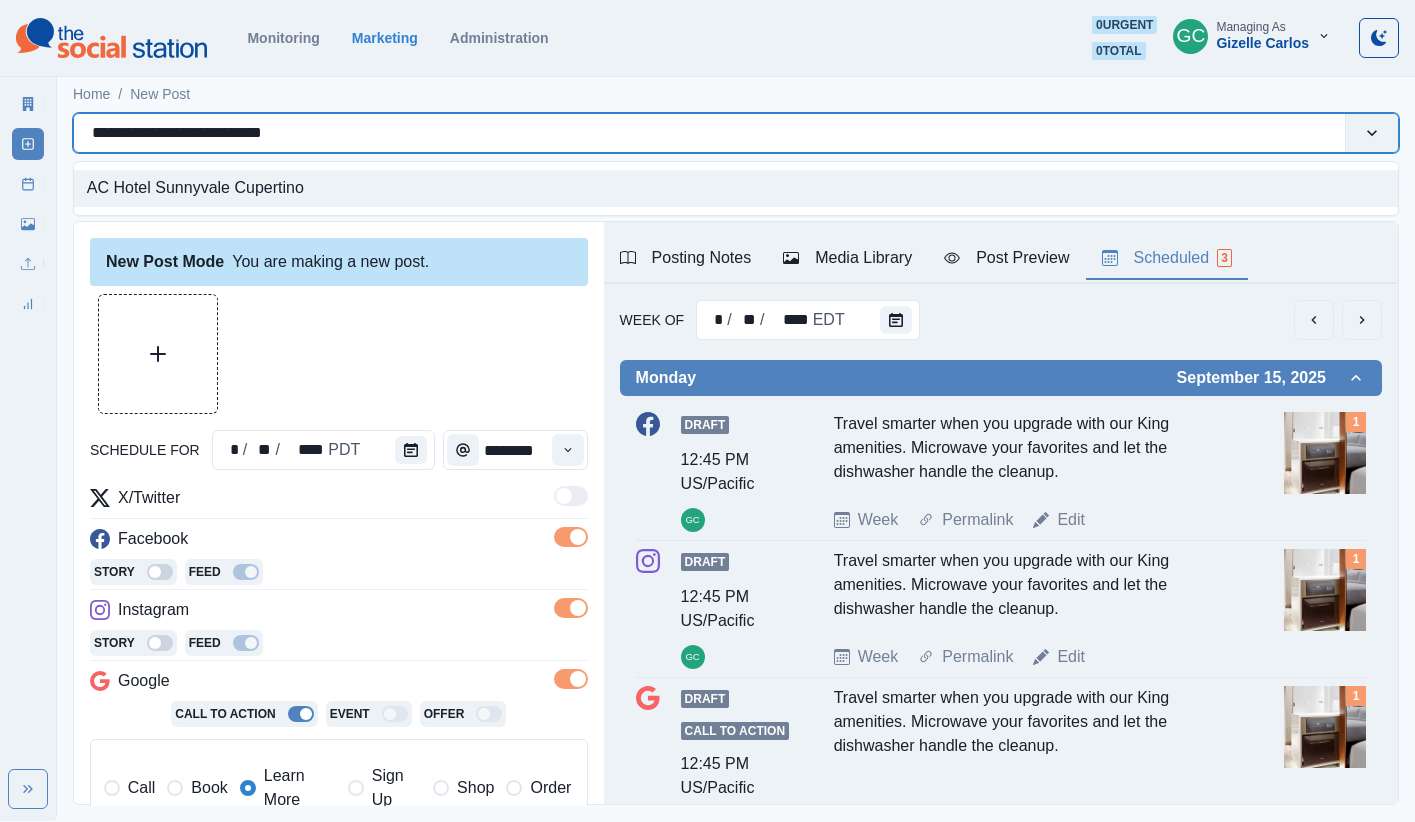 click on "**********" at bounding box center (202, 133) 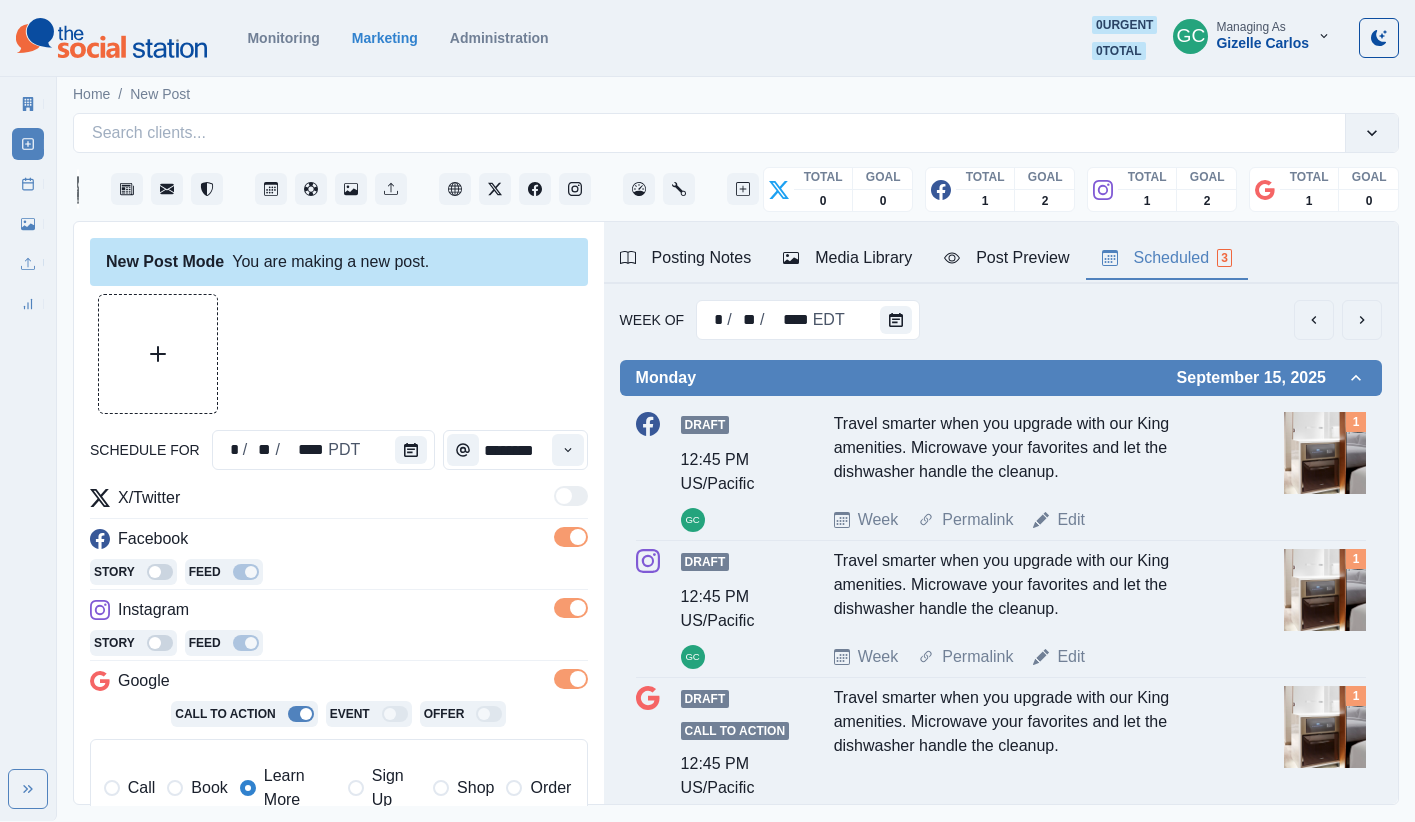 type 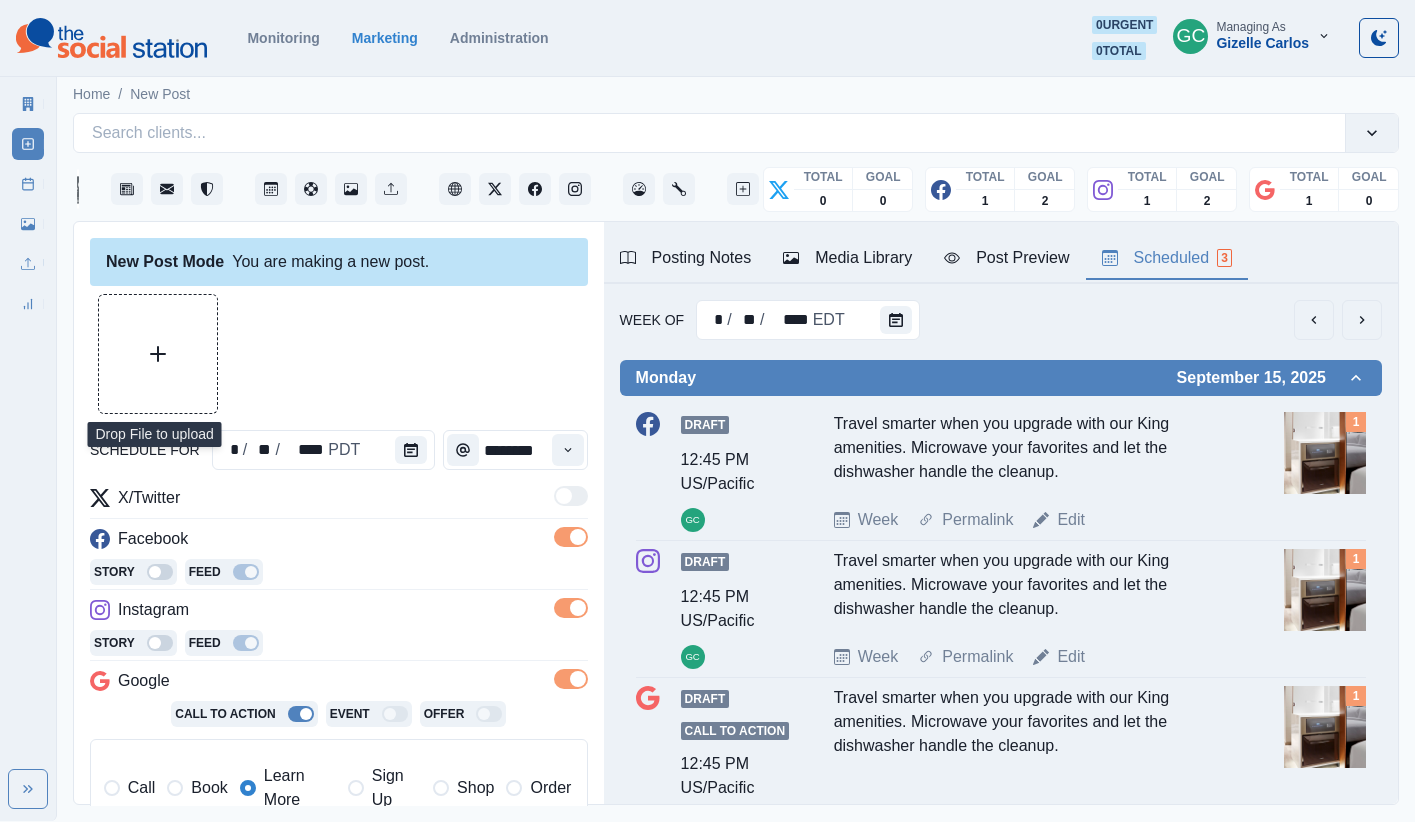 click at bounding box center (158, 354) 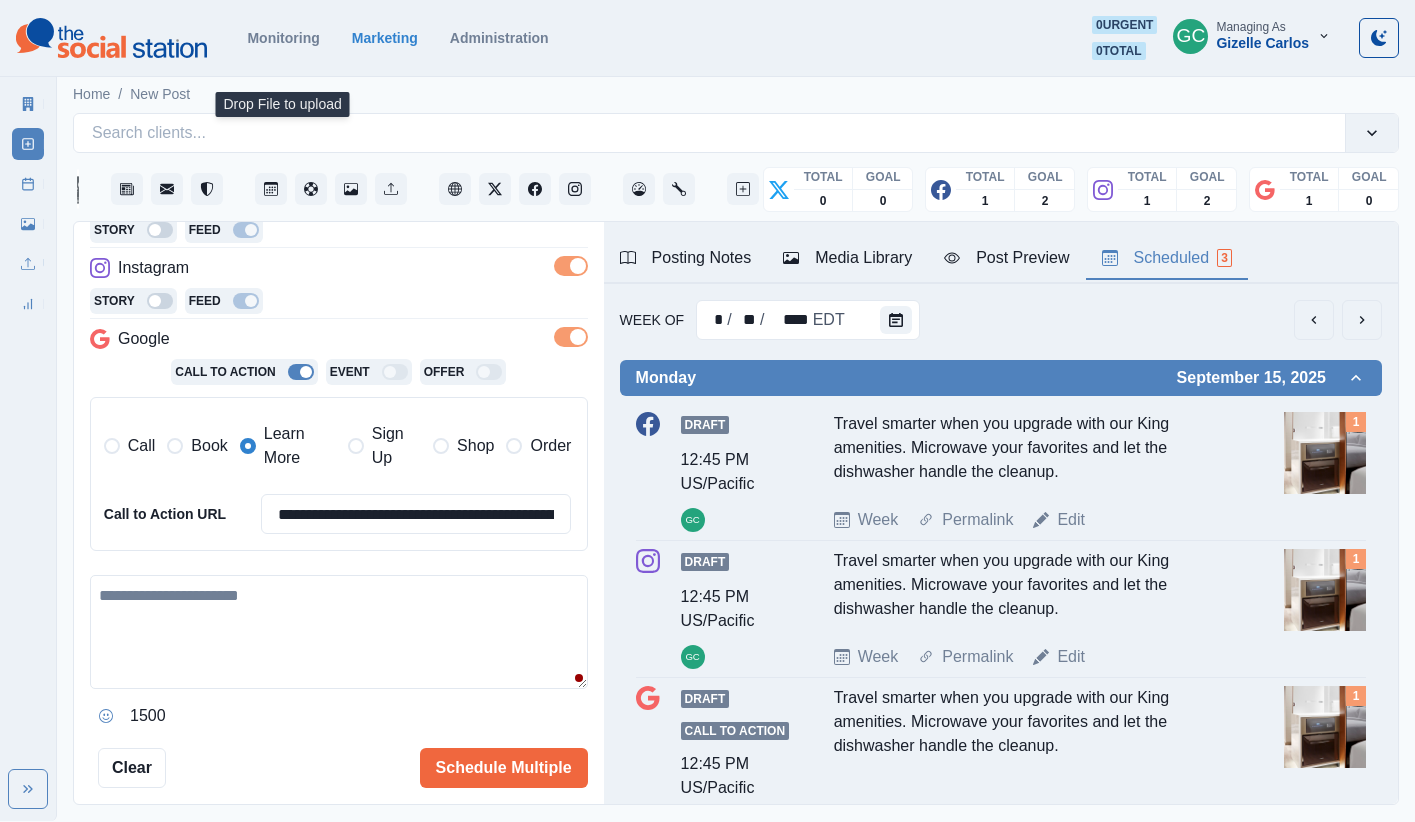 scroll, scrollTop: 356, scrollLeft: 0, axis: vertical 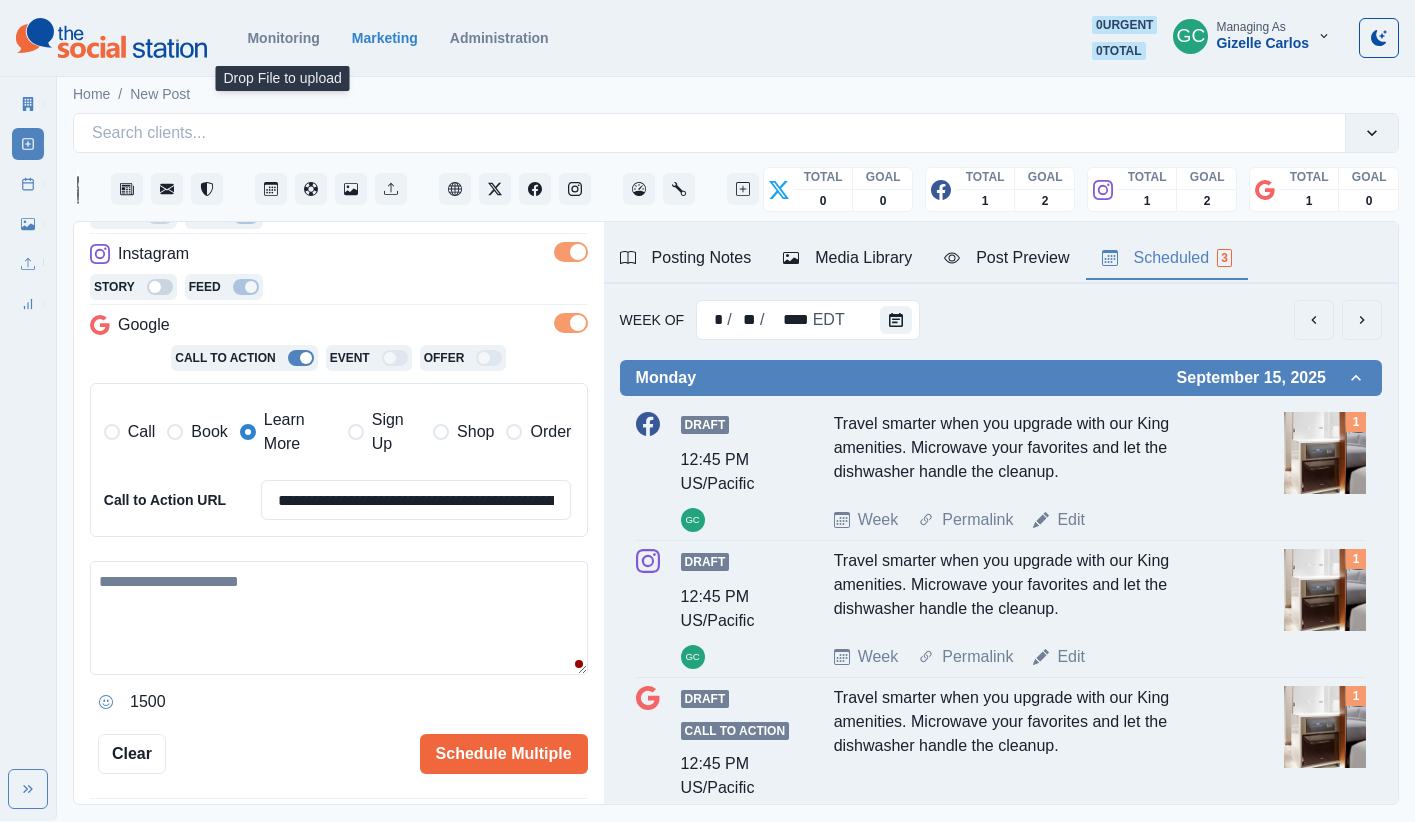 click at bounding box center [339, 618] 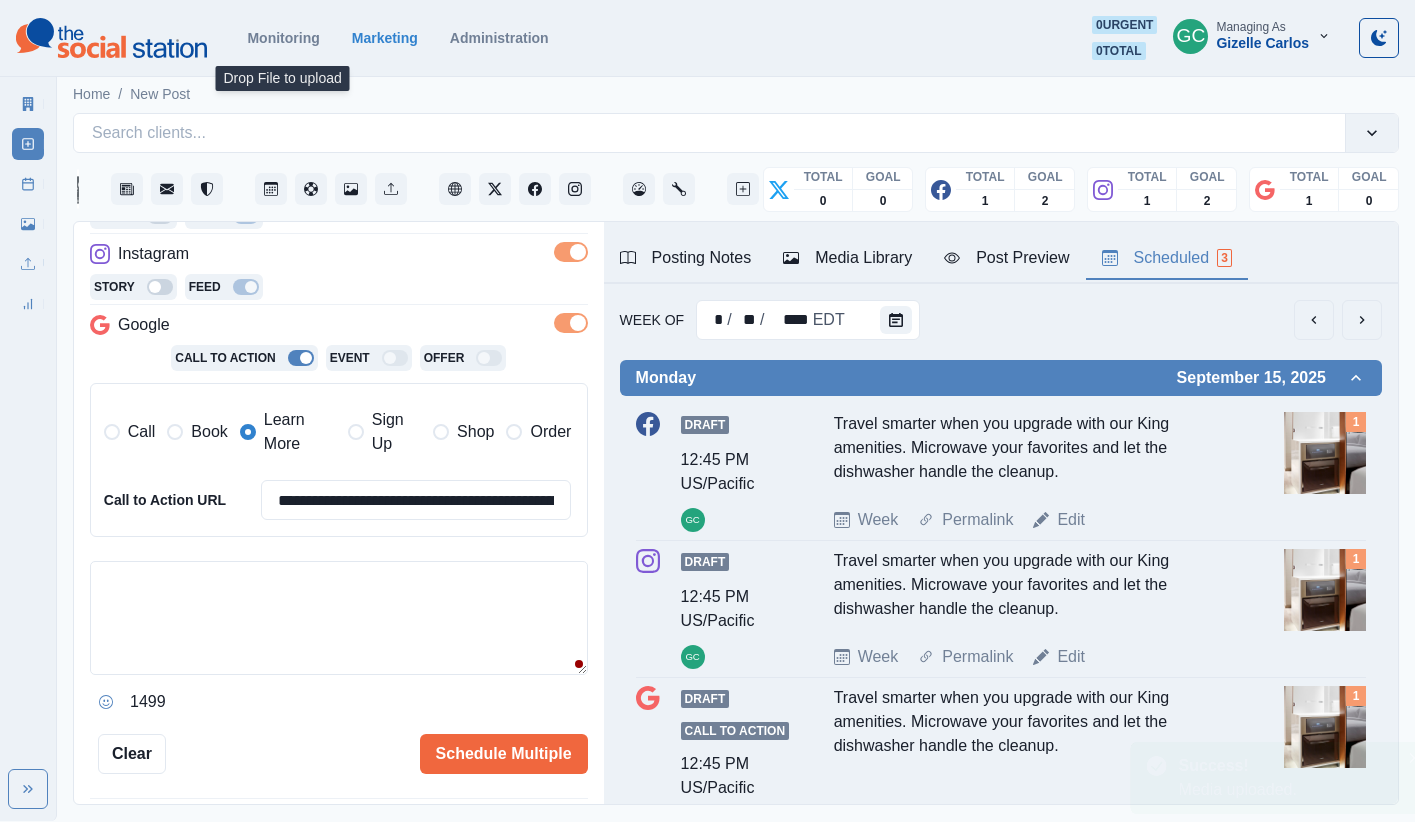paste on "******" 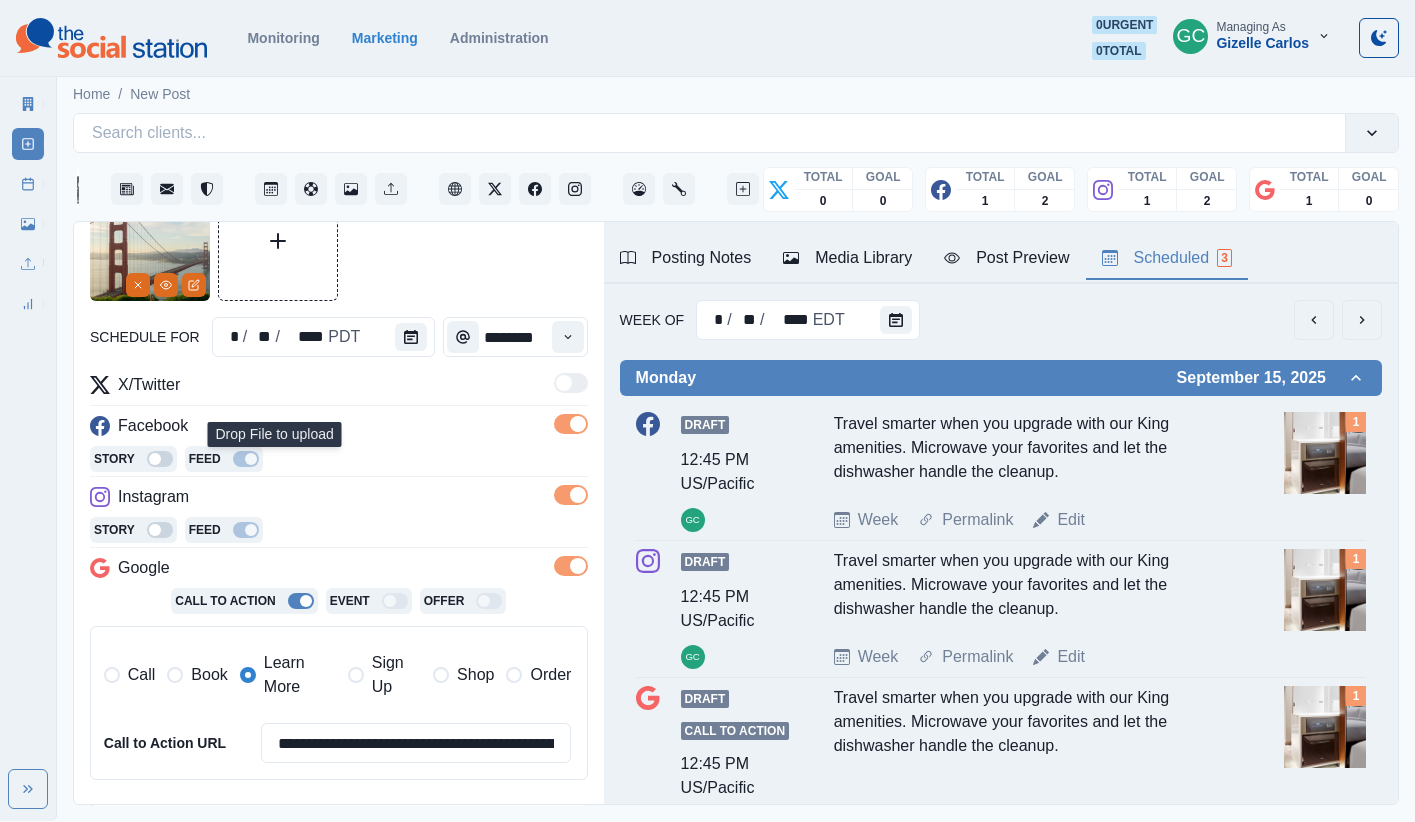 scroll, scrollTop: 0, scrollLeft: 0, axis: both 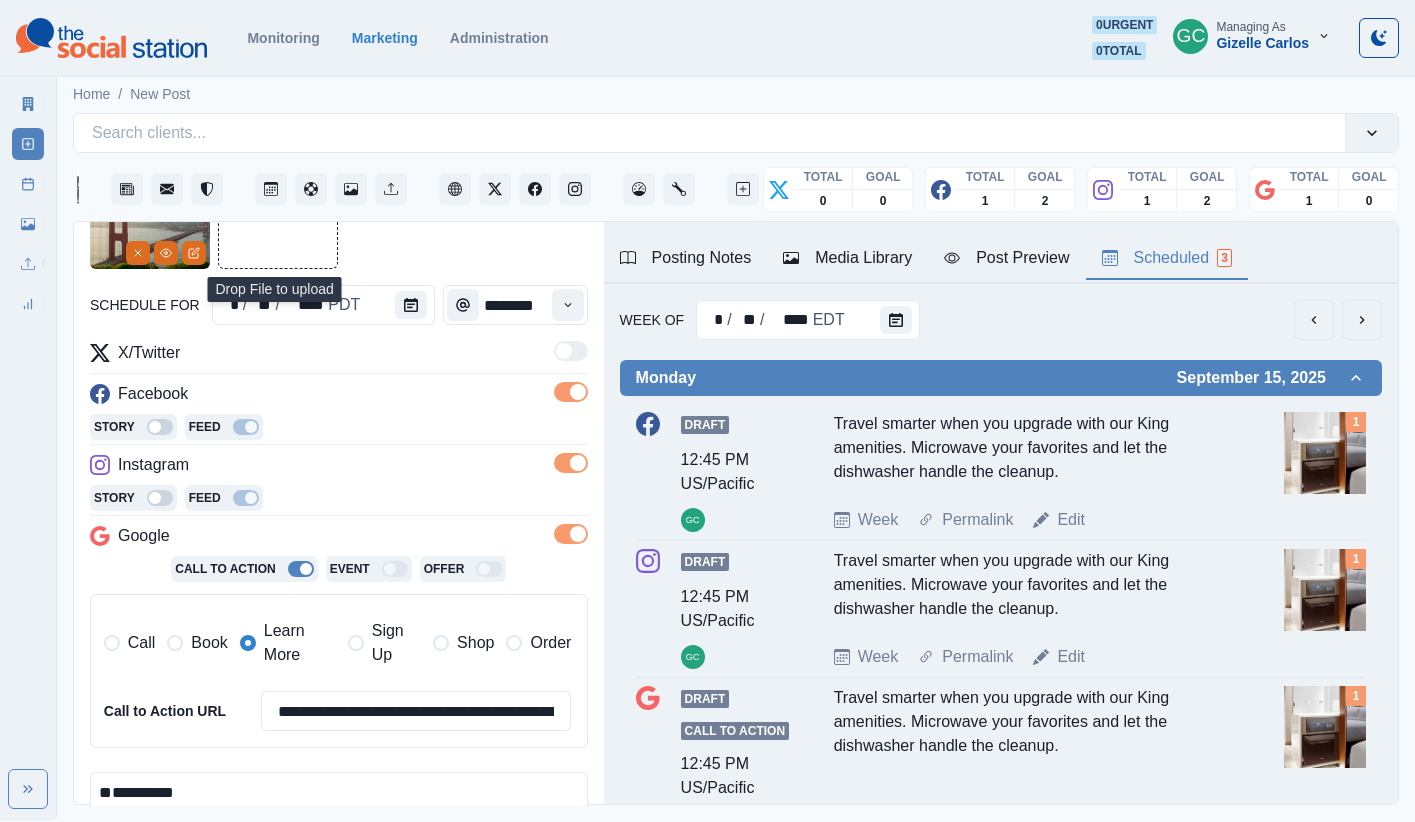 click on "**********" at bounding box center [339, 829] 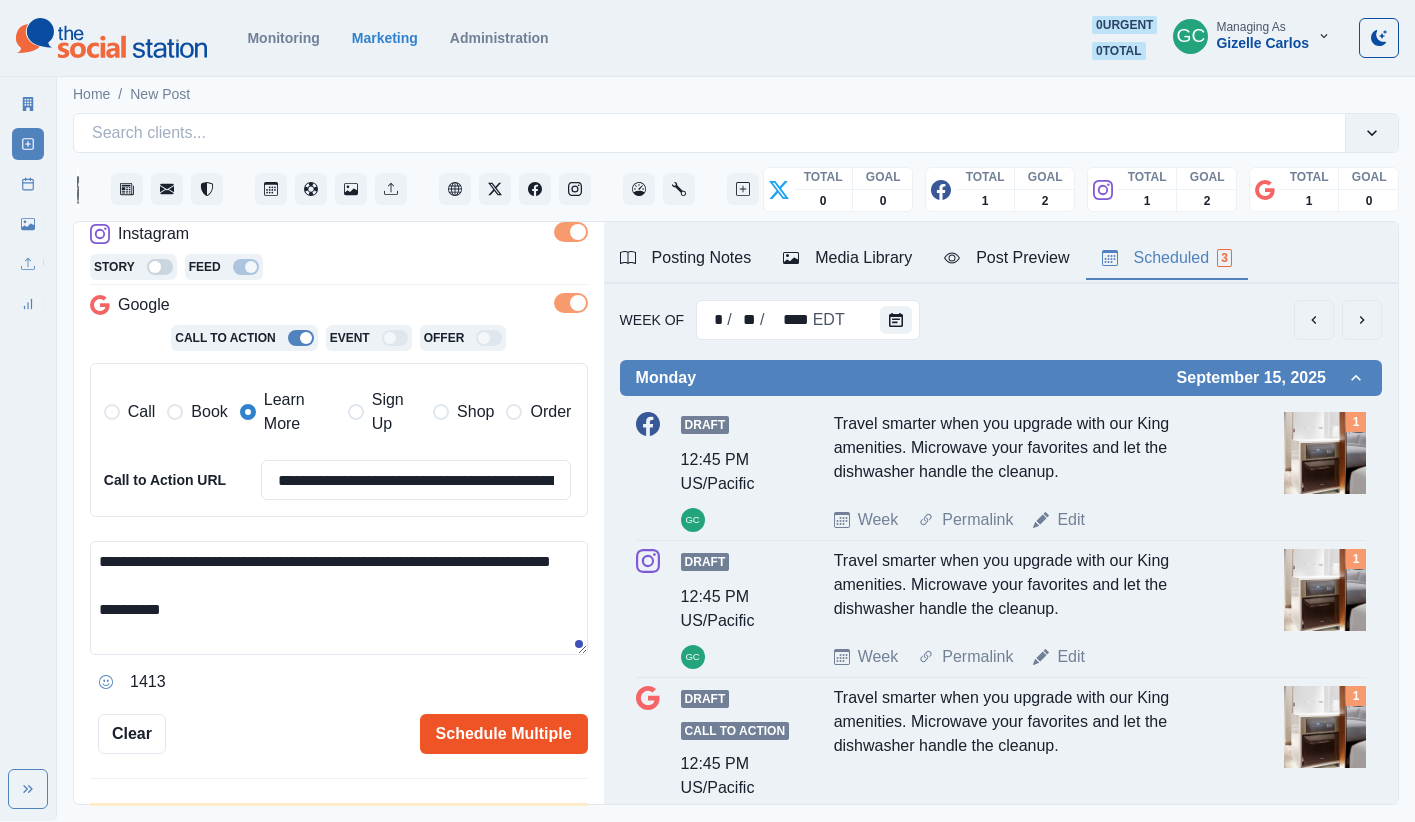 scroll, scrollTop: 374, scrollLeft: 0, axis: vertical 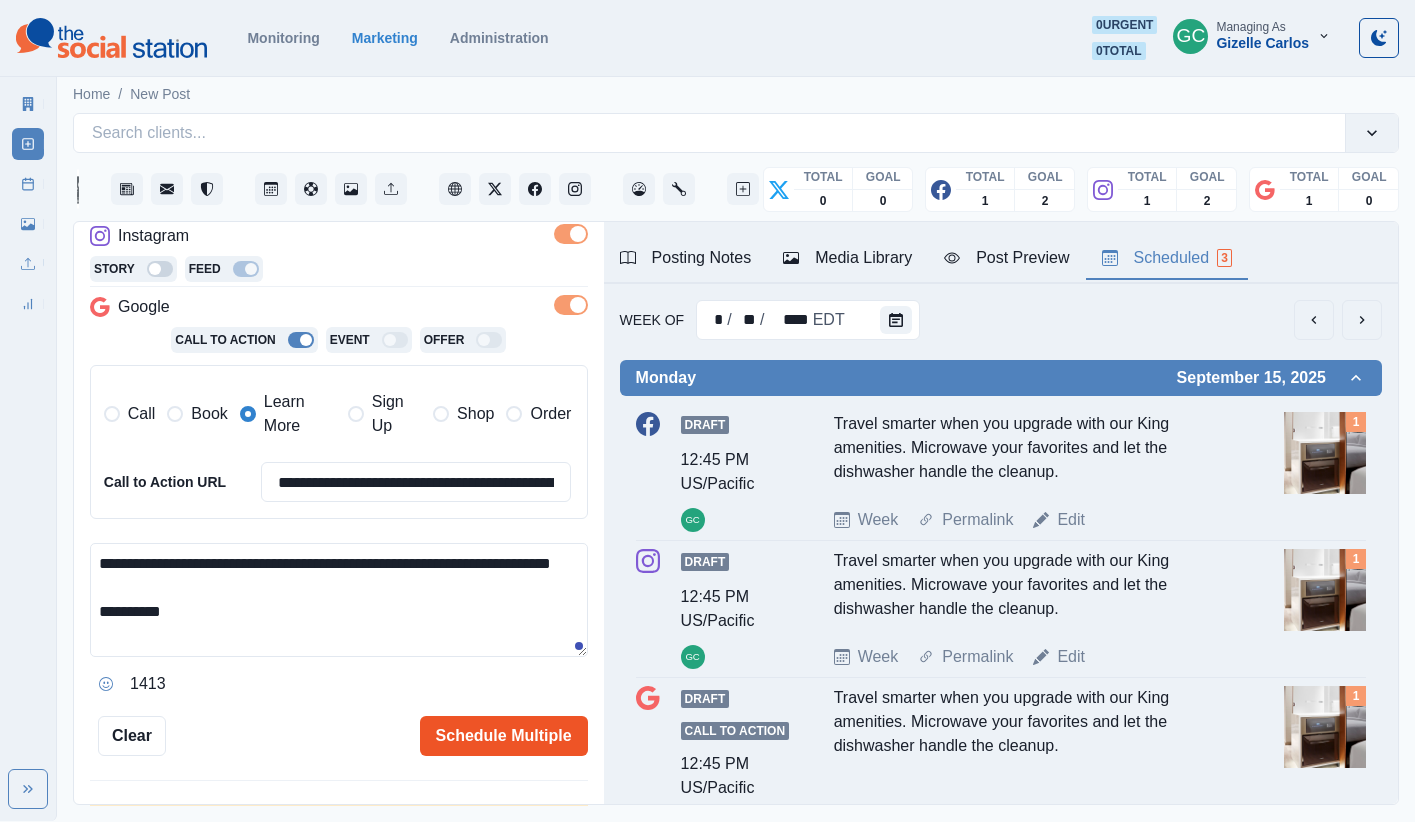 click on "Schedule Multiple" at bounding box center (504, 736) 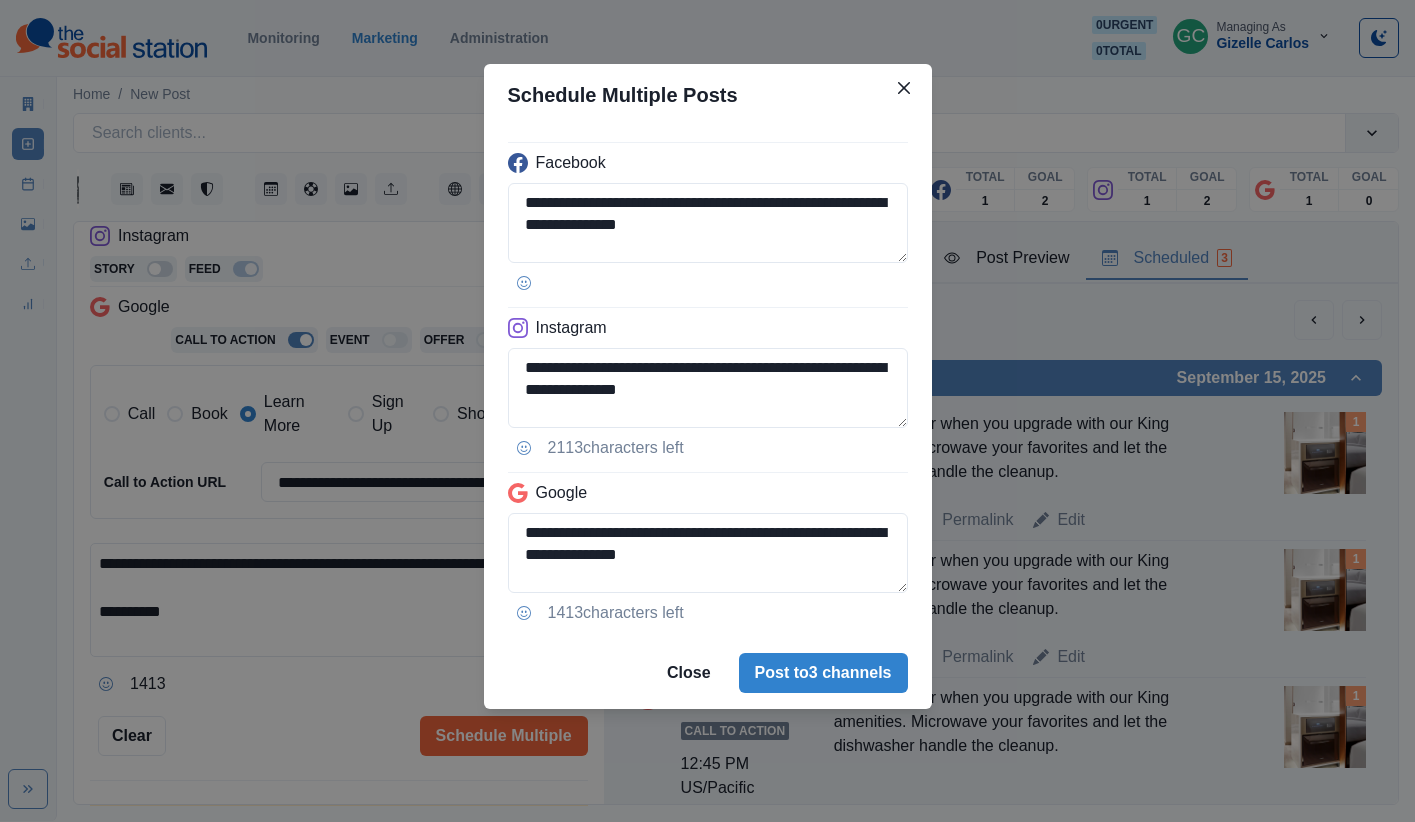 click on "**********" at bounding box center [707, 411] 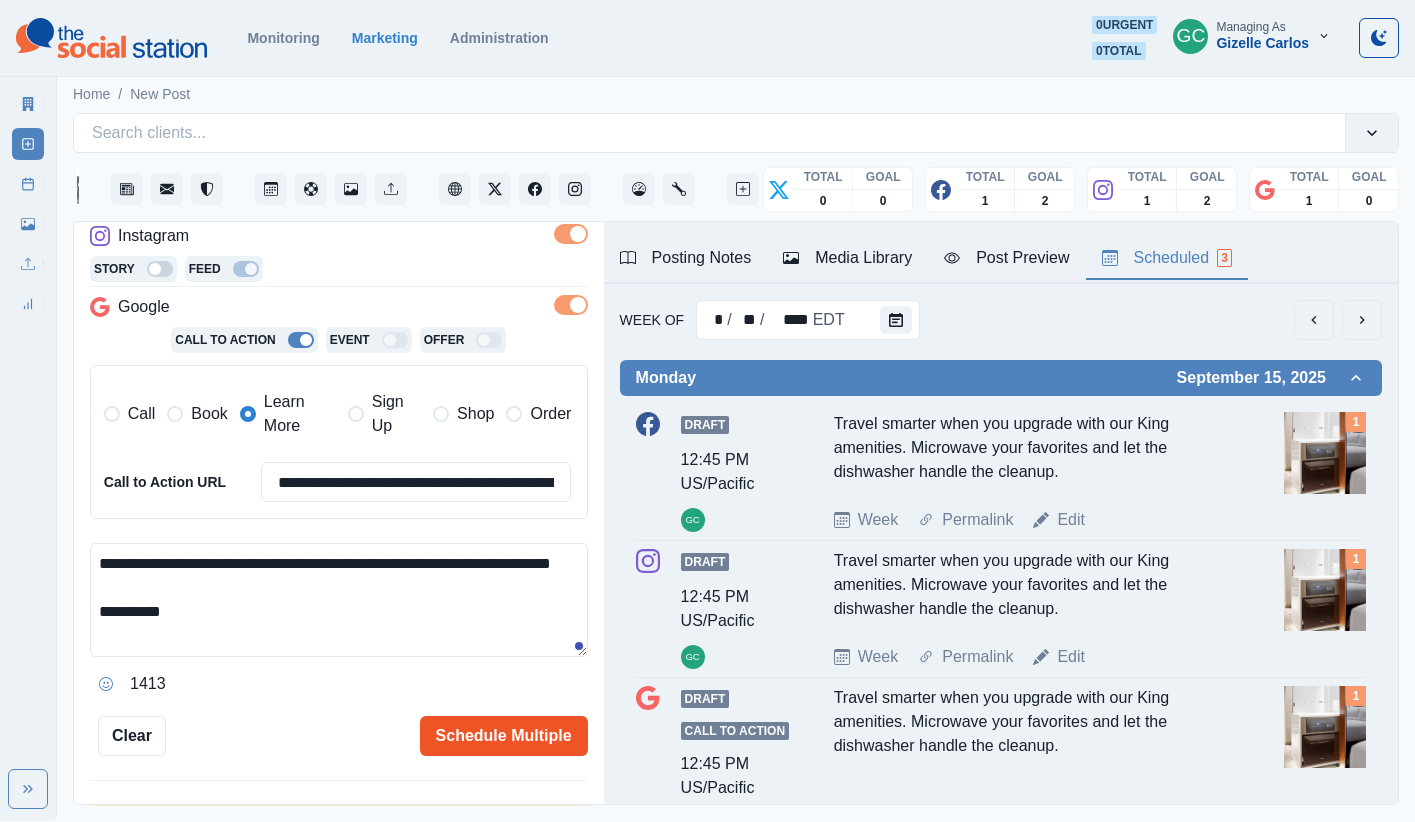 click on "Schedule Multiple" at bounding box center (504, 736) 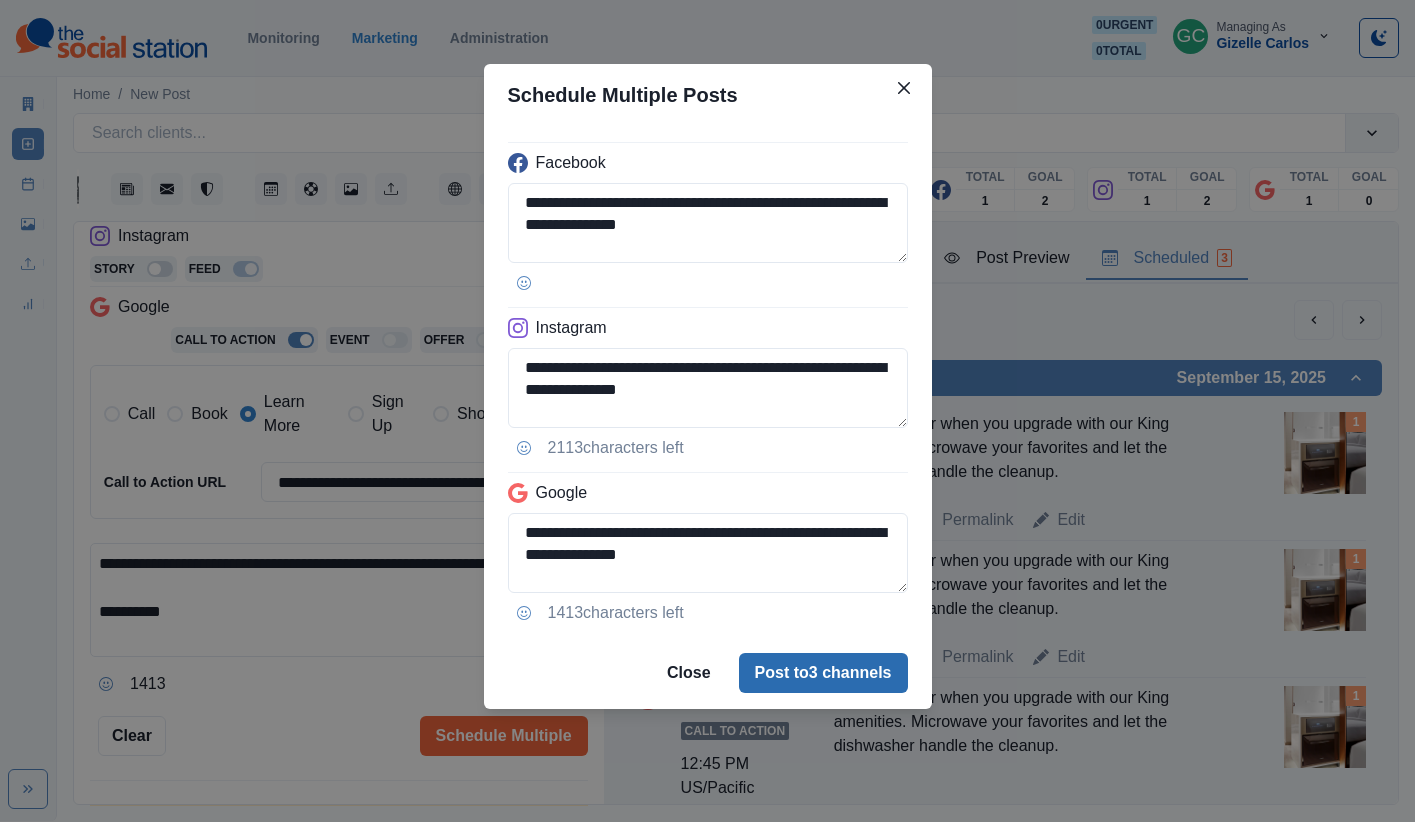 click on "Post to  3   channels" at bounding box center (823, 673) 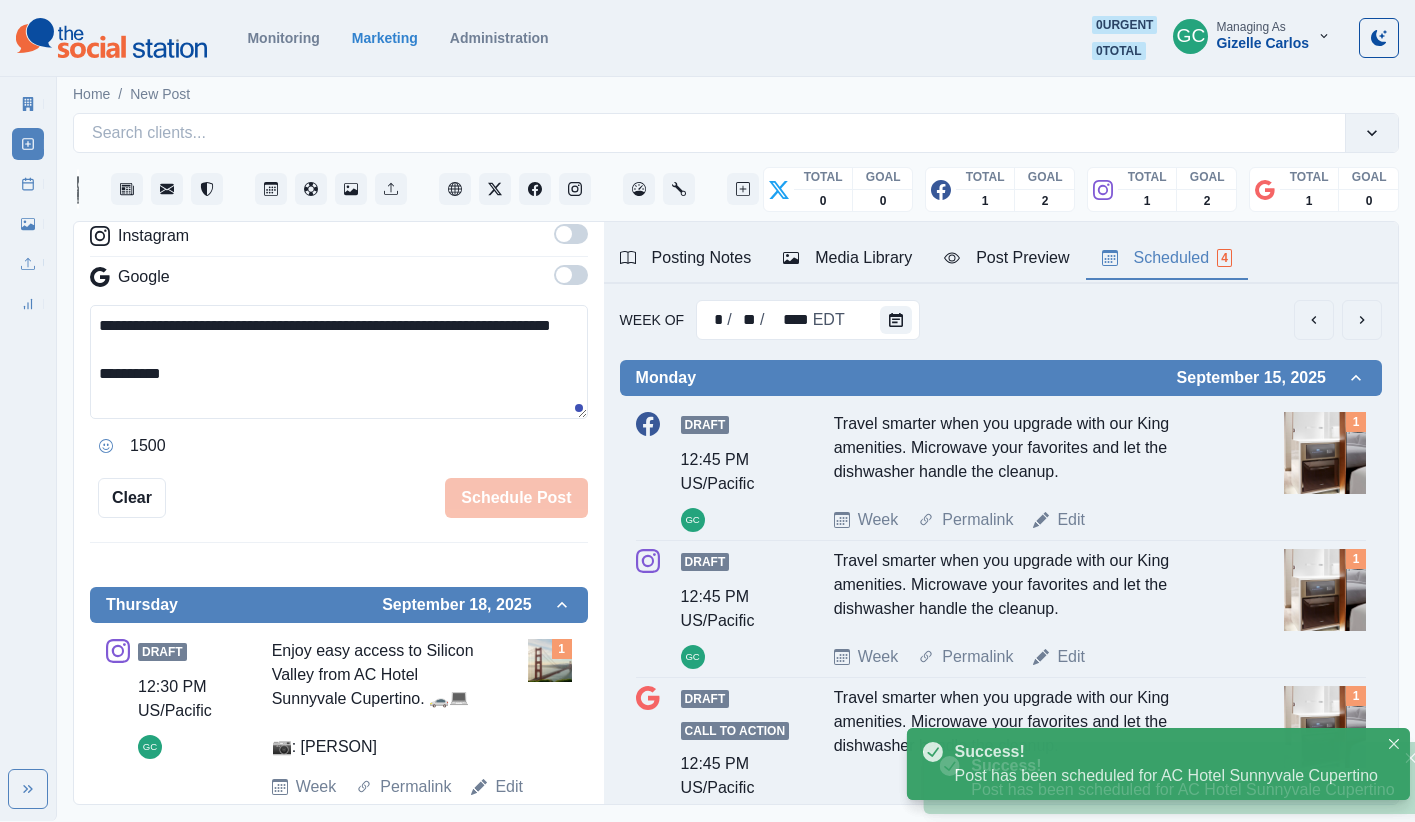 scroll, scrollTop: 344, scrollLeft: 0, axis: vertical 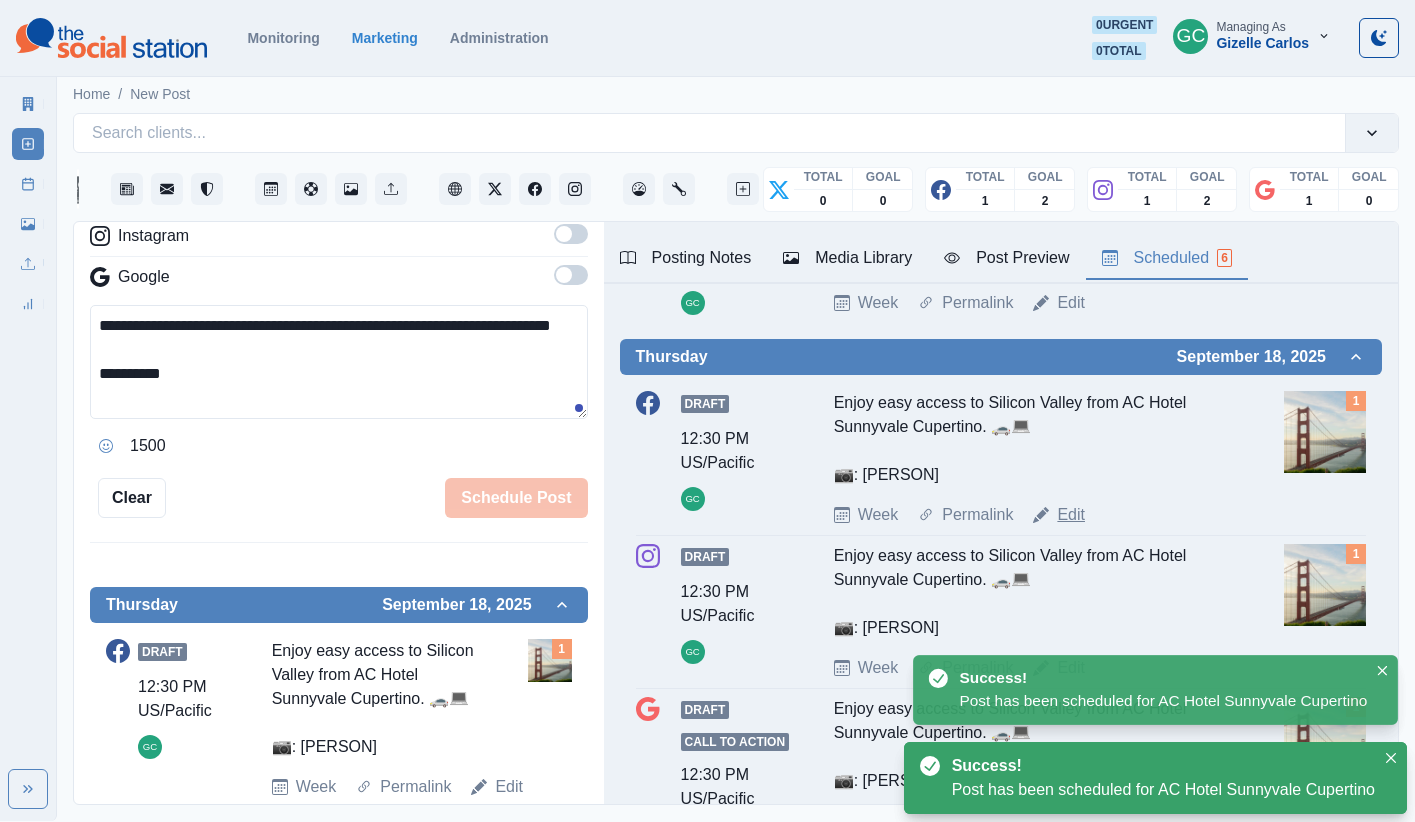 click on "Edit" at bounding box center [1071, 515] 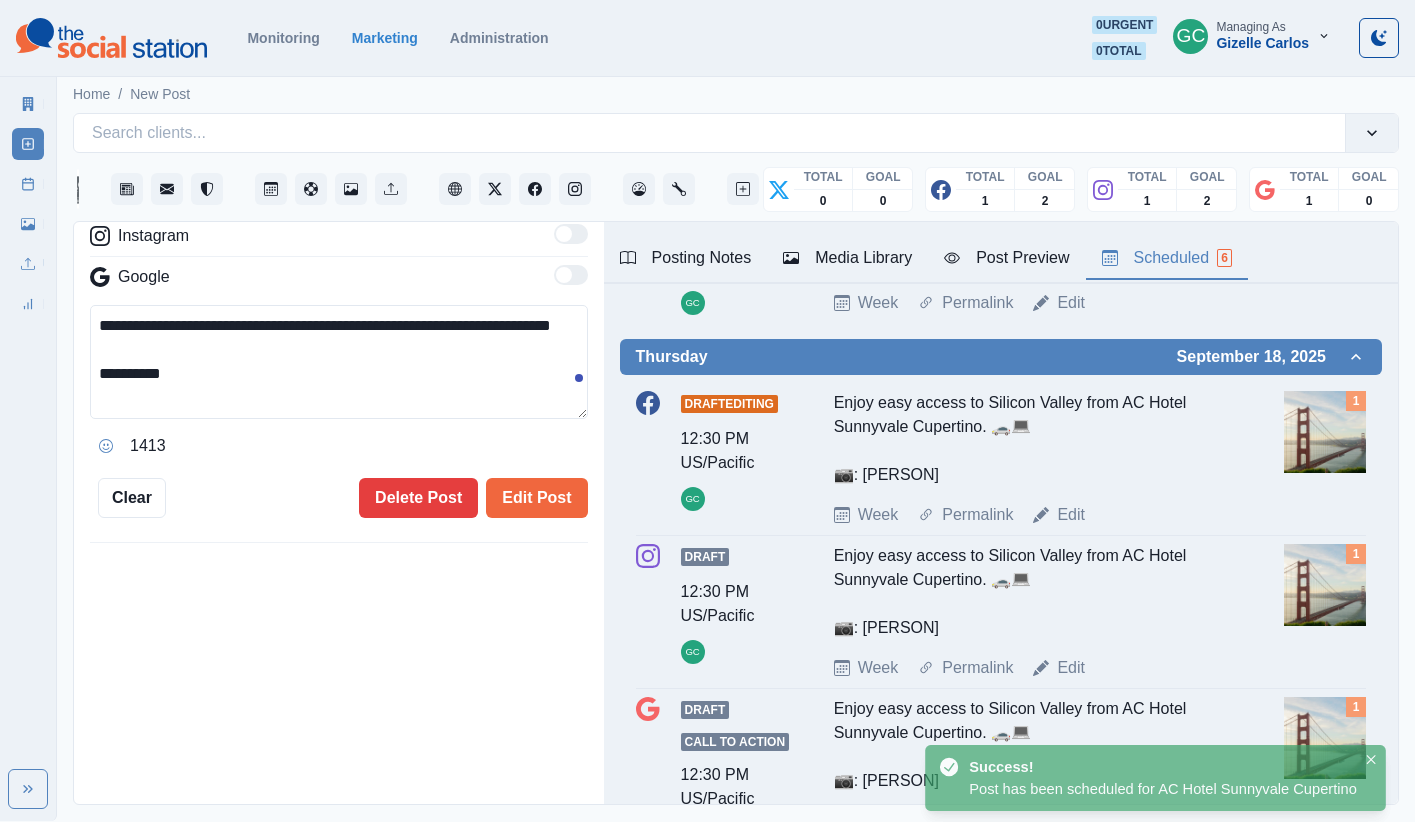 scroll, scrollTop: 374, scrollLeft: 0, axis: vertical 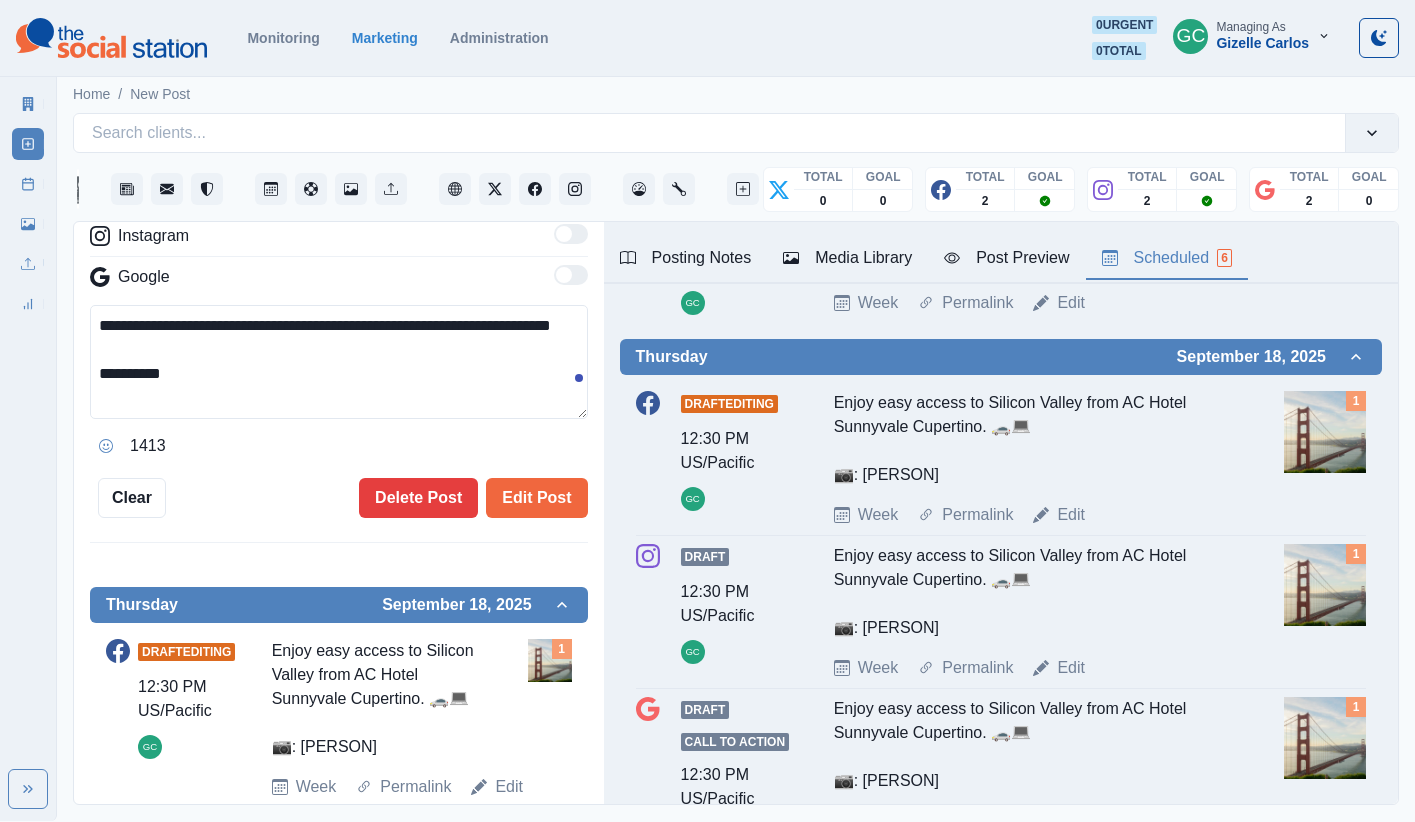 click on "Posting Notes" at bounding box center (686, 258) 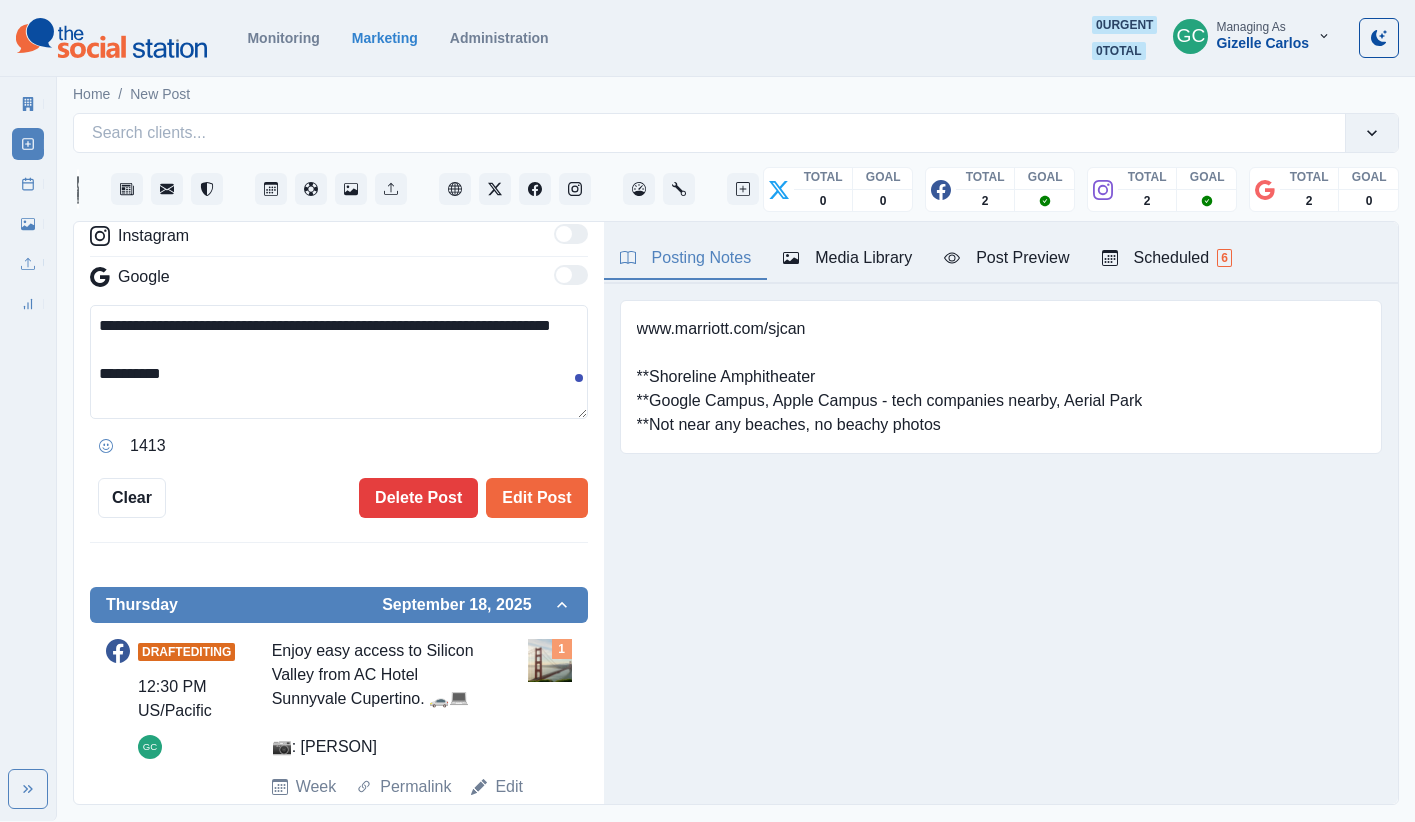 click on "www.marriott.com/sjcan
**Shoreline Amphitheater
**Google Campus, Apple Campus - tech companies nearby, Aerial Park
**Not near any beaches, no beachy photos" at bounding box center (890, 377) 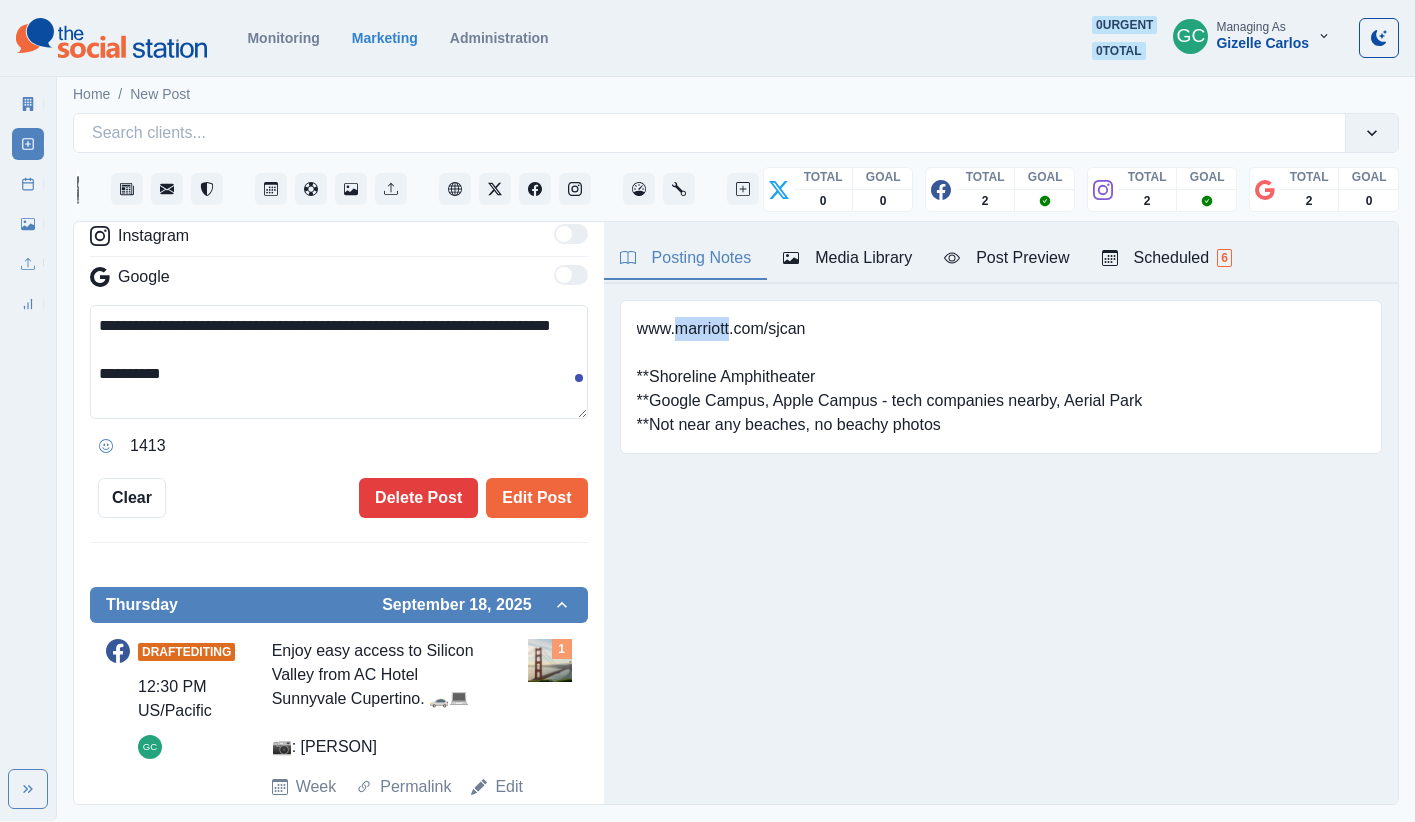 click on "www.marriott.com/sjcan
**Shoreline Amphitheater
**Google Campus, Apple Campus - tech companies nearby, Aerial Park
**Not near any beaches, no beachy photos" at bounding box center (890, 377) 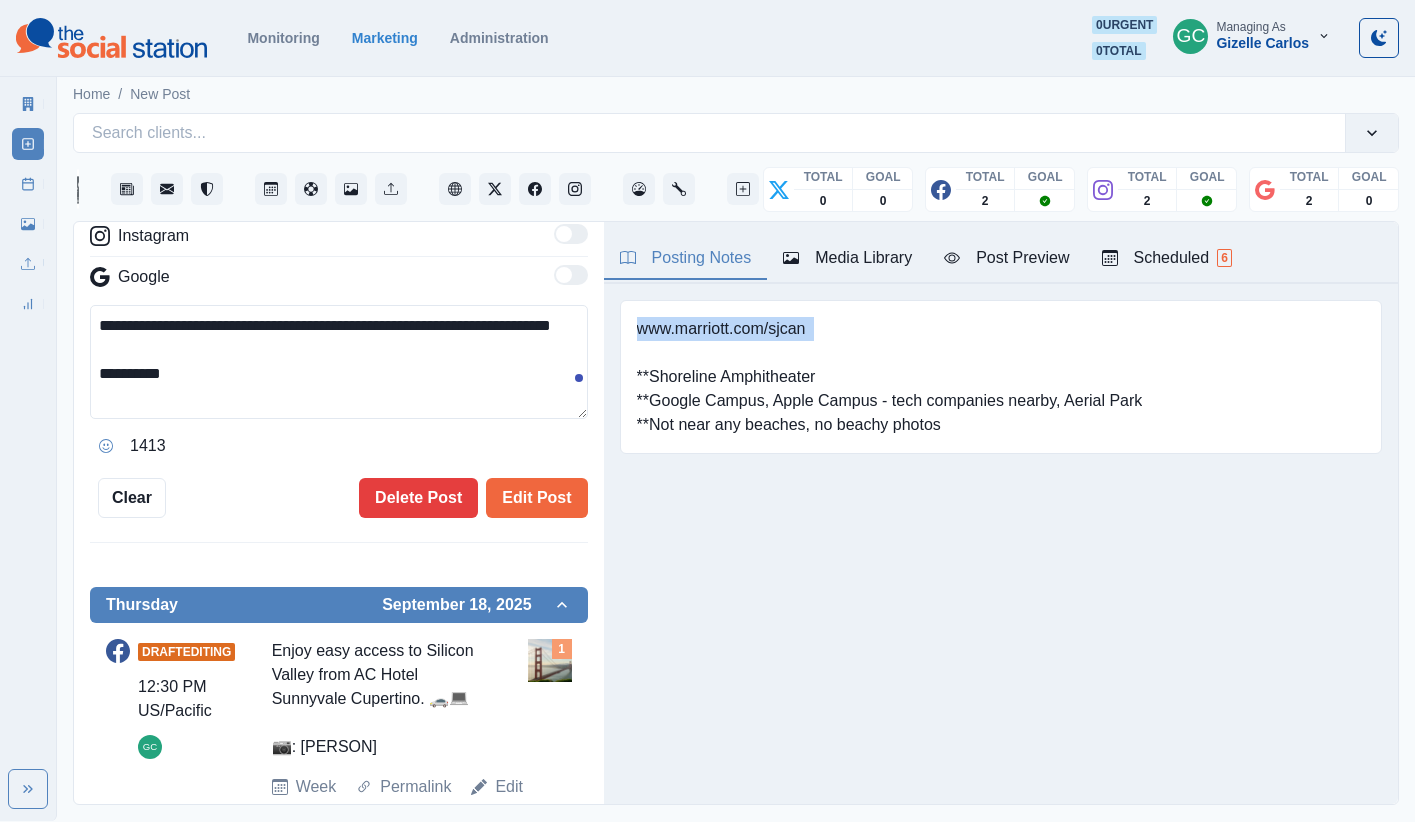 click on "www.marriott.com/sjcan
**Shoreline Amphitheater
**Google Campus, Apple Campus - tech companies nearby, Aerial Park
**Not near any beaches, no beachy photos" at bounding box center (890, 377) 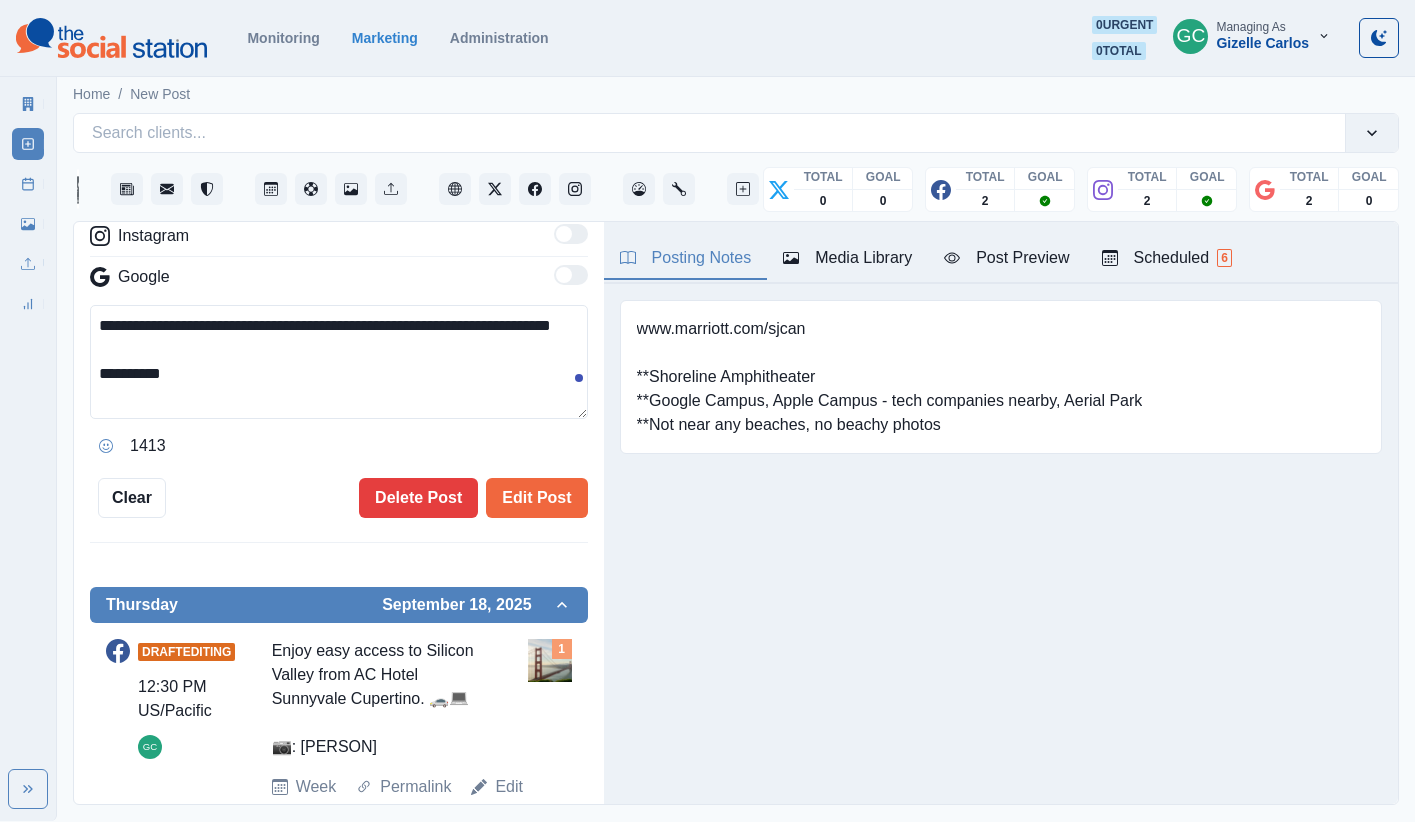 click on "**********" at bounding box center (339, 362) 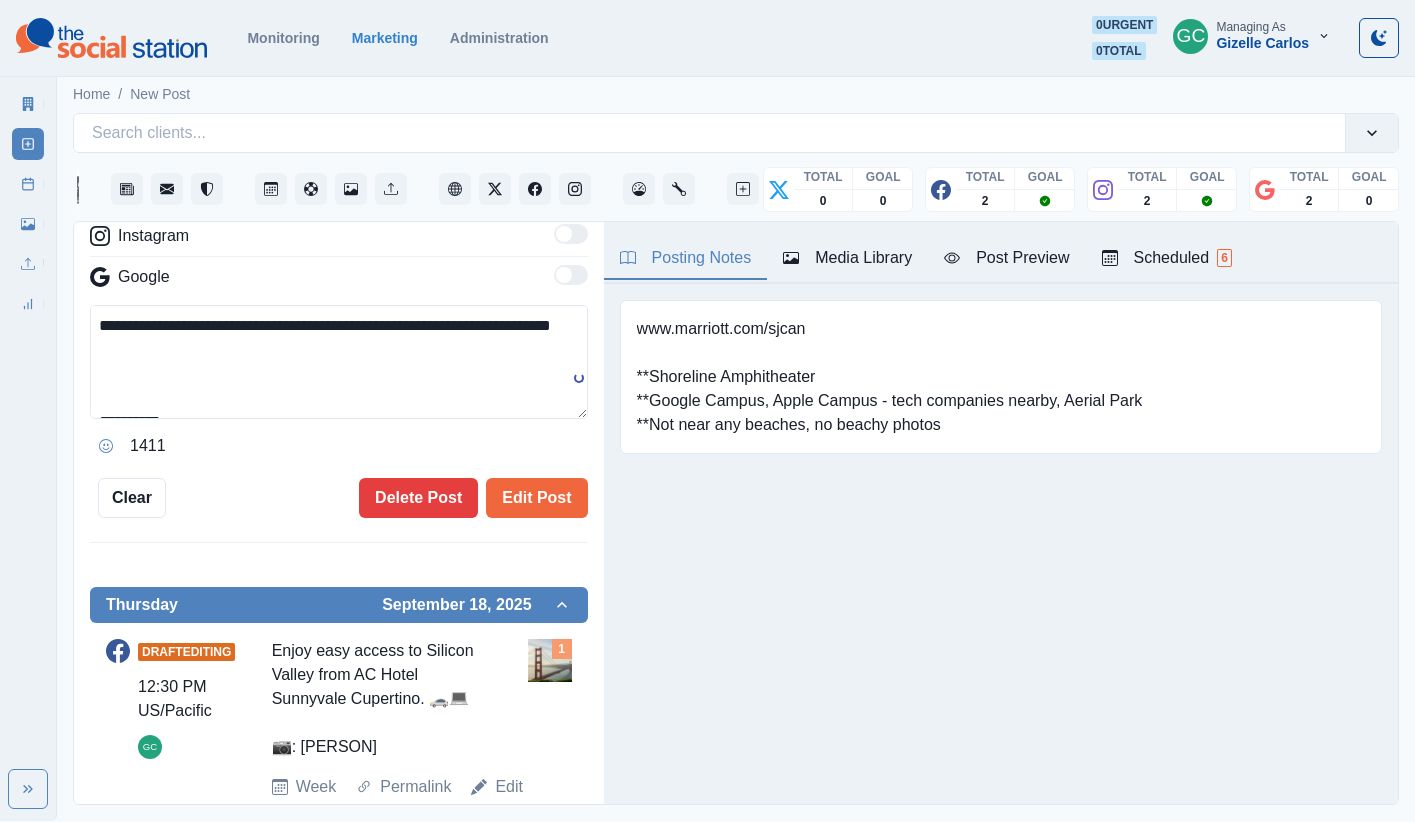 scroll, scrollTop: 13, scrollLeft: 0, axis: vertical 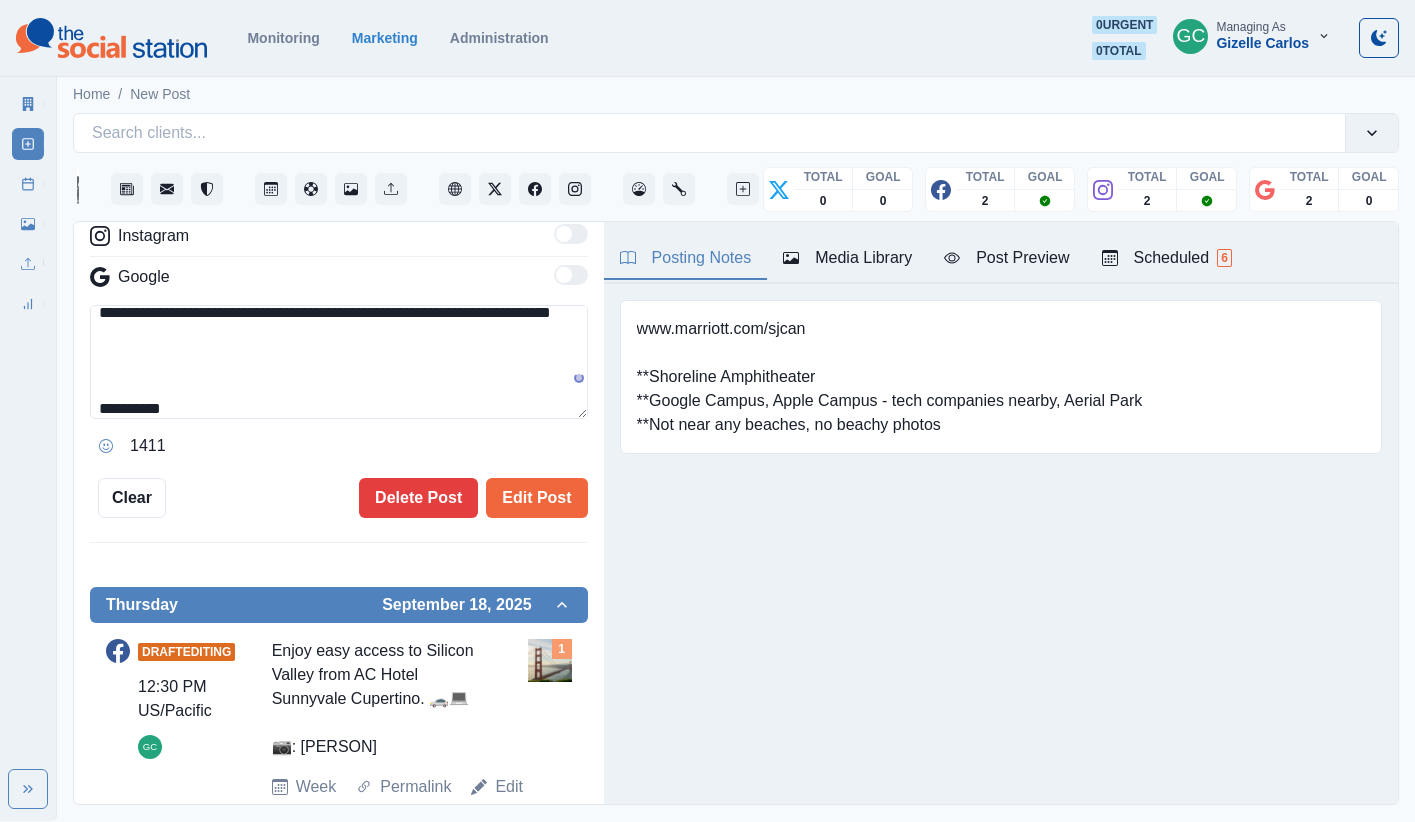 paste on "**********" 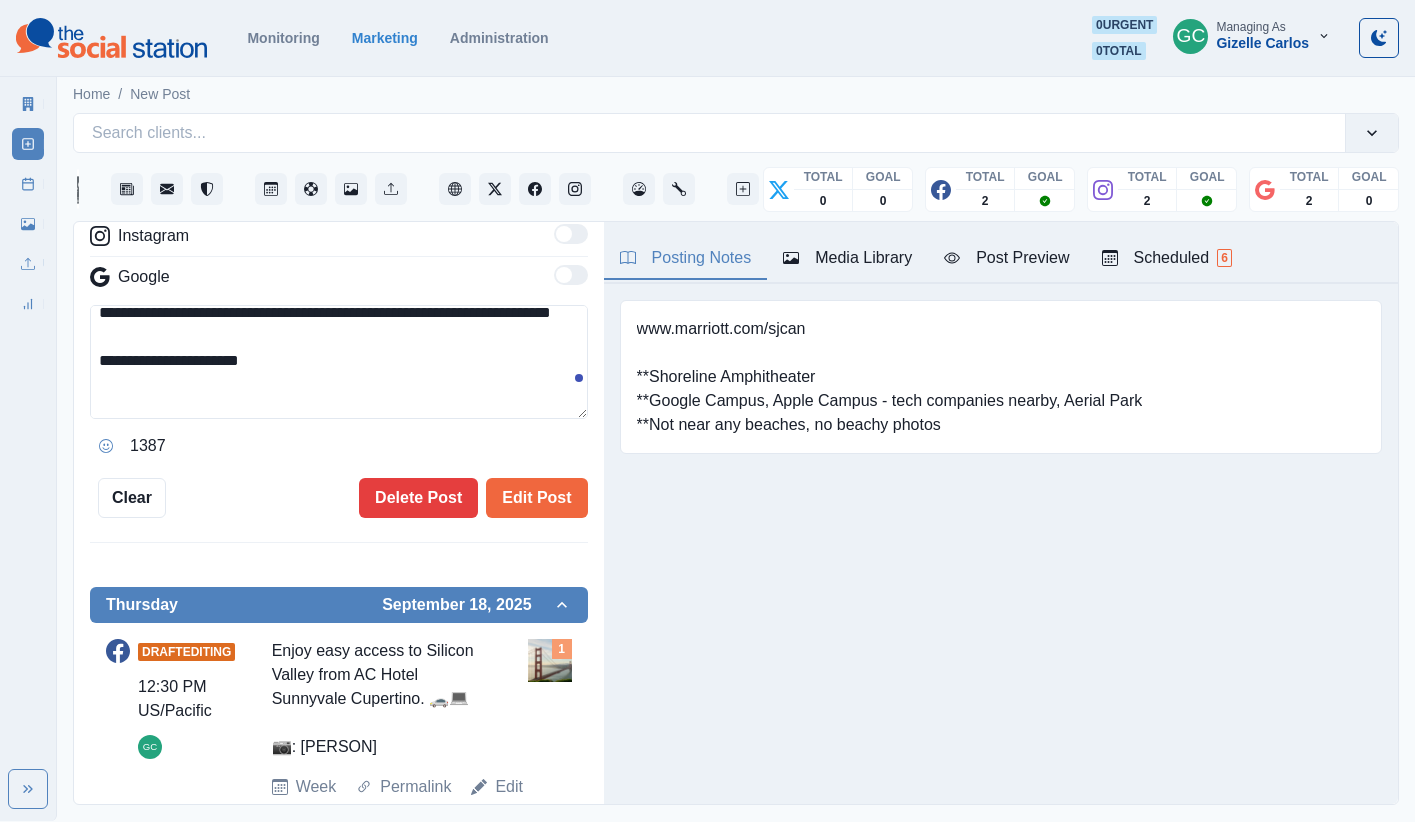 drag, startPoint x: 97, startPoint y: 383, endPoint x: 107, endPoint y: 406, distance: 25.079872 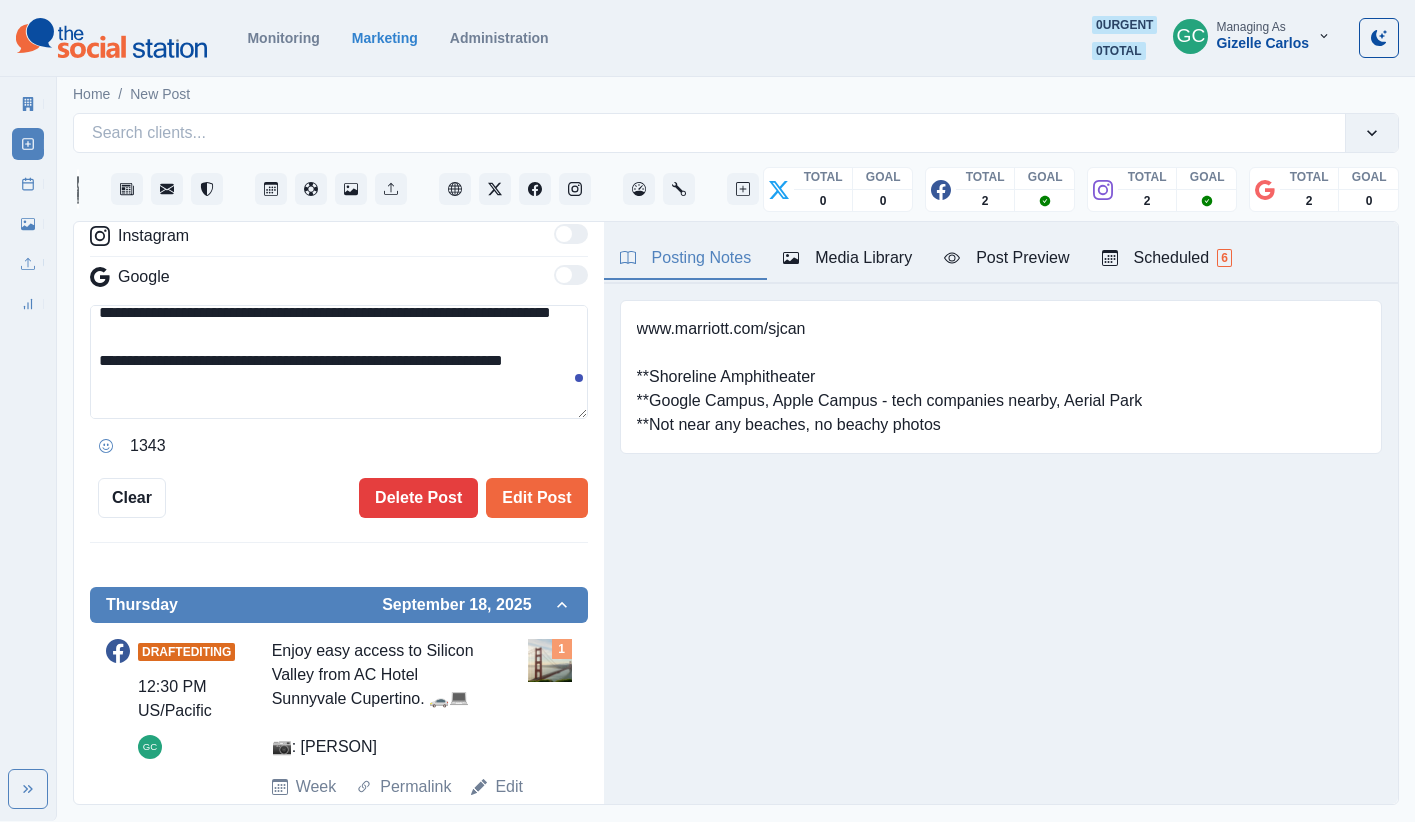 scroll, scrollTop: 83, scrollLeft: 0, axis: vertical 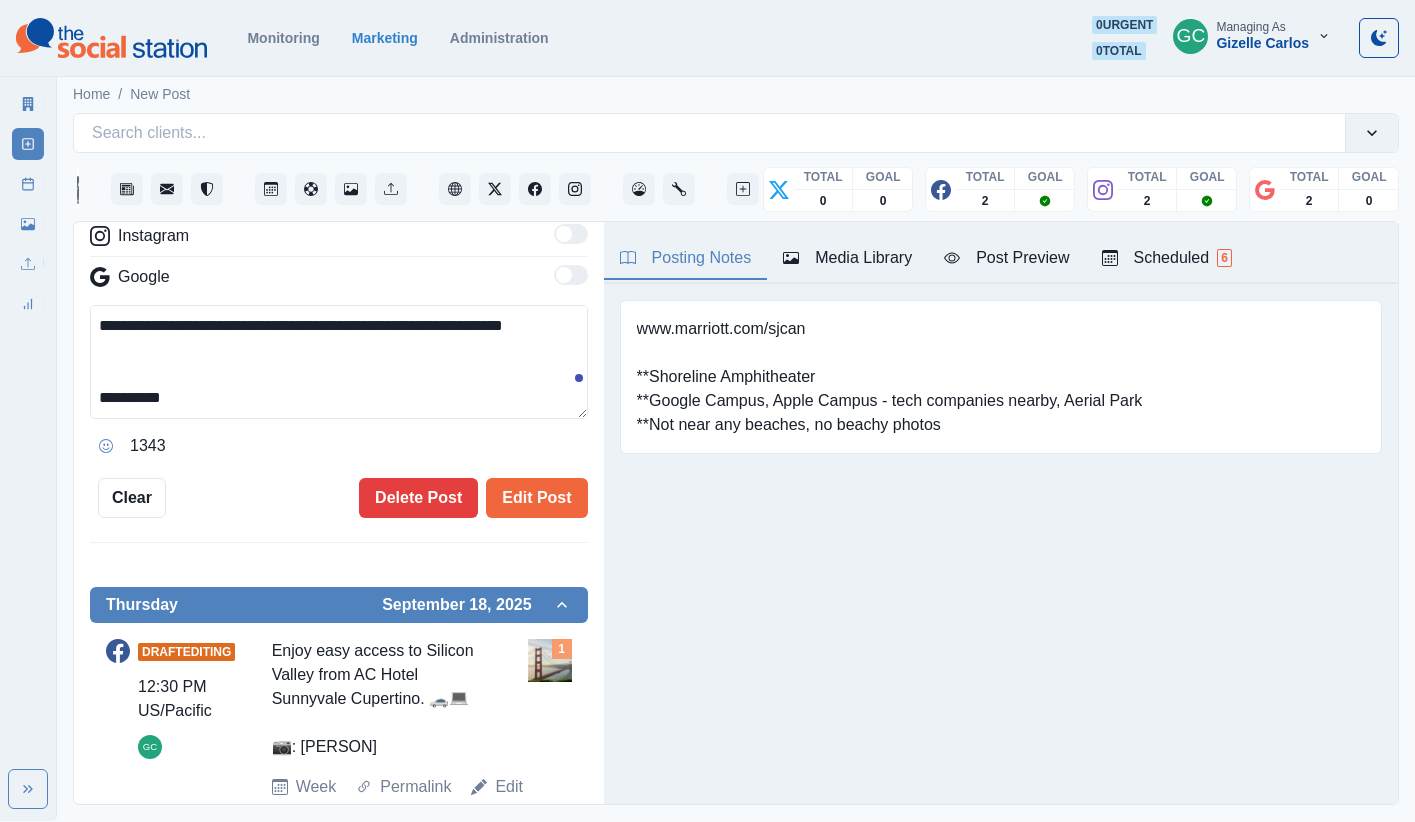 click on "**********" at bounding box center (339, 362) 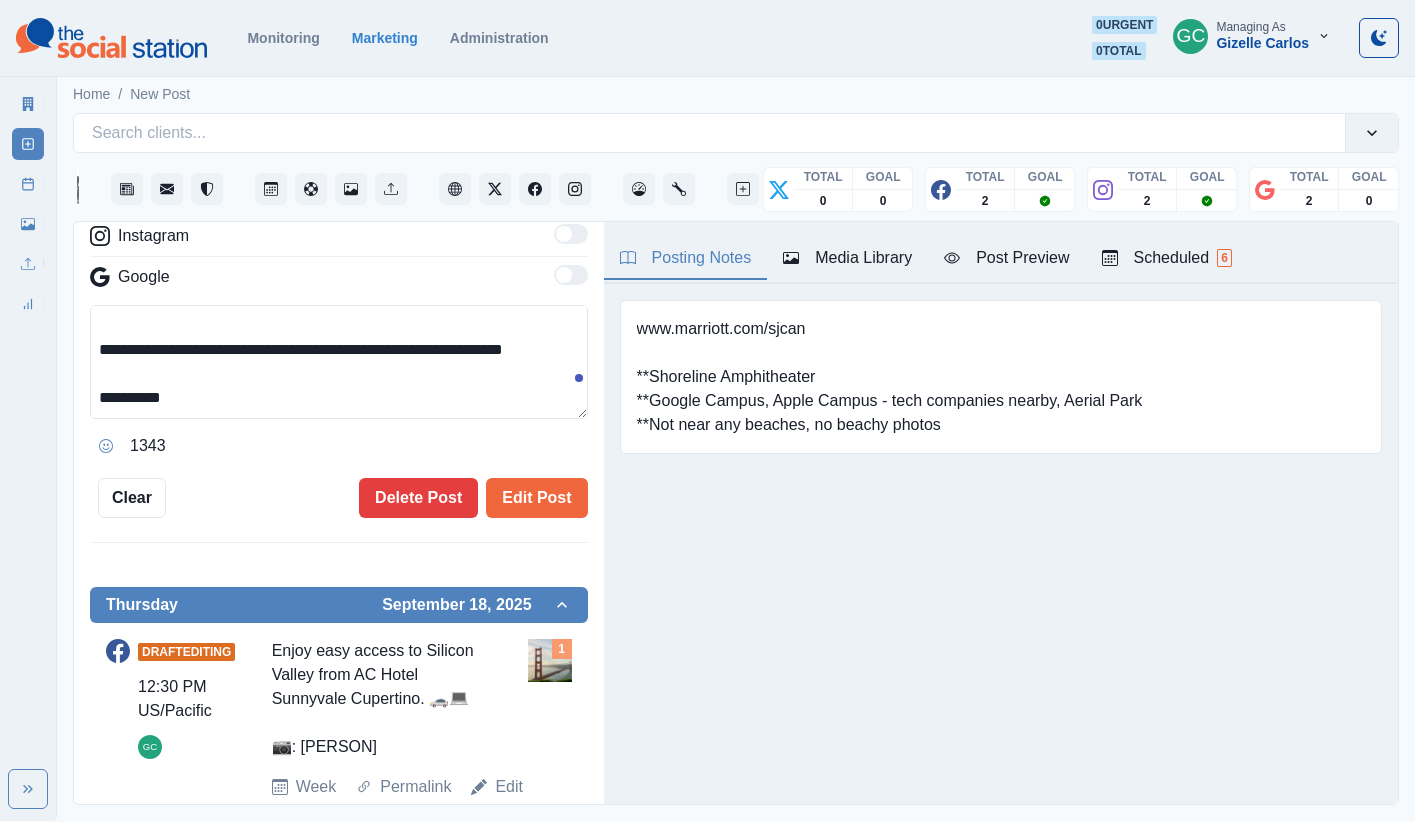 scroll, scrollTop: 72, scrollLeft: 0, axis: vertical 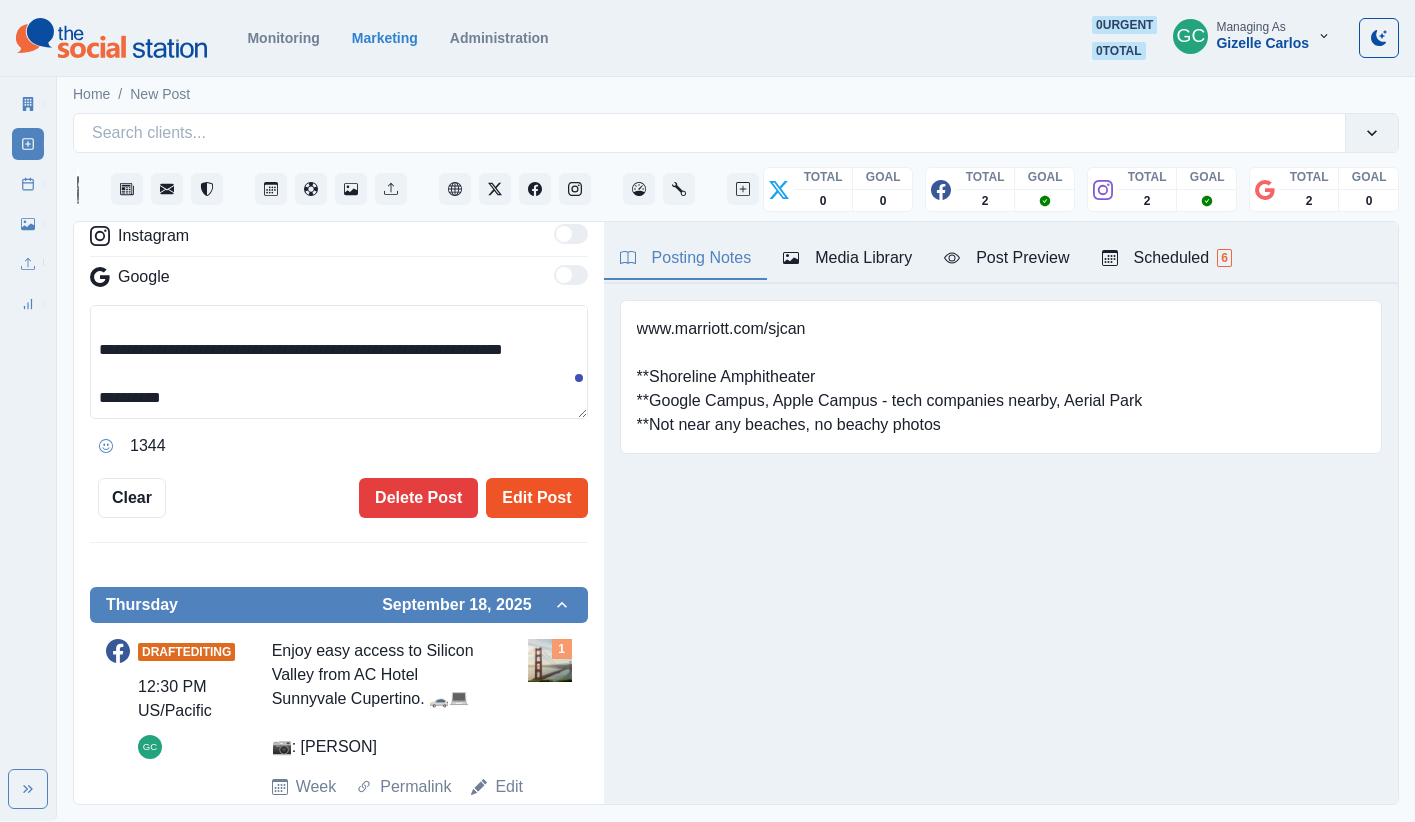 click on "Edit Post" at bounding box center (536, 498) 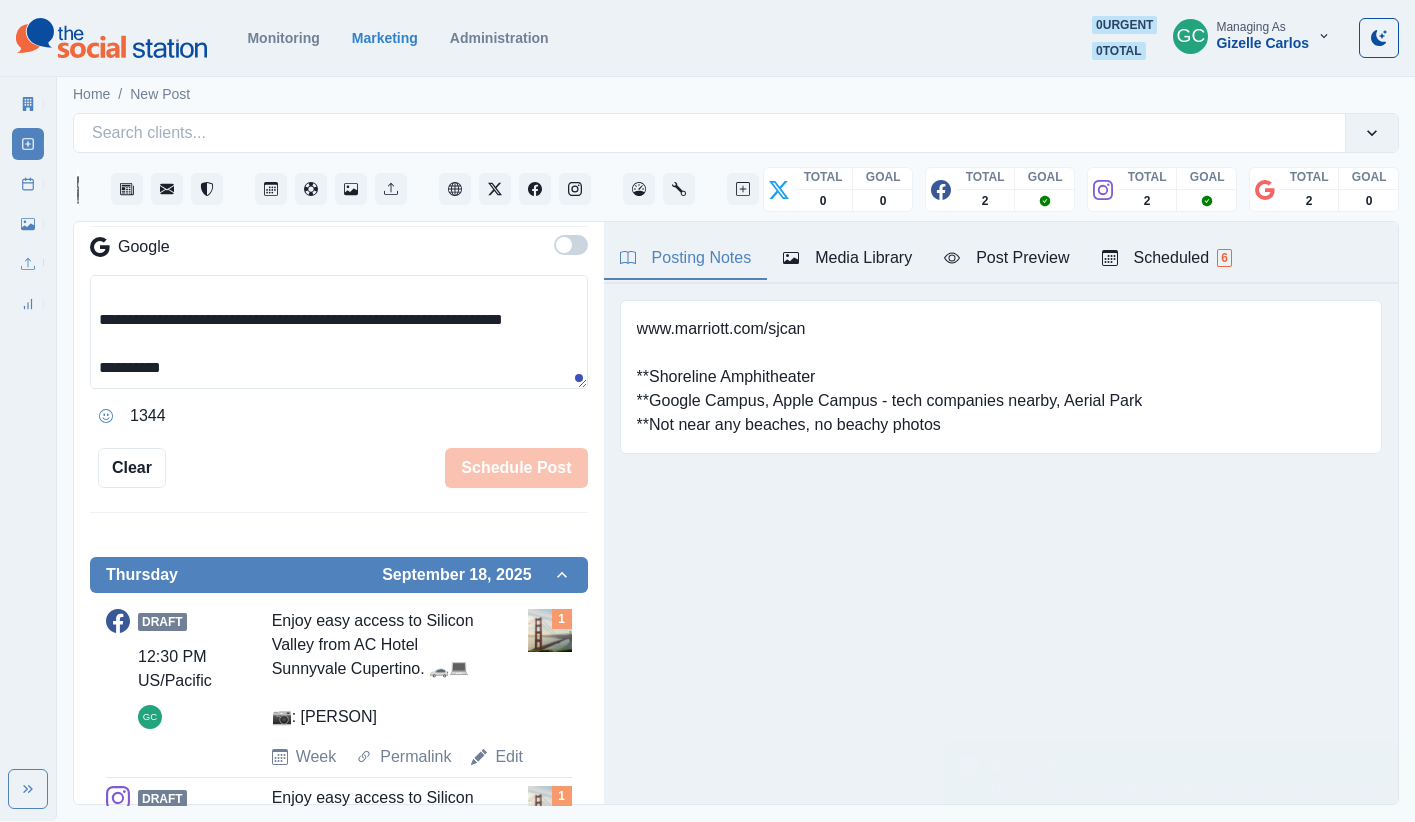 scroll, scrollTop: 344, scrollLeft: 0, axis: vertical 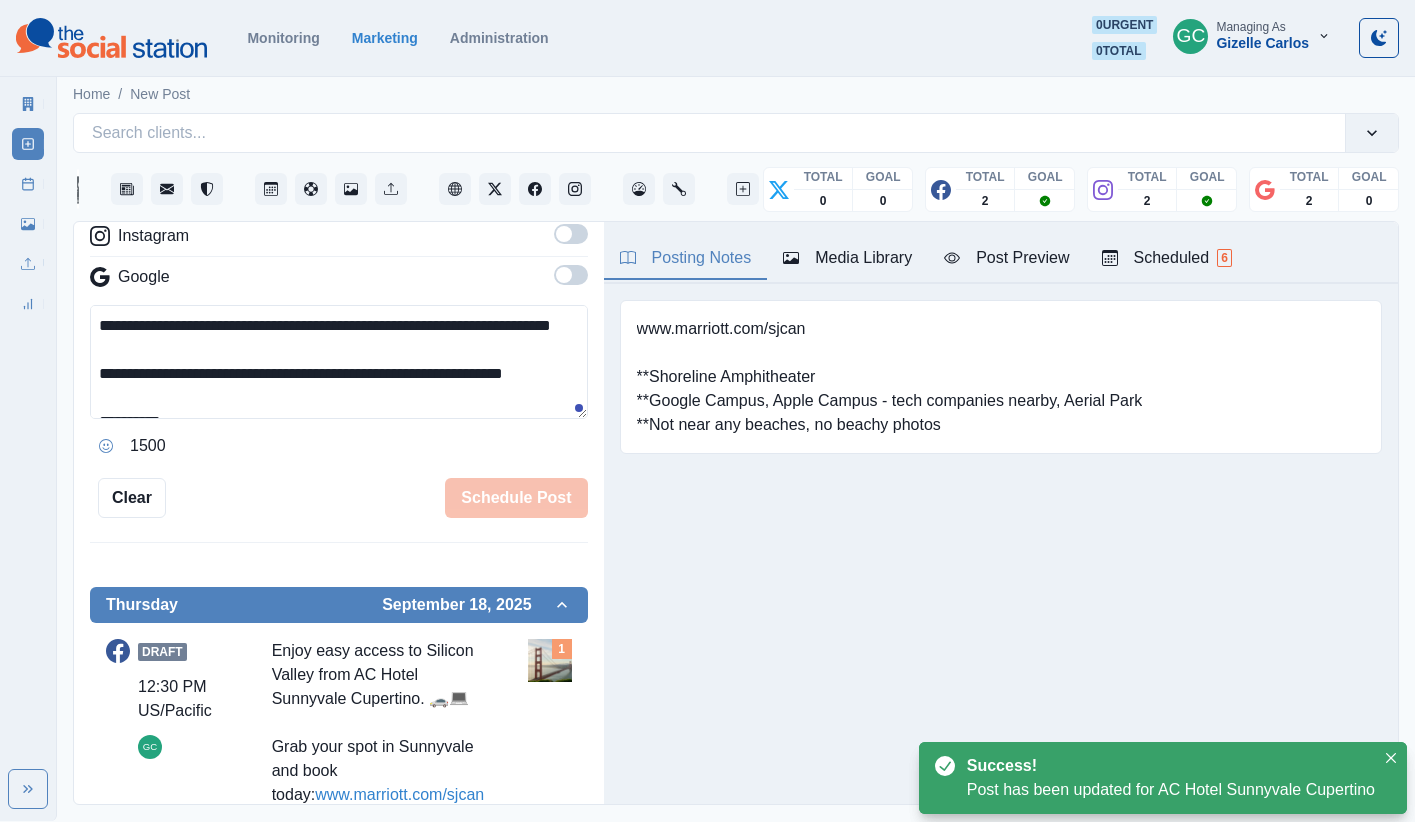click on "Scheduled 6" at bounding box center [1167, 258] 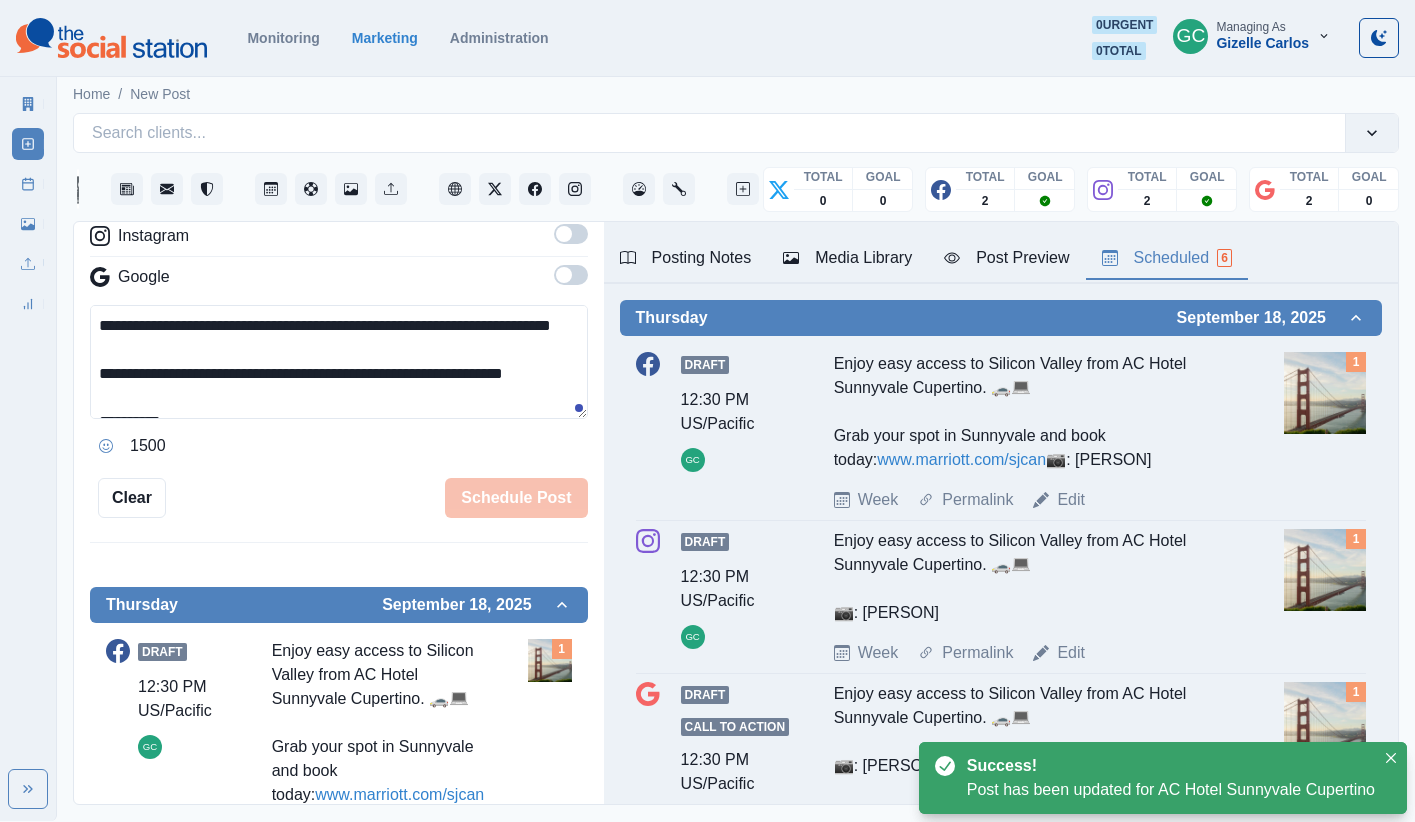 scroll, scrollTop: 596, scrollLeft: 0, axis: vertical 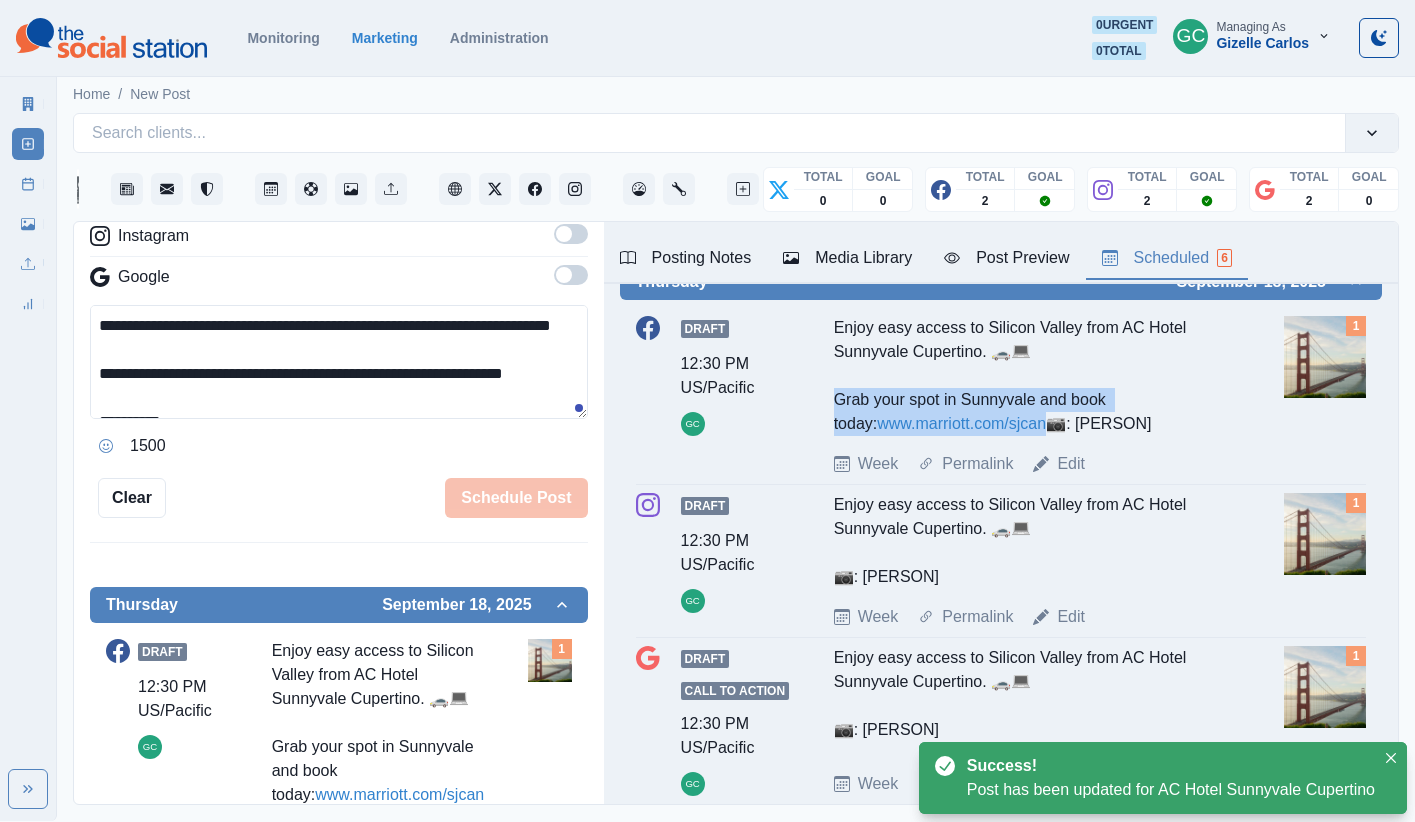 drag, startPoint x: 1001, startPoint y: 427, endPoint x: 809, endPoint y: 401, distance: 193.75243 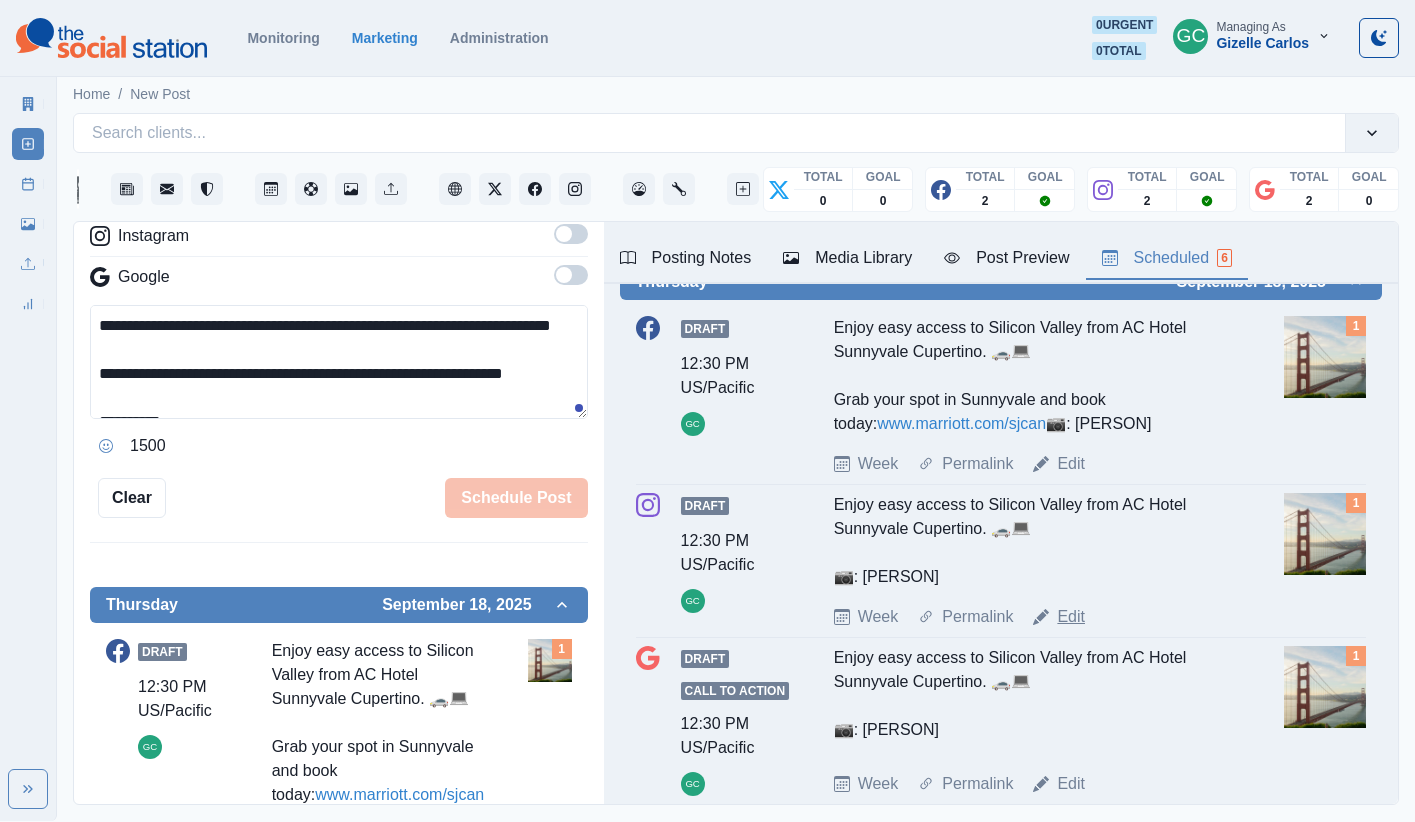 drag, startPoint x: 1074, startPoint y: 668, endPoint x: 1039, endPoint y: 667, distance: 35.014282 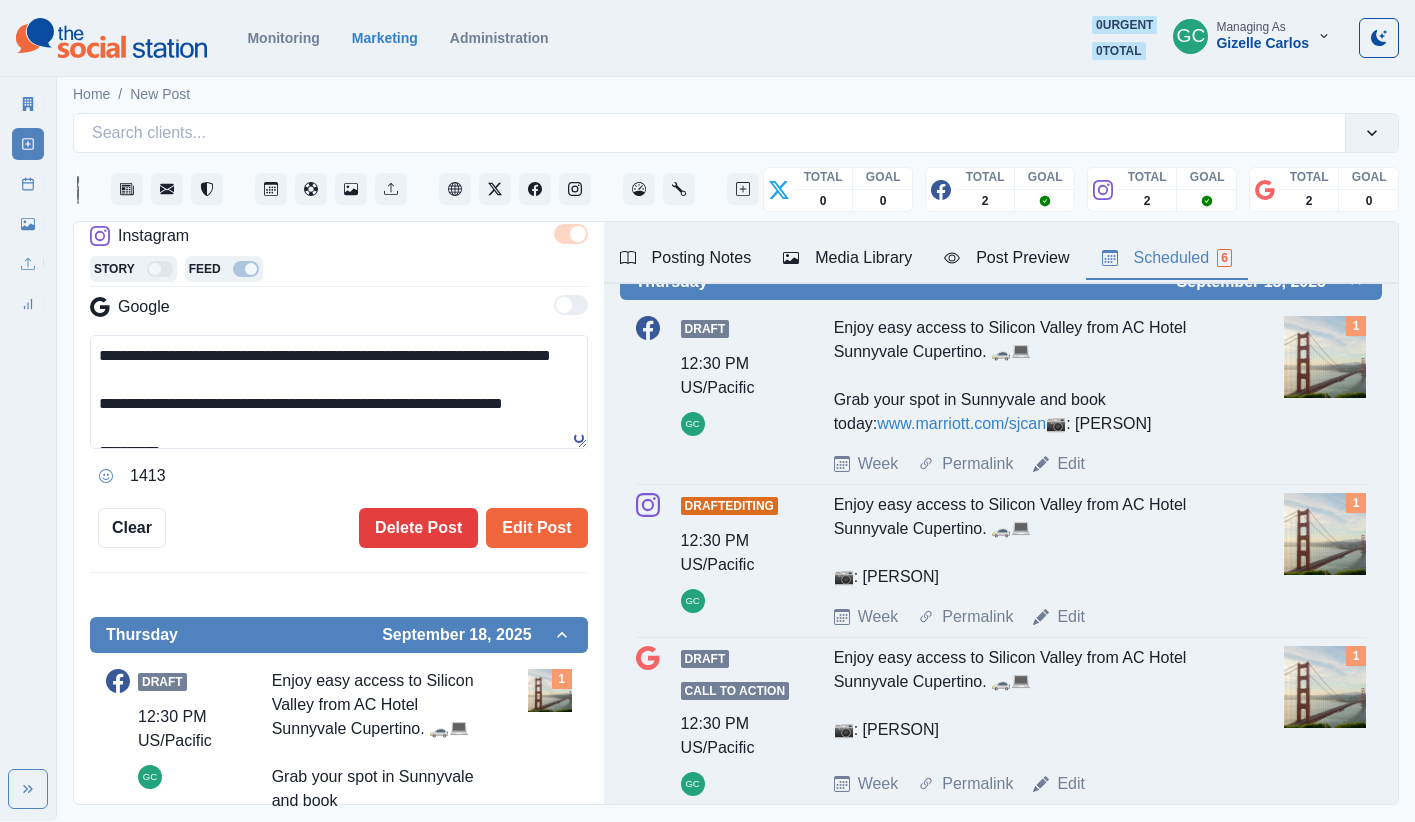 click on "**********" at bounding box center [339, 392] 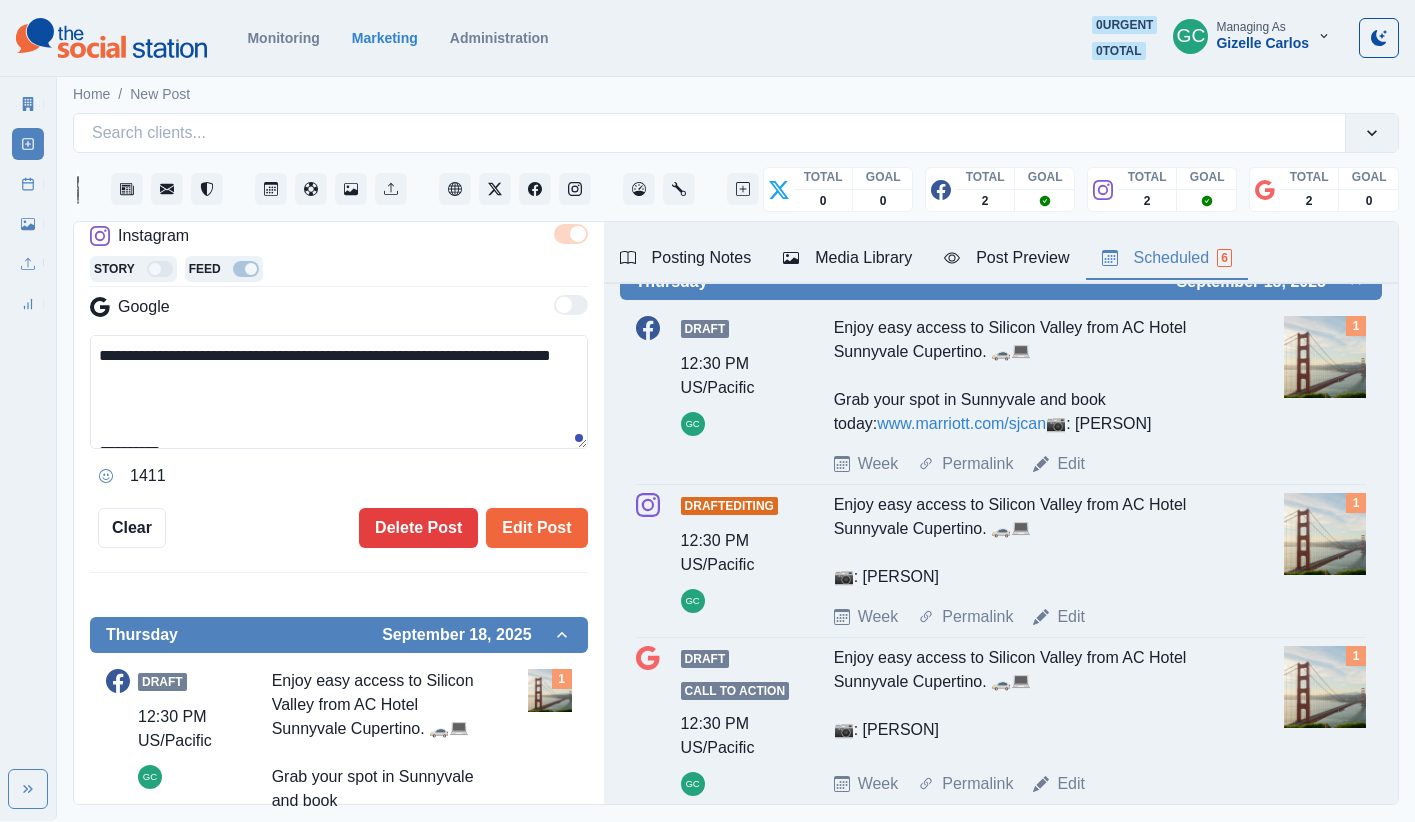 scroll, scrollTop: 13, scrollLeft: 0, axis: vertical 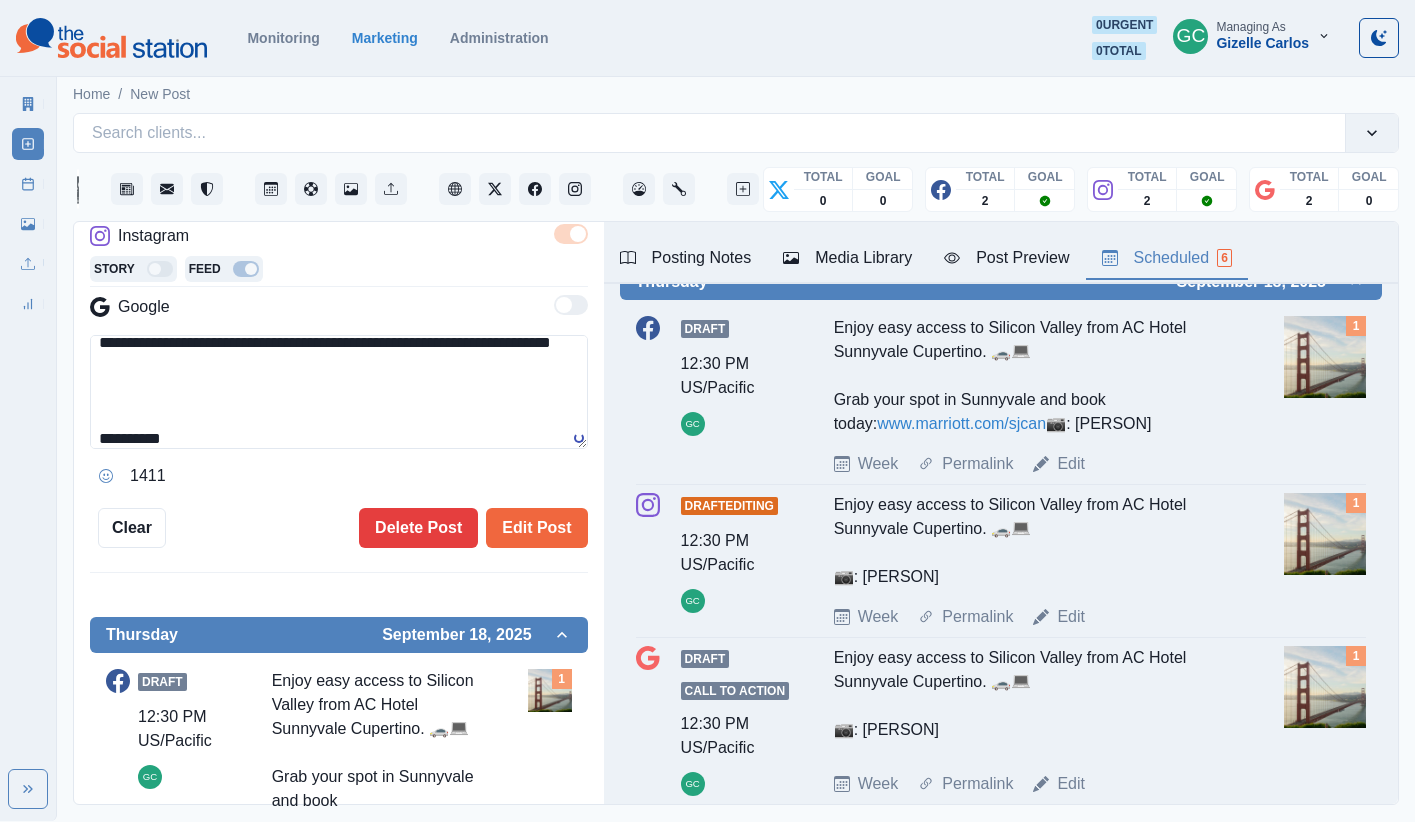 paste on "**********" 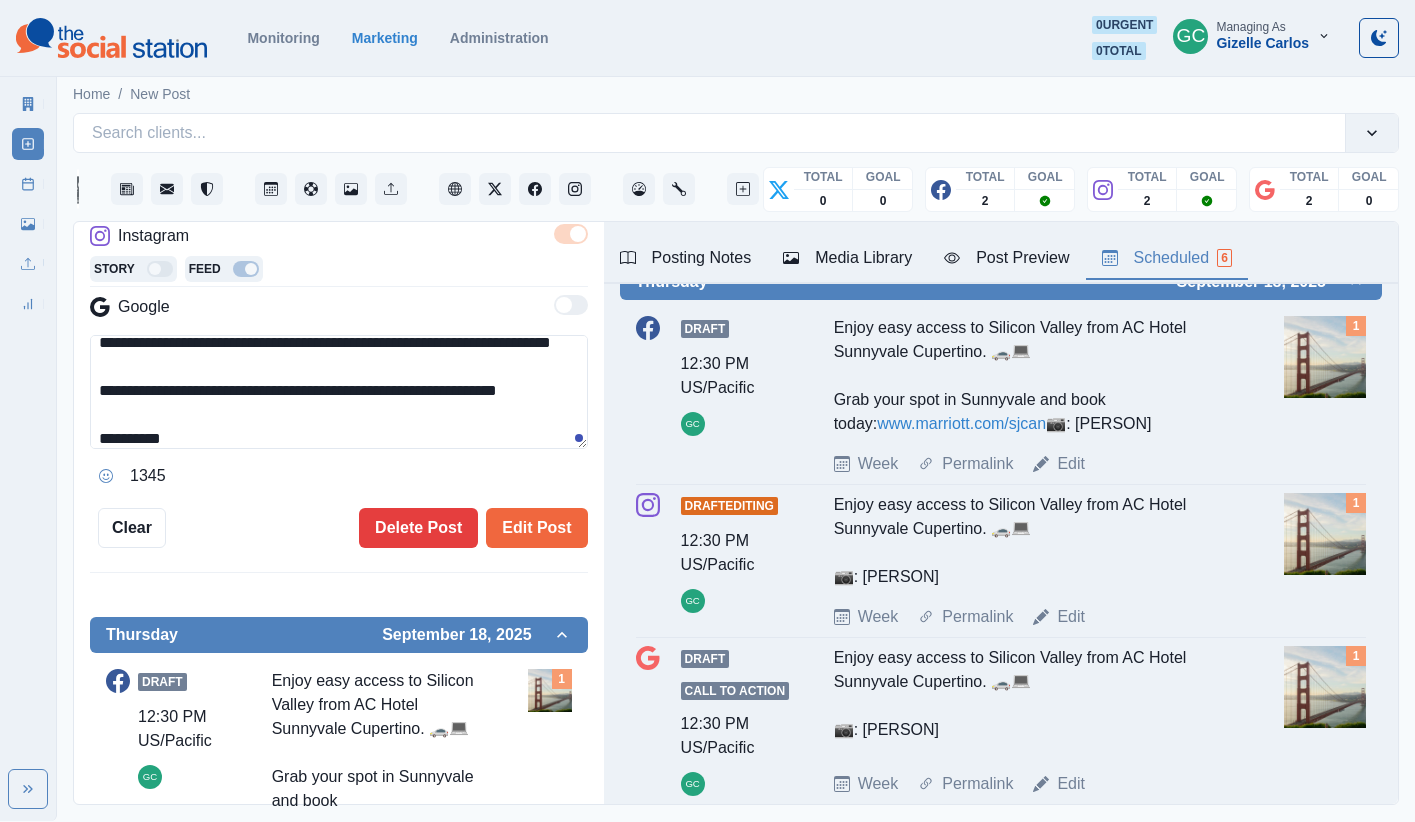 drag, startPoint x: 450, startPoint y: 416, endPoint x: 454, endPoint y: 435, distance: 19.416489 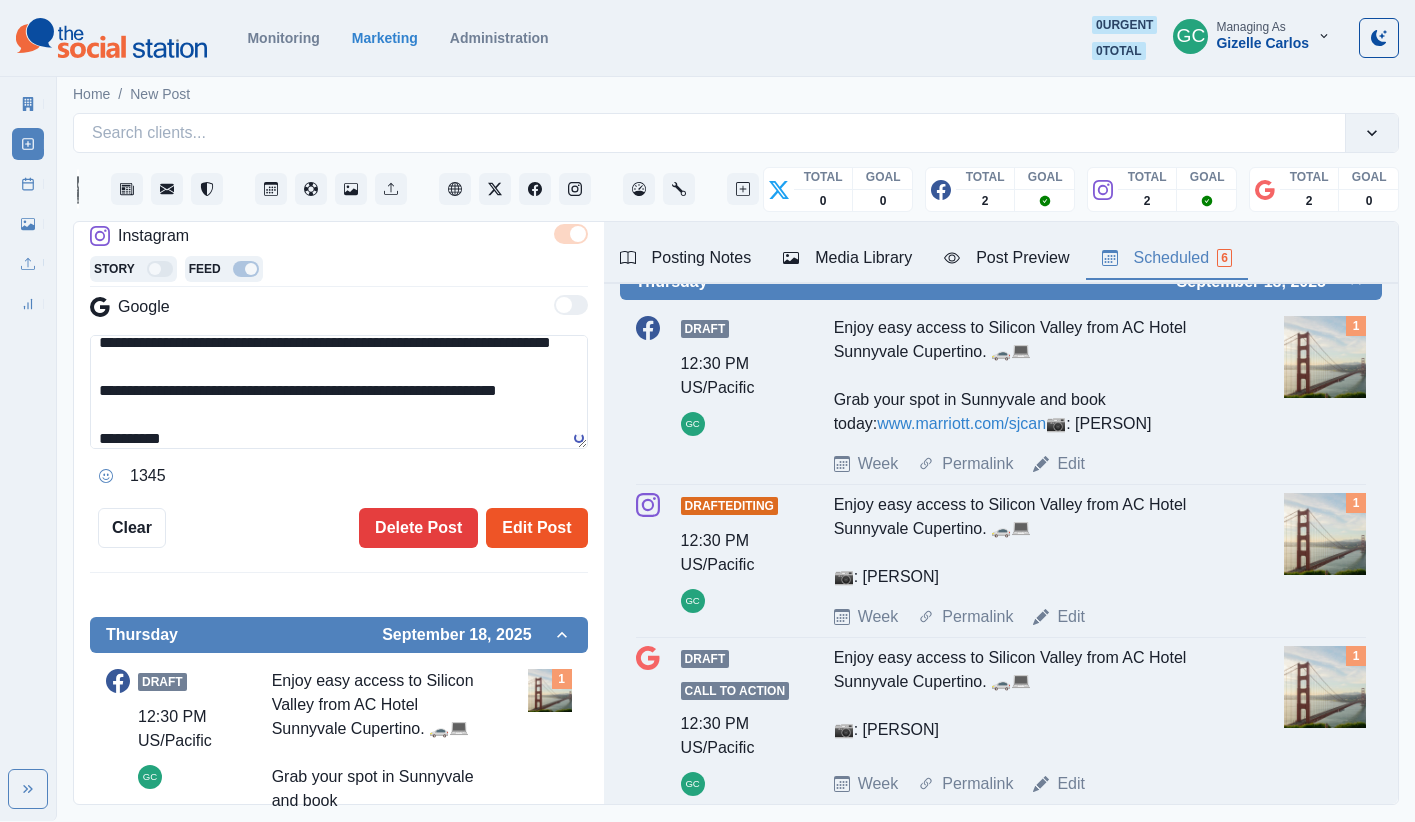 click on "Edit Post" at bounding box center (536, 528) 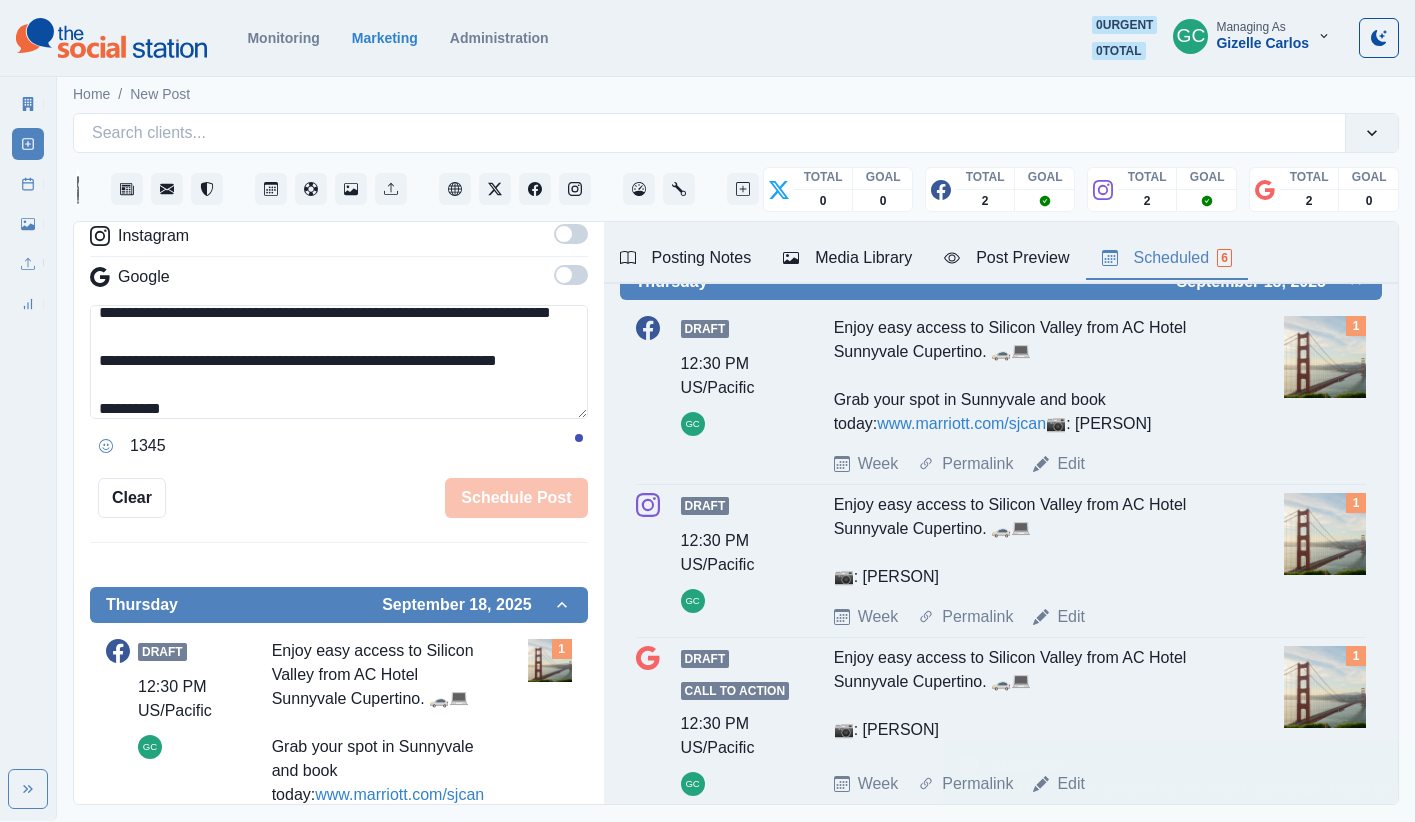 scroll, scrollTop: 0, scrollLeft: 0, axis: both 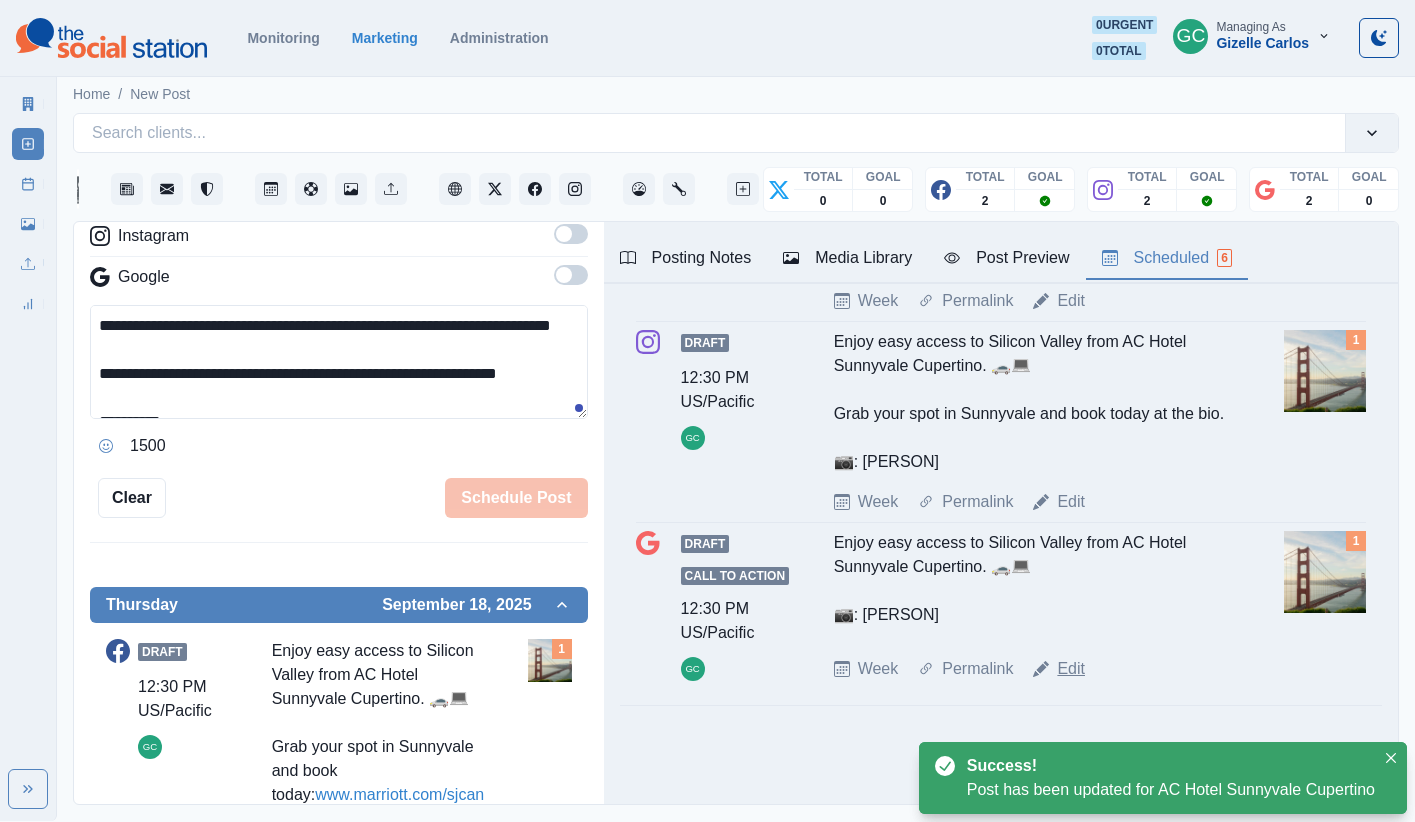 drag, startPoint x: 1073, startPoint y: 661, endPoint x: 789, endPoint y: 611, distance: 288.36783 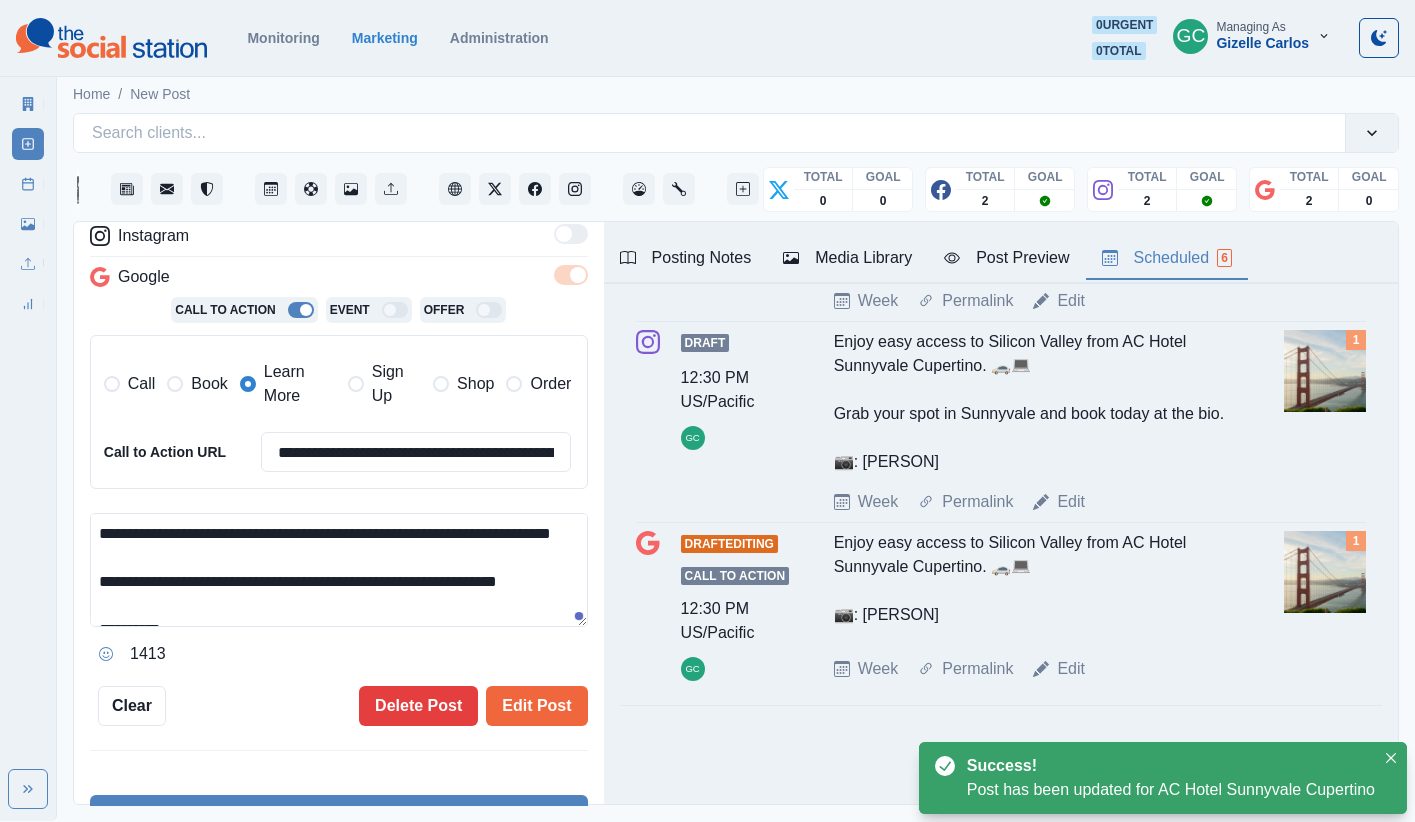 scroll, scrollTop: 352, scrollLeft: 0, axis: vertical 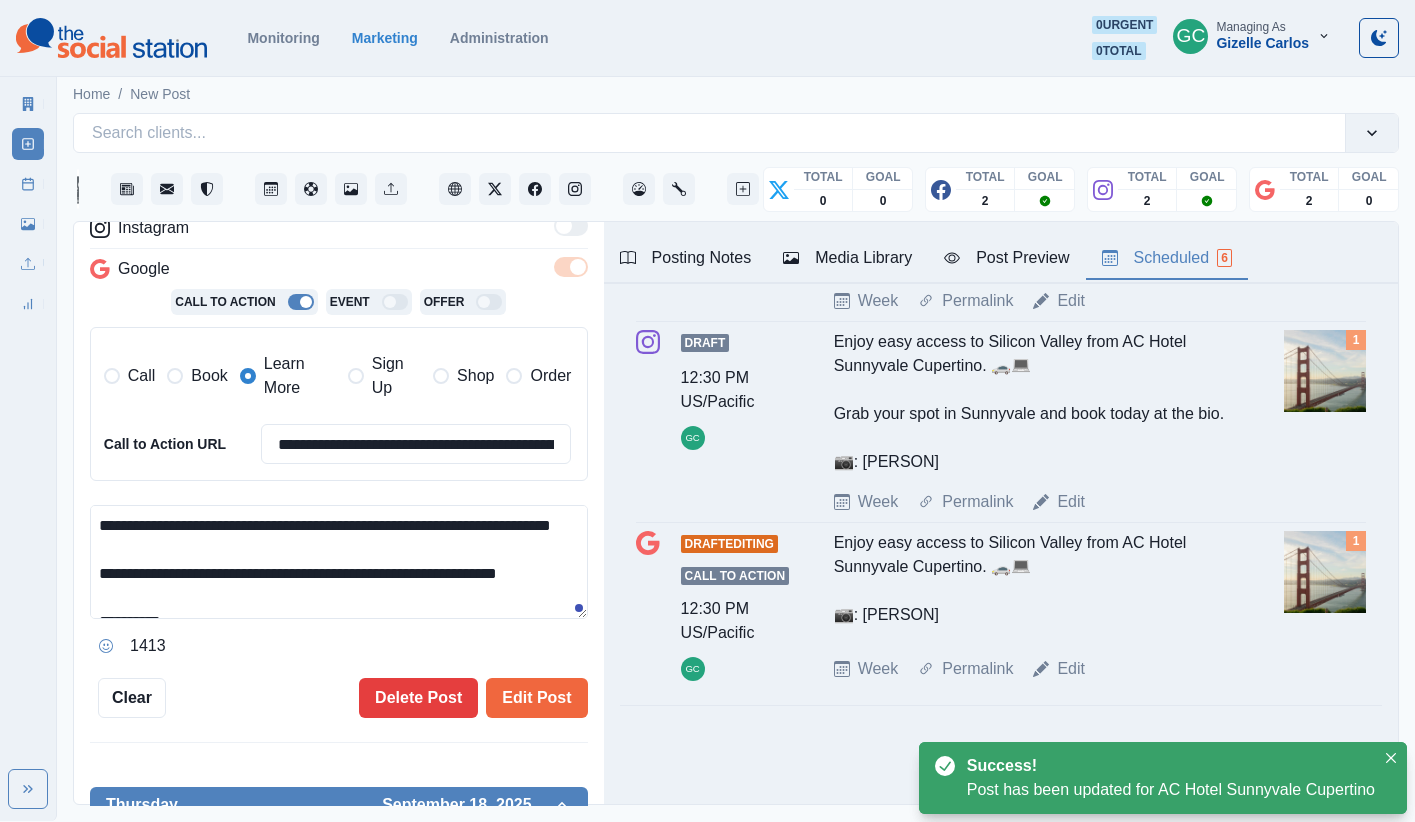 click on "**********" at bounding box center (339, 562) 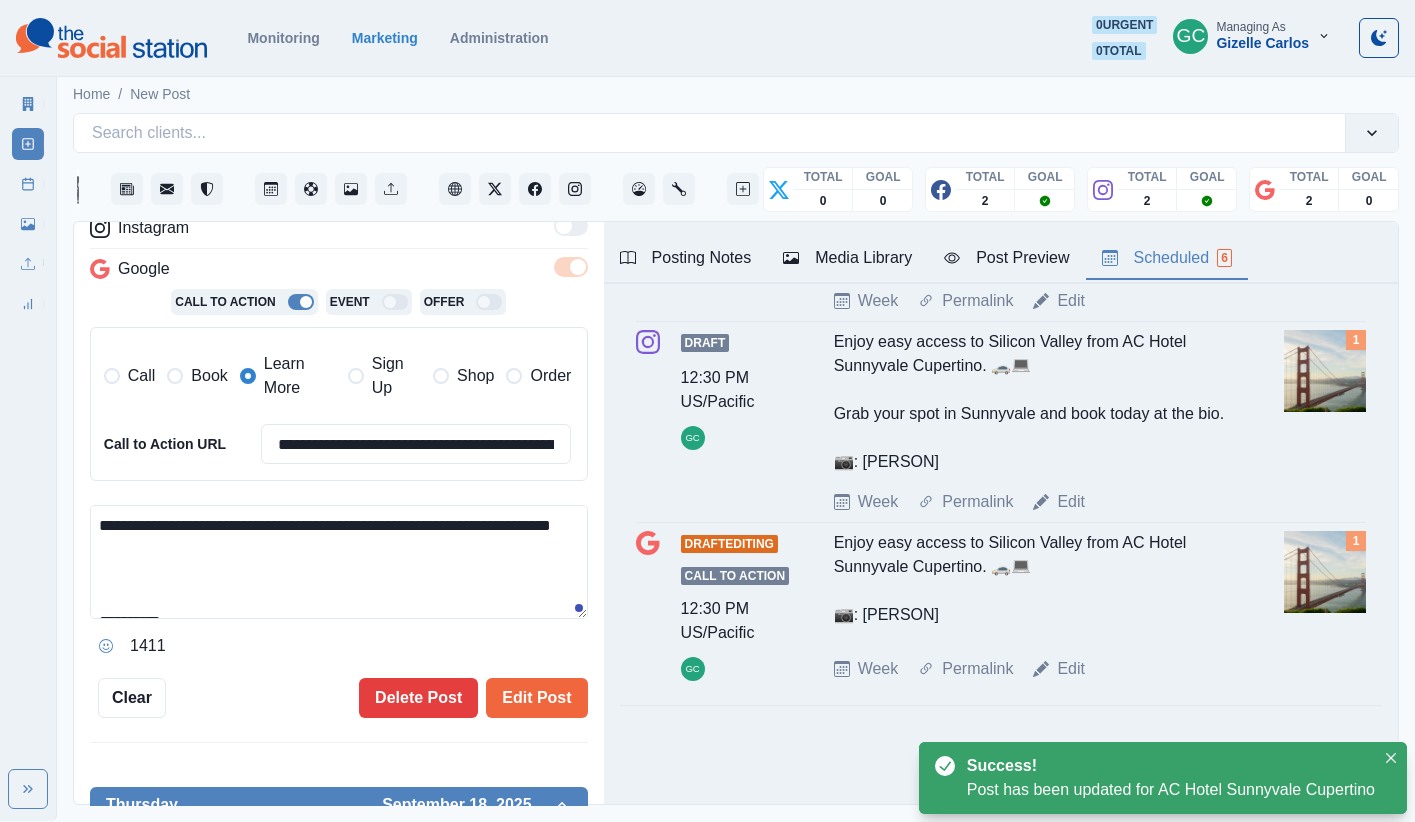 scroll, scrollTop: 13, scrollLeft: 0, axis: vertical 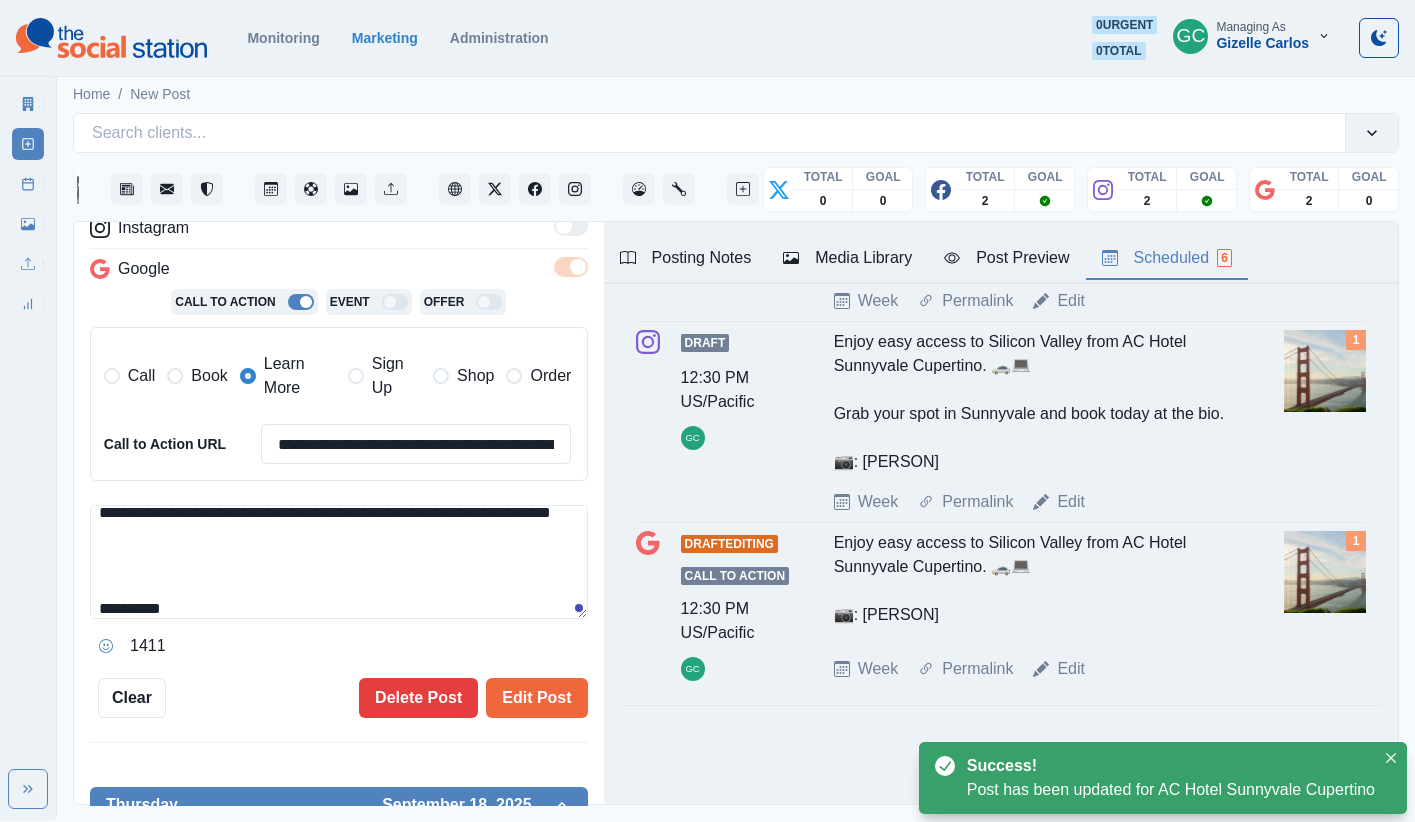 paste on "**********" 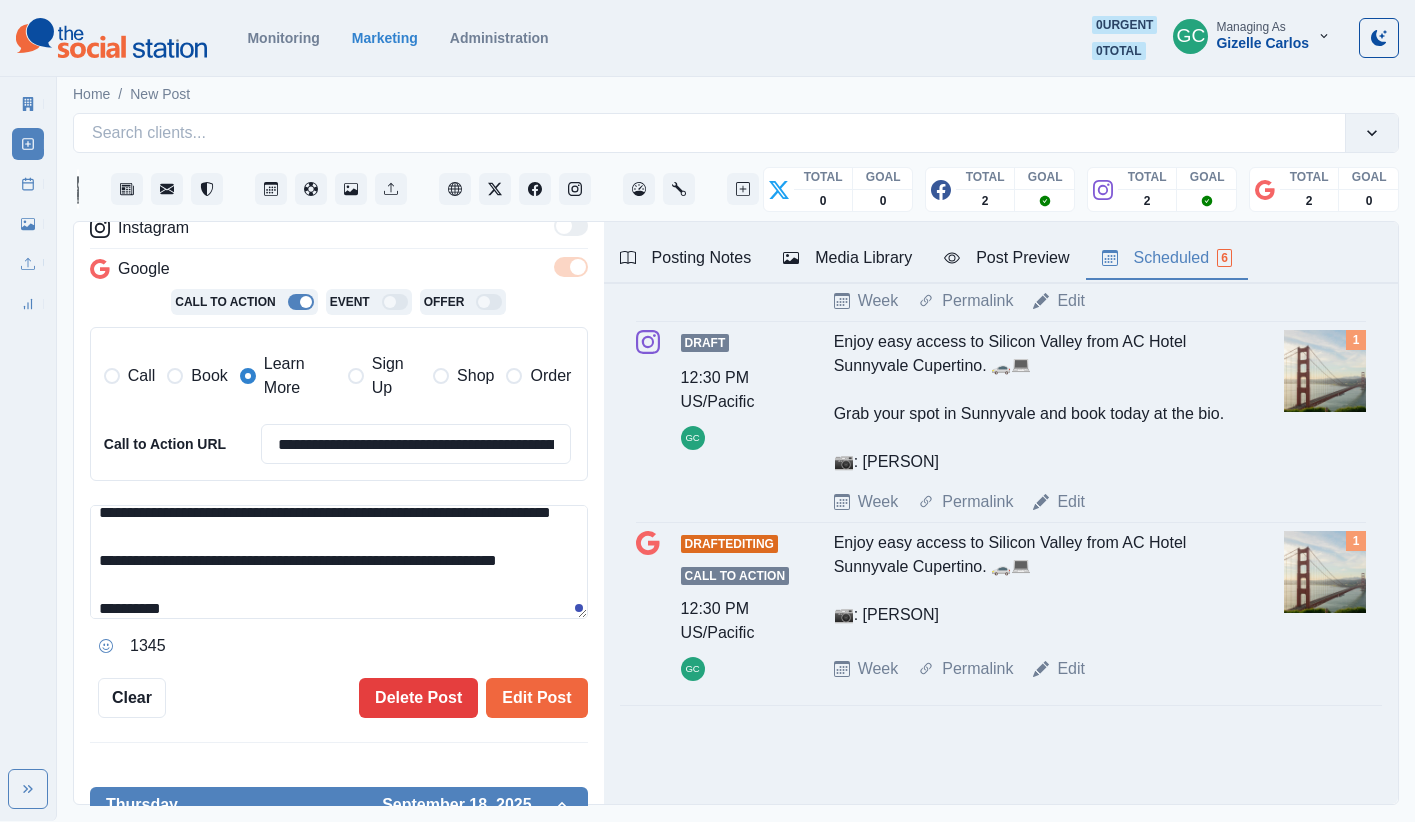 drag, startPoint x: 415, startPoint y: 586, endPoint x: 416, endPoint y: 603, distance: 17.029387 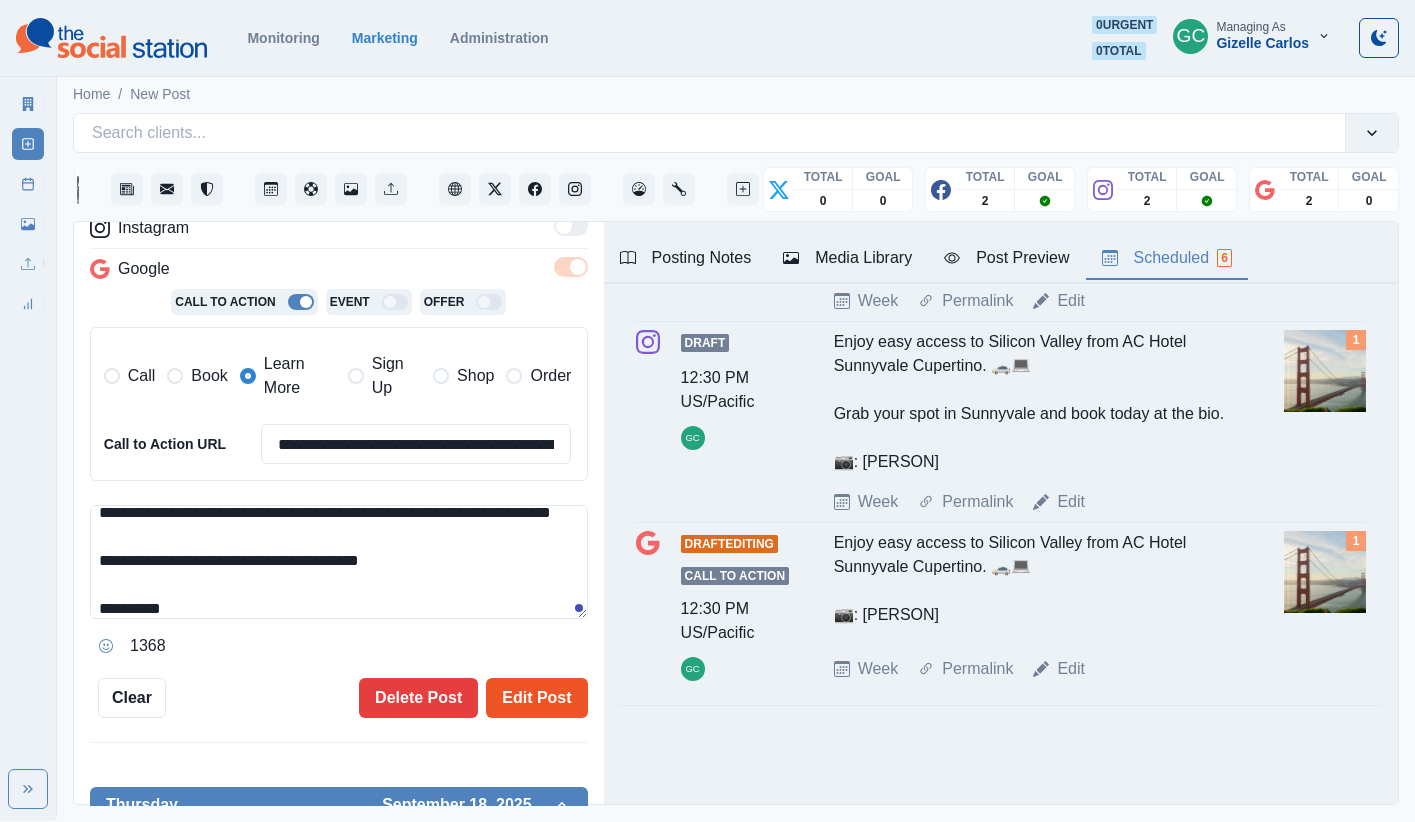 type on "**********" 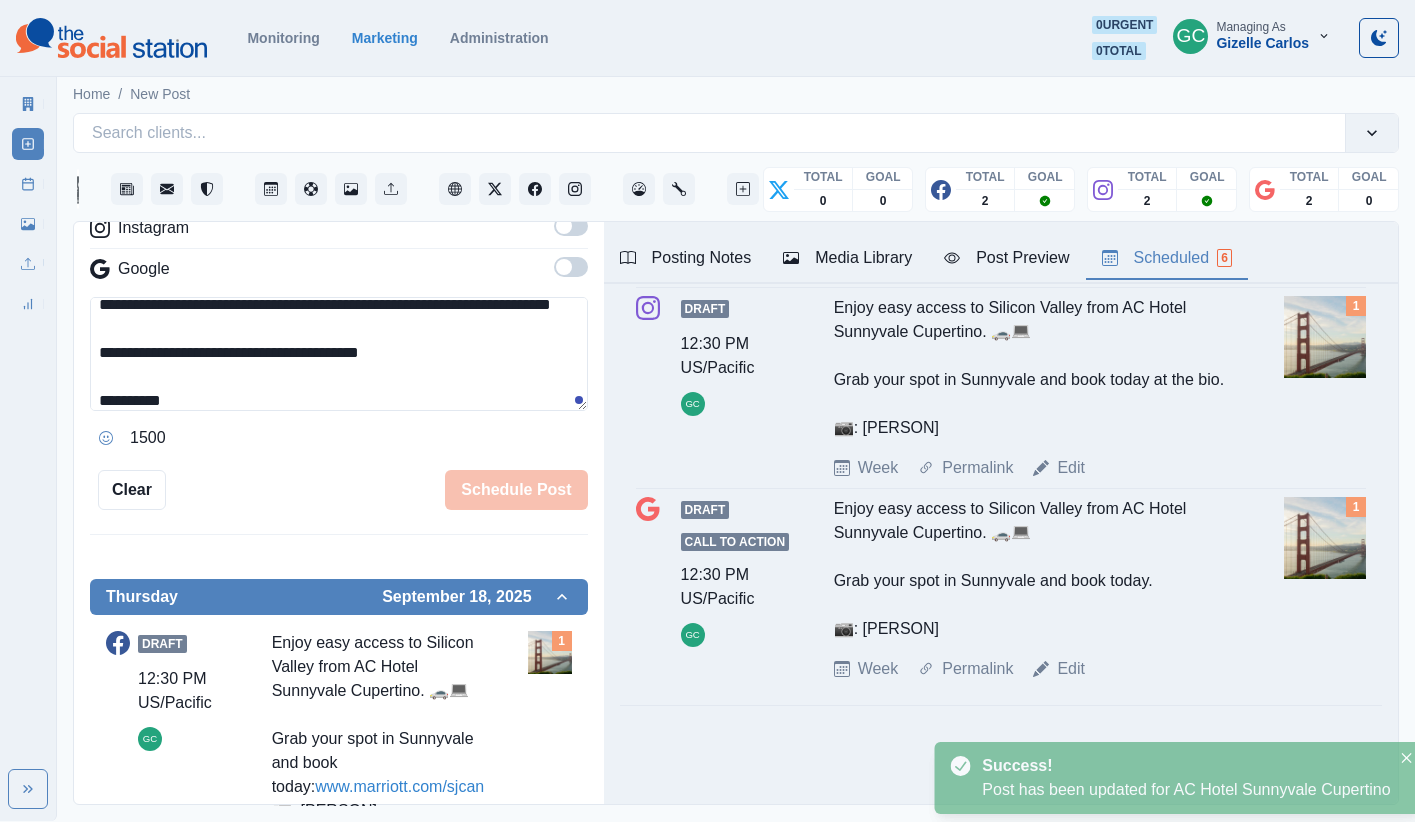 scroll, scrollTop: 0, scrollLeft: 0, axis: both 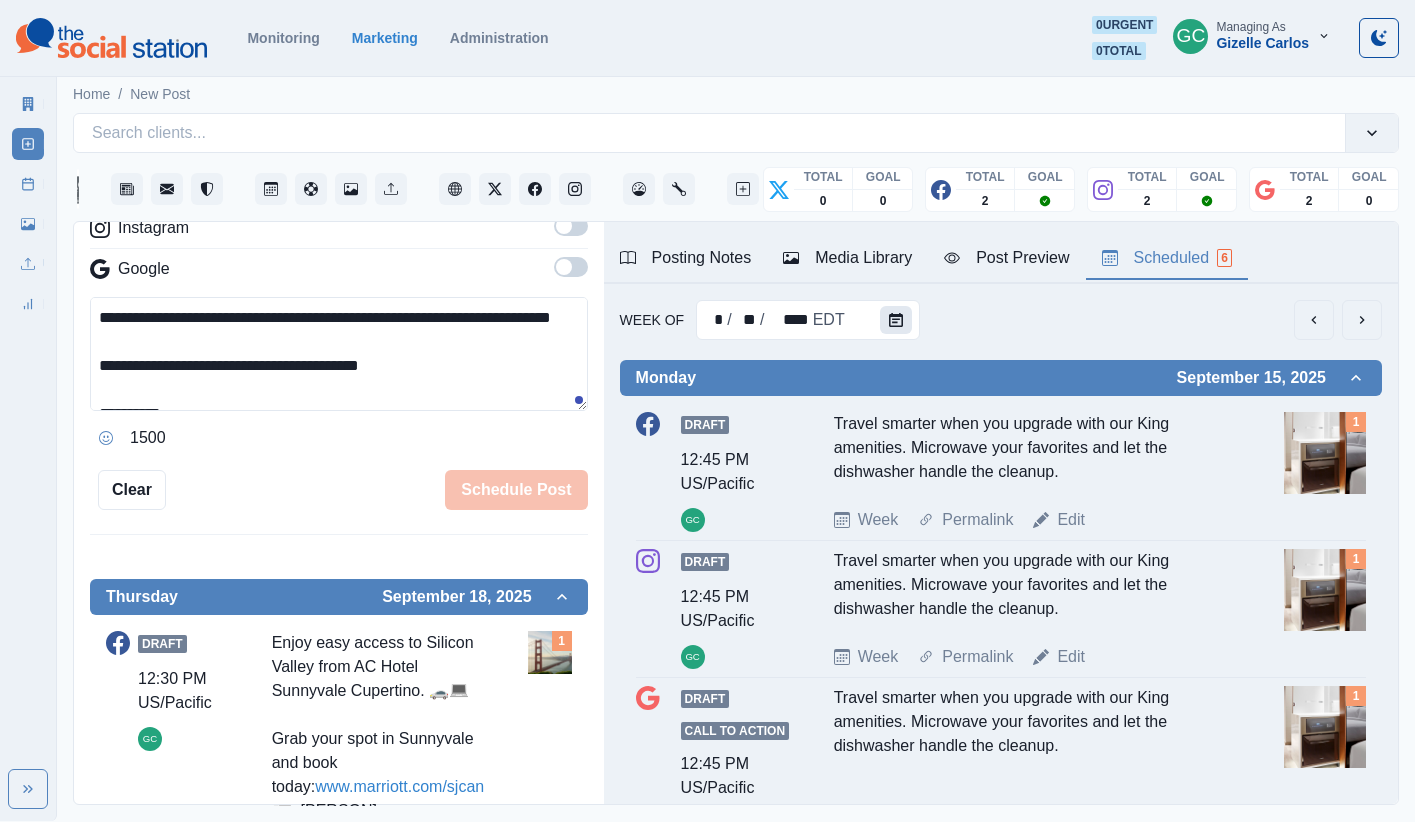 click at bounding box center (896, 320) 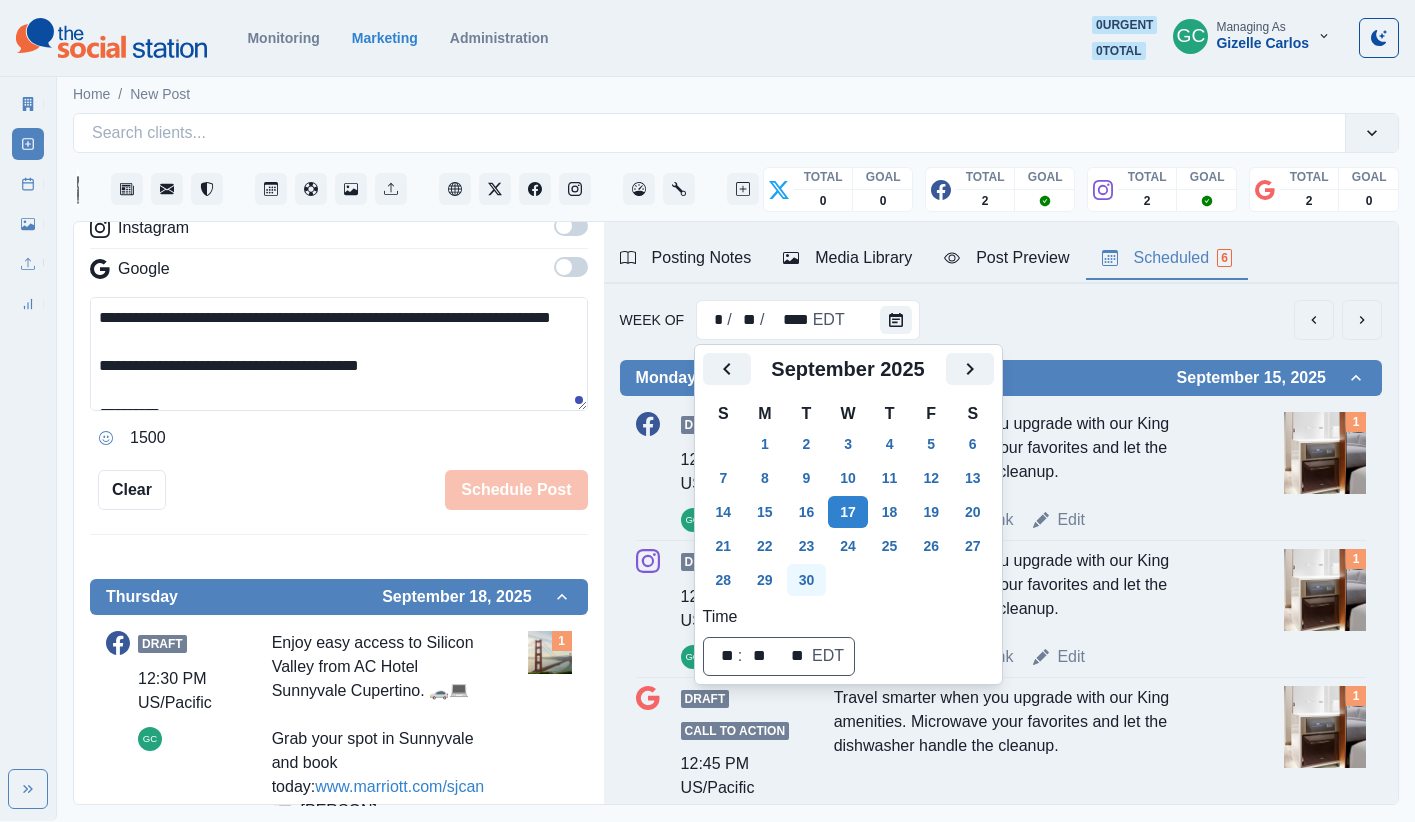 click on "30" at bounding box center [807, 580] 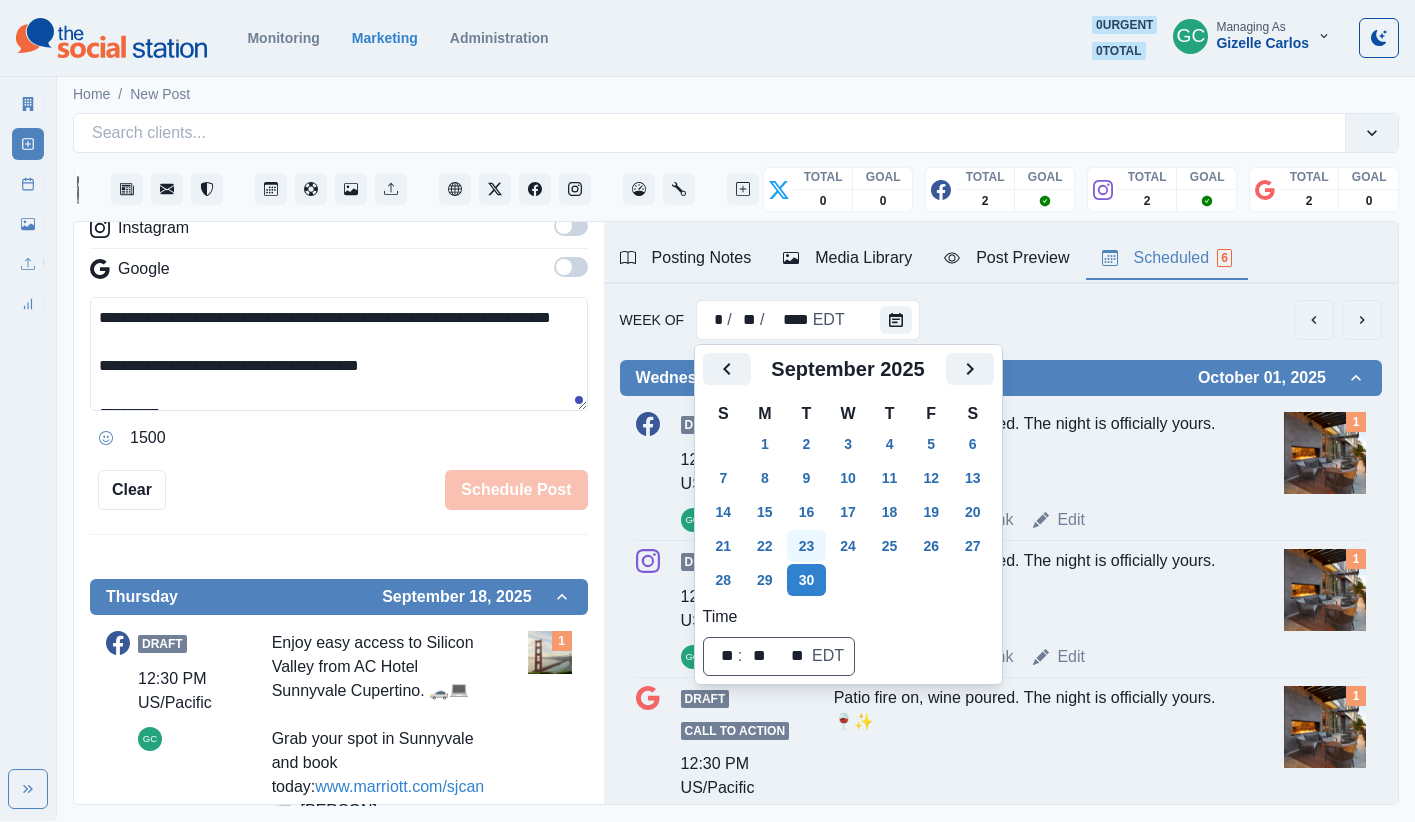 click on "23" at bounding box center [807, 546] 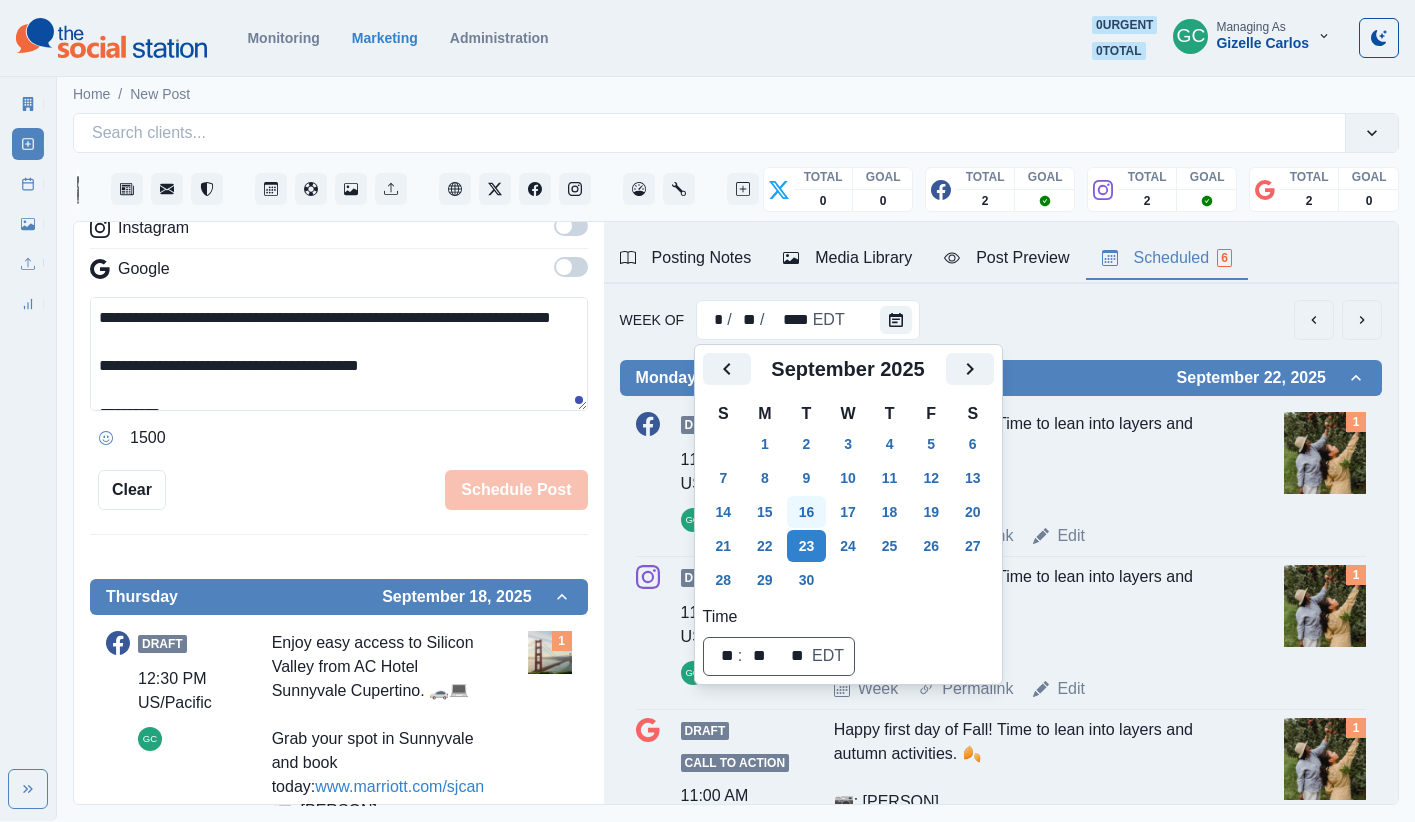 click on "16" at bounding box center [807, 512] 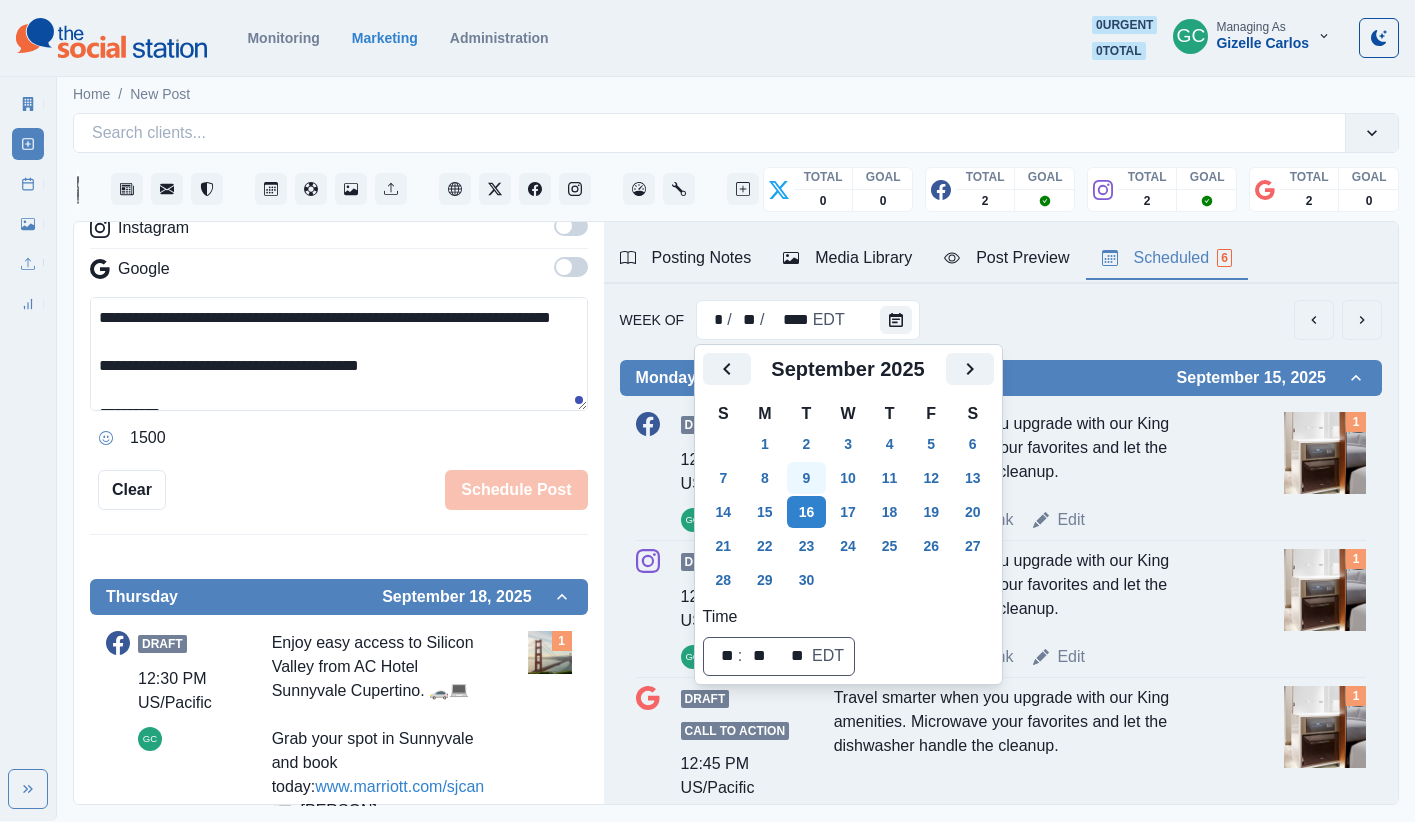 click on "9" at bounding box center (807, 478) 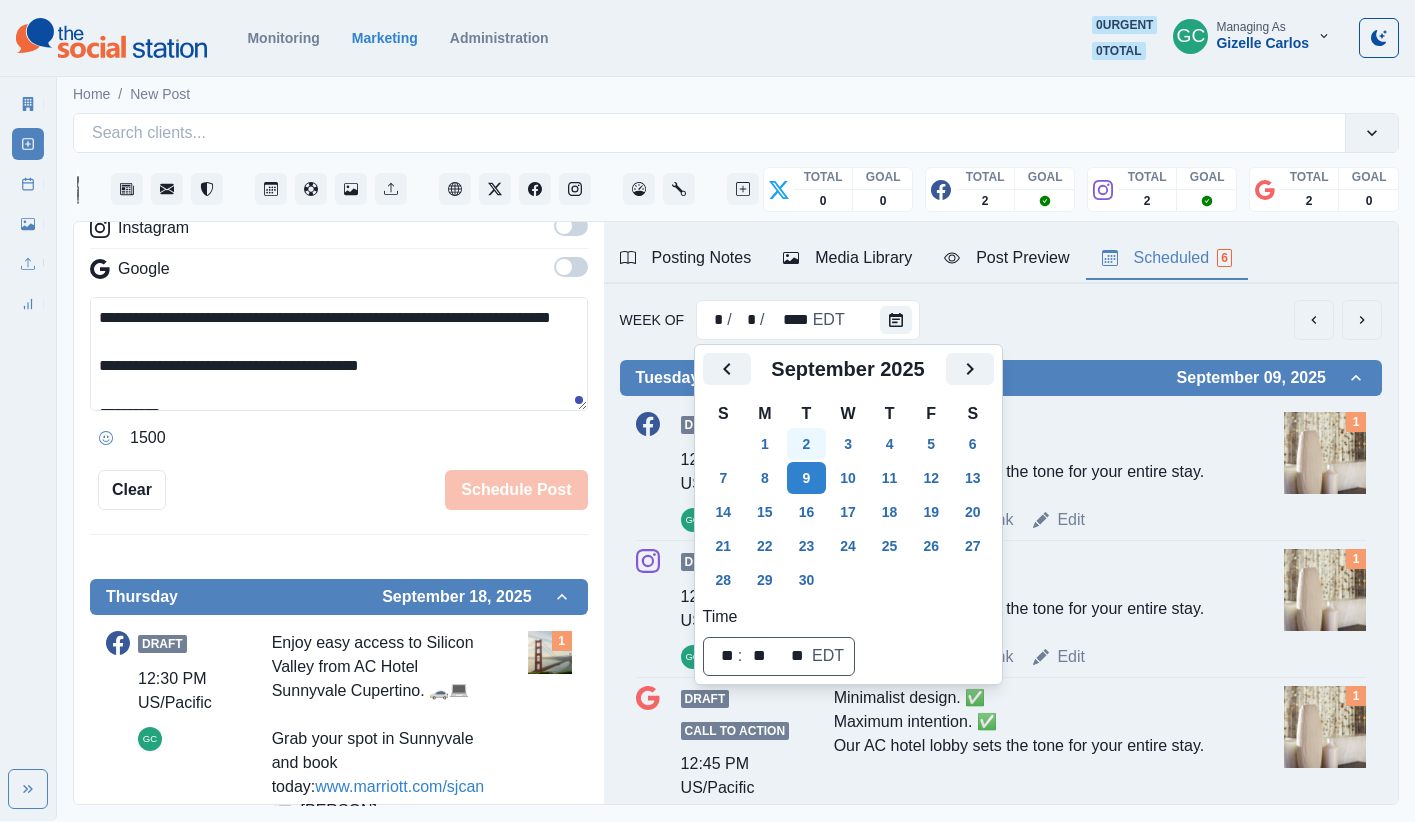 click on "2" at bounding box center (807, 444) 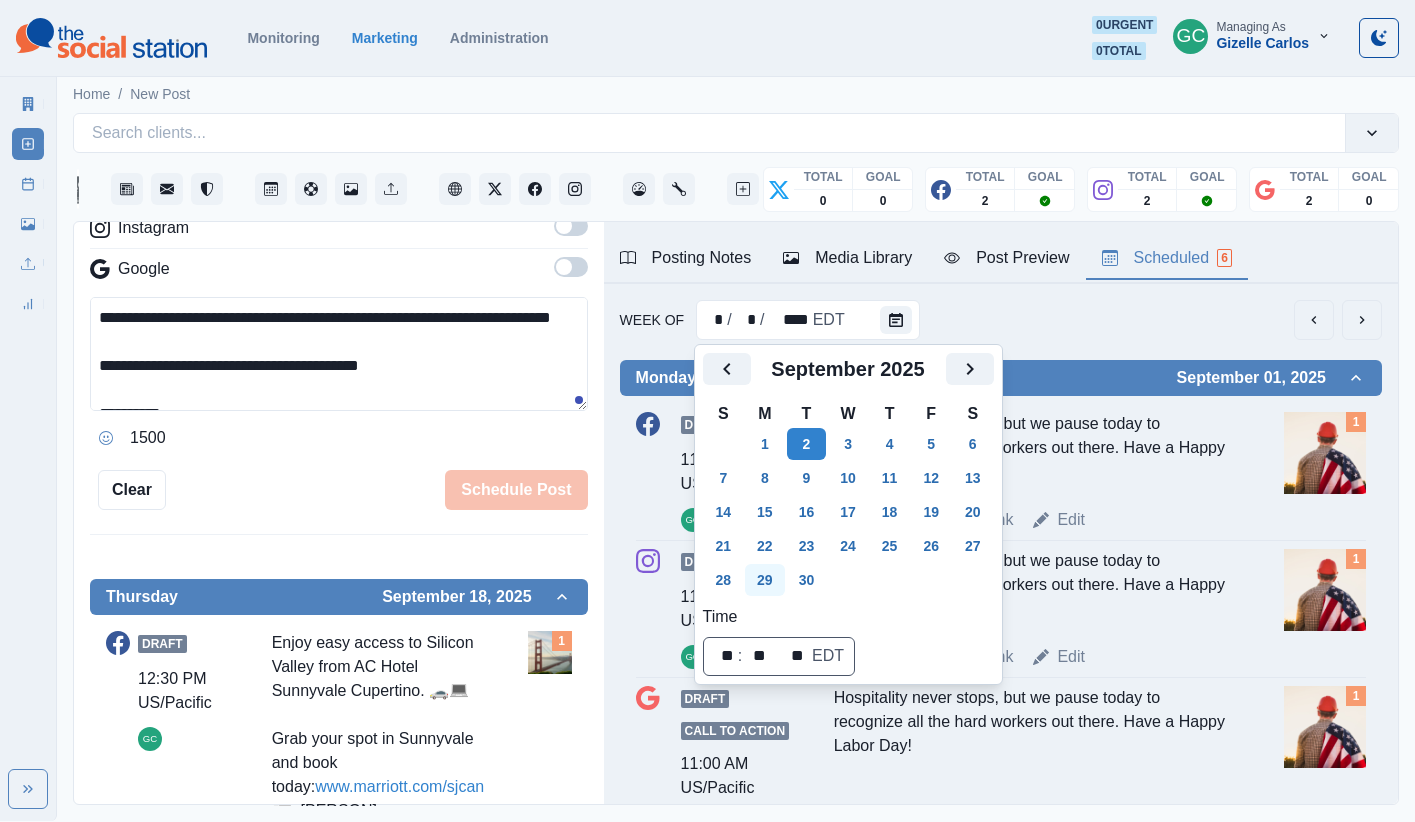 click on "29" at bounding box center (765, 580) 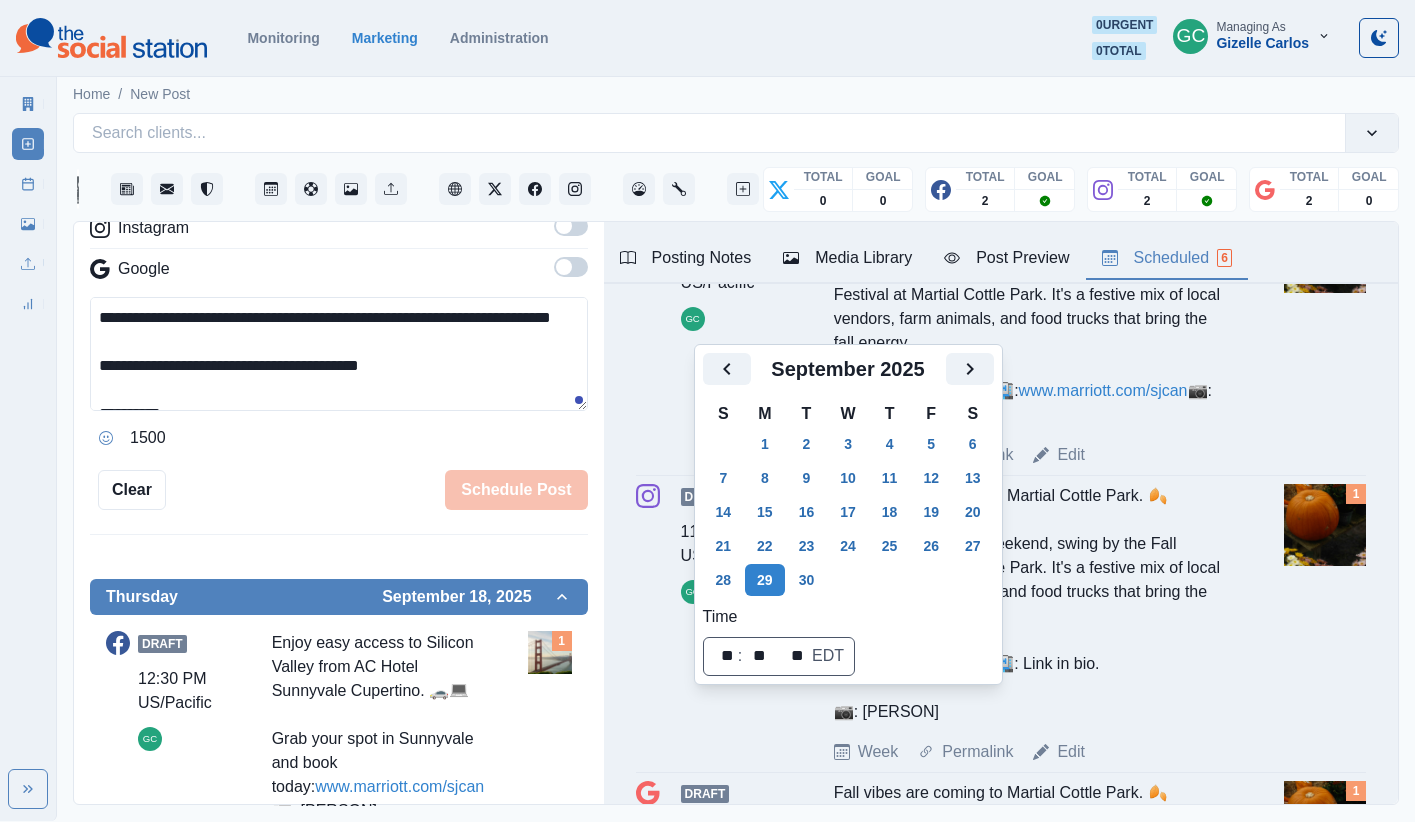 click on "Fall vibes are coming to Martial Cottle Park. 🍂
If you're in town next weekend, swing by the Fall Festival at Martial Cottle Park. It's a festive mix of local vendors, farm animals, and food trucks that bring the fall energy.
🎟️:  www.bit.ly/3J4KCl7
🏨: Link in bio.
📷: [PERSON]" at bounding box center [1032, 604] 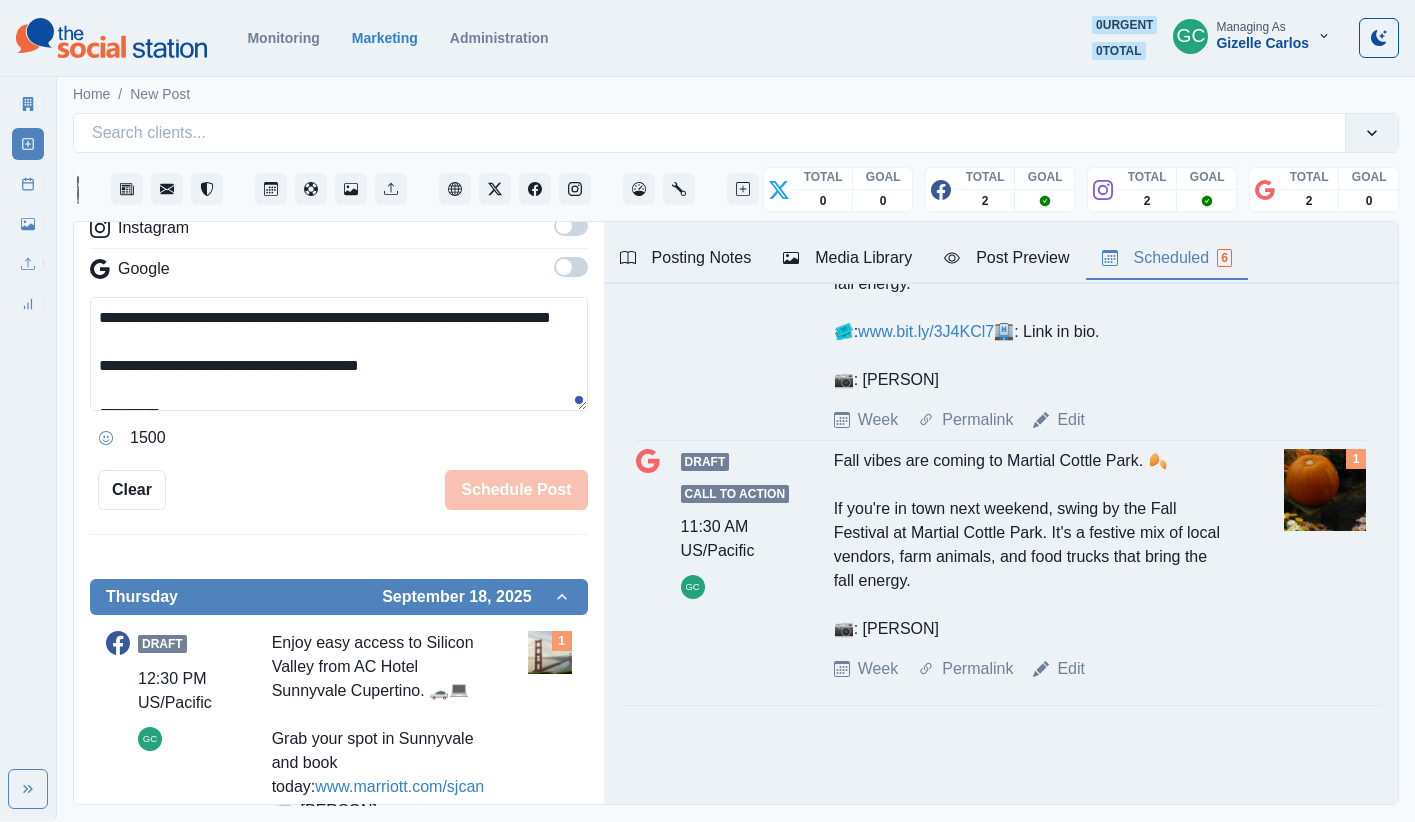 scroll, scrollTop: 1105, scrollLeft: 0, axis: vertical 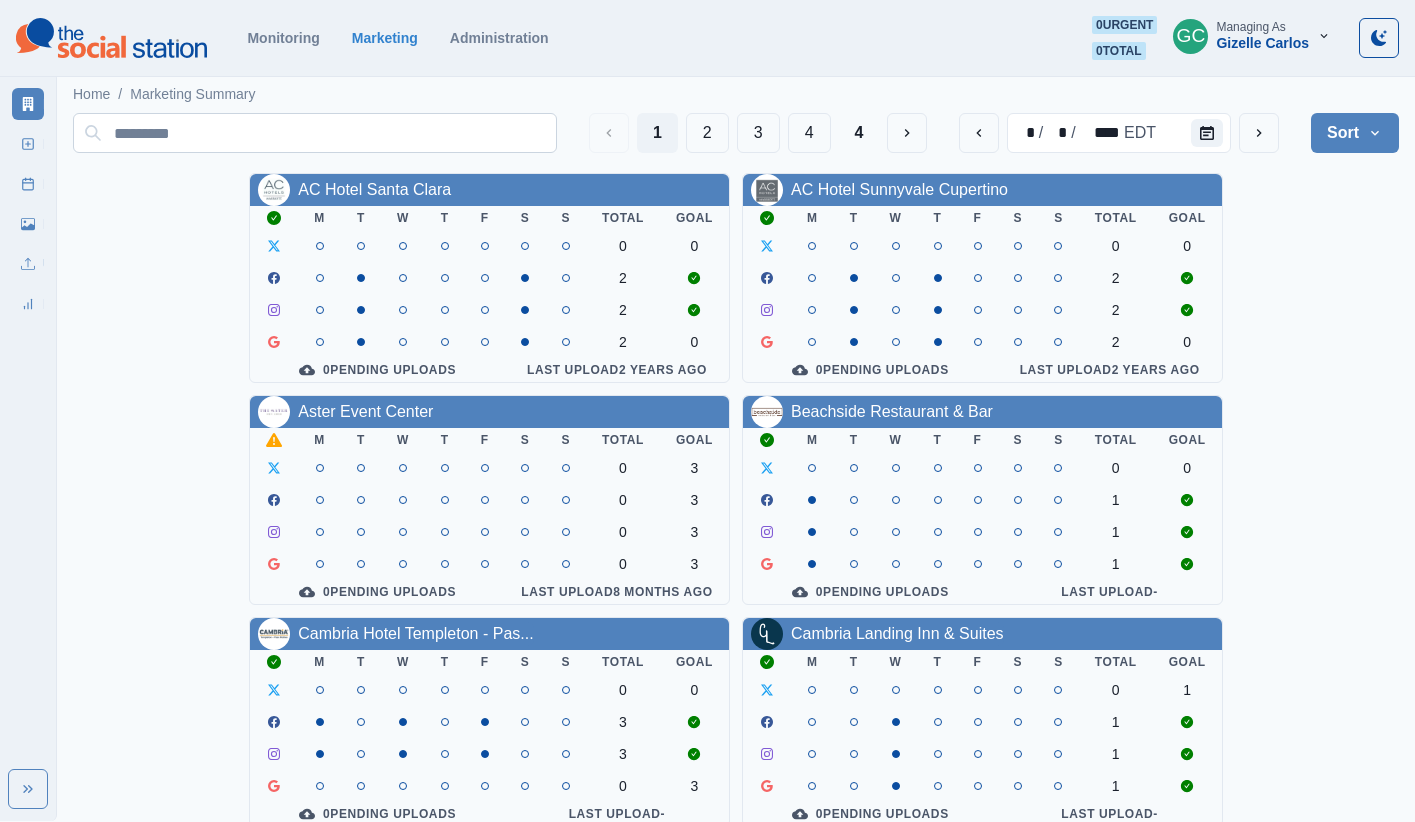 click at bounding box center (315, 133) 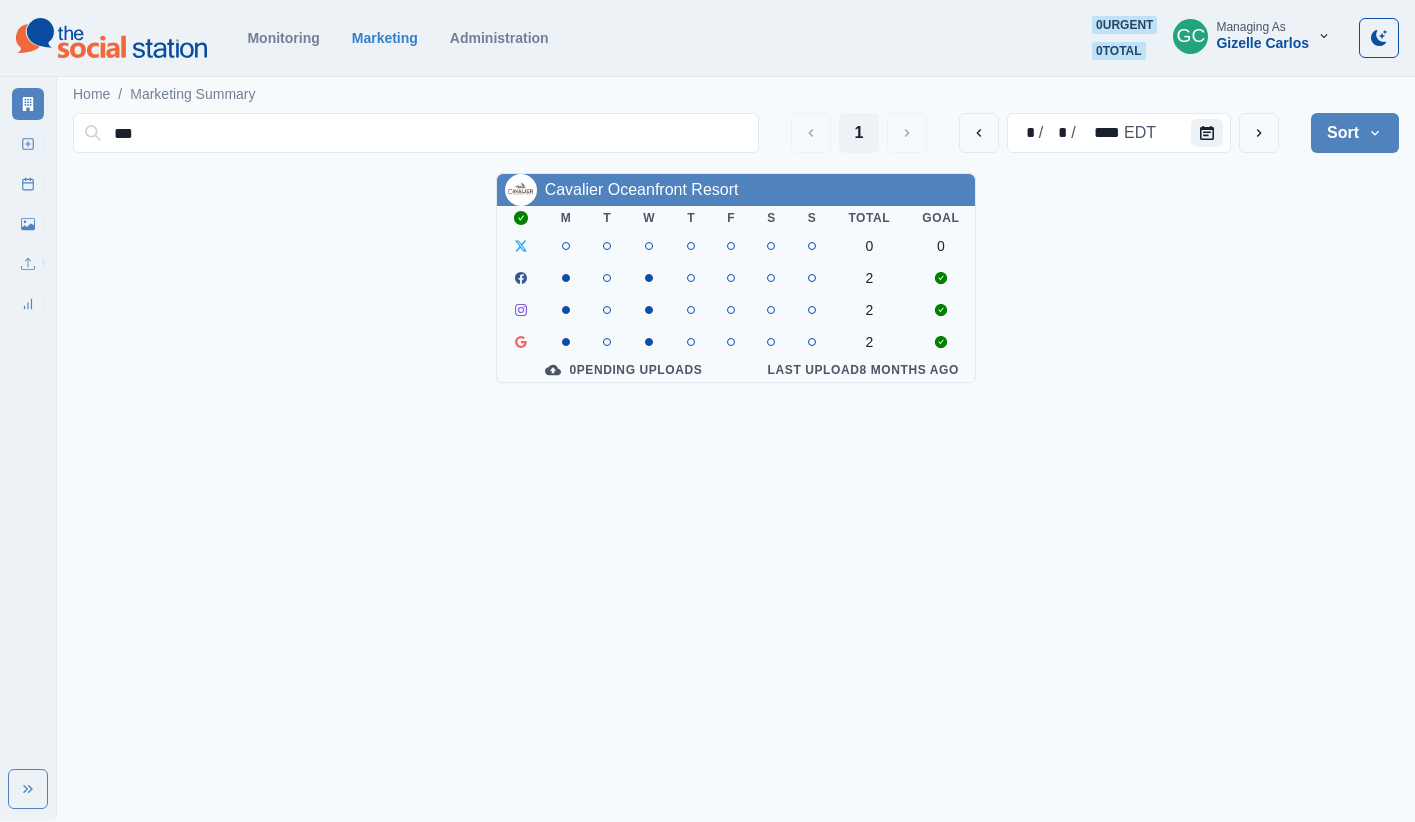 type on "***" 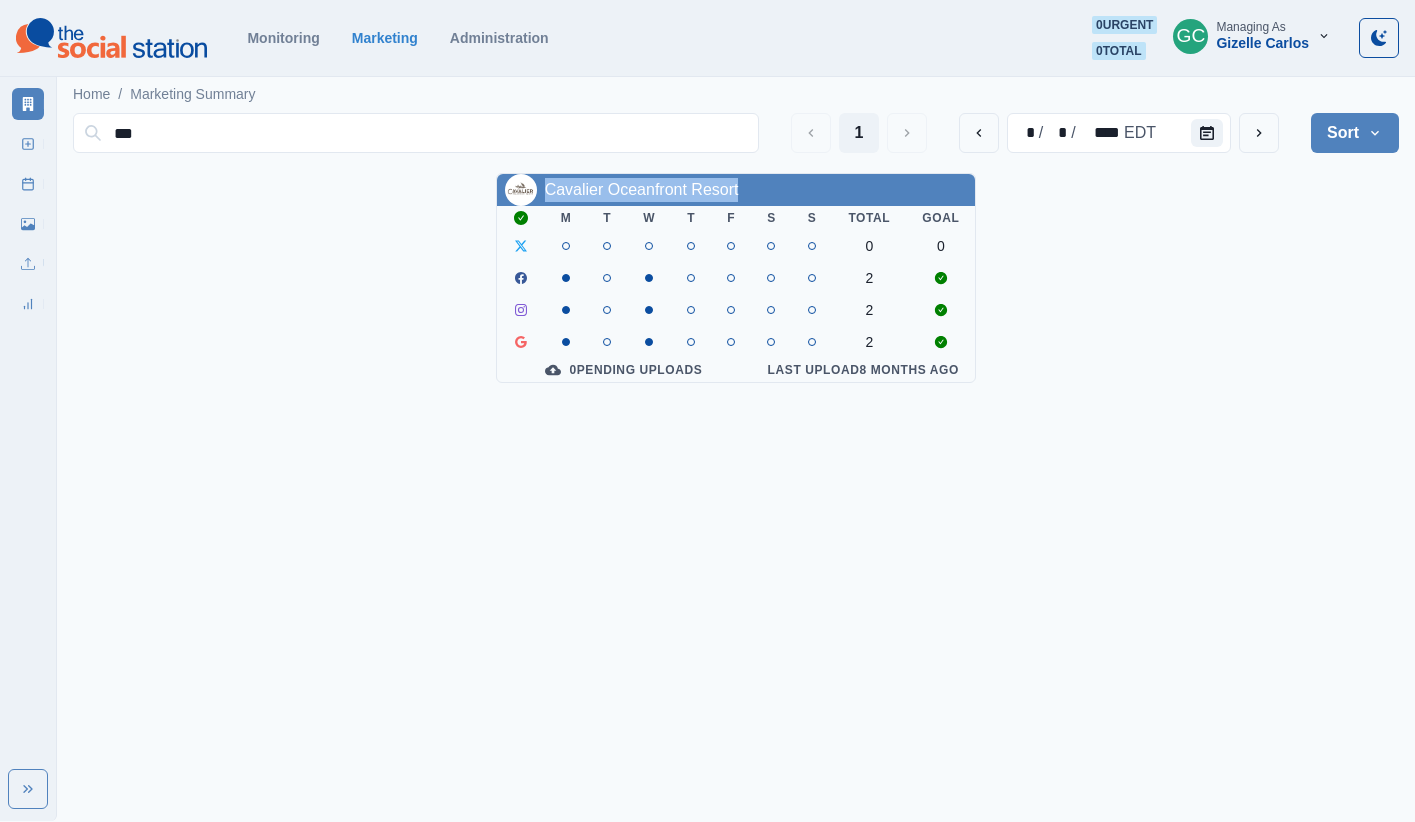 click at bounding box center (111, 38) 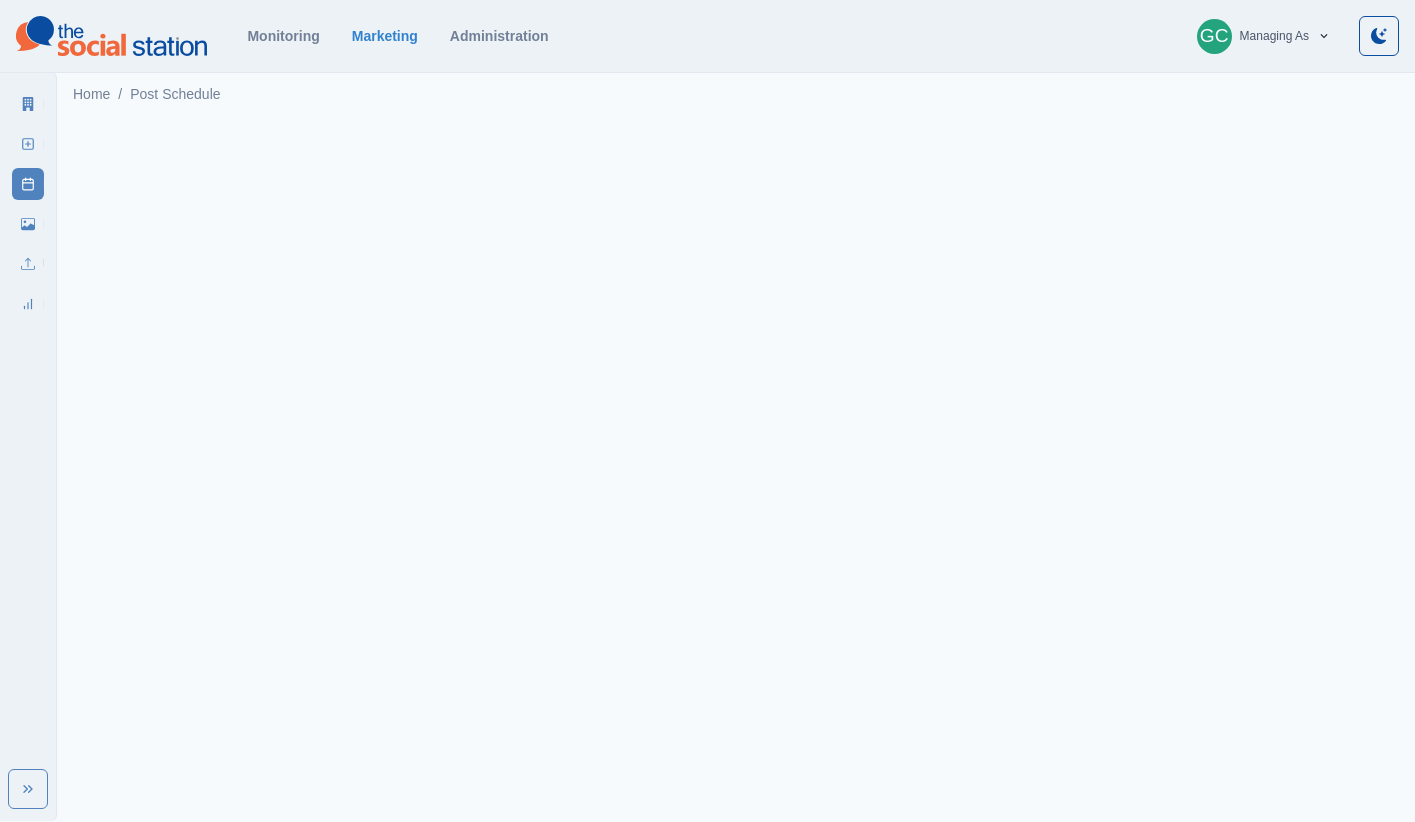 scroll, scrollTop: 0, scrollLeft: 0, axis: both 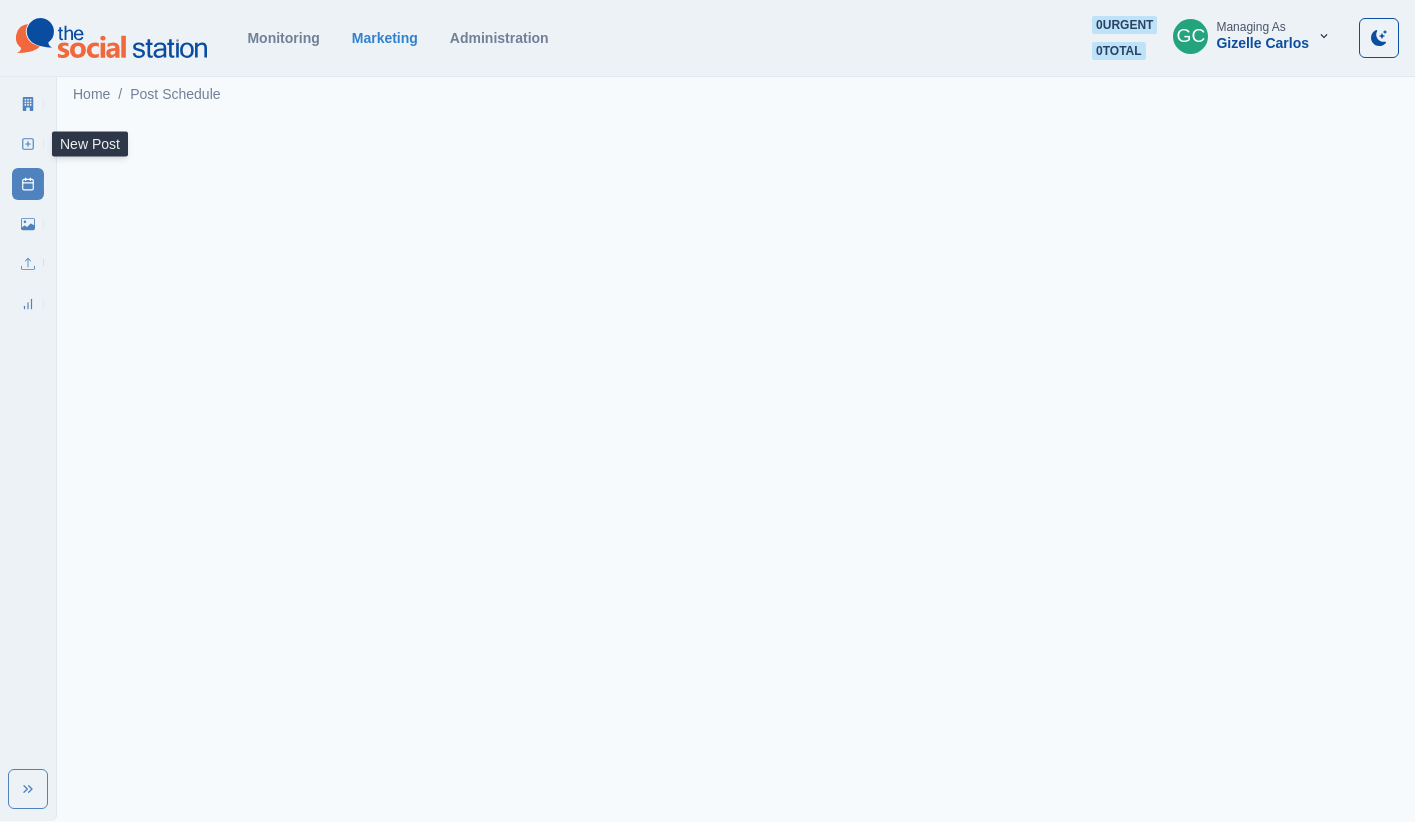 click on "New Post" at bounding box center [28, 144] 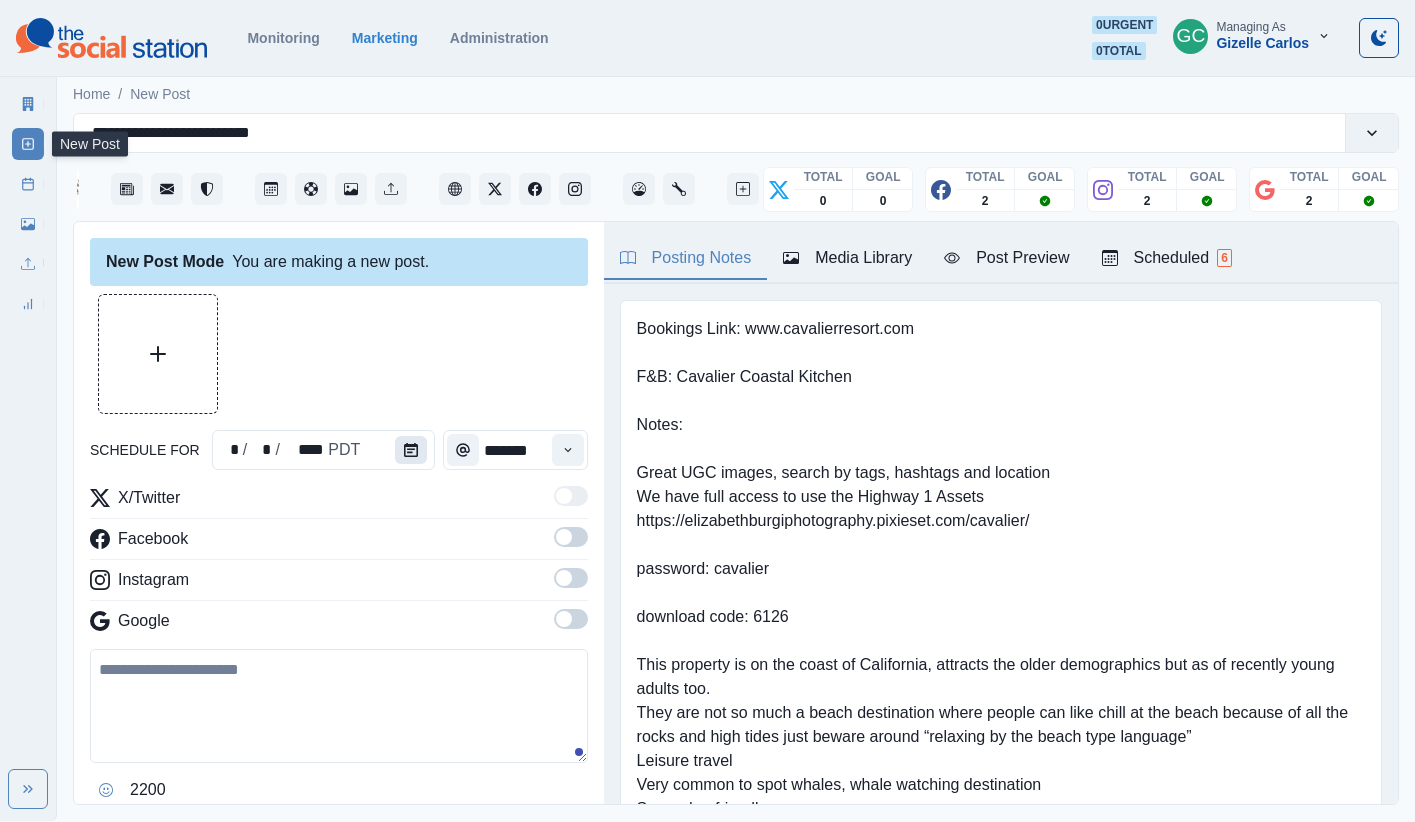 click at bounding box center [411, 450] 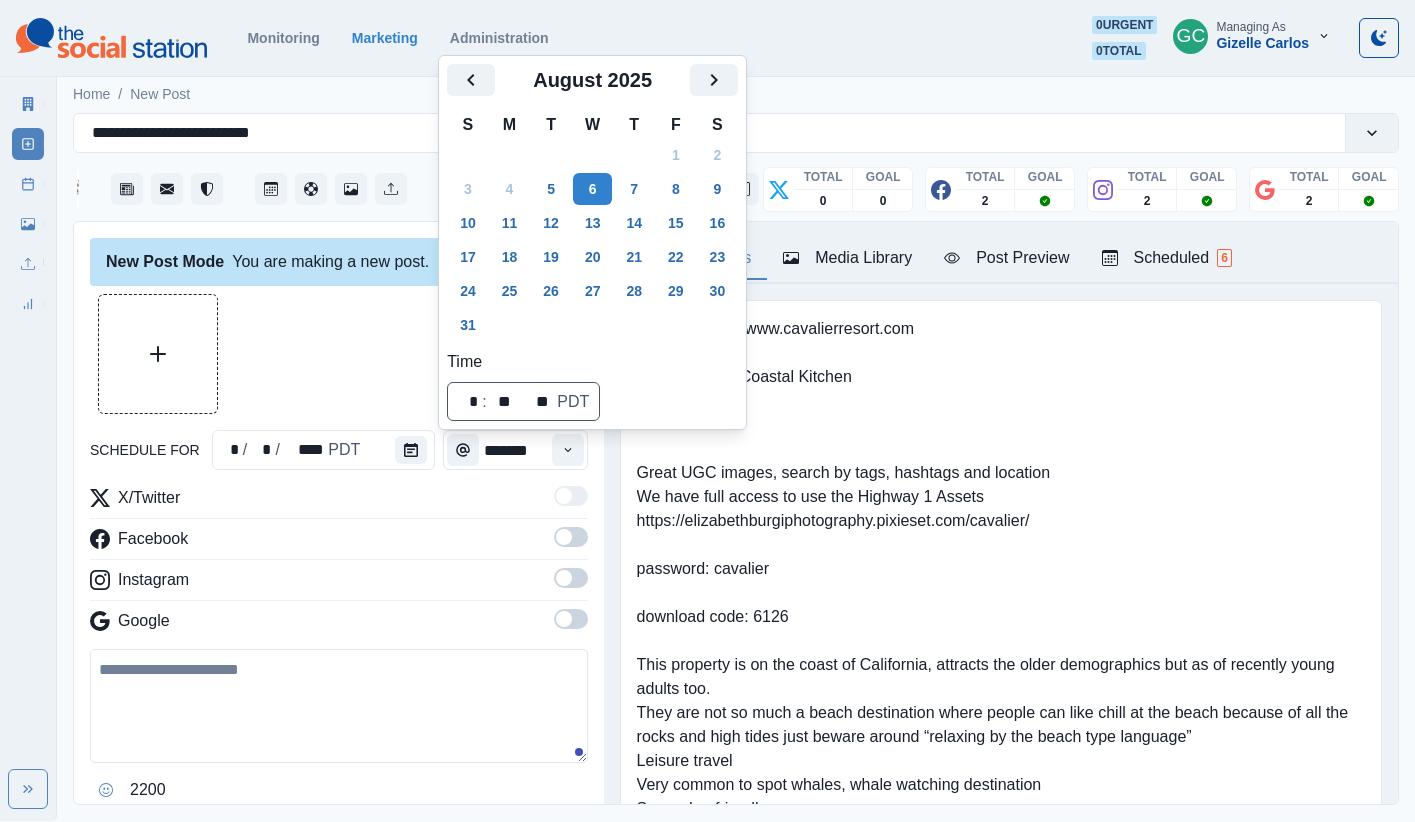 click at bounding box center (714, 80) 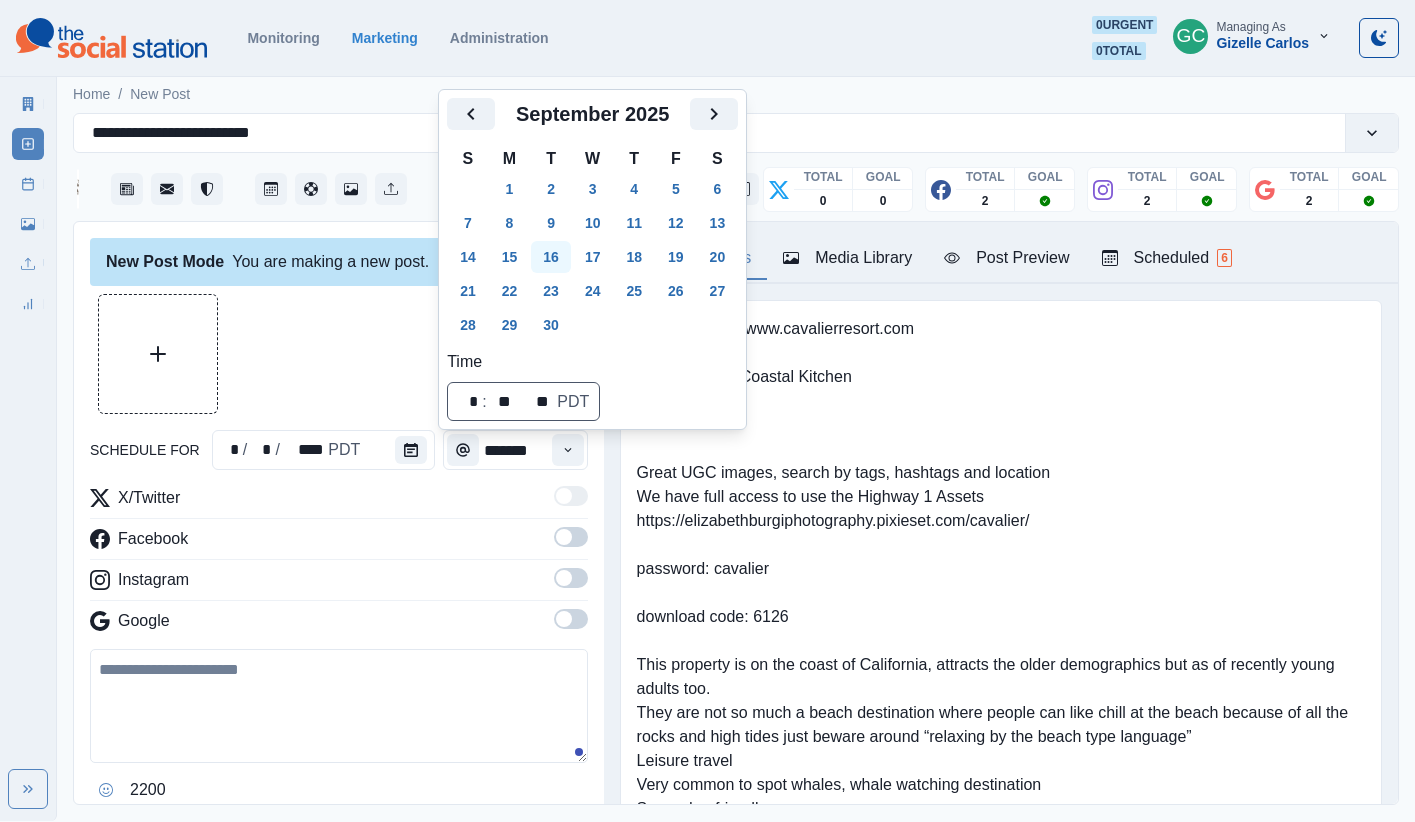 click on "16" at bounding box center (551, 257) 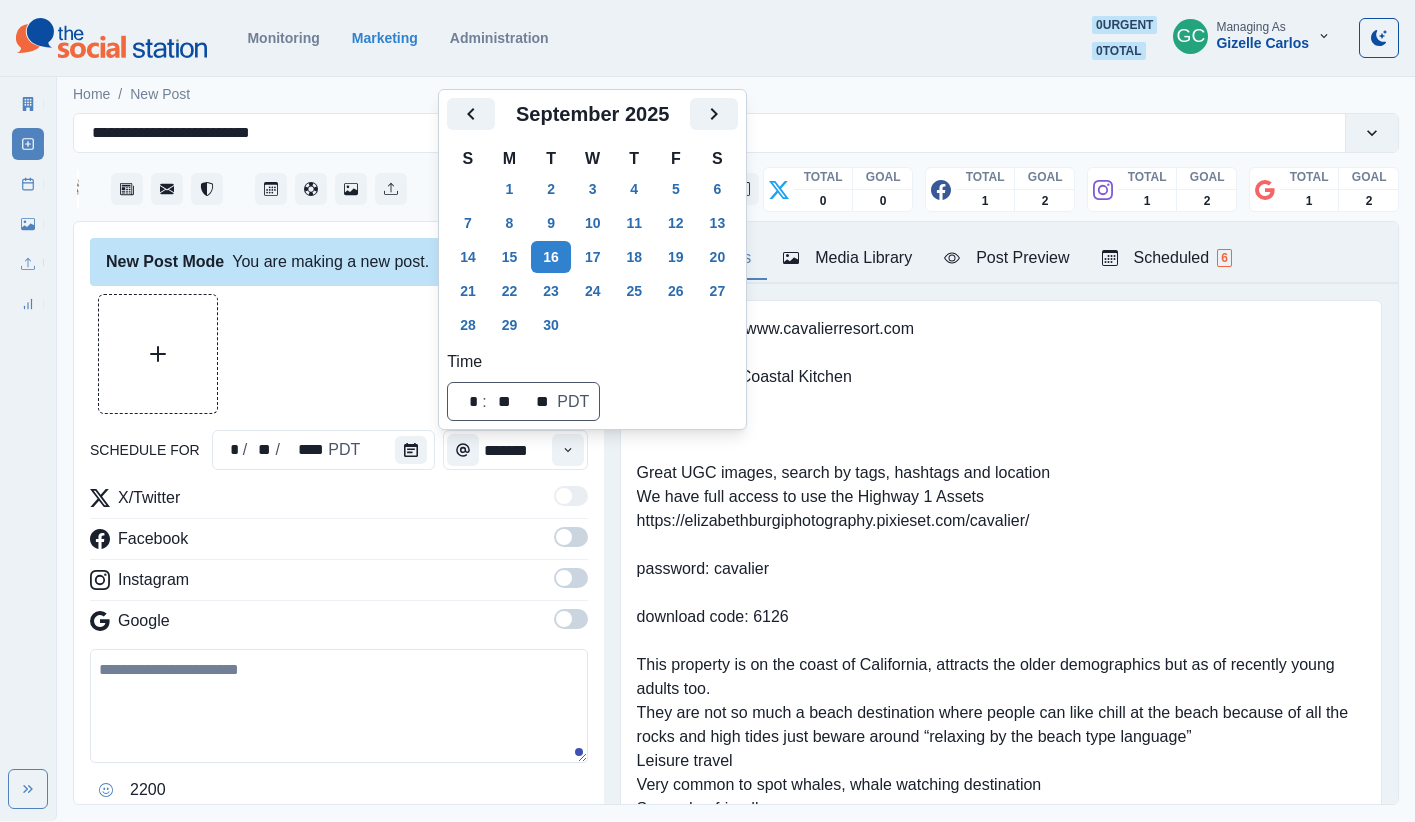 click on "Bookings Link: www.cavalierresort.com
F&B: Cavalier Coastal Kitchen
Notes:
Great UGC images, search by tags, hashtags and location
We have full access to use the Highway 1 Assets
https://elizabethburgiphotography.pixieset.com/cavalier/
password: cavalier
download code: 6126
This property is on the coast of California, attracts the older demographics but as of recently young adults too.
They are not so much a beach destination where people can like chill at the beach because of all the rocks and high tides just beware around “relaxing by the beach type language”
Leisure travel
Very common to spot whales, whale watching destination
Super dog friendly" at bounding box center (1001, 569) 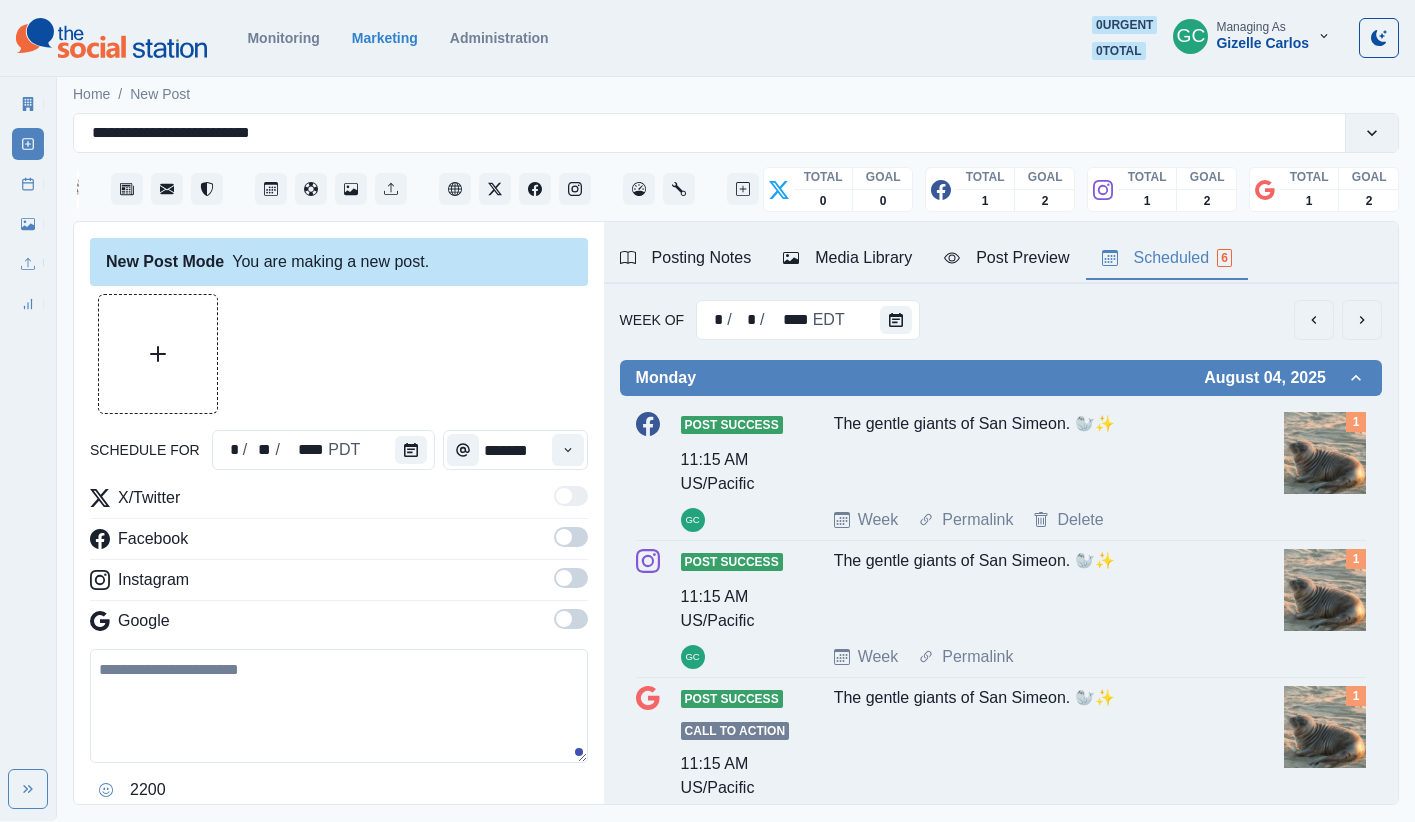 click on "Scheduled 6" at bounding box center (1167, 258) 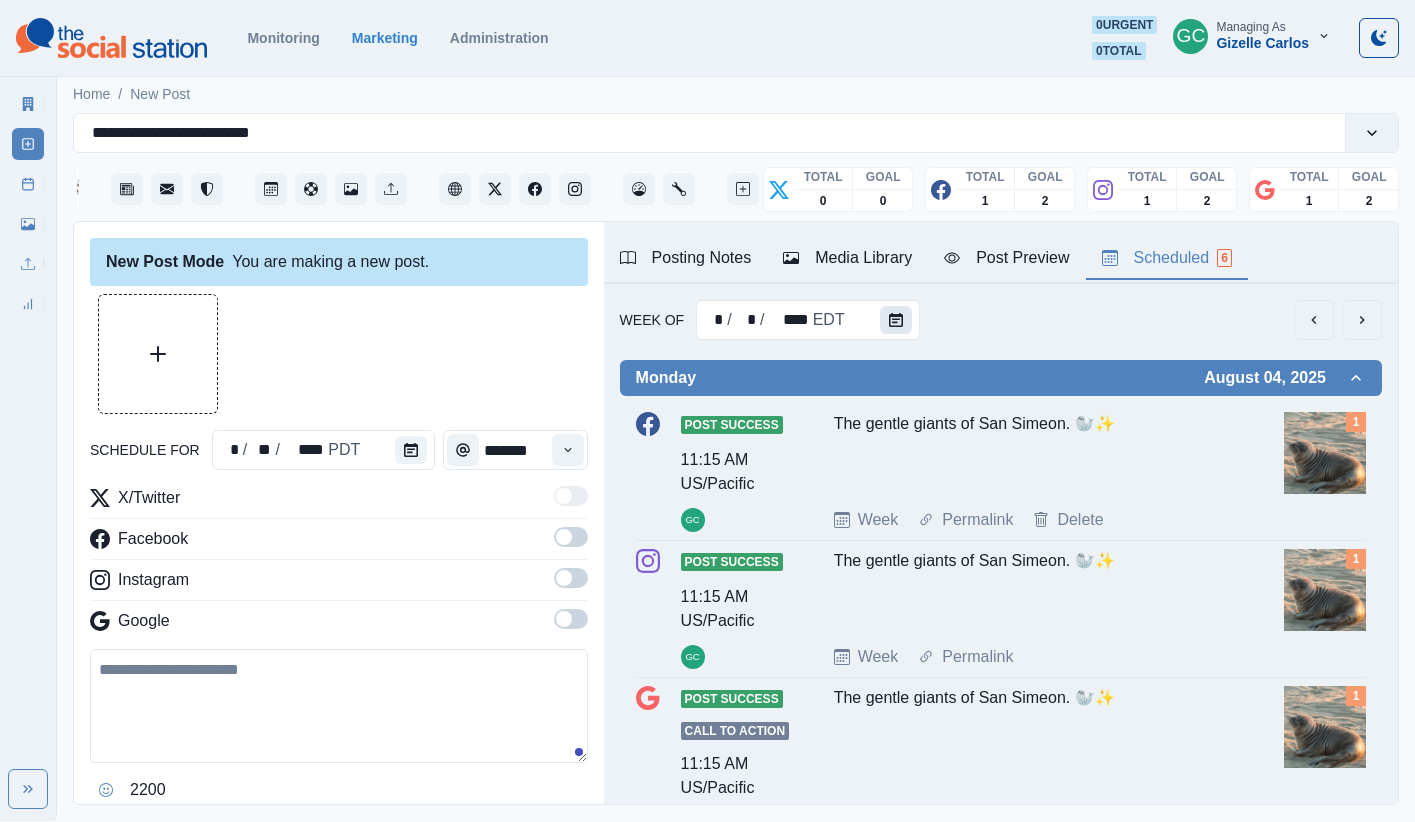 click at bounding box center [896, 320] 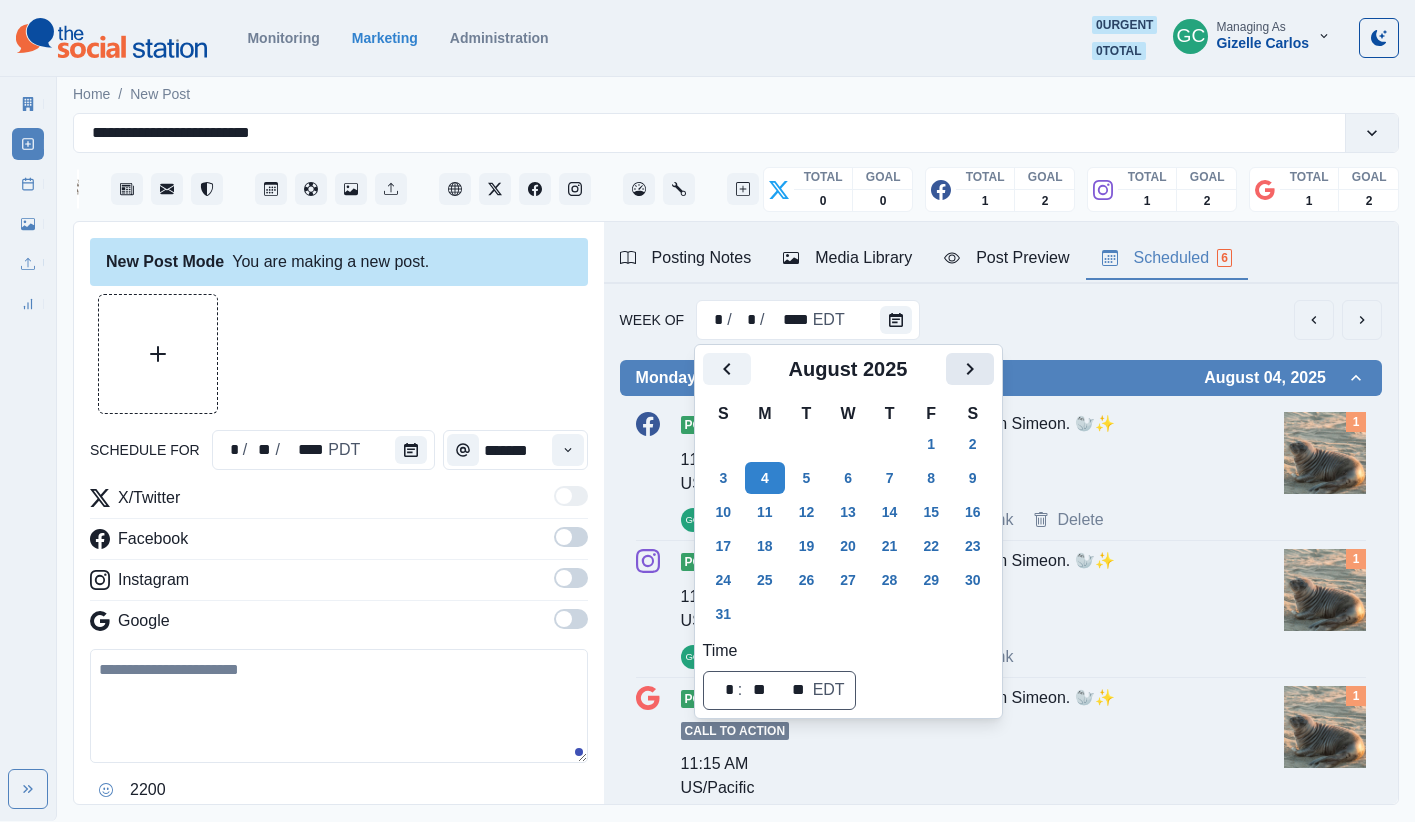 click 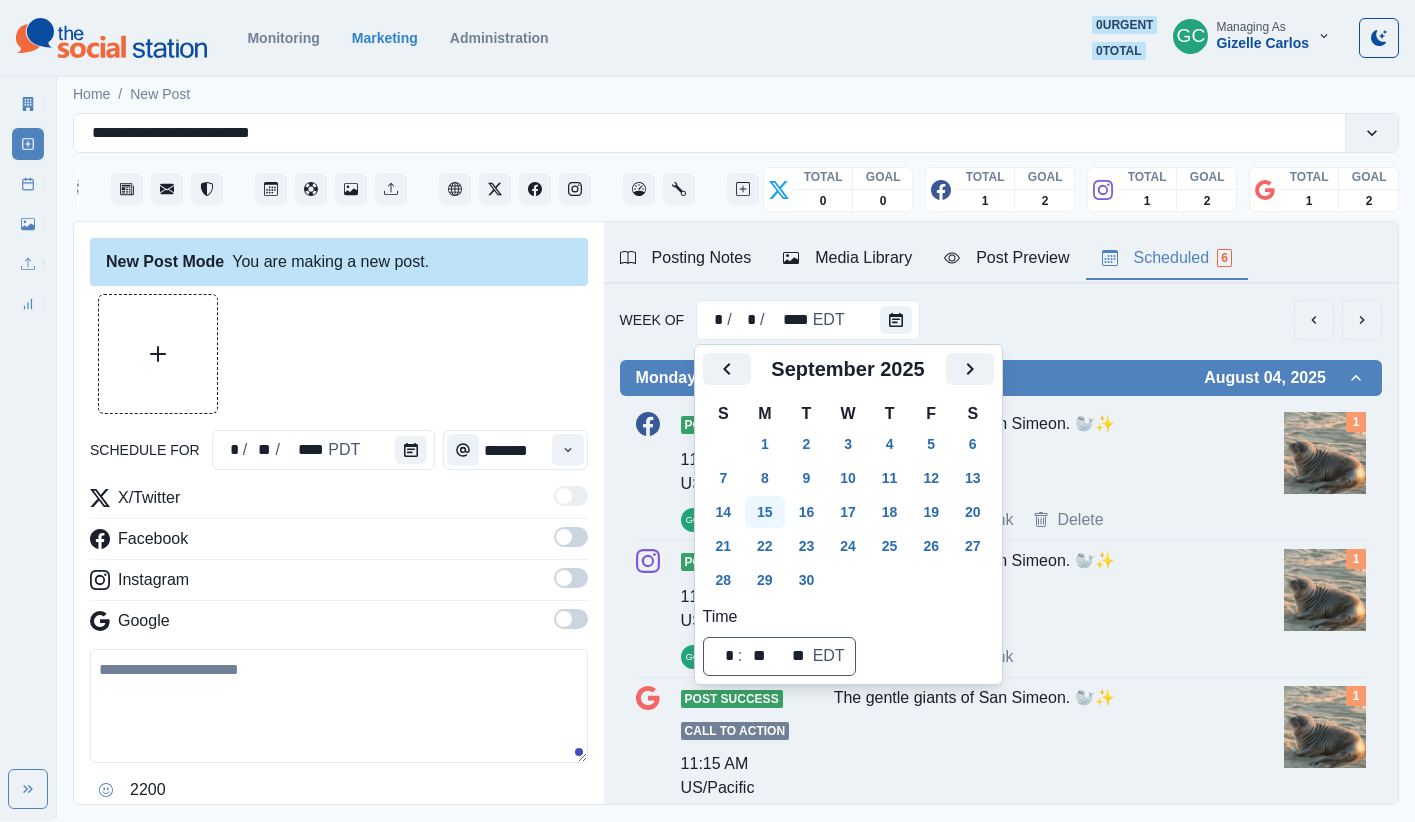 click on "15" at bounding box center [765, 512] 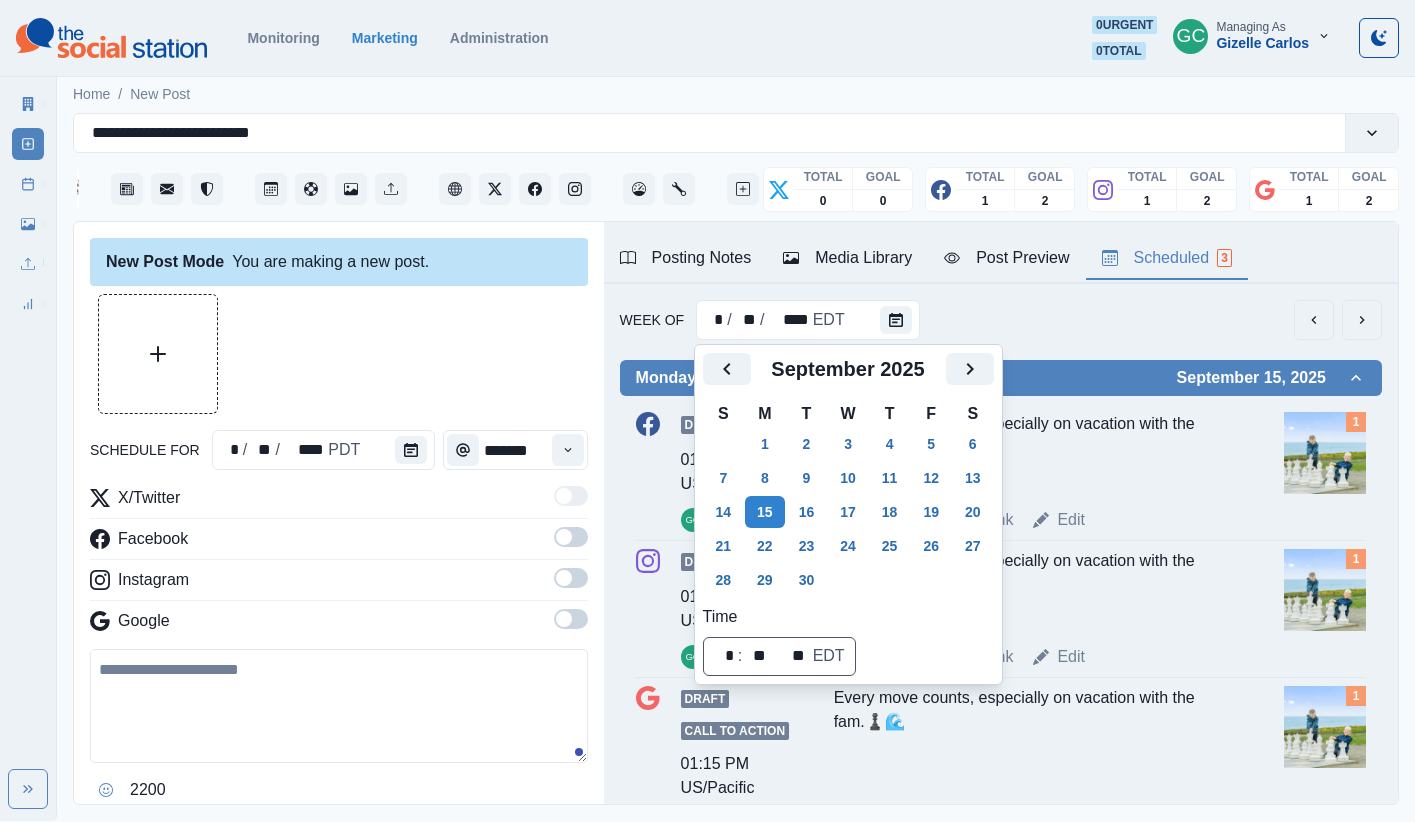 click on "Week Of * / ** / **** EDT" at bounding box center (1001, 320) 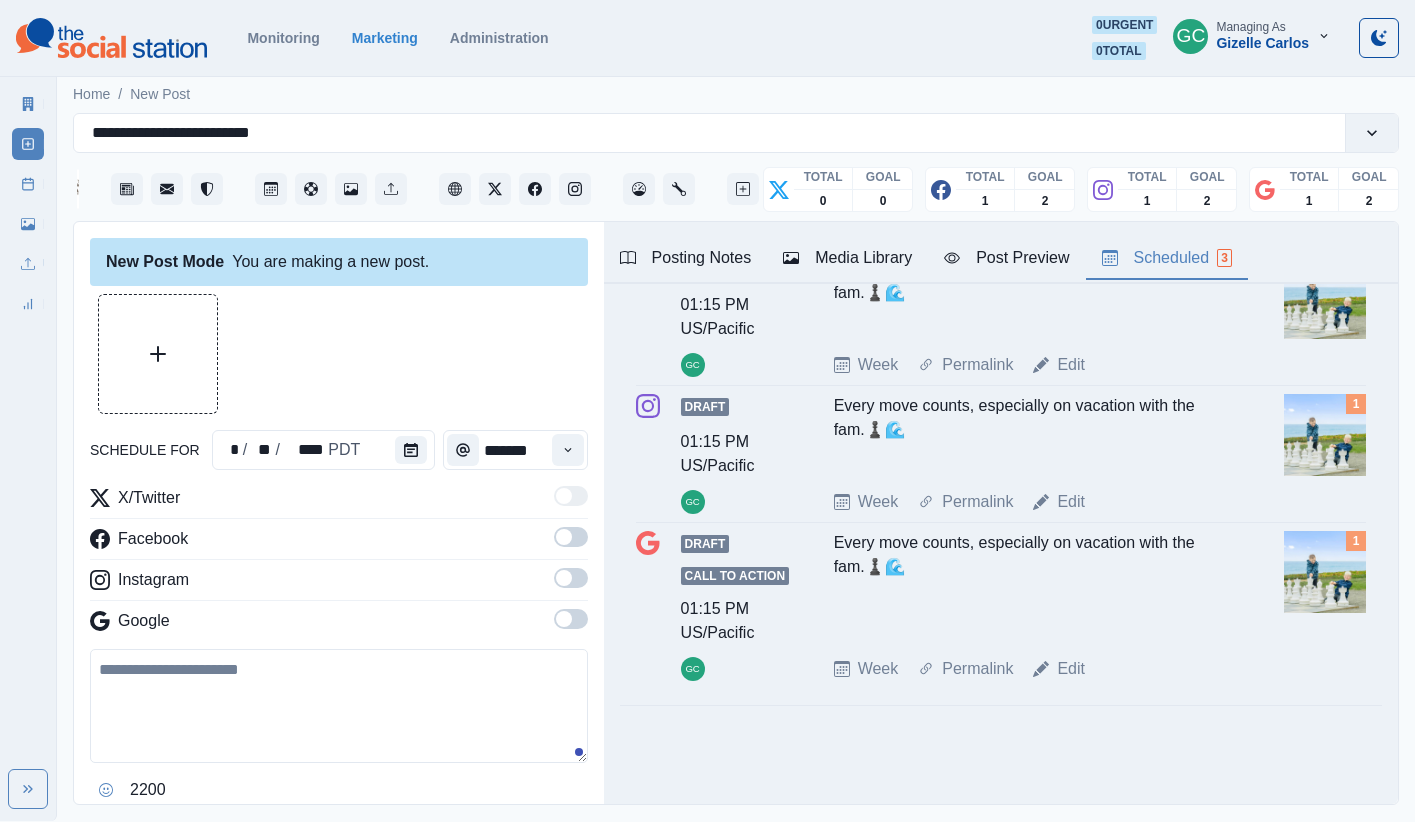 scroll, scrollTop: 0, scrollLeft: 0, axis: both 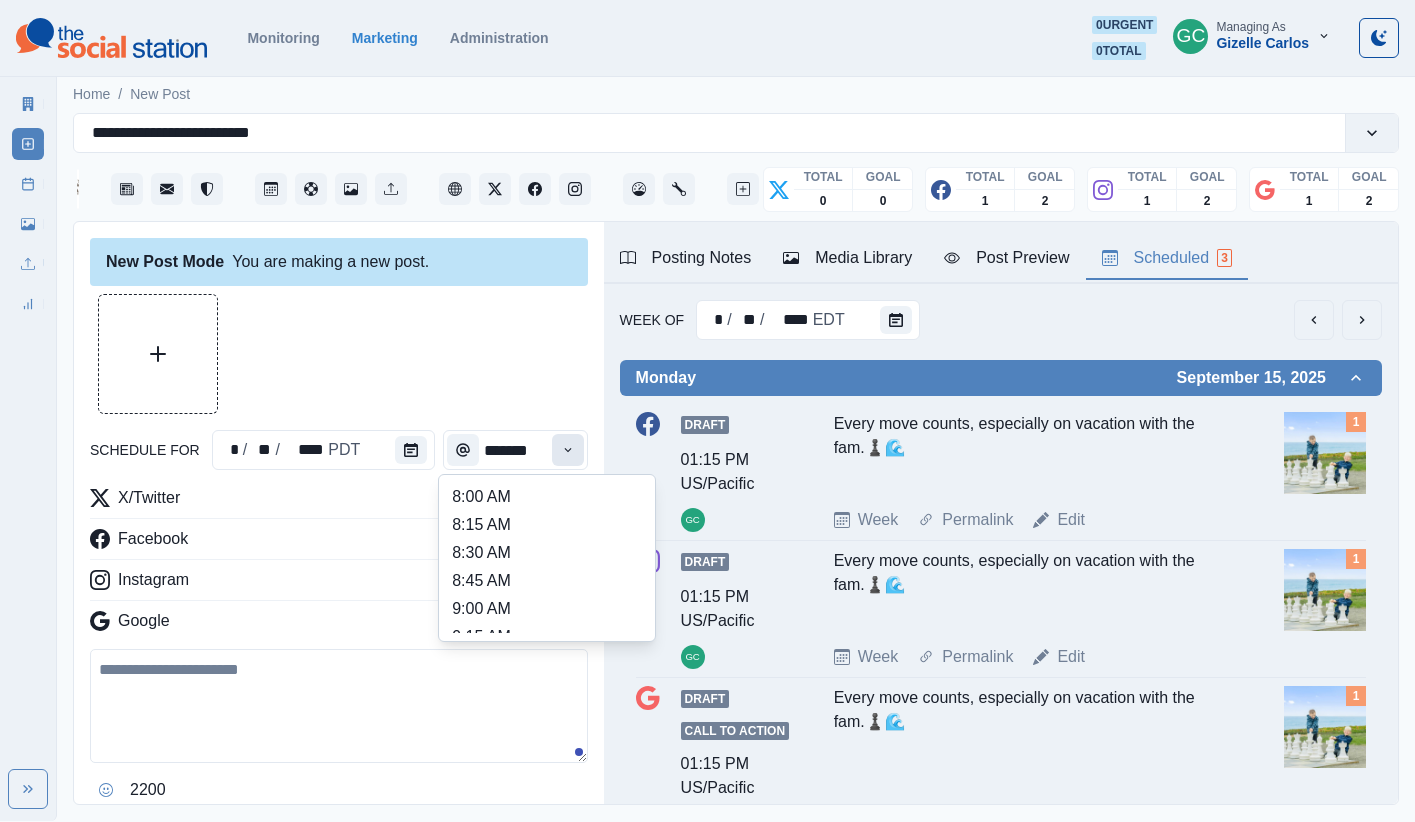 click 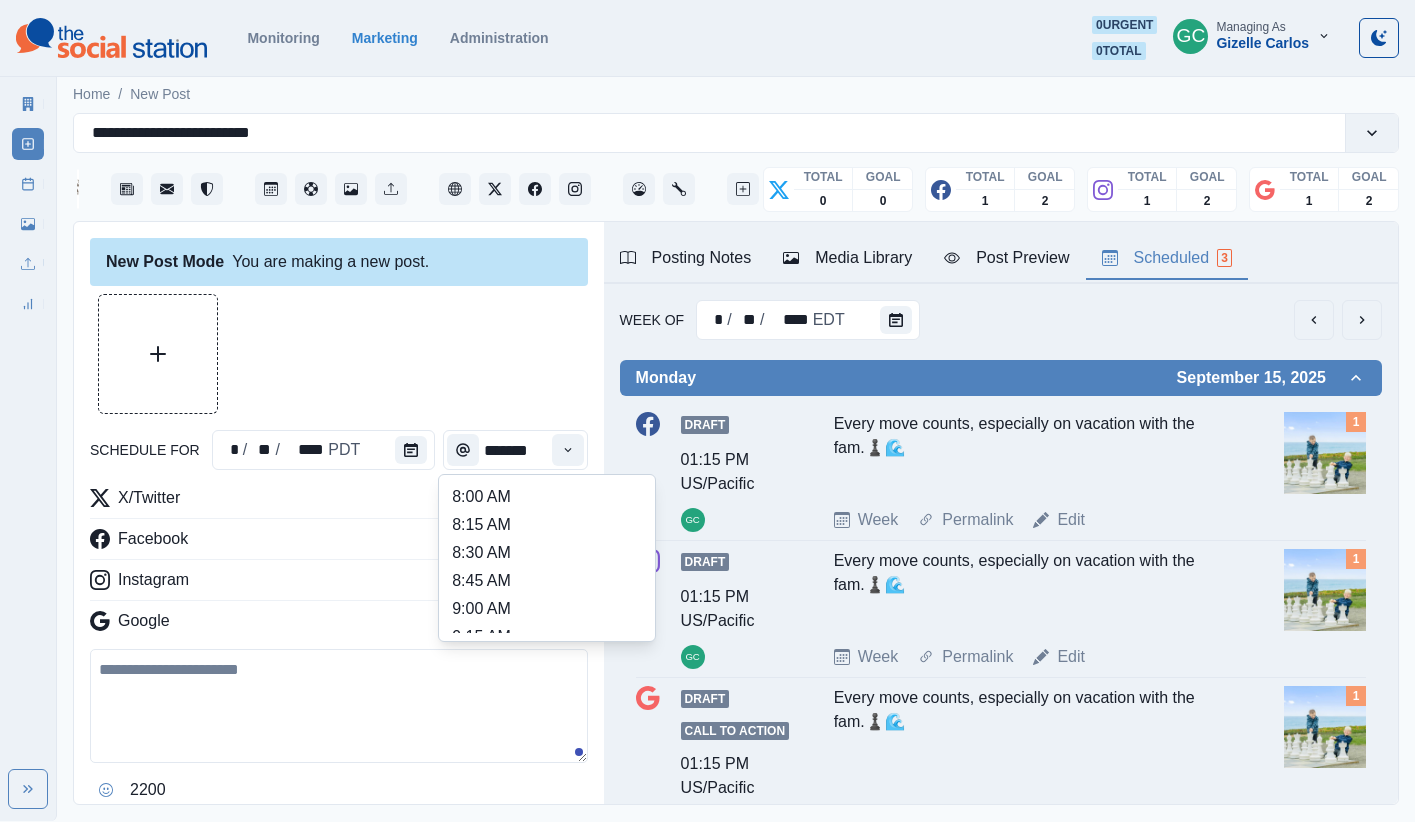 scroll, scrollTop: 1, scrollLeft: 0, axis: vertical 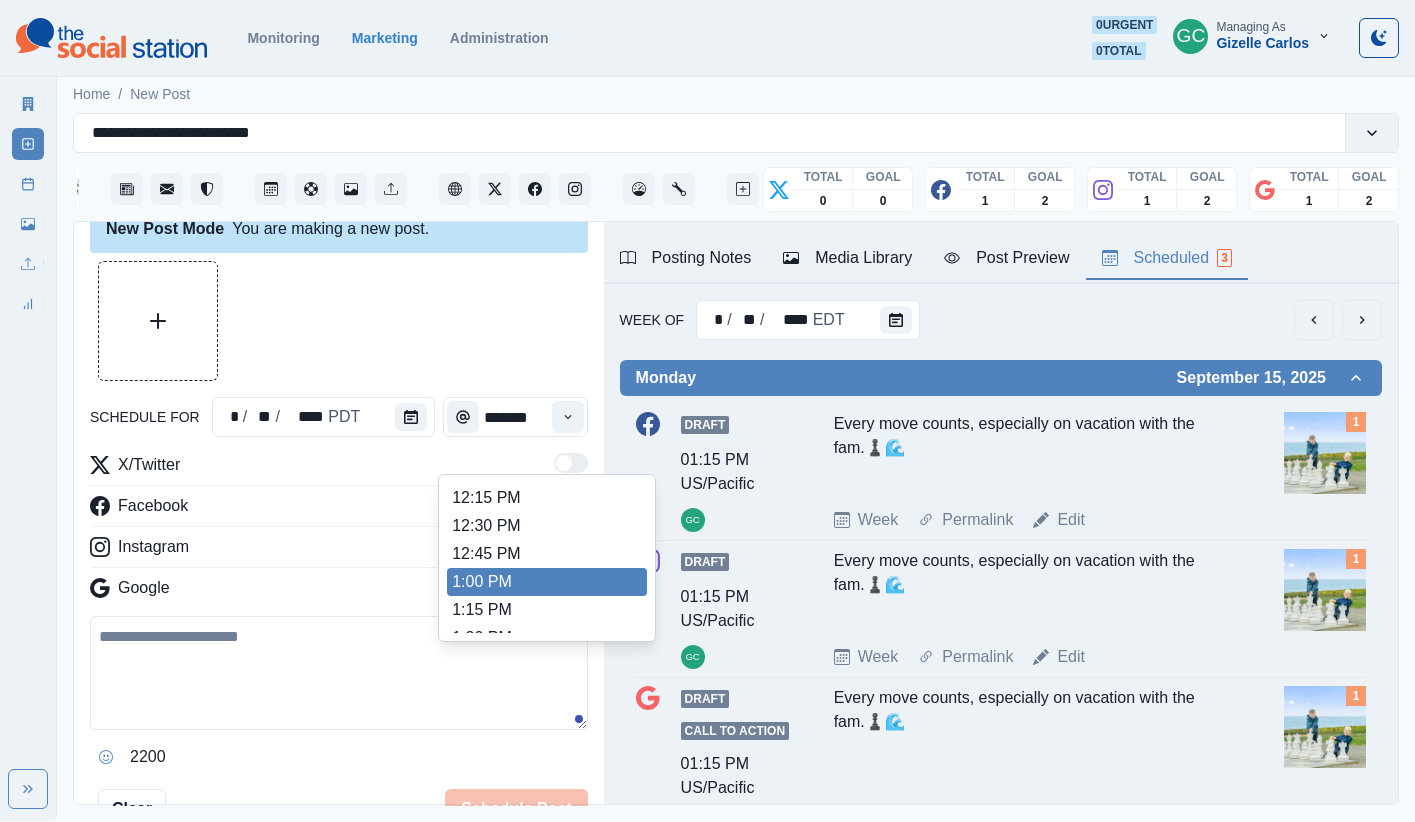 click on "1:00 PM" at bounding box center (547, 582) 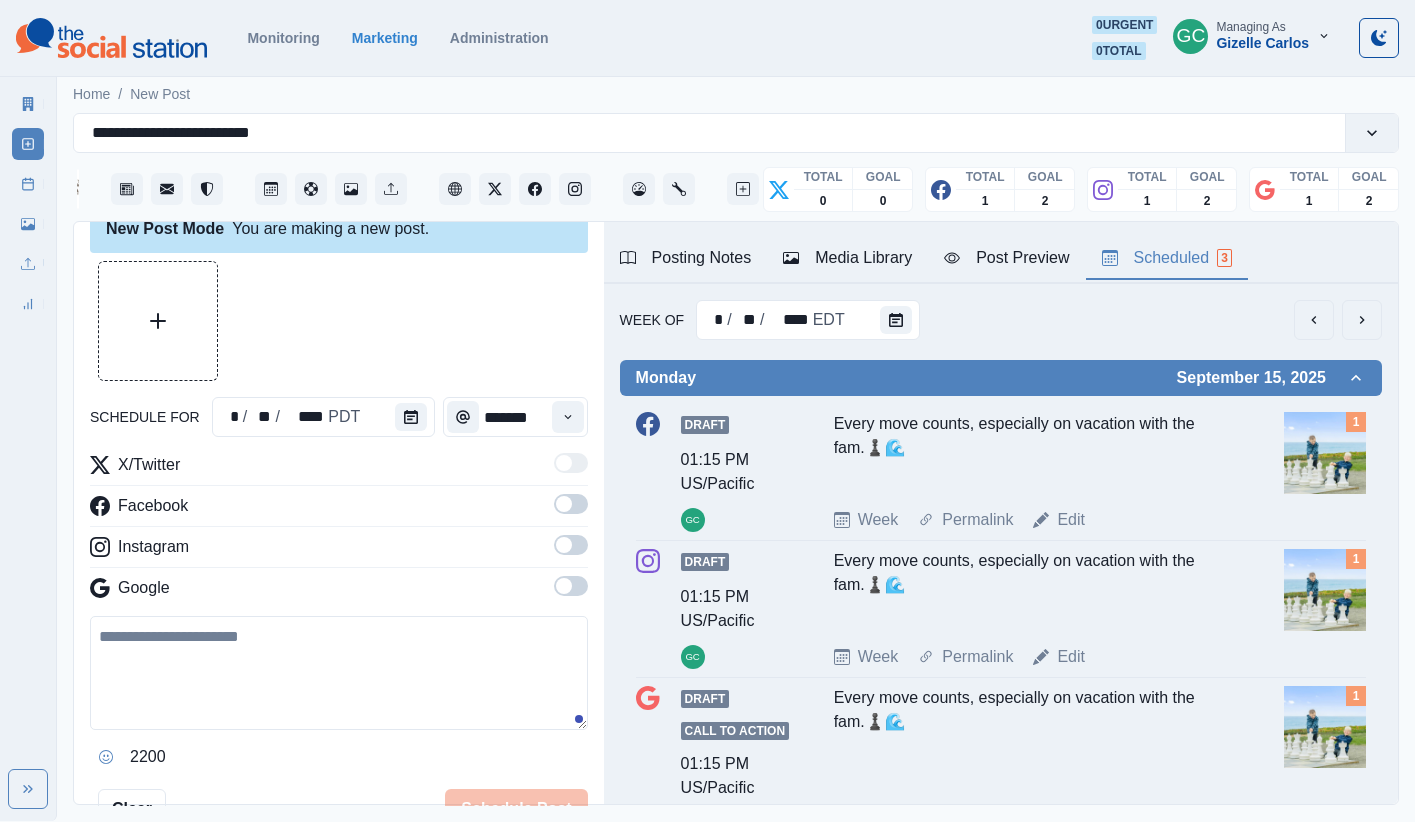 drag, startPoint x: 564, startPoint y: 580, endPoint x: 568, endPoint y: 557, distance: 23.345236 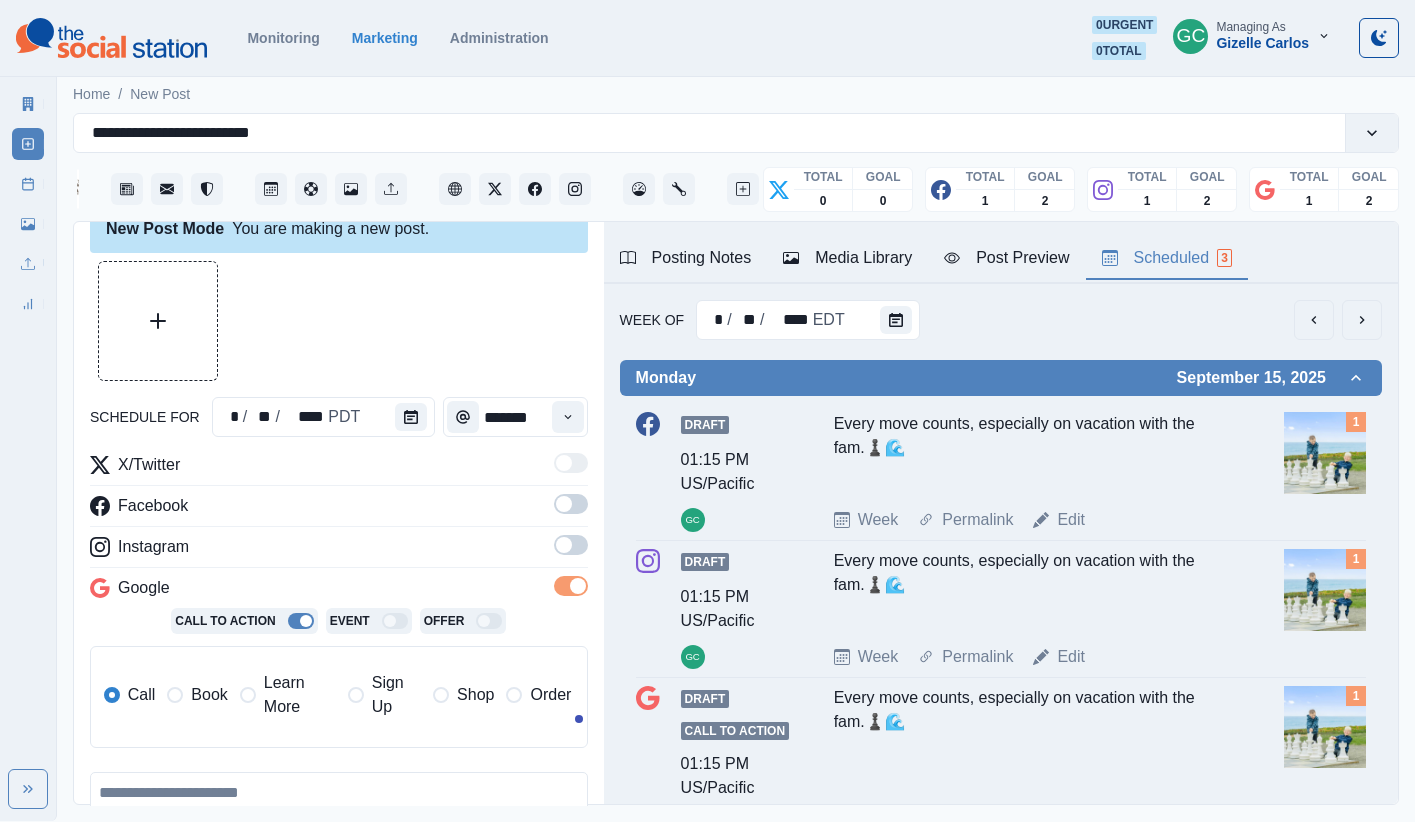 drag, startPoint x: 568, startPoint y: 557, endPoint x: 557, endPoint y: 511, distance: 47.296936 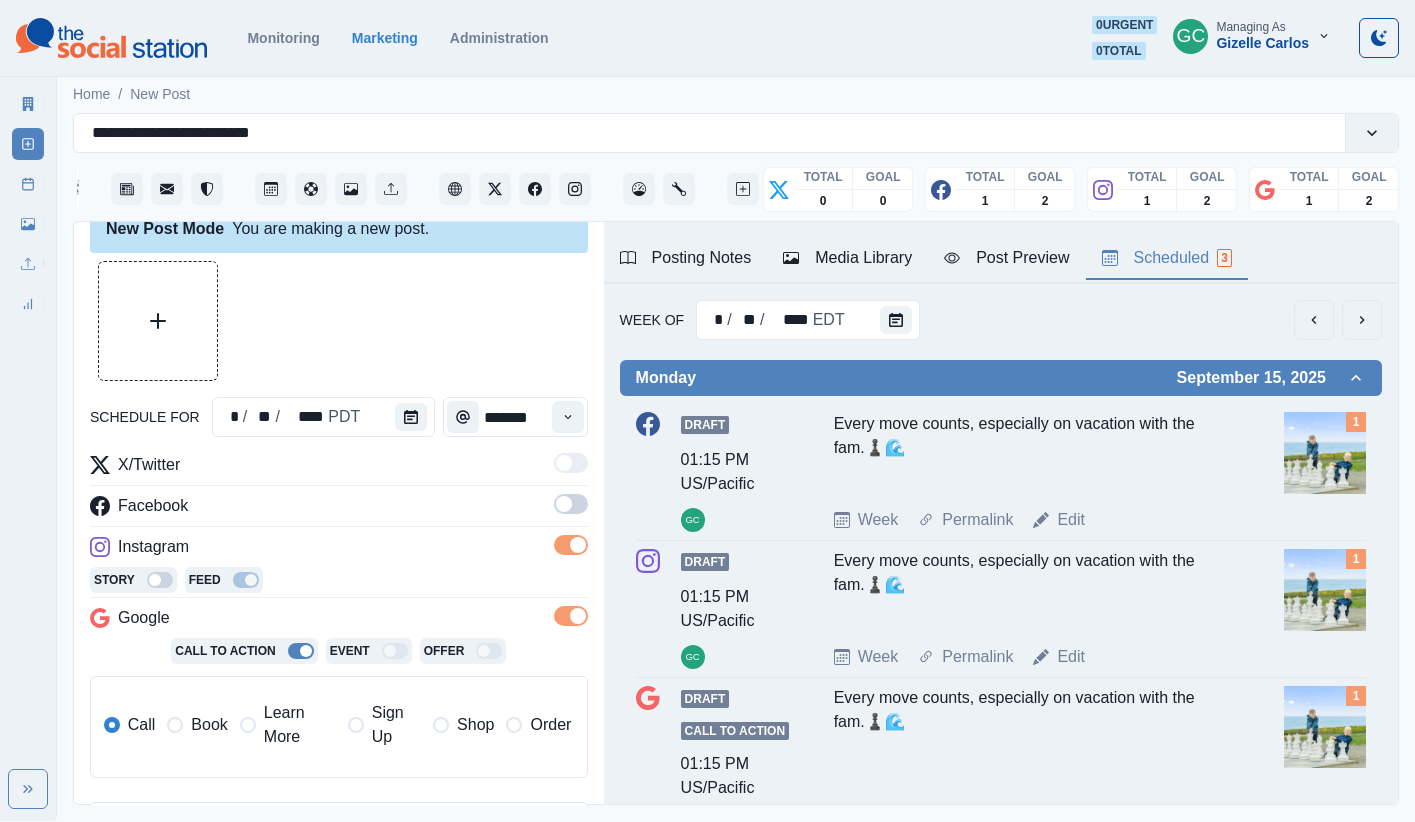 click at bounding box center [564, 504] 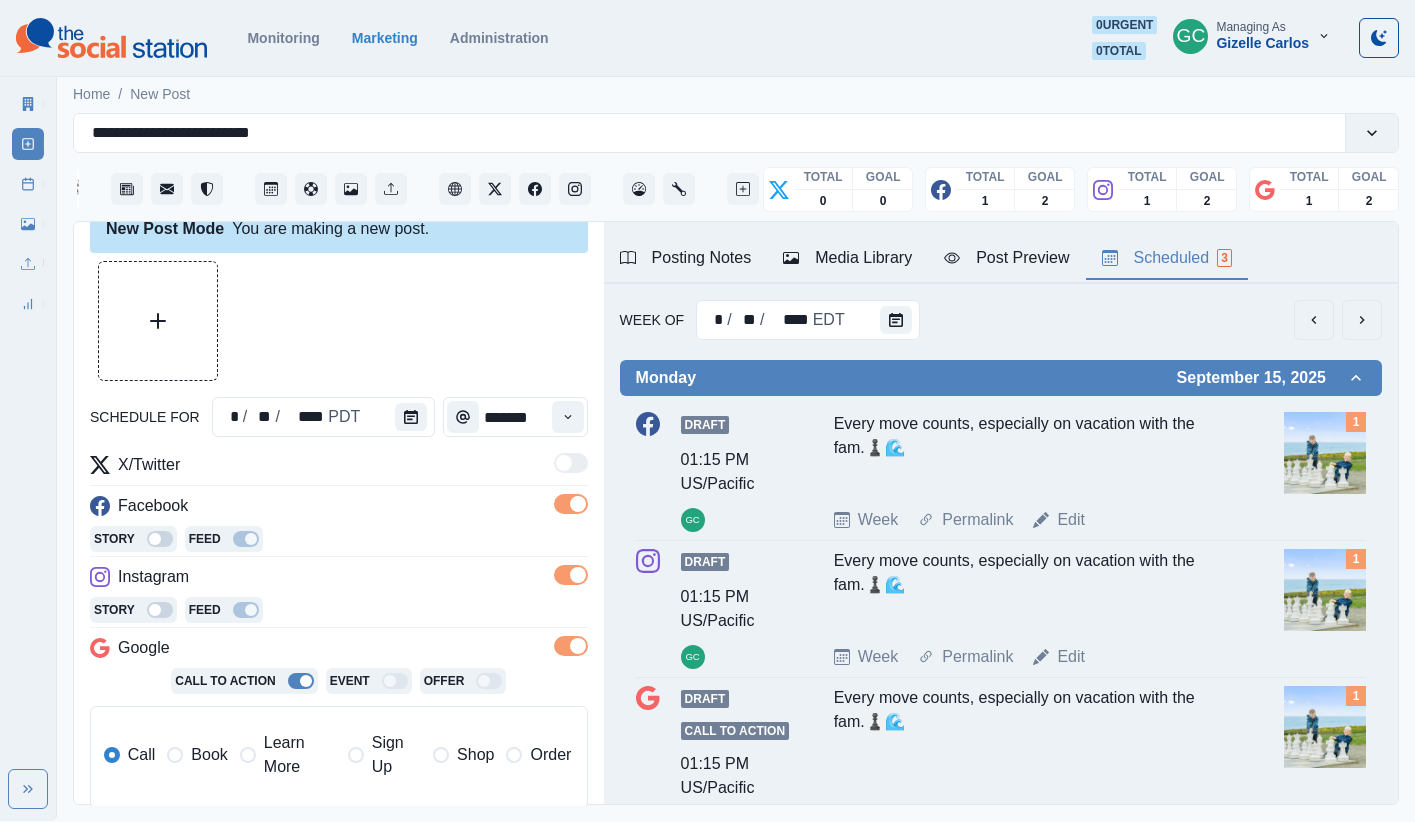 click on "Learn More" at bounding box center [300, 755] 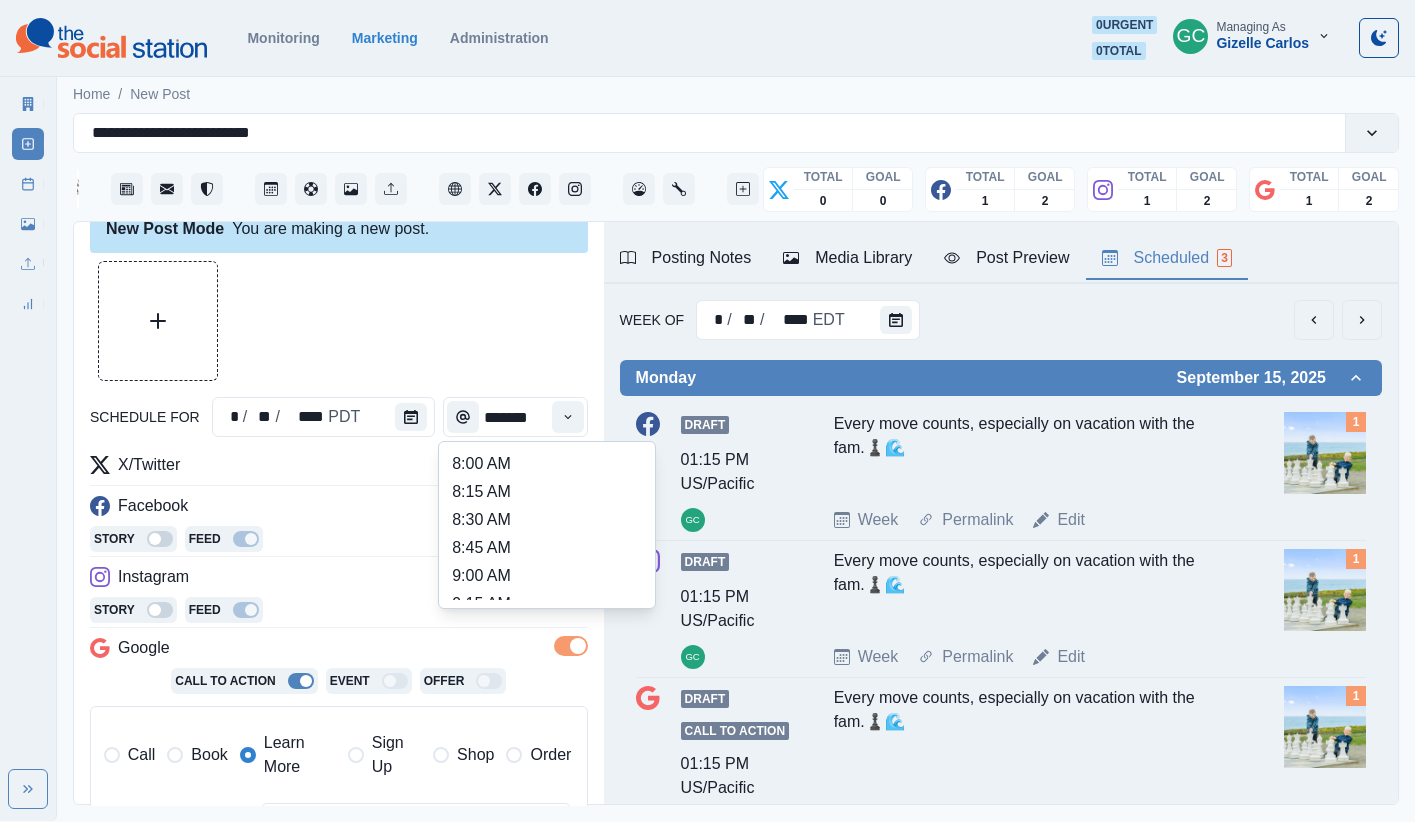 click at bounding box center [568, 417] 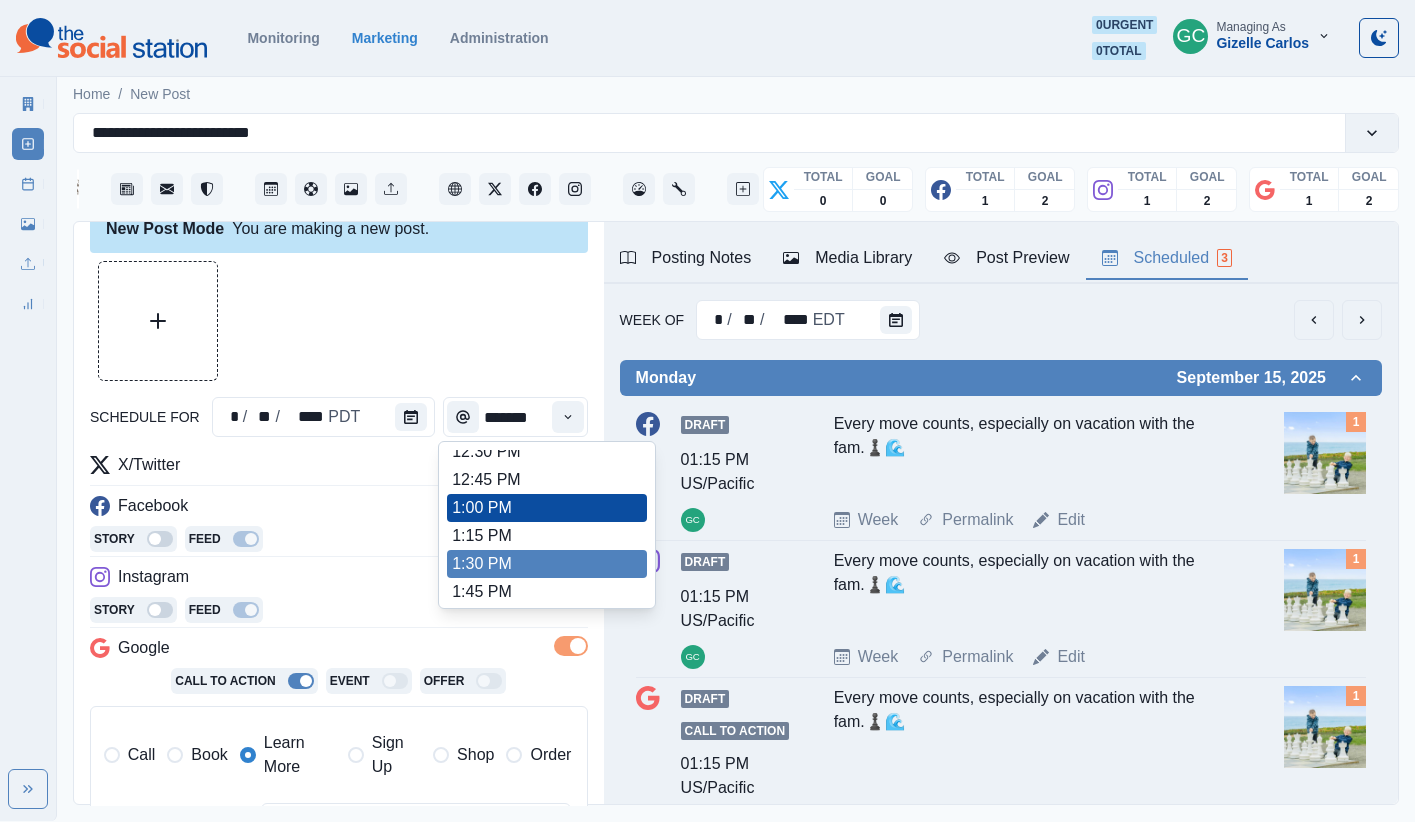 scroll, scrollTop: 518, scrollLeft: 0, axis: vertical 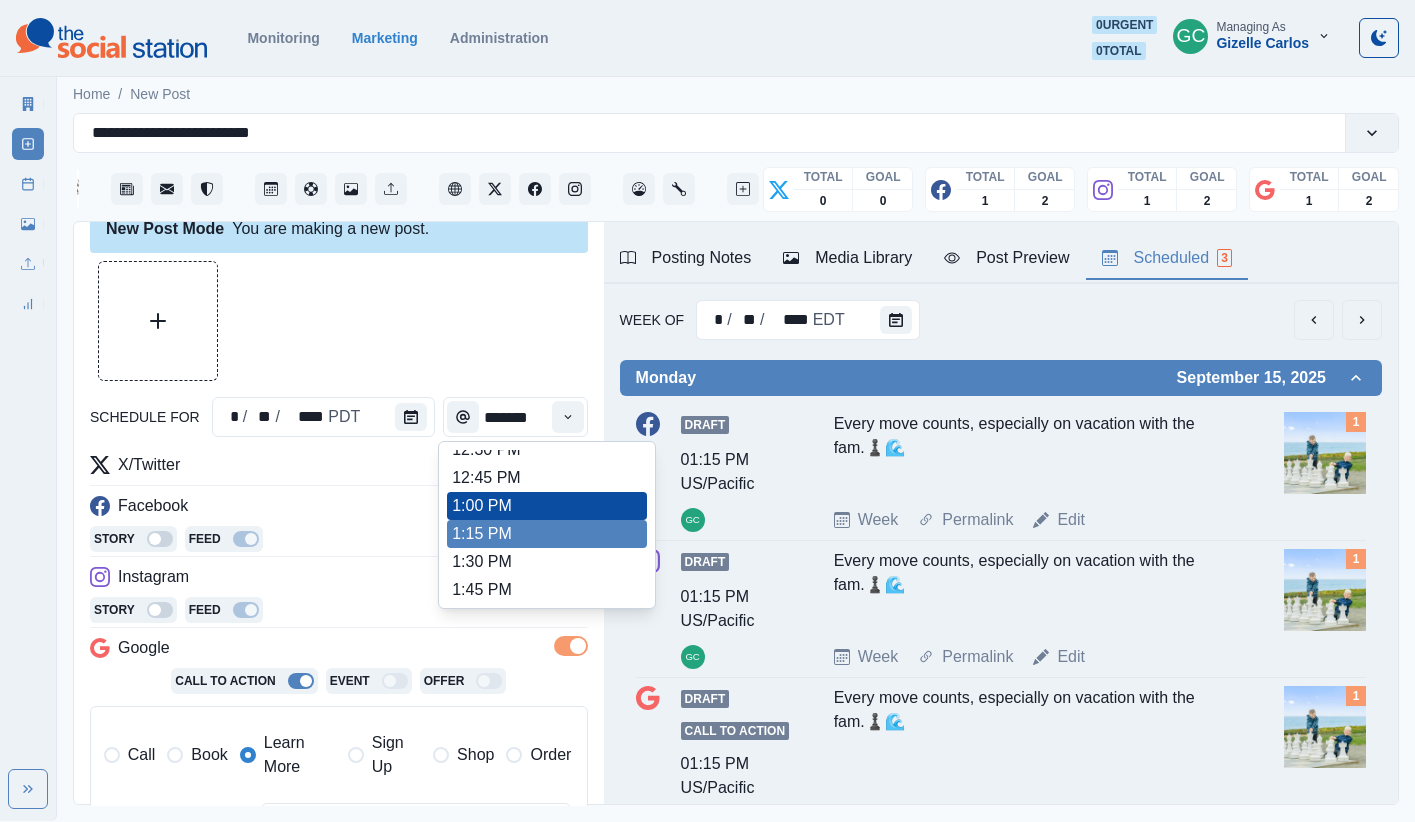 click on "1:15 PM" at bounding box center [547, 534] 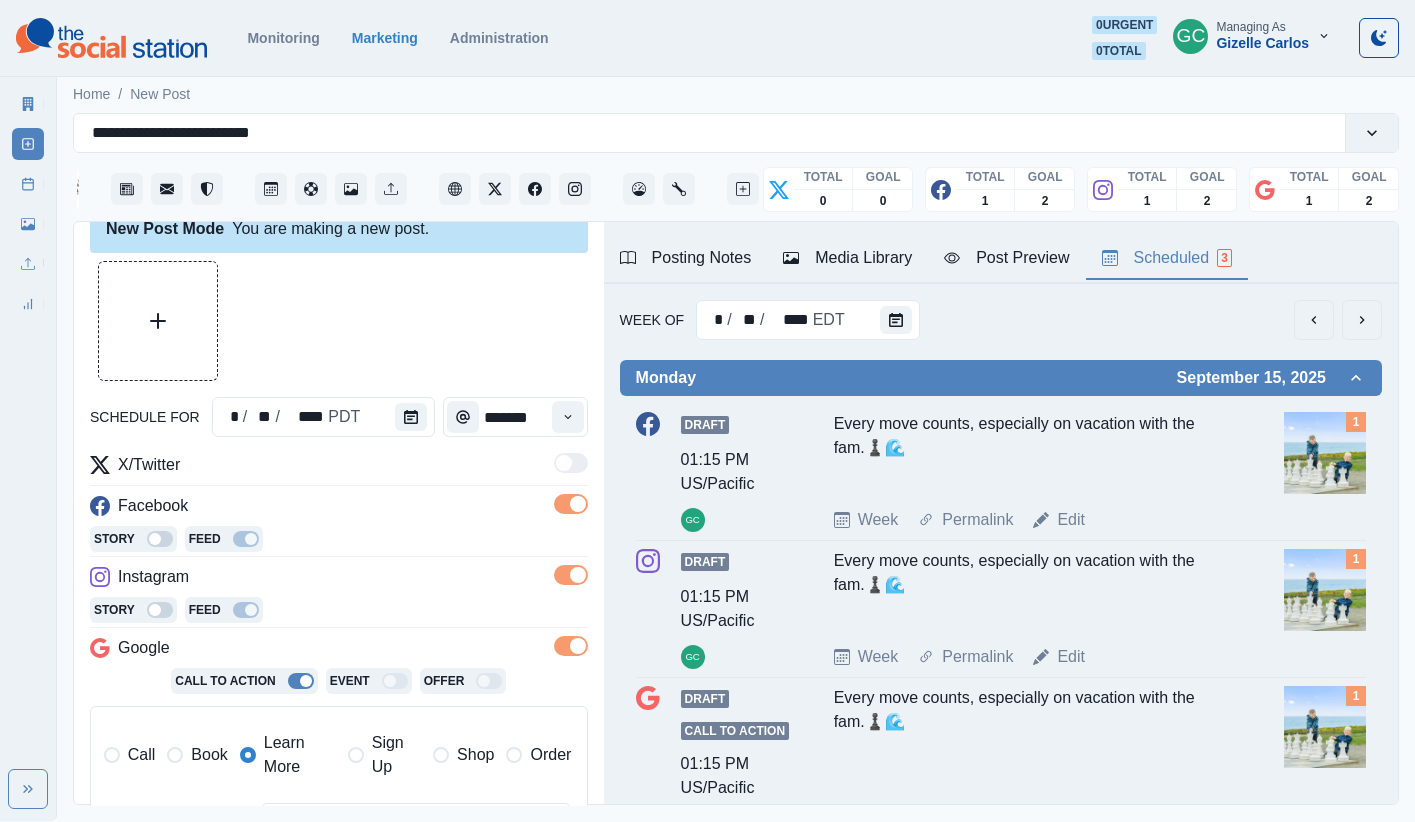 click on "Story Feed" at bounding box center (339, 541) 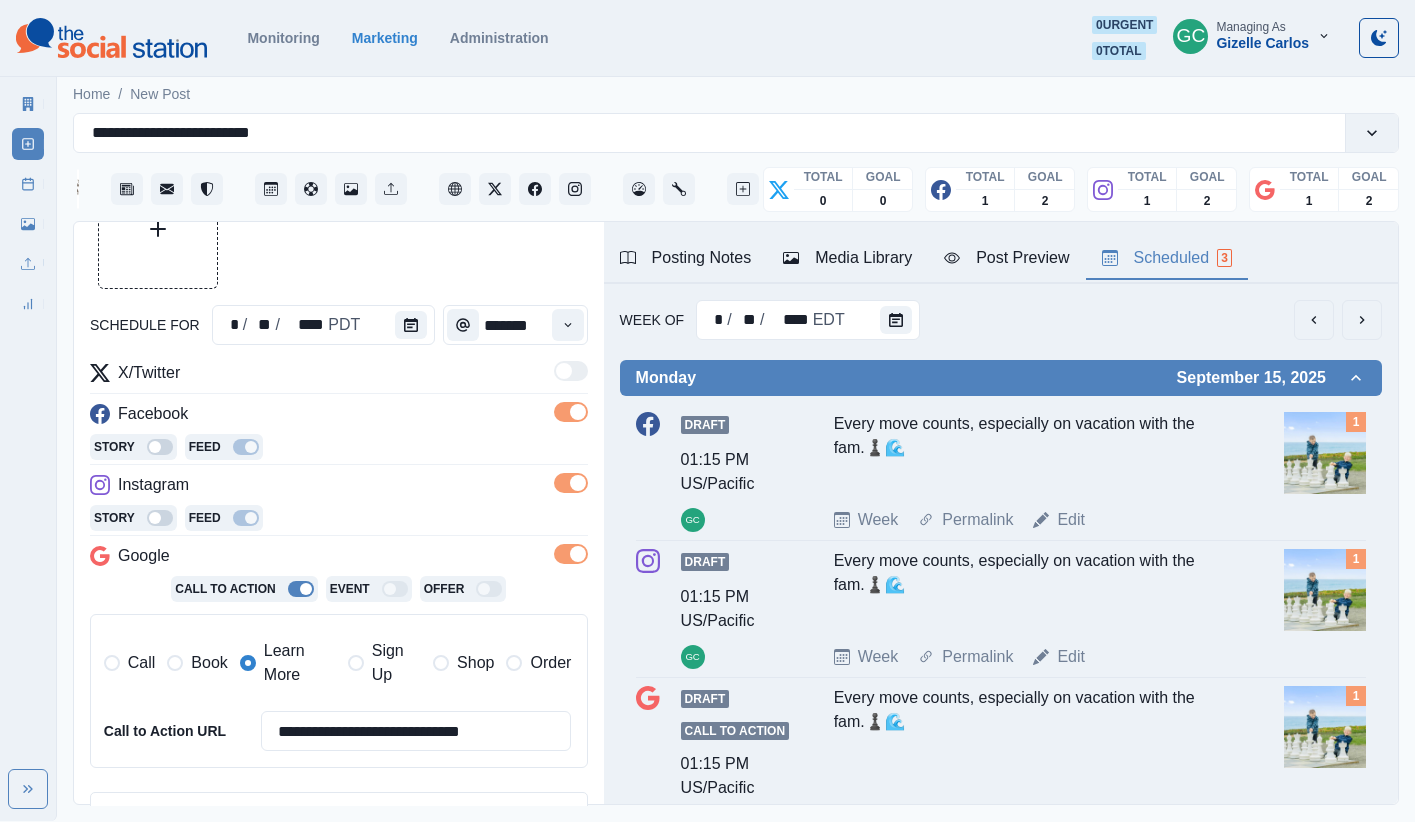 scroll, scrollTop: 180, scrollLeft: 0, axis: vertical 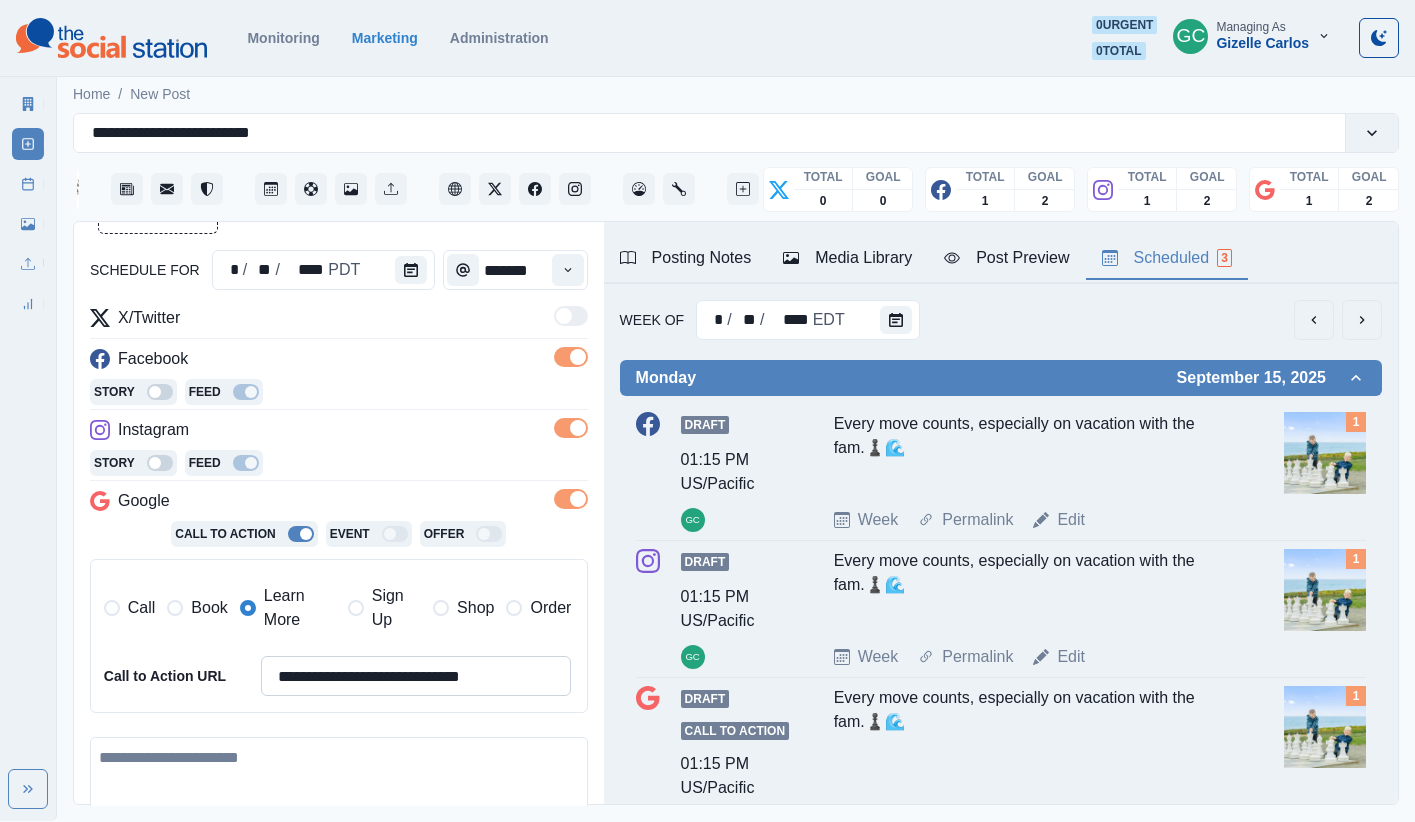 click on "**********" at bounding box center (416, 676) 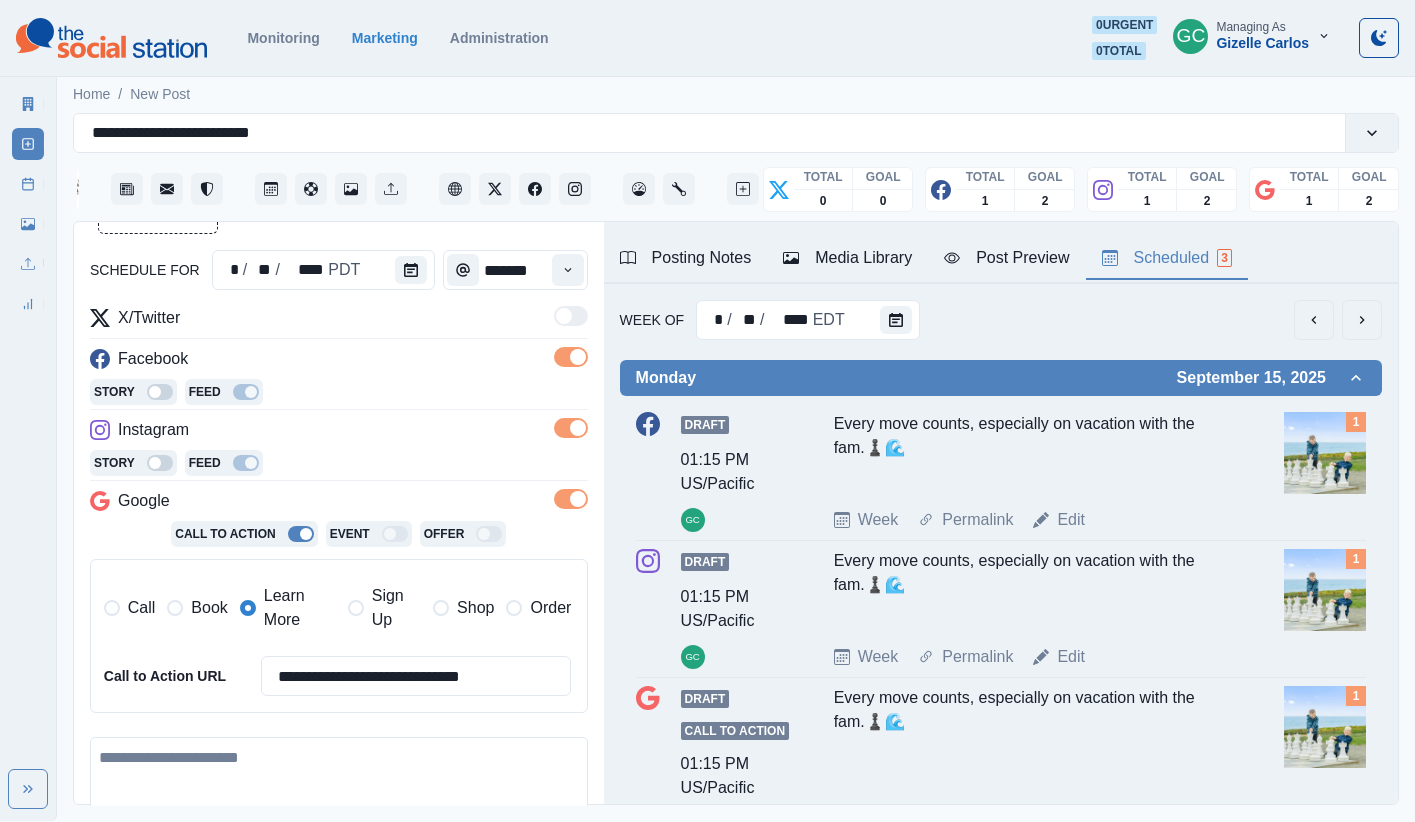 paste 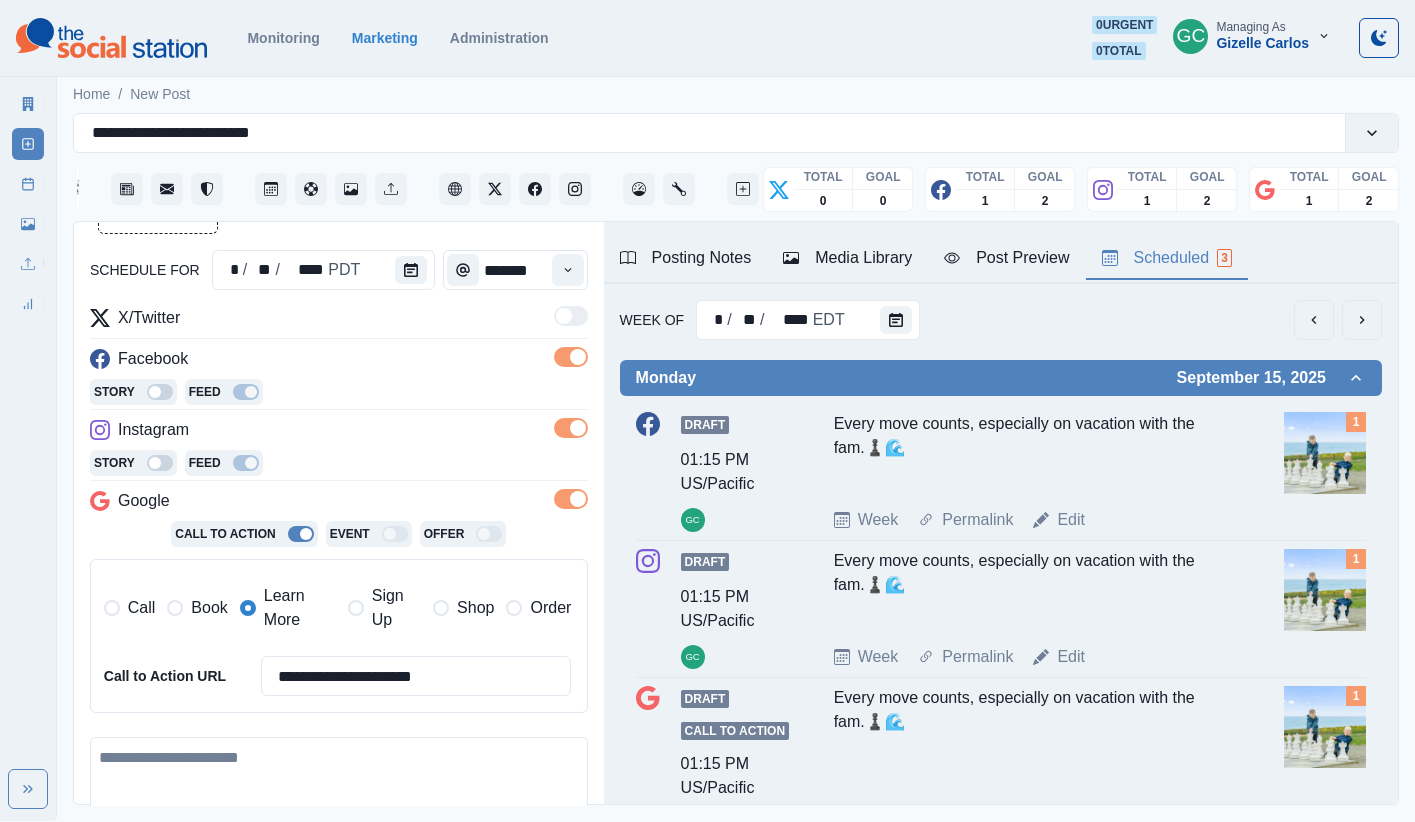scroll, scrollTop: 362, scrollLeft: 0, axis: vertical 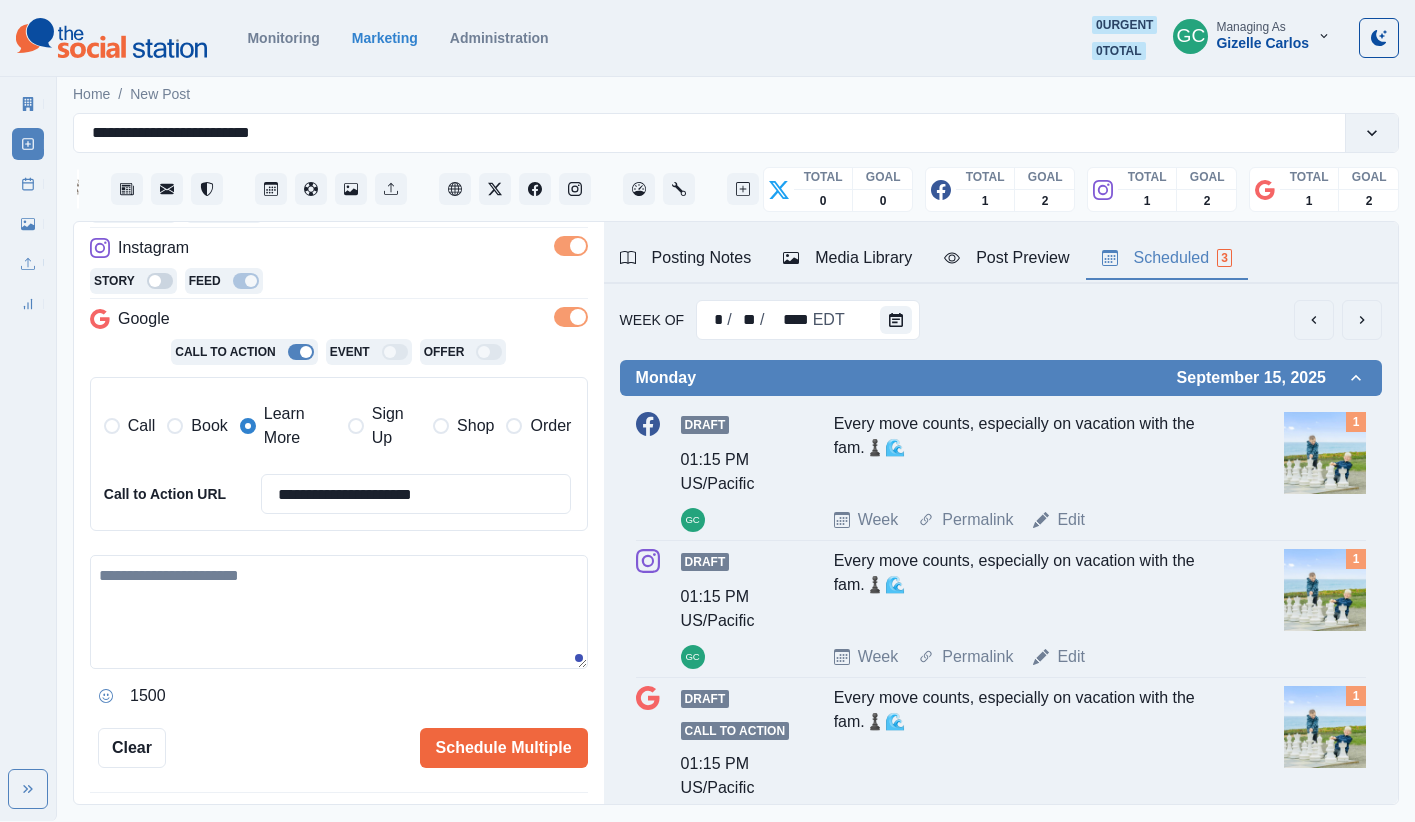 type on "**********" 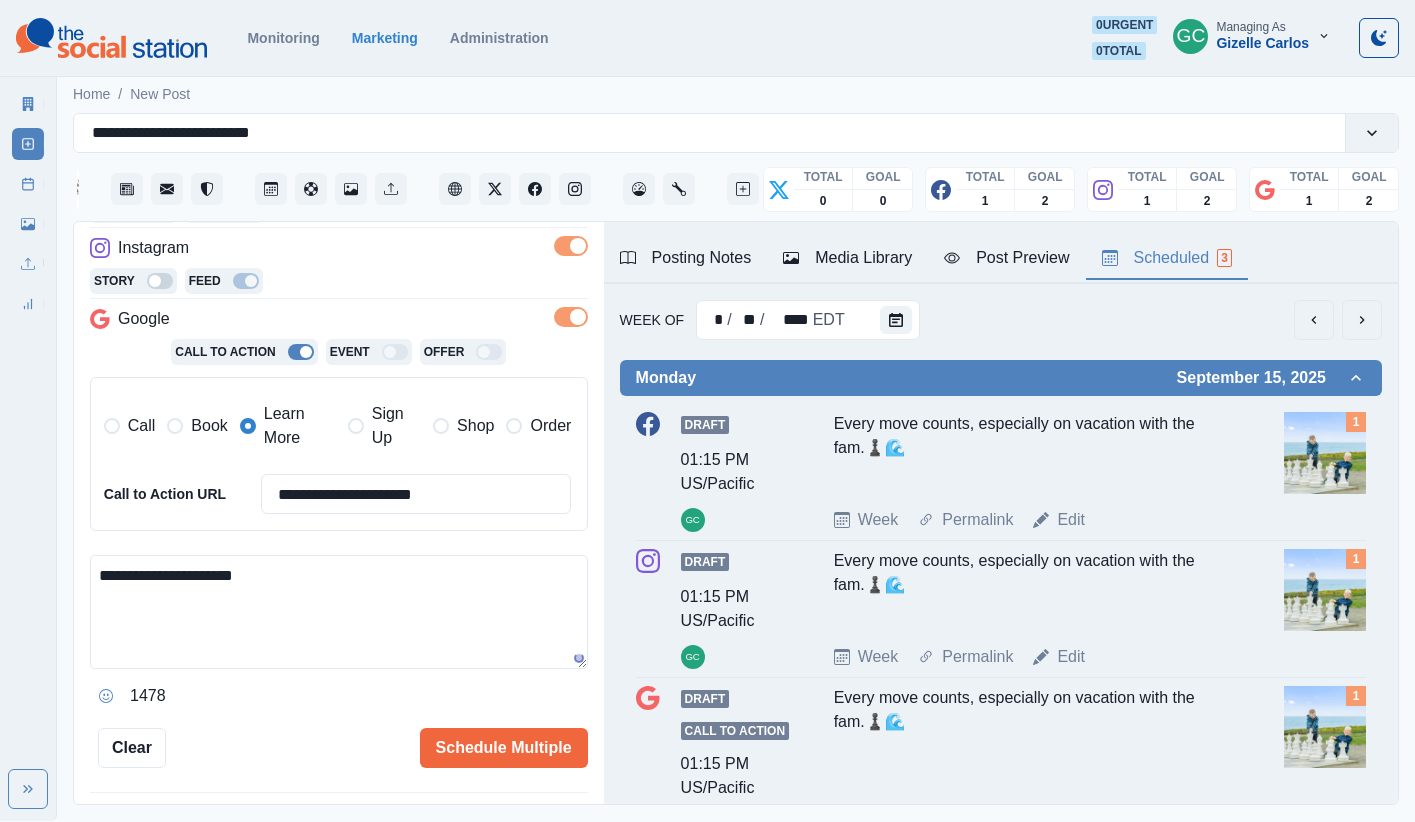 drag, startPoint x: 148, startPoint y: 569, endPoint x: 0, endPoint y: 530, distance: 153.05228 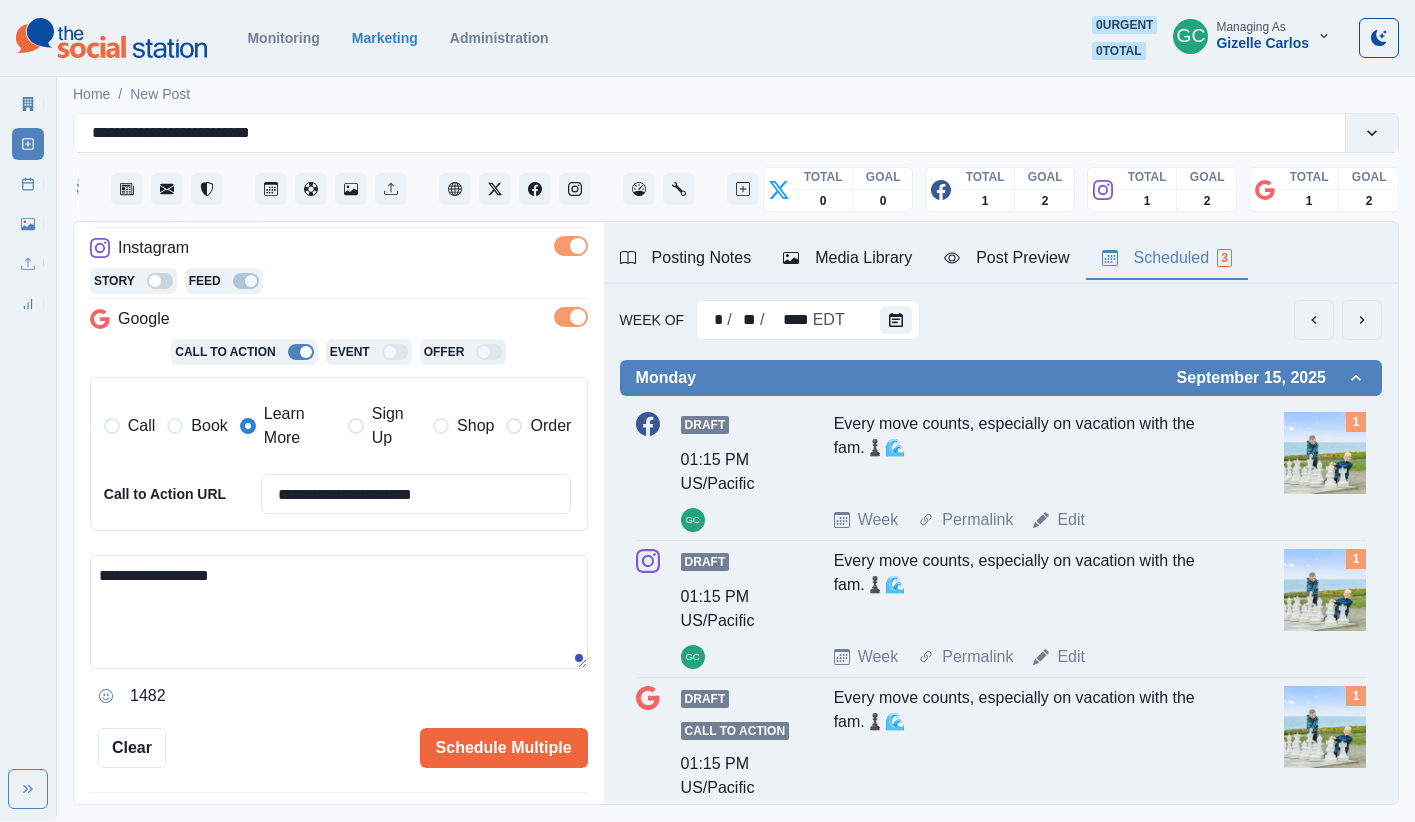 click on "**********" at bounding box center (339, 612) 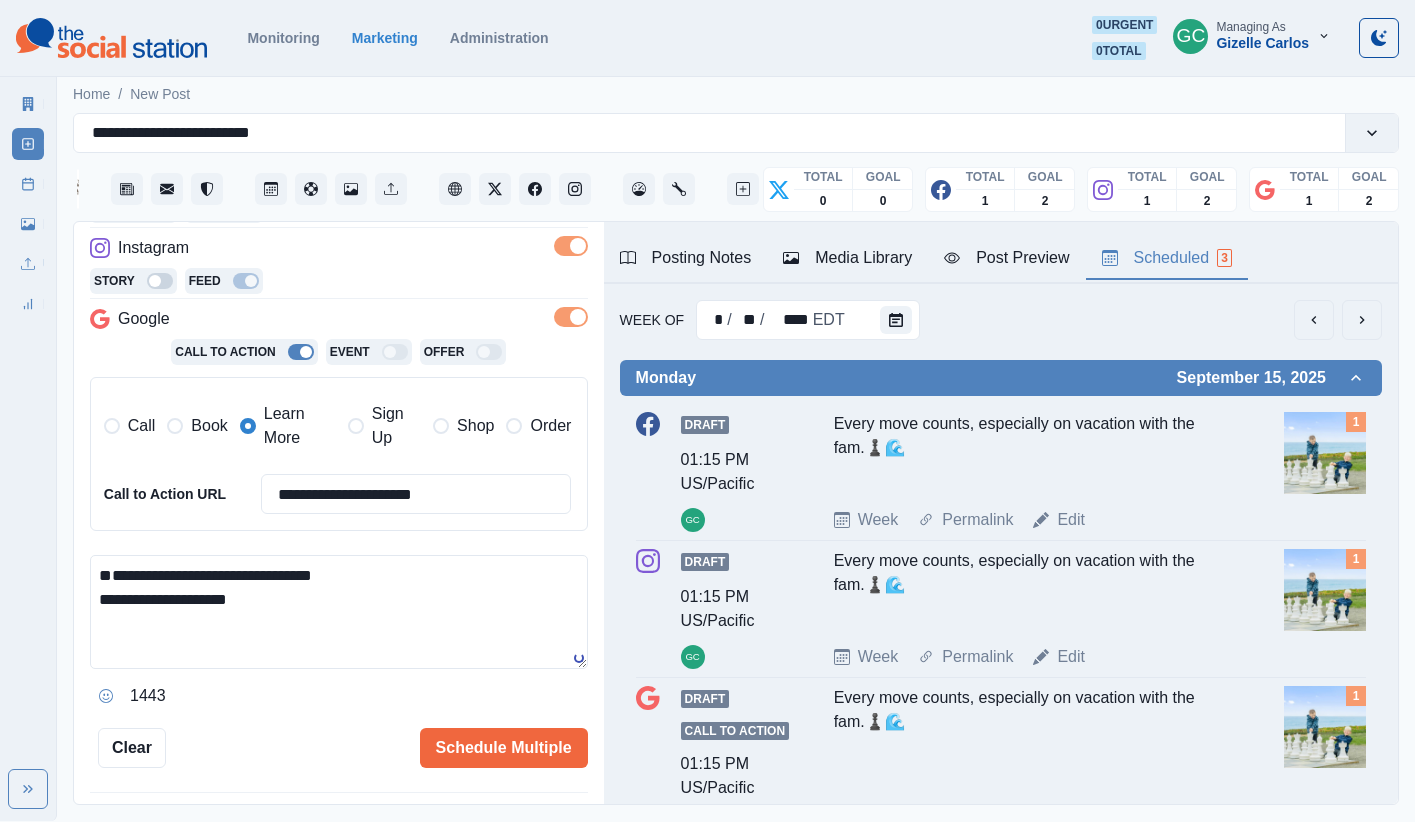 click on "Posting Notes" at bounding box center [686, 258] 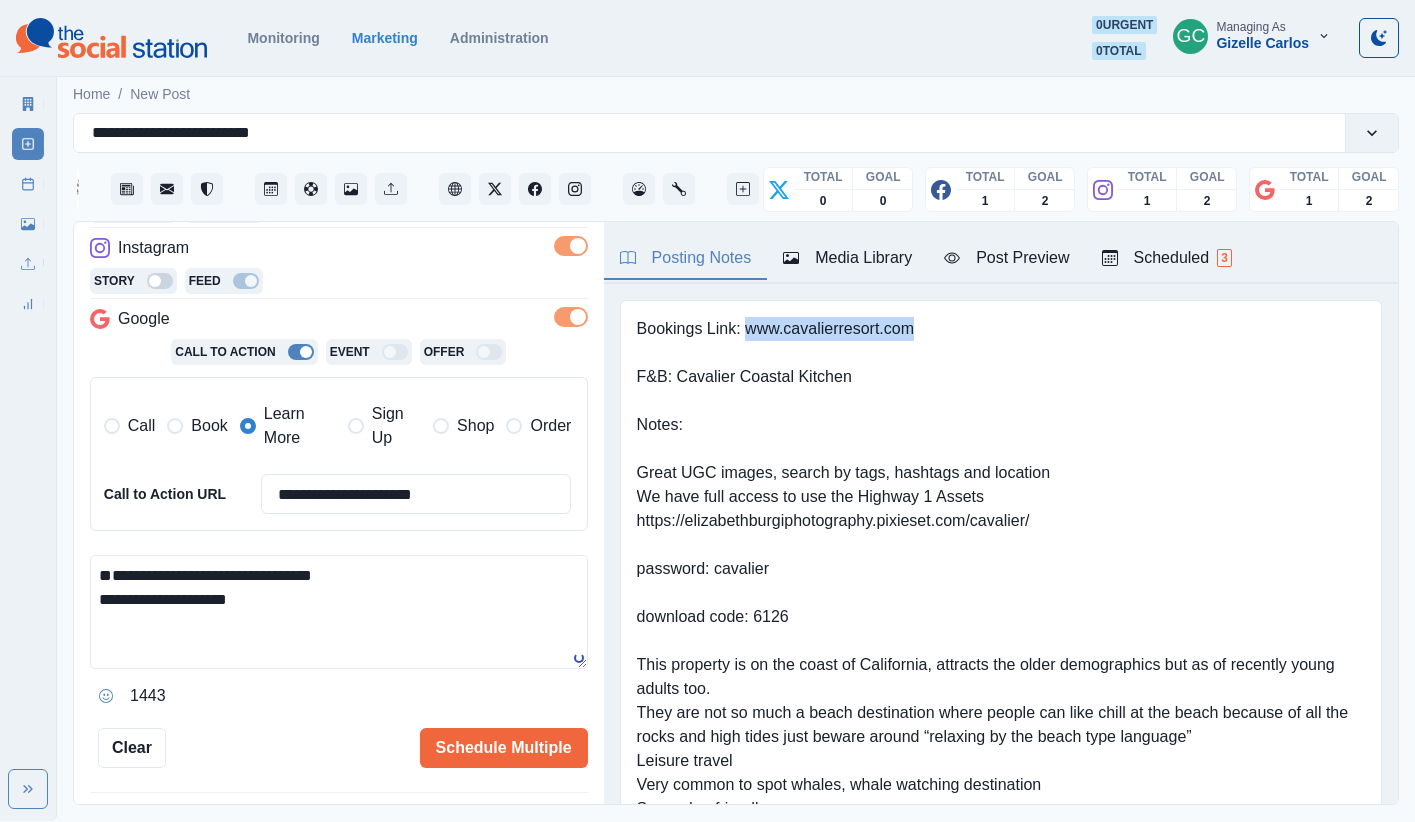 drag, startPoint x: 748, startPoint y: 324, endPoint x: 965, endPoint y: 329, distance: 217.0576 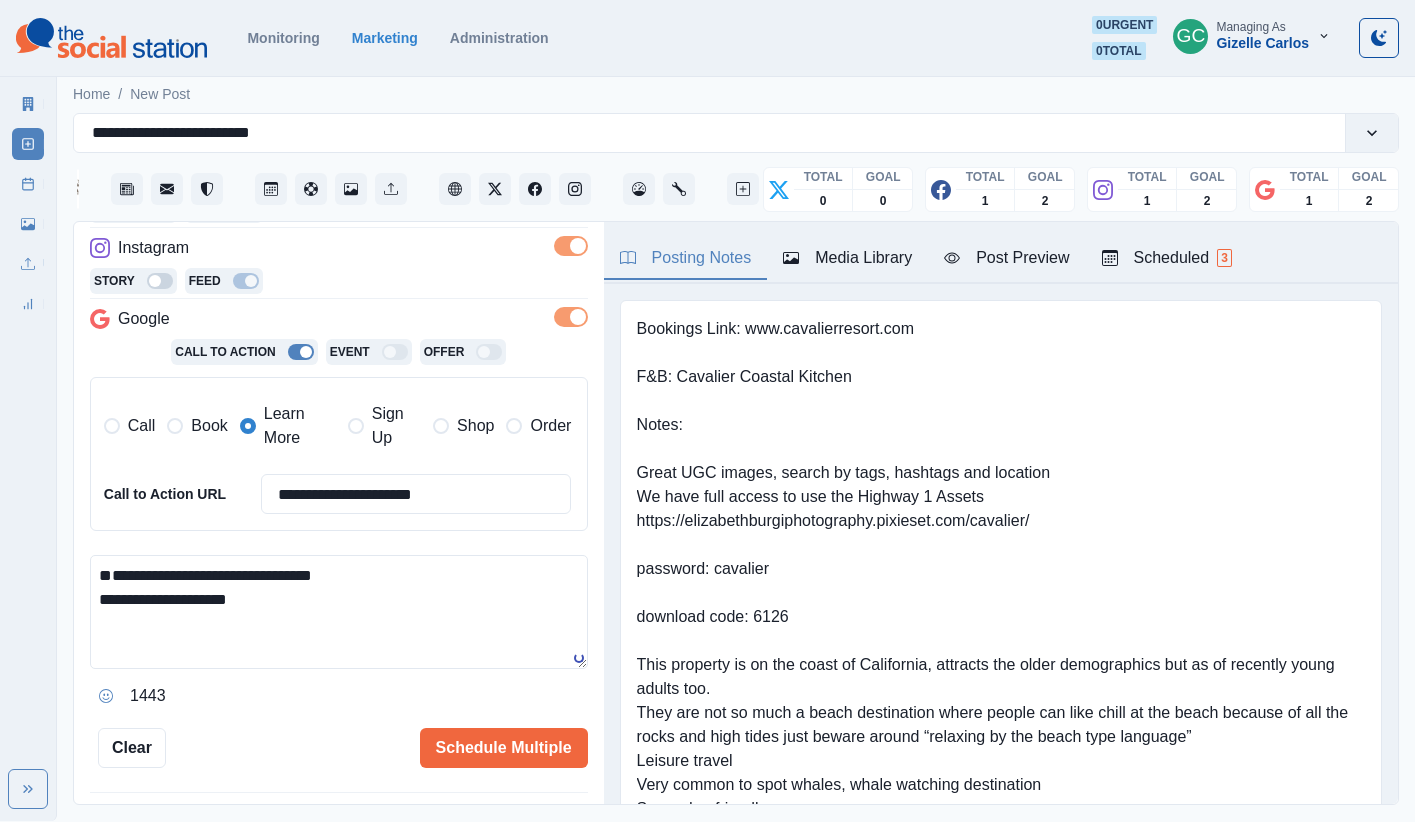 click on "**********" at bounding box center (339, 612) 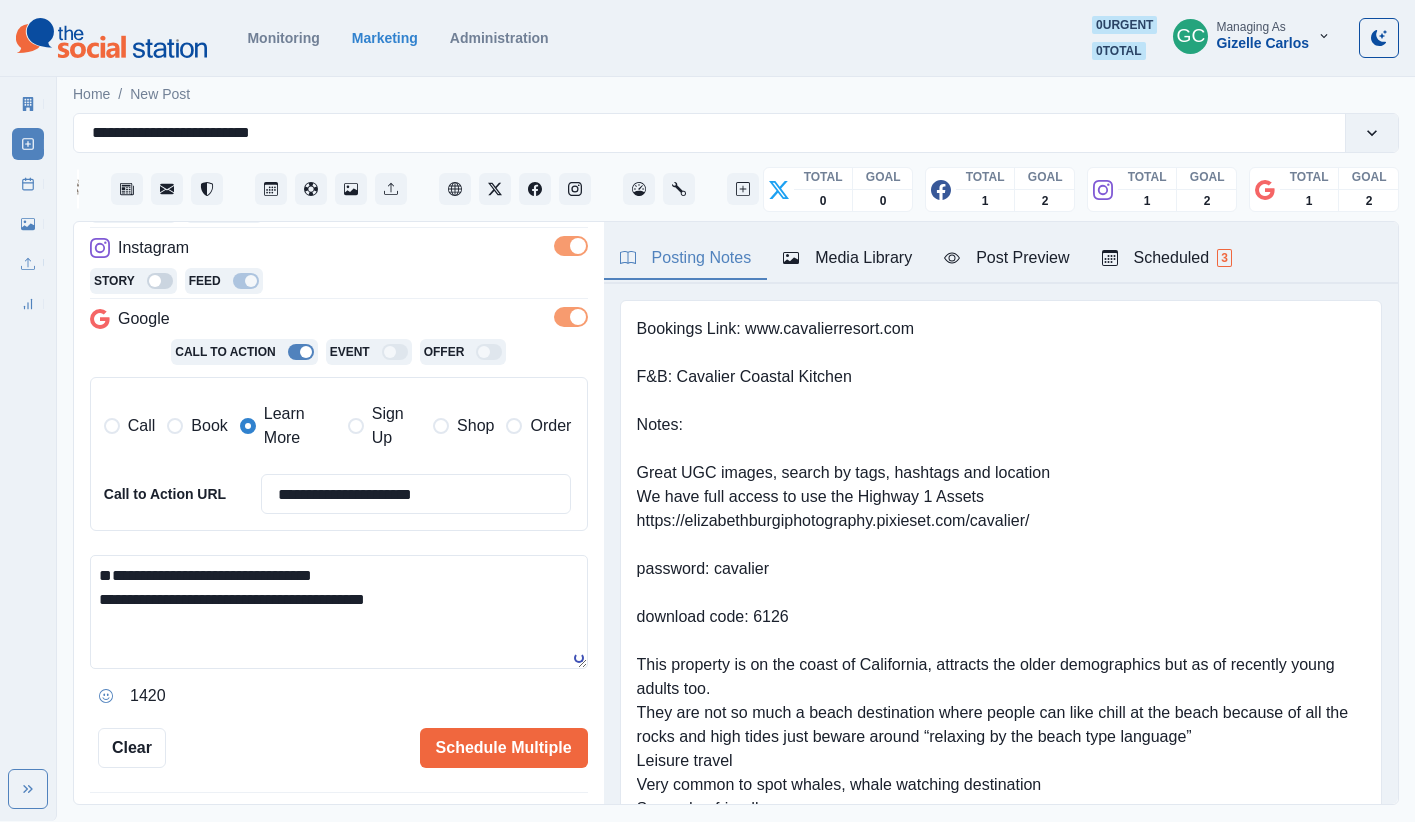 type on "**********" 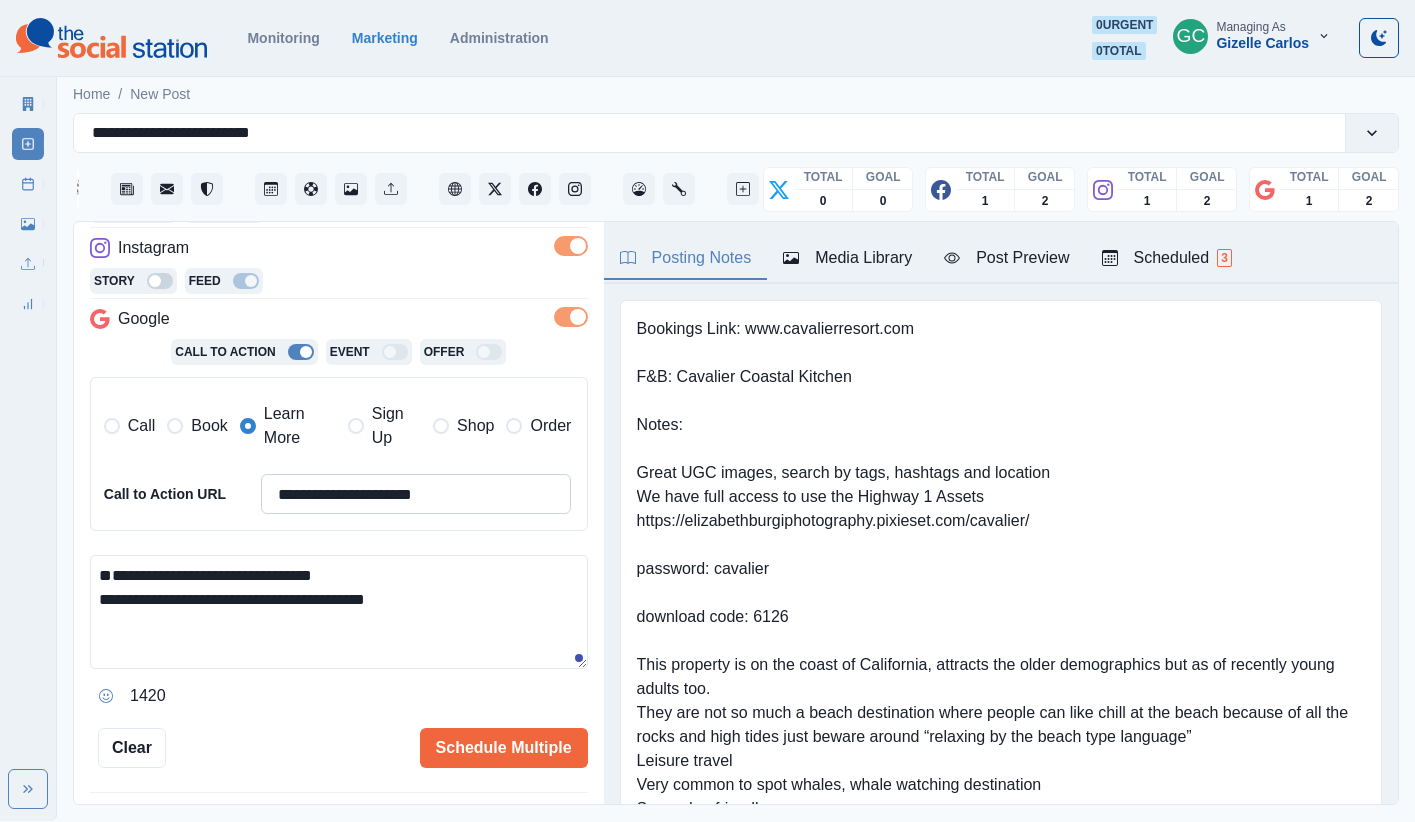click on "**********" at bounding box center (416, 494) 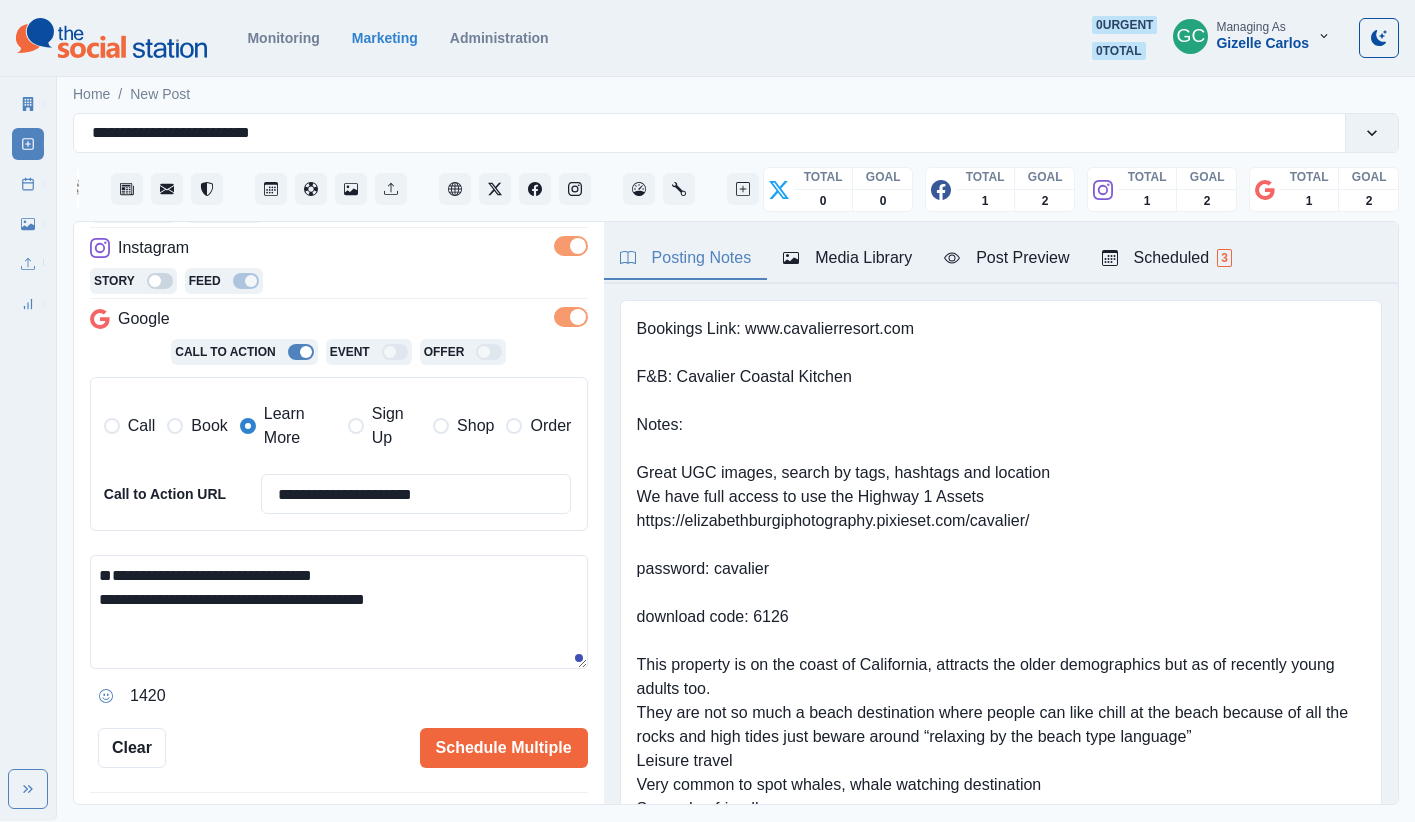 type on "**********" 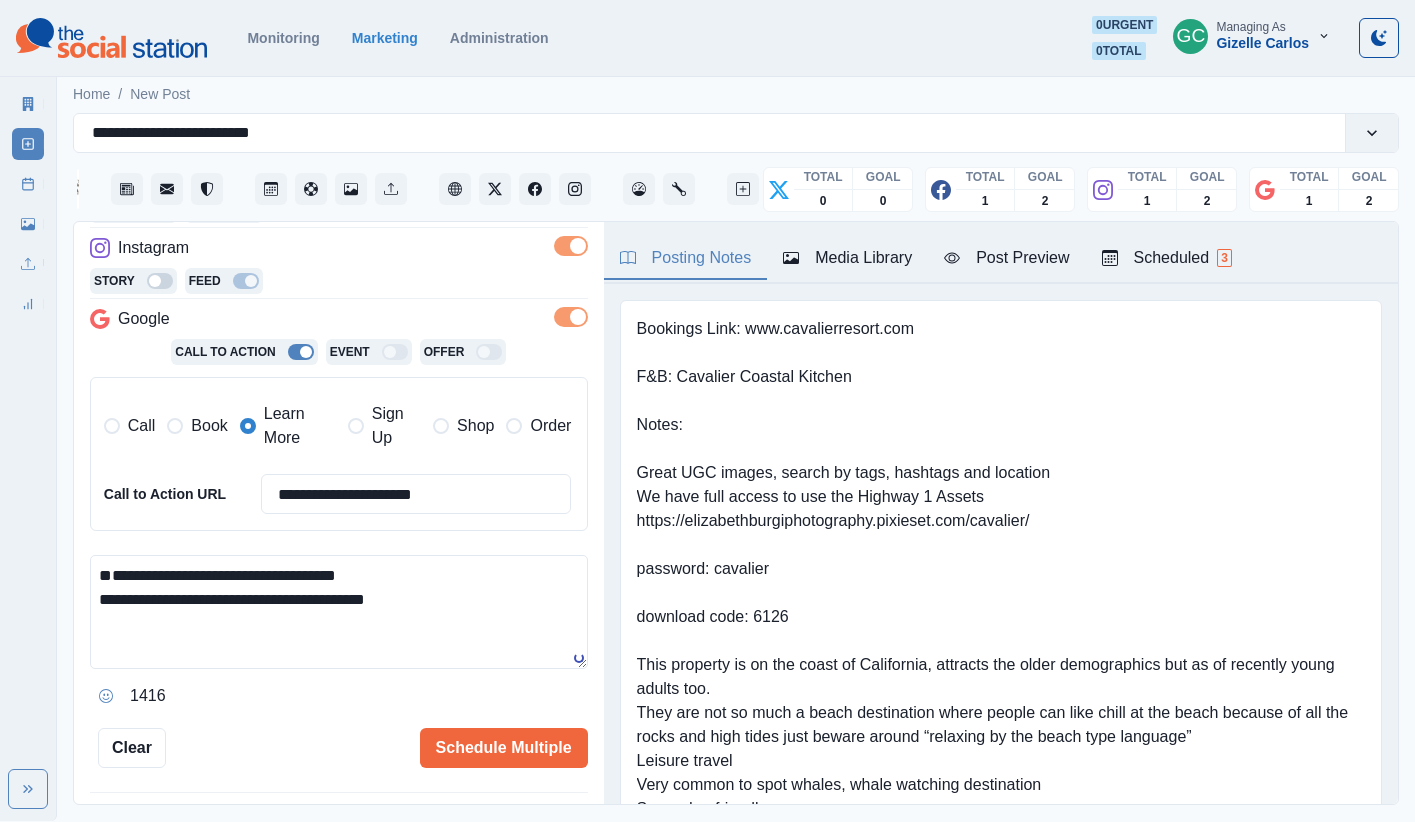 click on "**********" at bounding box center (339, 612) 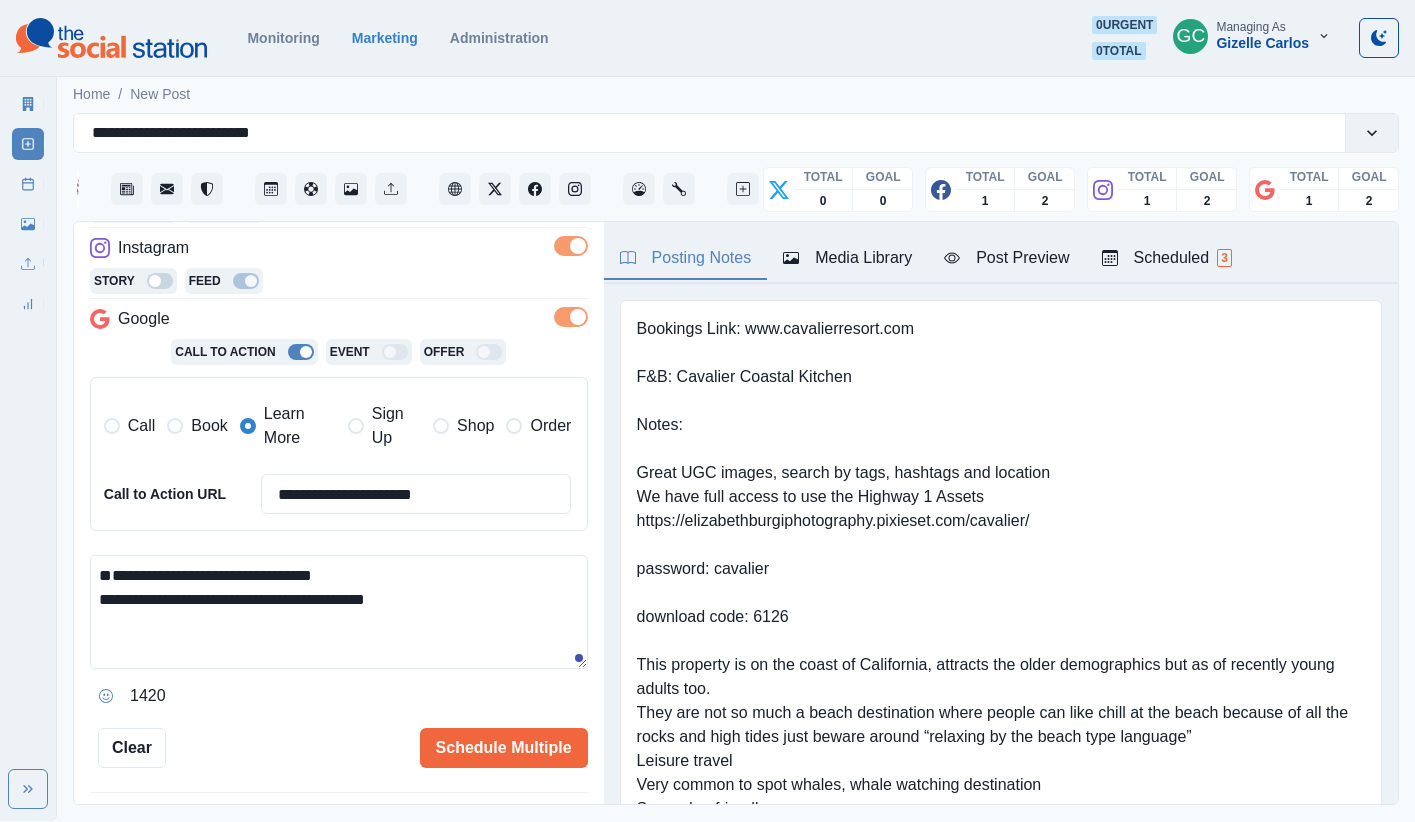 click on "**********" at bounding box center (339, 612) 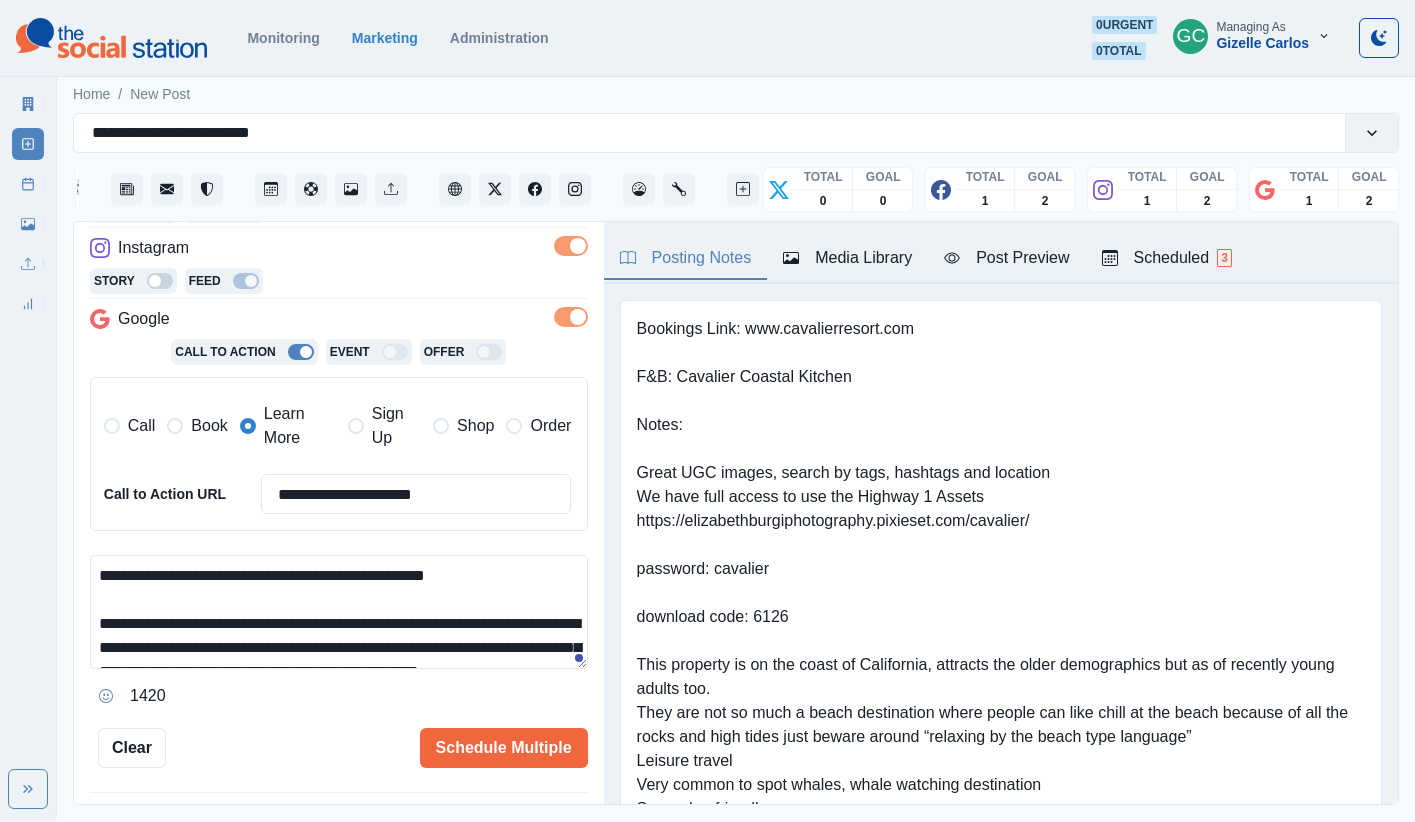 scroll, scrollTop: 37, scrollLeft: 0, axis: vertical 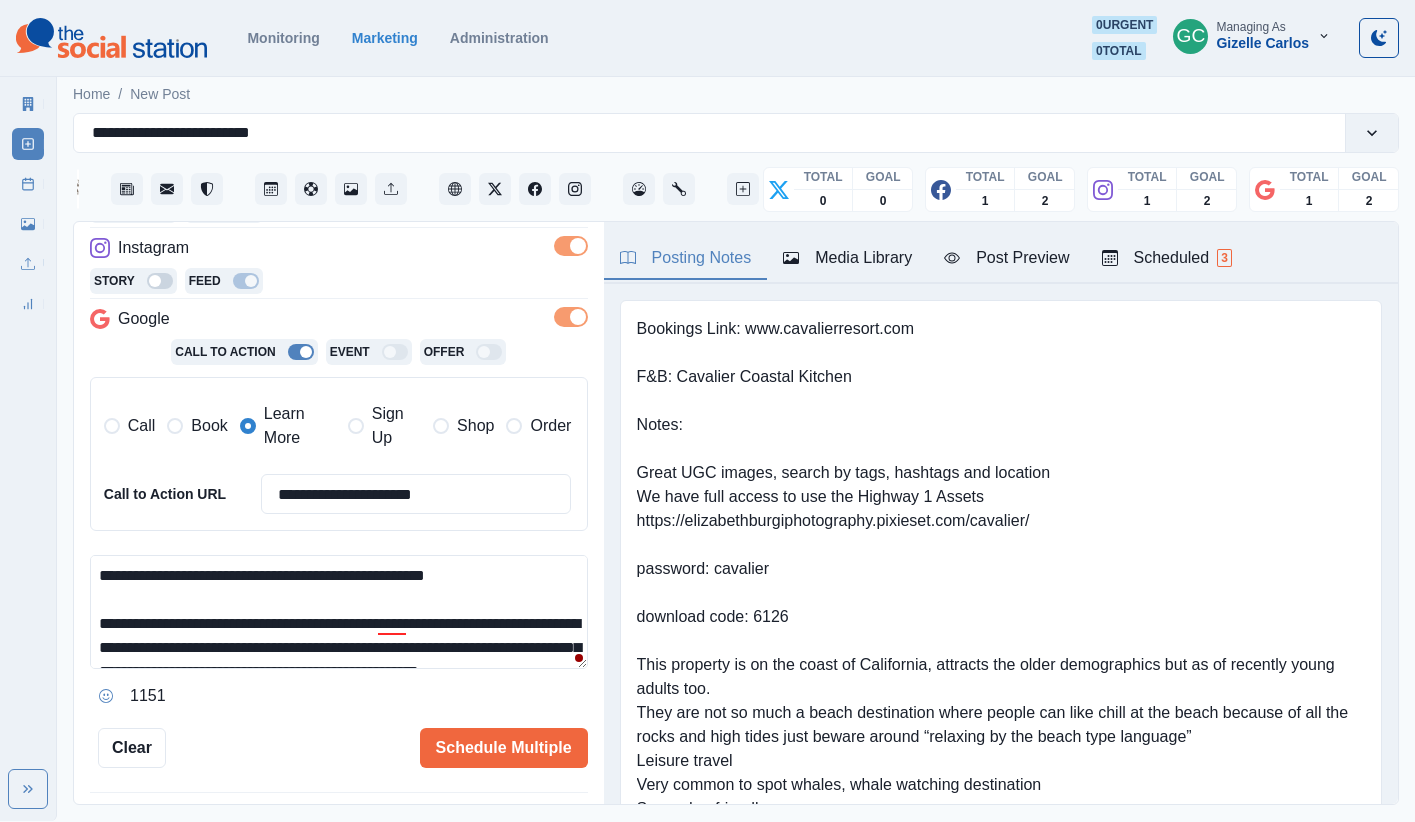 click on "**********" at bounding box center [339, 612] 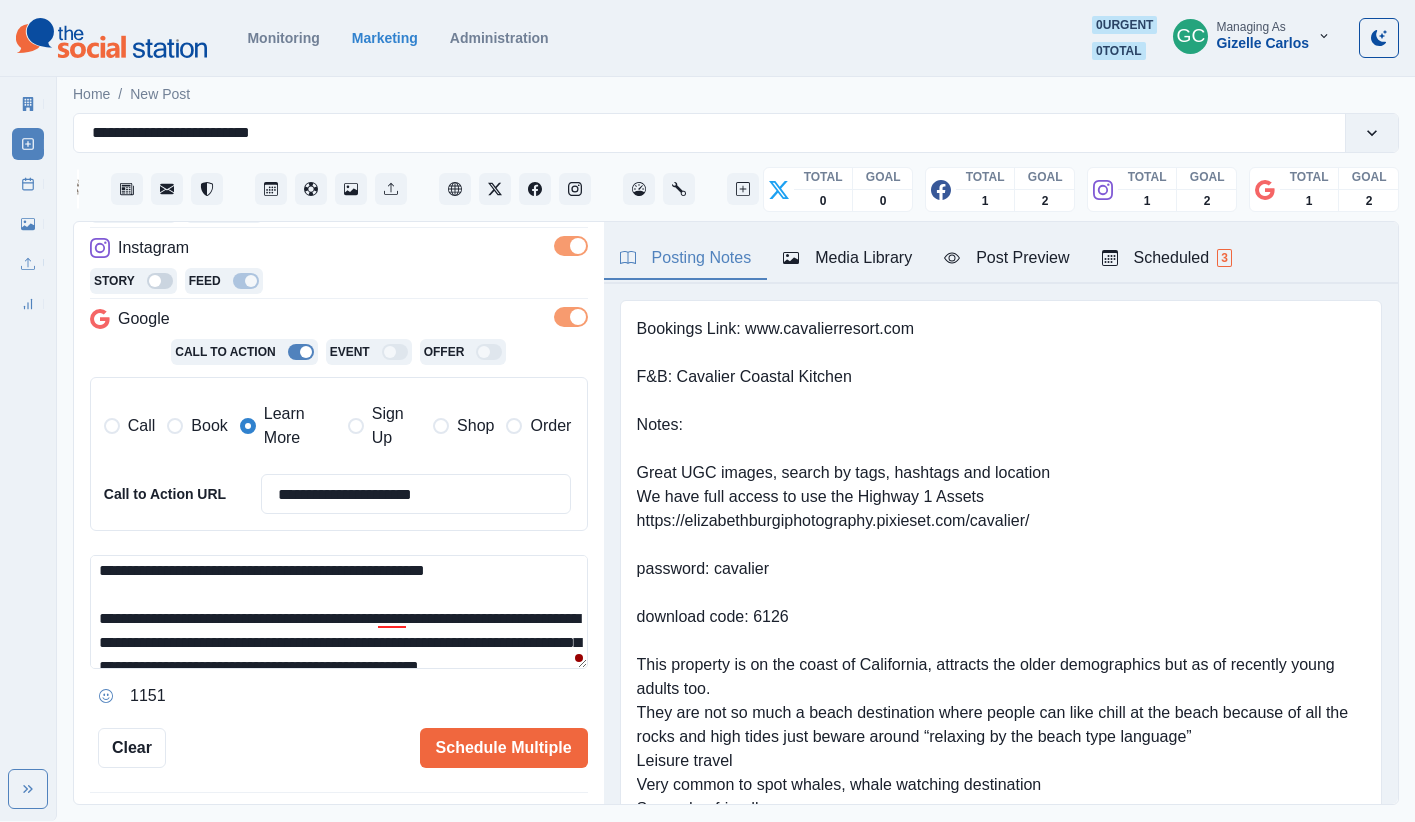 scroll, scrollTop: 7, scrollLeft: 0, axis: vertical 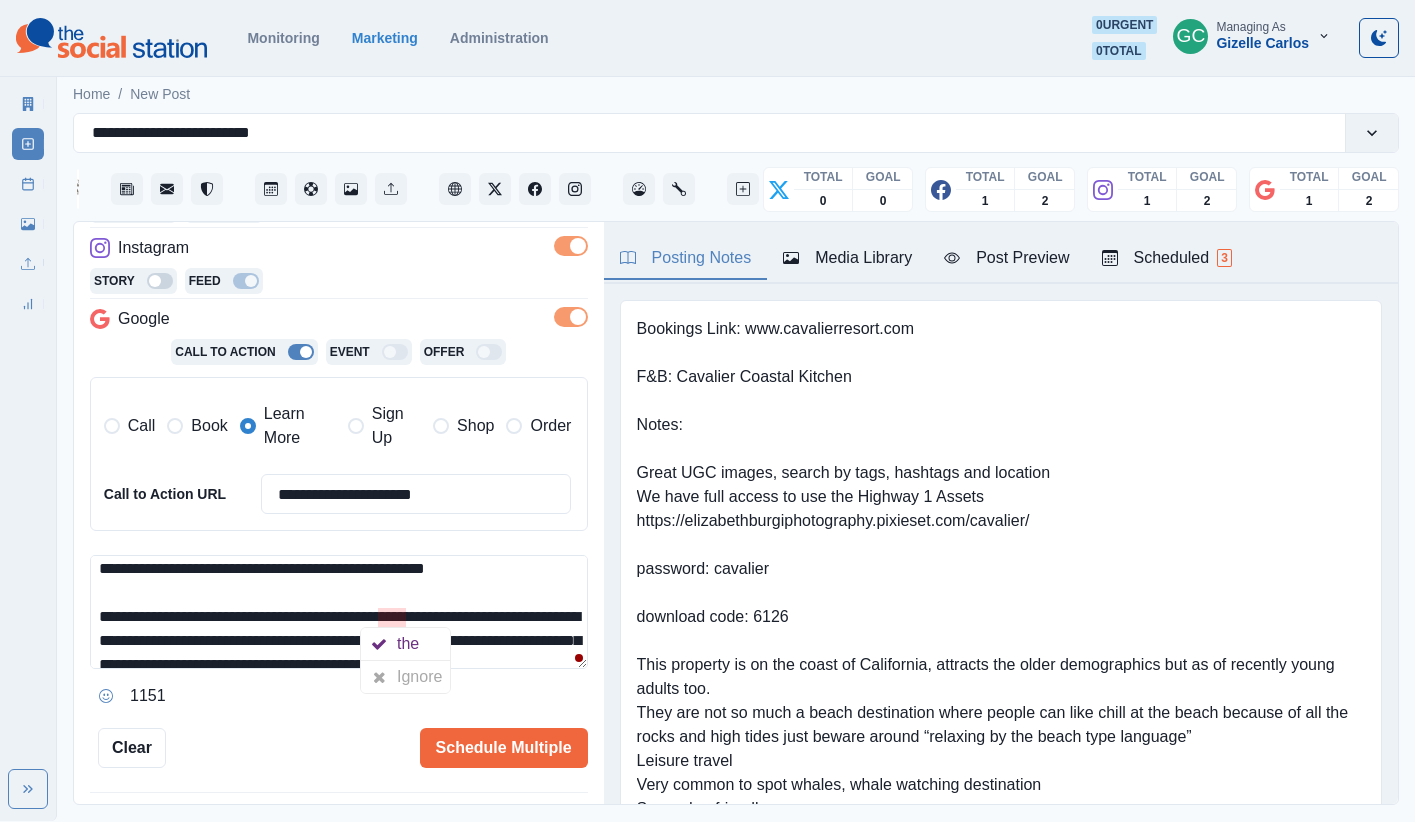 click at bounding box center (379, 644) 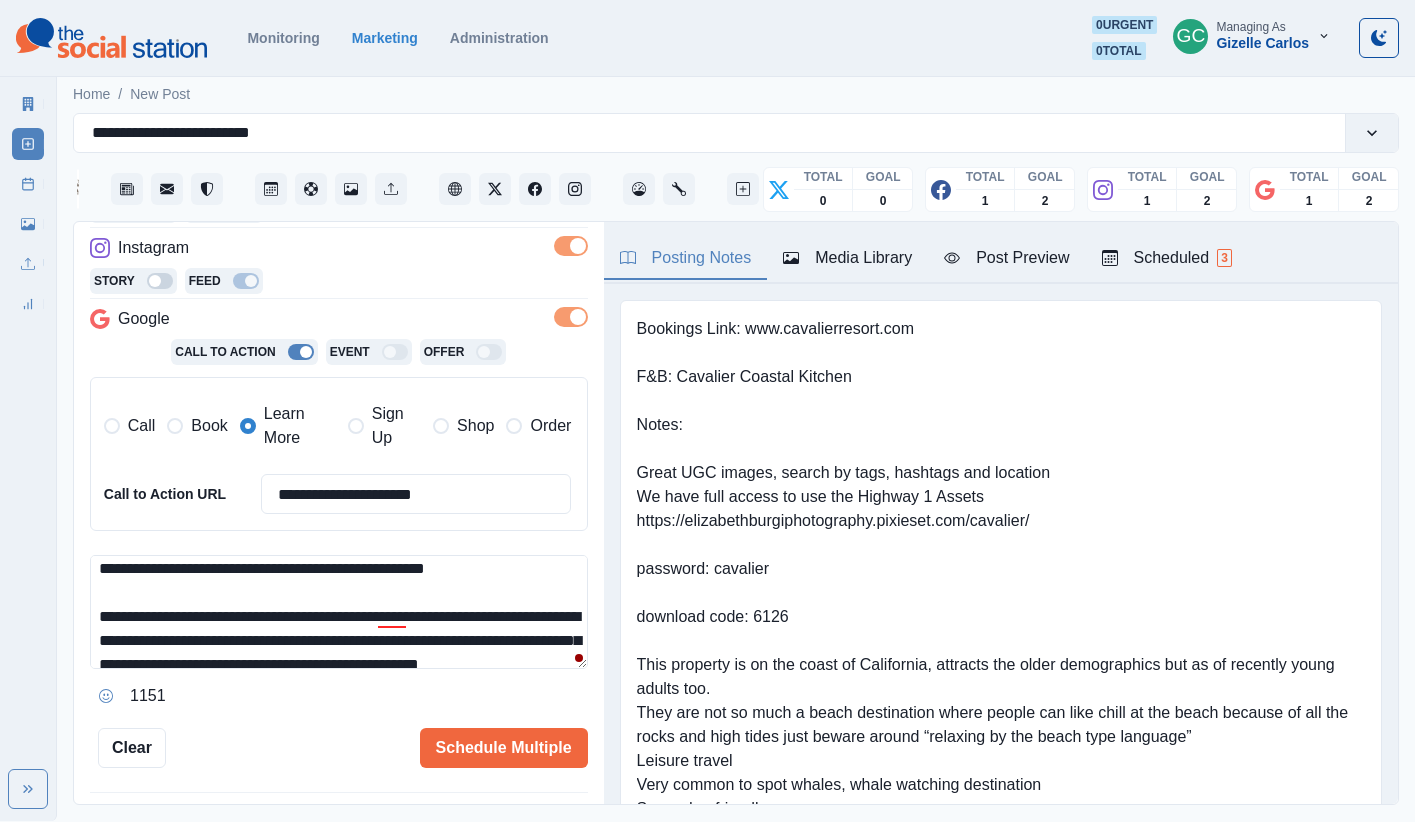 scroll, scrollTop: 49, scrollLeft: 0, axis: vertical 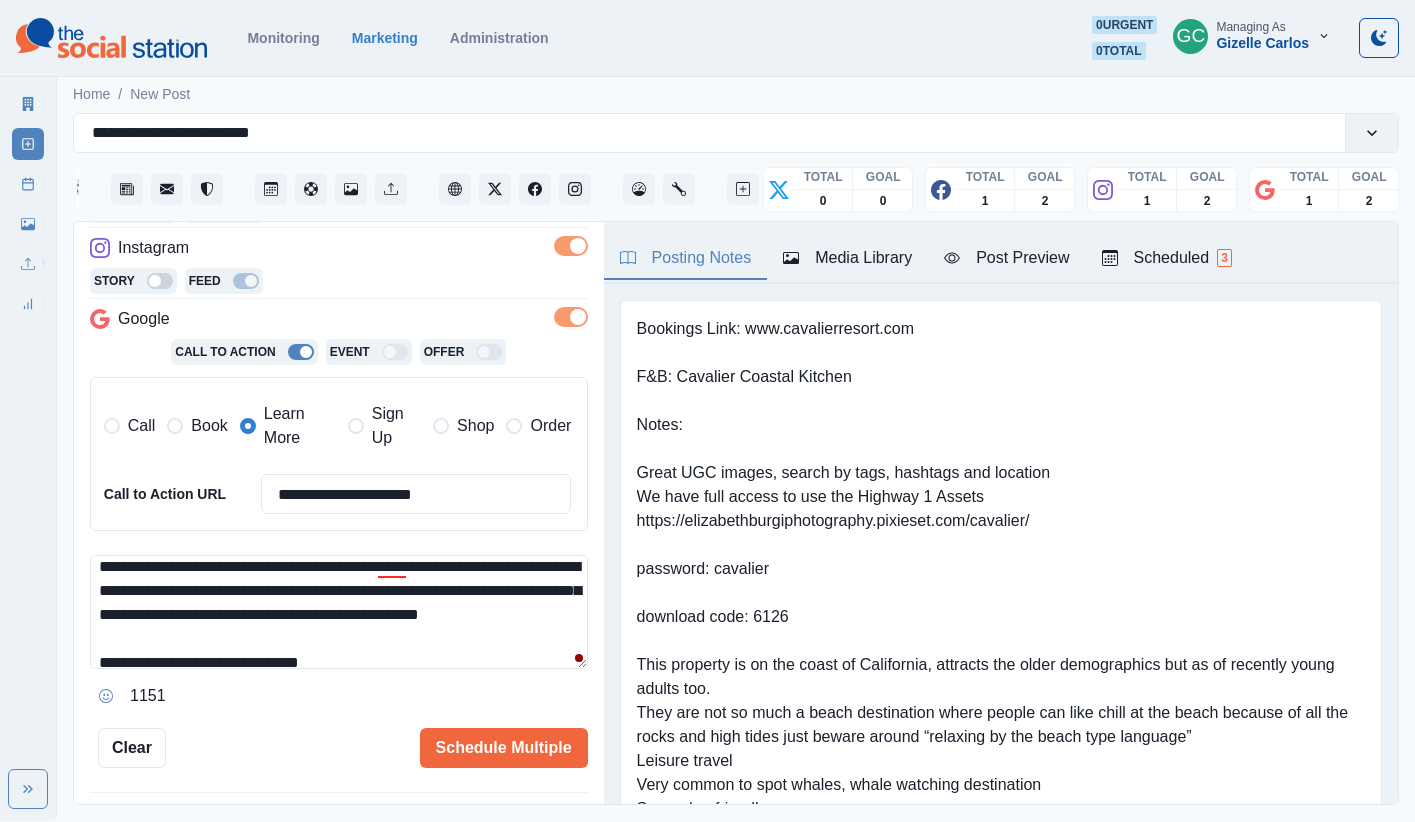 click on "**********" at bounding box center (339, 612) 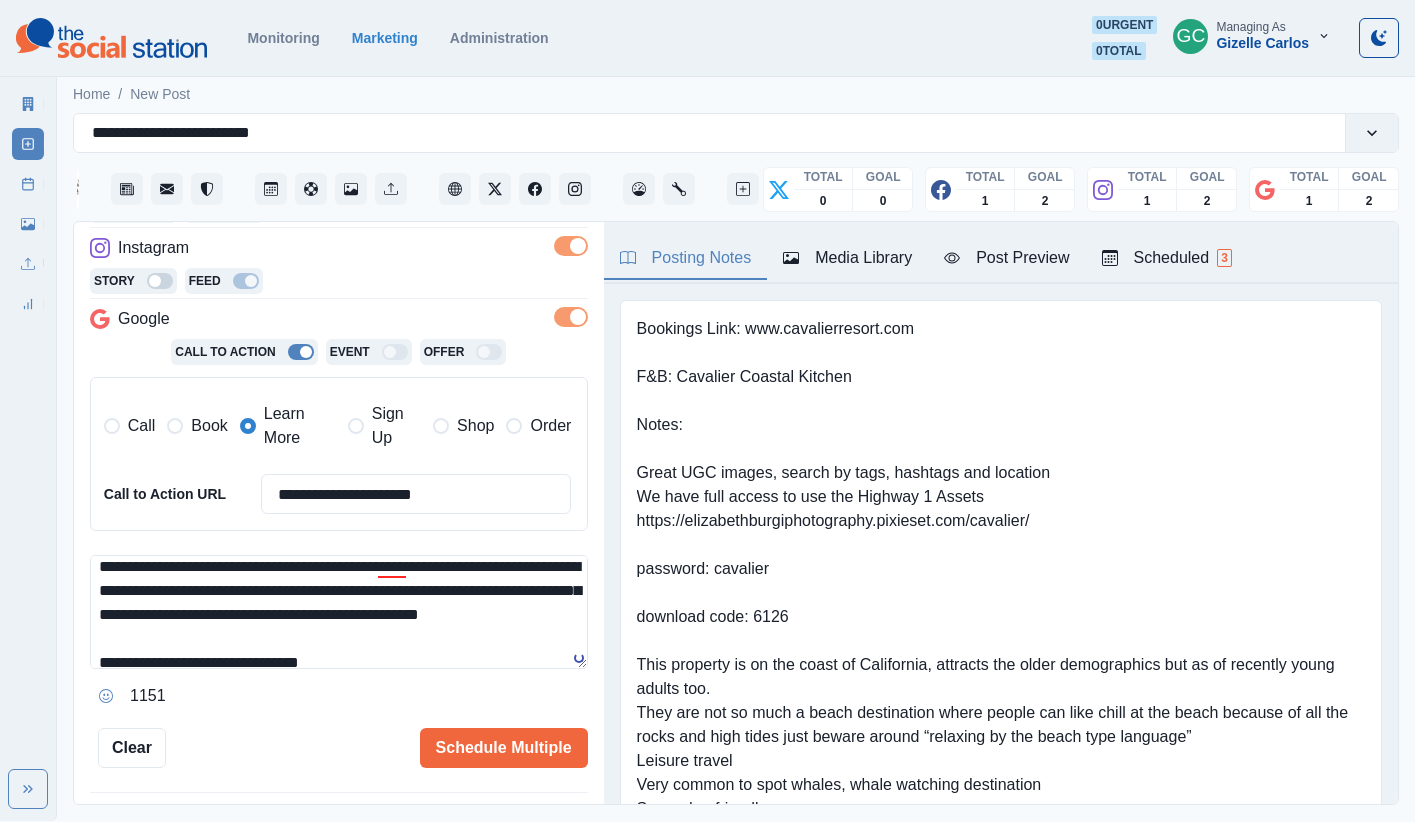 click on "**********" at bounding box center [339, 612] 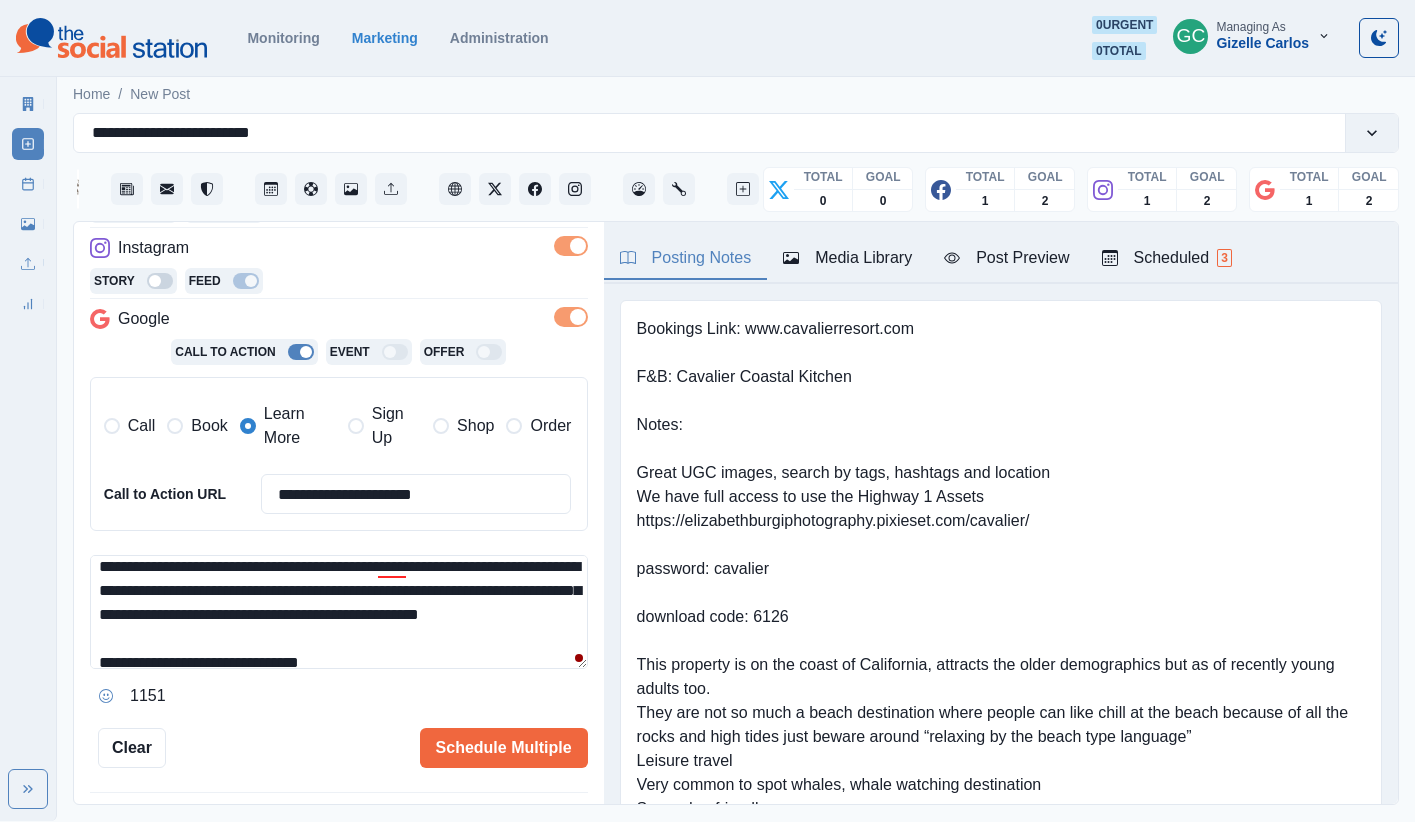 click on "**********" at bounding box center [339, 612] 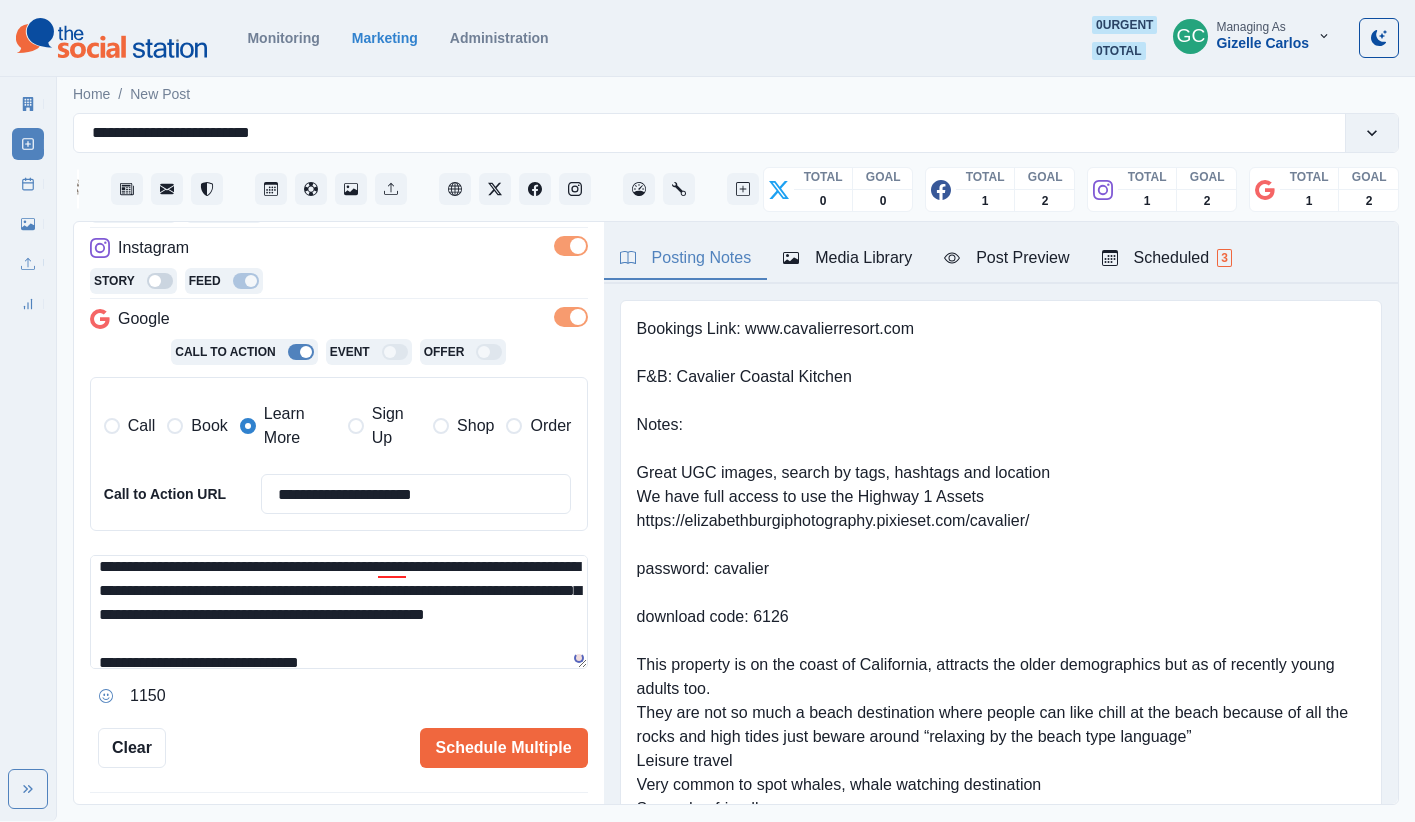 click on "**********" at bounding box center [339, 612] 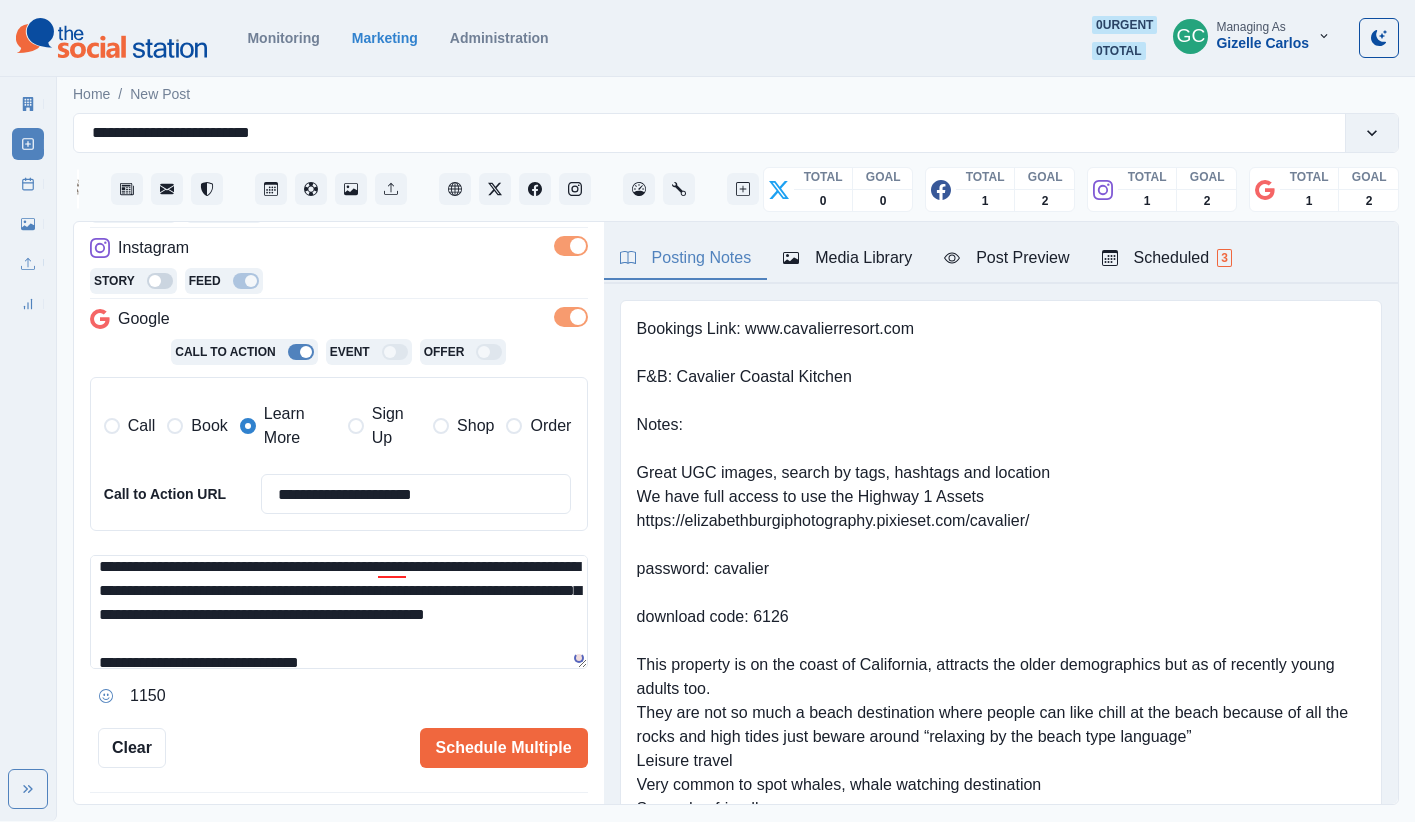 click on "**********" at bounding box center [339, 612] 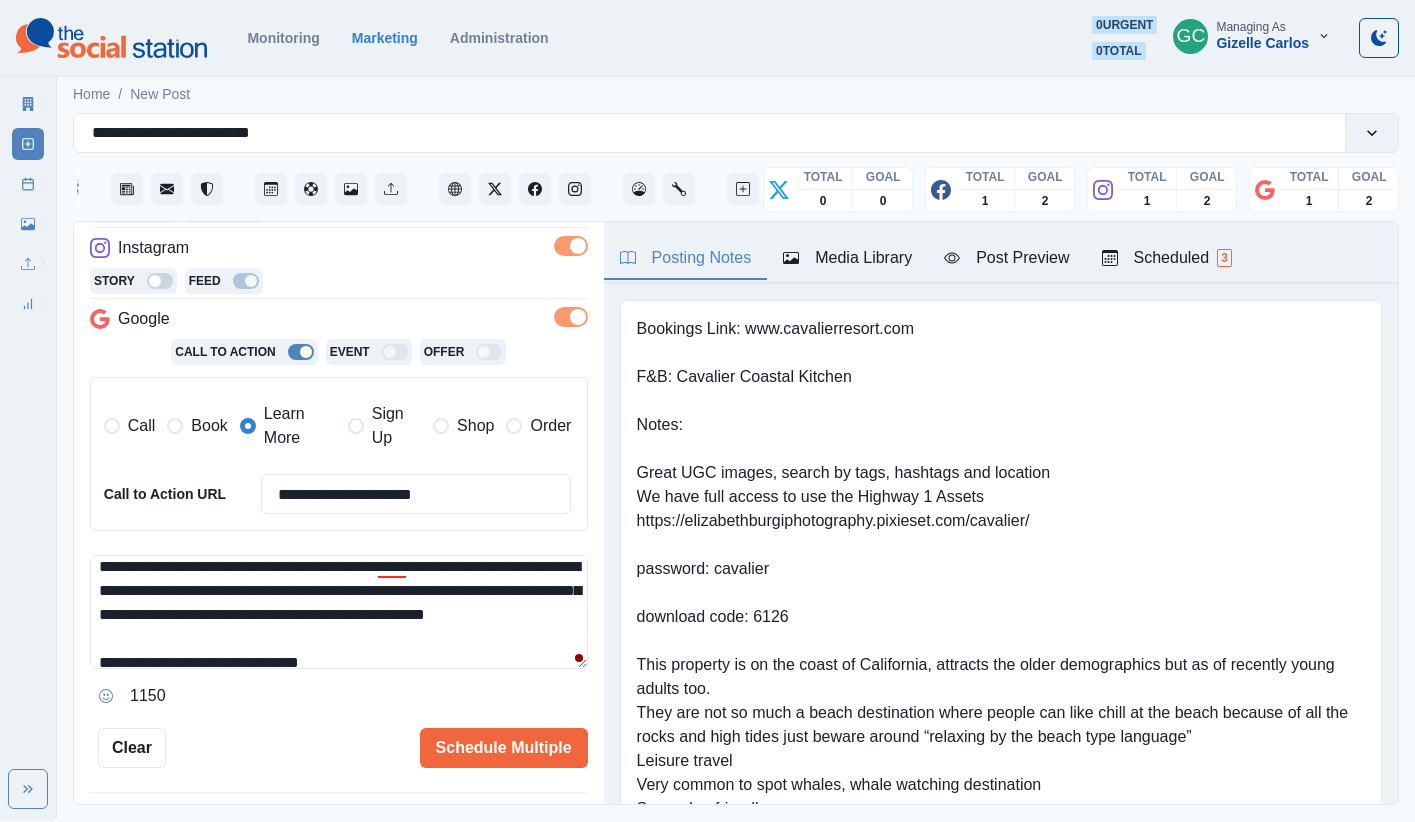 scroll, scrollTop: 67, scrollLeft: 0, axis: vertical 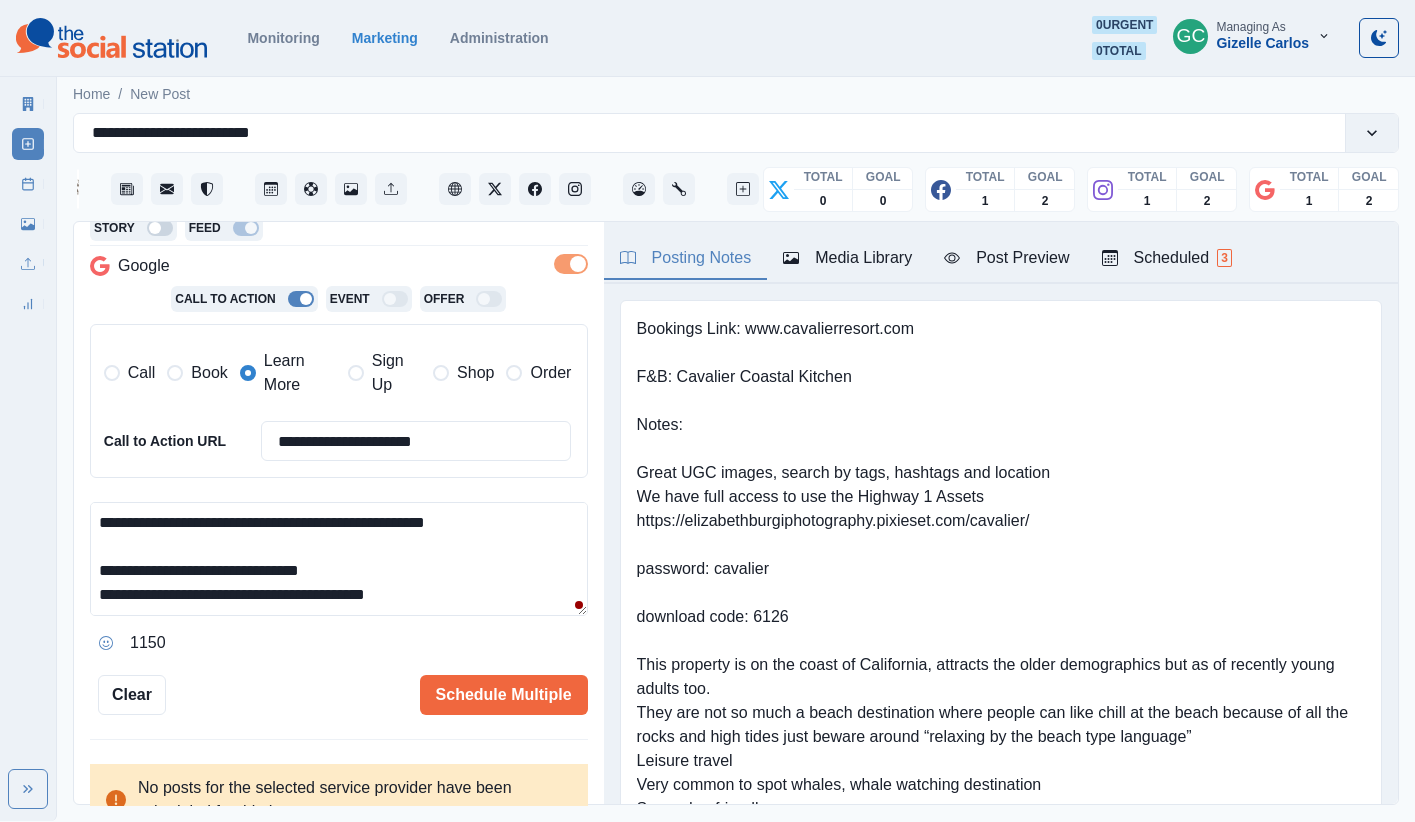 click on "**********" at bounding box center (339, 559) 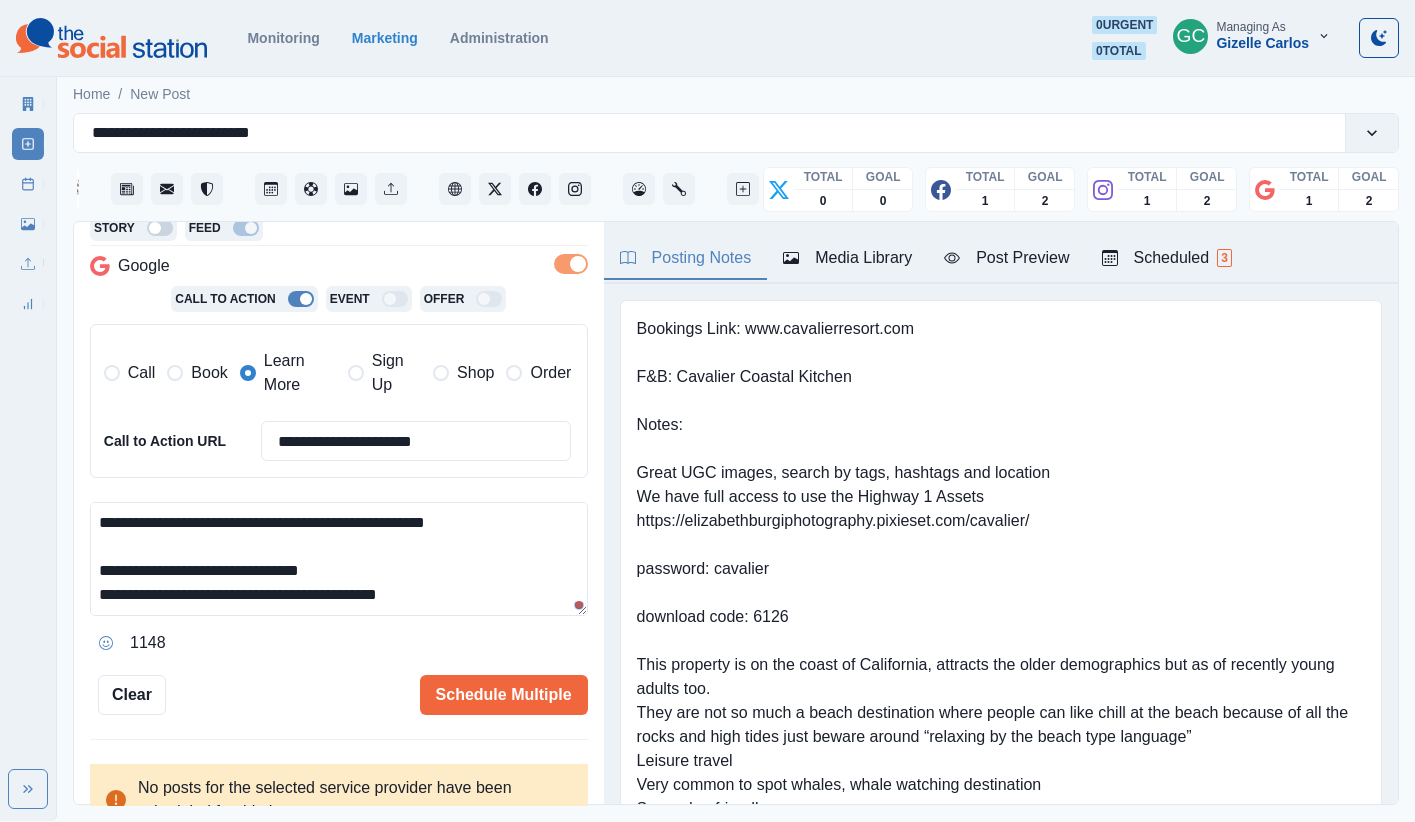 scroll, scrollTop: 157, scrollLeft: 0, axis: vertical 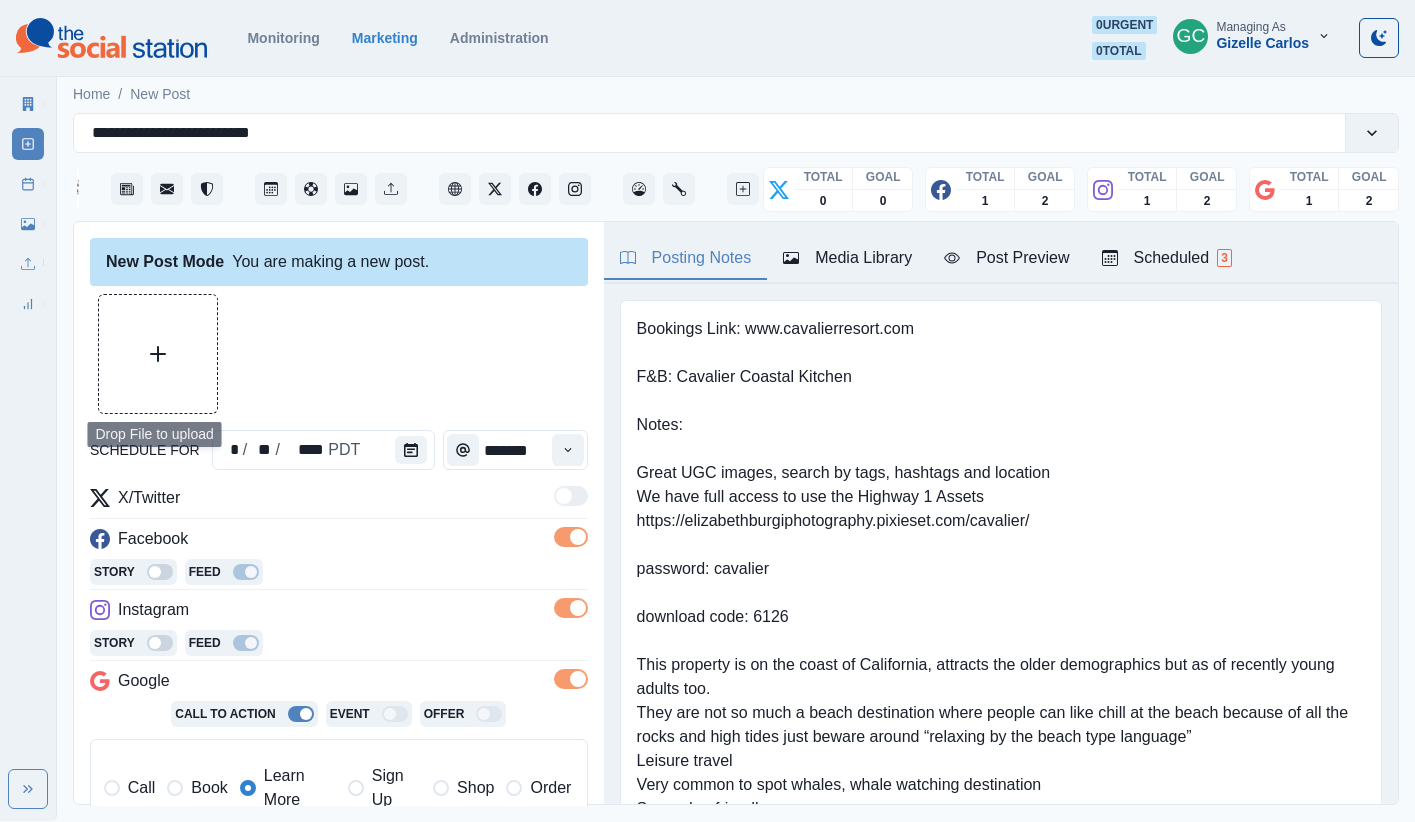 type on "**********" 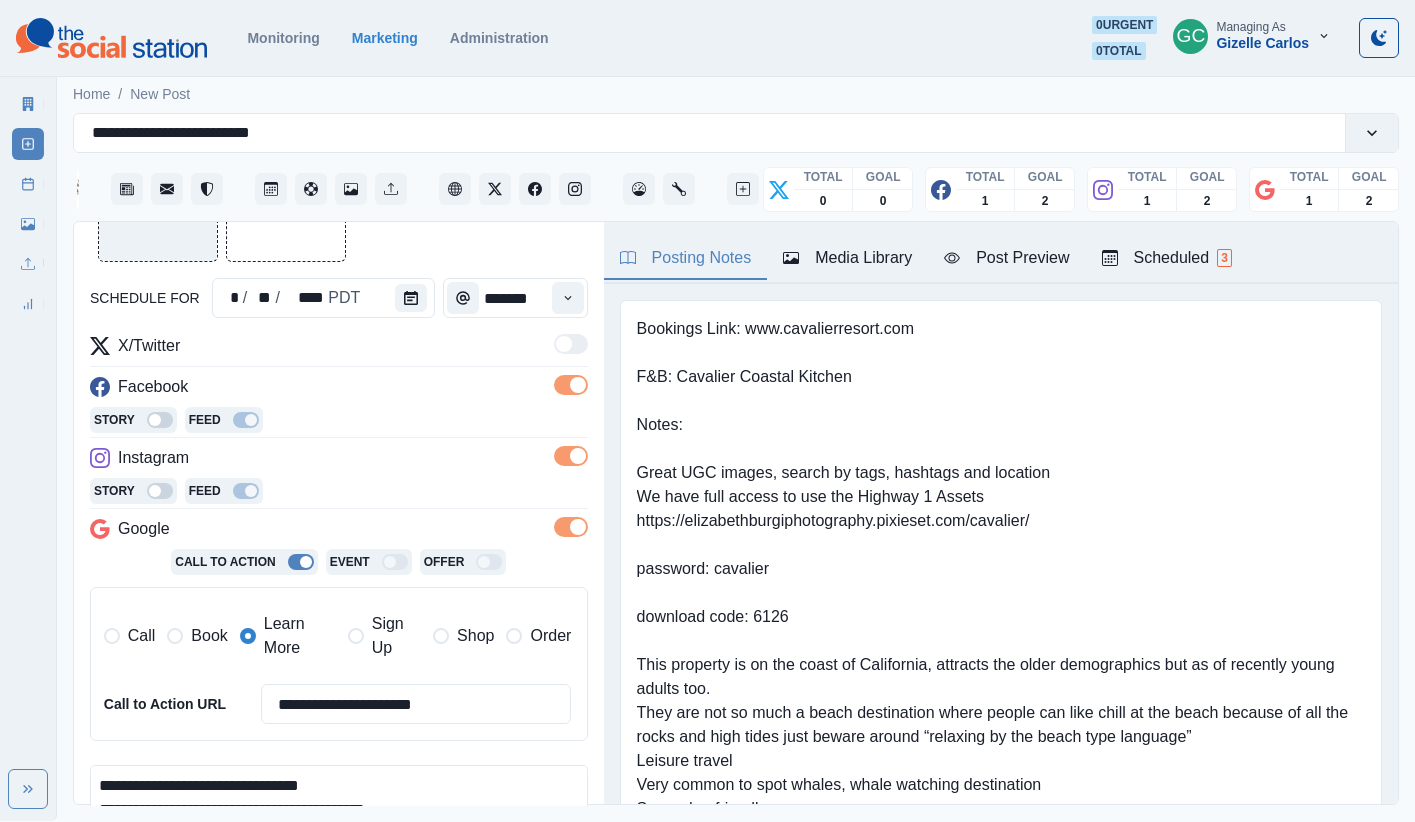 scroll, scrollTop: 460, scrollLeft: 0, axis: vertical 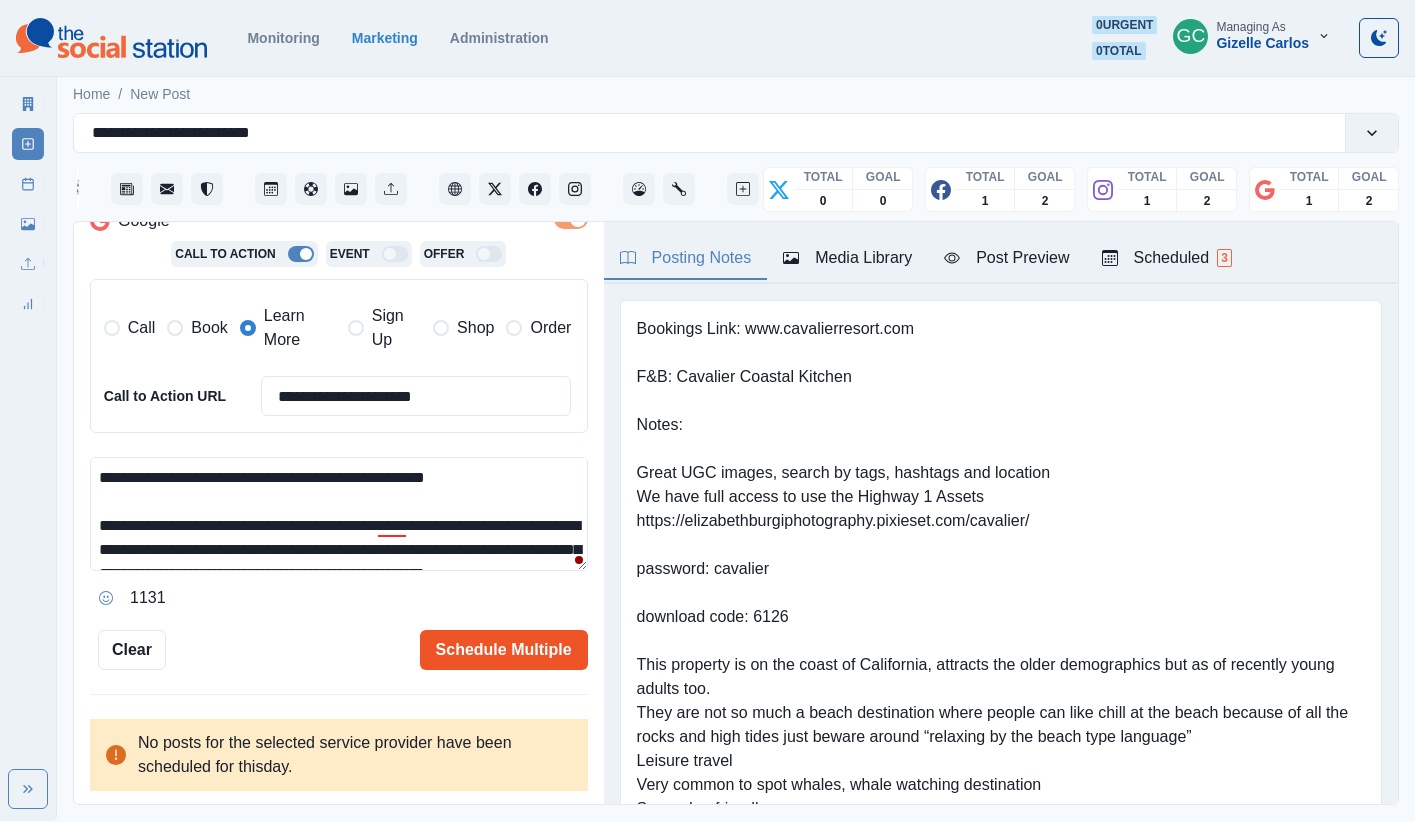 click on "Schedule Multiple" at bounding box center [504, 650] 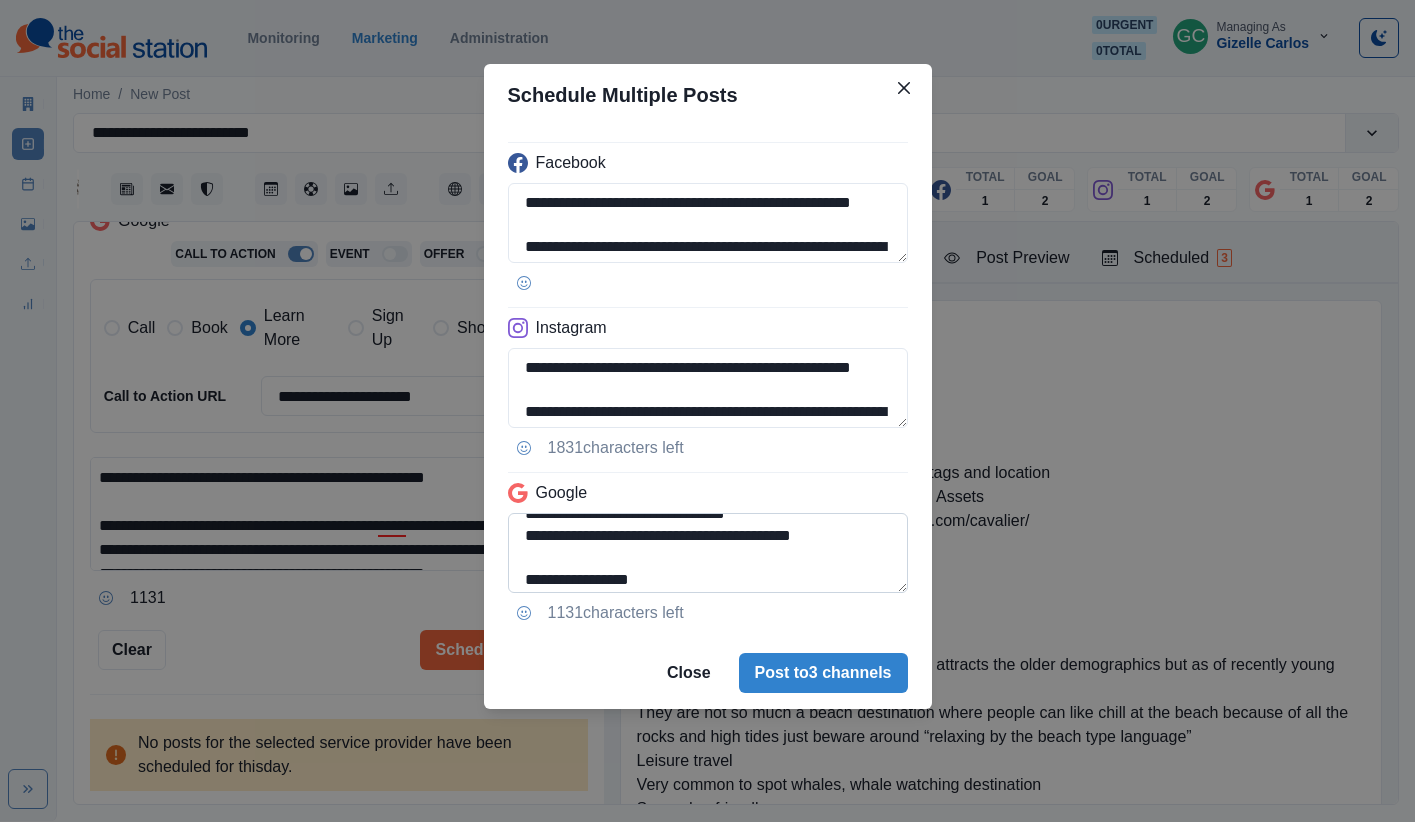 scroll, scrollTop: 196, scrollLeft: 0, axis: vertical 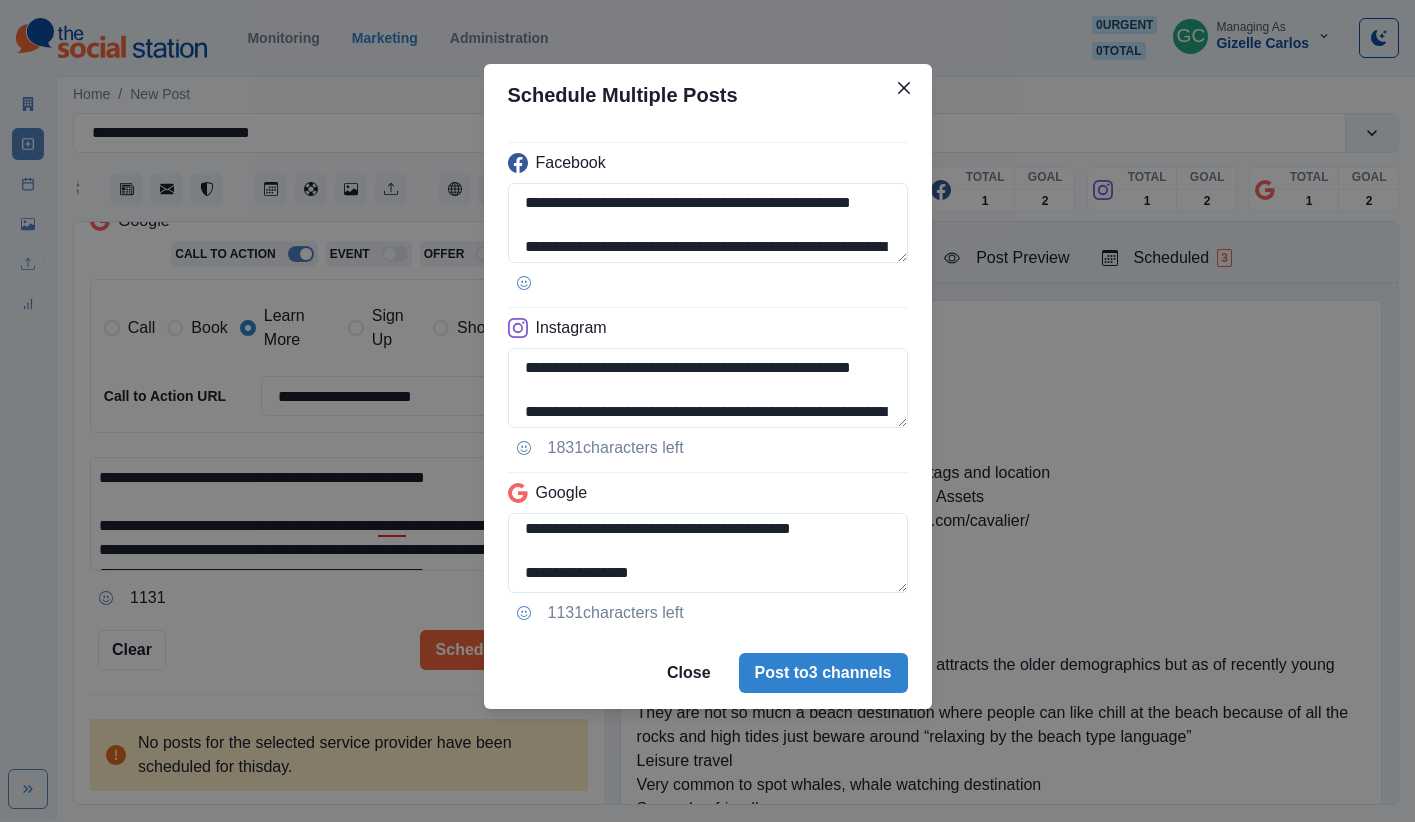 drag, startPoint x: 709, startPoint y: 574, endPoint x: 501, endPoint y: 542, distance: 210.44714 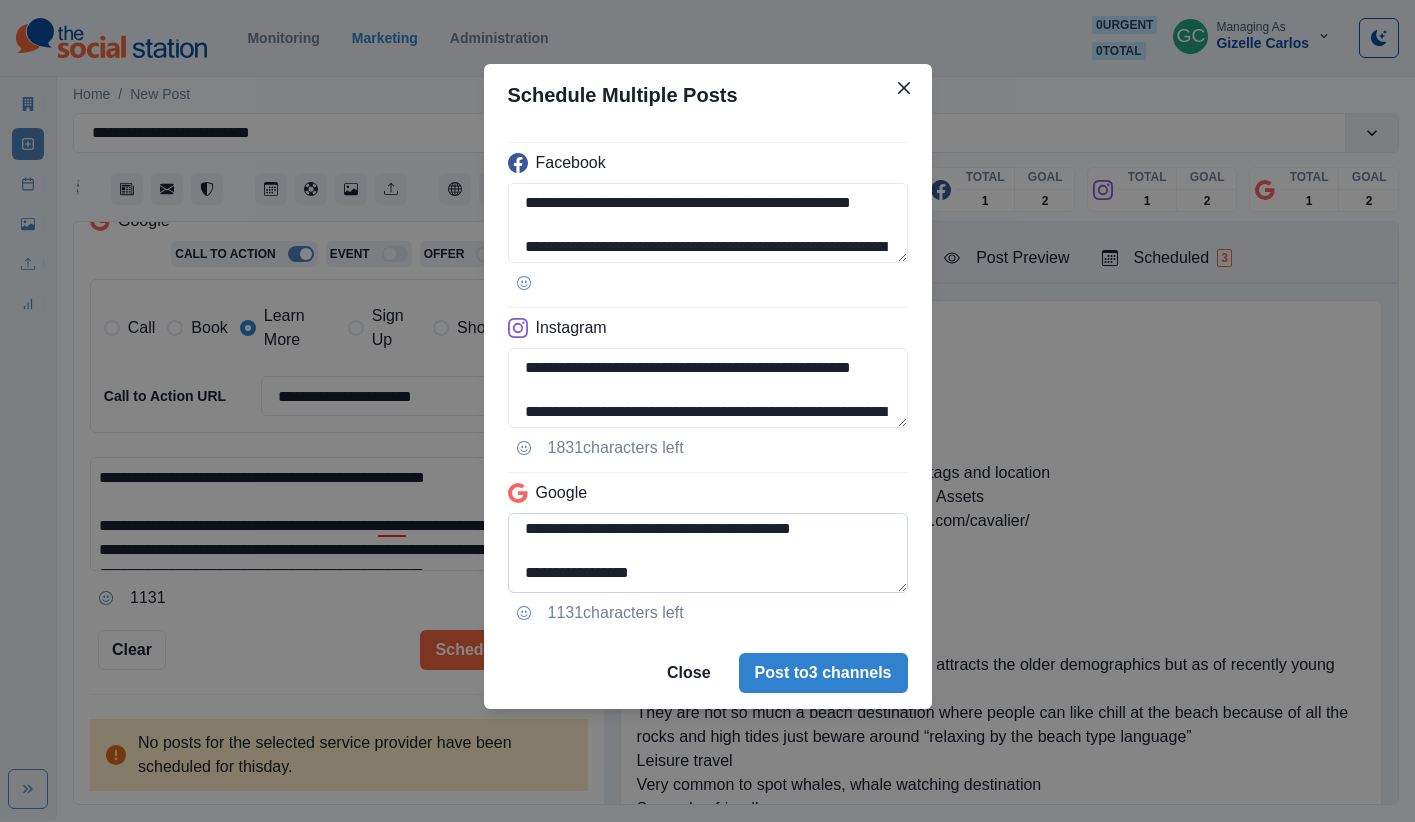 drag, startPoint x: 540, startPoint y: 563, endPoint x: 523, endPoint y: 533, distance: 34.48188 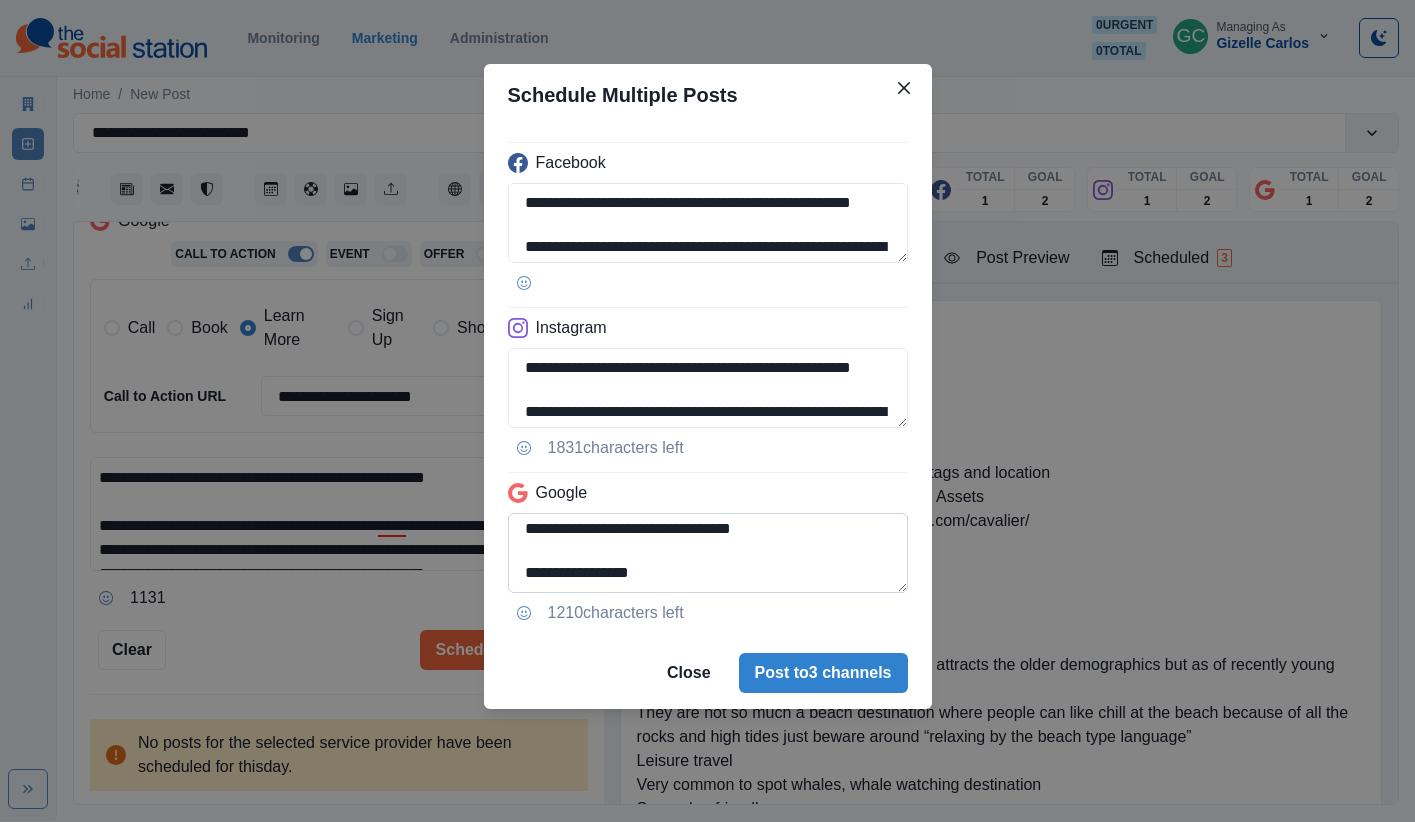 scroll, scrollTop: 130, scrollLeft: 0, axis: vertical 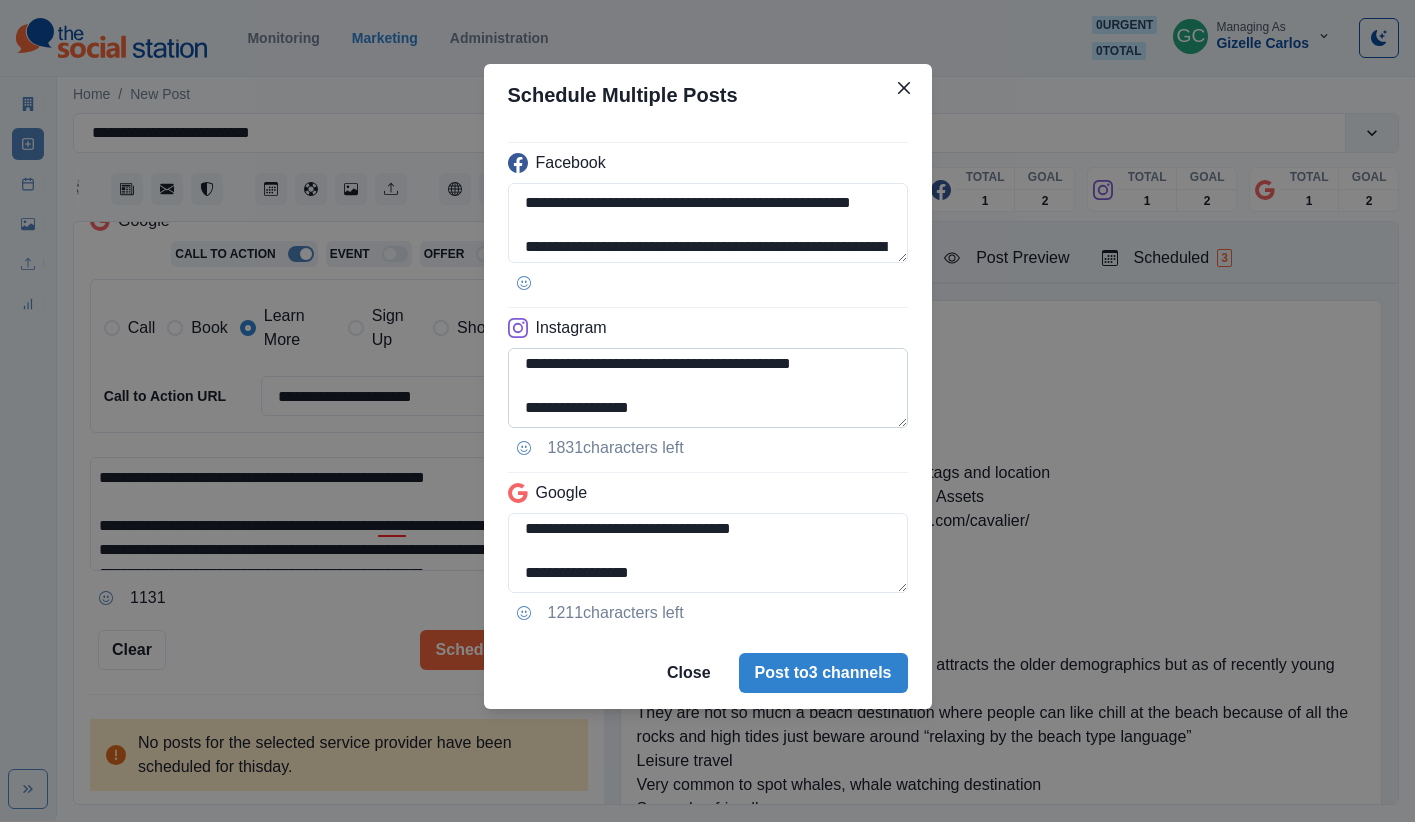 type on "**********" 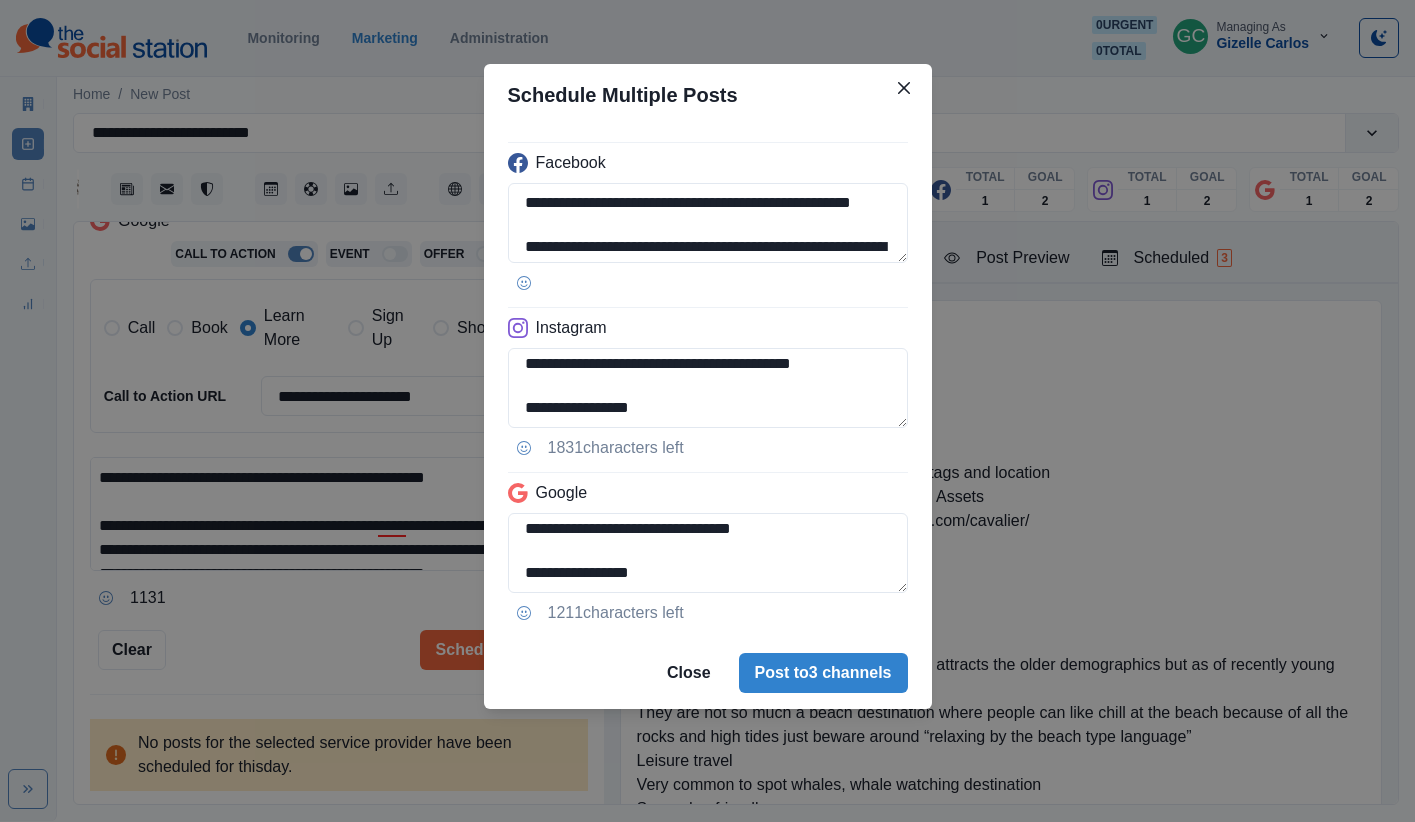 drag, startPoint x: 717, startPoint y: 398, endPoint x: 910, endPoint y: 393, distance: 193.06476 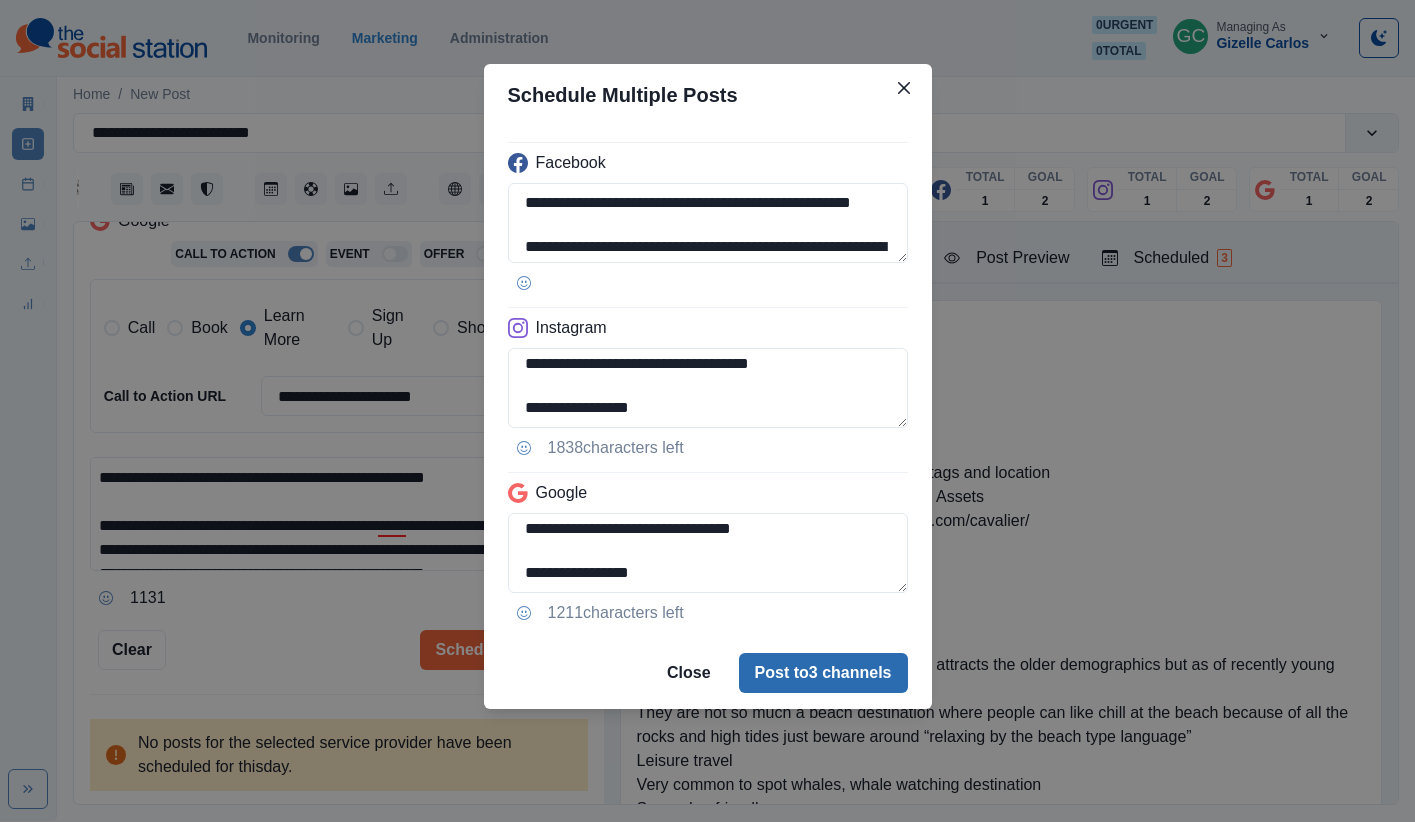 type on "**********" 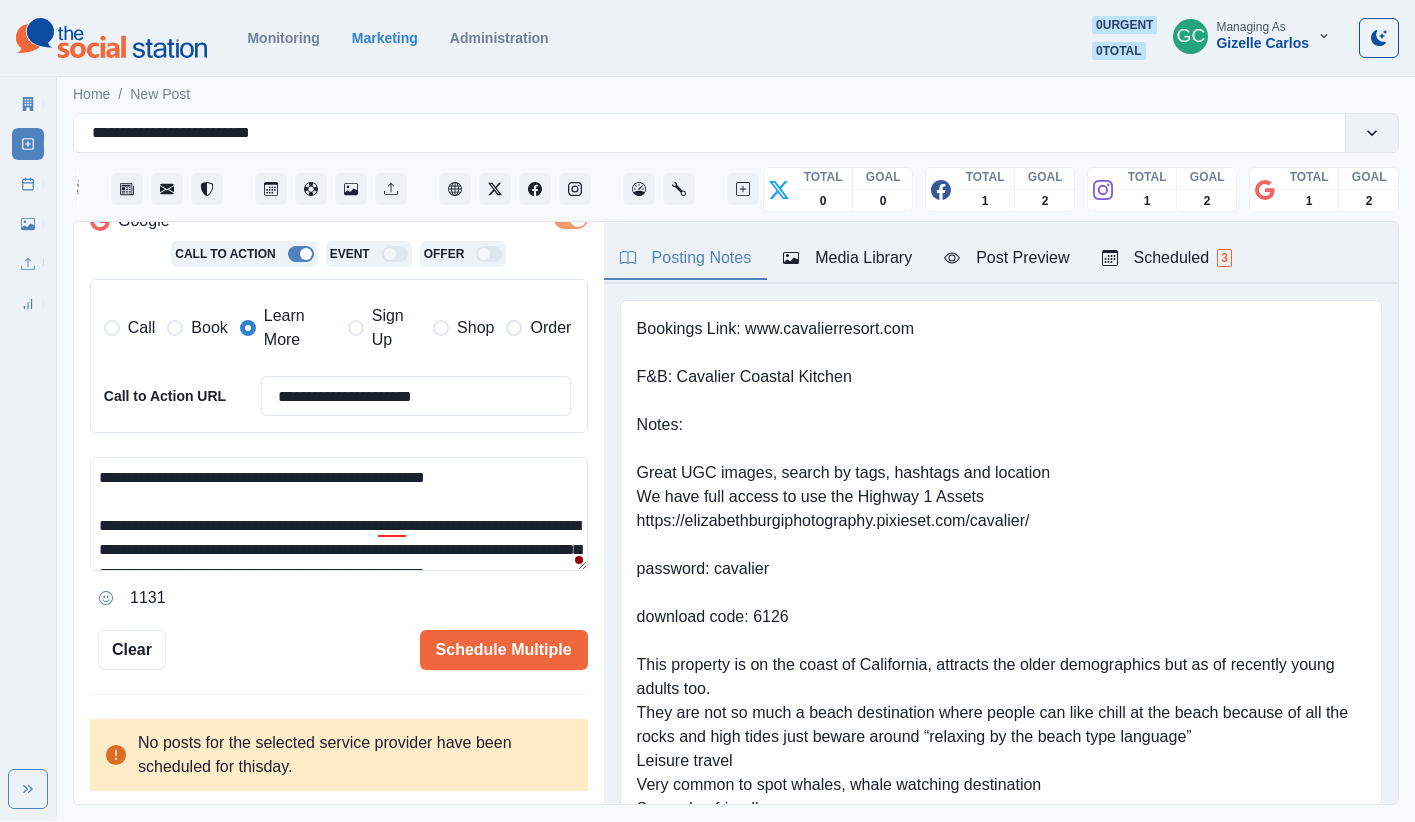 type 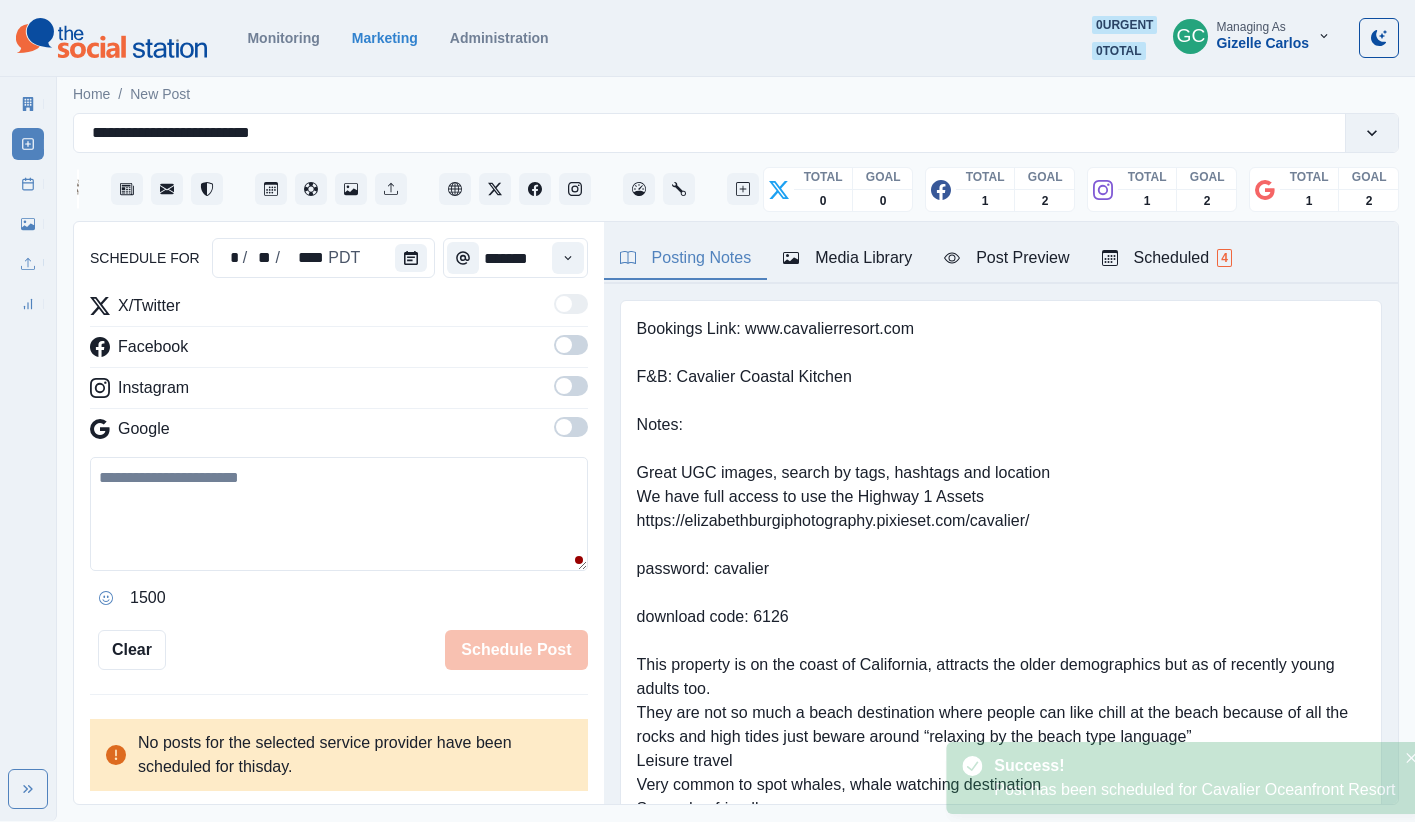 scroll, scrollTop: 400, scrollLeft: 0, axis: vertical 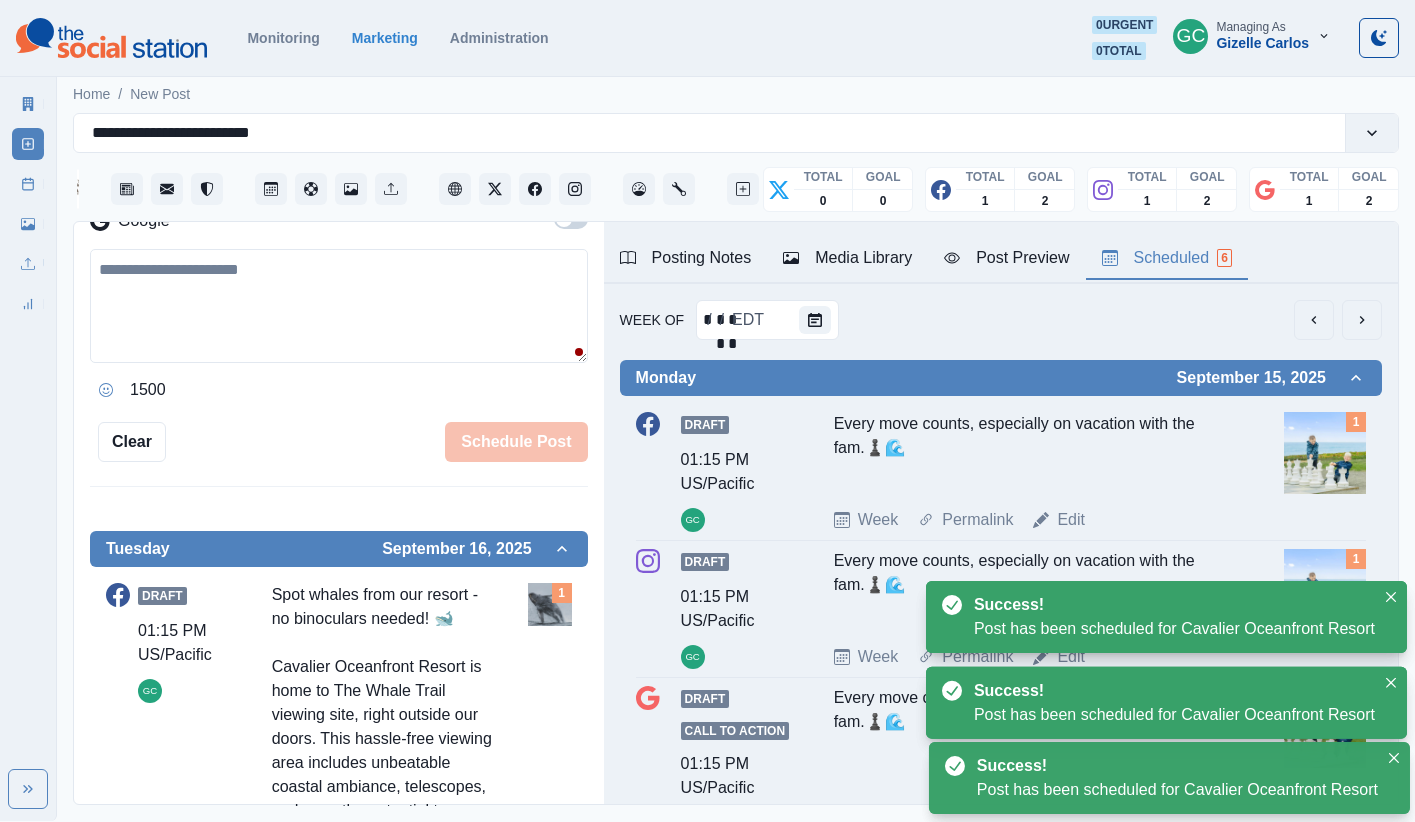 click on "Scheduled 6" at bounding box center [1167, 258] 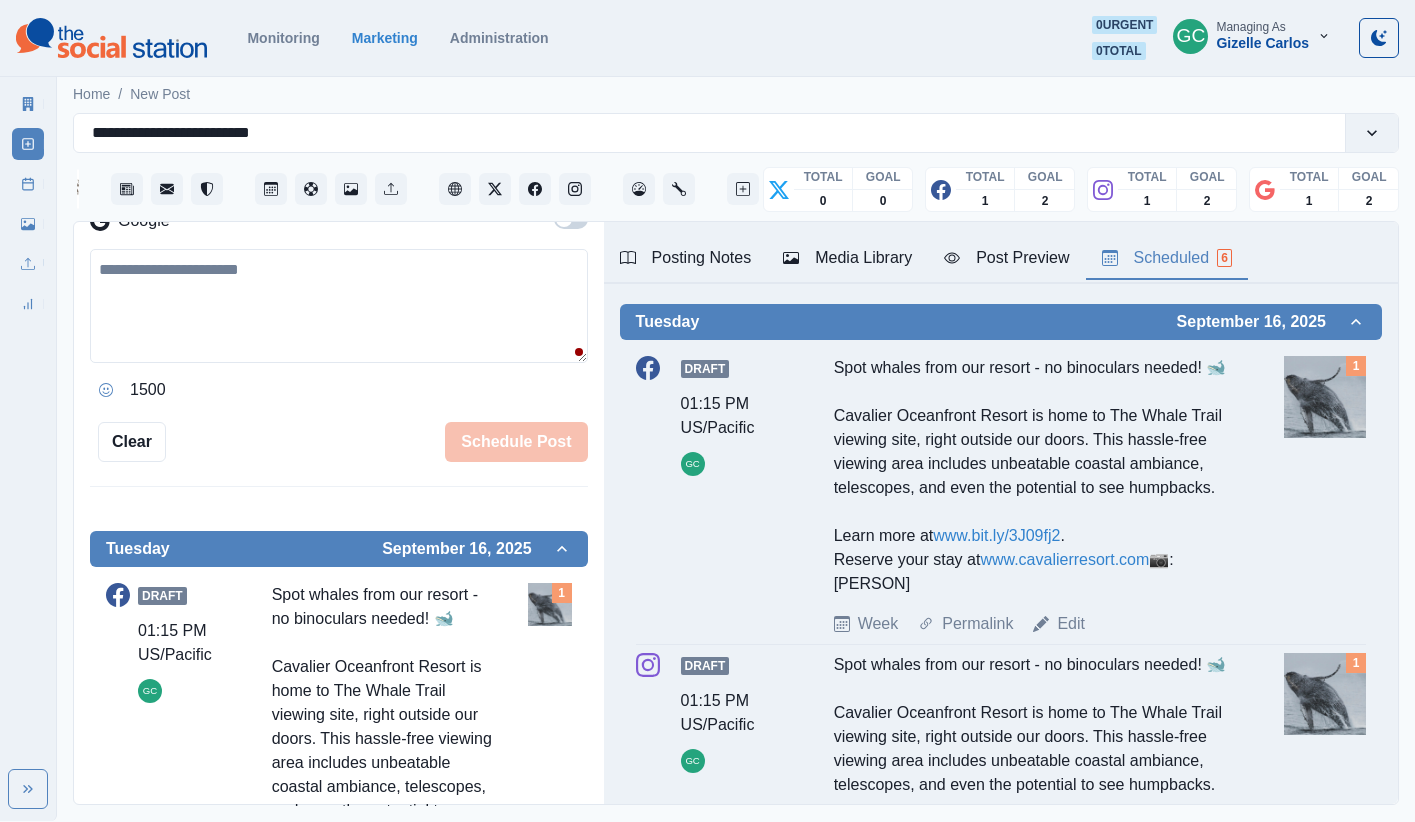 scroll, scrollTop: 572, scrollLeft: 0, axis: vertical 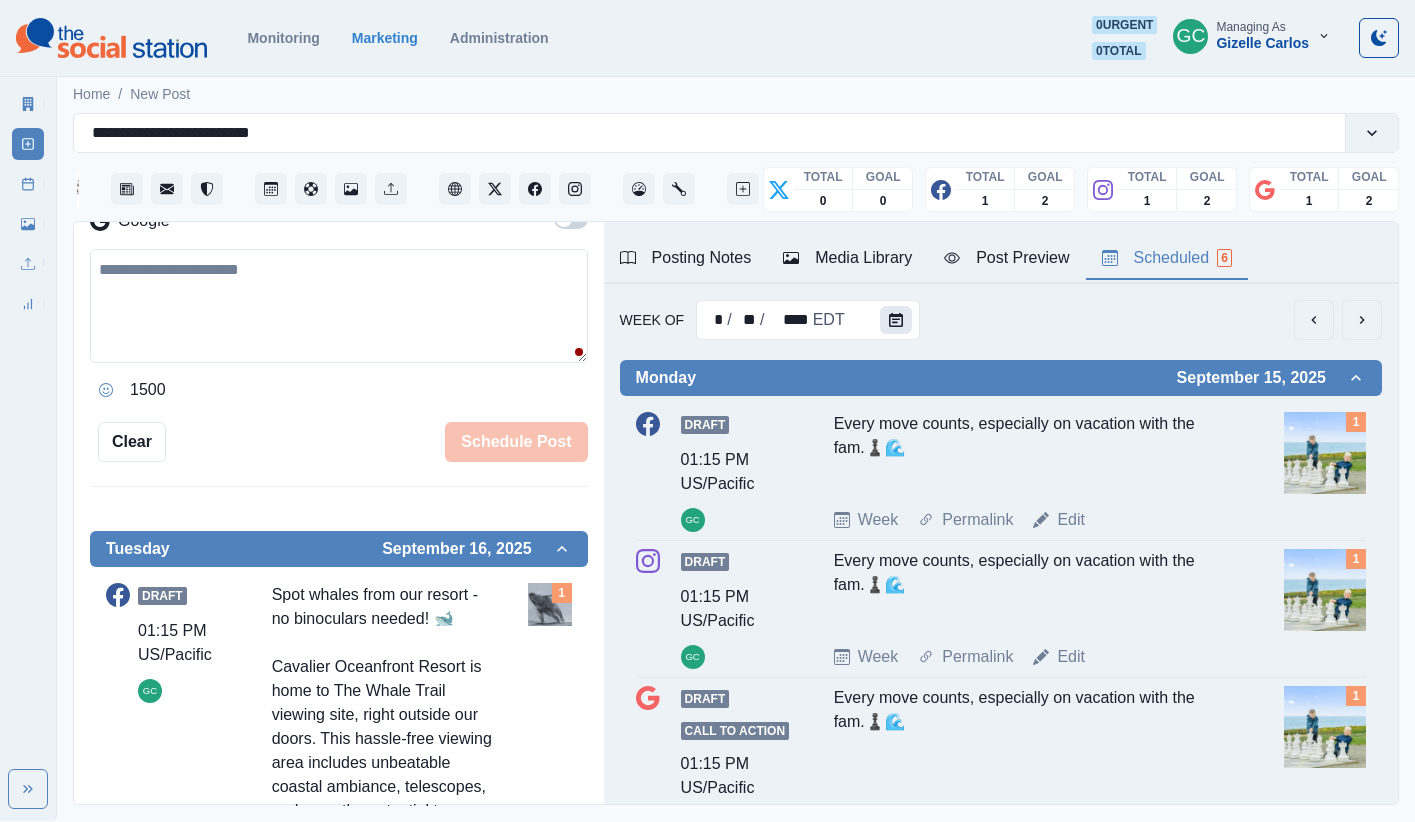 click at bounding box center [896, 320] 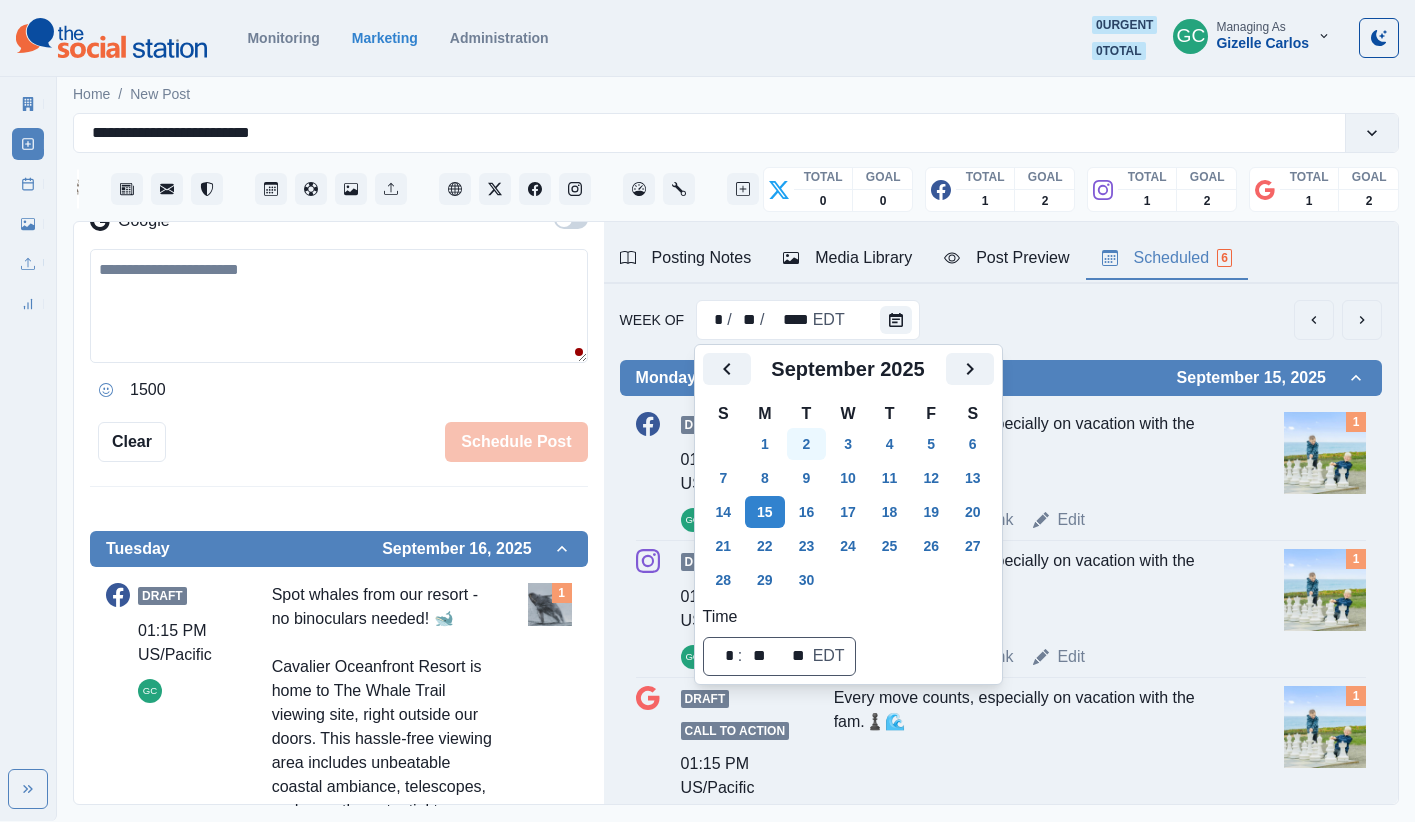 click on "2" at bounding box center (807, 444) 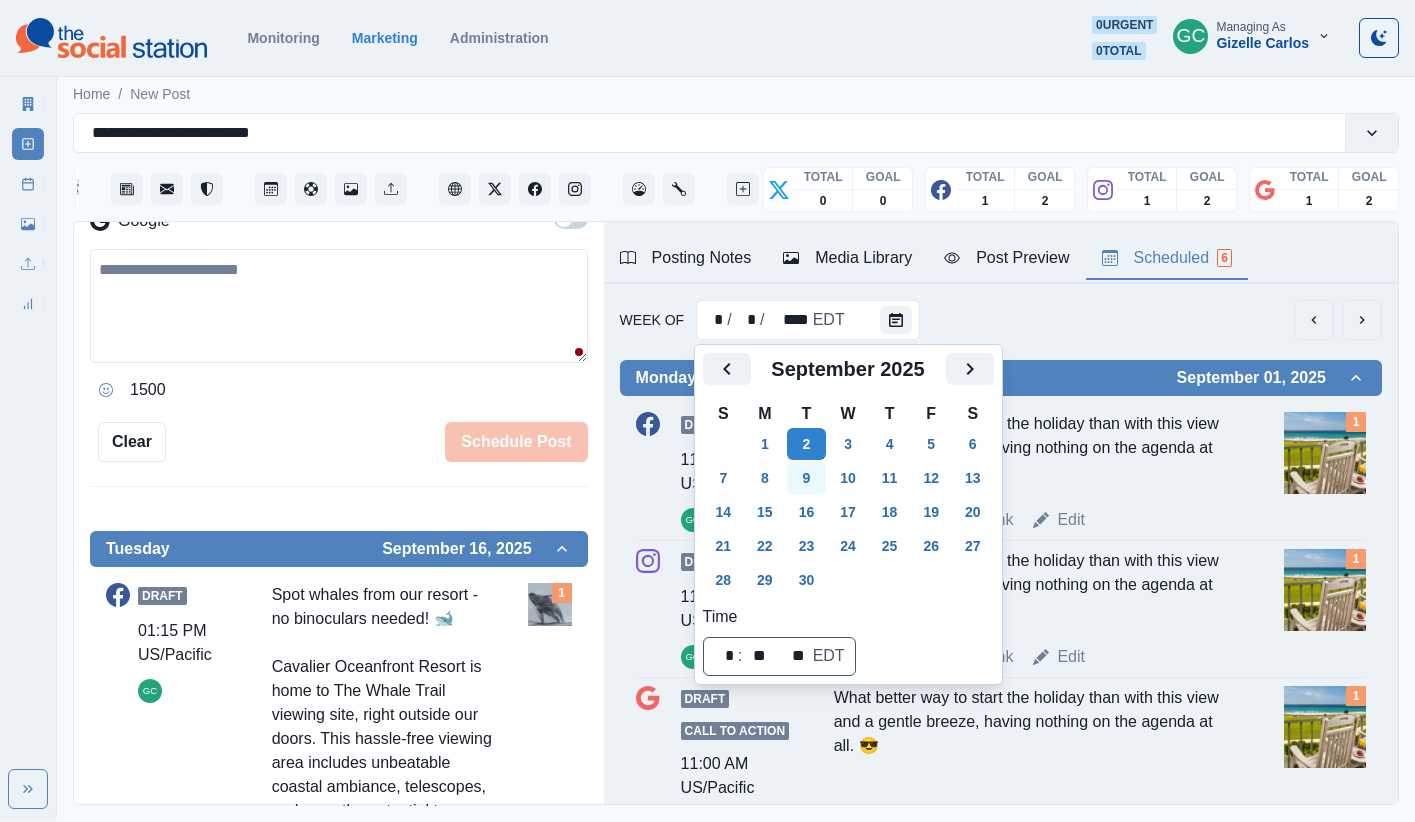 click on "9" at bounding box center [807, 478] 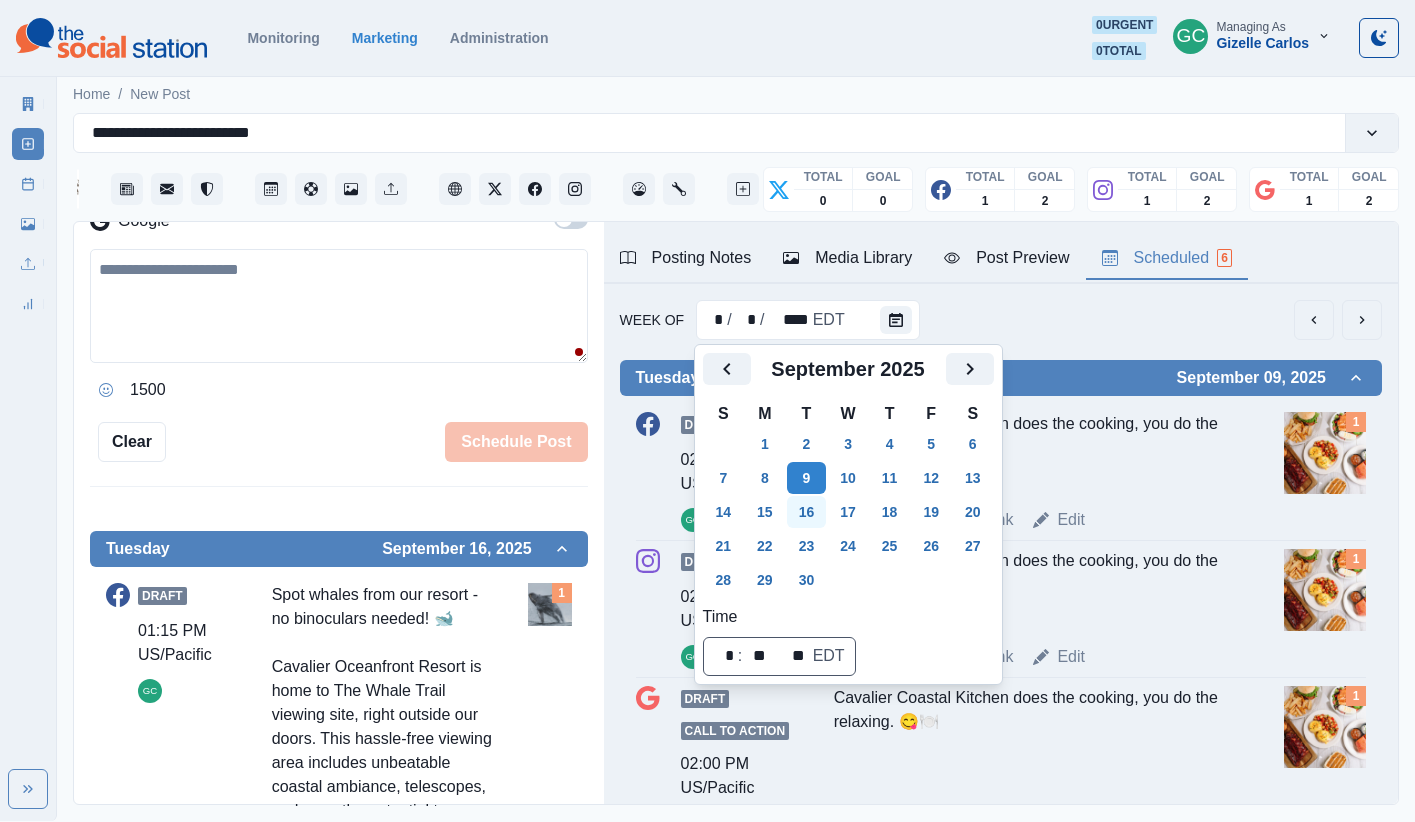 click on "16" at bounding box center [807, 512] 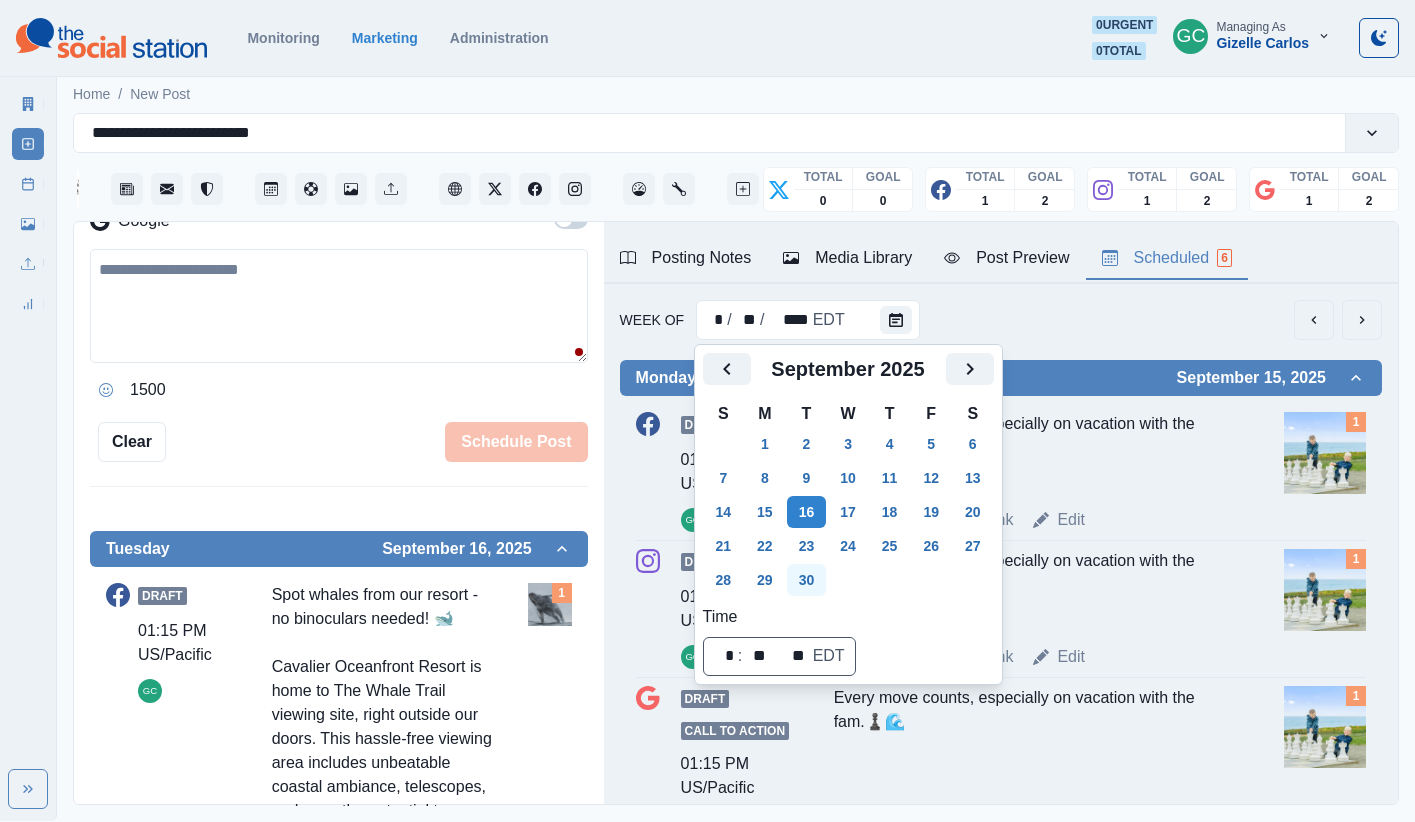 click on "23" at bounding box center (807, 546) 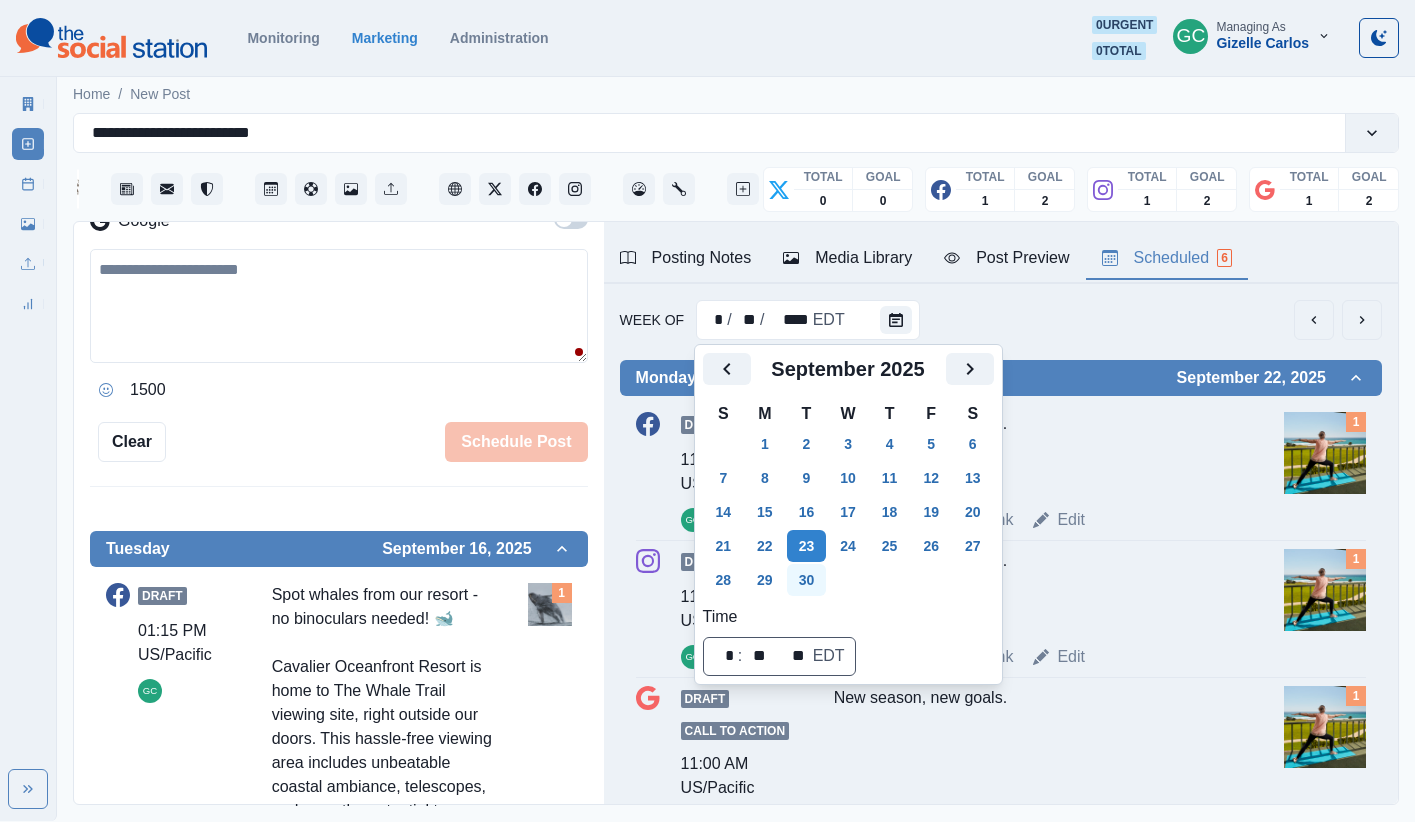 click on "30" at bounding box center (807, 580) 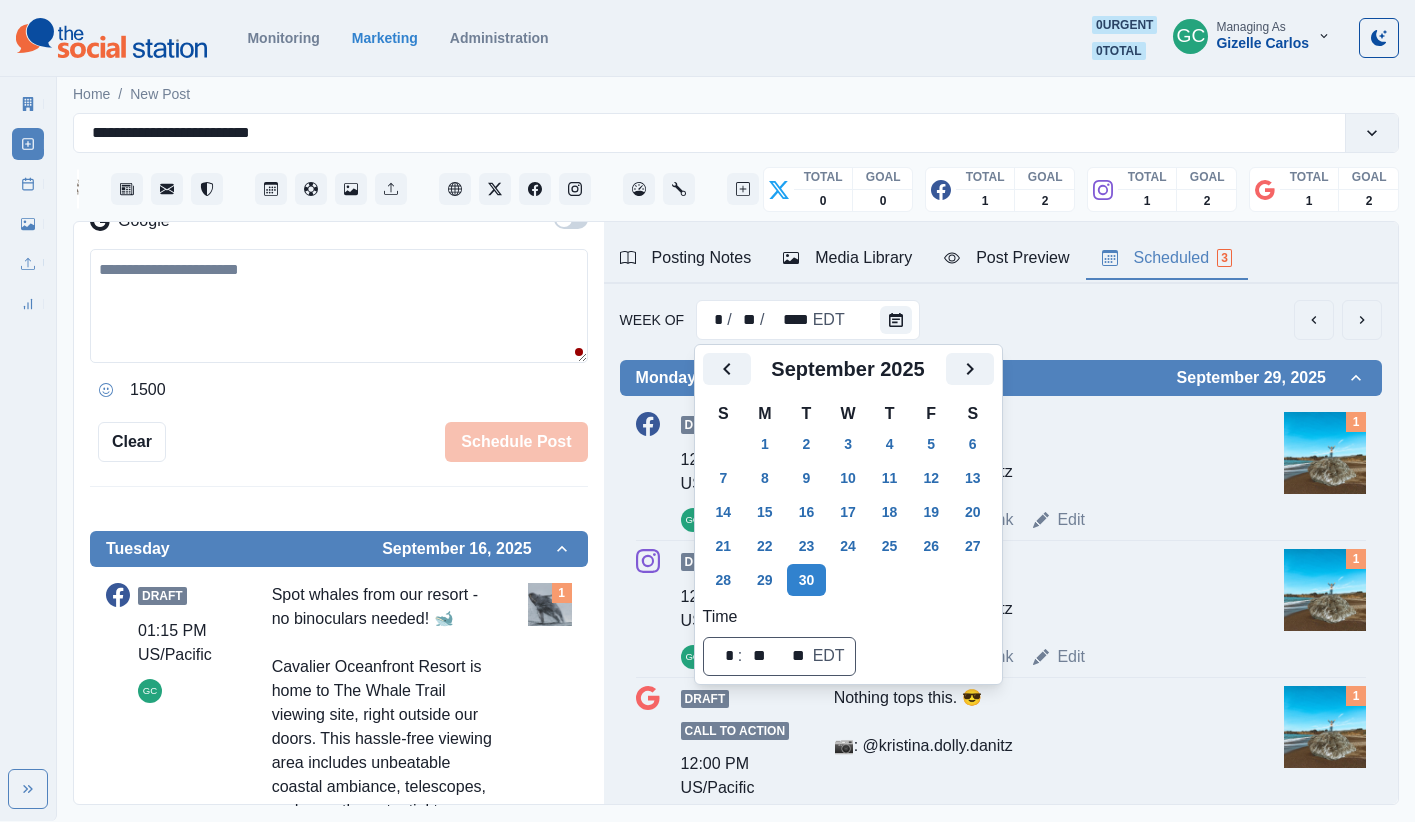scroll, scrollTop: 155, scrollLeft: 0, axis: vertical 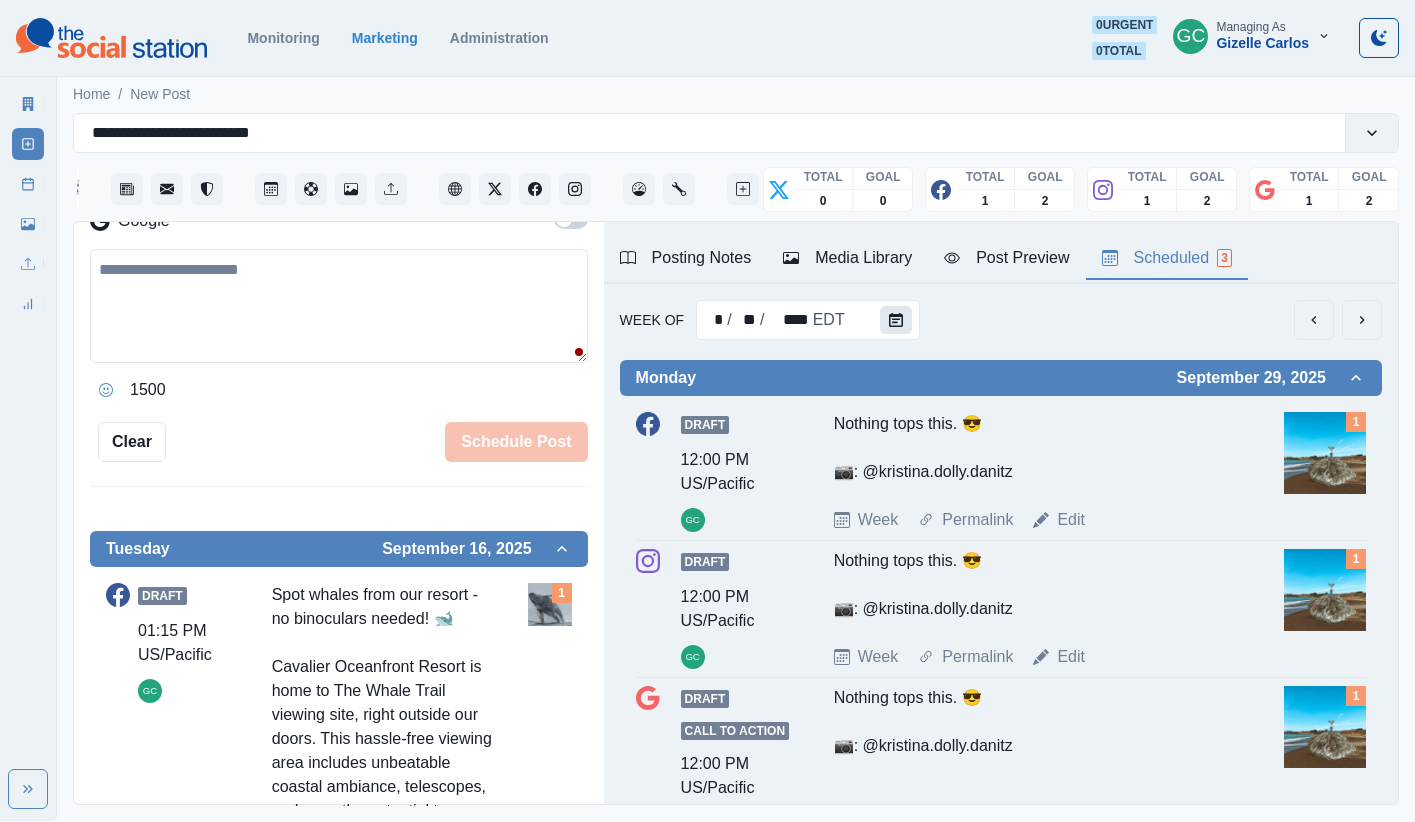 click at bounding box center [896, 320] 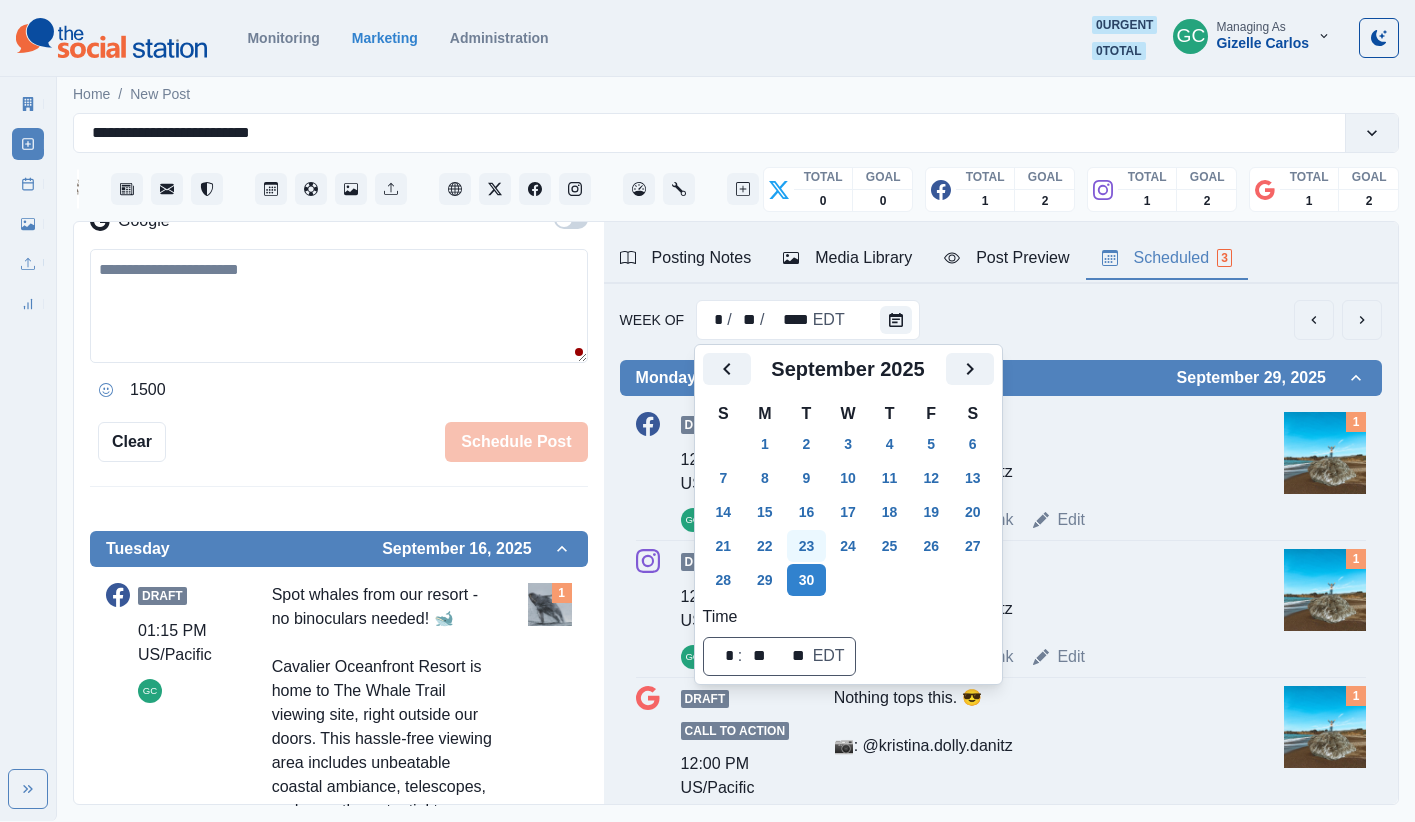 click on "23" at bounding box center [807, 546] 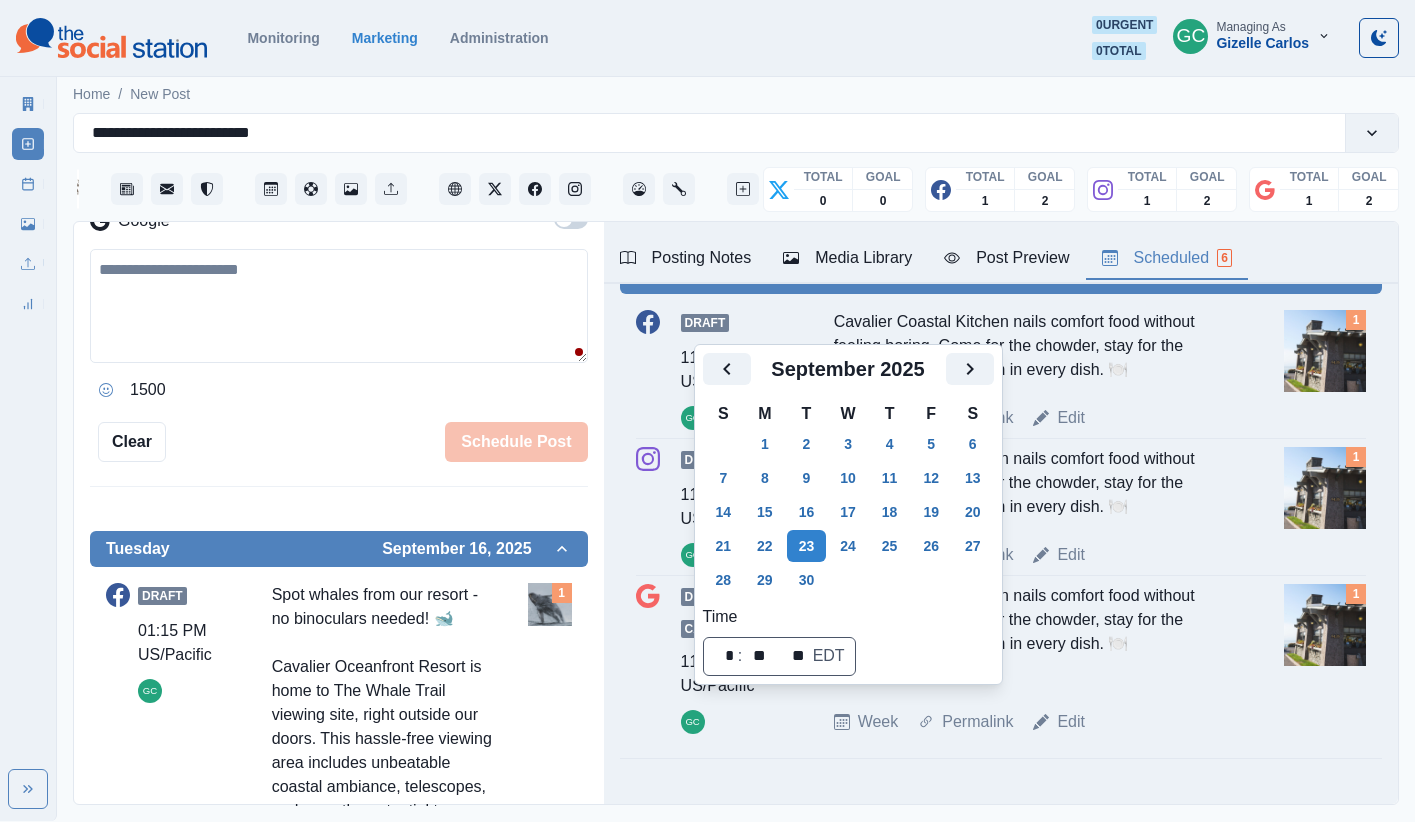 scroll, scrollTop: 655, scrollLeft: 0, axis: vertical 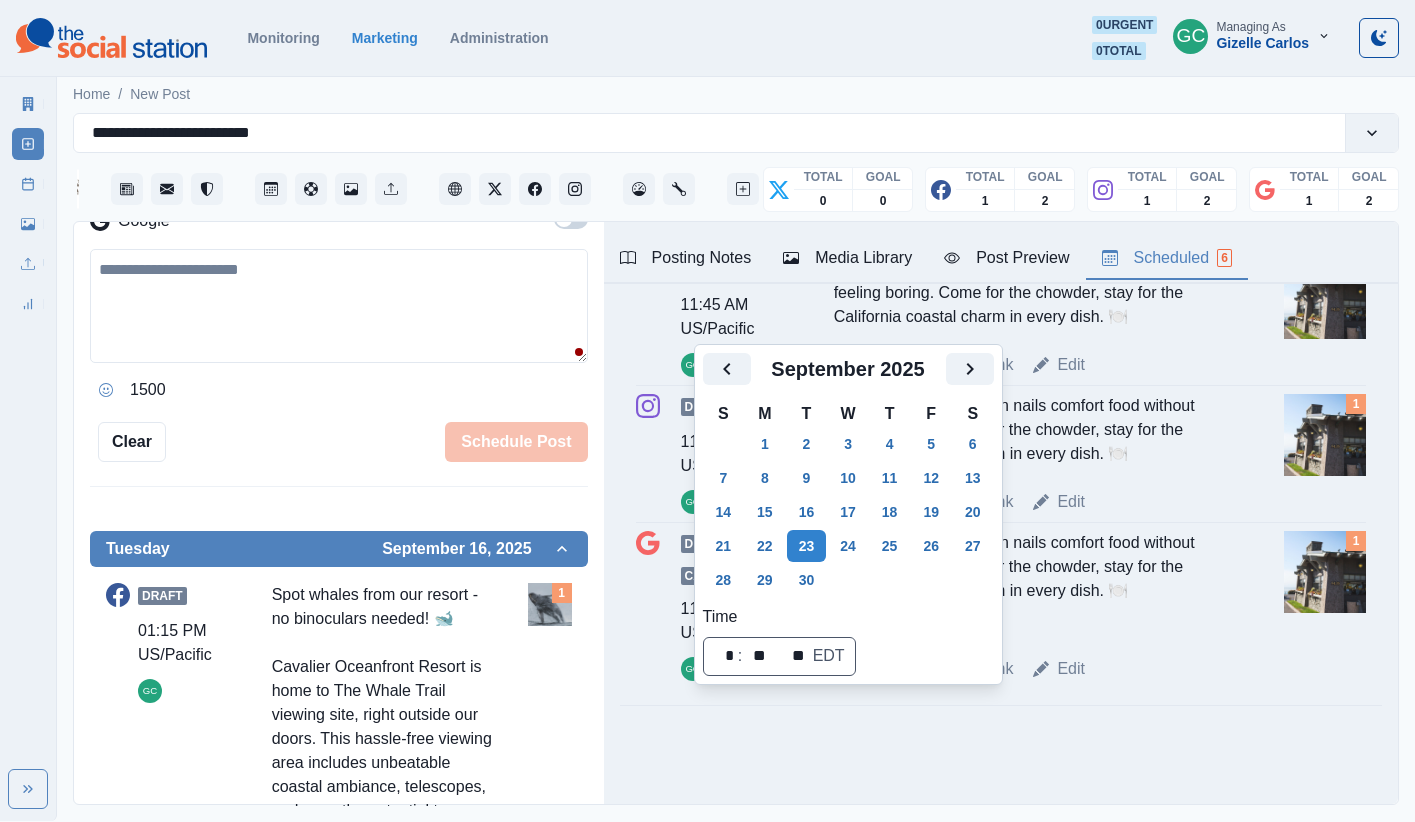 click on "16" at bounding box center [807, 512] 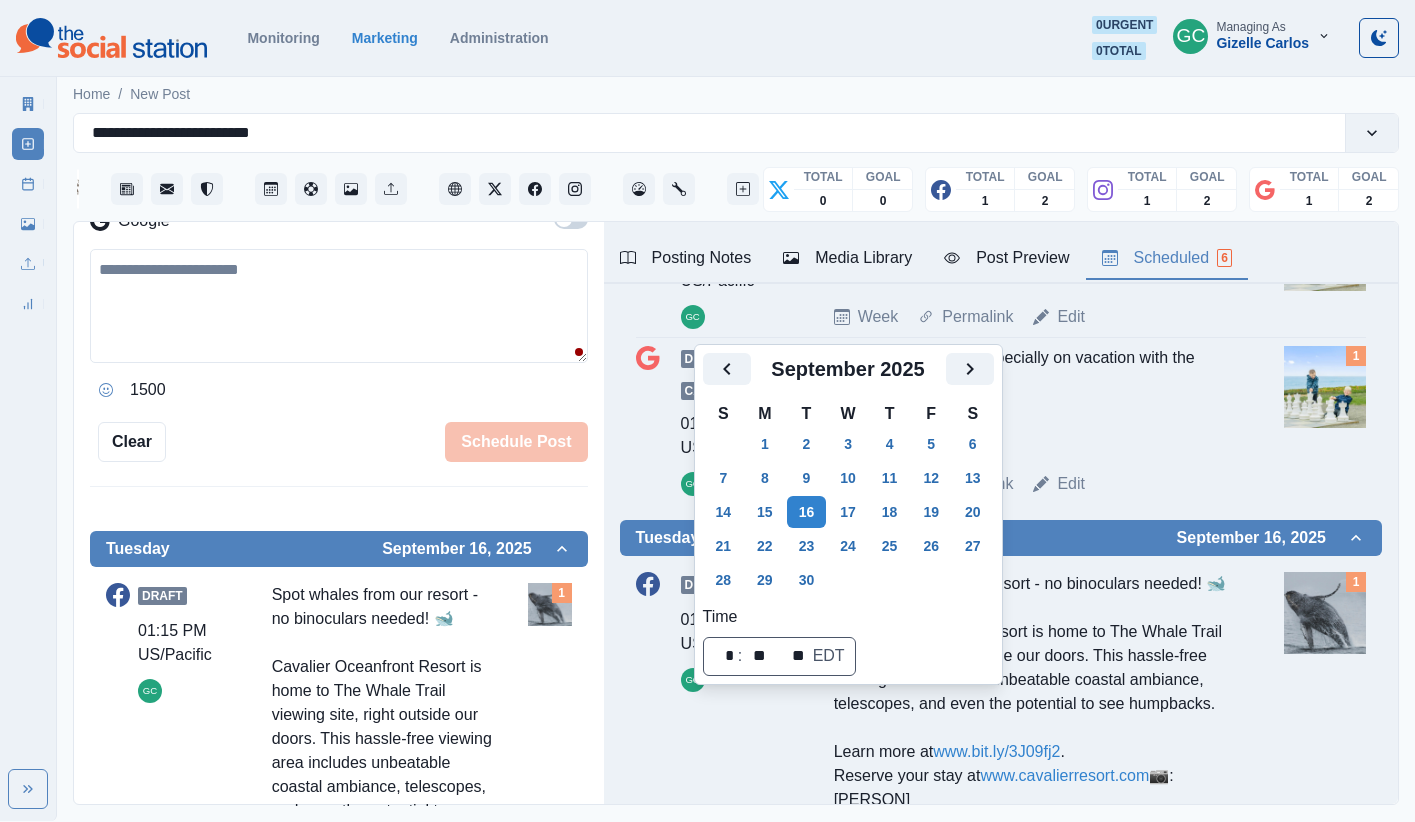 scroll, scrollTop: 0, scrollLeft: 0, axis: both 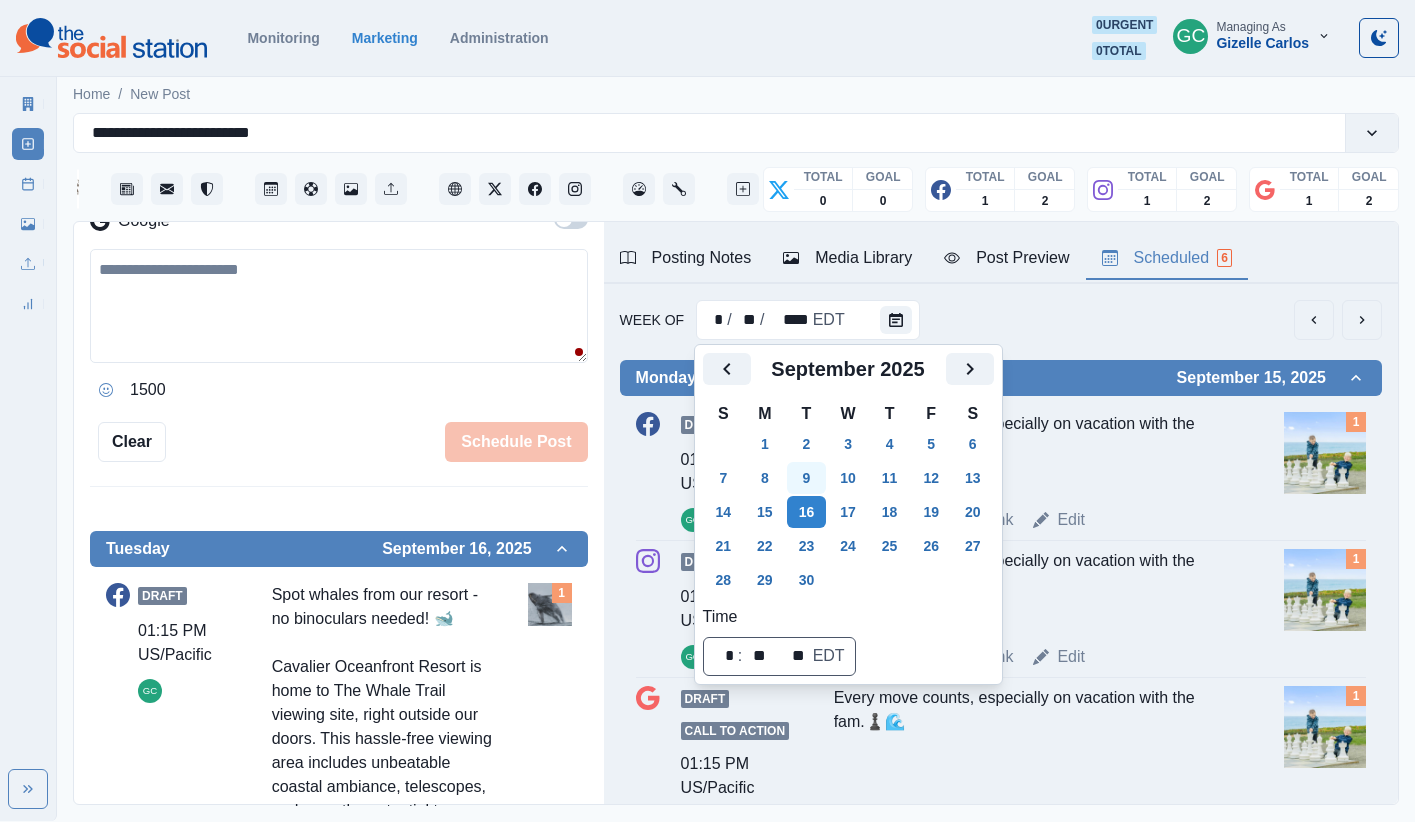 click on "9" at bounding box center [807, 478] 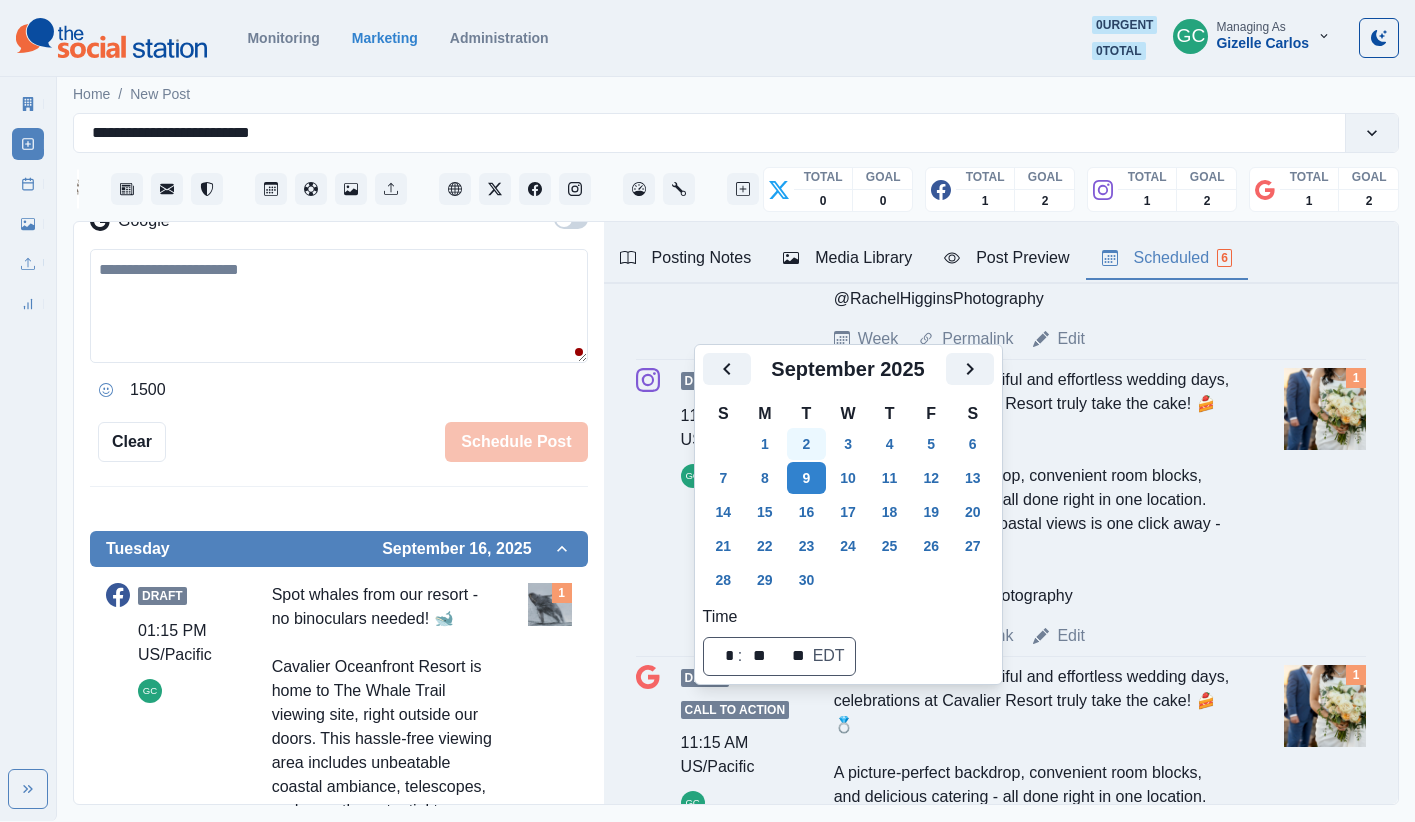 click on "2" at bounding box center [807, 444] 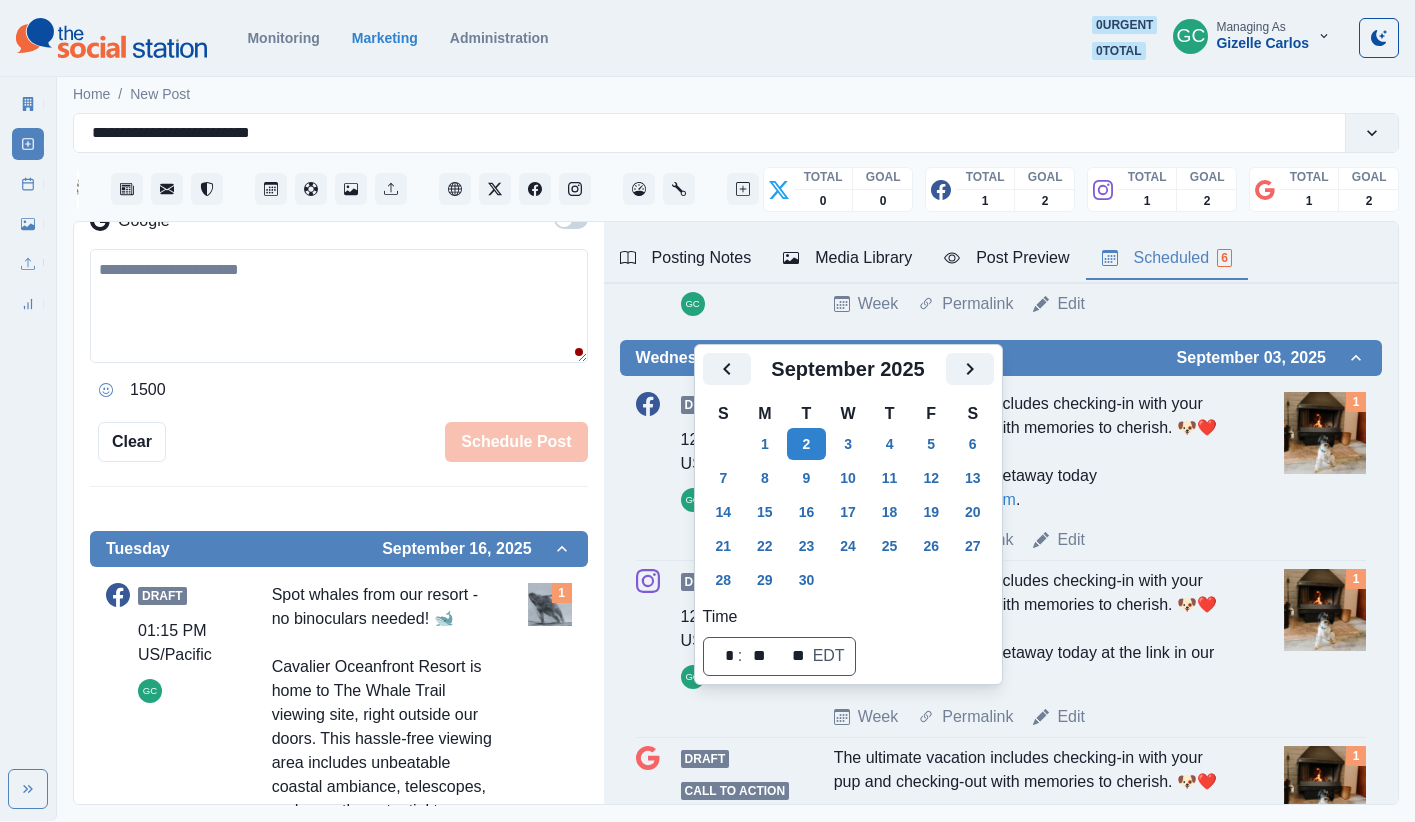 scroll, scrollTop: 0, scrollLeft: 0, axis: both 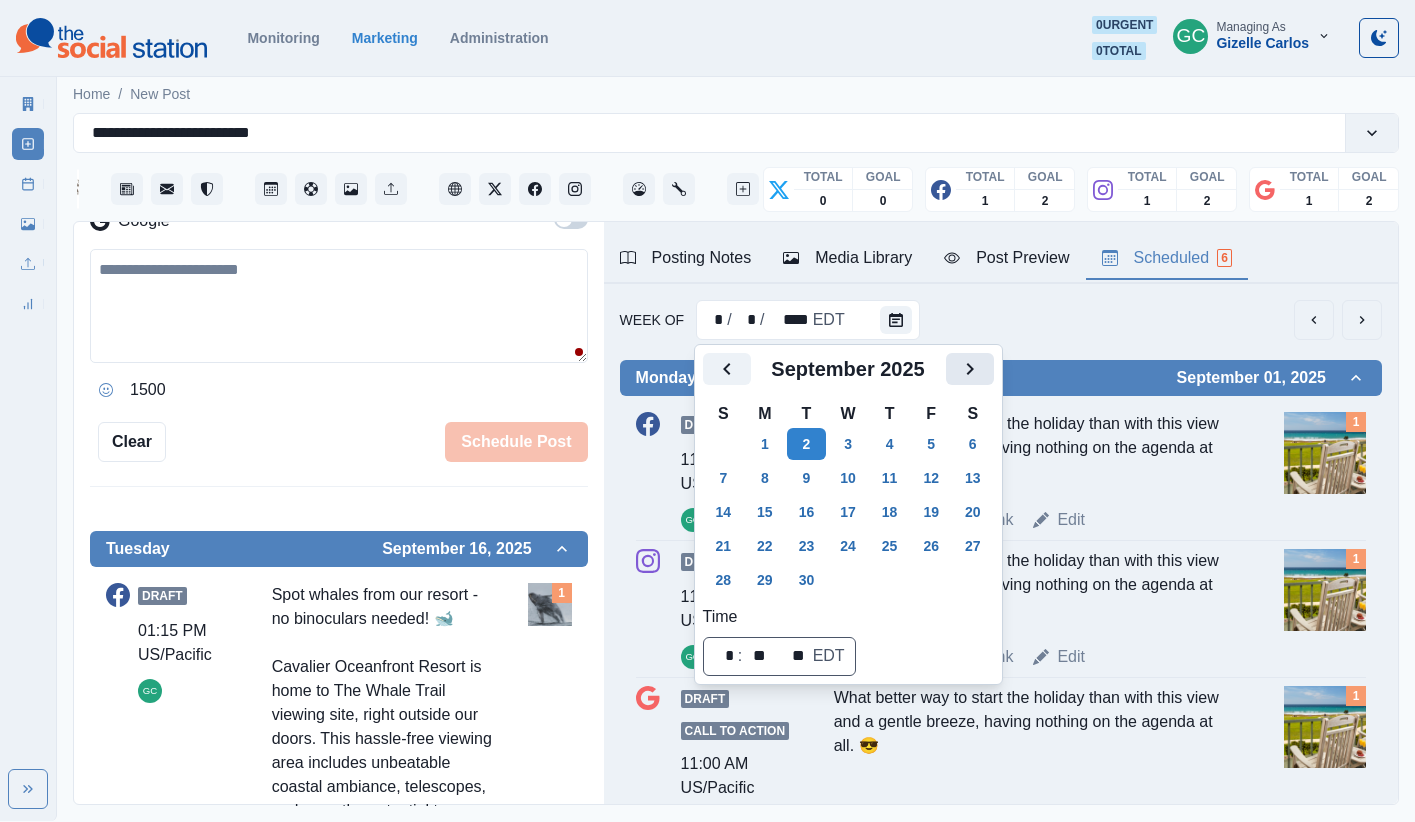 click 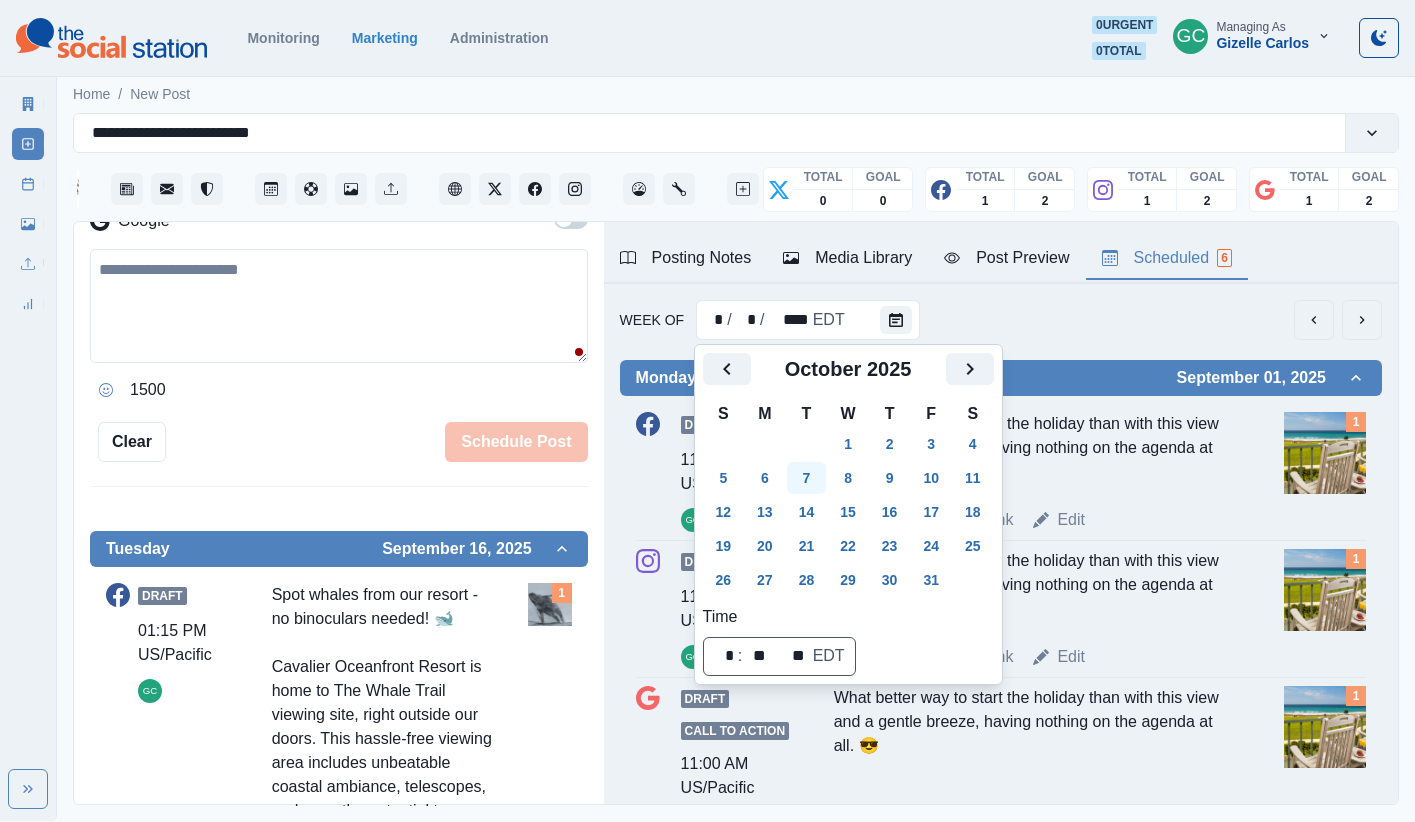 click on "7" at bounding box center (807, 478) 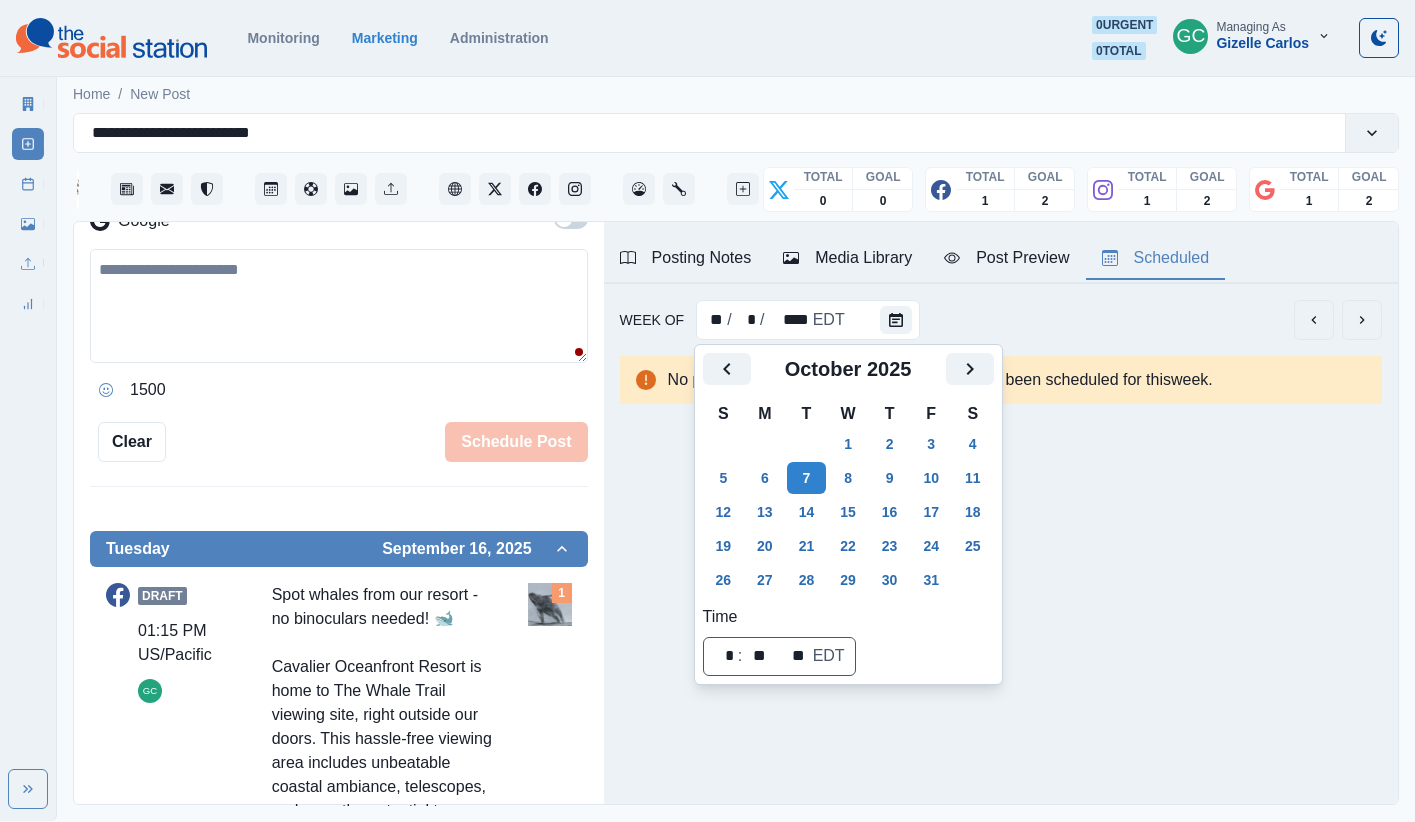 click on "14" at bounding box center [807, 512] 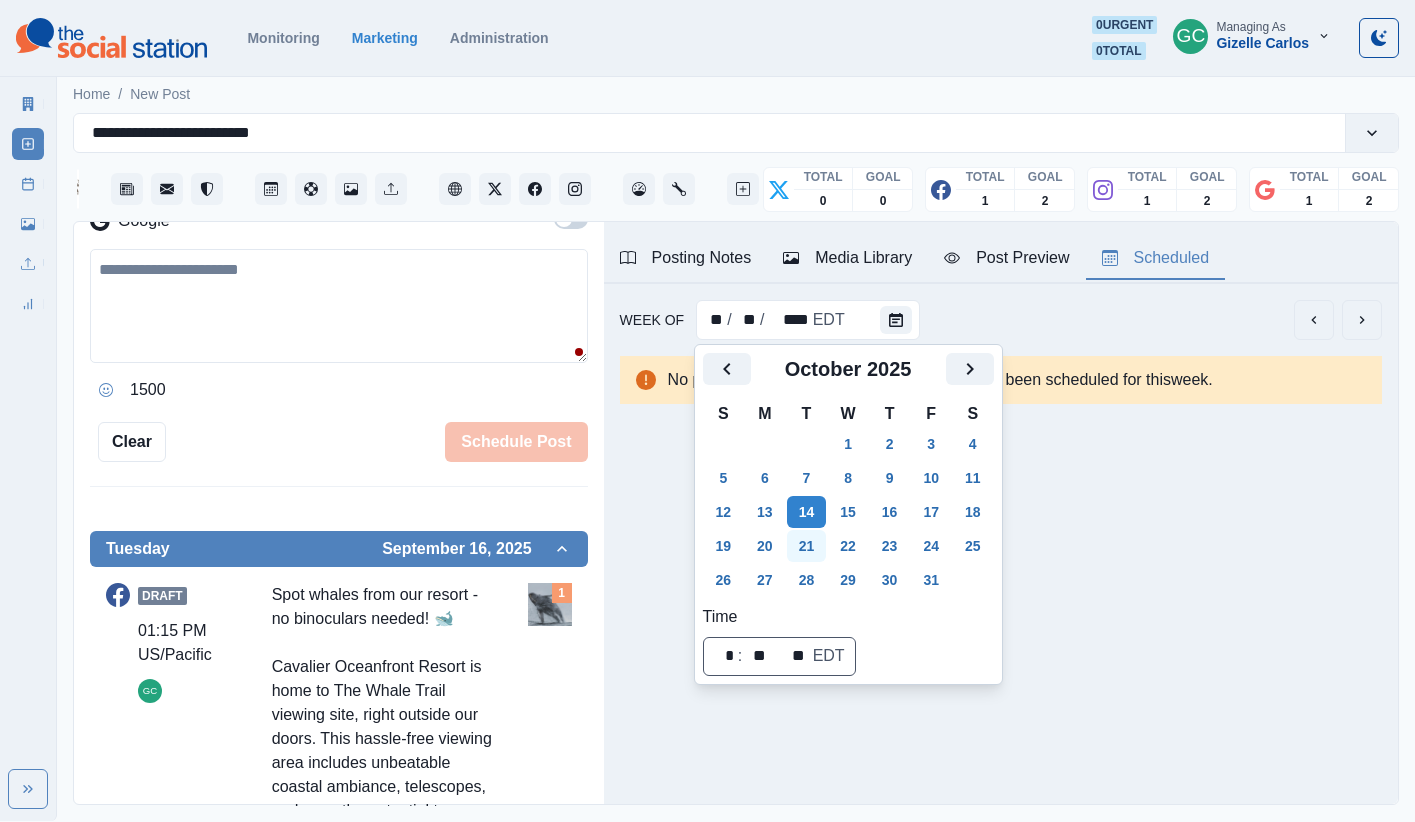 click on "21" at bounding box center (807, 546) 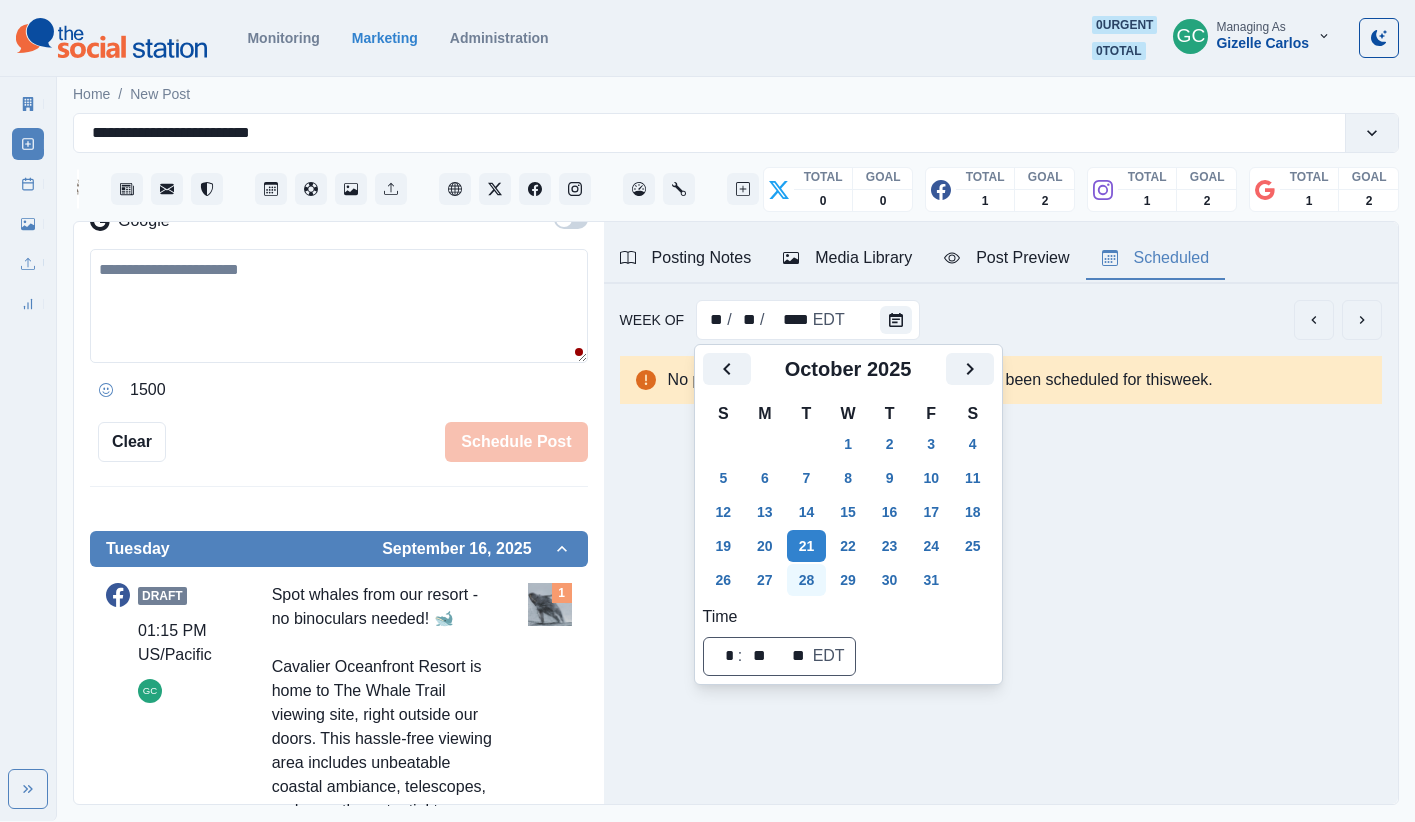 click on "28" at bounding box center [807, 580] 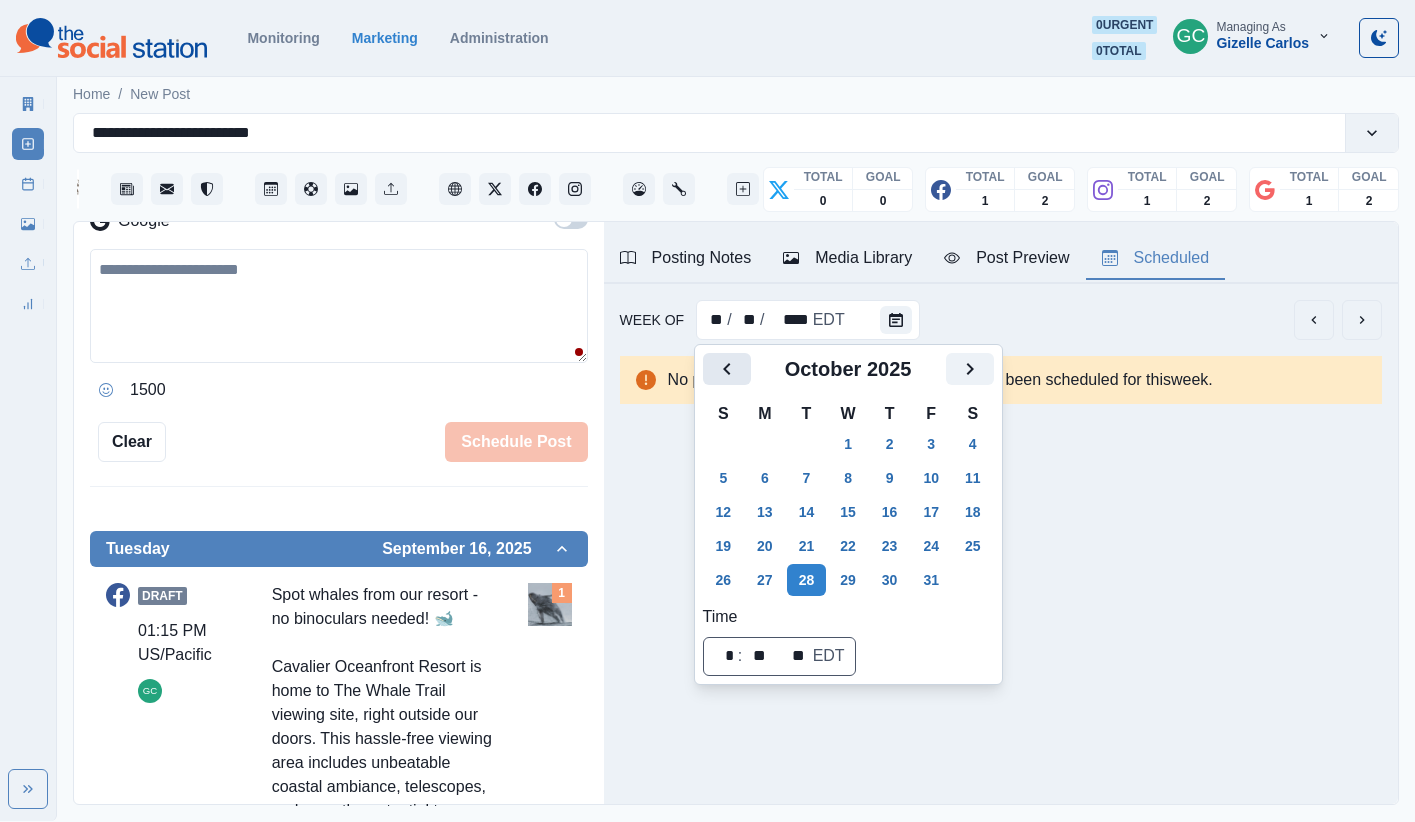 click 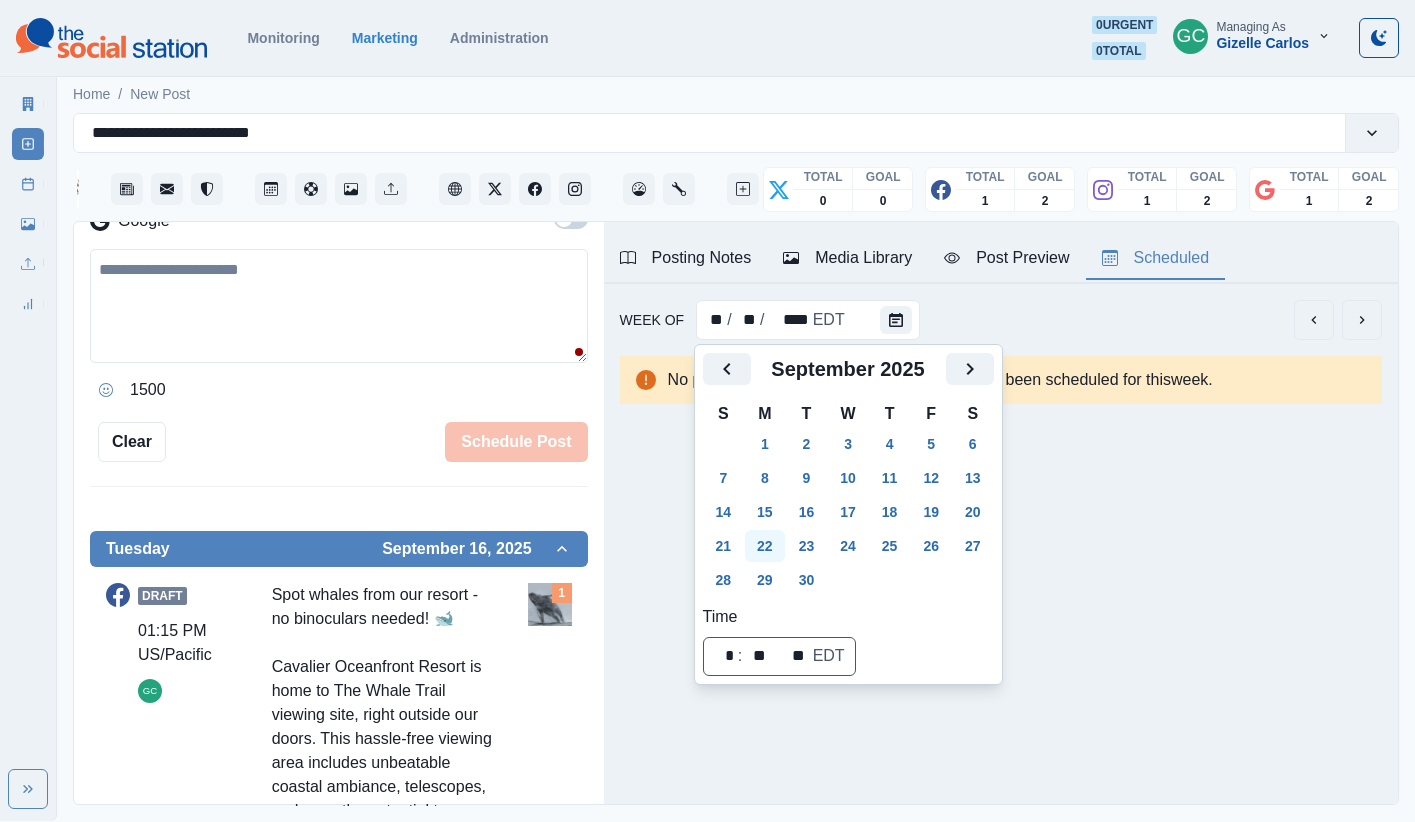 click on "22" at bounding box center (765, 546) 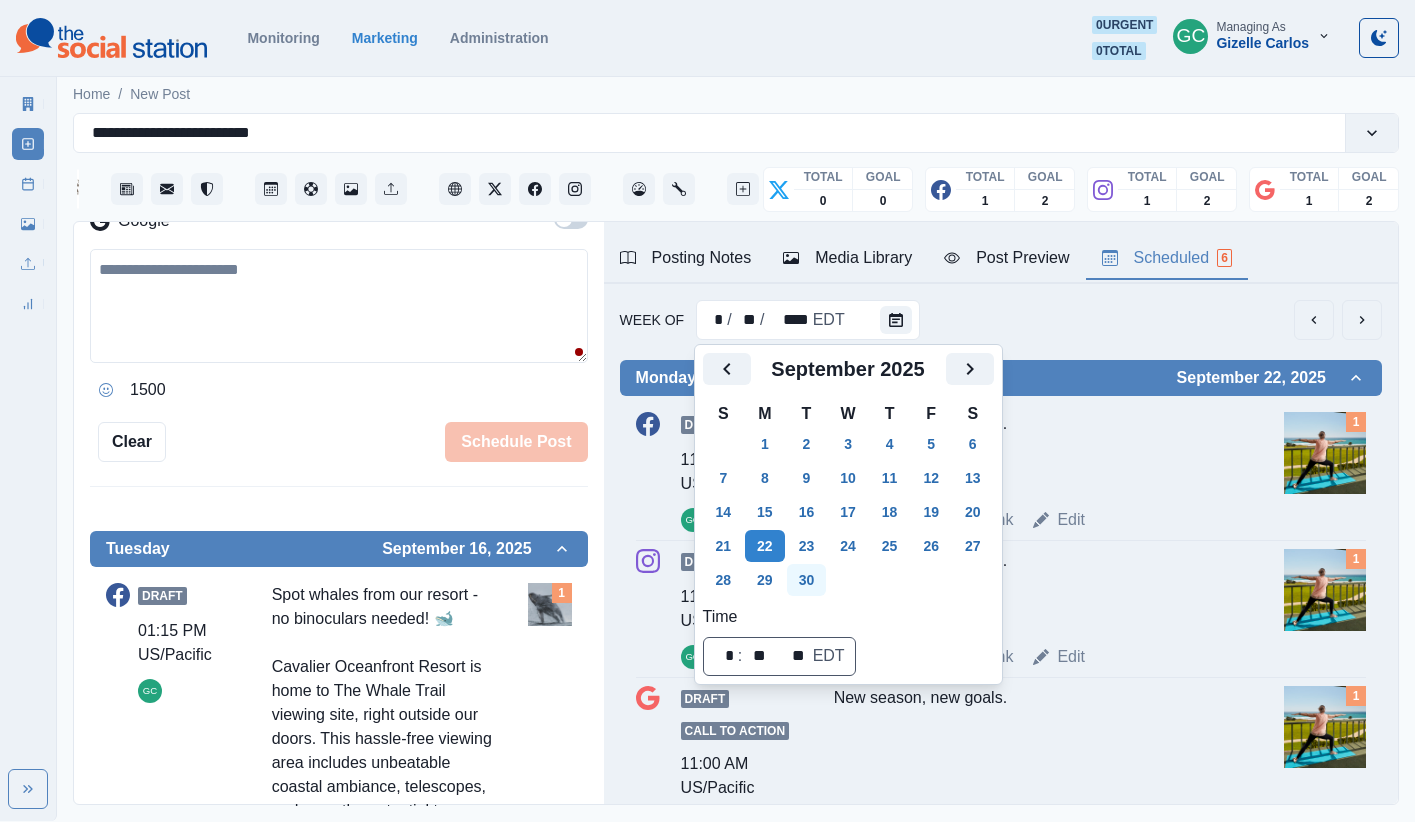 click on "30" at bounding box center (807, 580) 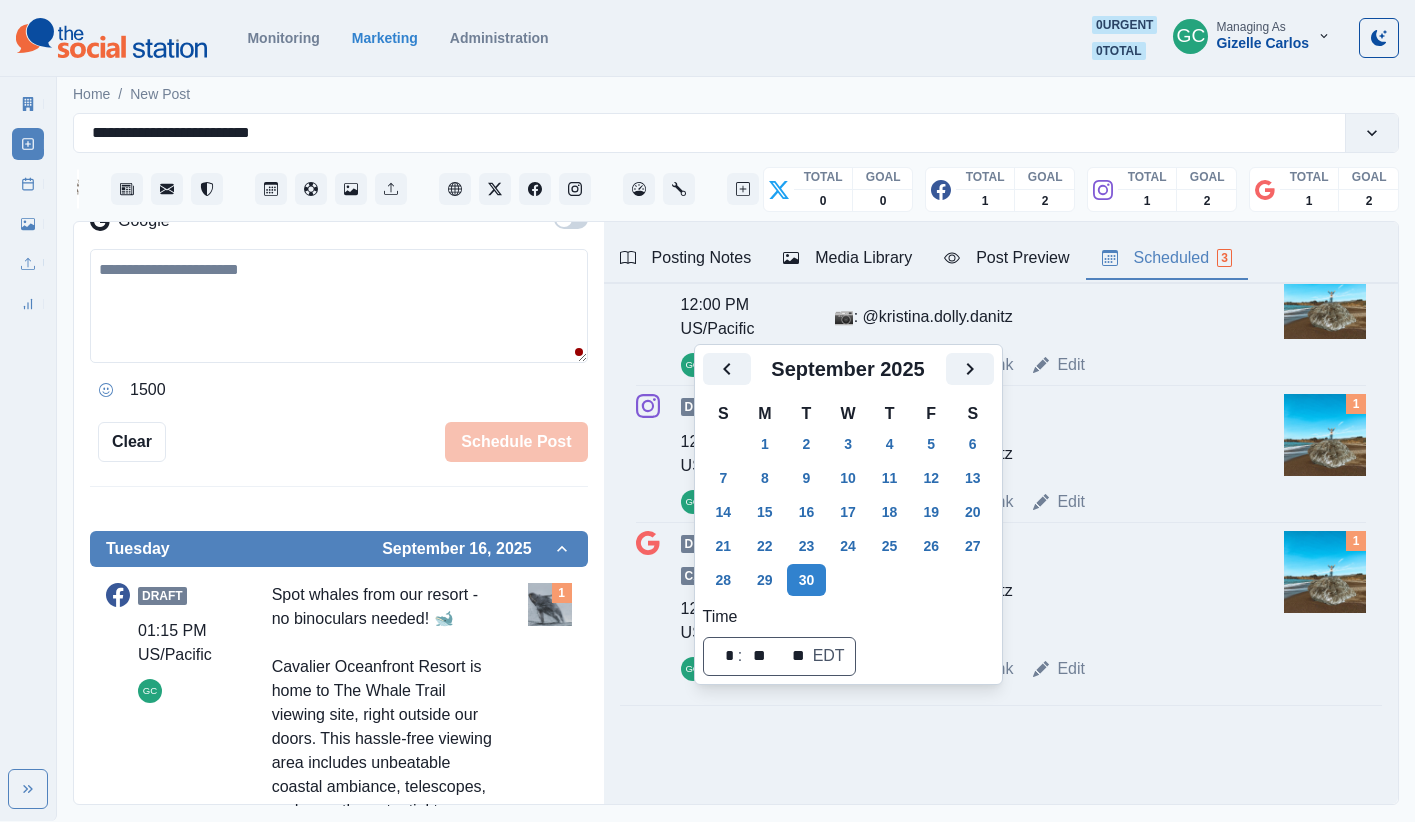 scroll, scrollTop: 0, scrollLeft: 0, axis: both 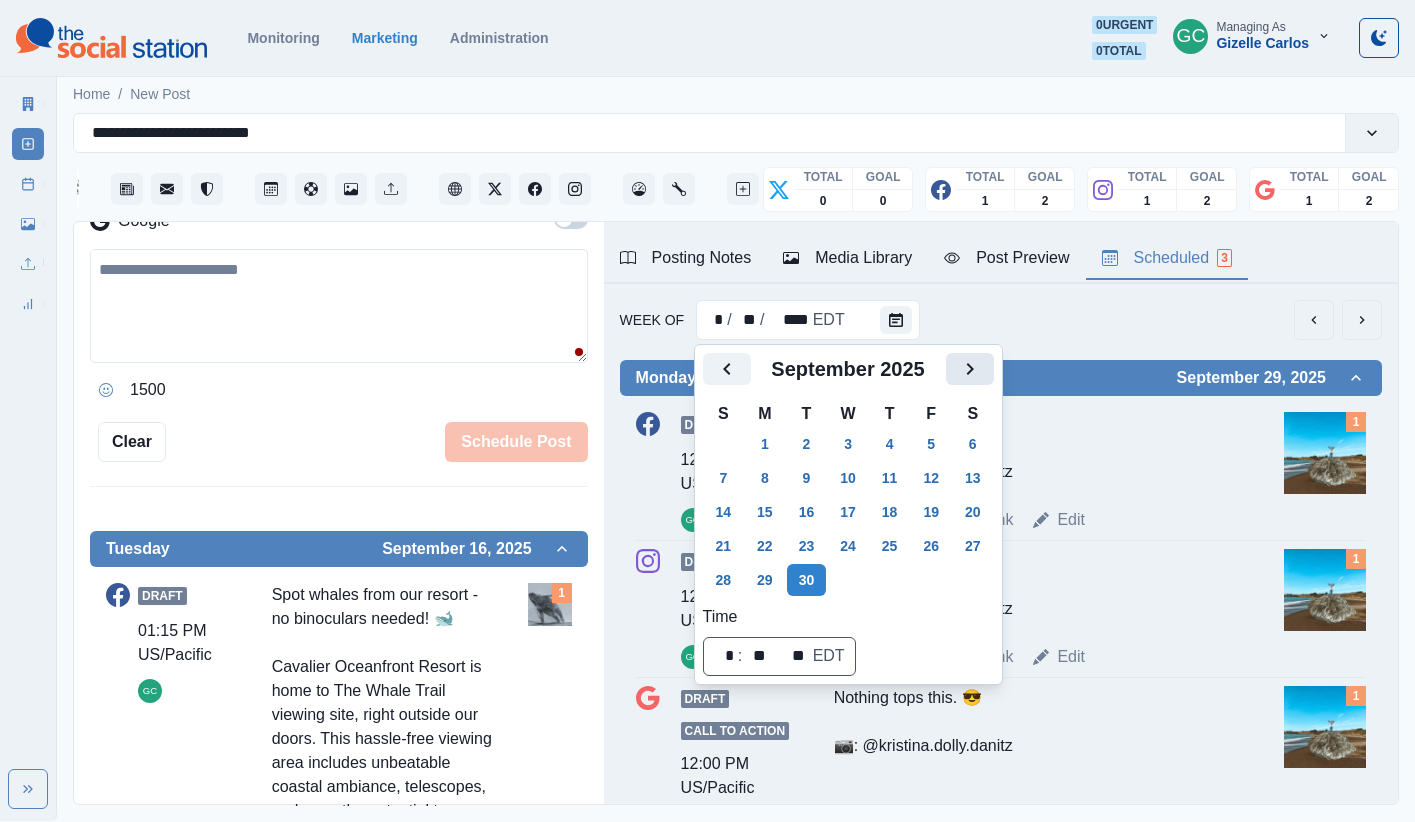 click at bounding box center (970, 369) 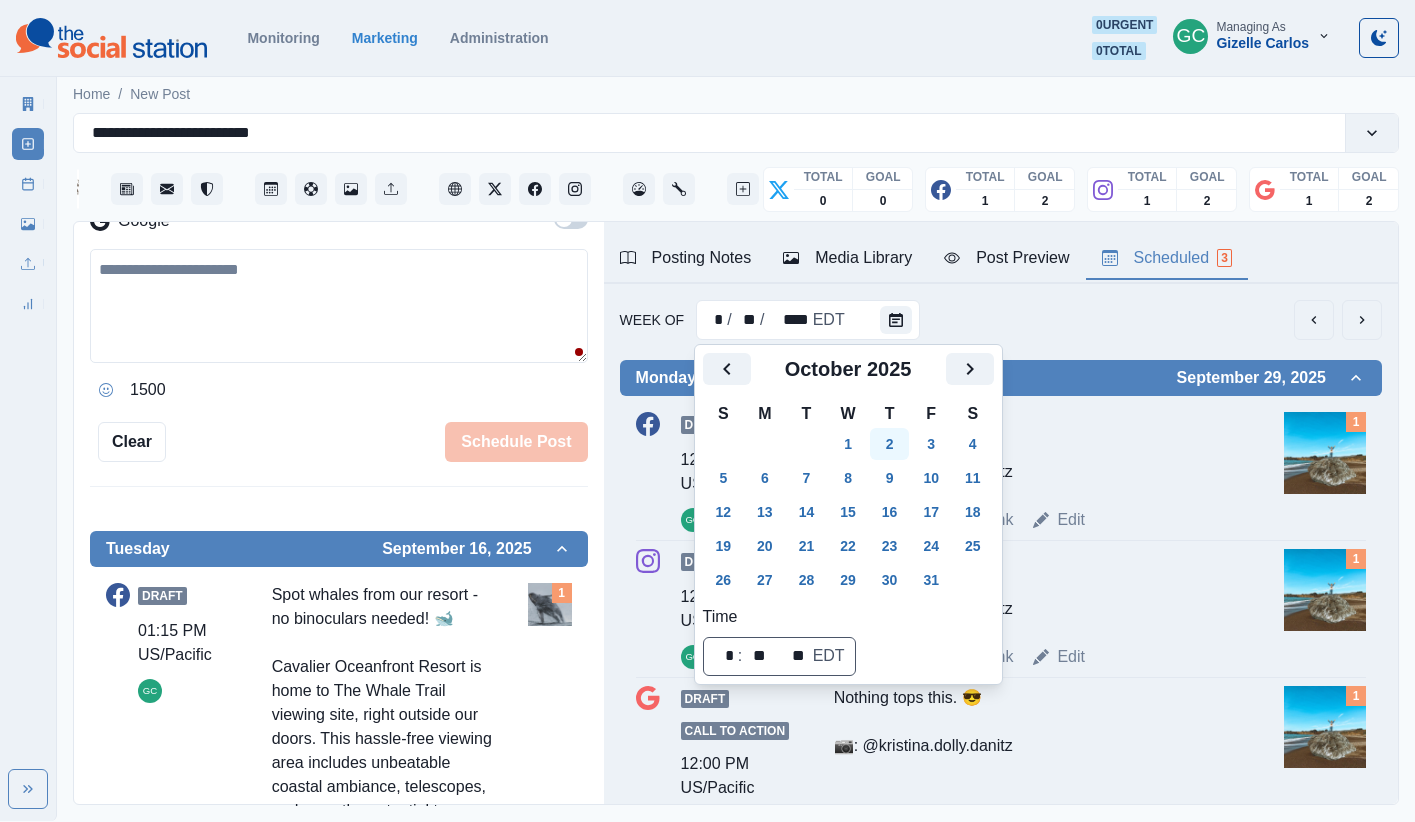 click on "2" at bounding box center [890, 444] 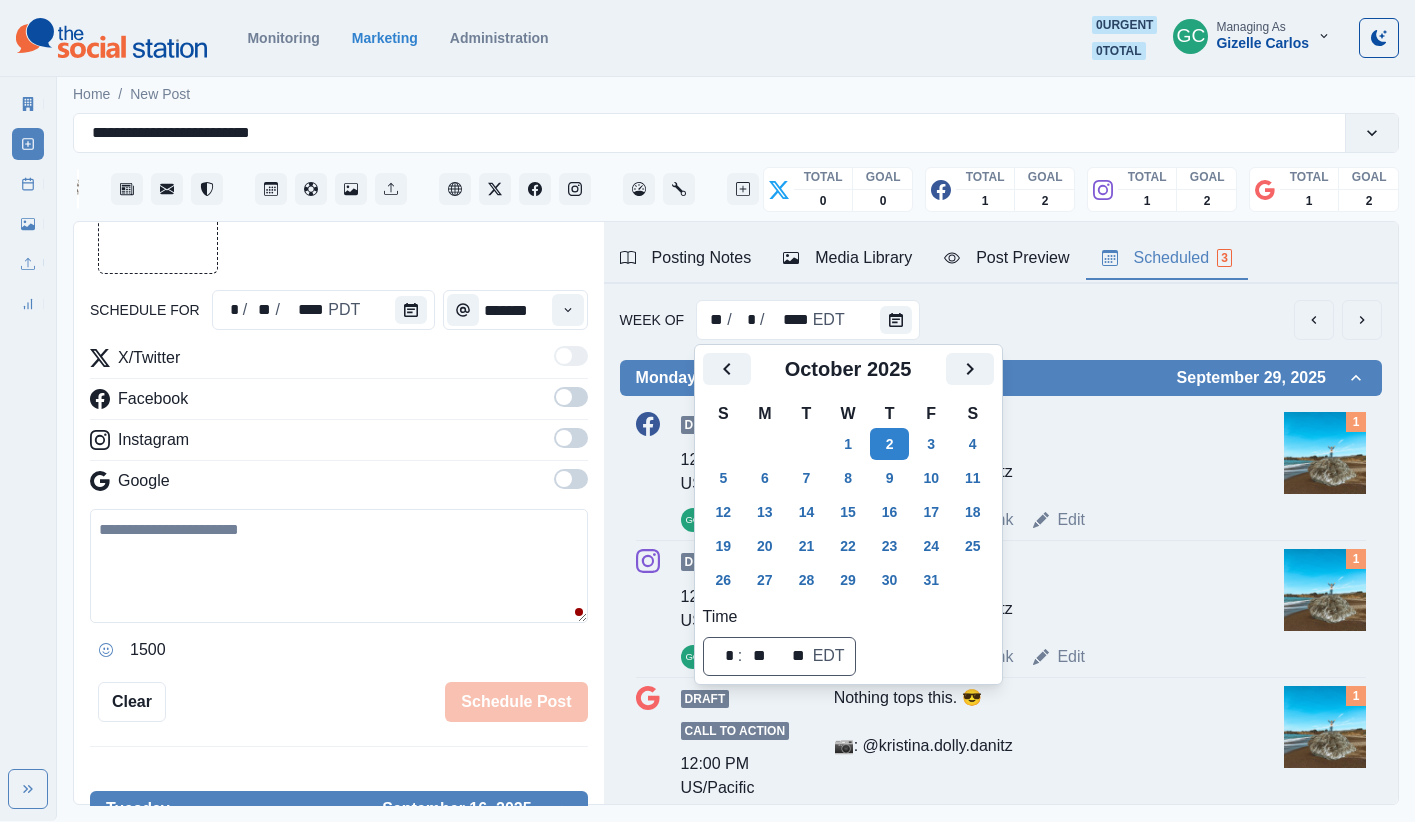 scroll, scrollTop: 0, scrollLeft: 0, axis: both 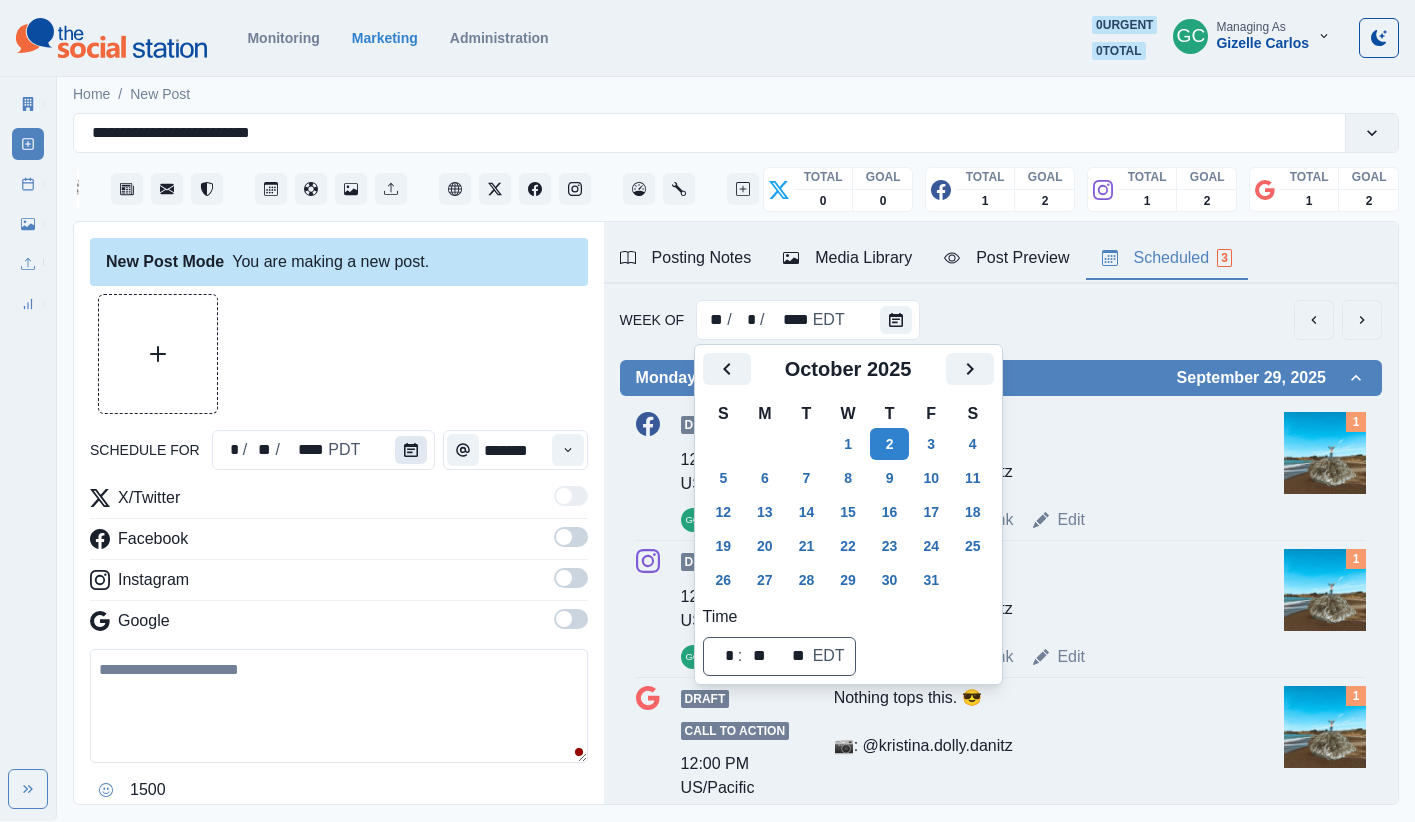 click at bounding box center [415, 450] 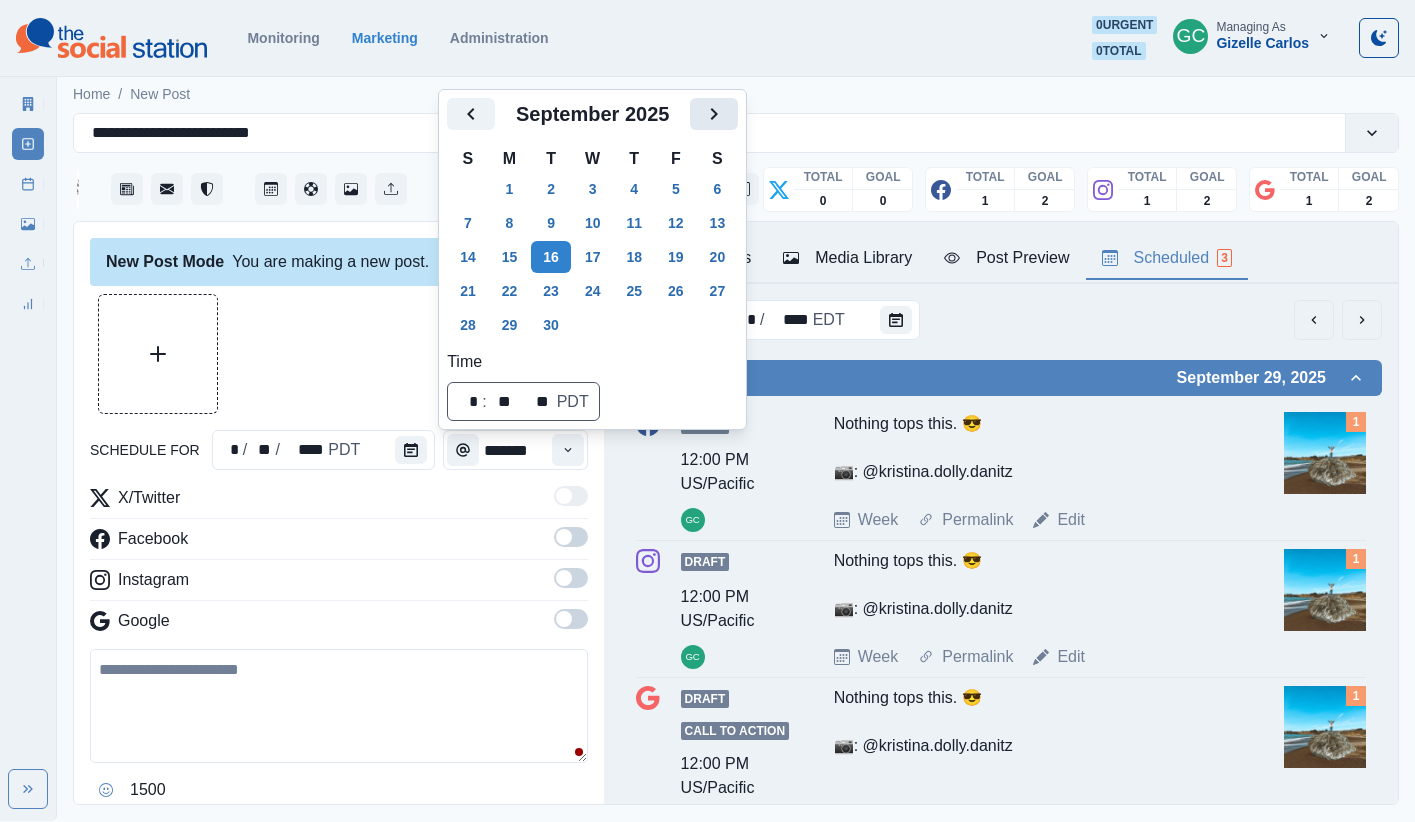 click 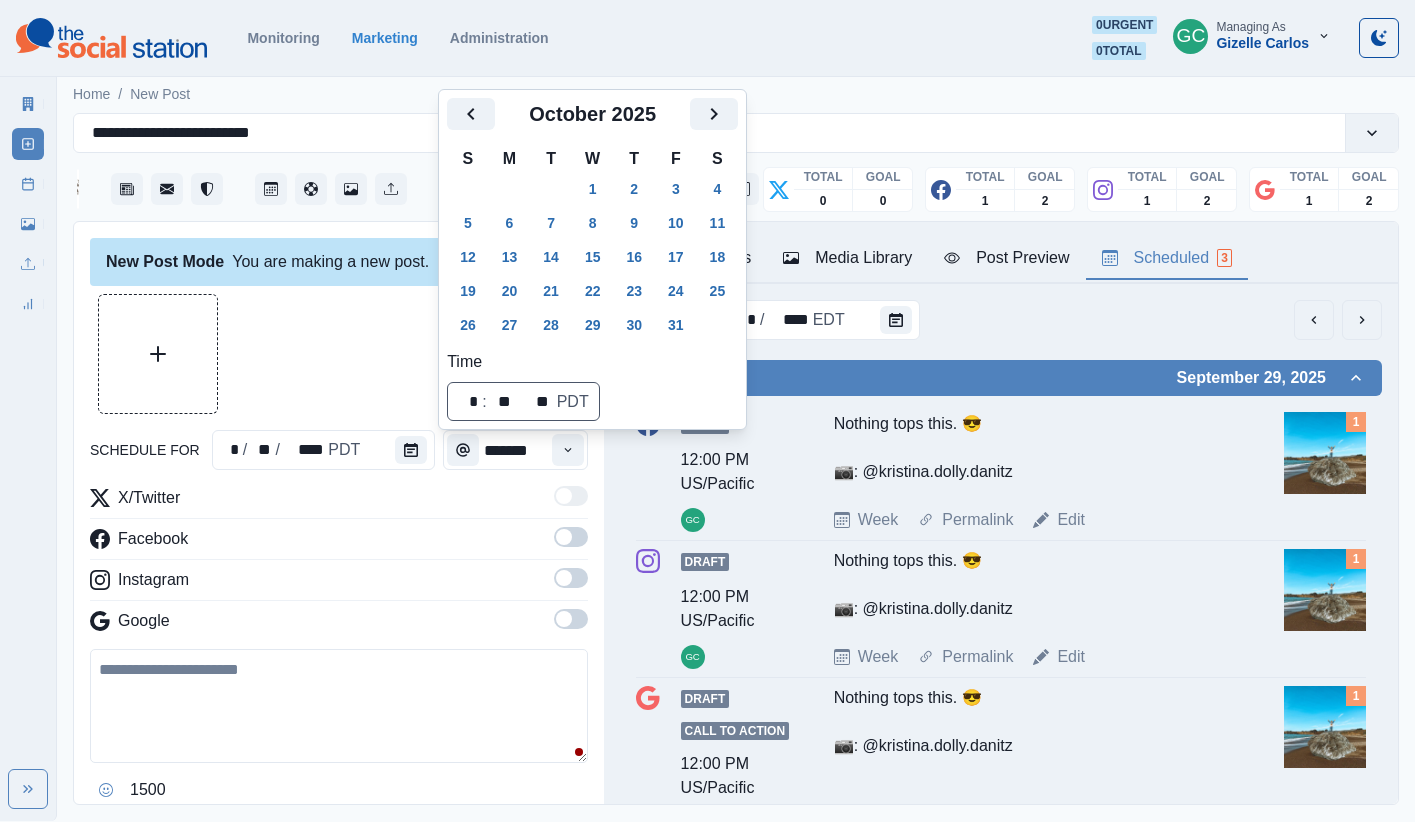 click on "2" at bounding box center (634, 189) 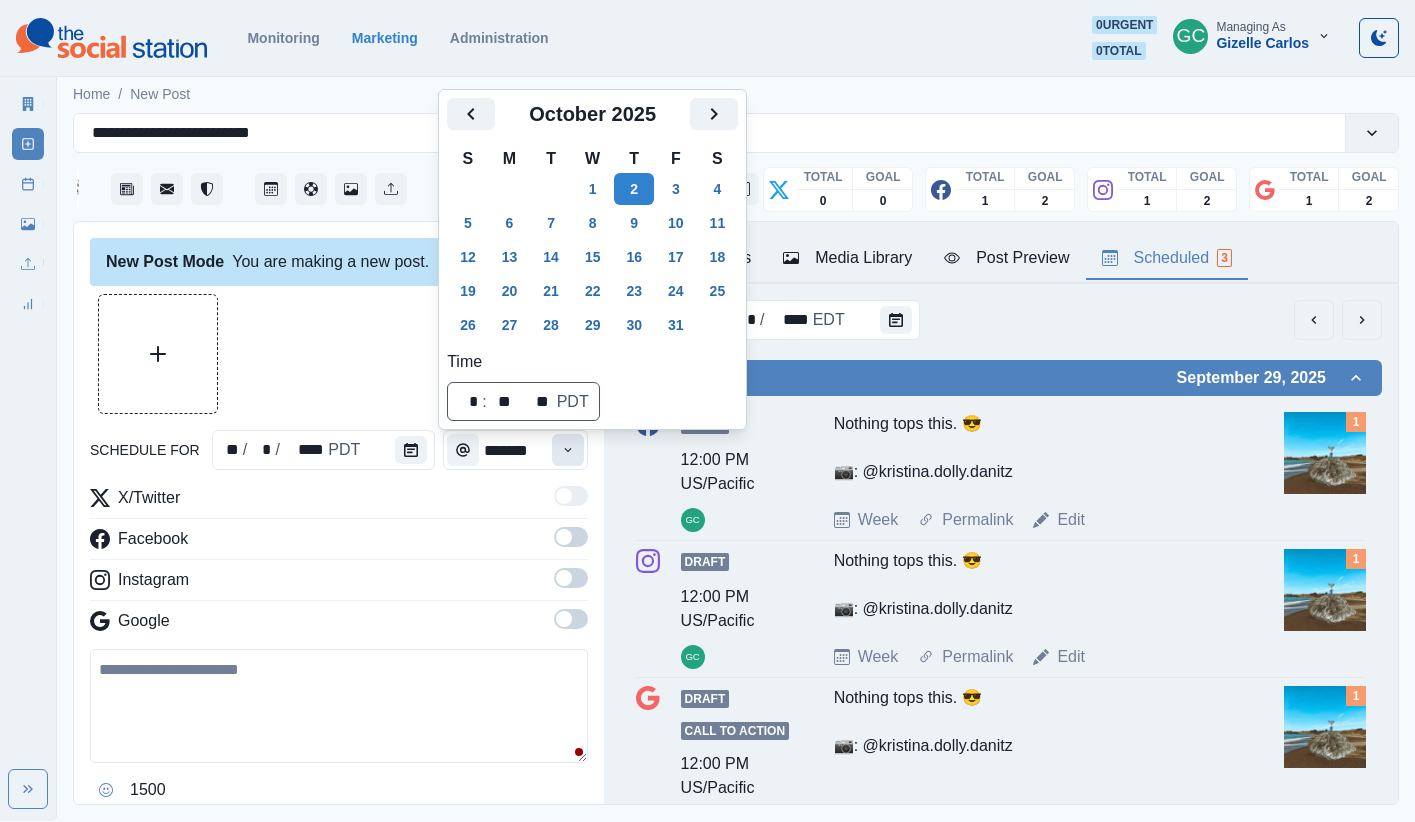 click 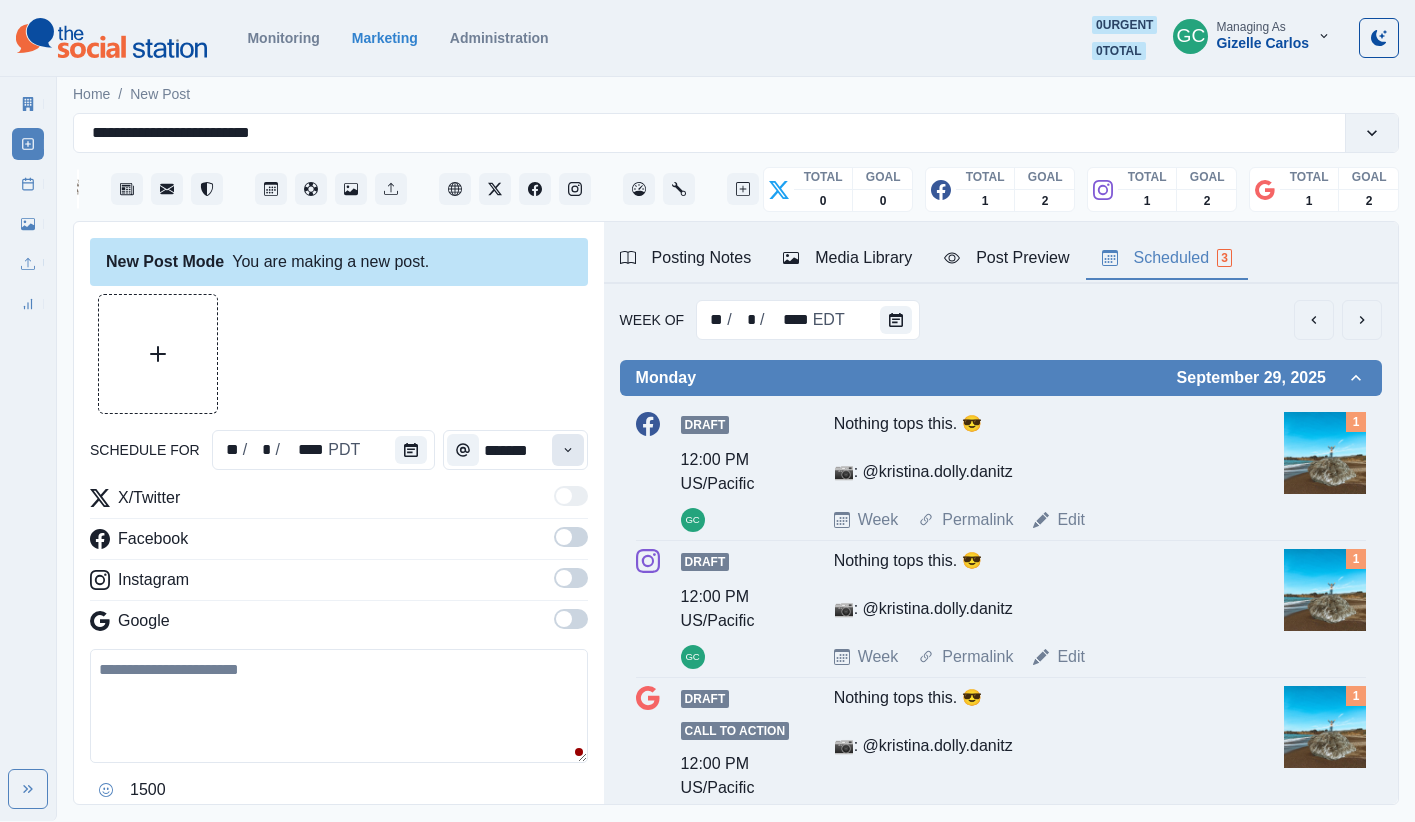 click 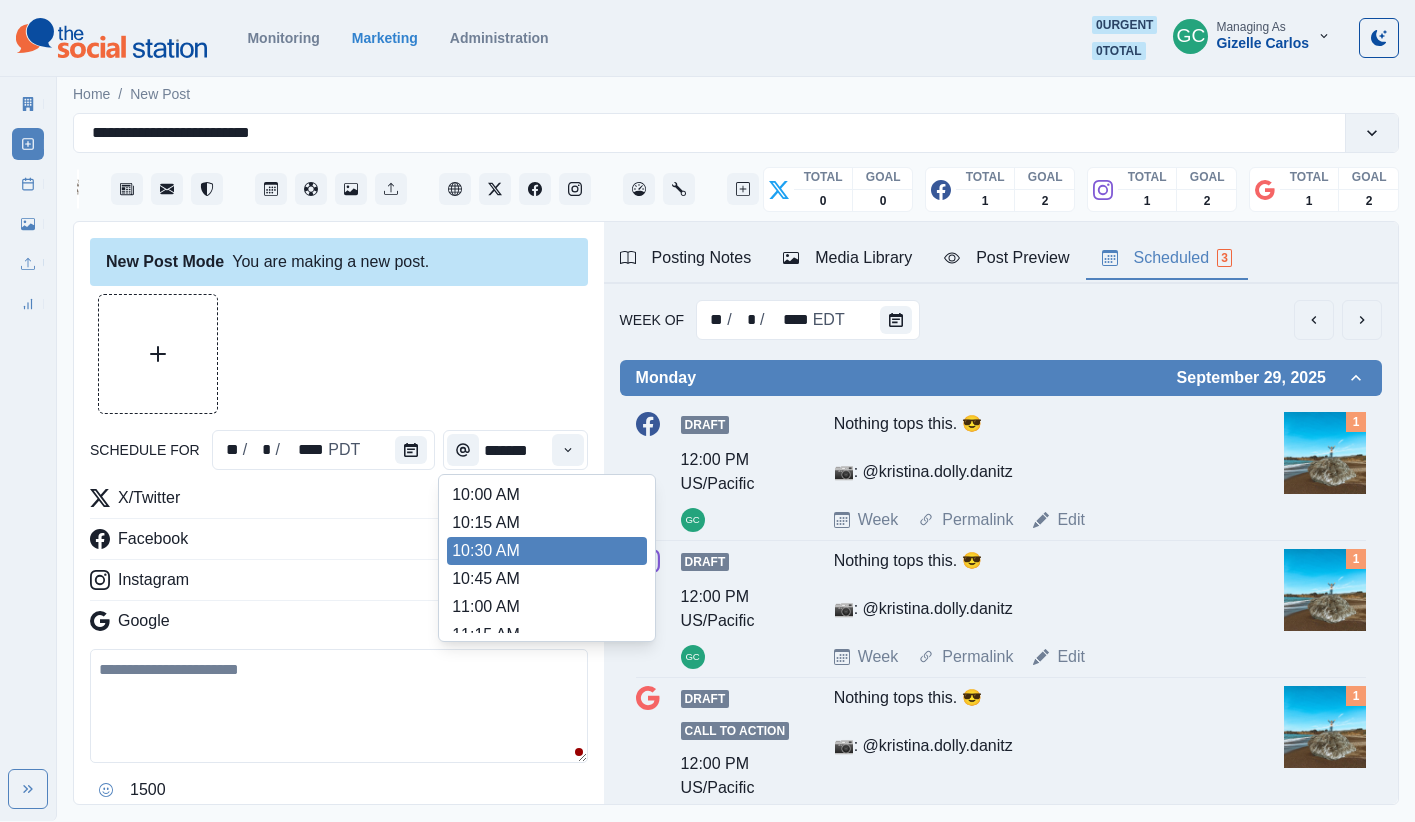 scroll, scrollTop: 281, scrollLeft: 0, axis: vertical 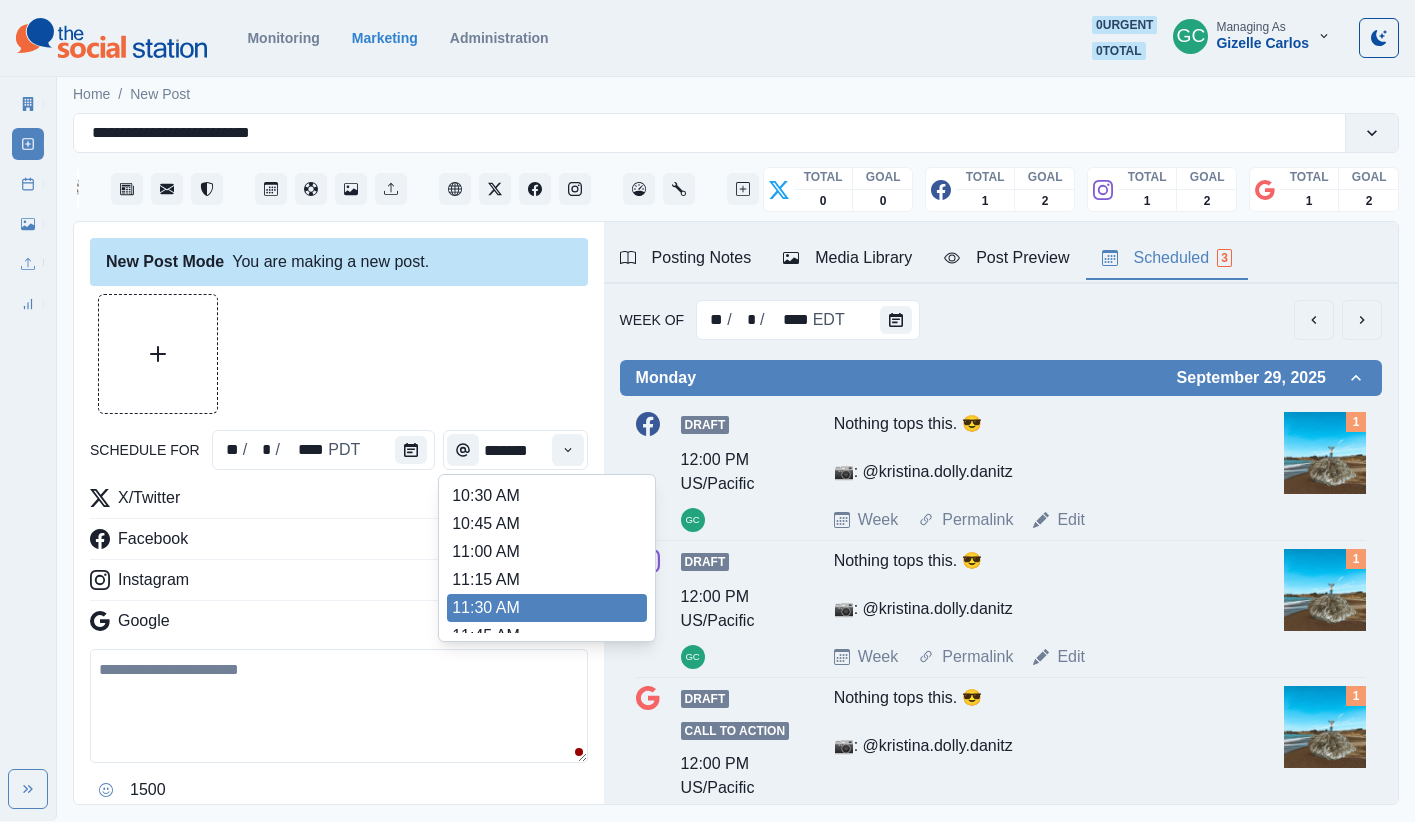 click on "11:30 AM" at bounding box center [547, 608] 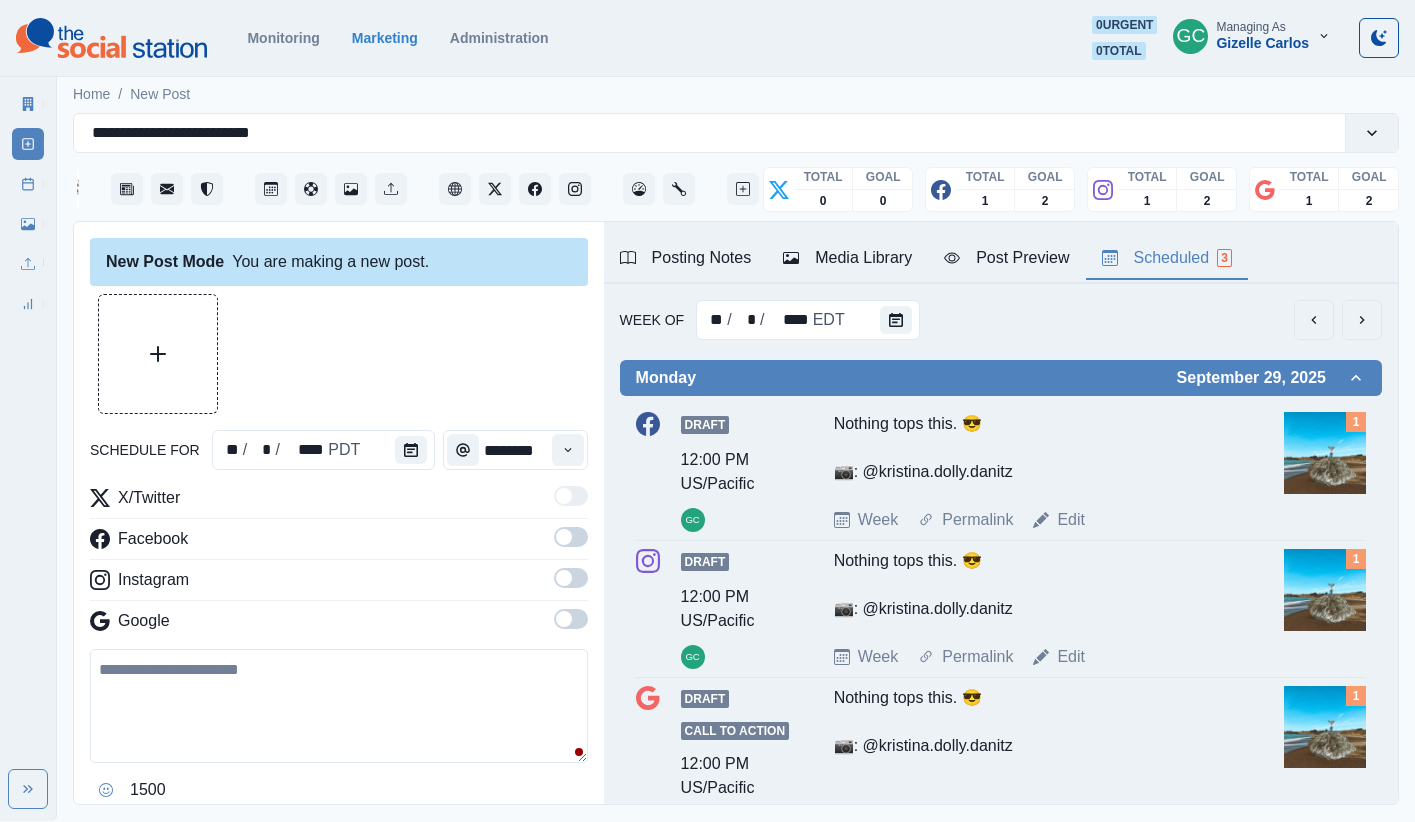 drag, startPoint x: 565, startPoint y: 611, endPoint x: 564, endPoint y: 579, distance: 32.01562 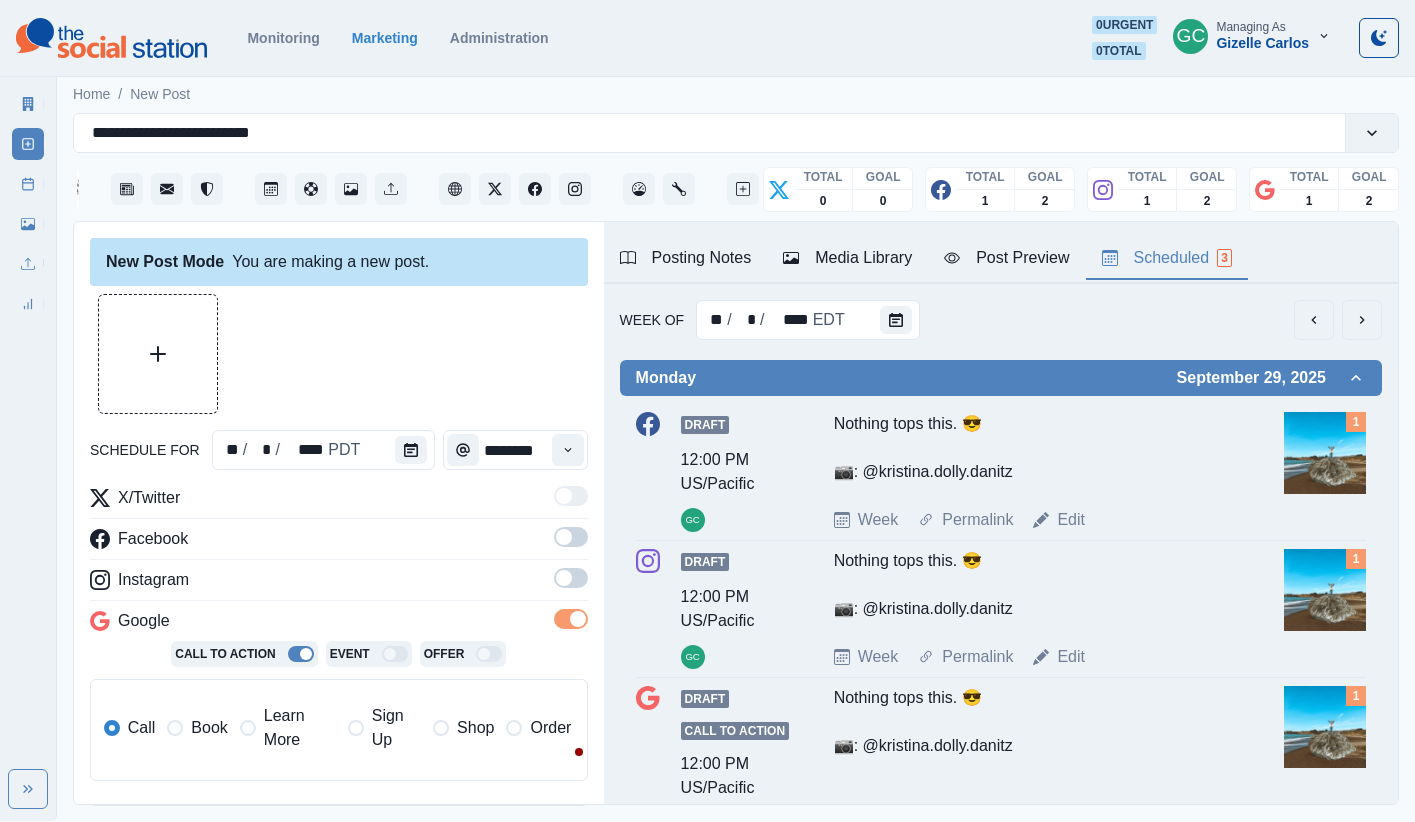 drag, startPoint x: 564, startPoint y: 579, endPoint x: 577, endPoint y: 532, distance: 48.76474 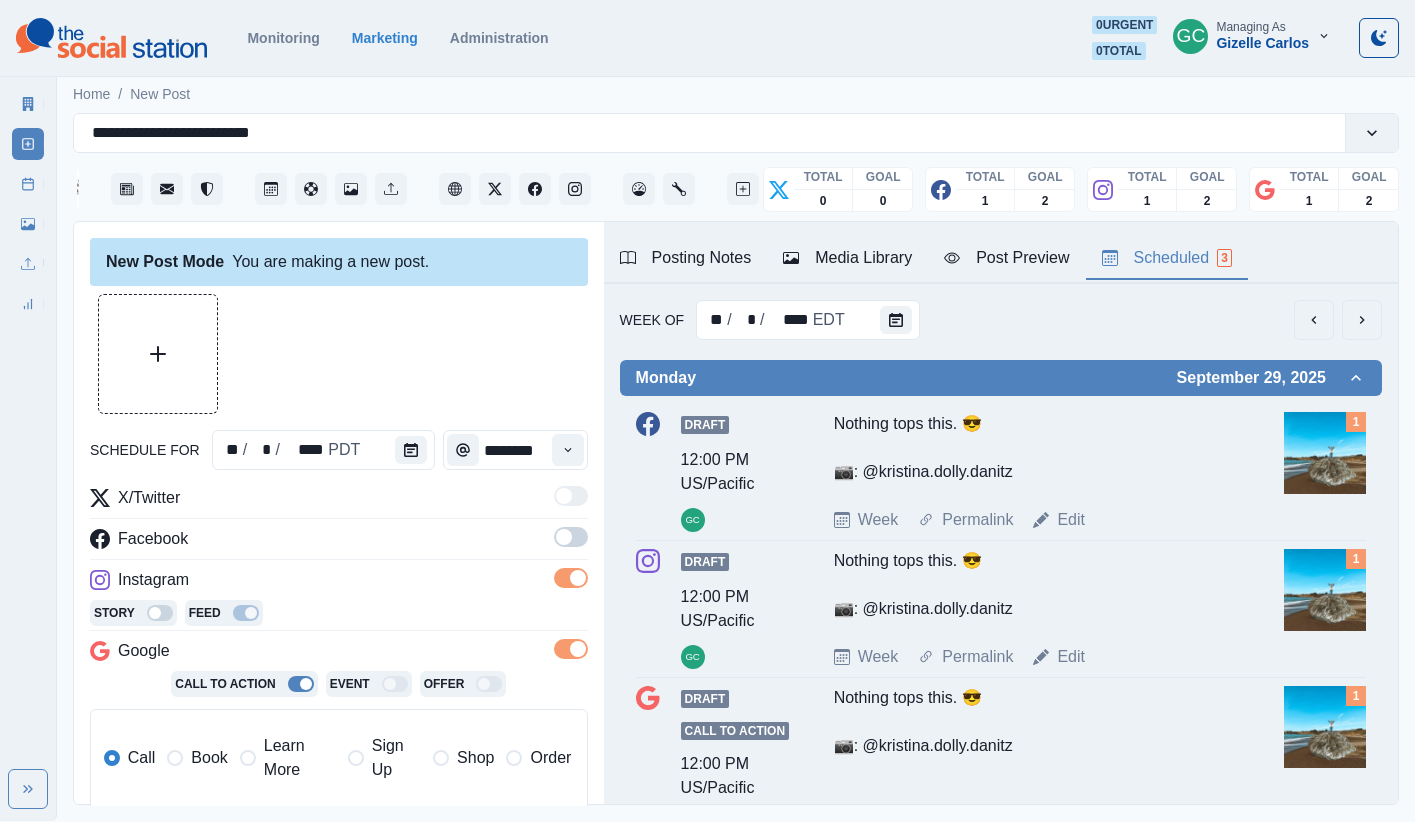 drag, startPoint x: 577, startPoint y: 532, endPoint x: 445, endPoint y: 634, distance: 166.81726 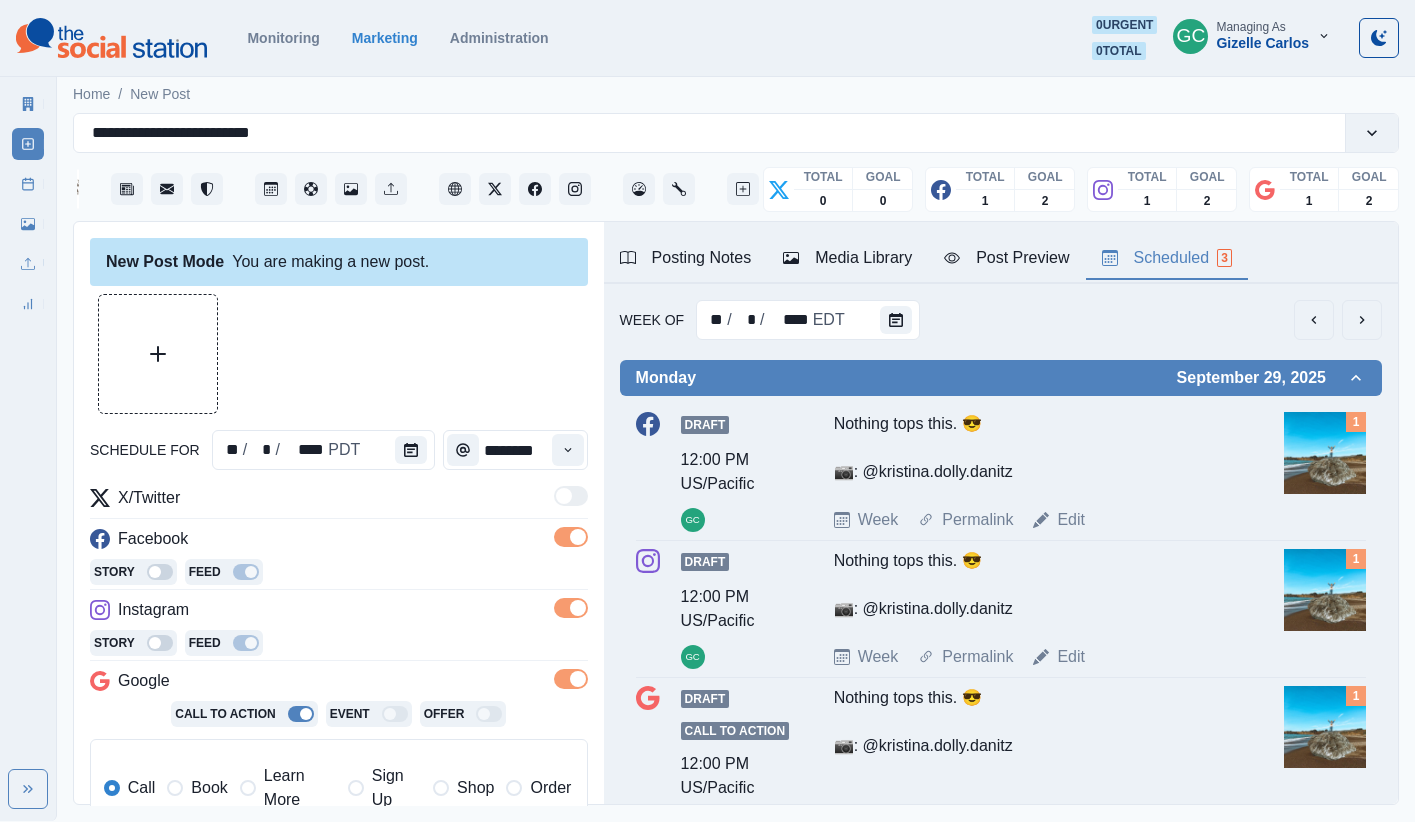 click on "Learn More" at bounding box center [300, 788] 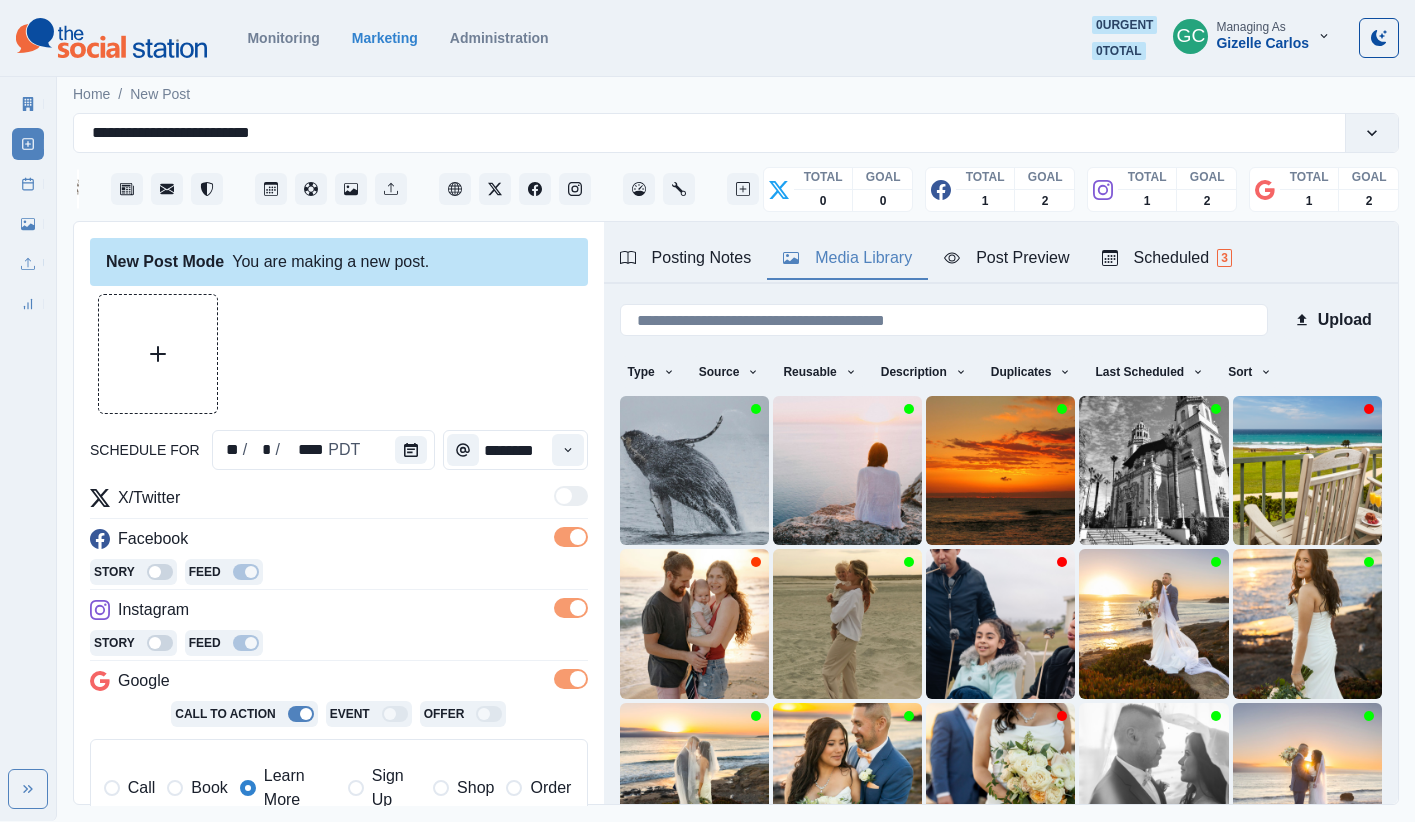 click on "Media Library" at bounding box center (847, 258) 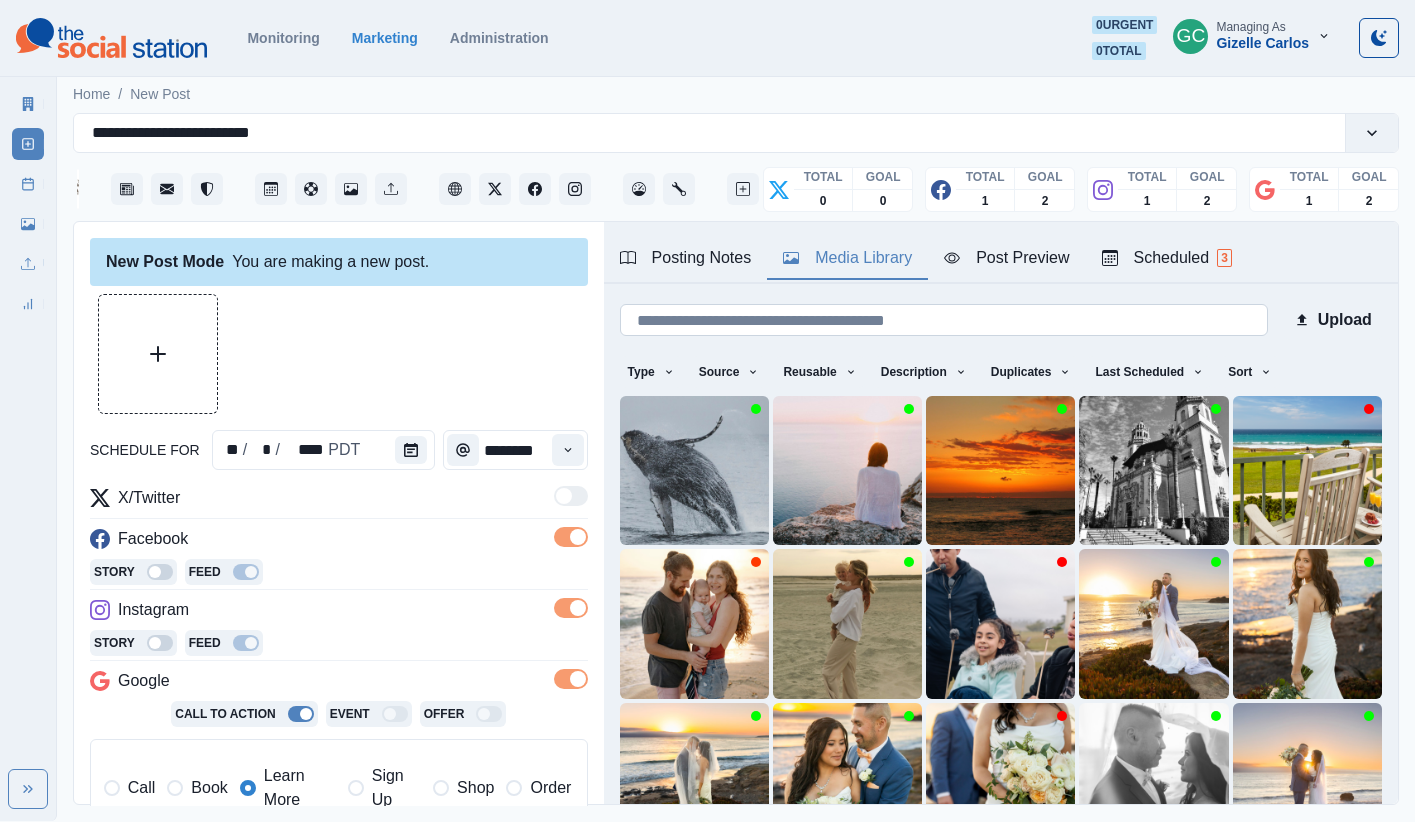 click at bounding box center [944, 320] 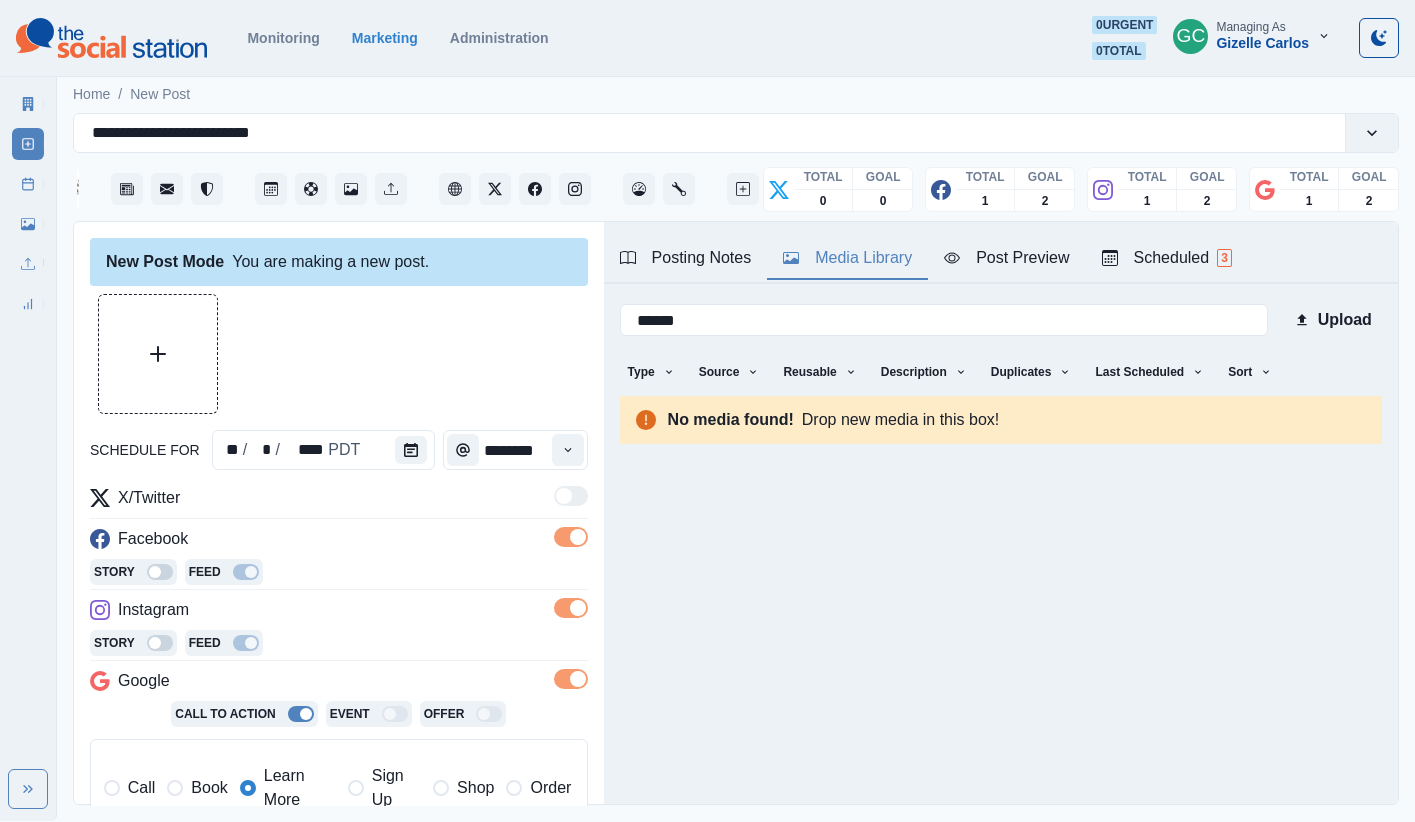 type on "******" 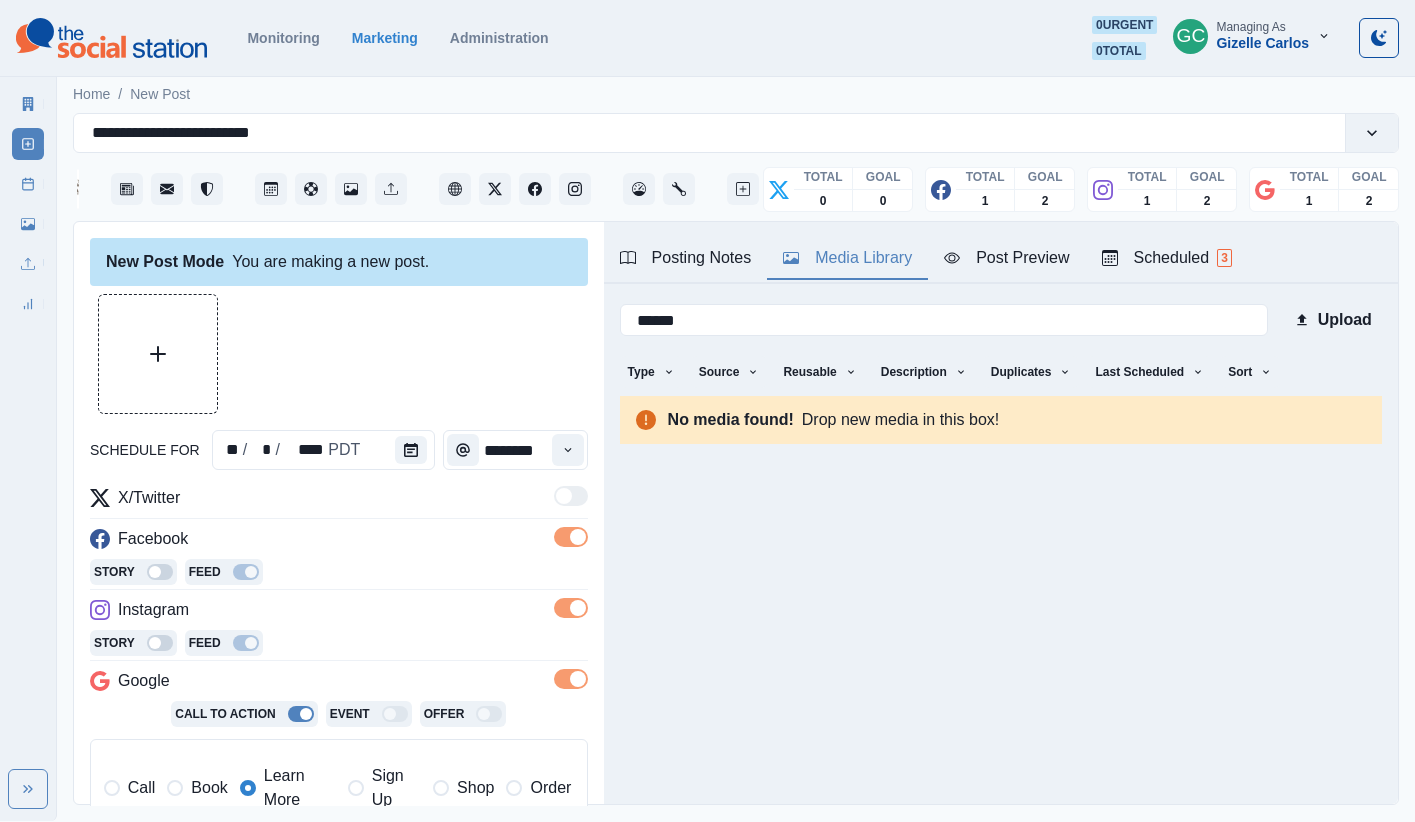 click on "Bookings Link: www.cavalierresort.com
F&B: Cavalier Coastal Kitchen
Notes:
Great UGC images, search by tags, hashtags and location
We have full access to use the Highway 1 Assets
https://elizabethburgiphotography.pixieset.com/cavalier/
password: cavalier
download code: 6126
This property is on the coast of California, attracts the older demographics but as of recently young adults too.
They are not so much a beach destination where people can like chill at the beach because of all the rocks and high tides just beware around “relaxing by the beach type language”
Leisure travel
Very common to spot whales, whale watching destination
Super dog friendly ****** Upload Type Any Image Video Source Any Upload Social Manager Found: Instagram Found: Google Customer Photo Found: TripAdvisor Review Found: Yelp Review Reusable Any Yes No Description Any Missing Description Duplicates Any Show Duplicated Media Last Scheduled Any Over A Month Ago Over 3 Months Ago Over 6 Months Ago Never Scheduled Sort Newest Media" at bounding box center [1001, 409] 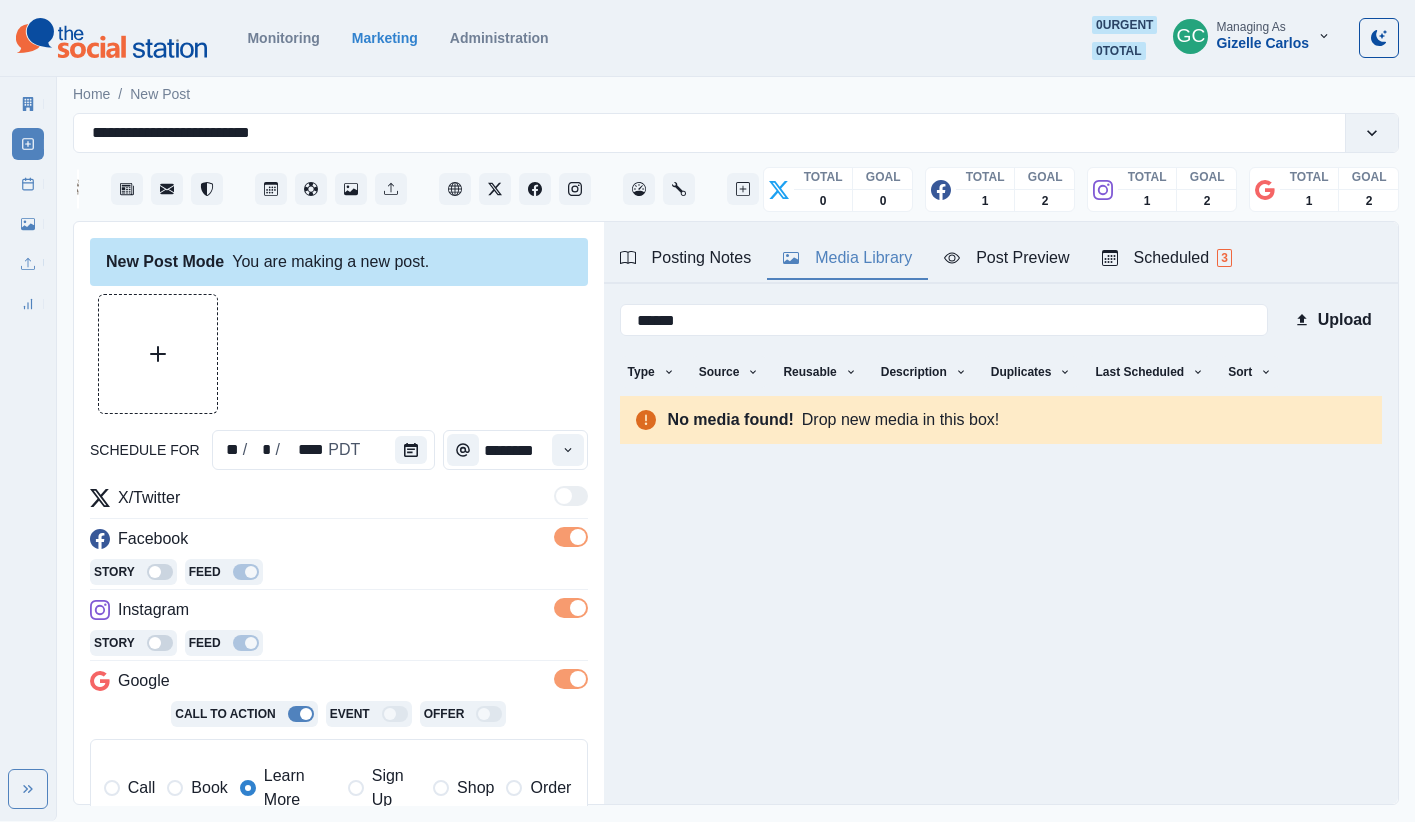 drag, startPoint x: 691, startPoint y: 315, endPoint x: 515, endPoint y: 314, distance: 176.00284 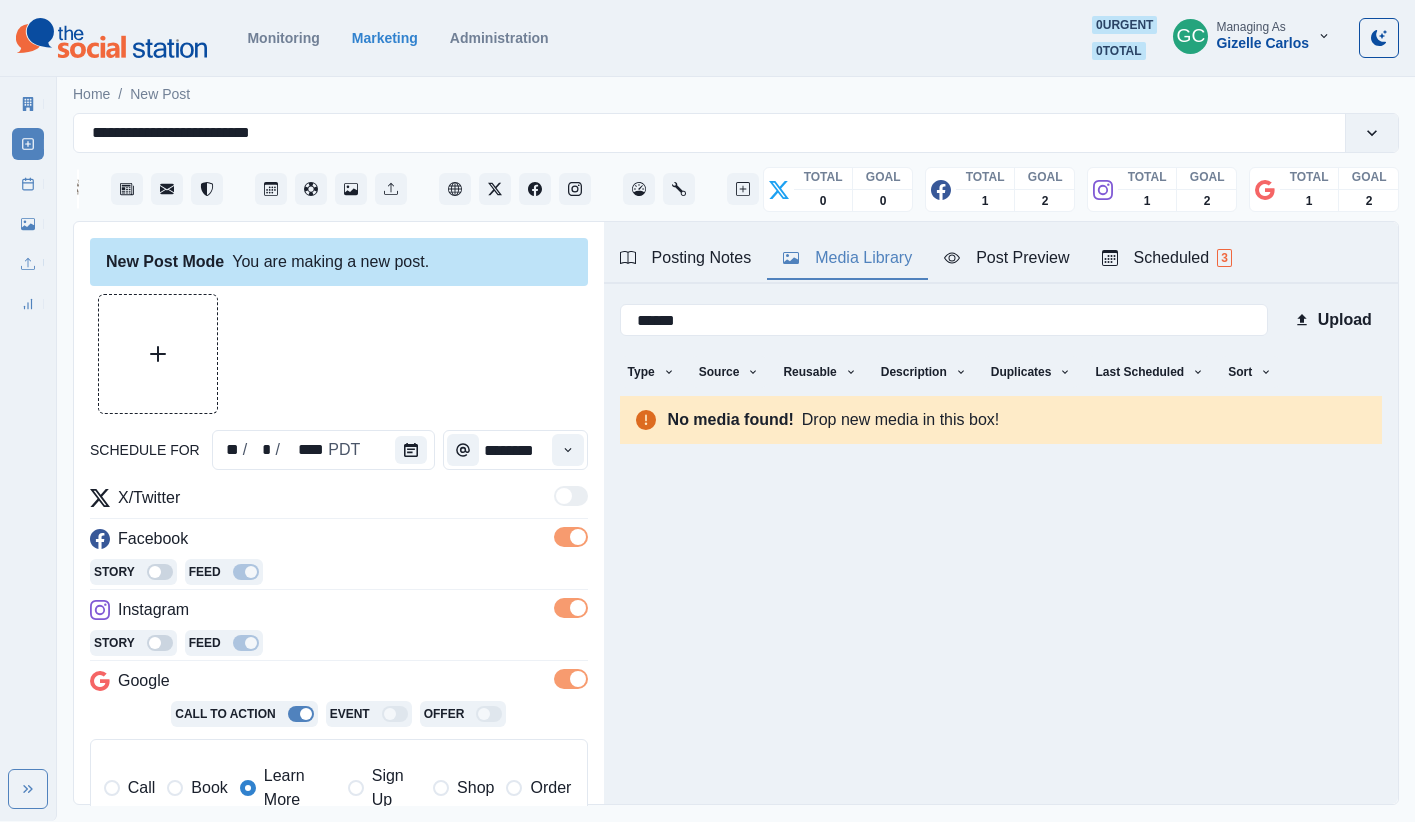 click on "**********" at bounding box center (736, 514) 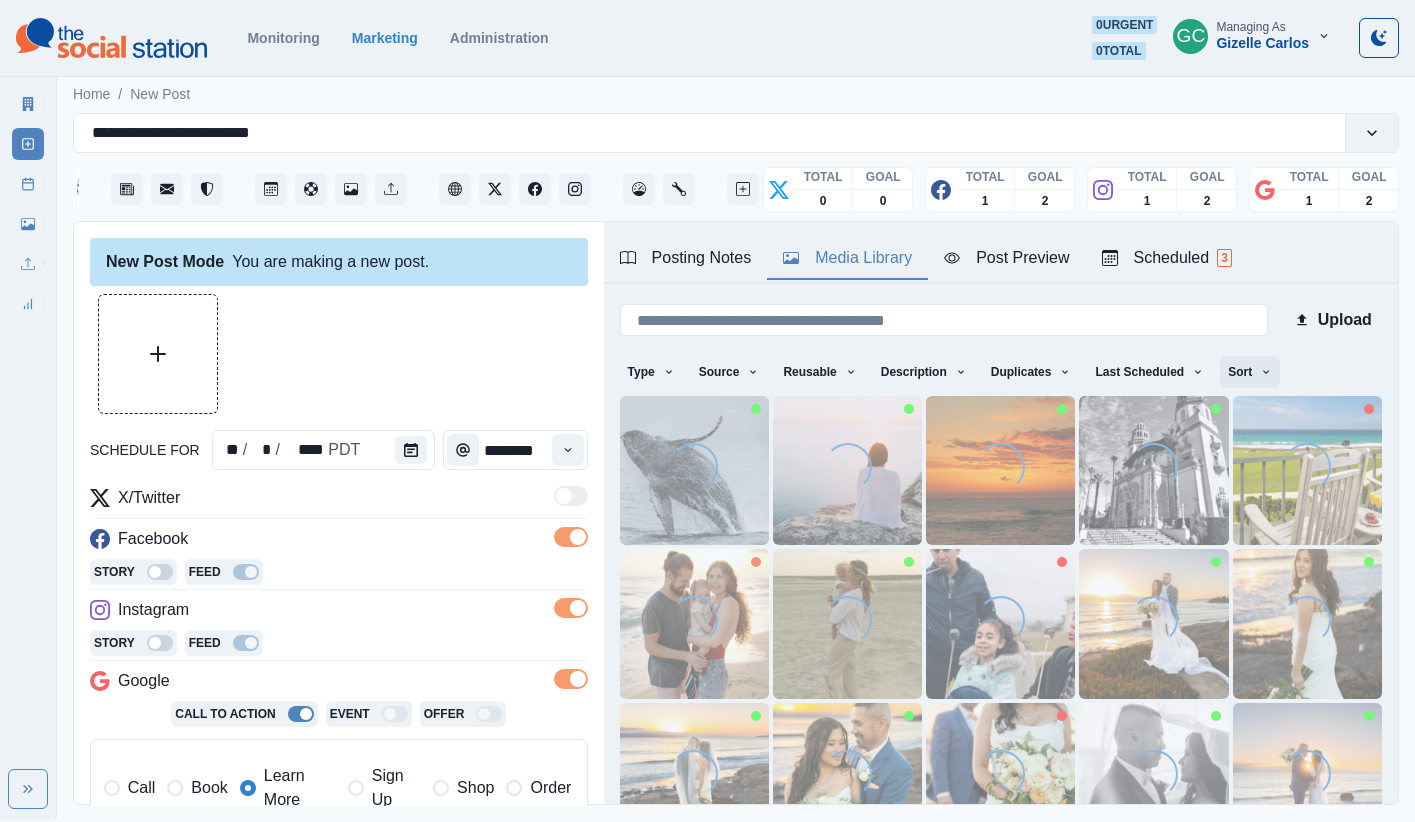 click on "Sort" at bounding box center (1250, 372) 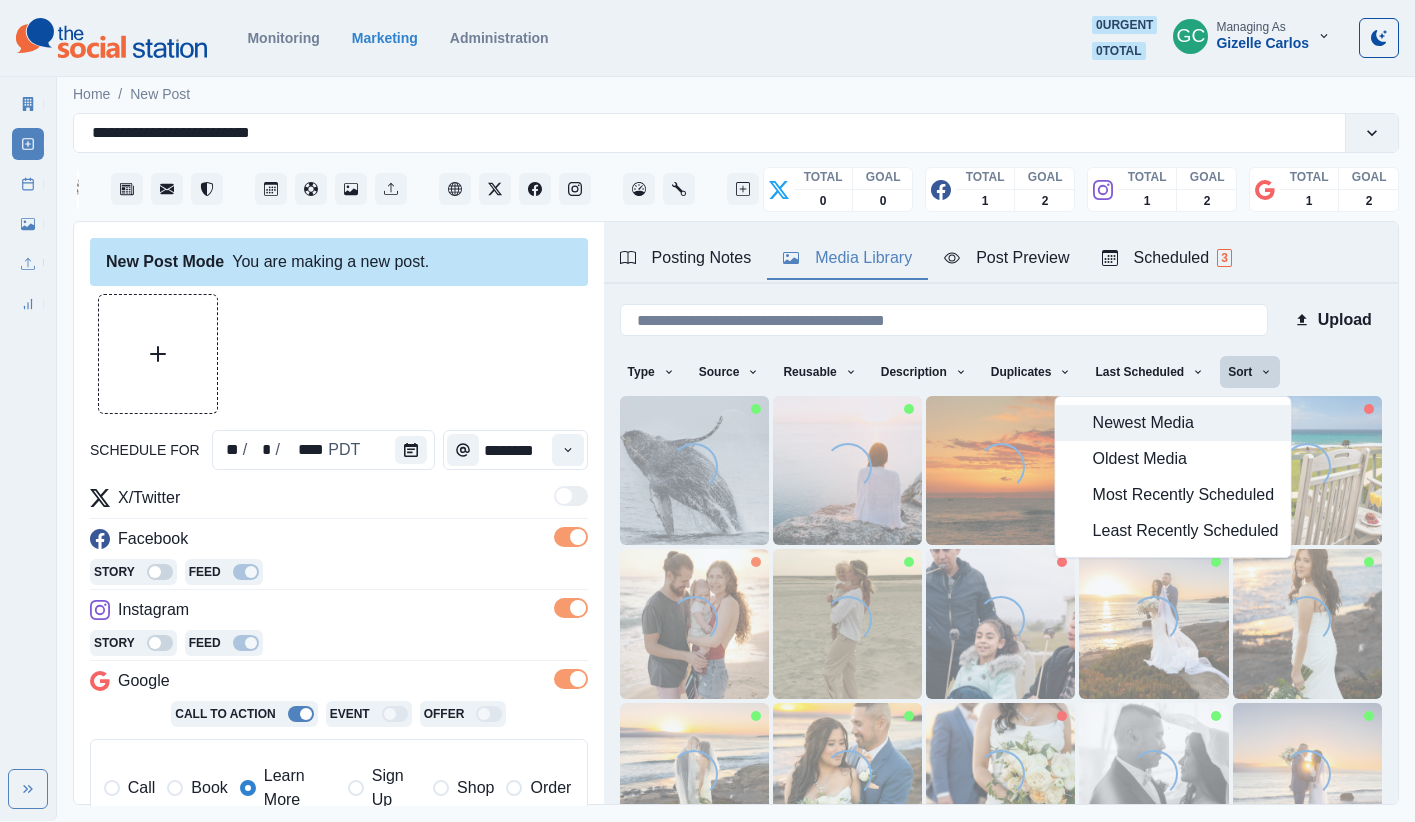drag, startPoint x: 1215, startPoint y: 410, endPoint x: 1222, endPoint y: 424, distance: 15.652476 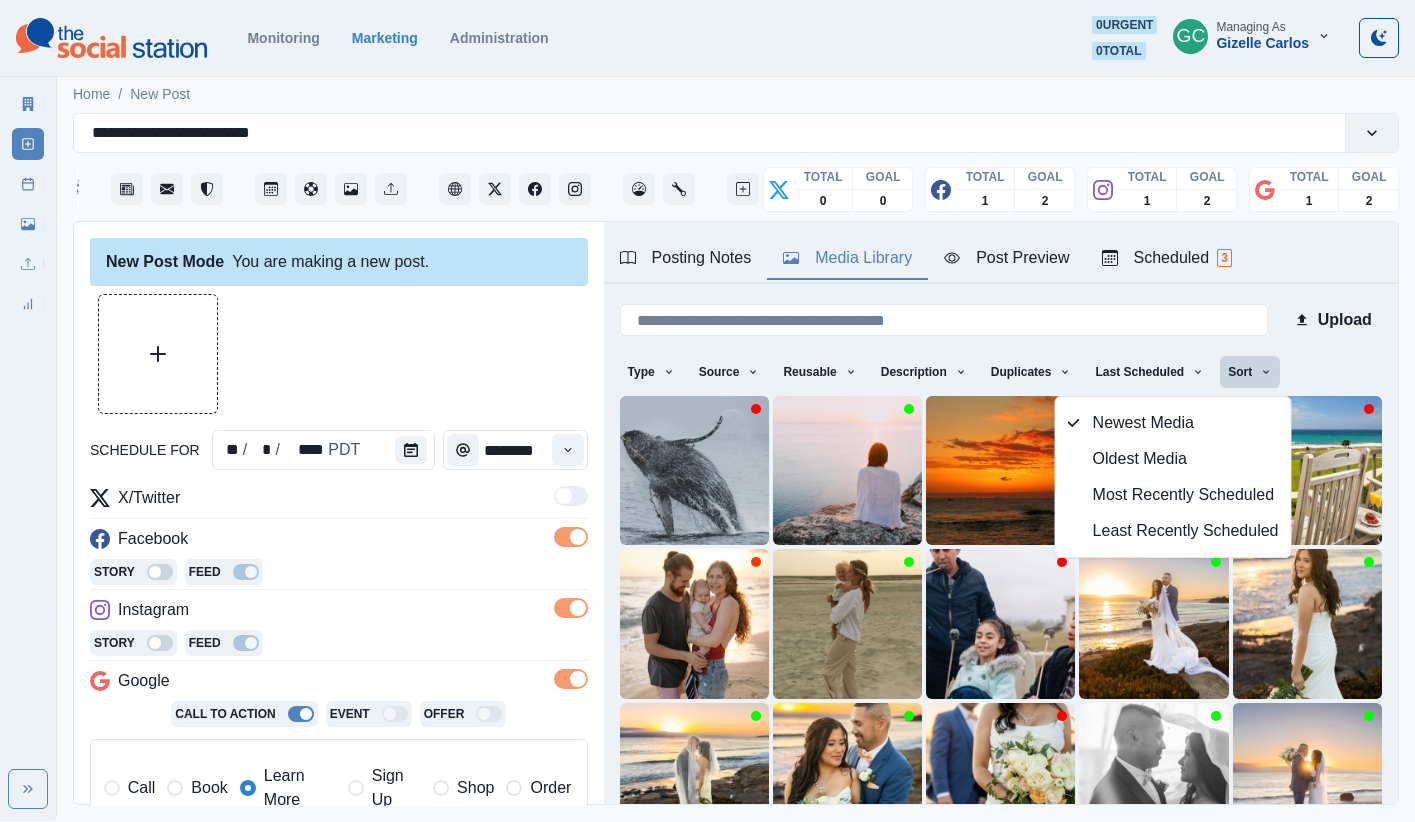 click at bounding box center [339, 354] 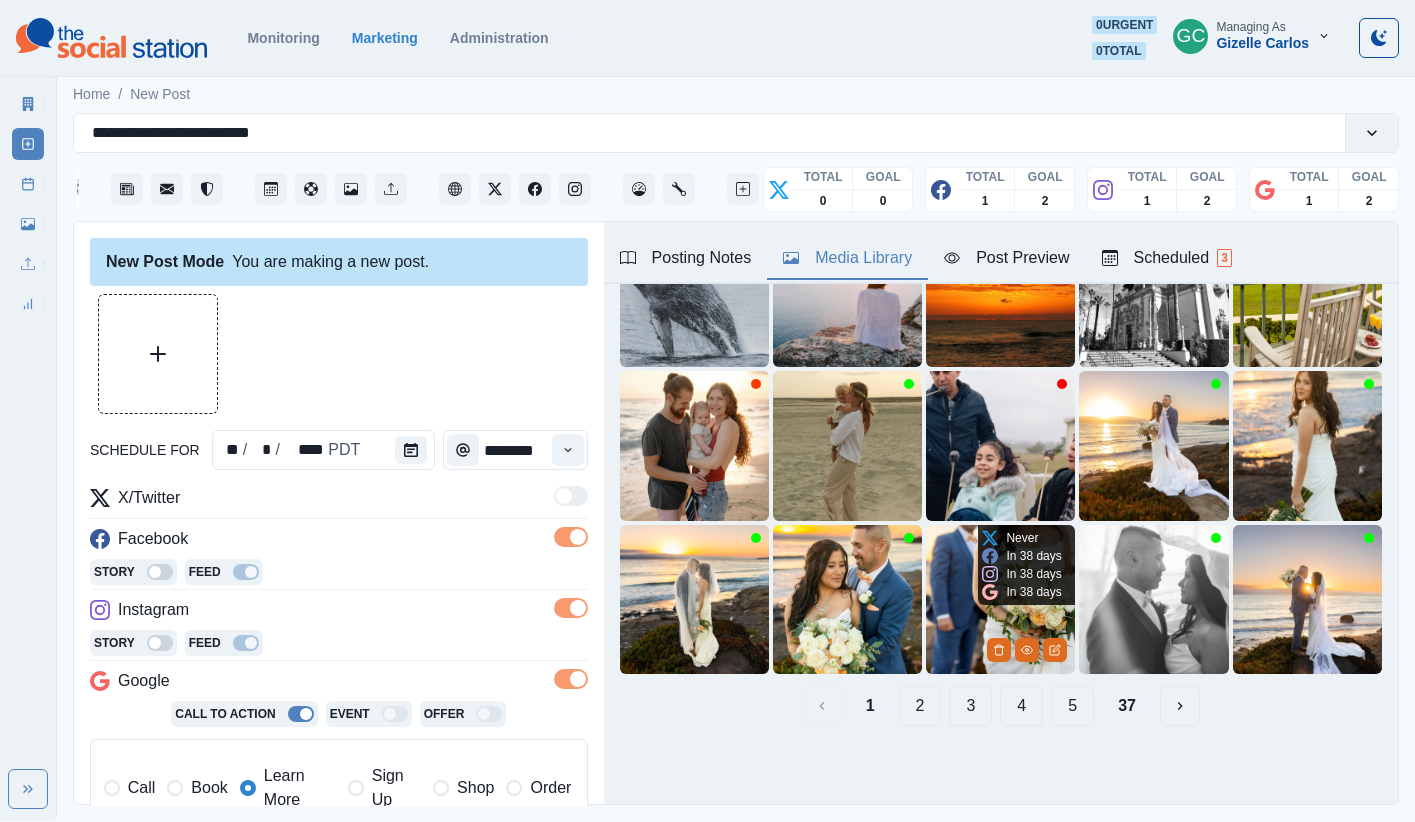 scroll, scrollTop: 0, scrollLeft: 0, axis: both 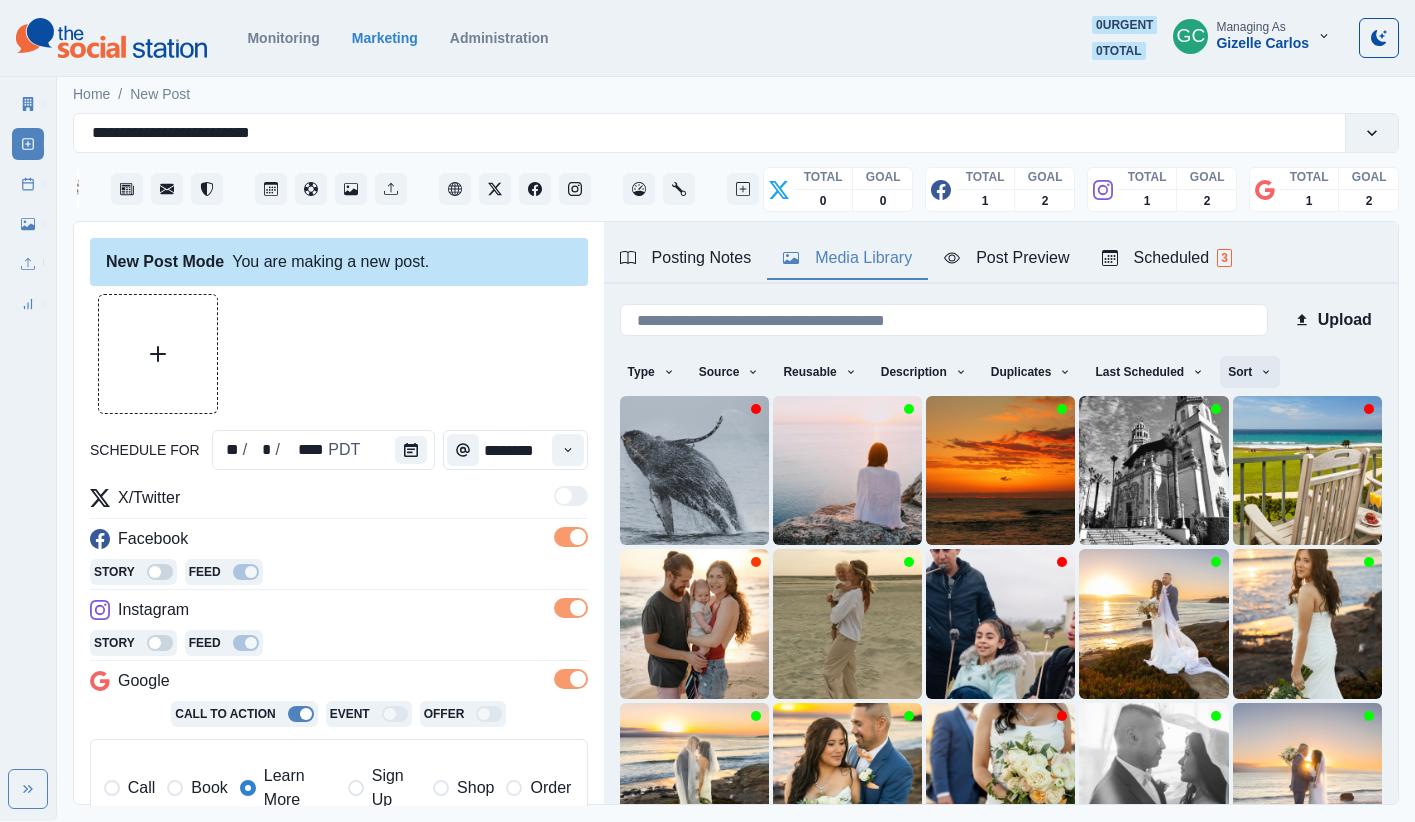 click on "Sort" at bounding box center (1250, 372) 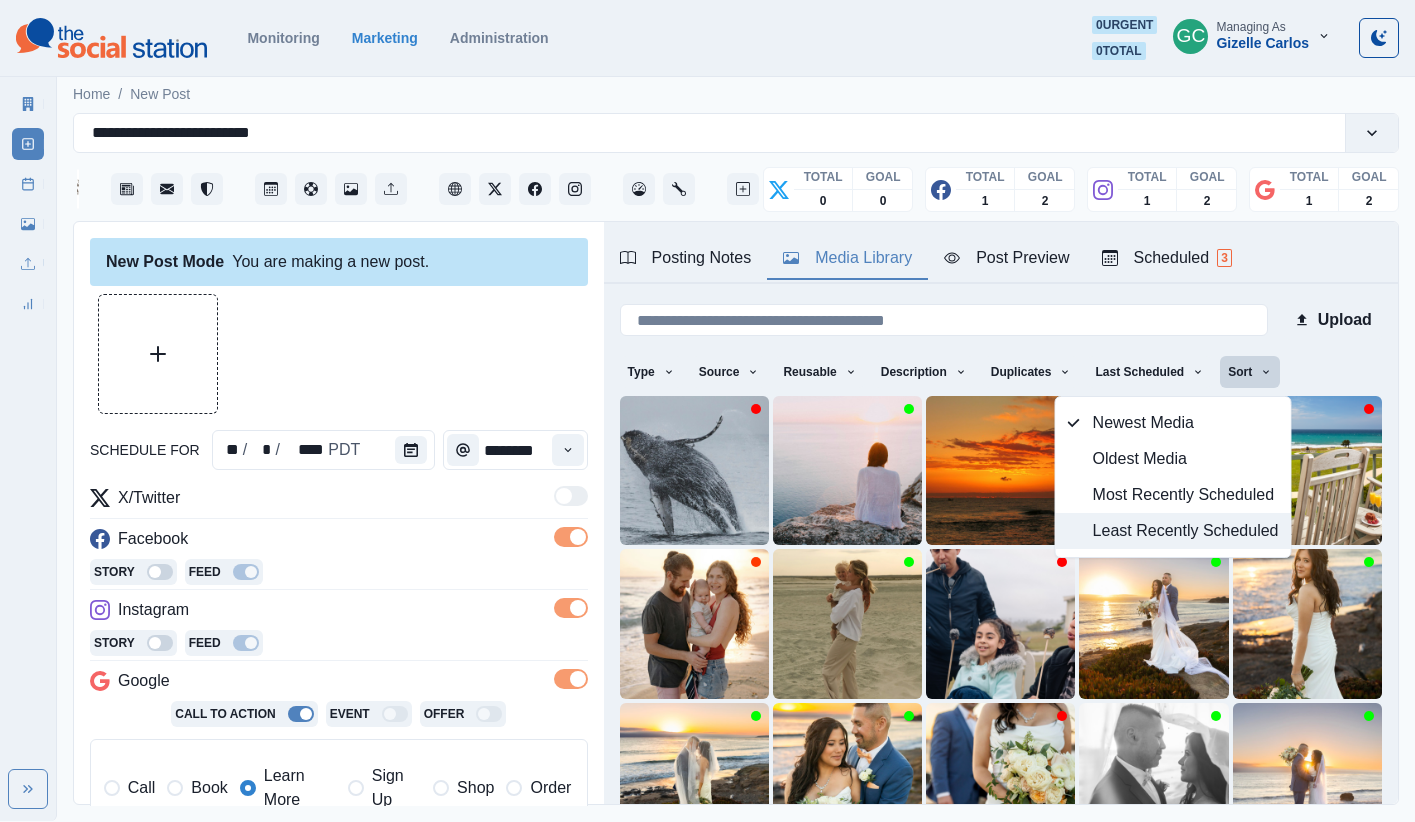 click on "Least Recently Scheduled" at bounding box center [1186, 531] 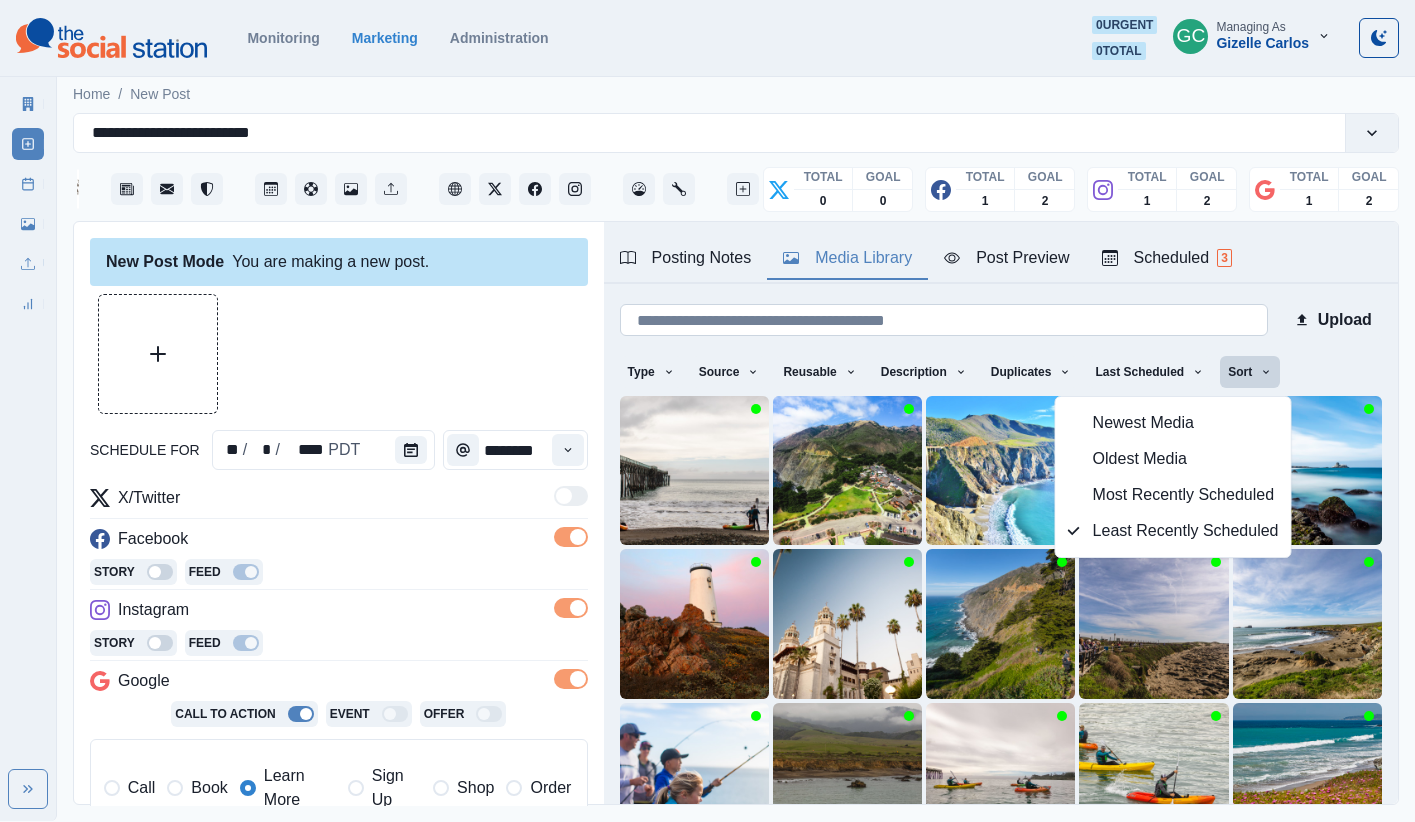 click at bounding box center (944, 320) 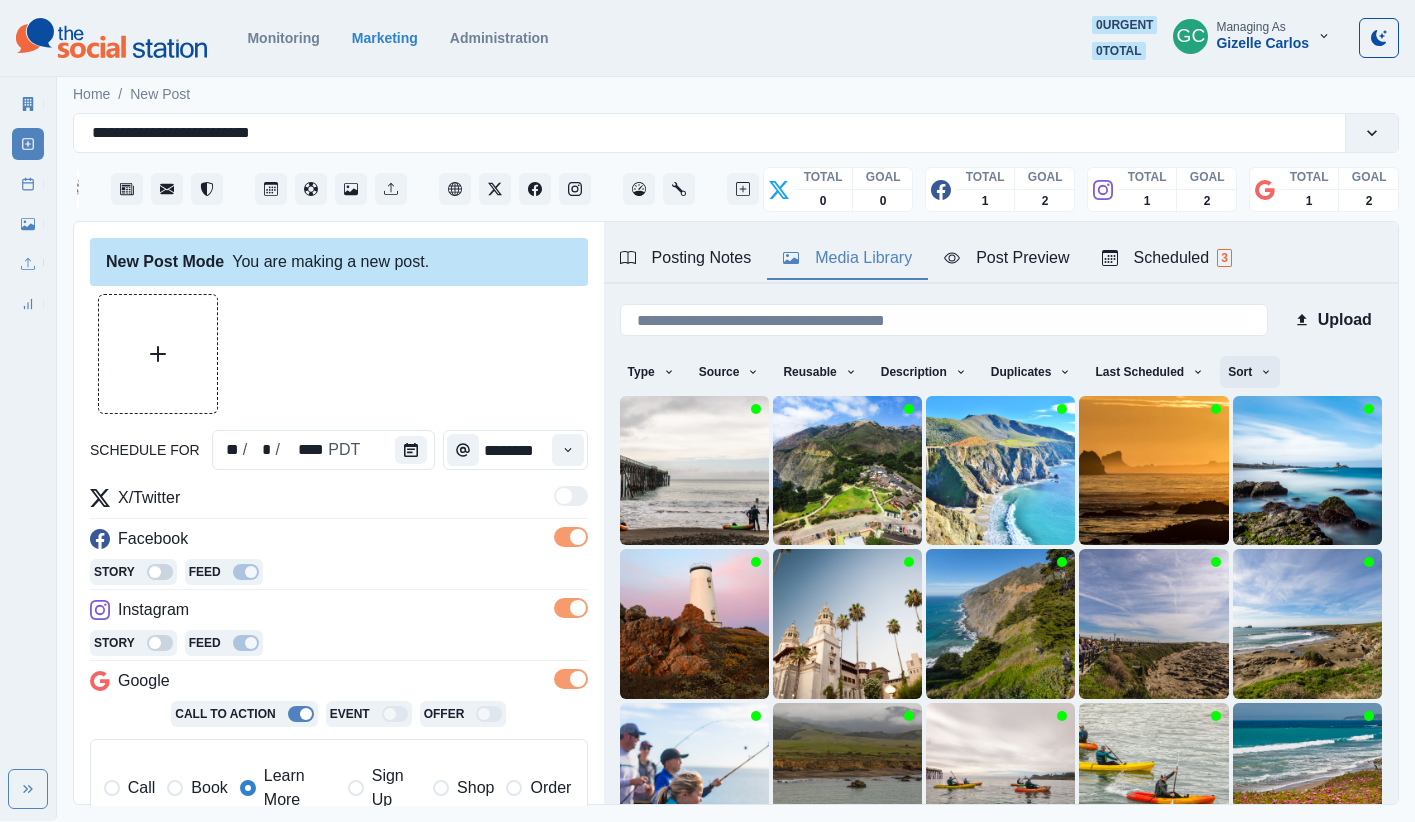 click on "Sort" at bounding box center [1250, 372] 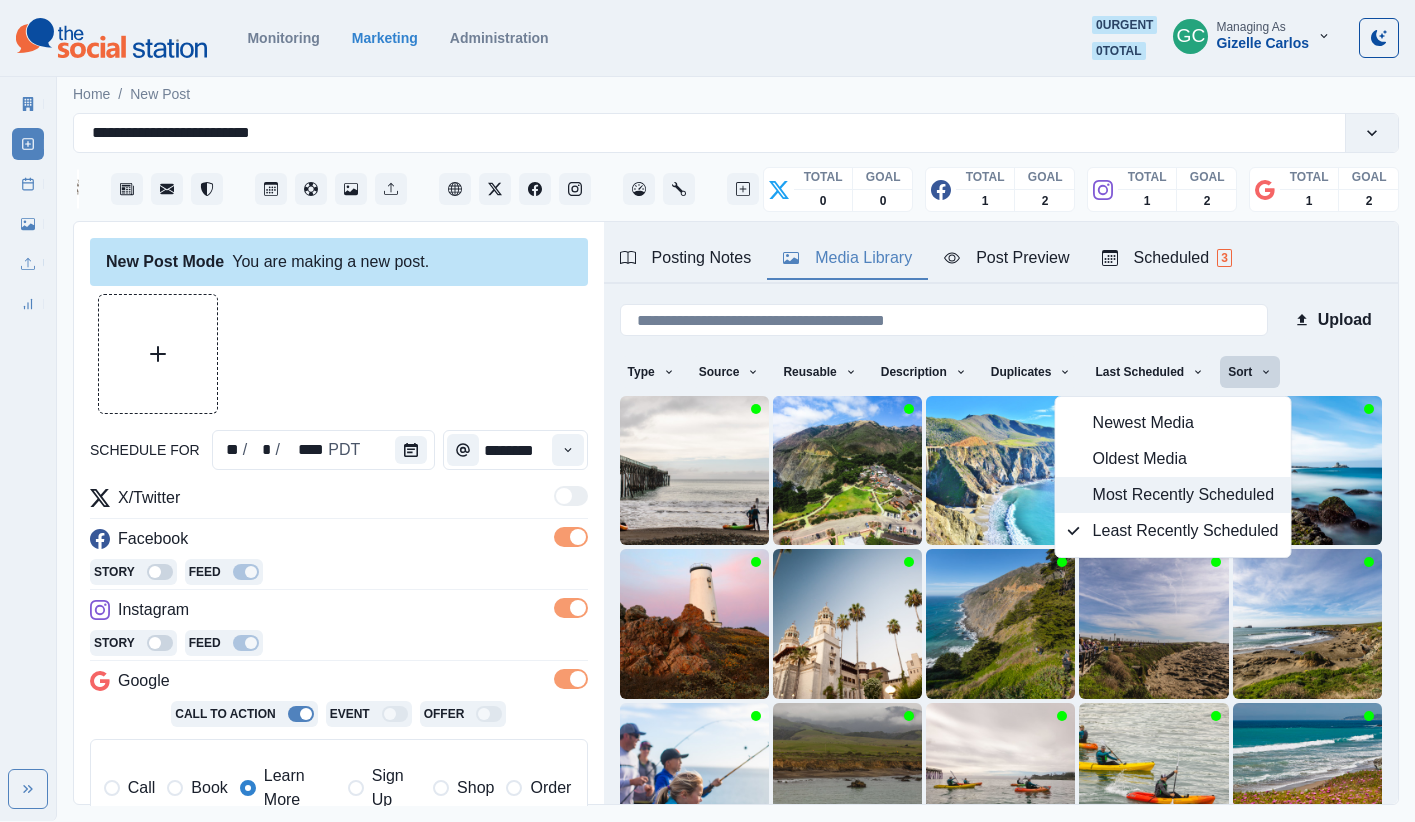 click on "Most Recently Scheduled" at bounding box center [1186, 495] 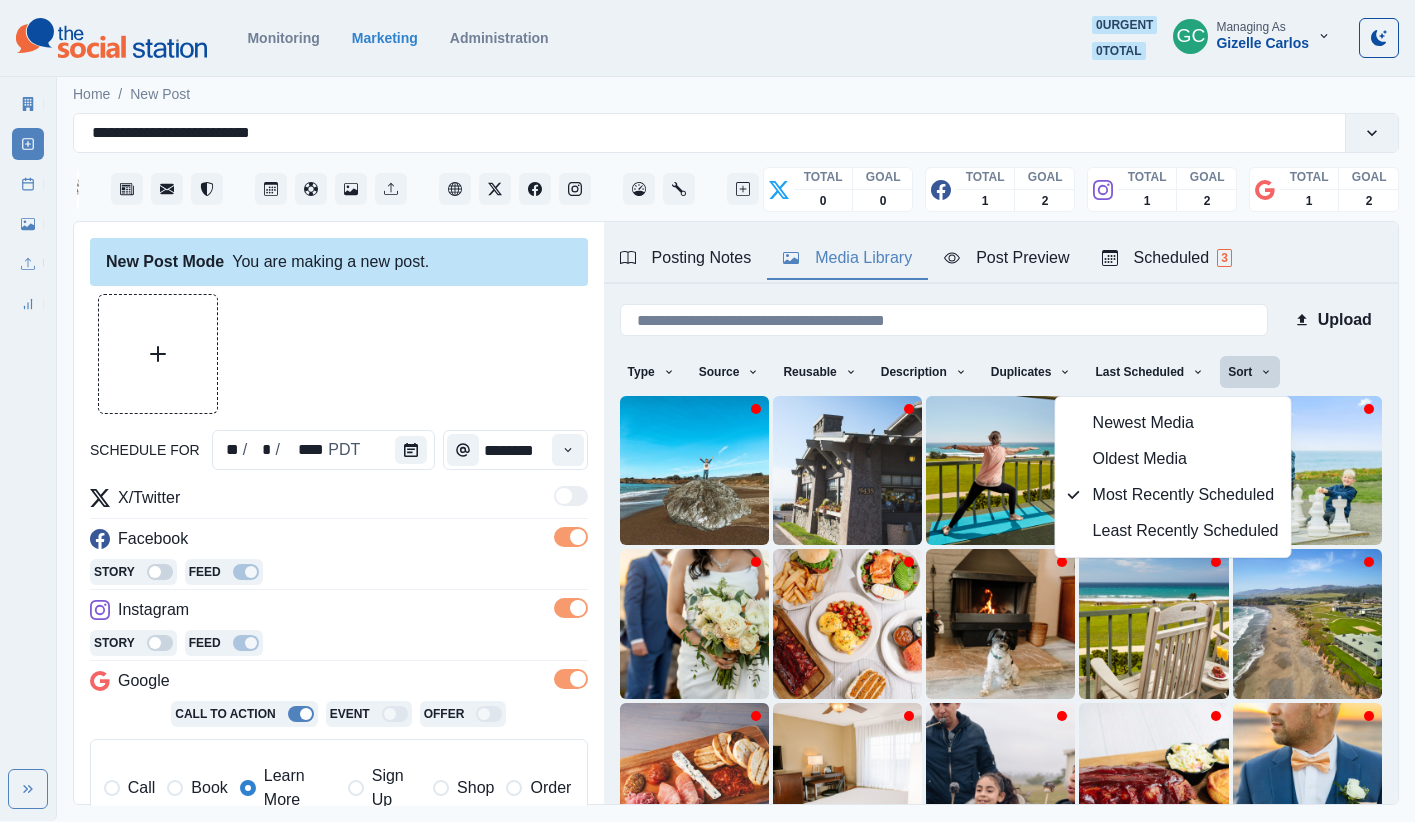 click at bounding box center (339, 354) 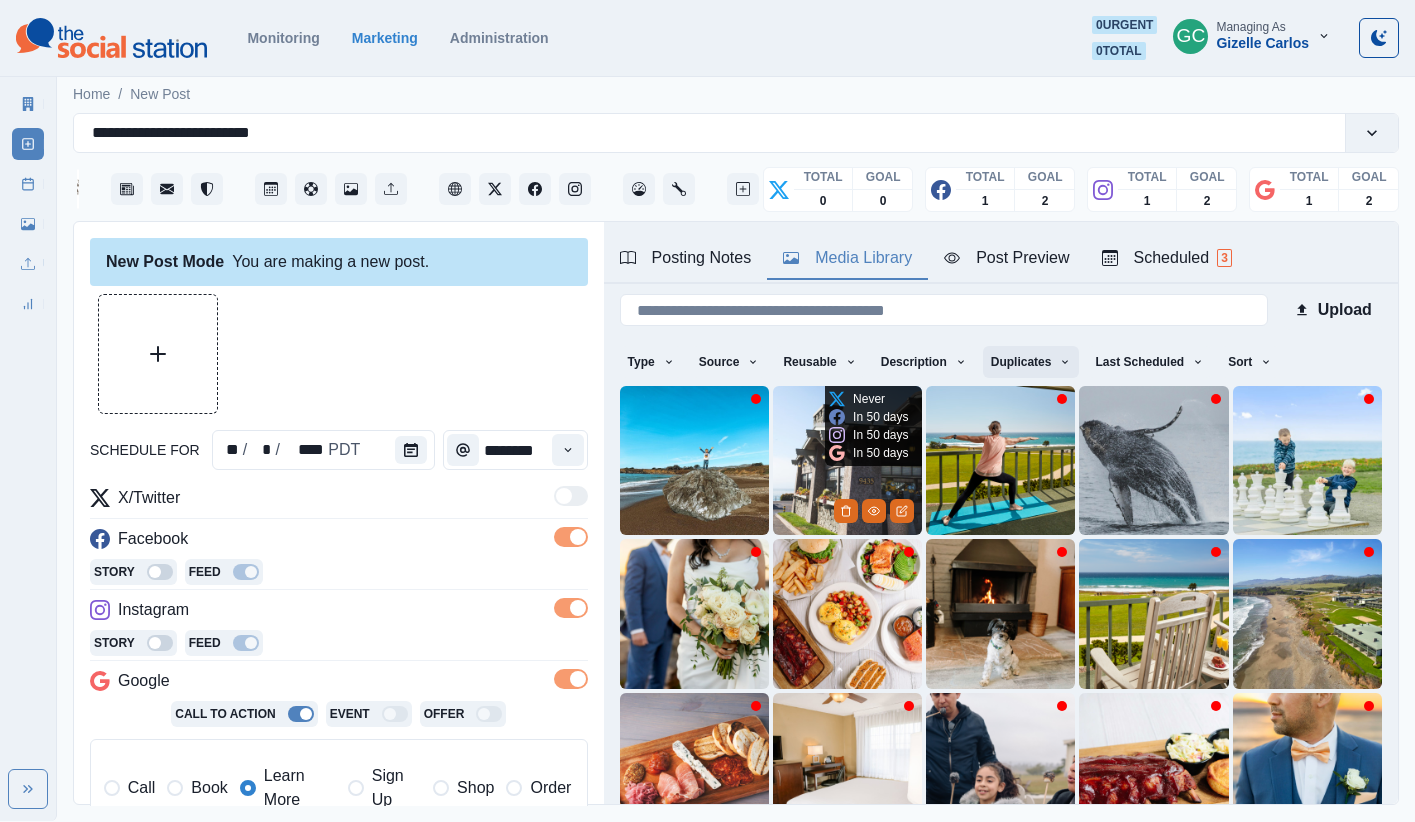 scroll, scrollTop: 2, scrollLeft: 0, axis: vertical 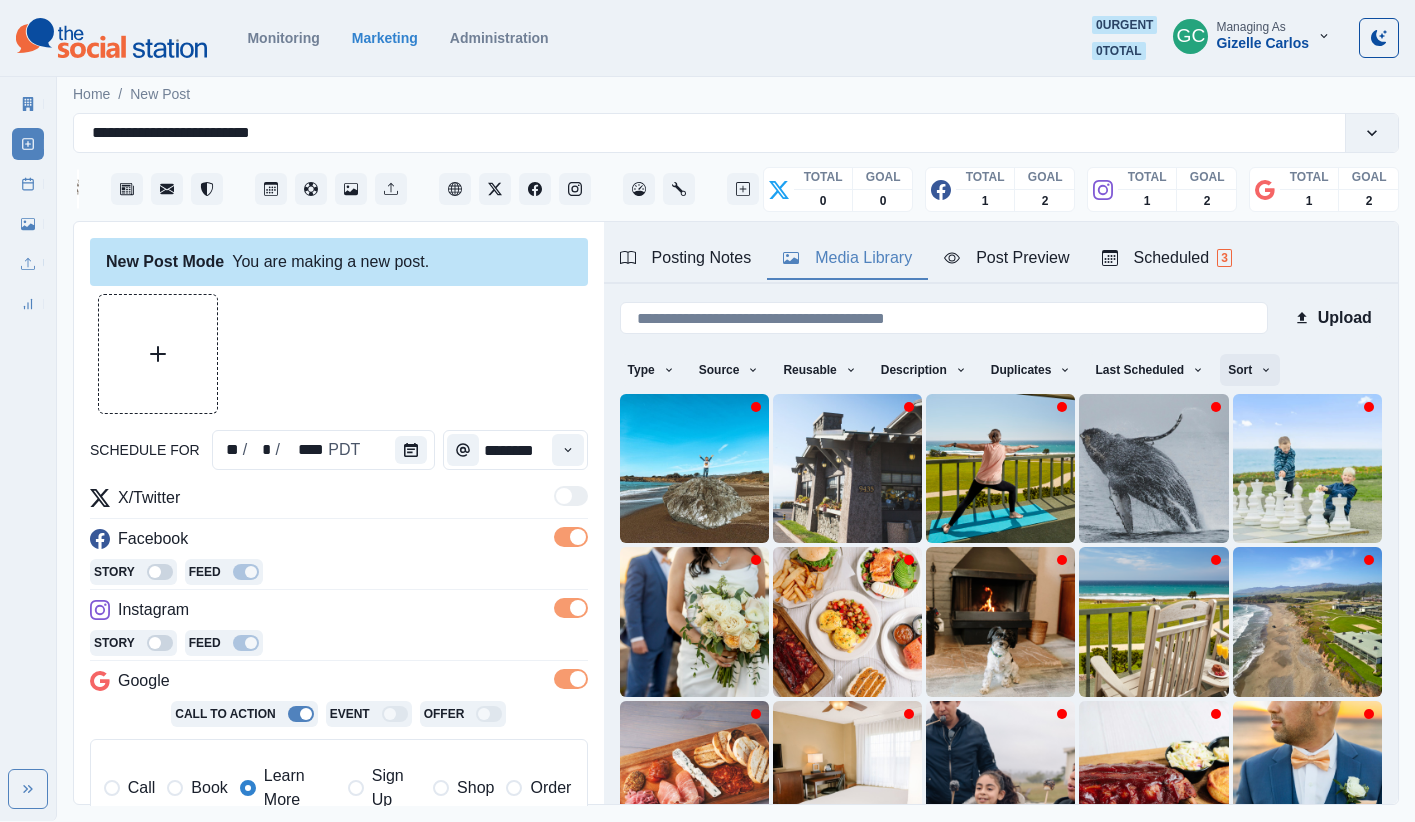 click on "Sort" at bounding box center (1250, 370) 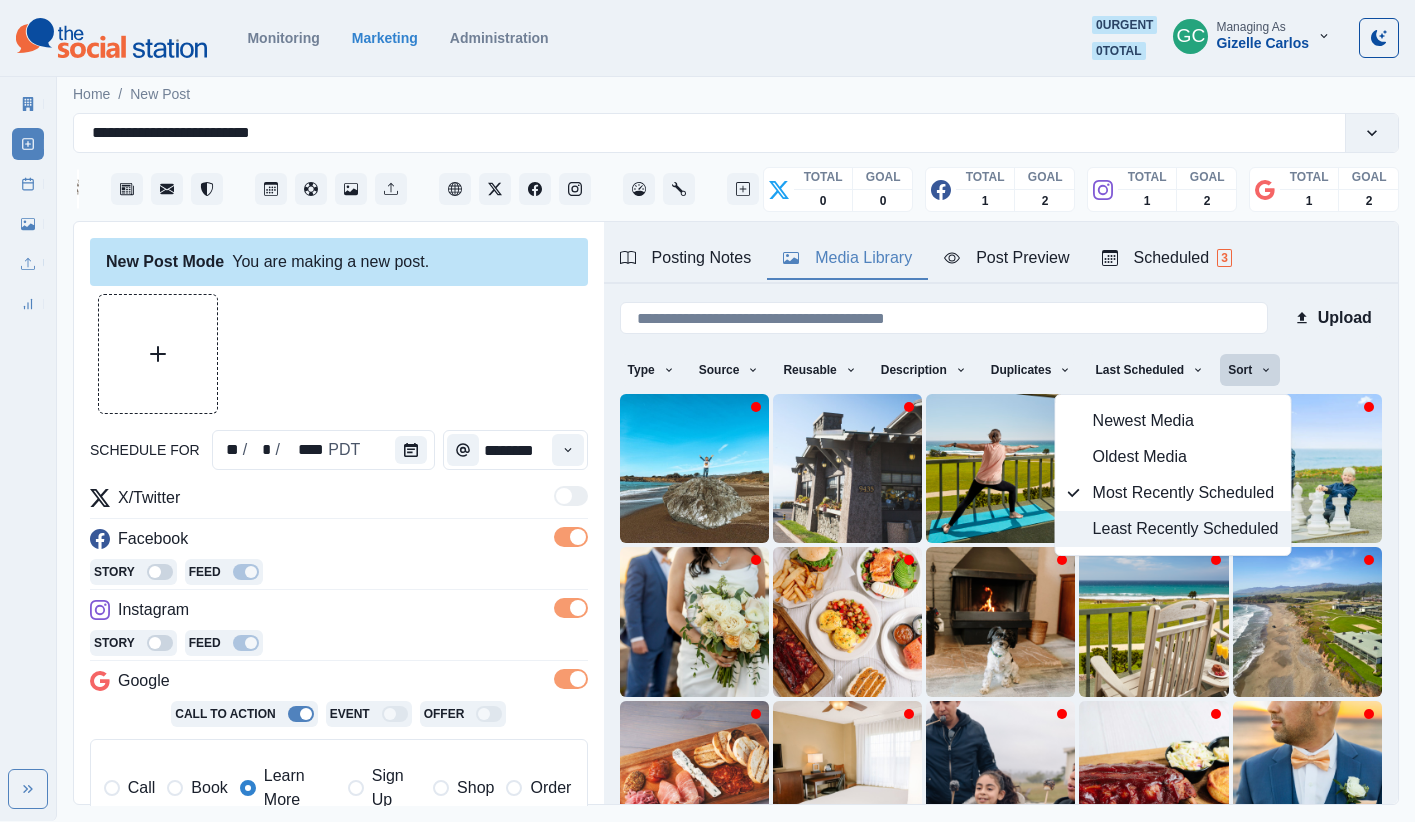 click on "Least Recently Scheduled" at bounding box center (1186, 529) 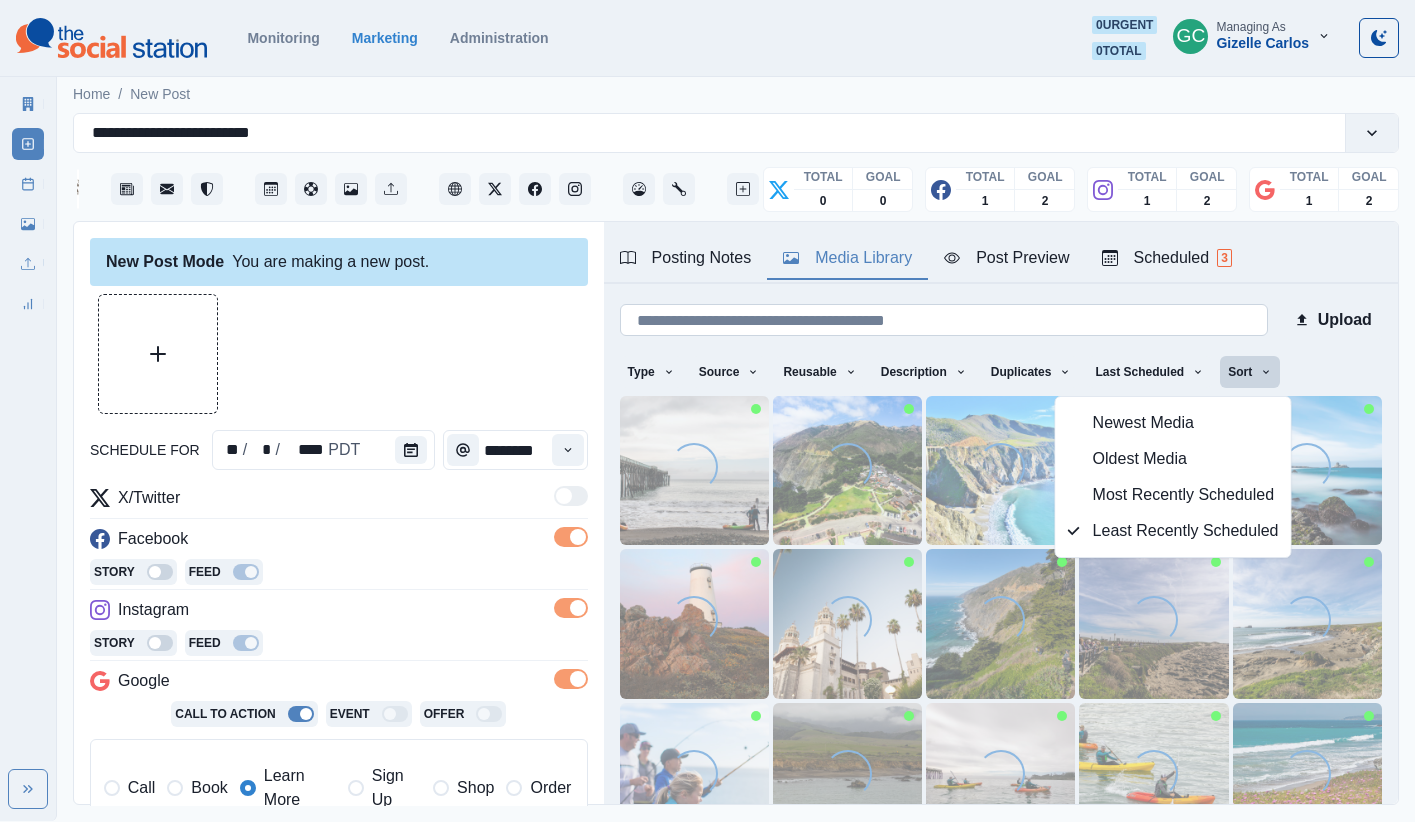 click at bounding box center (944, 320) 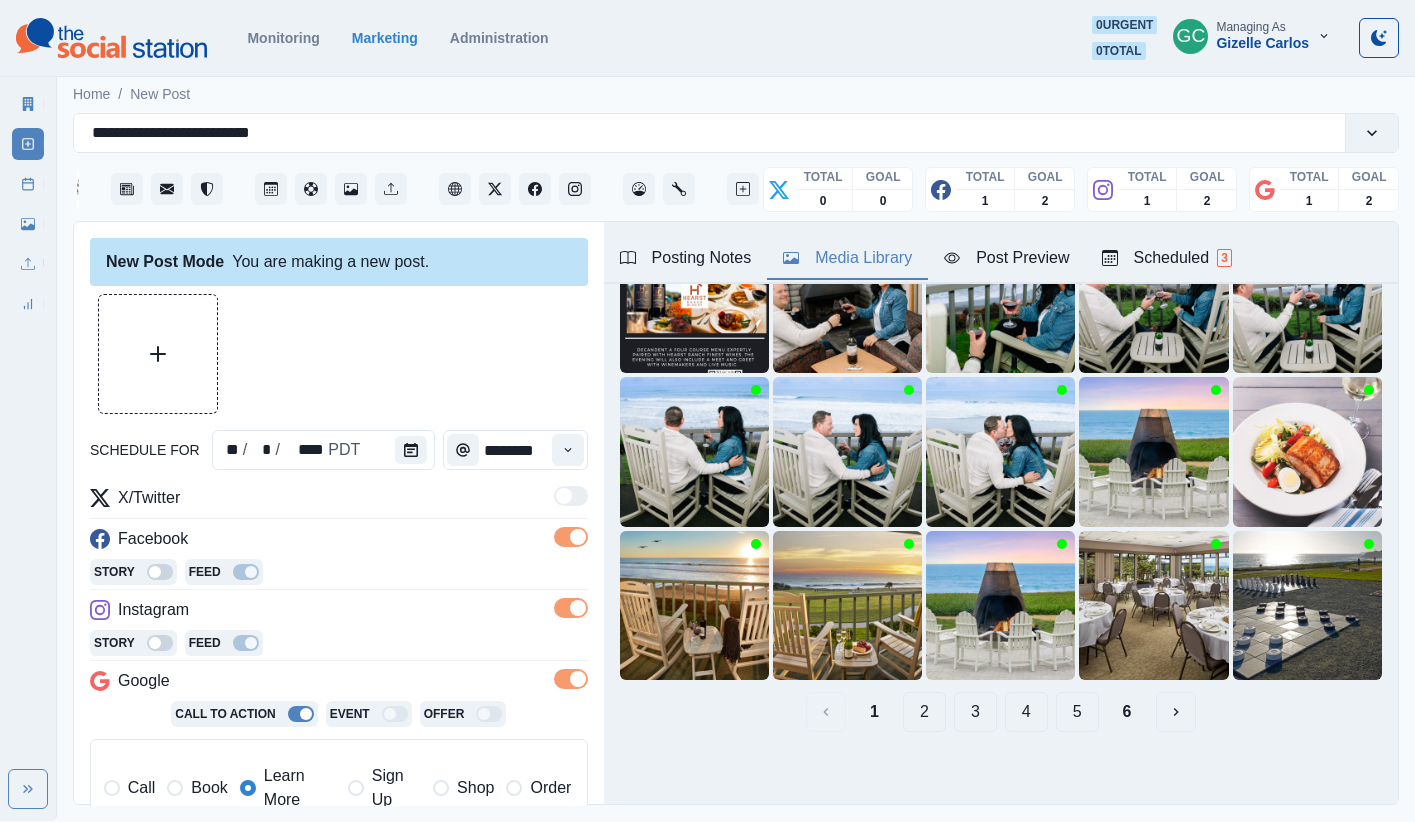scroll, scrollTop: 177, scrollLeft: 0, axis: vertical 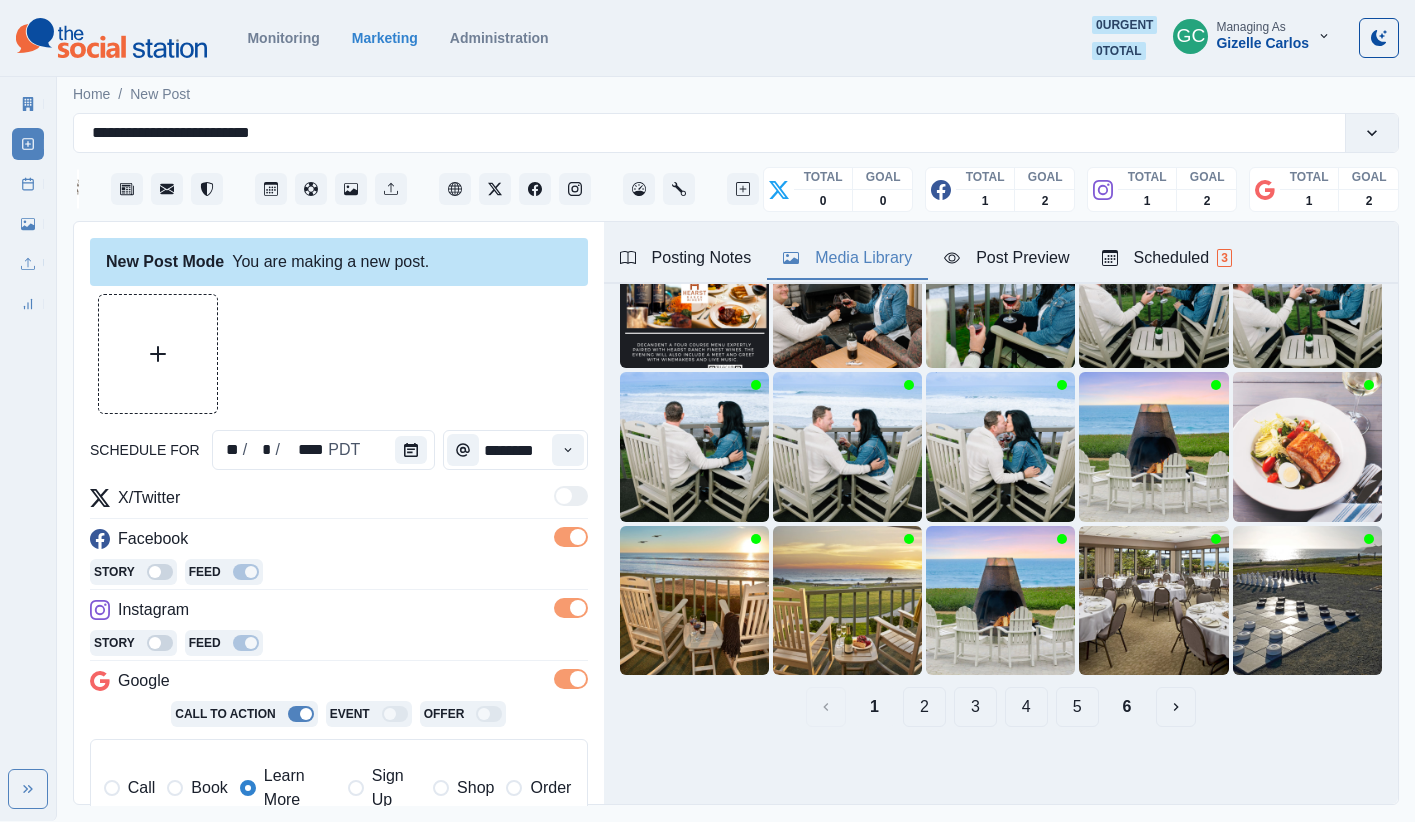 drag, startPoint x: 918, startPoint y: 708, endPoint x: 909, endPoint y: 733, distance: 26.57066 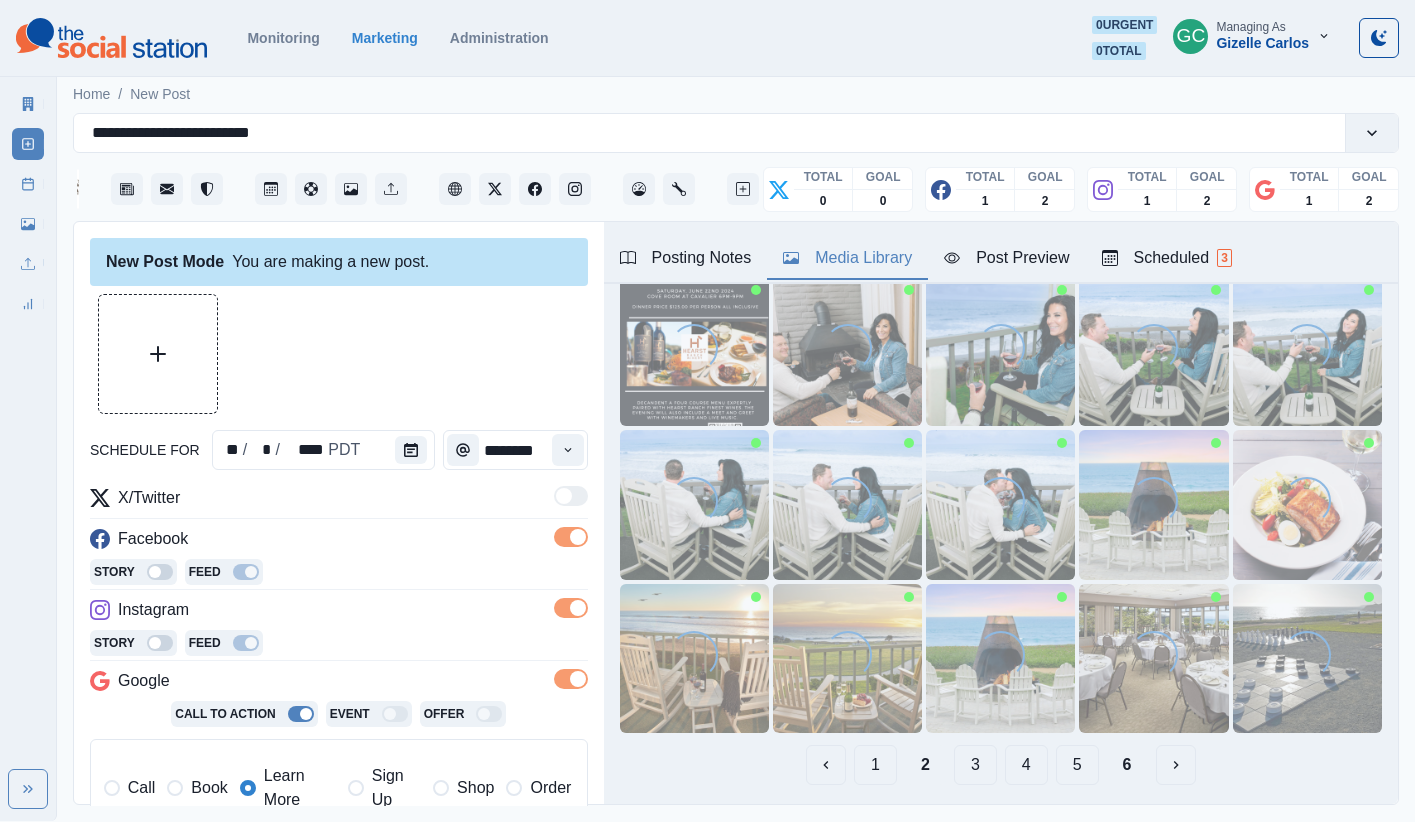 scroll, scrollTop: 135, scrollLeft: 0, axis: vertical 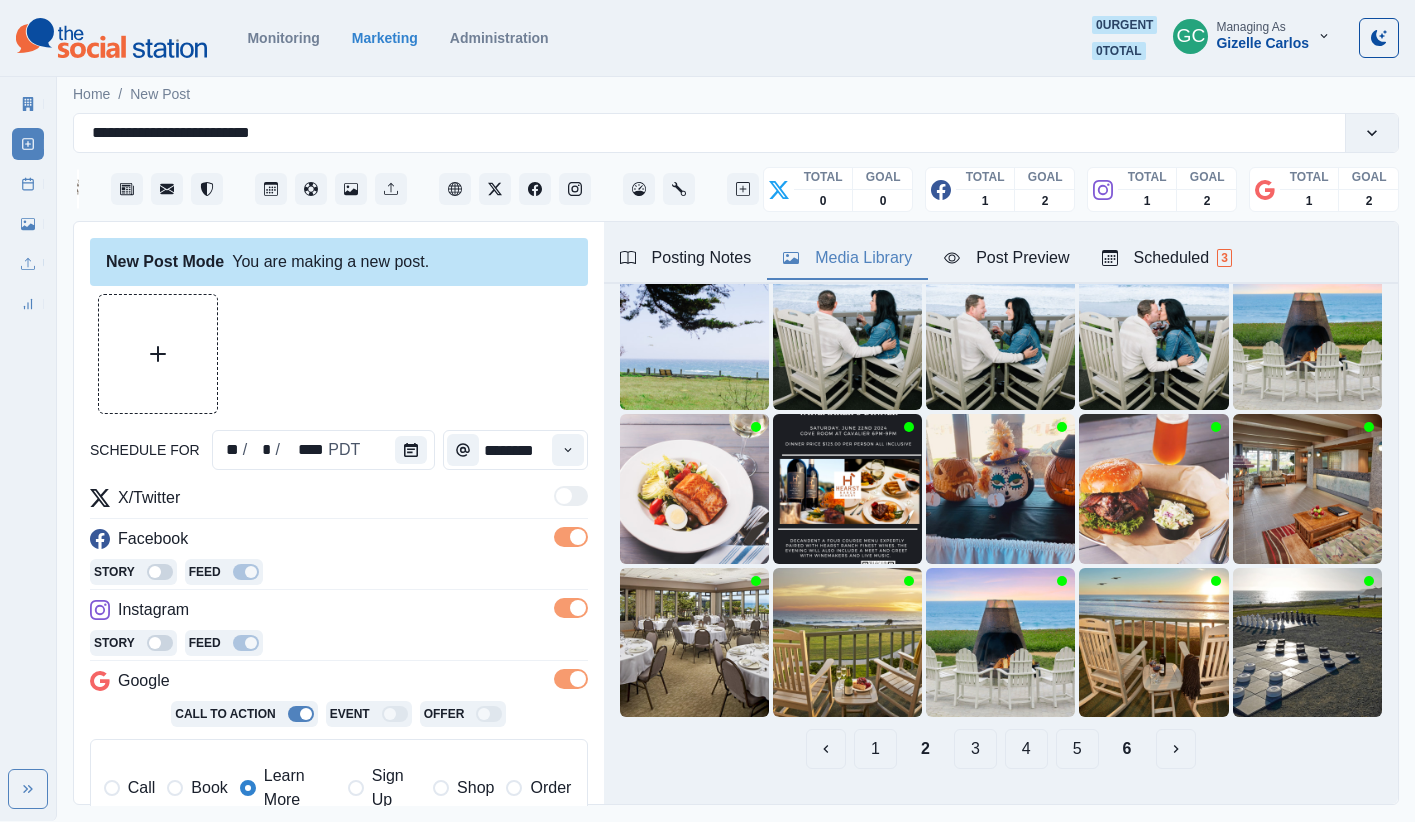 click on "3" at bounding box center (975, 749) 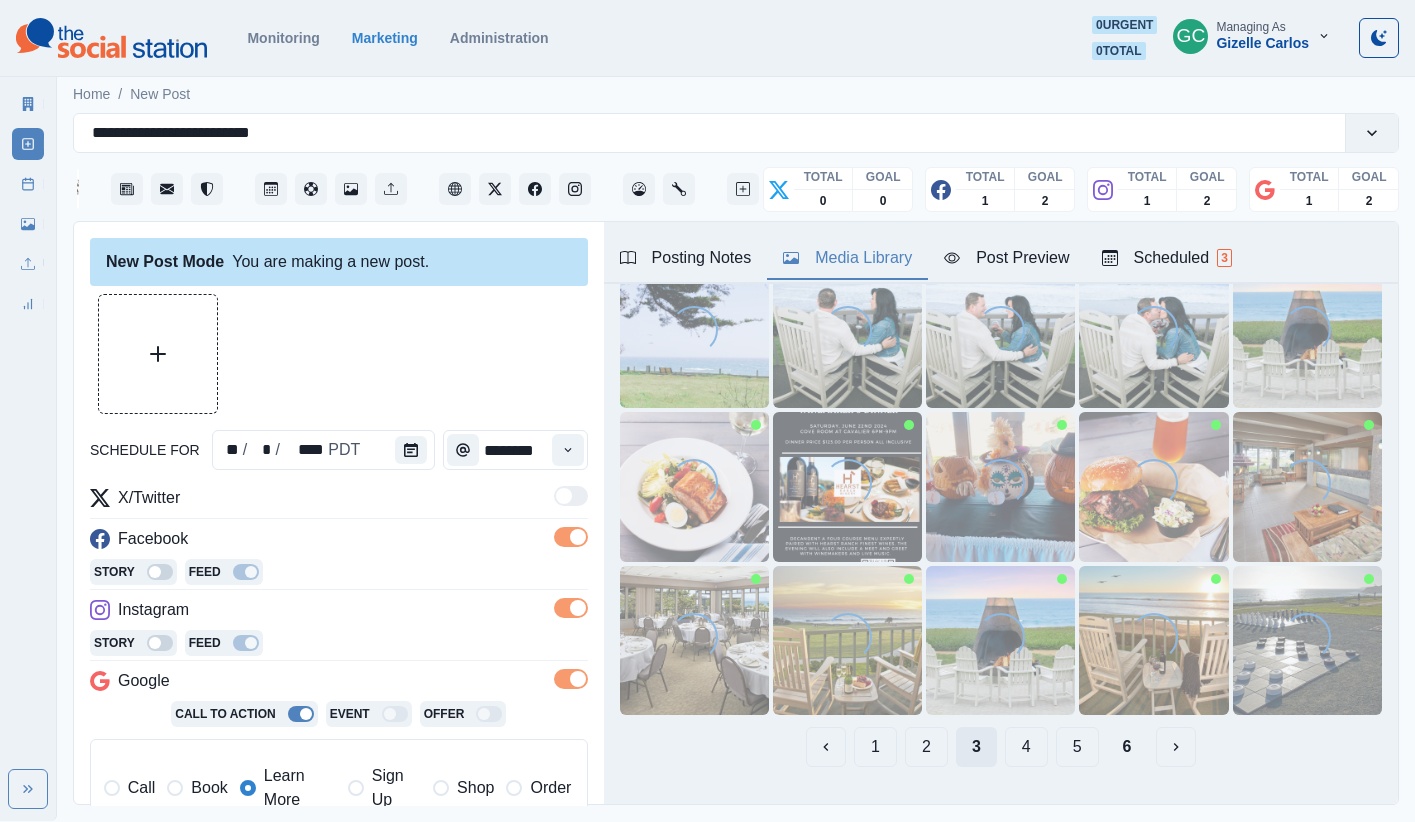 scroll, scrollTop: 137, scrollLeft: 0, axis: vertical 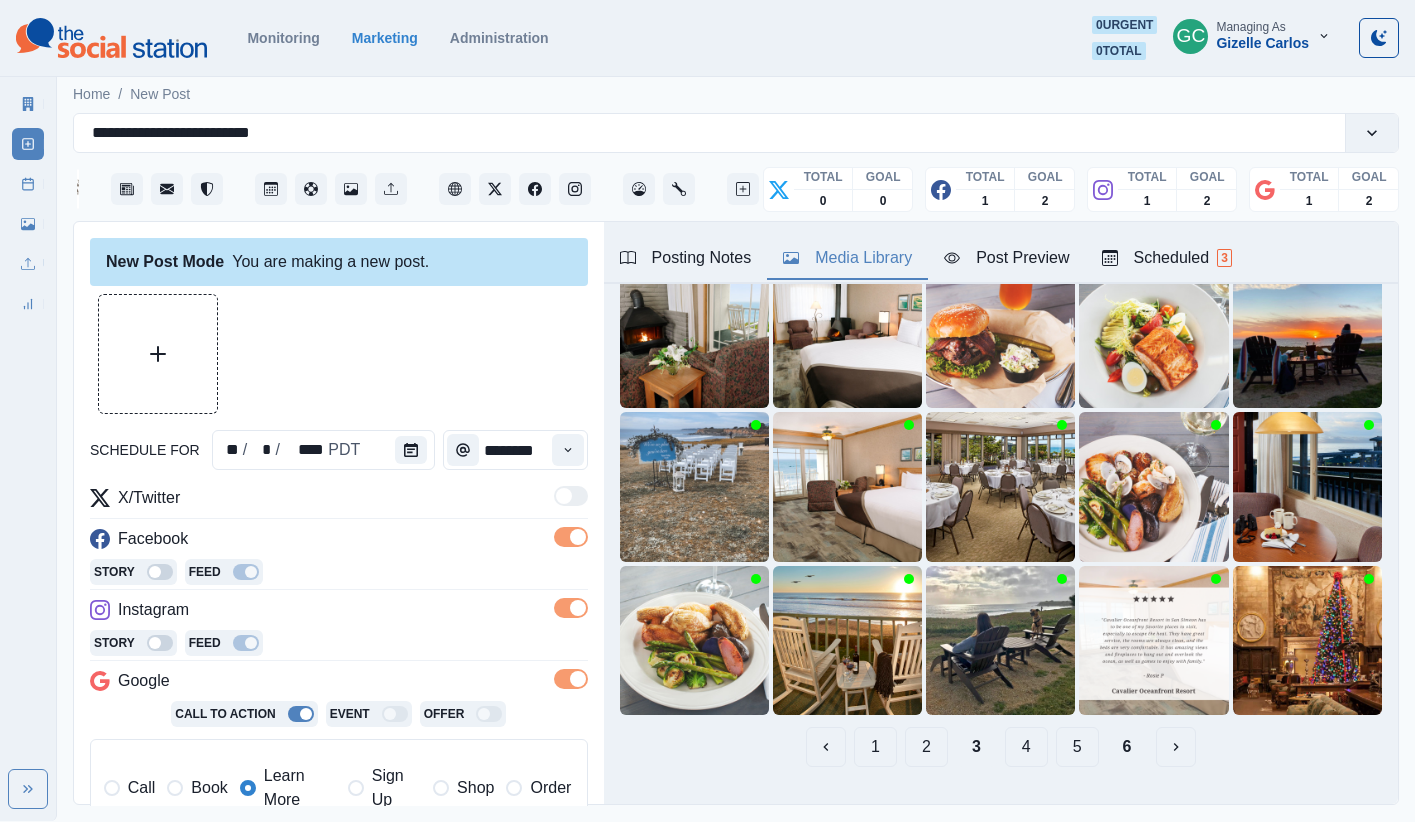 click on "4" at bounding box center [1026, 747] 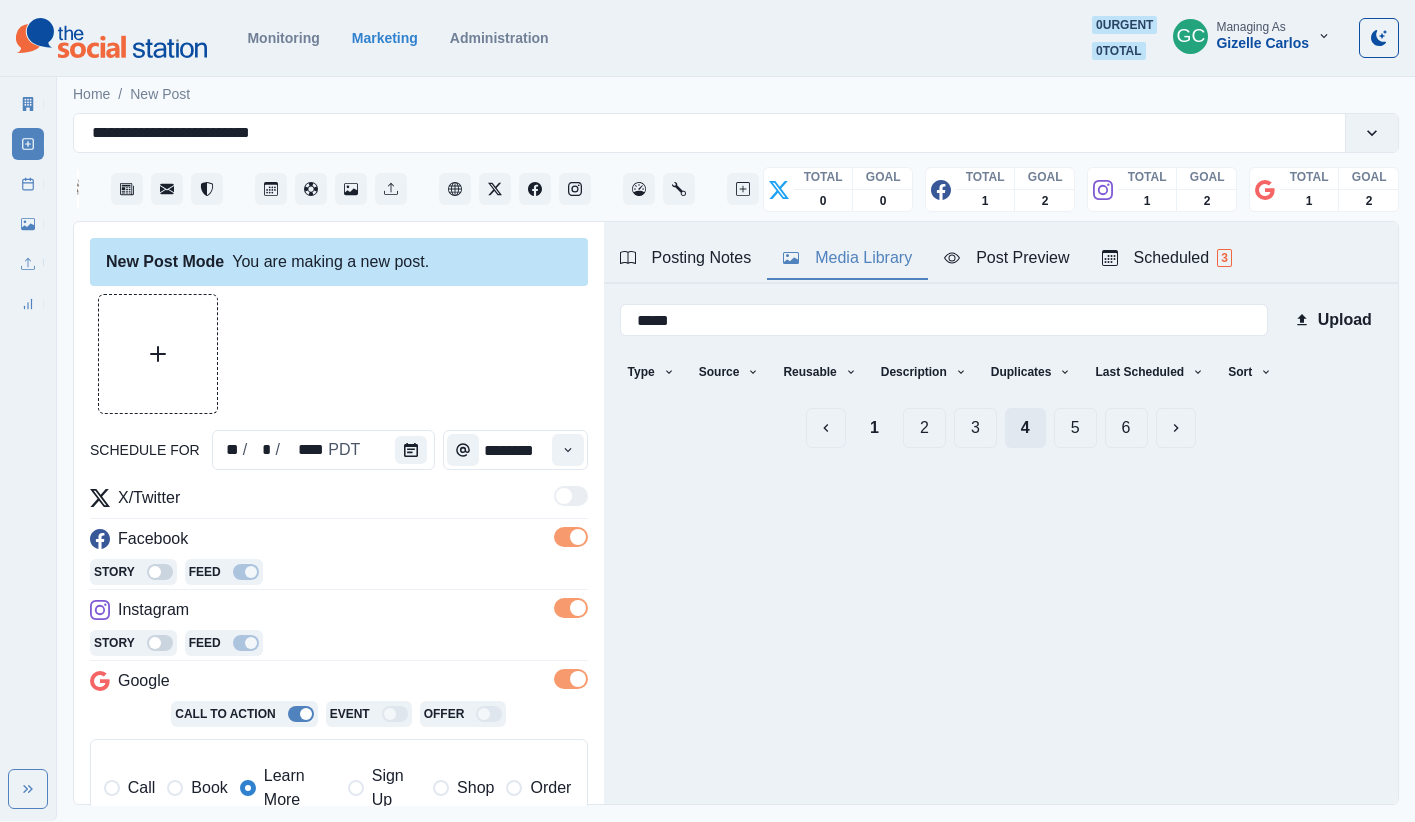 scroll, scrollTop: 139, scrollLeft: 0, axis: vertical 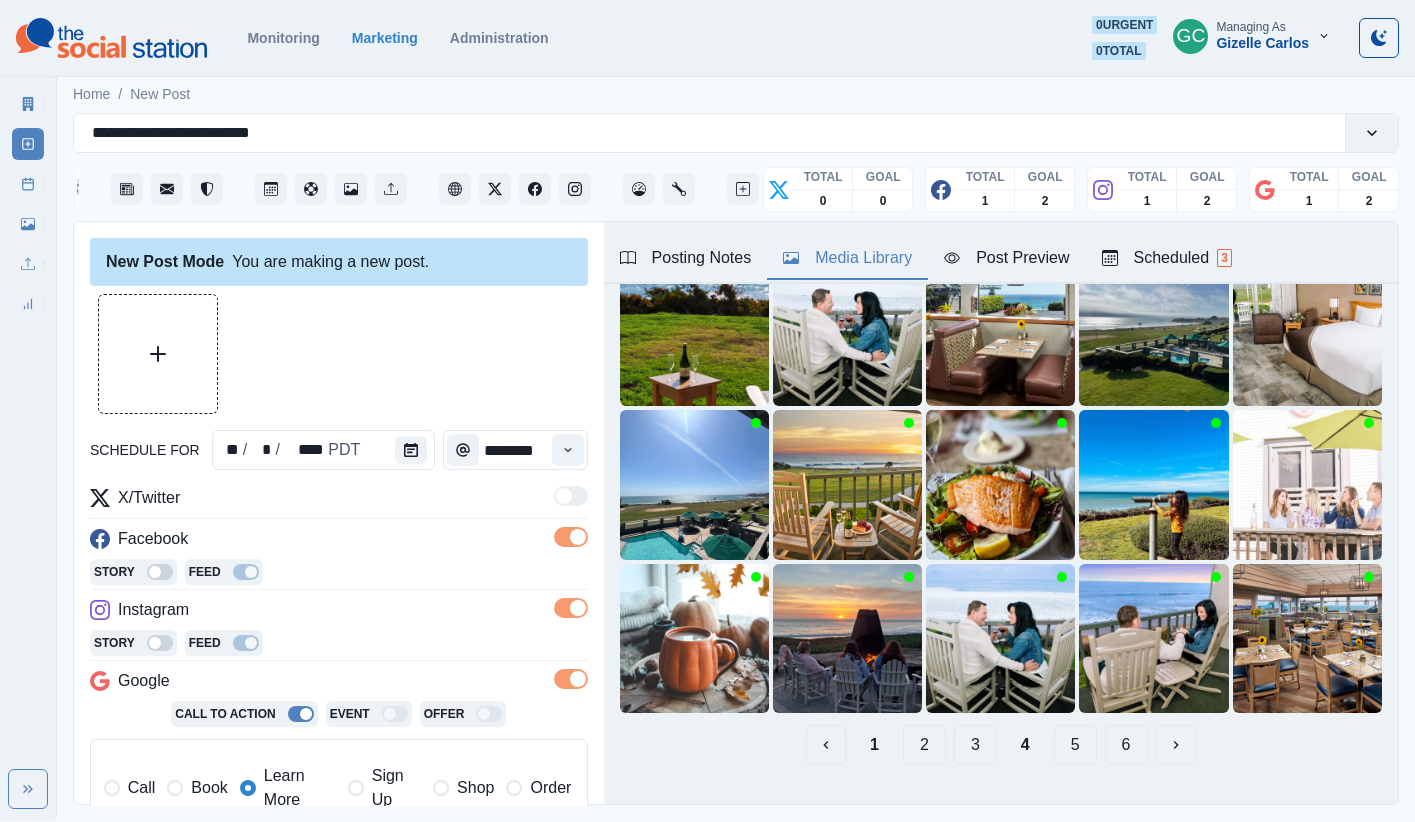 drag, startPoint x: 1079, startPoint y: 754, endPoint x: 1027, endPoint y: 733, distance: 56.0803 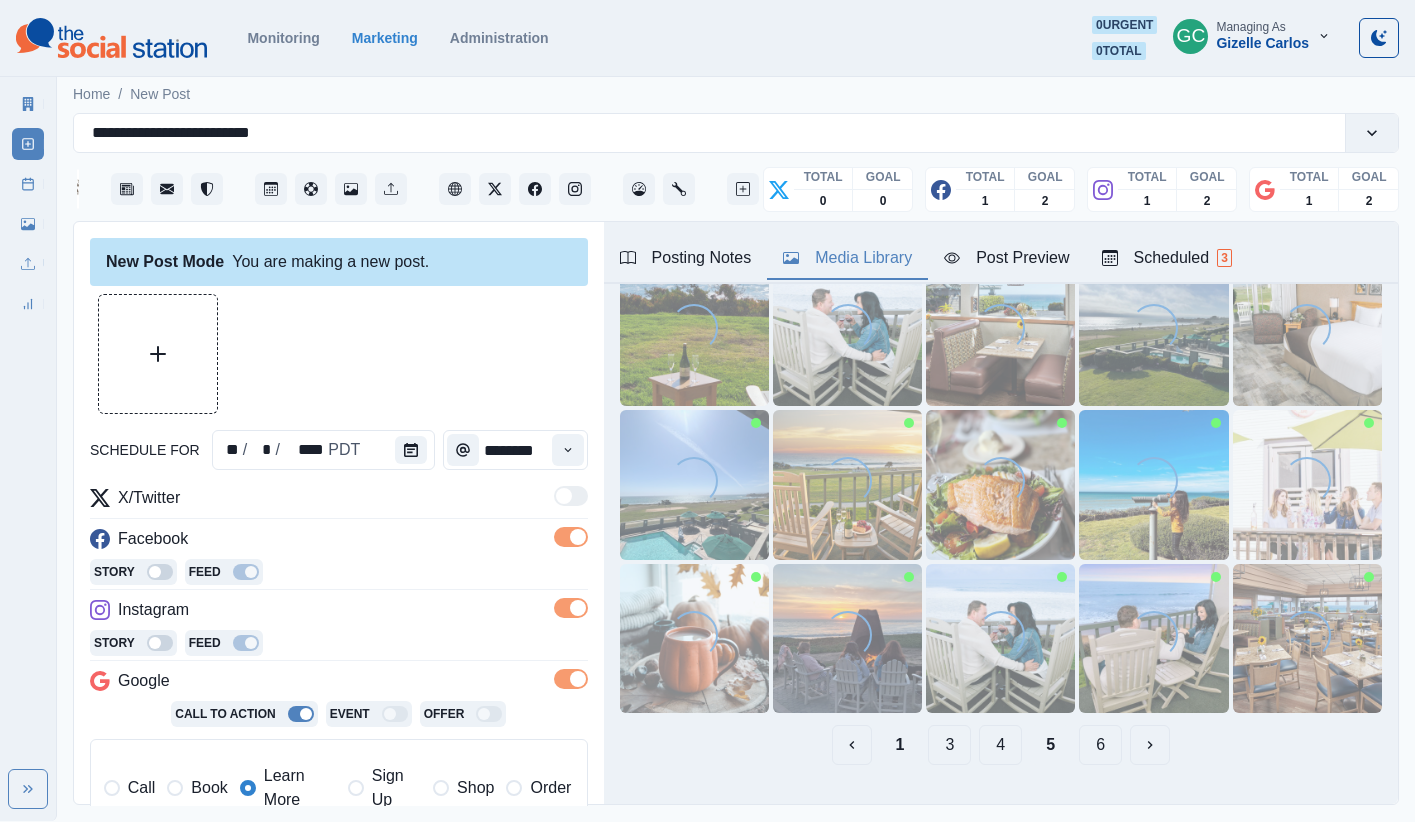 scroll, scrollTop: 139, scrollLeft: 0, axis: vertical 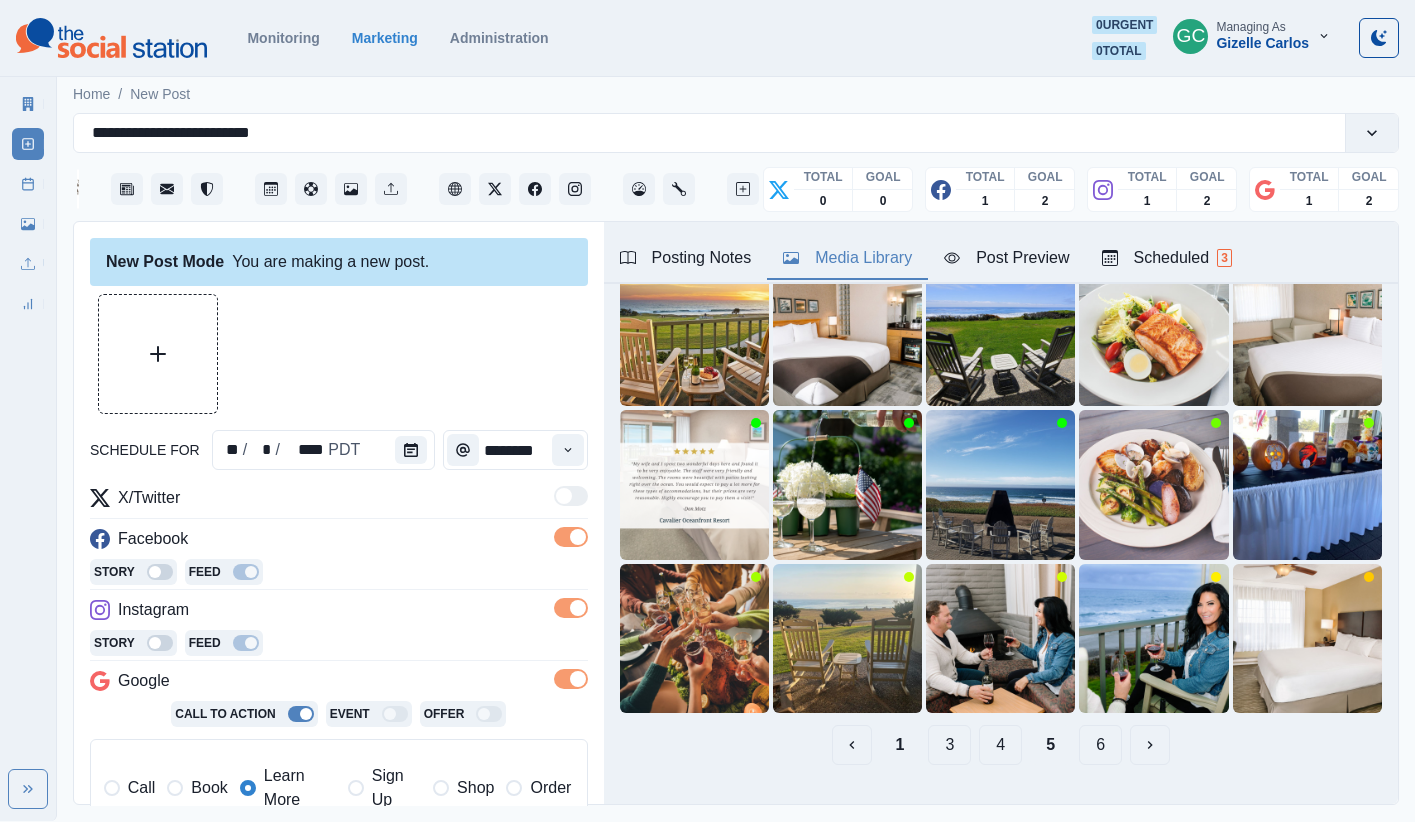 click on "6" at bounding box center [1100, 745] 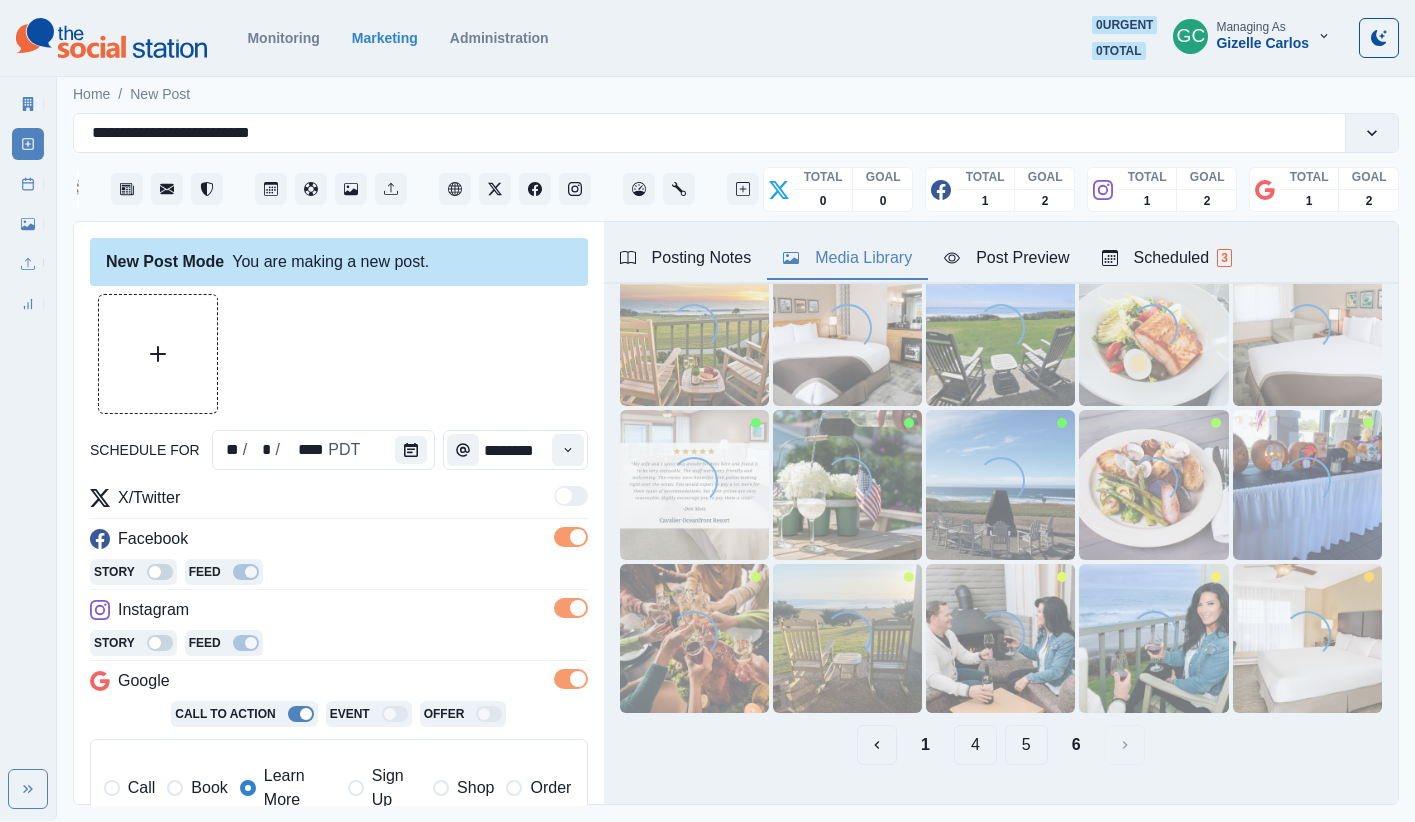 scroll, scrollTop: 0, scrollLeft: 0, axis: both 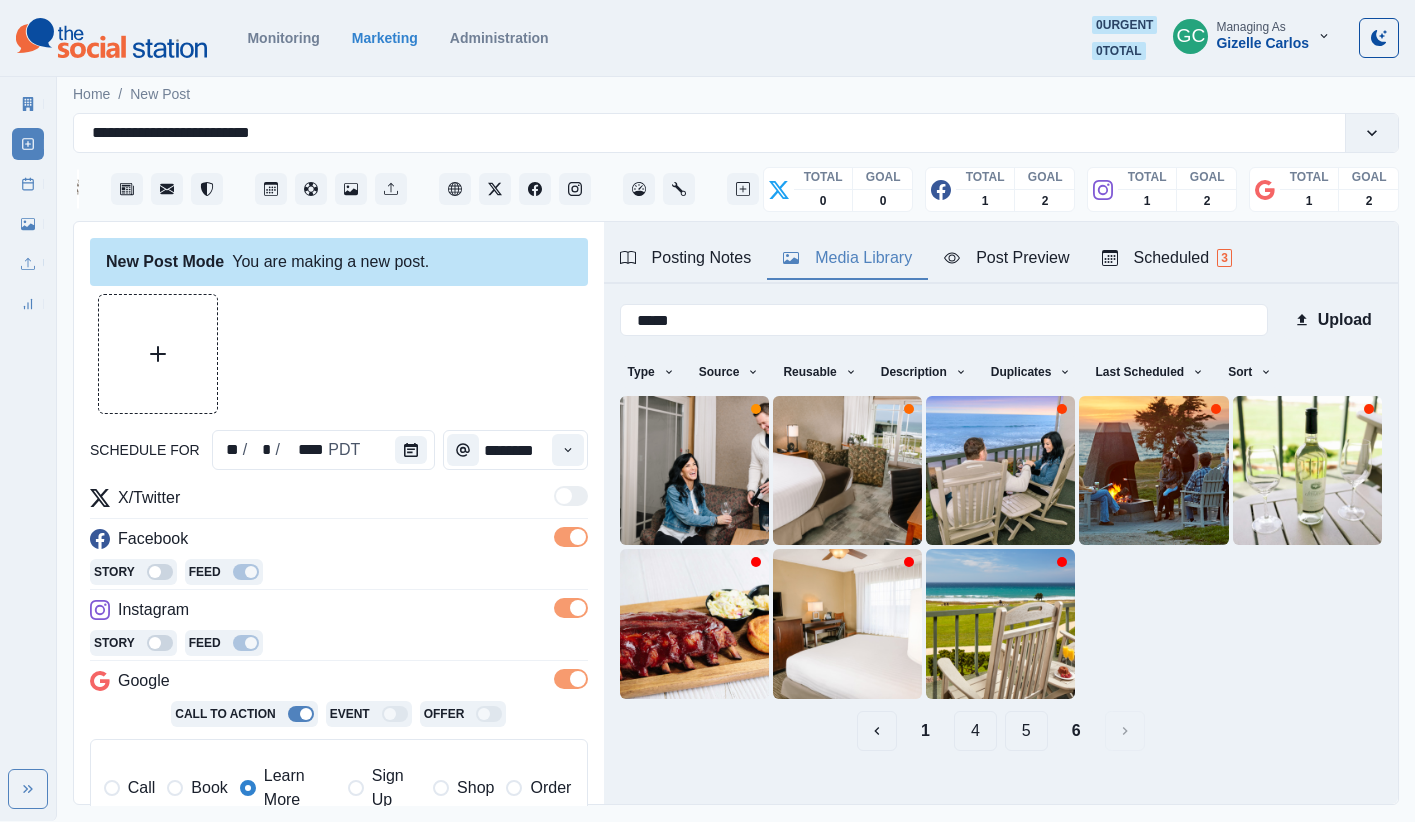 click on "1" at bounding box center (925, 731) 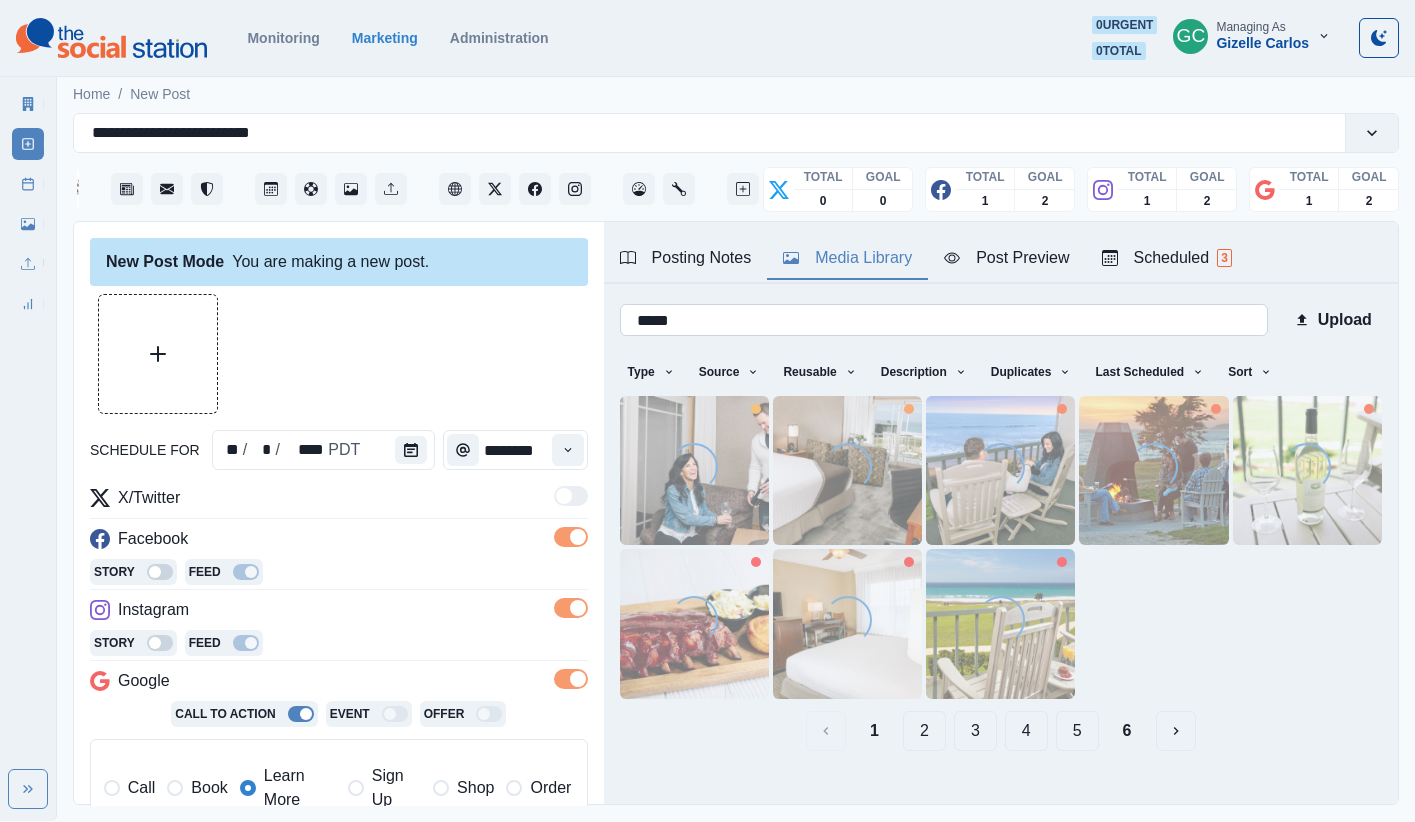click on "*****" at bounding box center (944, 320) 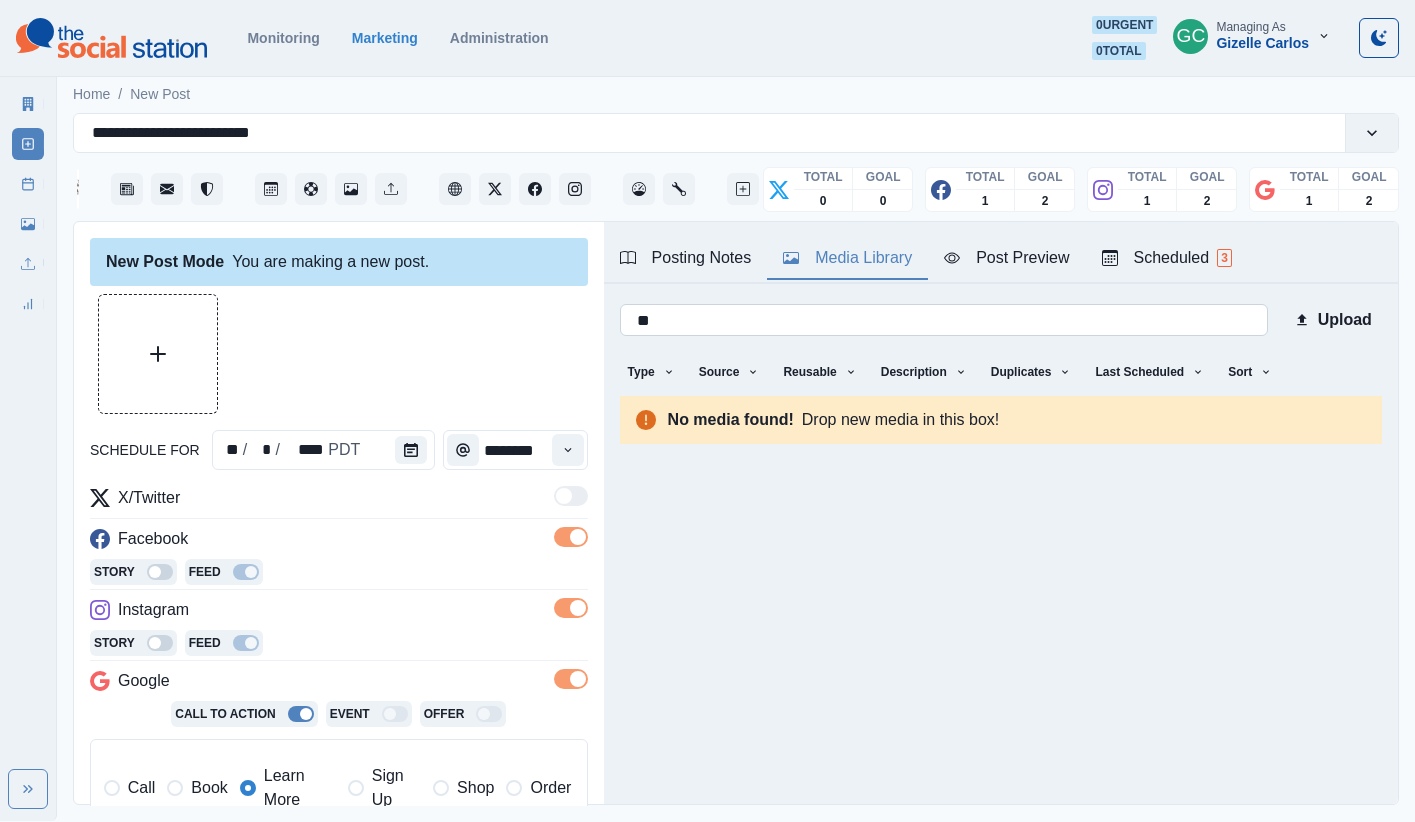 type on "*" 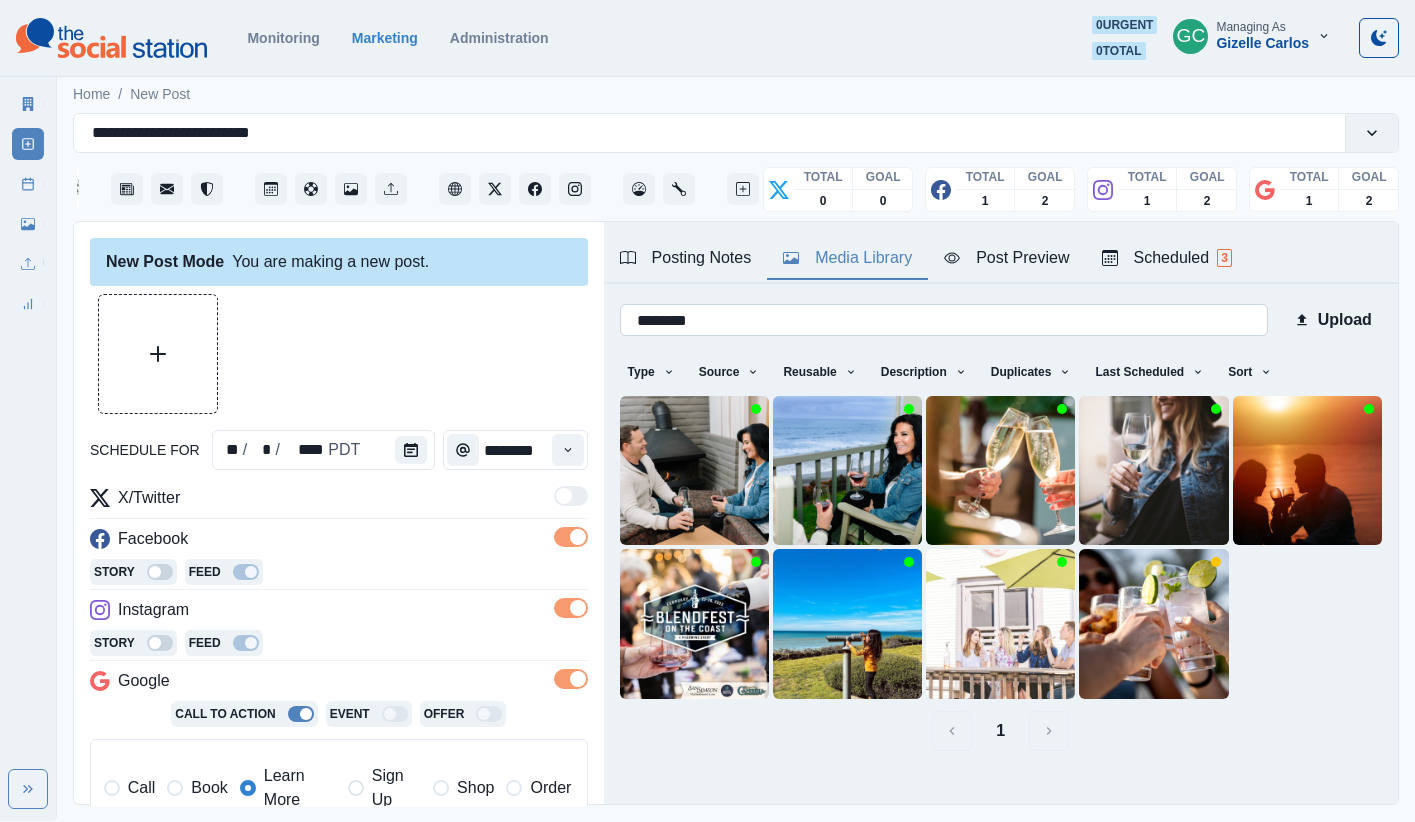 click on "********" at bounding box center (944, 320) 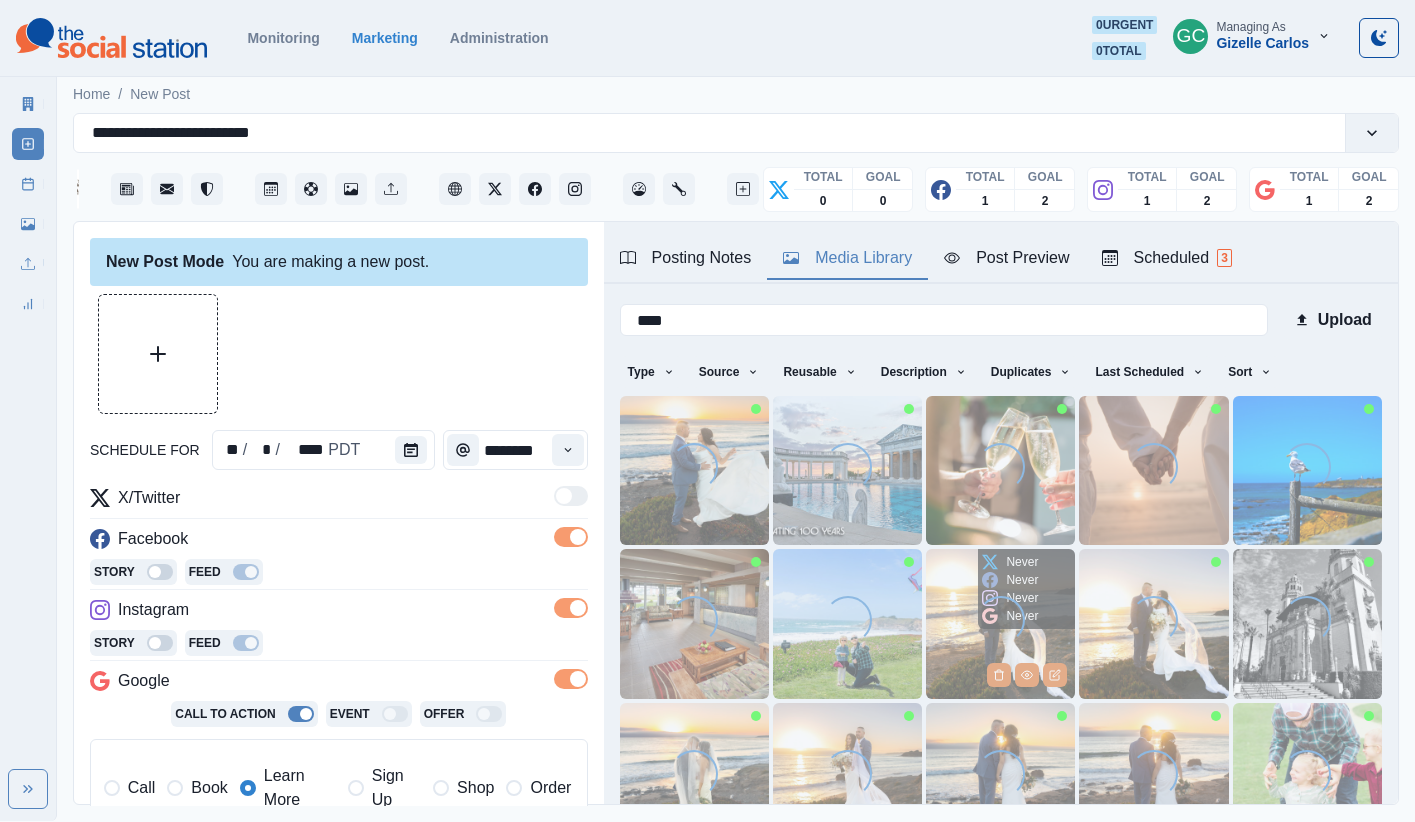 scroll, scrollTop: 178, scrollLeft: 0, axis: vertical 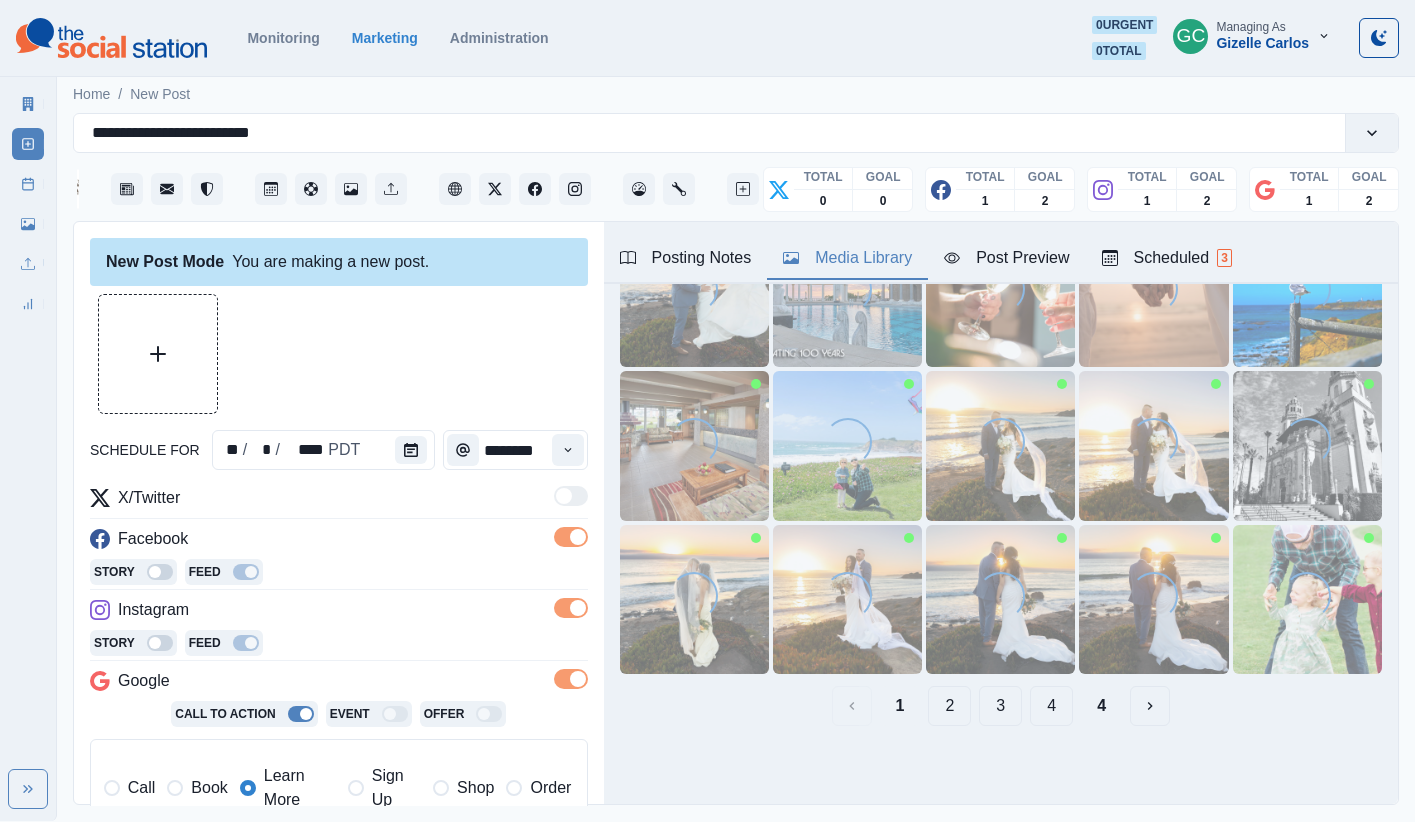 type on "****" 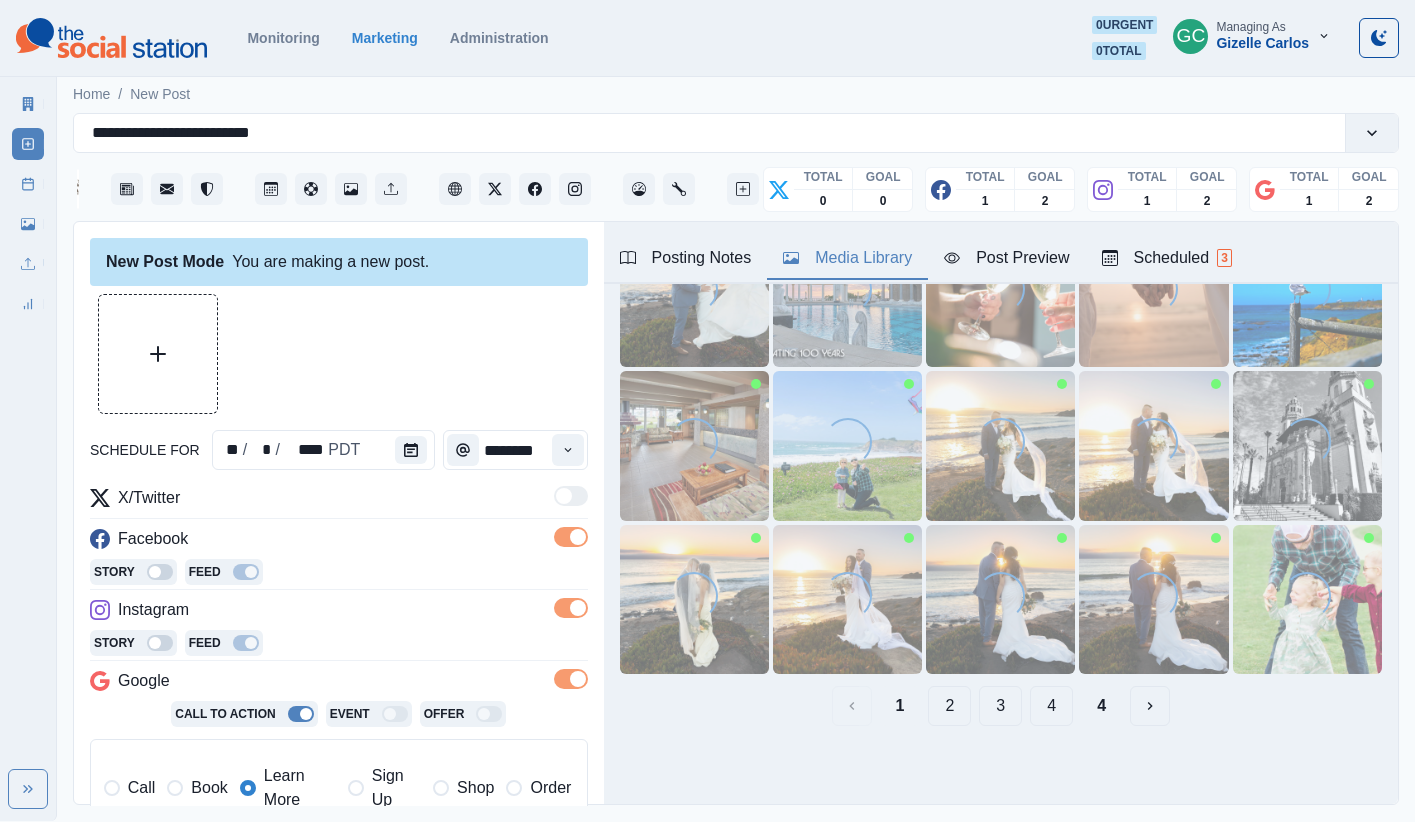 click on "2" at bounding box center (949, 706) 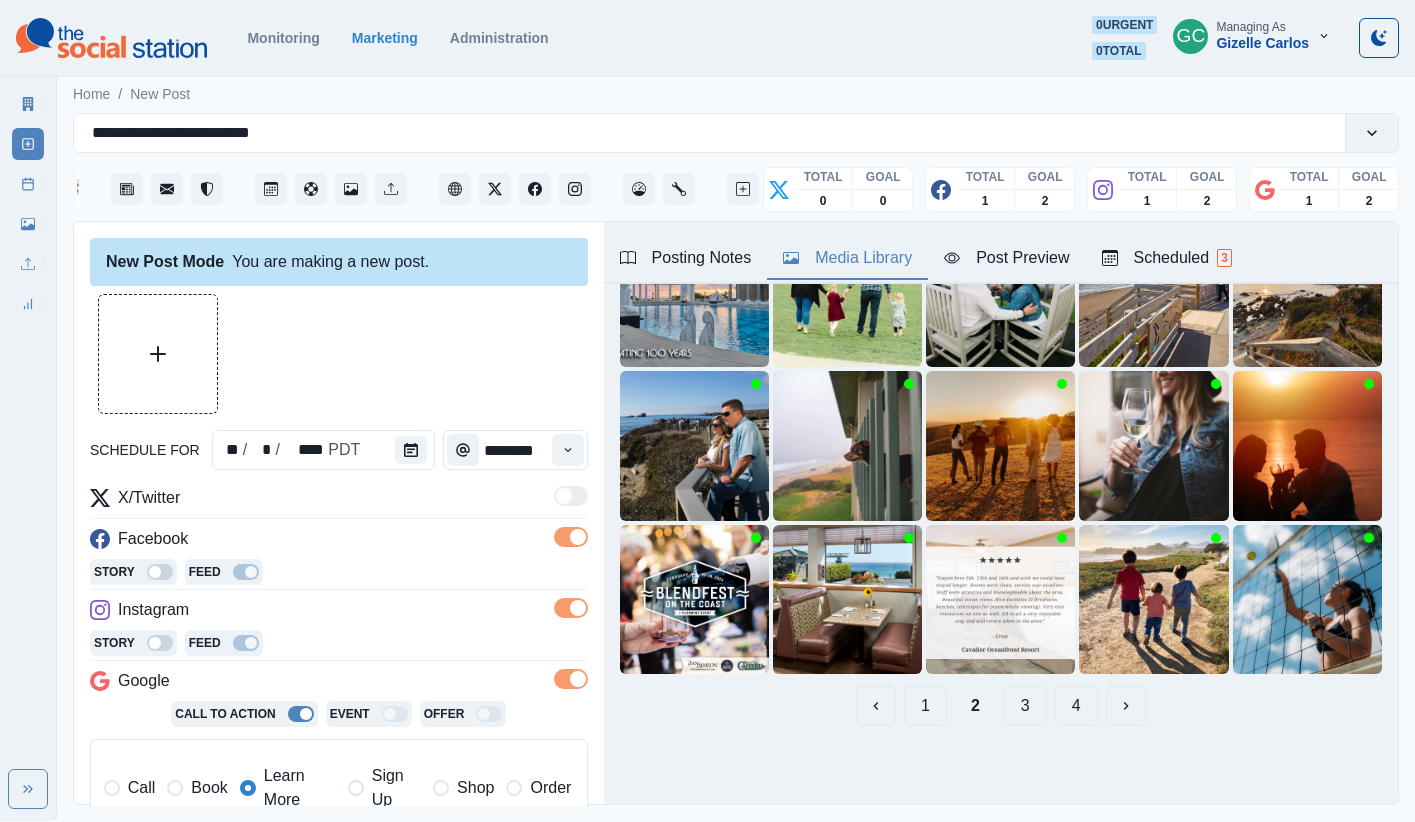 scroll, scrollTop: 178, scrollLeft: 0, axis: vertical 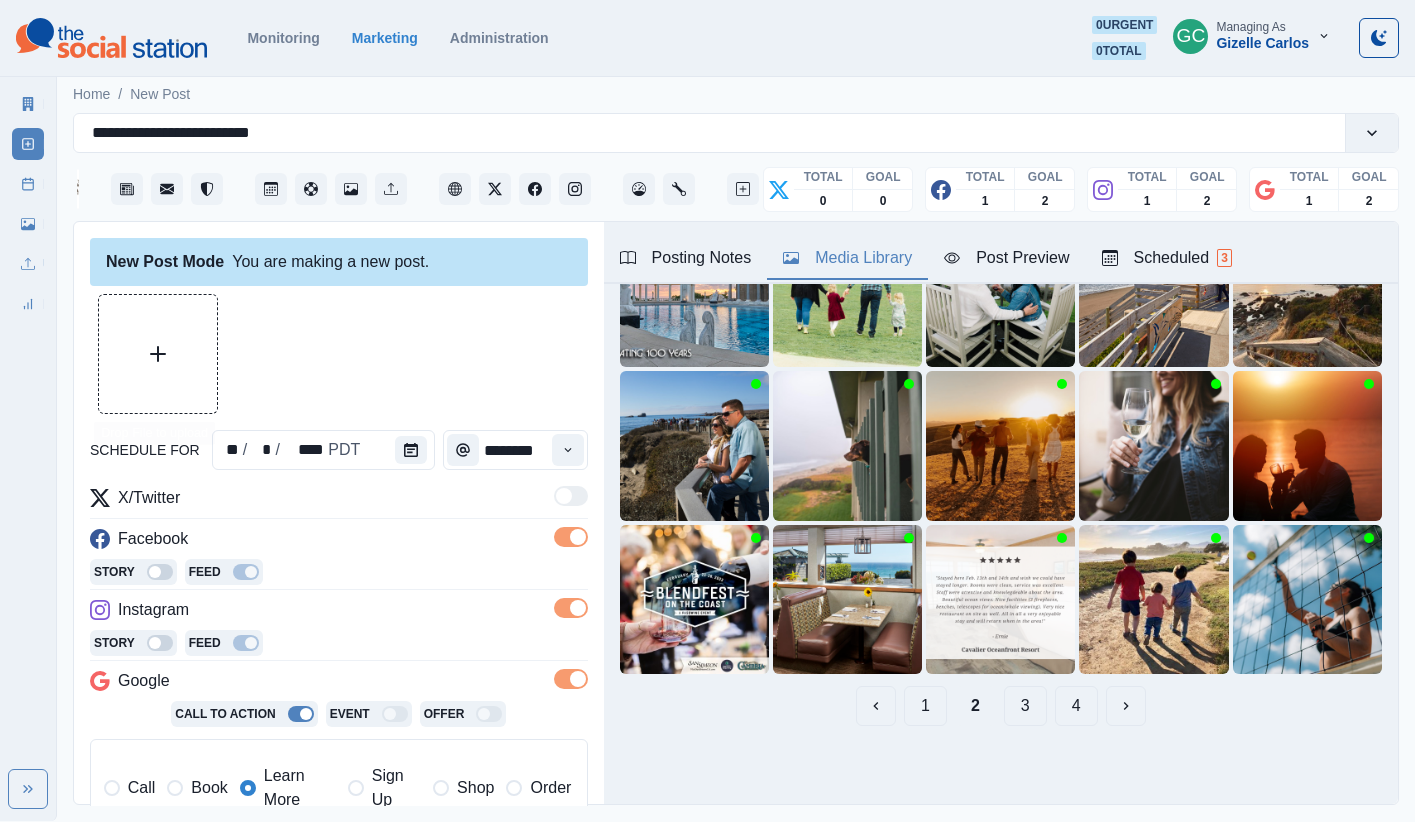 click at bounding box center [158, 354] 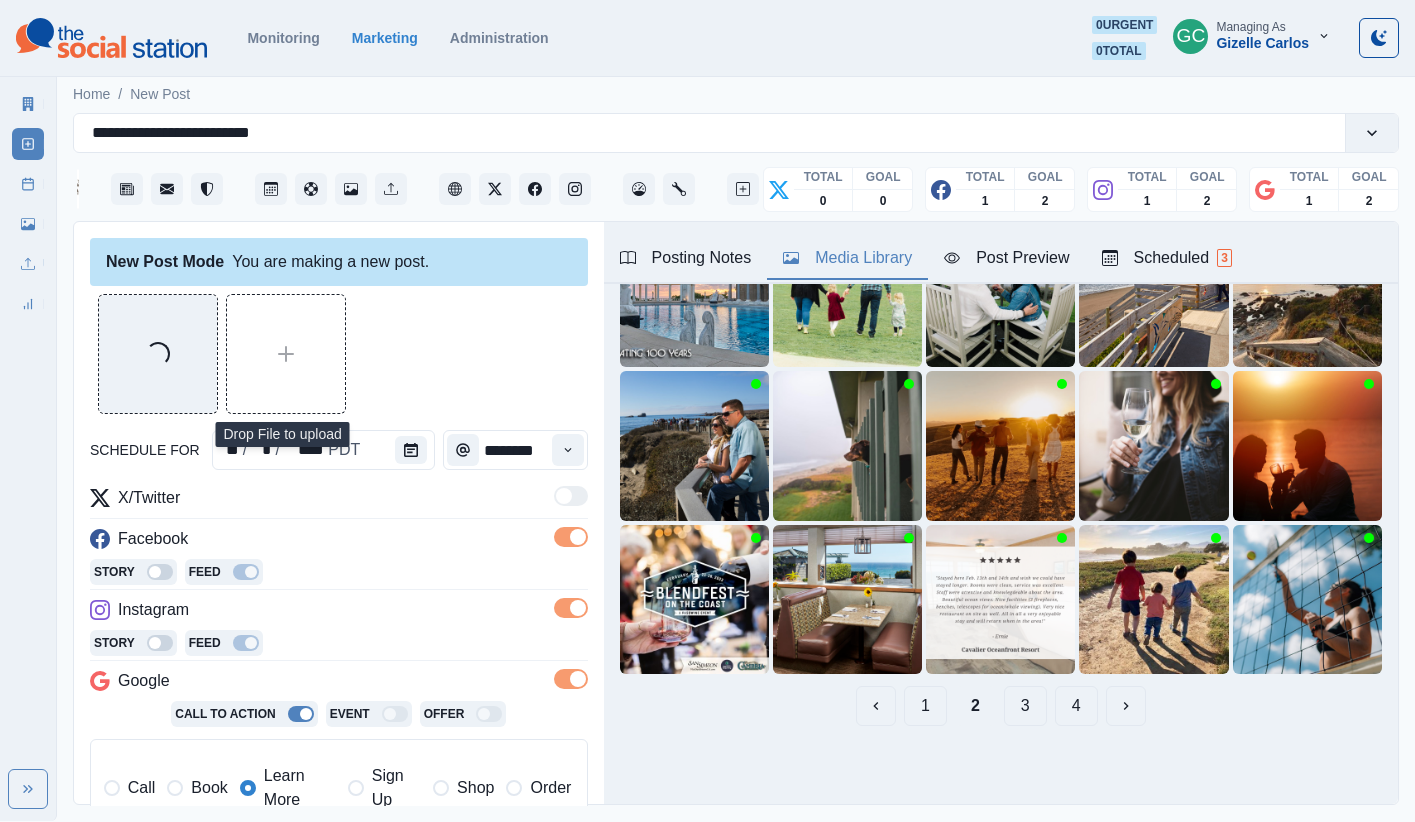 scroll, scrollTop: 0, scrollLeft: 0, axis: both 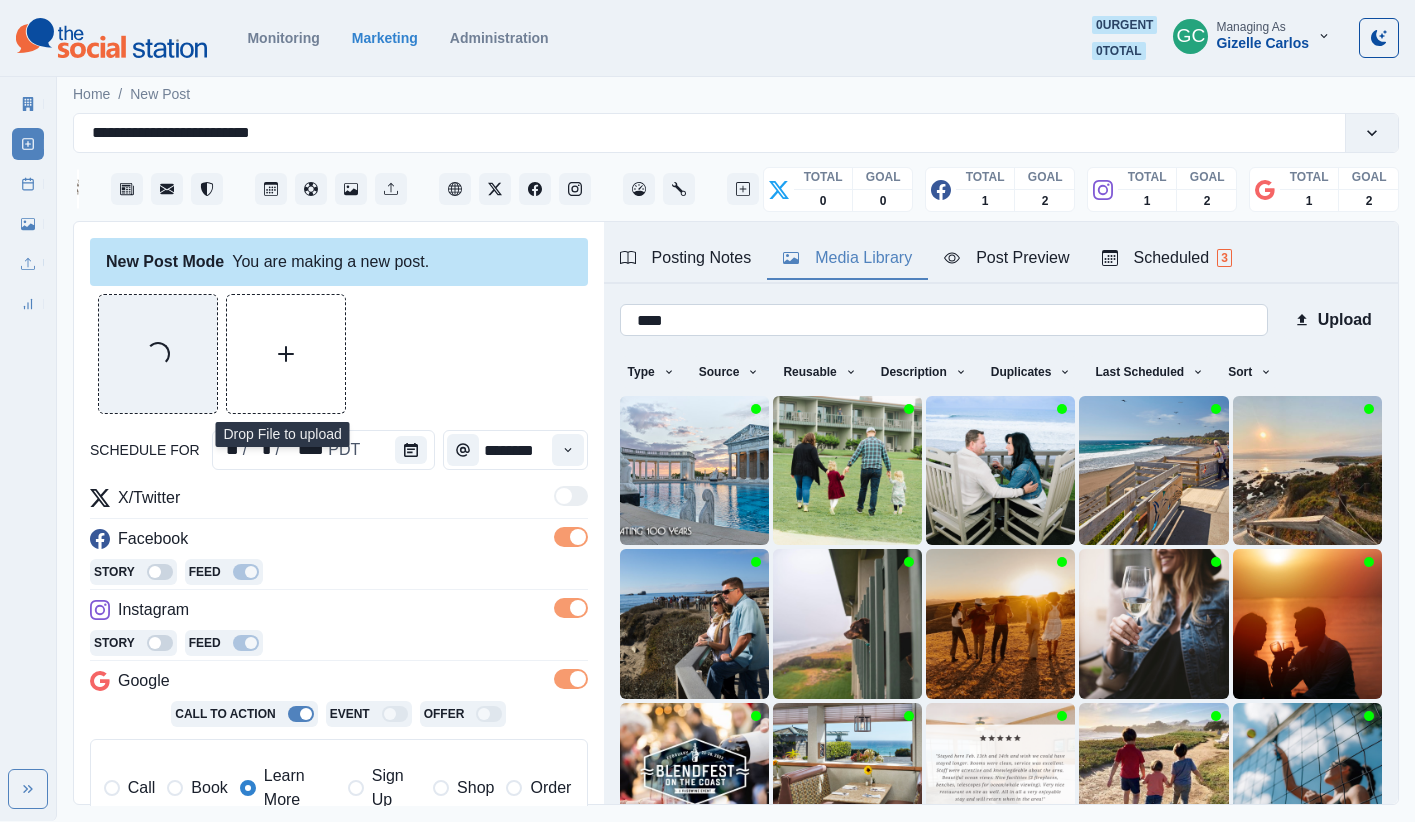 click on "****" at bounding box center (944, 320) 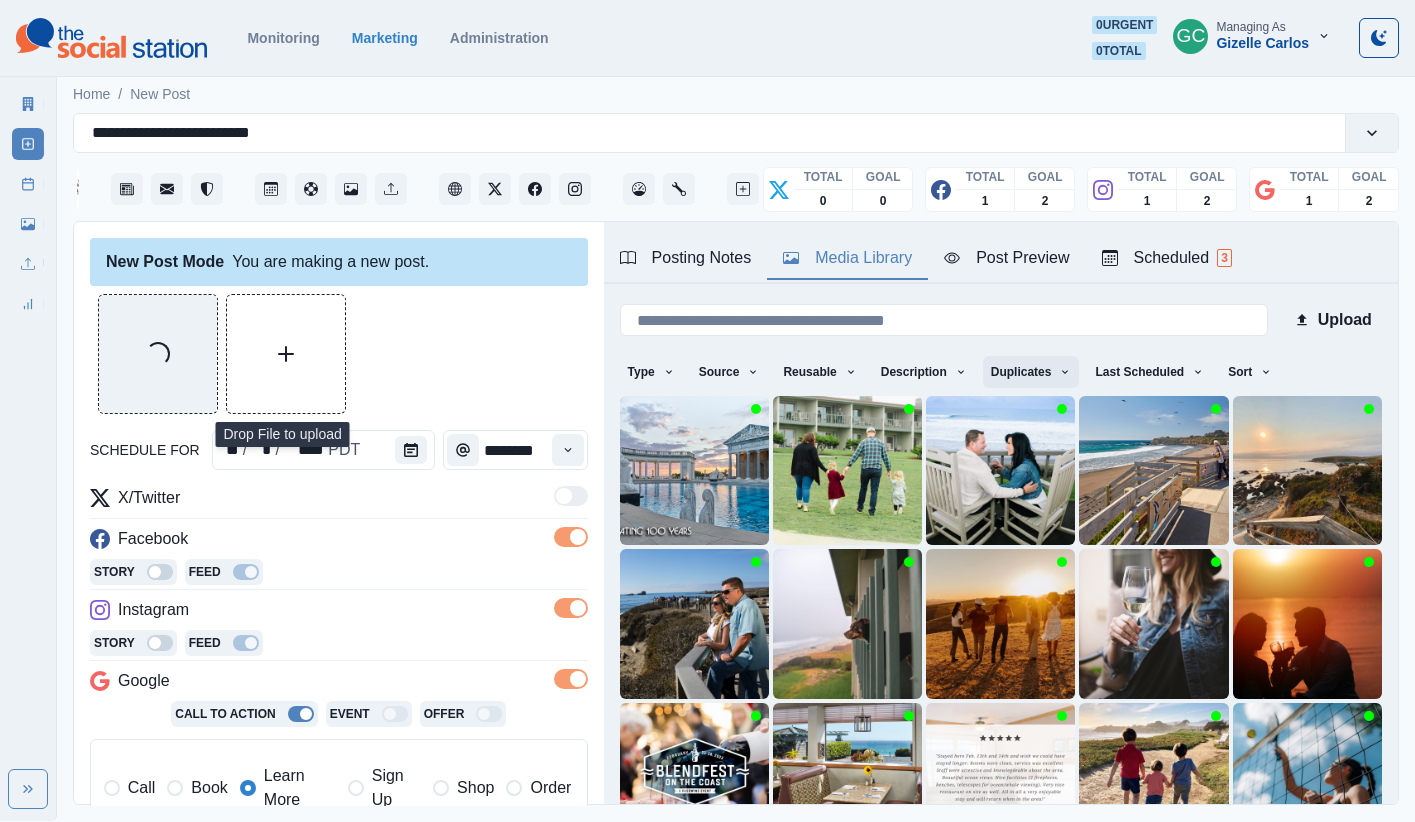 type 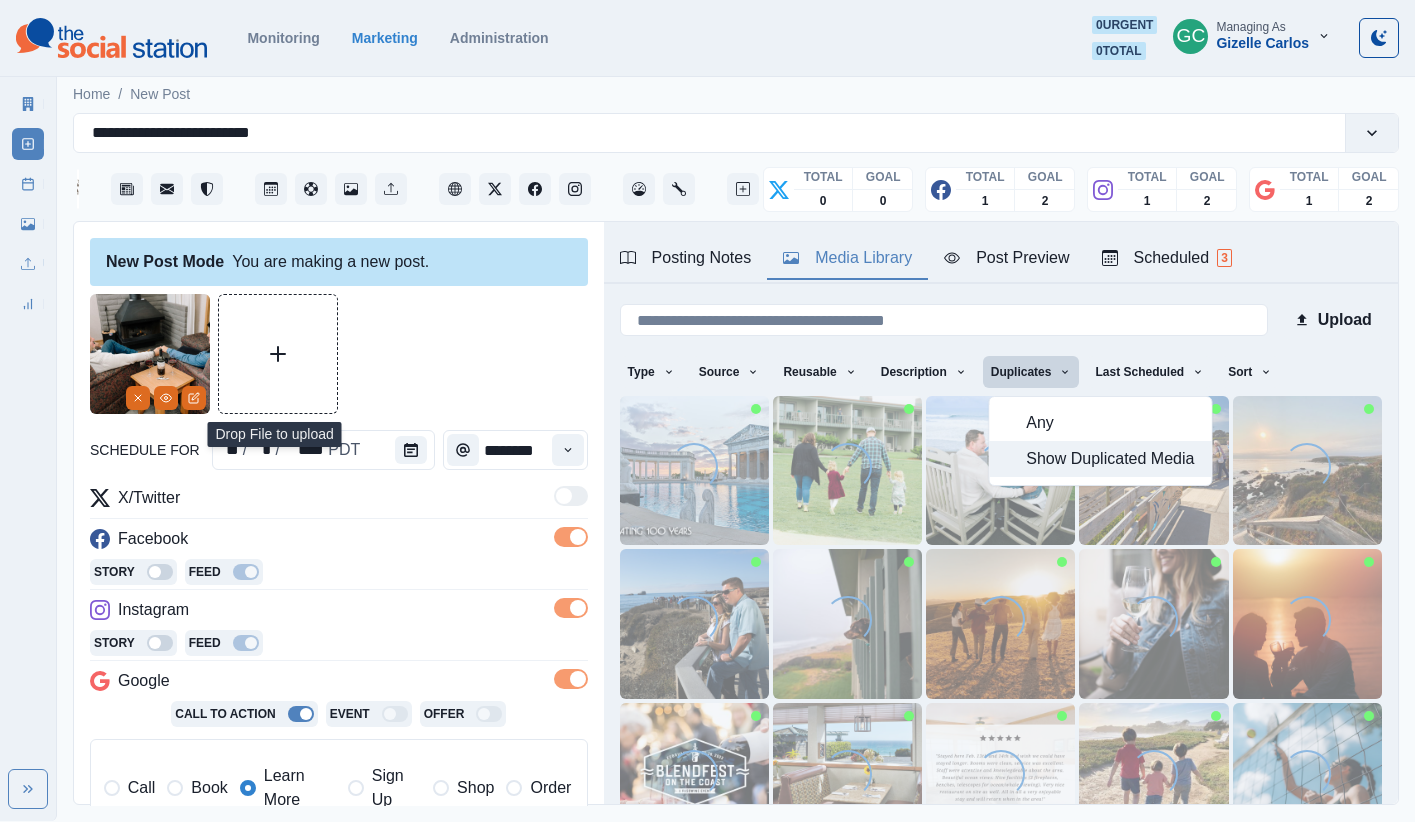 click on "Show Duplicated Media" at bounding box center (1101, 459) 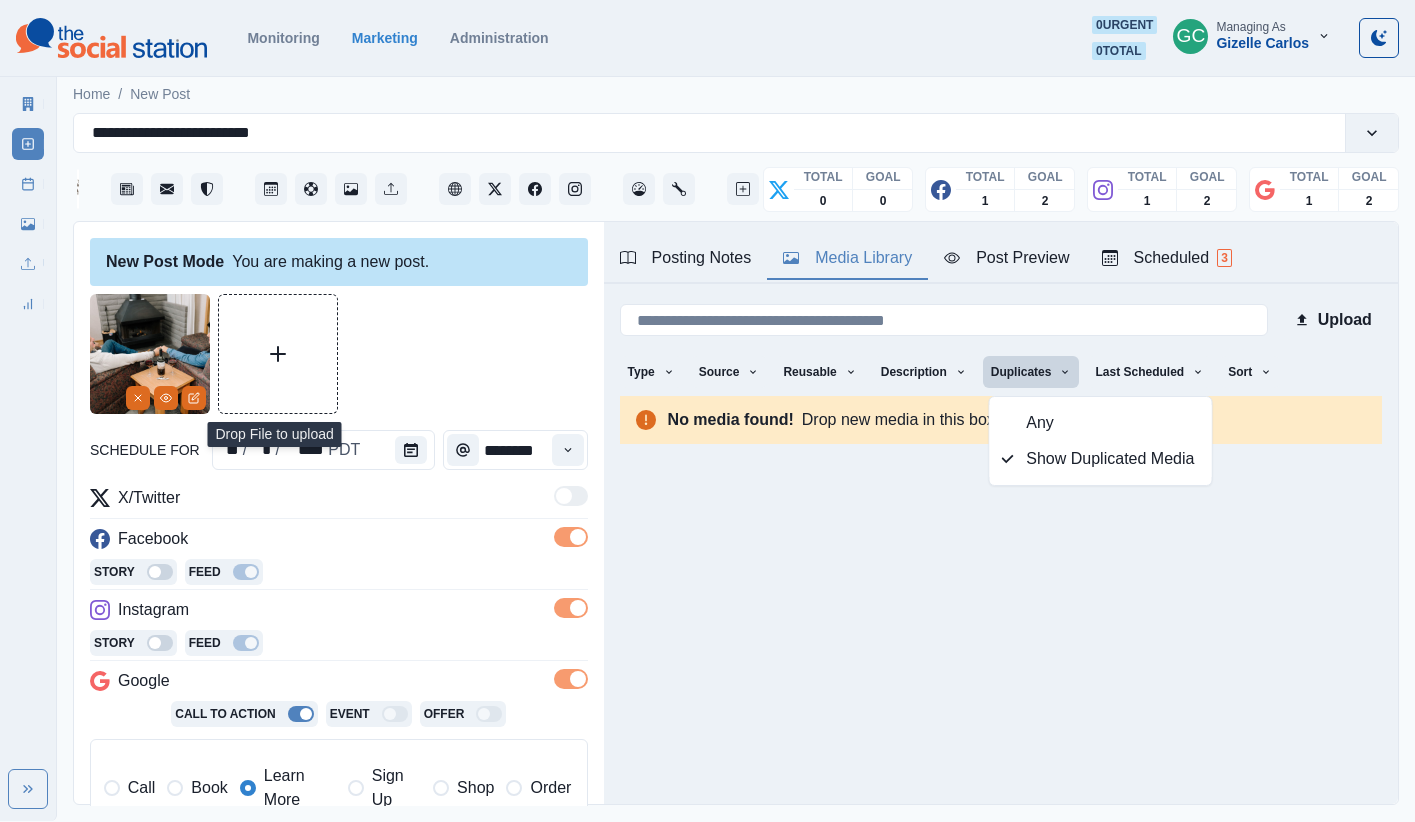 click on "Posting Notes Media Library Post Preview Scheduled 3 Bookings Link: www.cavalierresort.com
F&B: Cavalier Coastal Kitchen
Notes:
Great UGC images, search by tags, hashtags and location
We have full access to use the Highway 1 Assets
https://elizabethburgiphotography.pixieset.com/cavalier/
password: cavalier
download code: 6126
This property is on the coast of California, attracts the older demographics but as of recently young adults too.
They are not so much a beach destination where people can like chill at the beach because of all the rocks and high tides just beware around “relaxing by the beach type language”
Leisure travel
Very common to spot whales, whale watching destination
Super dog friendly Upload Type Any Image Video Source Any Upload Social Manager Found: Instagram Found: Google Customer Photo Found: TripAdvisor Review Found: Yelp Review Reusable Any Yes No Description Any Missing Description Duplicates Any Show Duplicated Media Last Scheduled Any Over A Month Ago Over 3 Months Ago Sort" at bounding box center (1001, 513) 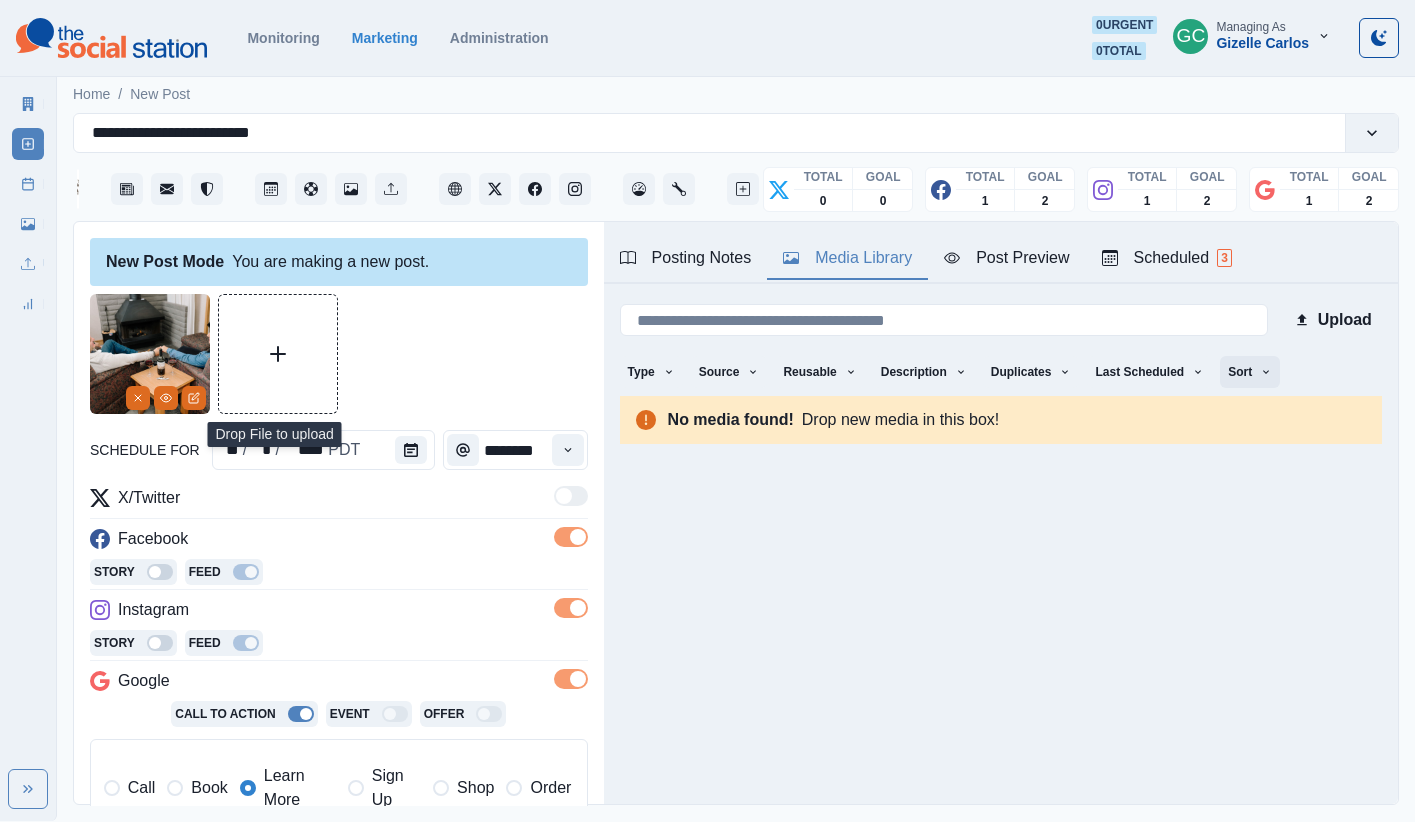 click 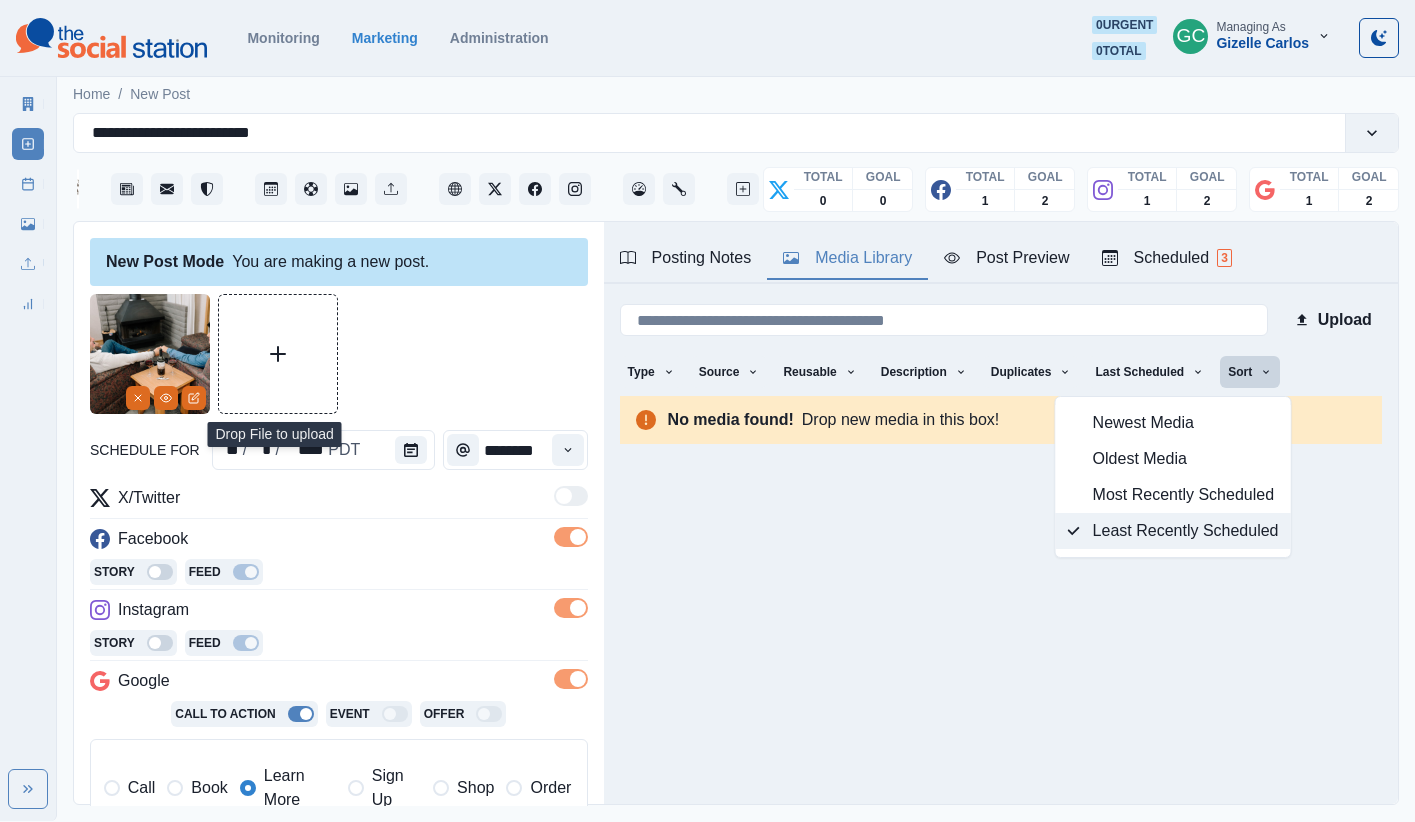 click on "Least Recently Scheduled" at bounding box center (1186, 531) 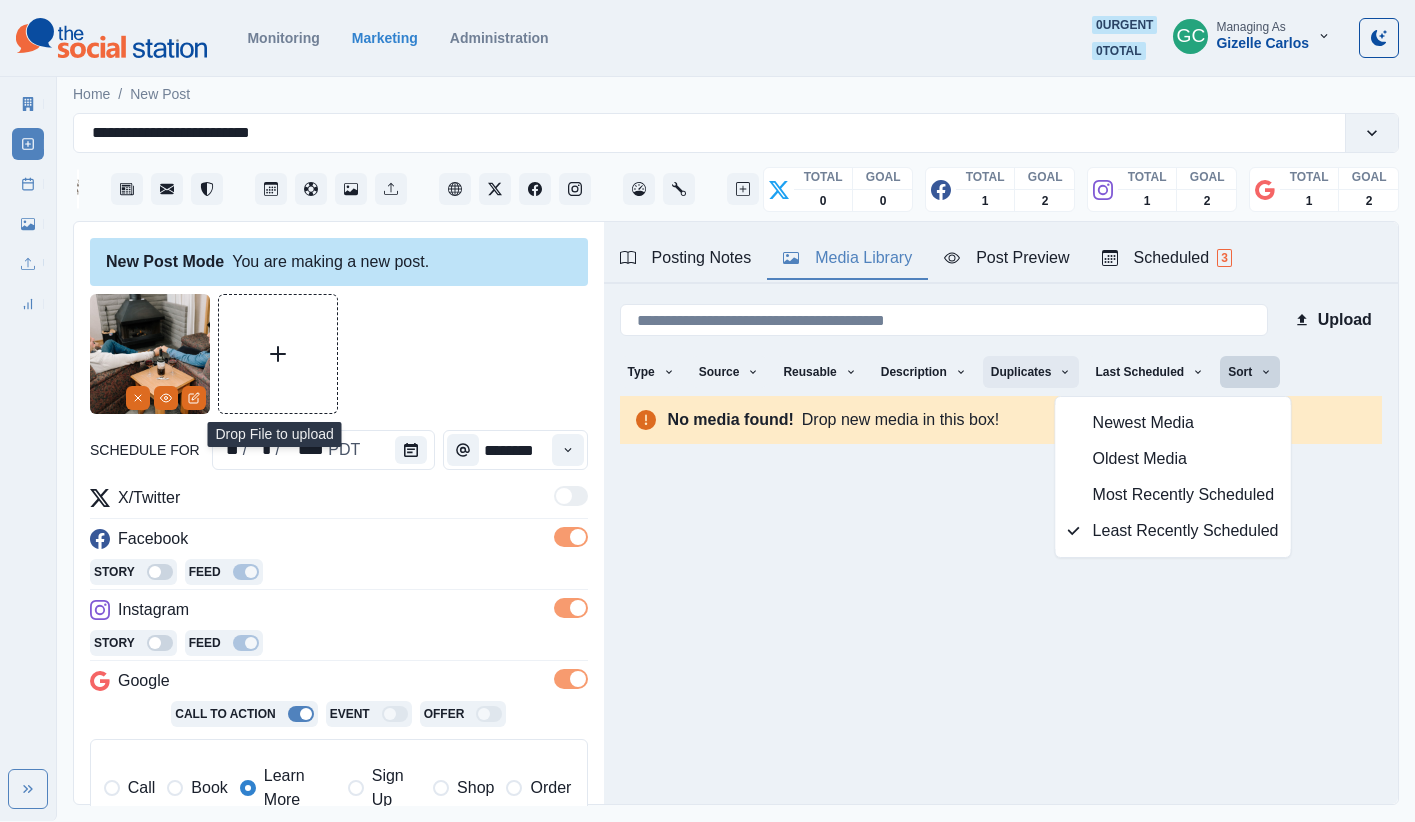 click on "Duplicates" at bounding box center (1031, 372) 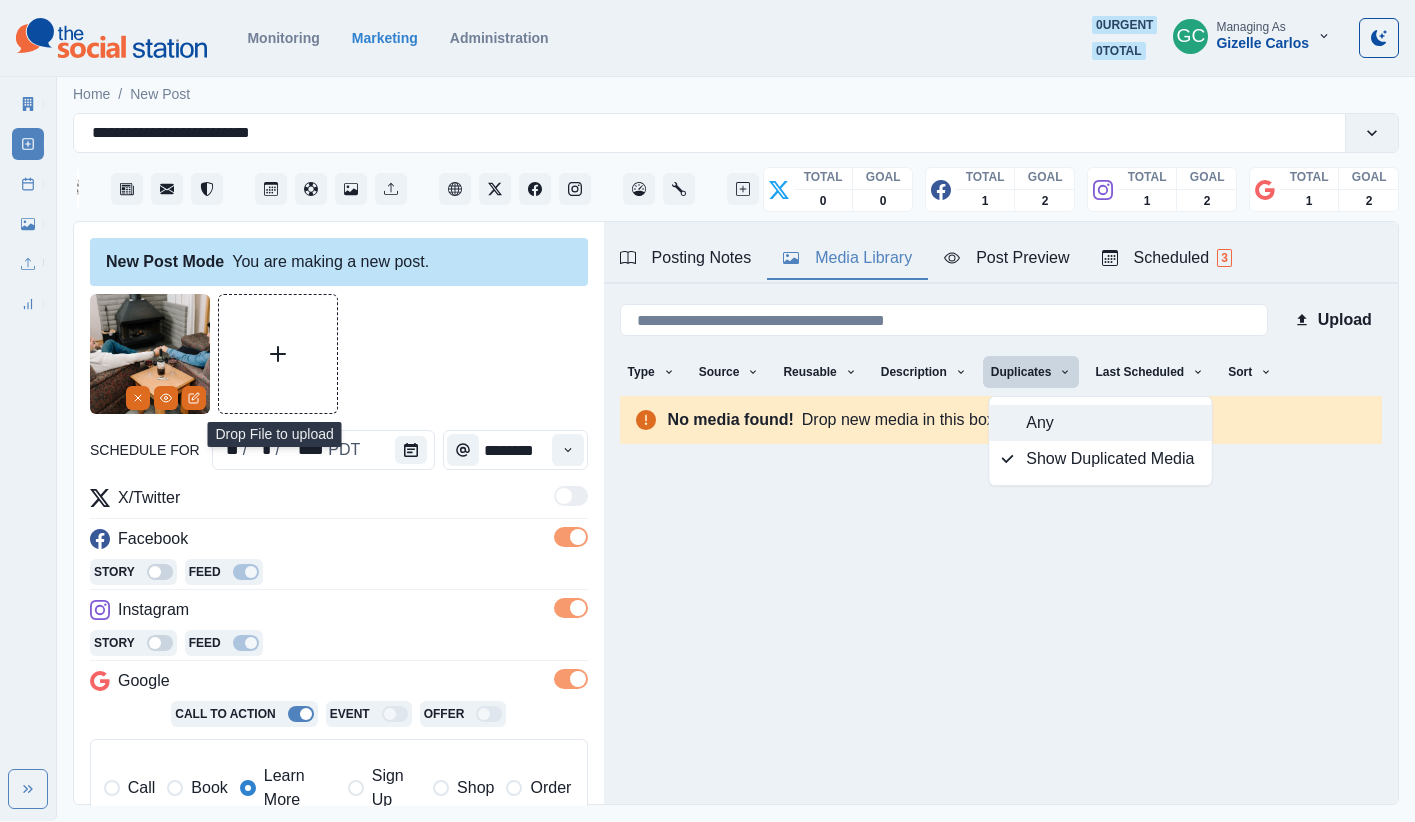 click on "Any" at bounding box center (1112, 423) 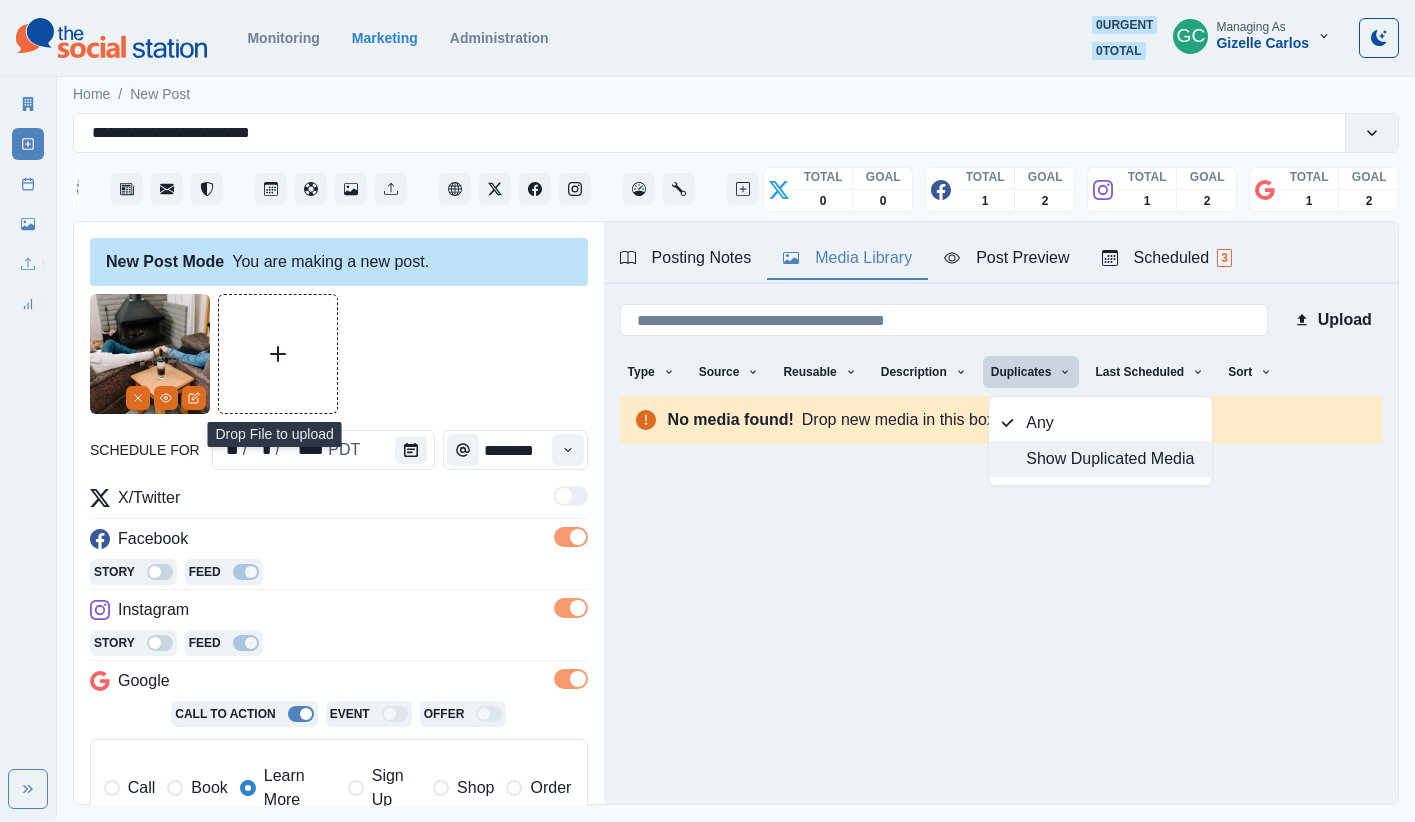 click on "Show Duplicated Media" at bounding box center (1112, 459) 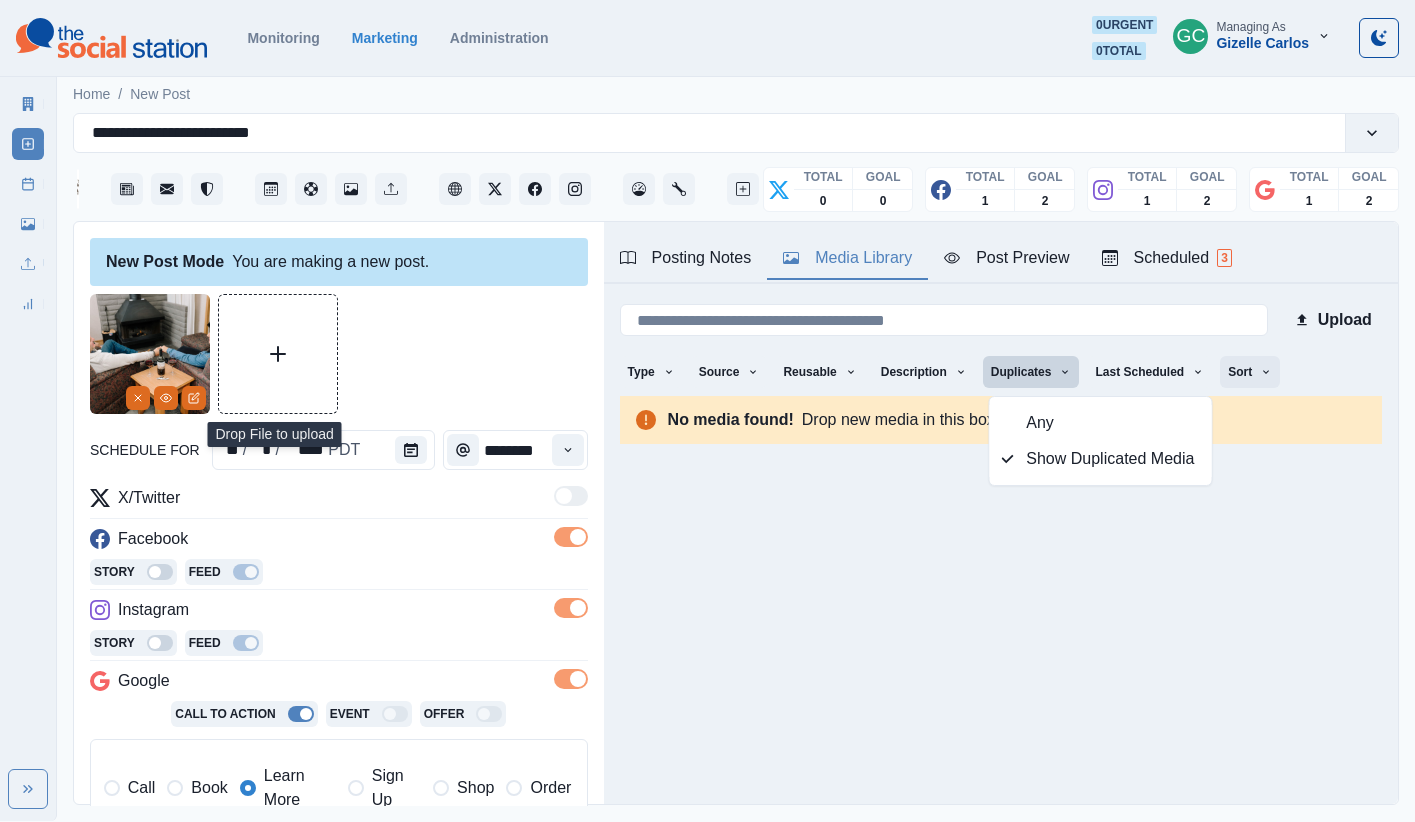 click on "Sort" at bounding box center [1250, 372] 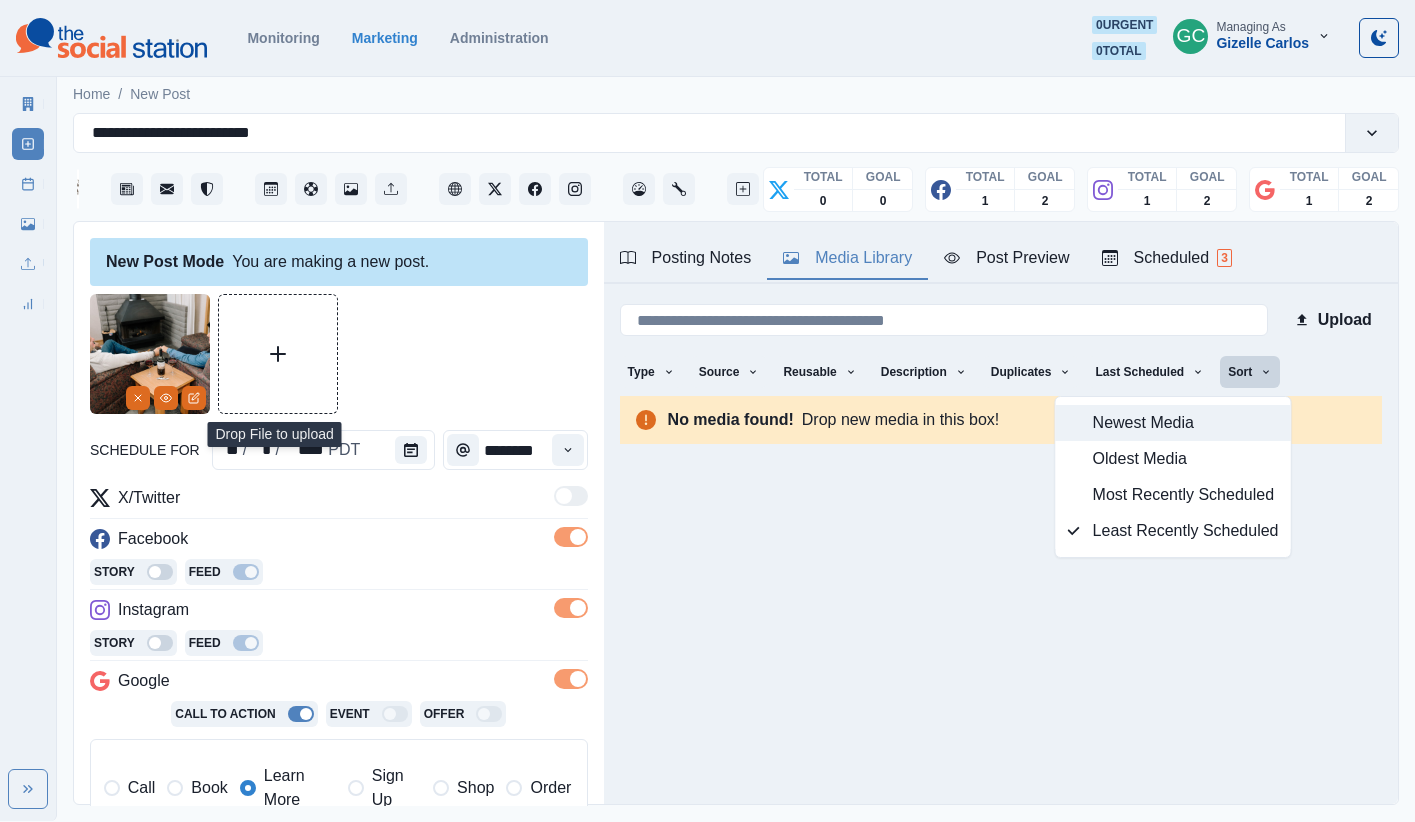 click on "Newest Media" at bounding box center (1186, 423) 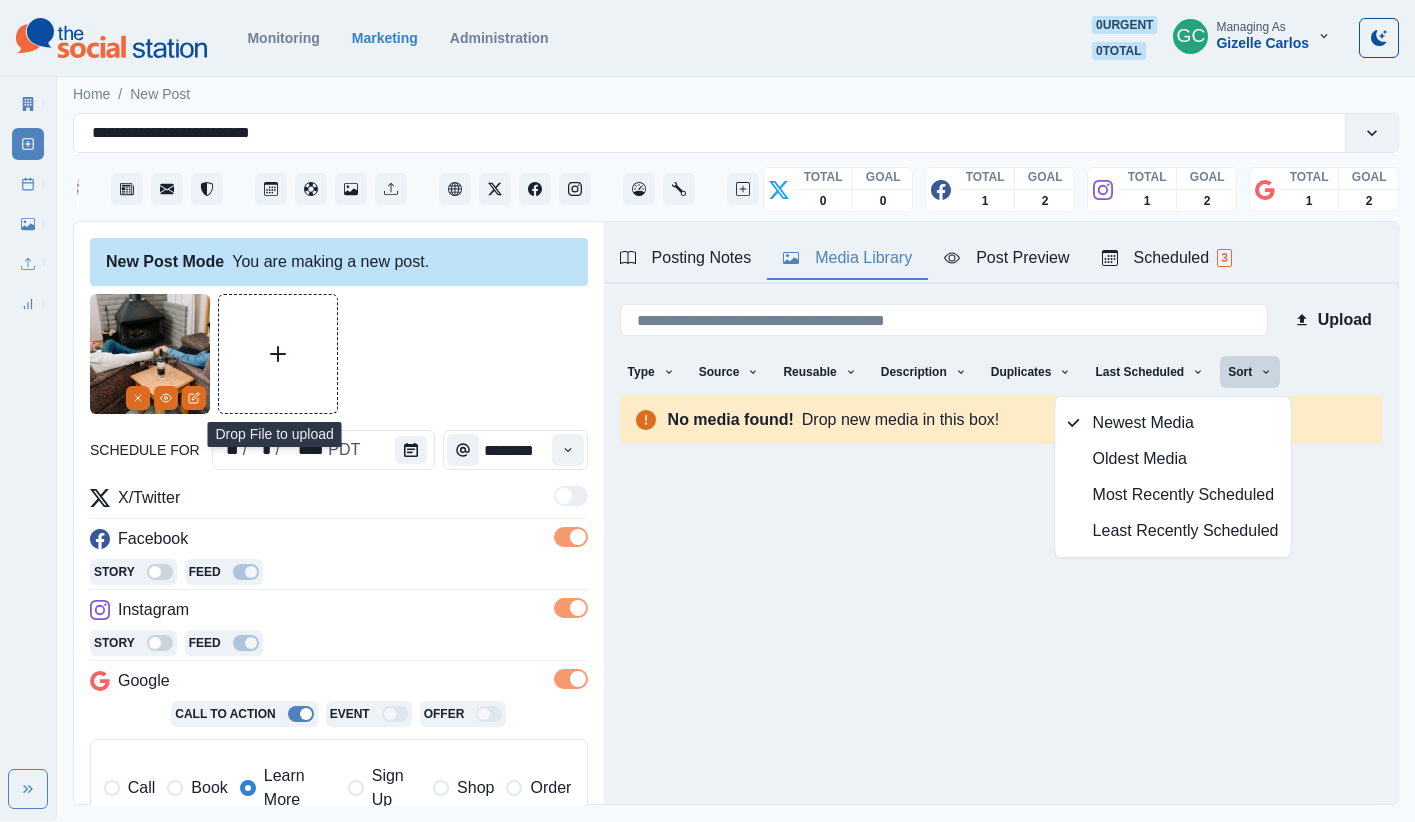click on "Posting Notes Media Library Post Preview Scheduled 3 Bookings Link: www.cavalierresort.com
F&B: Cavalier Coastal Kitchen
Notes:
Great UGC images, search by tags, hashtags and location
We have full access to use the Highway 1 Assets
https://elizabethburgiphotography.pixieset.com/cavalier/
password: cavalier
download code: 6126
This property is on the coast of California, attracts the older demographics but as of recently young adults too.
They are not so much a beach destination where people can like chill at the beach because of all the rocks and high tides just beware around “relaxing by the beach type language”
Leisure travel
Very common to spot whales, whale watching destination
Super dog friendly Upload Type Any Image Video Source Any Upload Social Manager Found: Instagram Found: Google Customer Photo Found: TripAdvisor Review Found: Yelp Review Reusable Any Yes No Description Any Missing Description Duplicates Any Show Duplicated Media Last Scheduled Any Over A Month Ago Over 3 Months Ago Sort" at bounding box center (1001, 513) 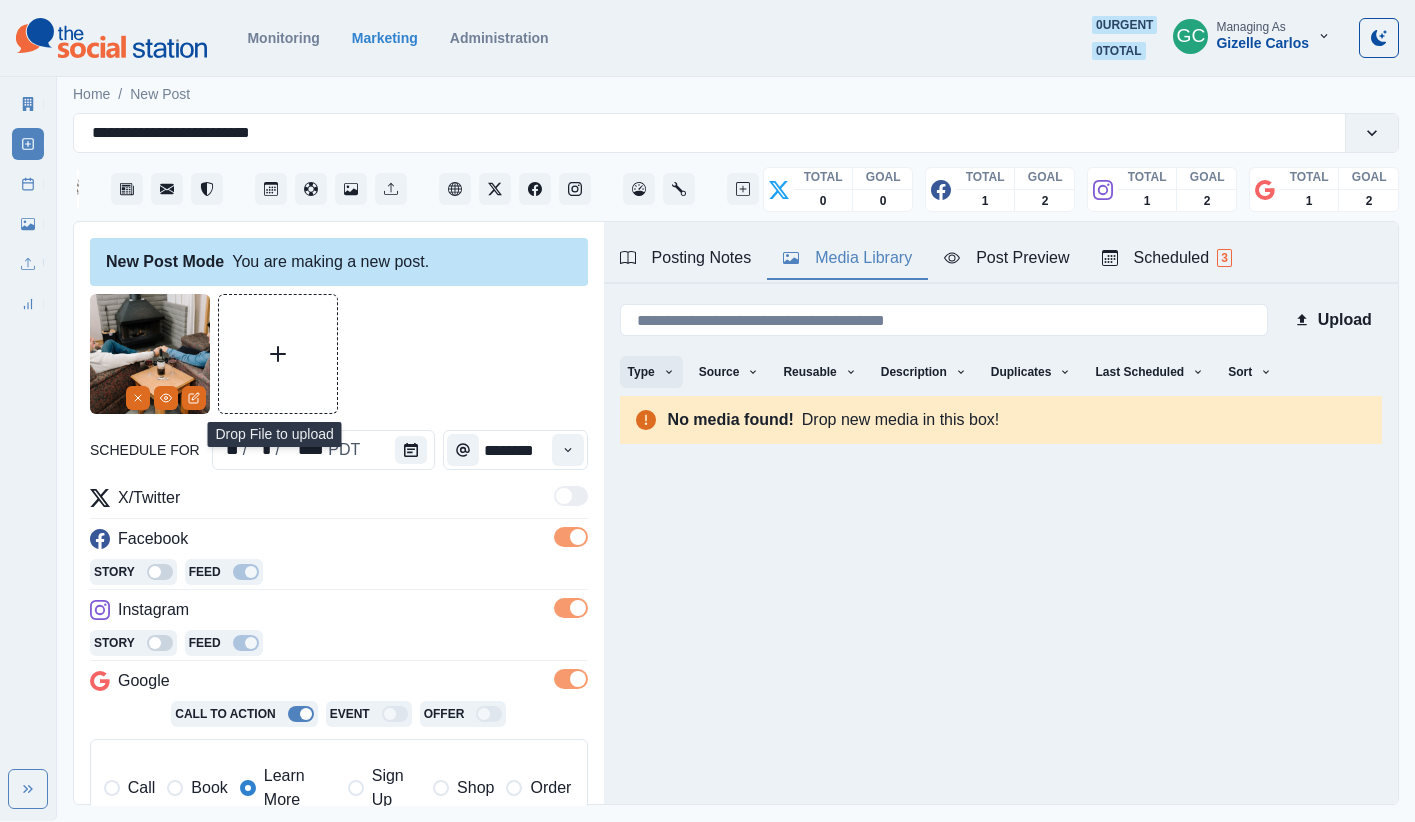click 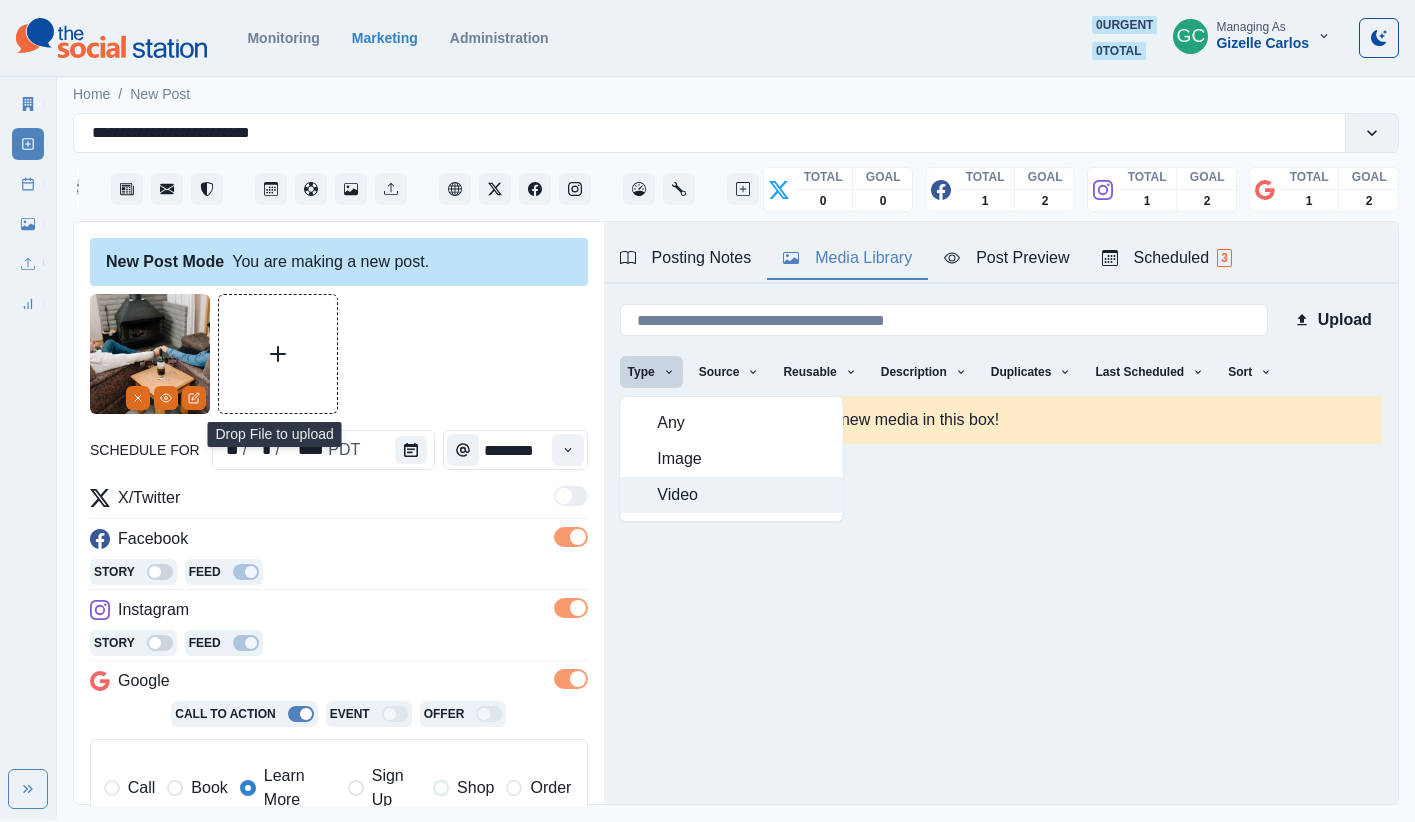 click on "Video" at bounding box center (743, 495) 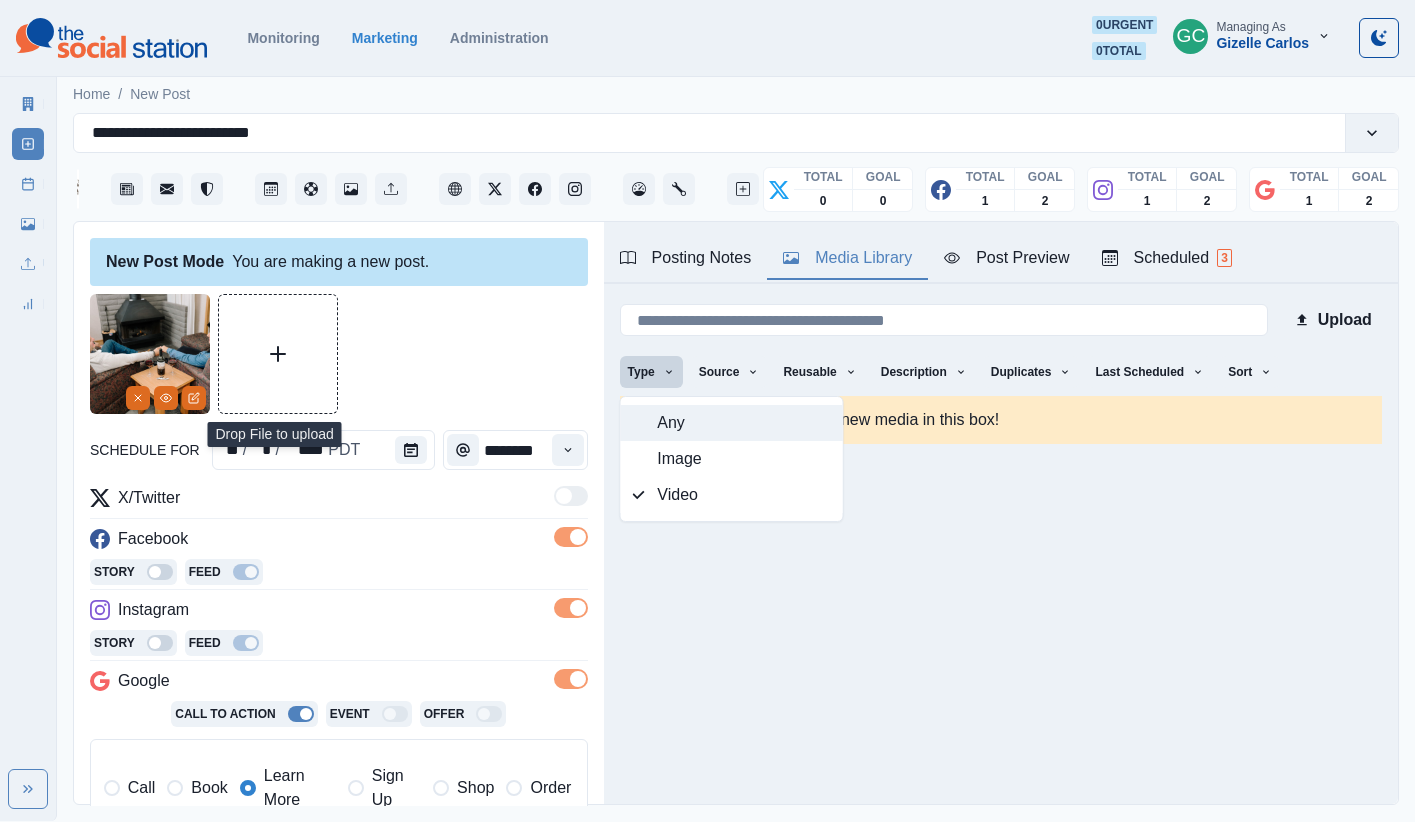 click on "Any" at bounding box center (743, 423) 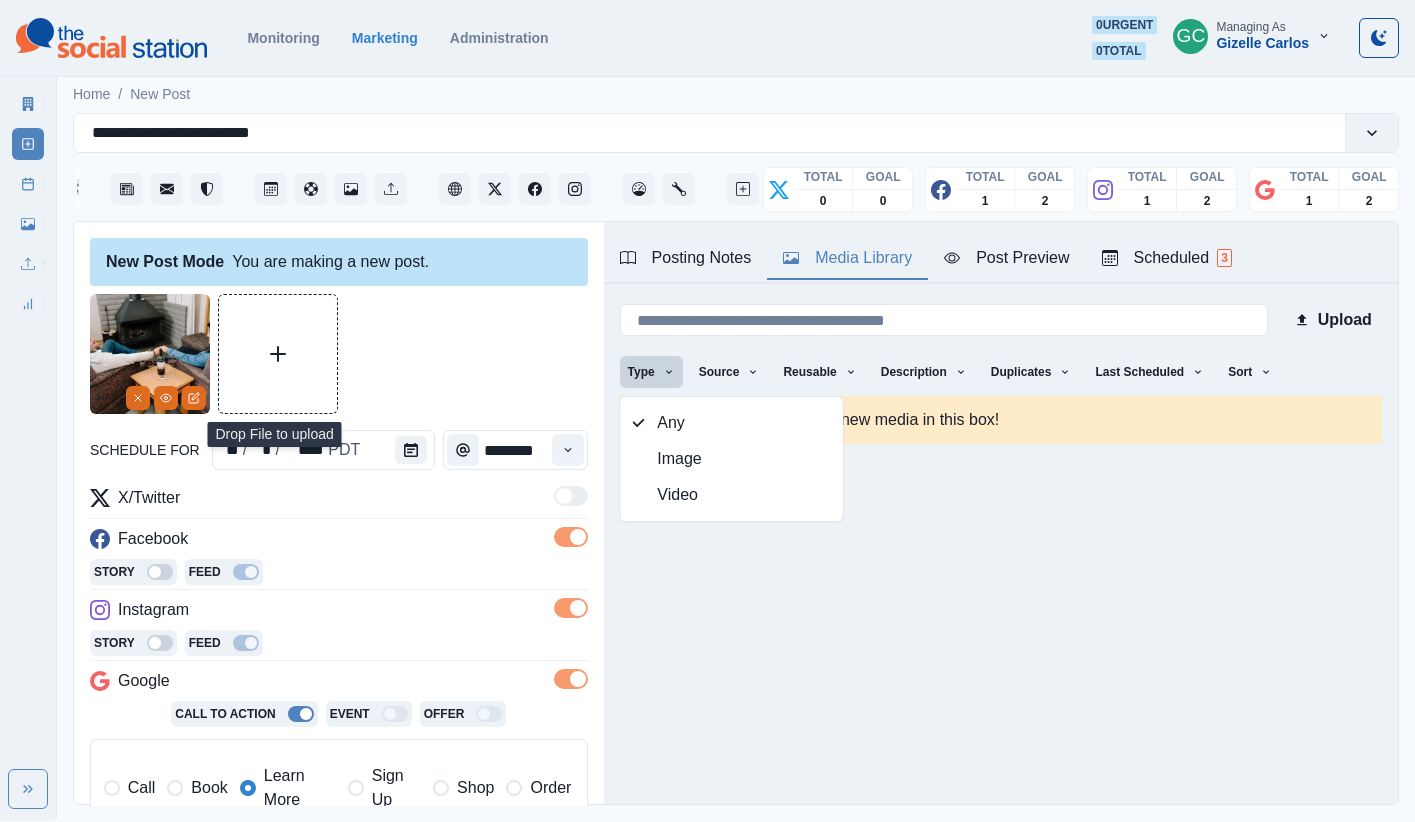 click on "Bookings Link: www.cavalierresort.com
F&B: Cavalier Coastal Kitchen
Notes:
Great UGC images, search by tags, hashtags and location
We have full access to use the Highway 1 Assets
https://elizabethburgiphotography.pixieset.com/cavalier/
password: cavalier
download code: 6126
This property is on the coast of California, attracts the older demographics but as of recently young adults too.
They are not so much a beach destination where people can like chill at the beach because of all the rocks and high tides just beware around “relaxing by the beach type language”
Leisure travel
Very common to spot whales, whale watching destination
Super dog friendly Upload Type Any Image Video Source Any Upload Social Manager Found: Instagram Found: Google Customer Photo Found: TripAdvisor Review Found: Yelp Review Reusable Any Yes No Description Any Missing Description Duplicates Any Show Duplicated Media Last Scheduled Any Over A Month Ago Over 3 Months Ago Over 6 Months Ago Never Scheduled Sort Newest Media Like /" at bounding box center (1001, 409) 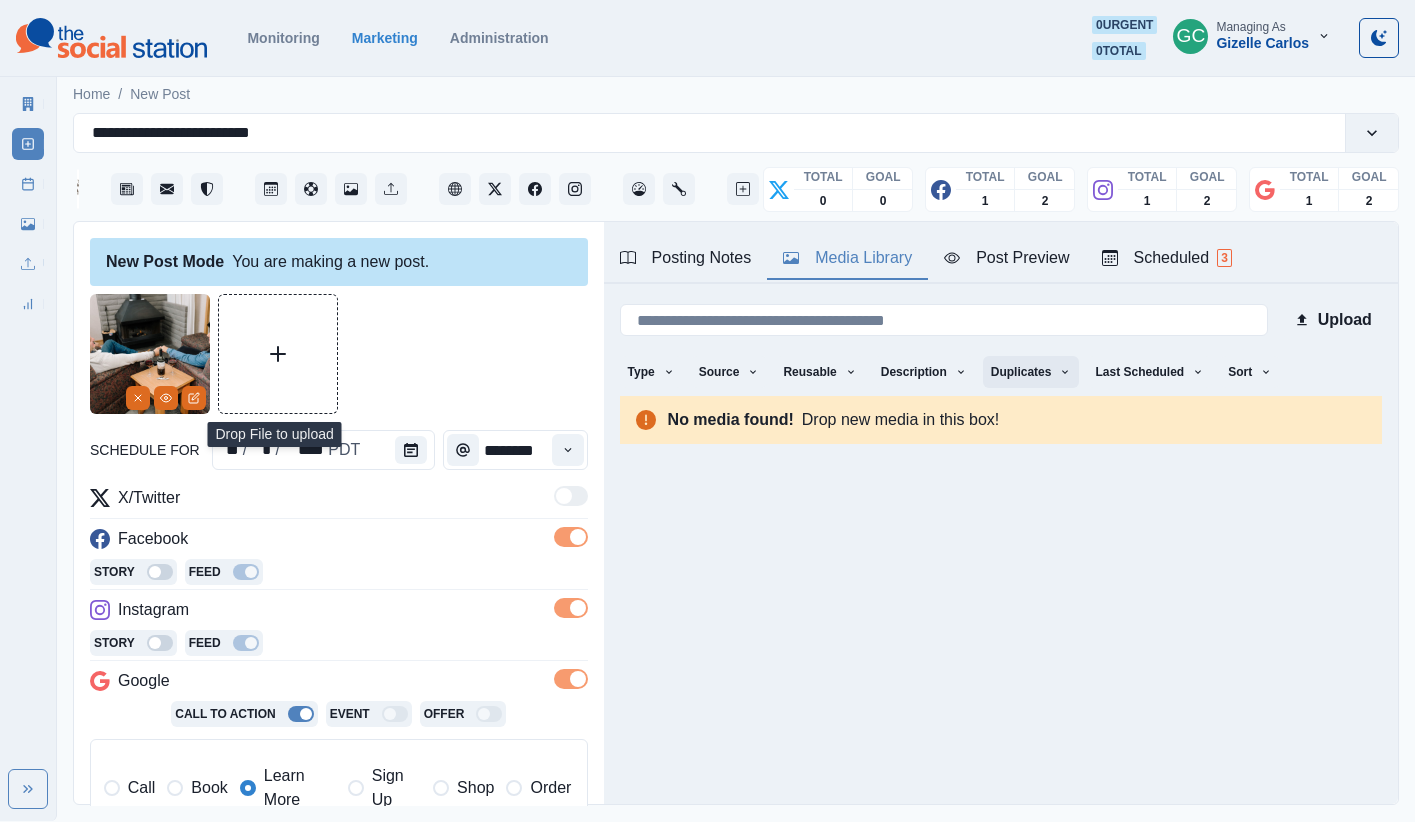 click on "Duplicates" at bounding box center [1031, 372] 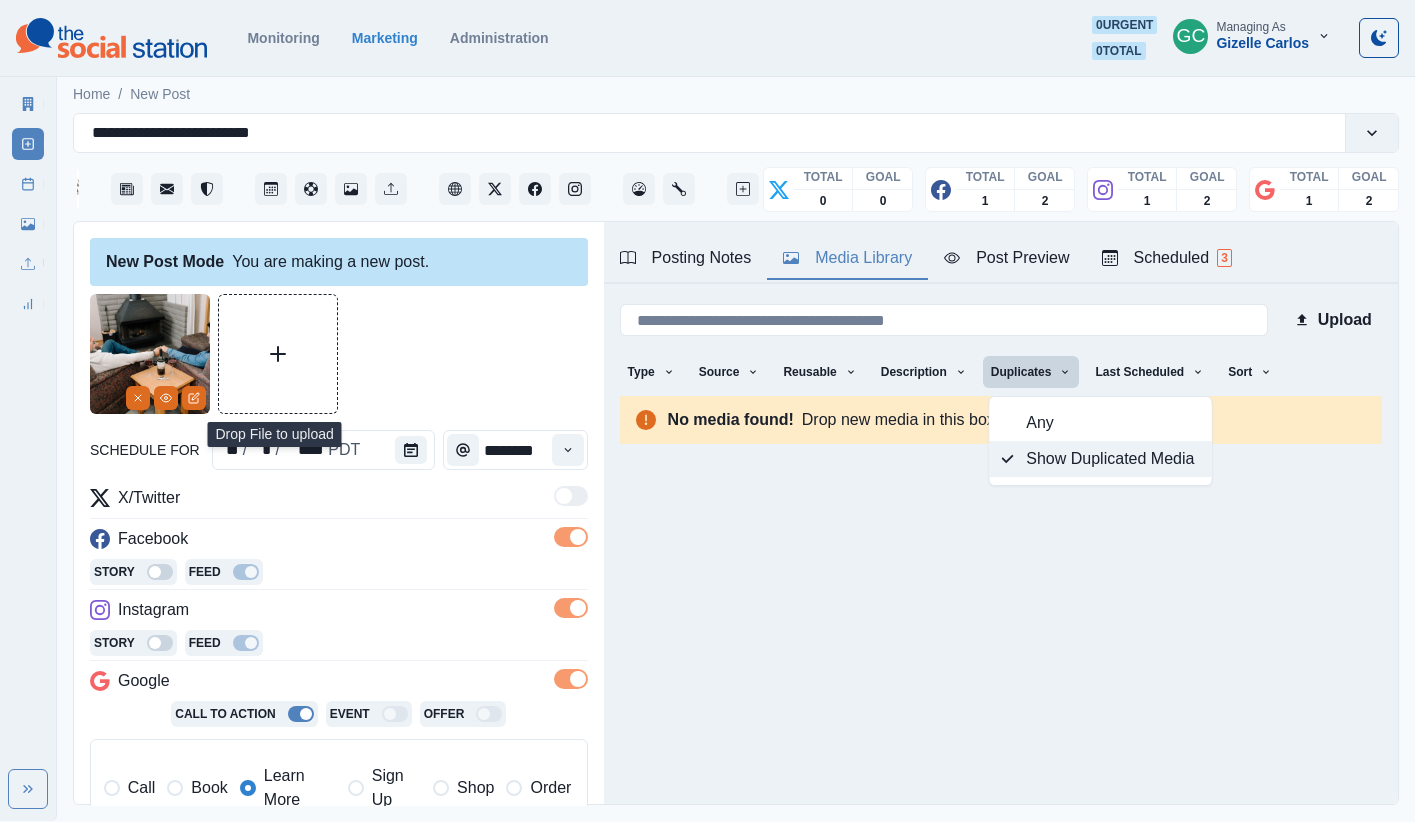 click on "Show Duplicated Media" at bounding box center [1112, 459] 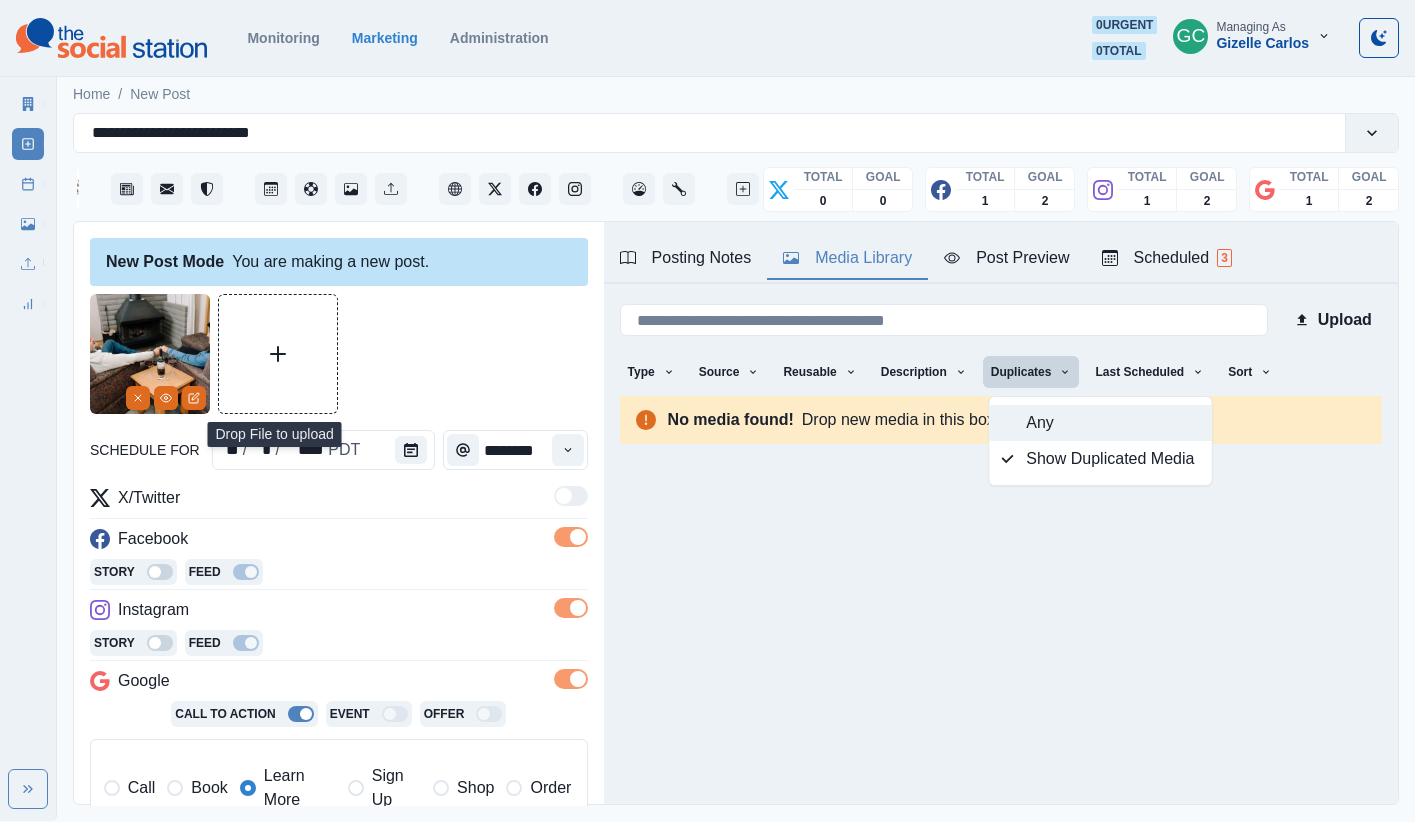 click on "Any" at bounding box center [1112, 423] 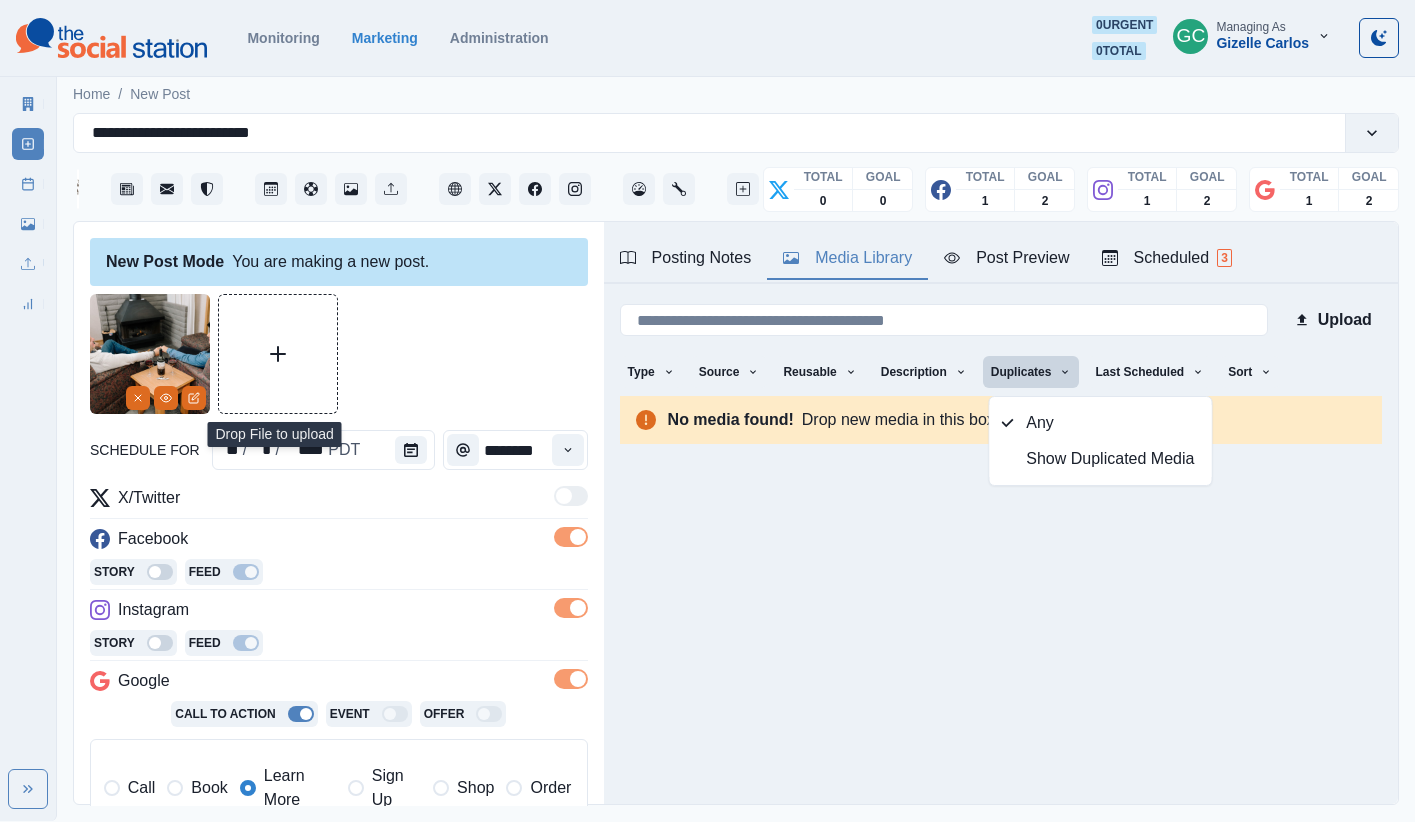 drag, startPoint x: 1260, startPoint y: 373, endPoint x: 1251, endPoint y: 395, distance: 23.769728 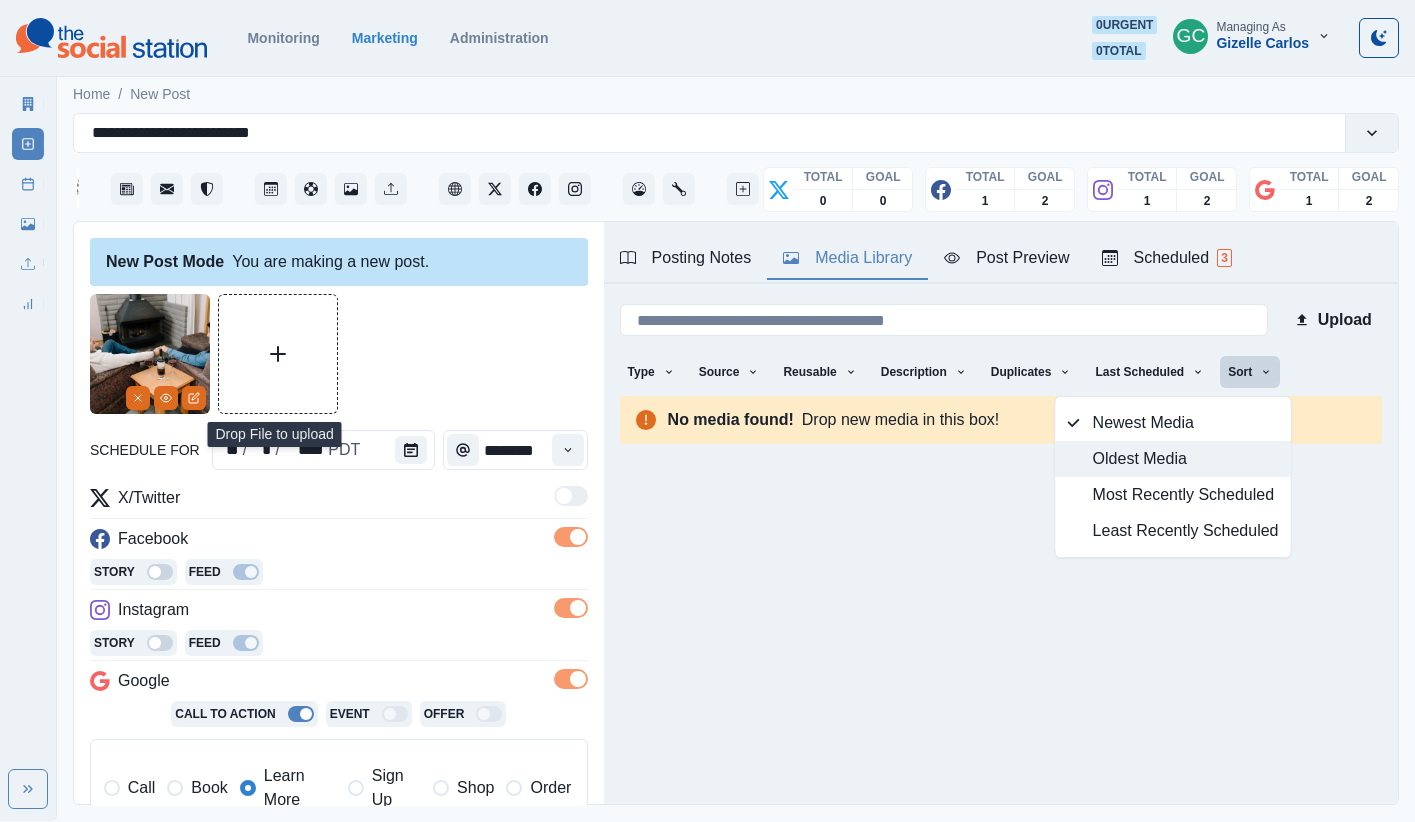 click on "Oldest Media" at bounding box center [1186, 459] 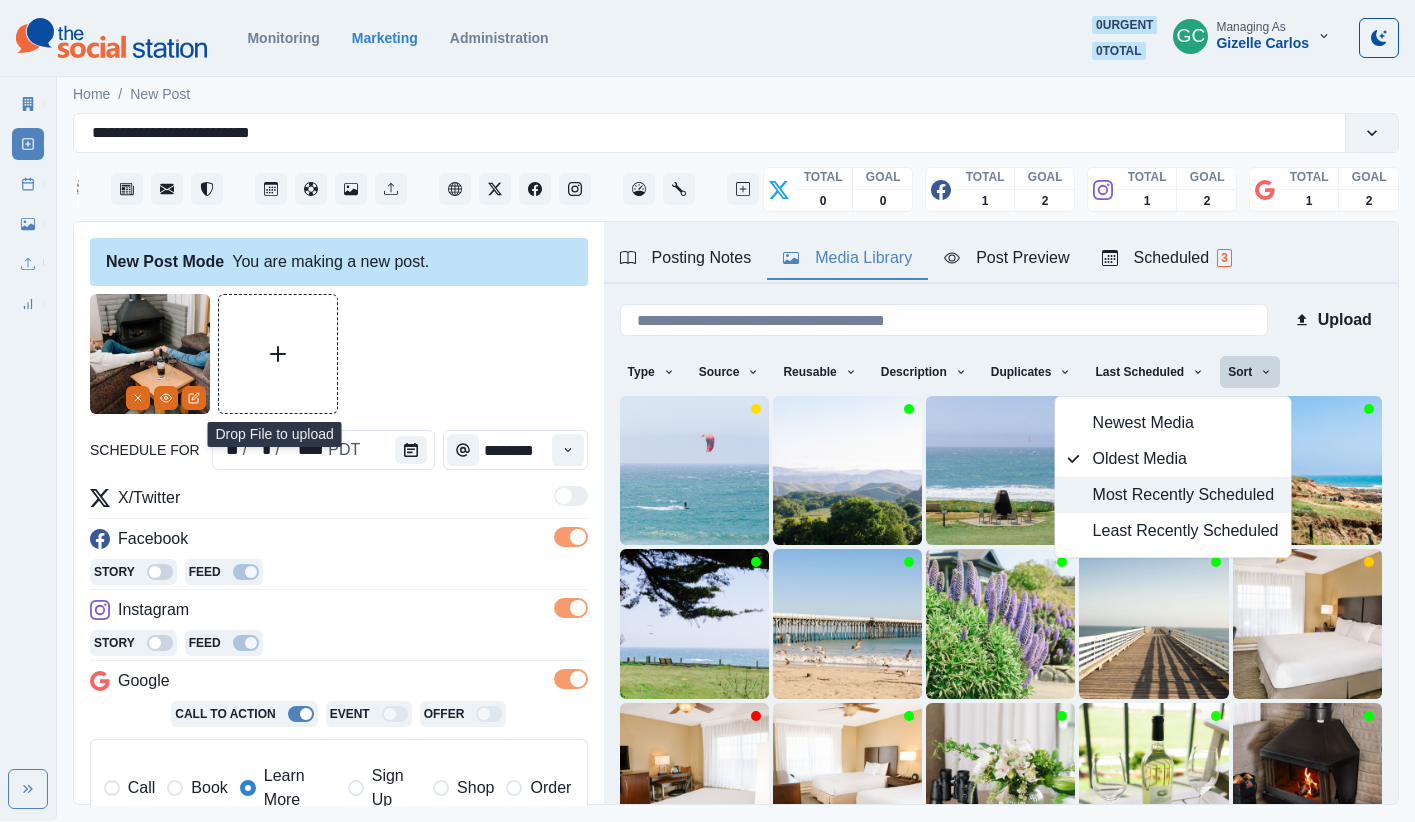 click on "Most Recently Scheduled" at bounding box center (1186, 495) 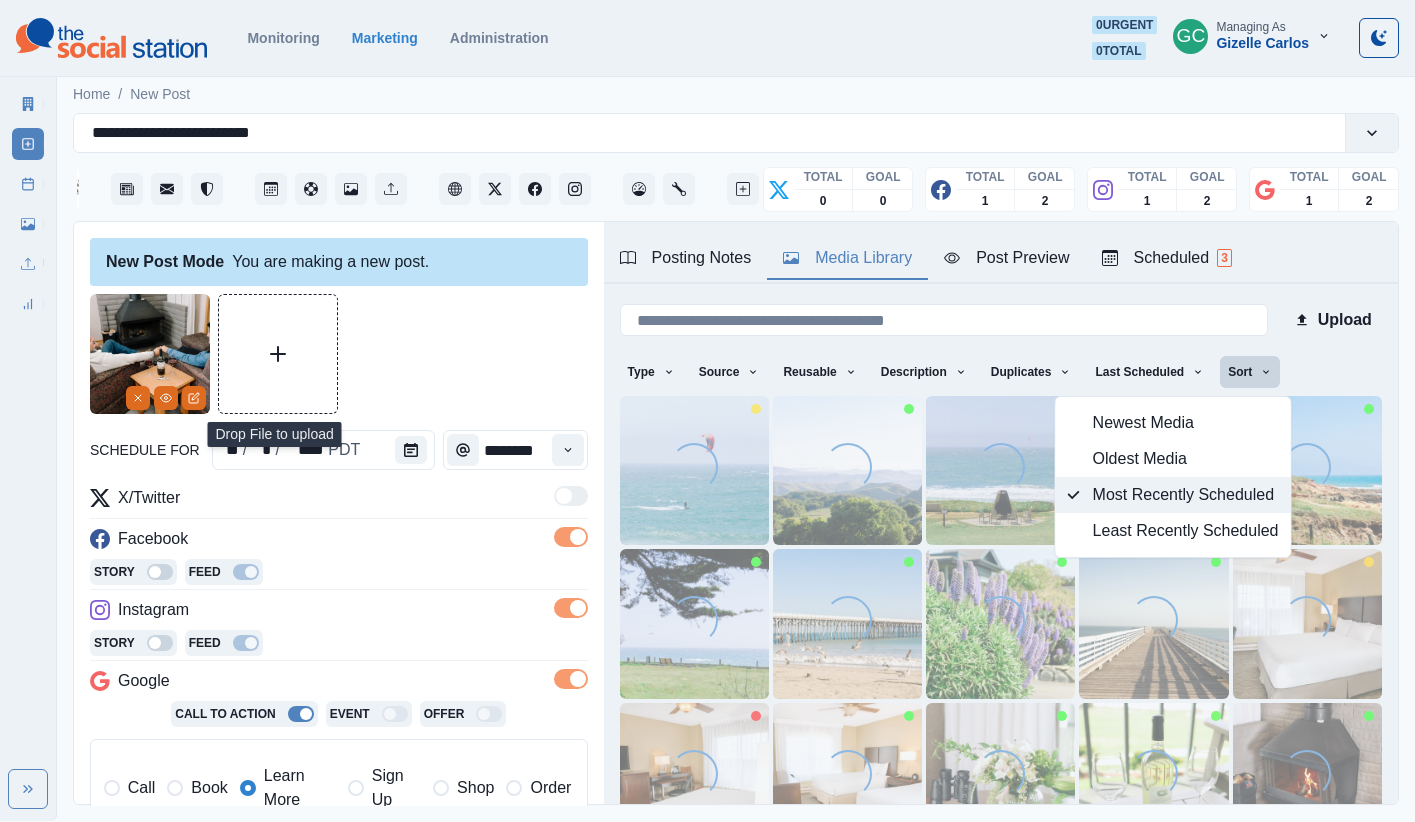 drag, startPoint x: 1171, startPoint y: 510, endPoint x: 1163, endPoint y: 529, distance: 20.615528 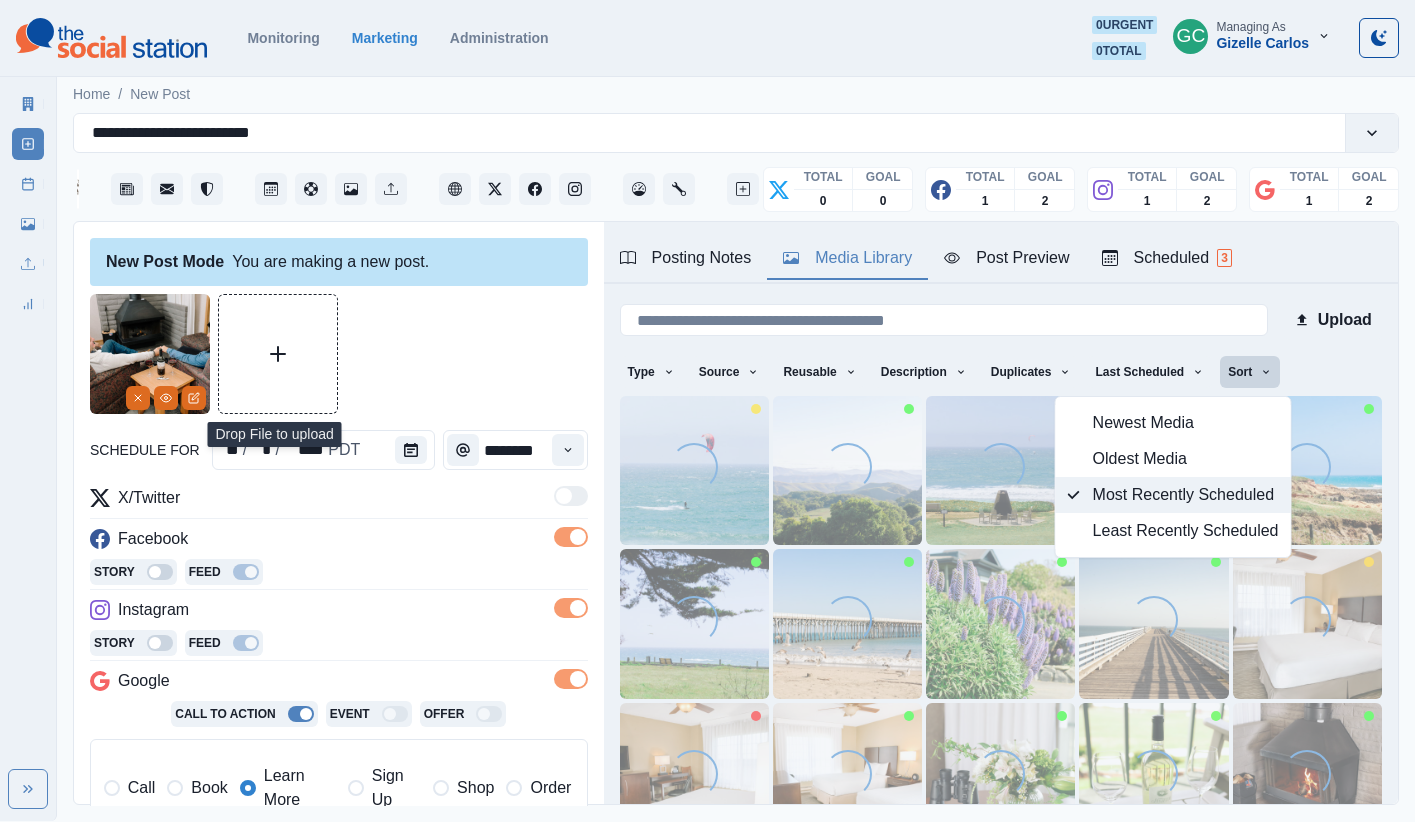 click on "Most Recently Scheduled" at bounding box center (1173, 495) 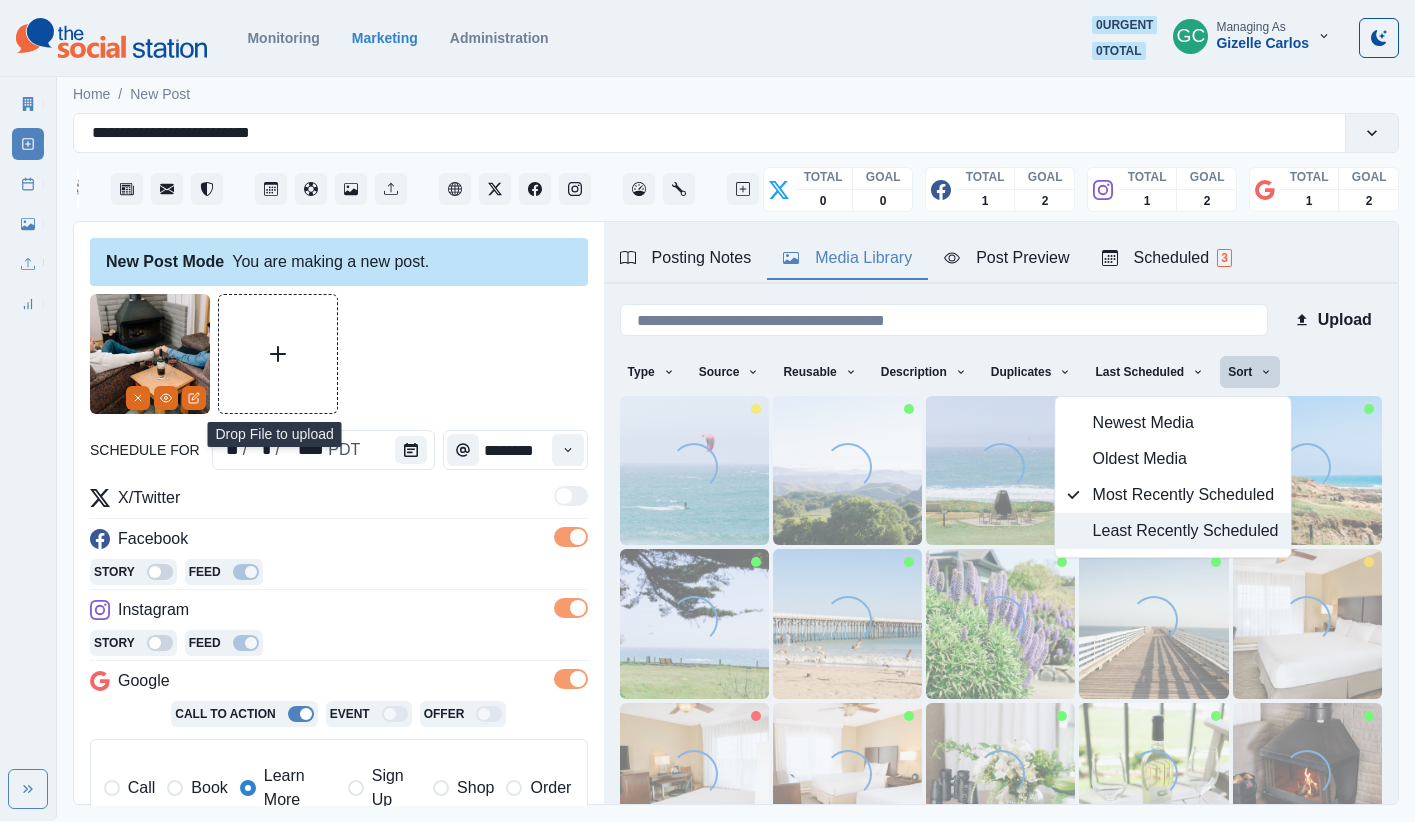 click on "Least Recently Scheduled" at bounding box center (1186, 531) 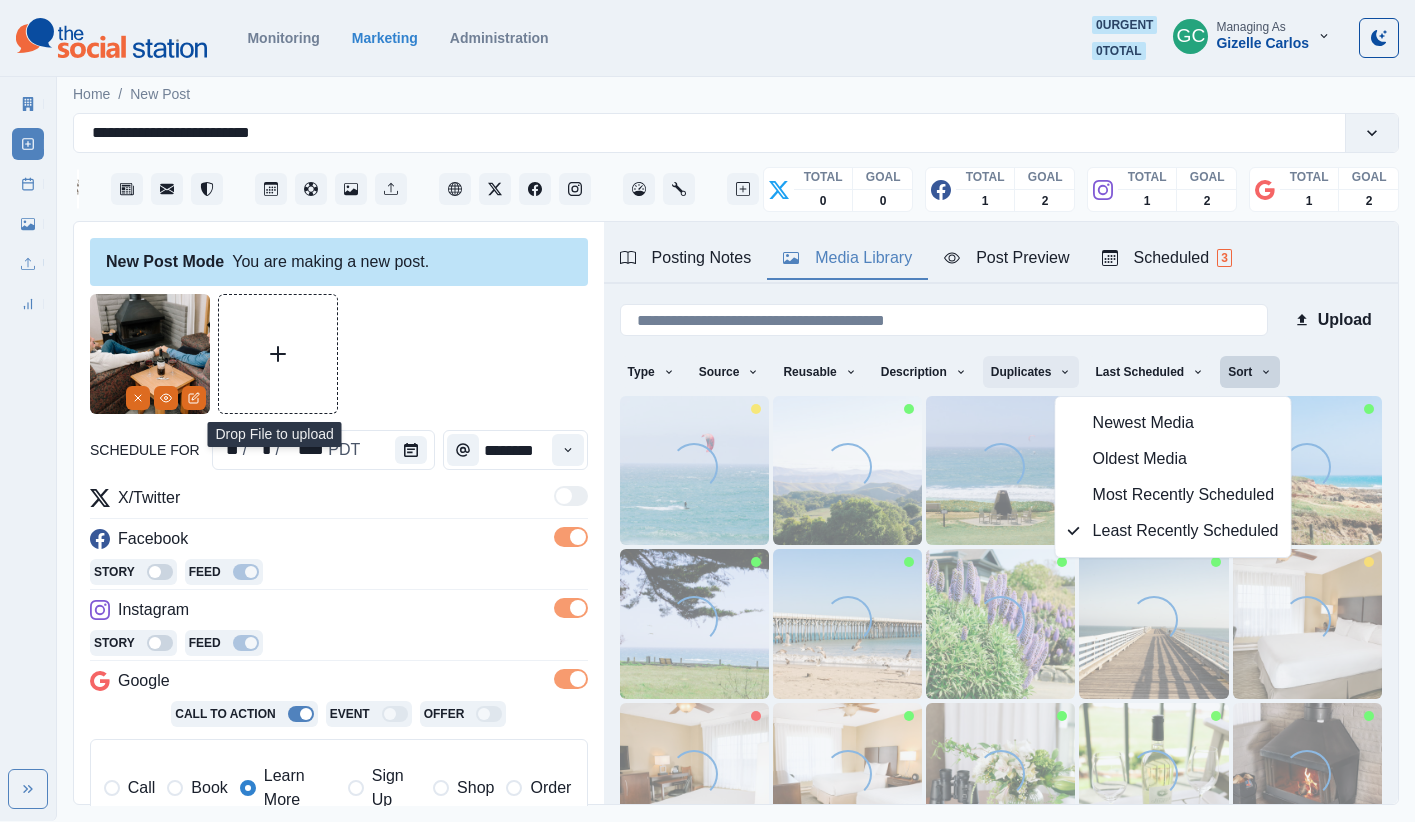 click on "Duplicates" at bounding box center [1031, 372] 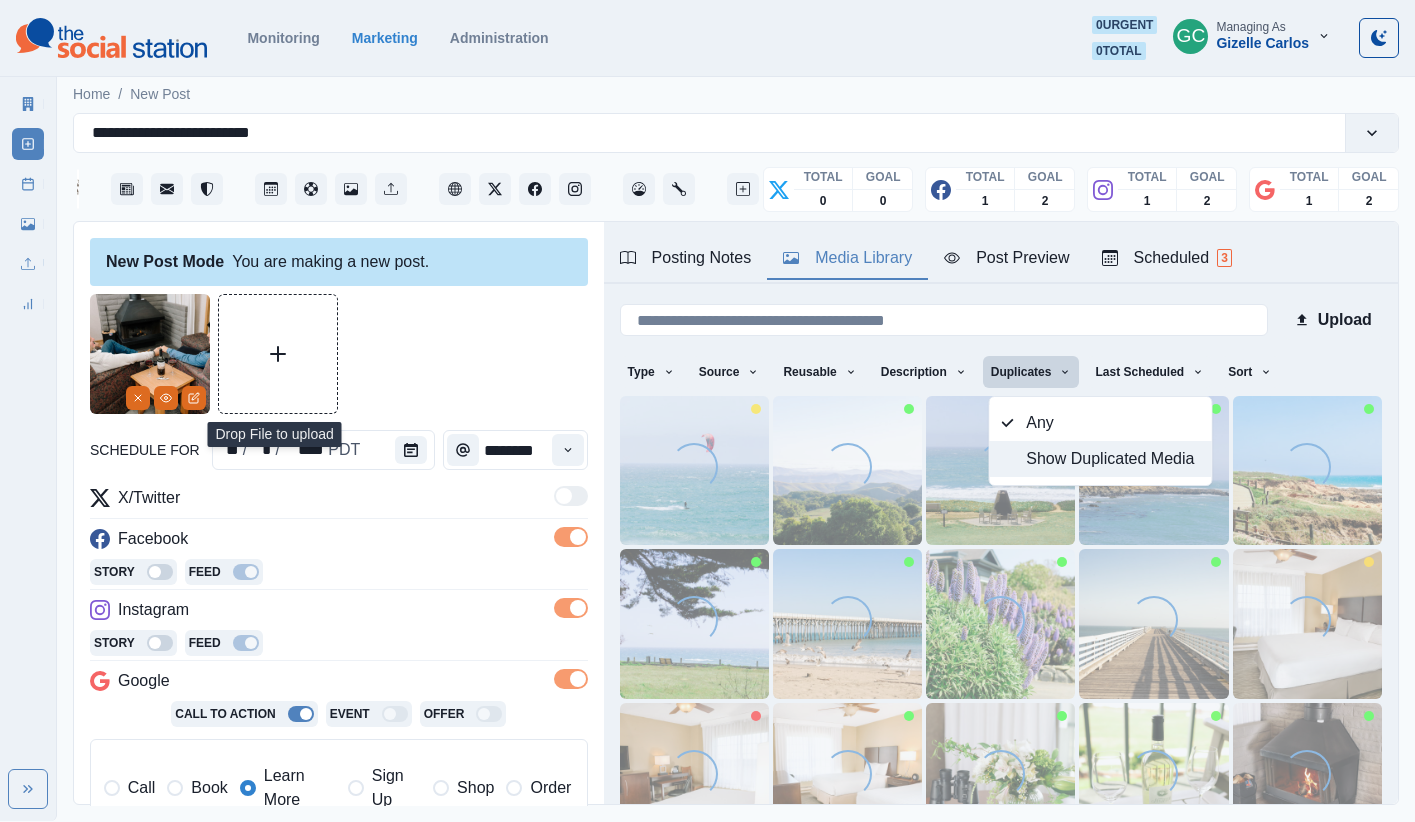 click on "Show Duplicated Media" at bounding box center [1101, 459] 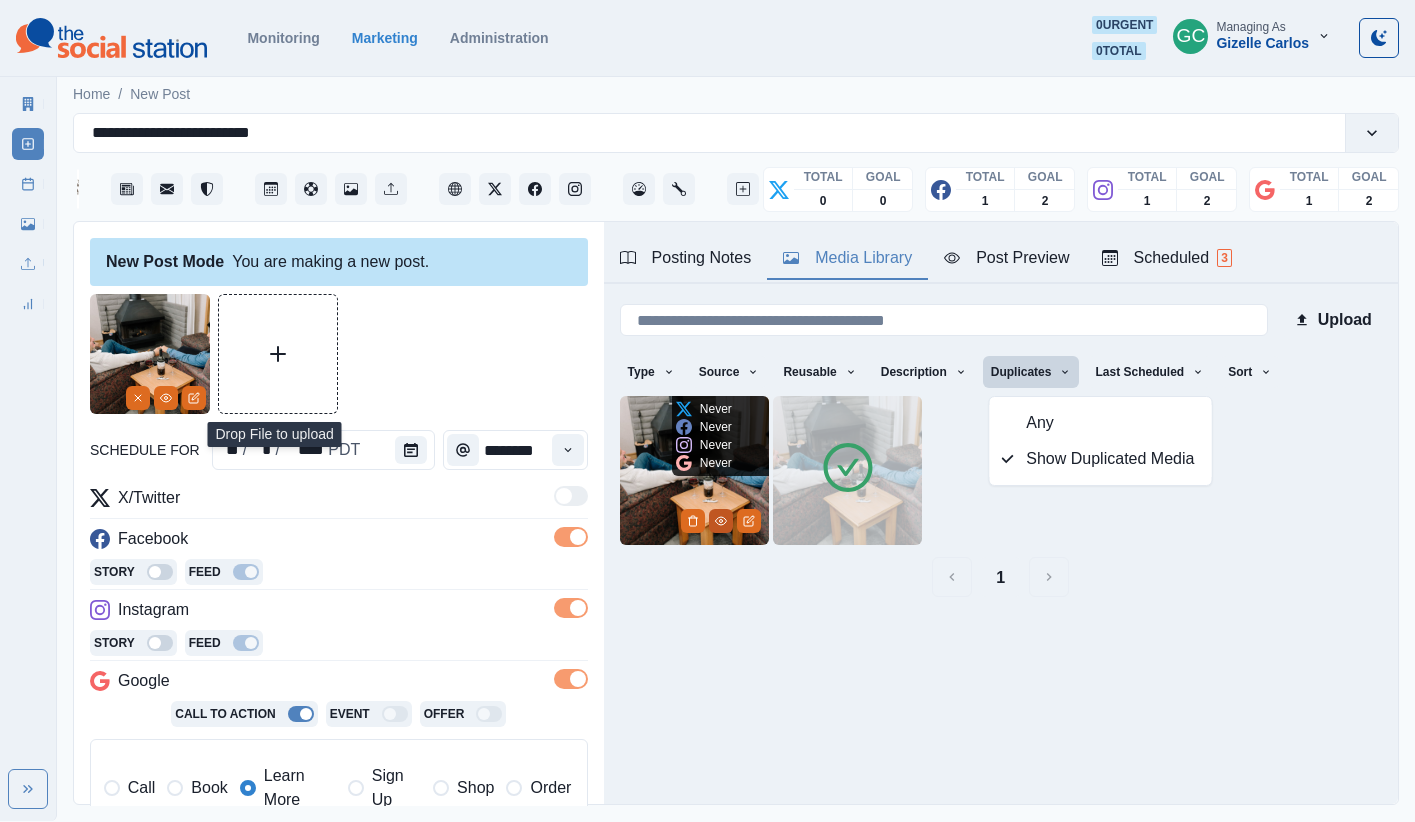 click 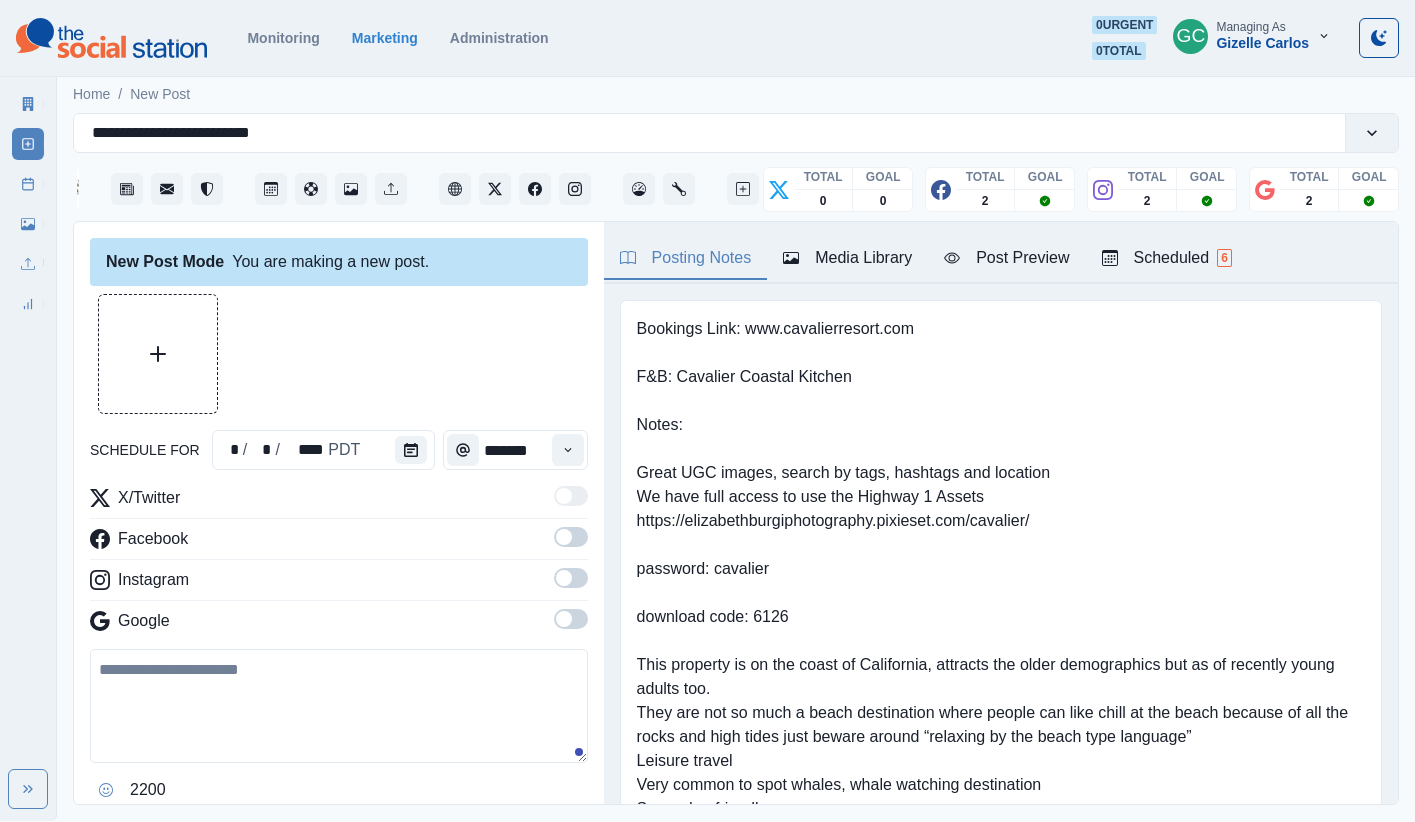 drag, startPoint x: 873, startPoint y: 251, endPoint x: 886, endPoint y: 263, distance: 17.691807 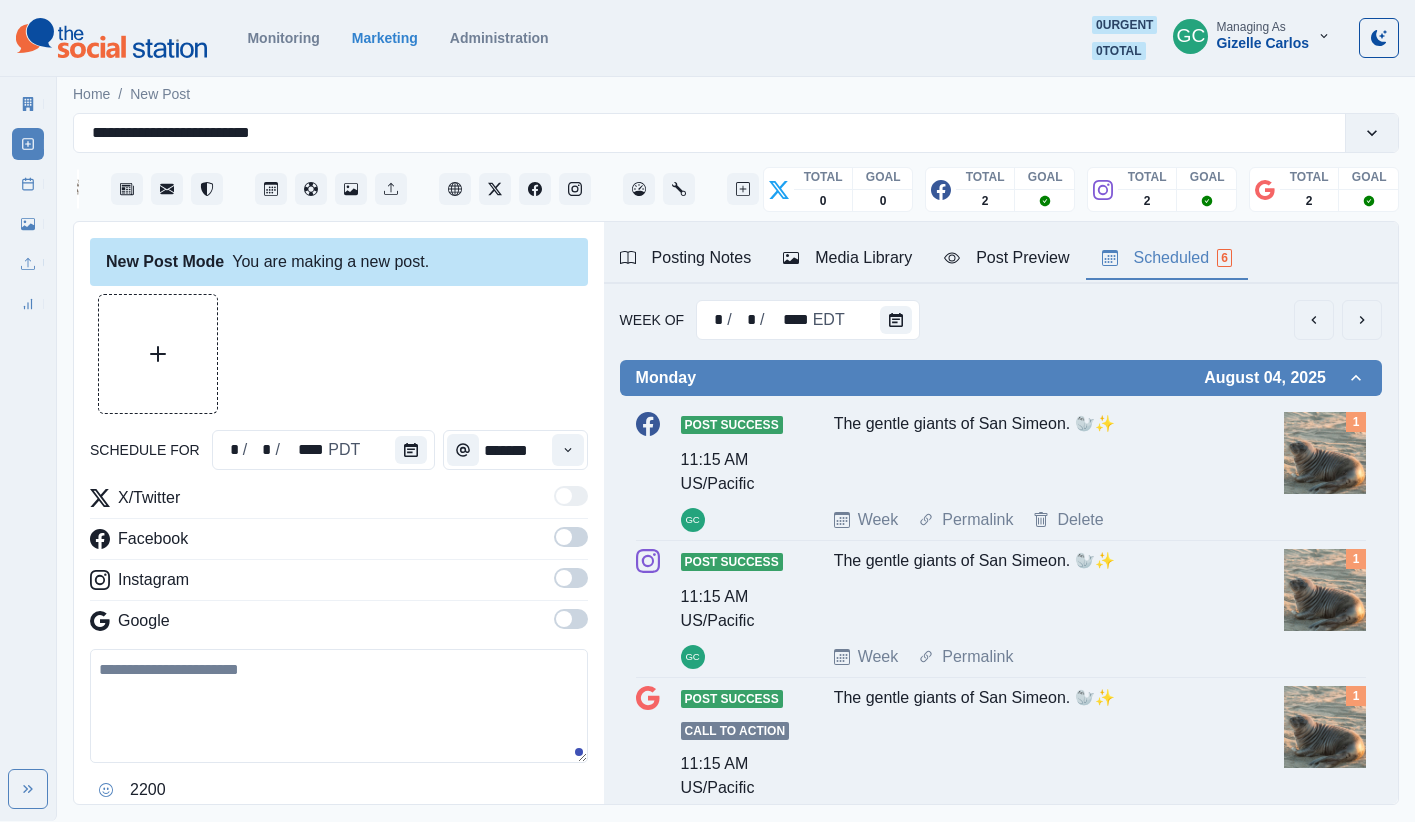 click 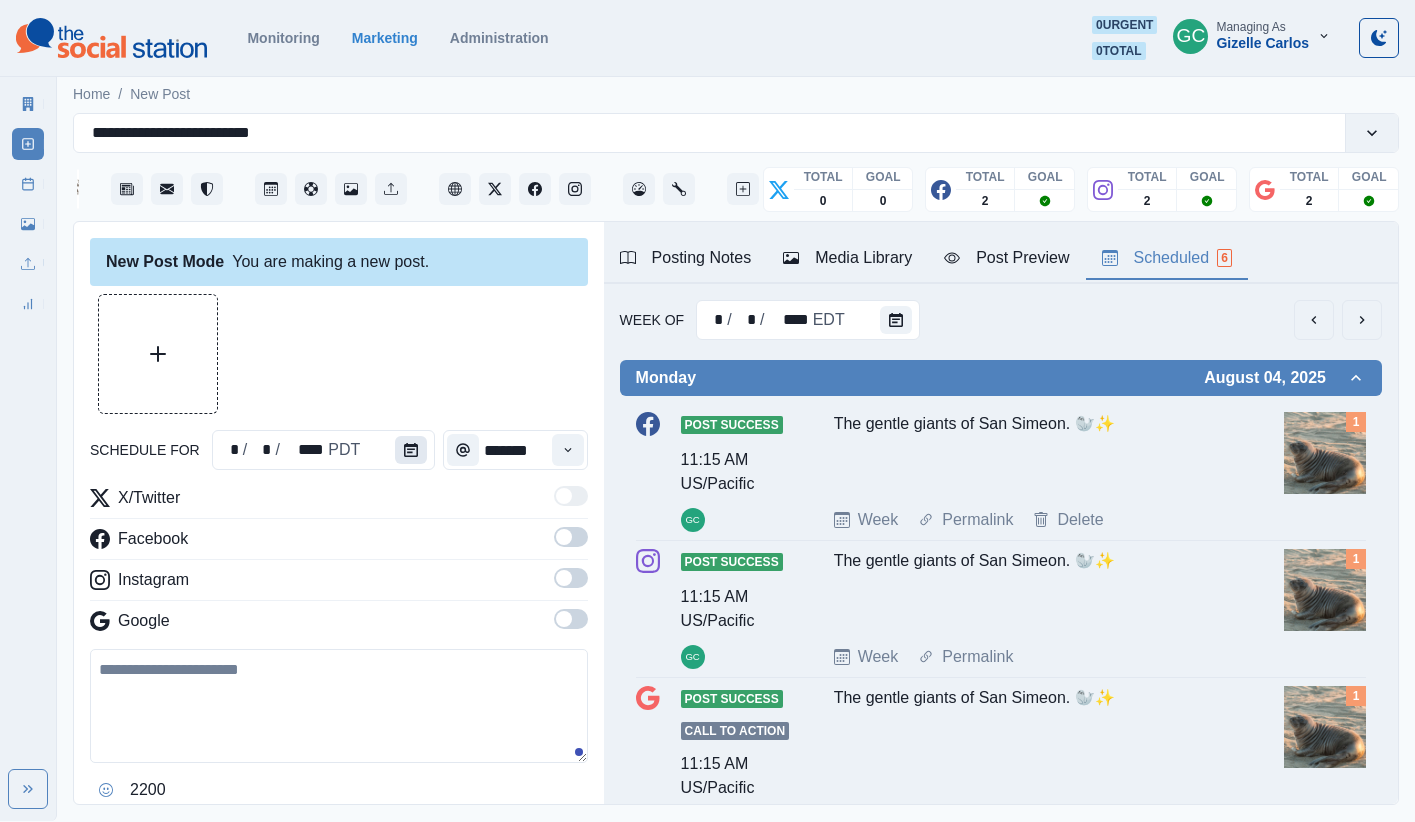 click 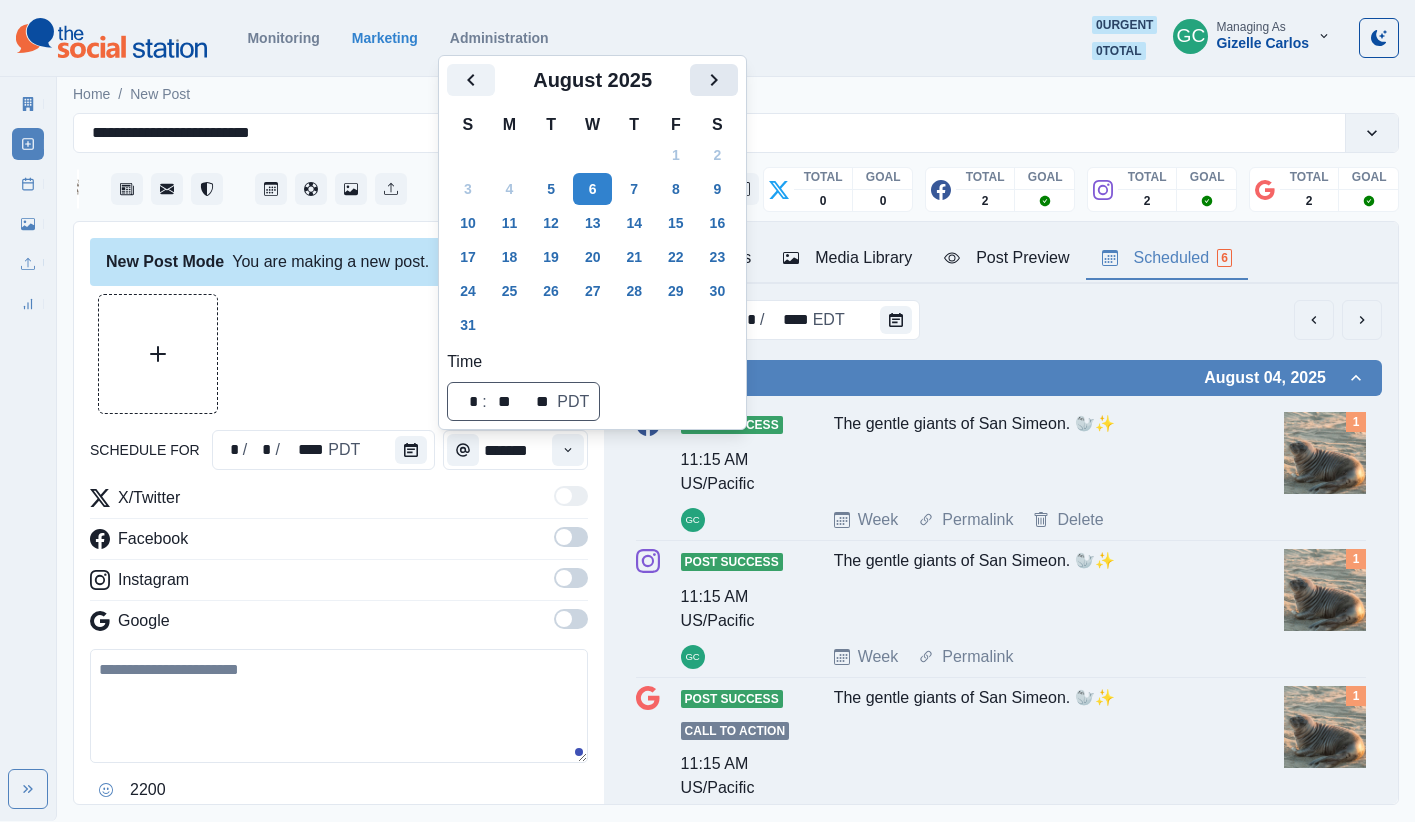 click 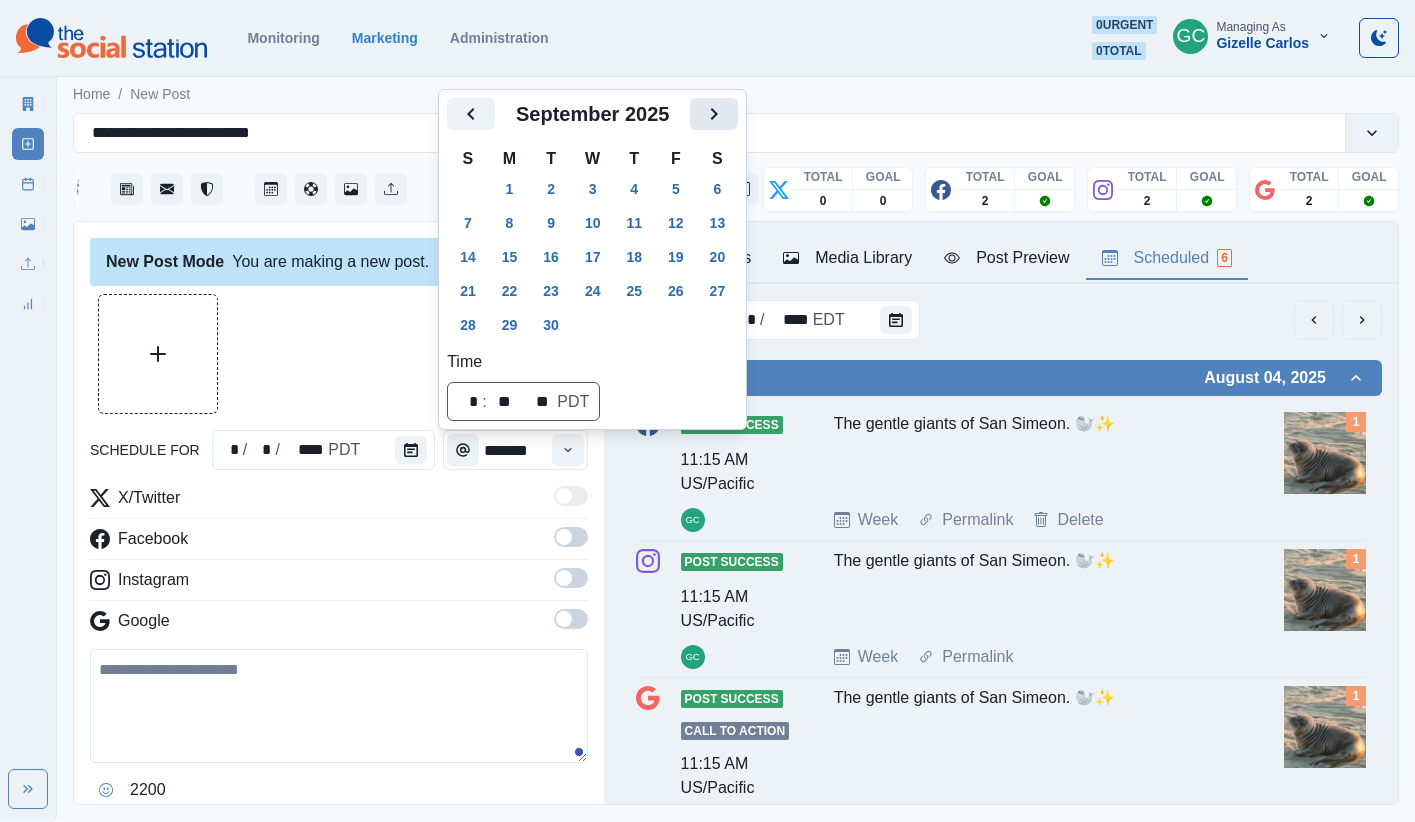click 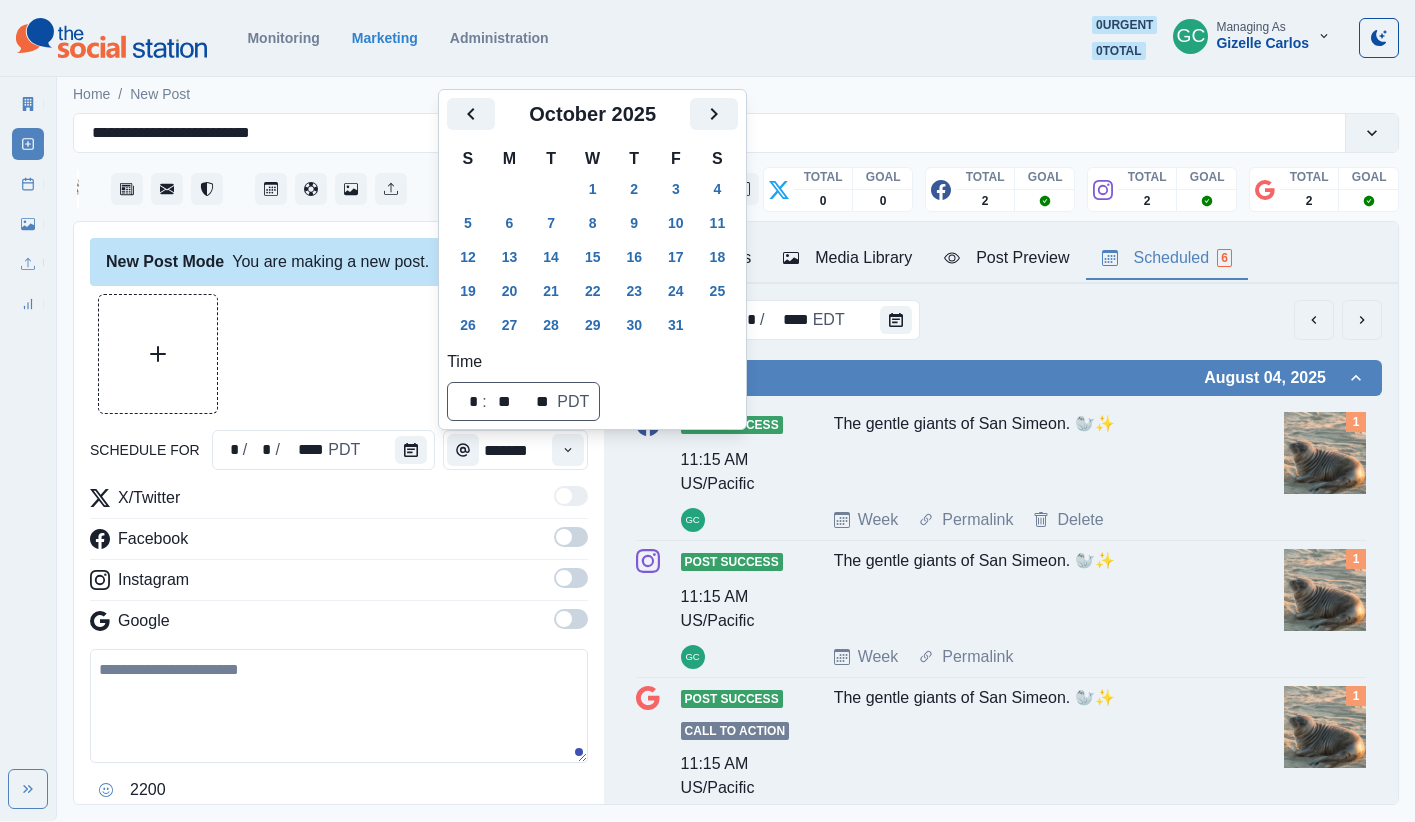 click on "2" at bounding box center (634, 189) 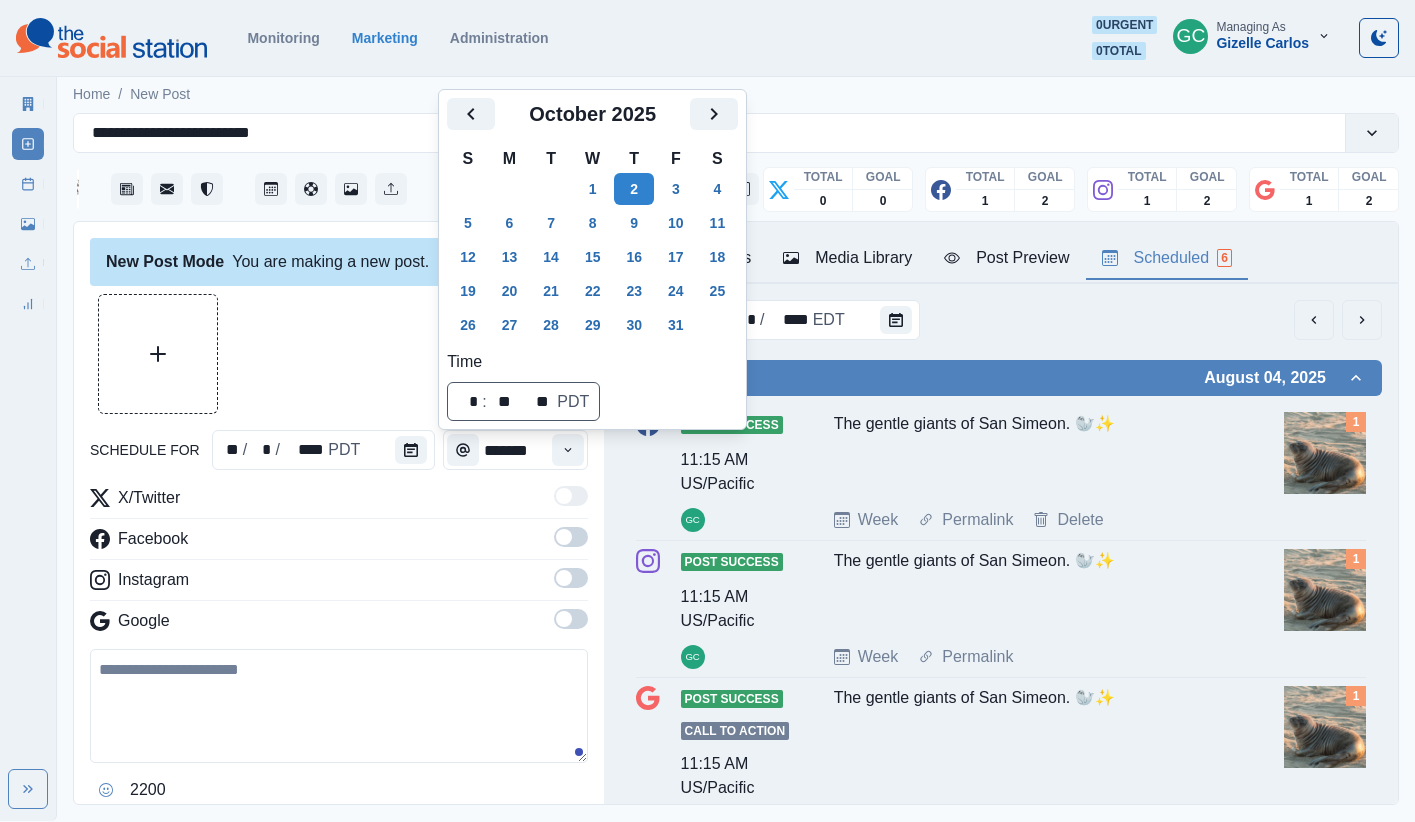 click on "New Post Mode You are making a new post. schedule for  ** / * / **** PDT ******* X/Twitter Facebook Instagram Google
2200 Clear Schedule Post No posts for the selected service provider have been scheduled for this  day ." at bounding box center [339, 514] 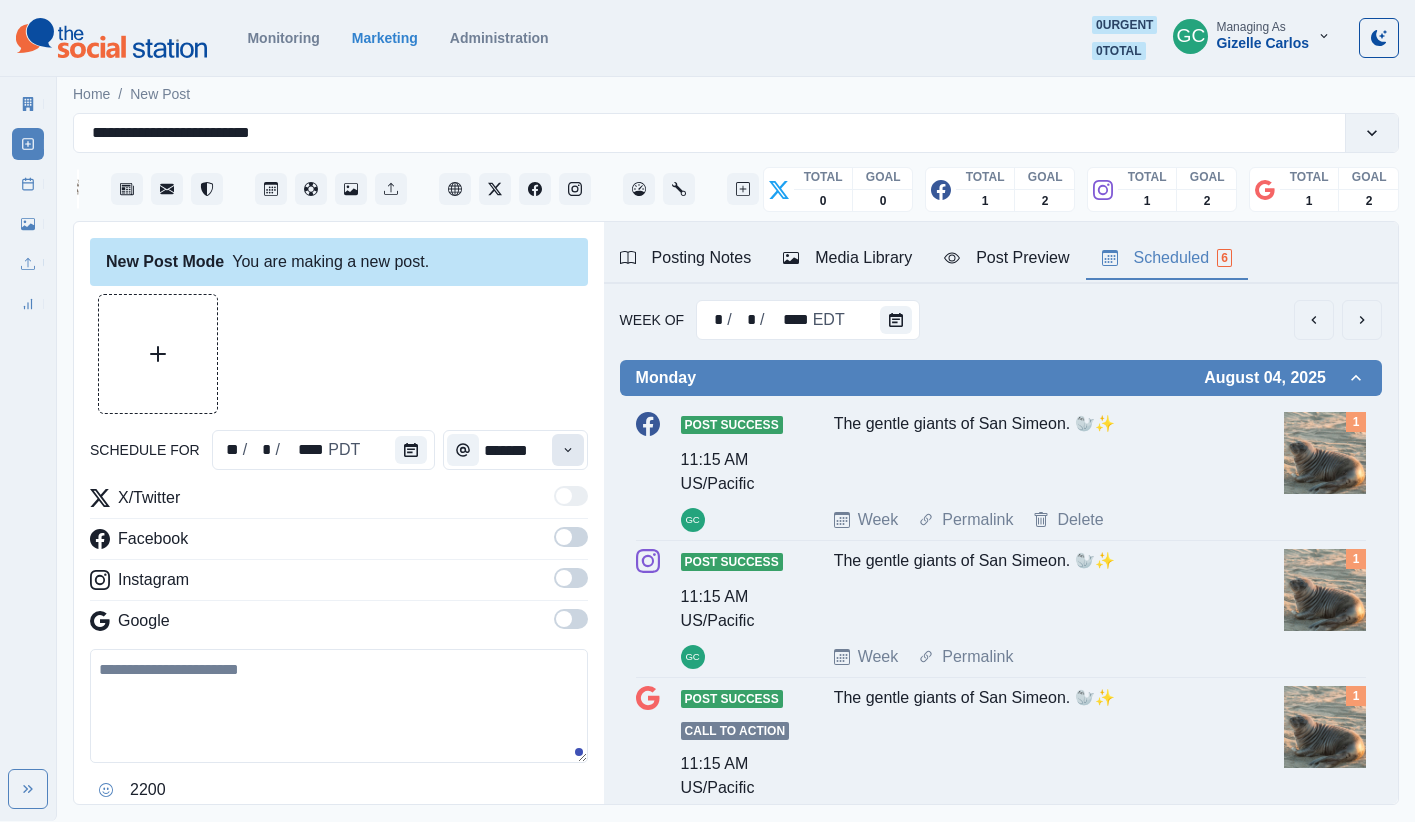 click 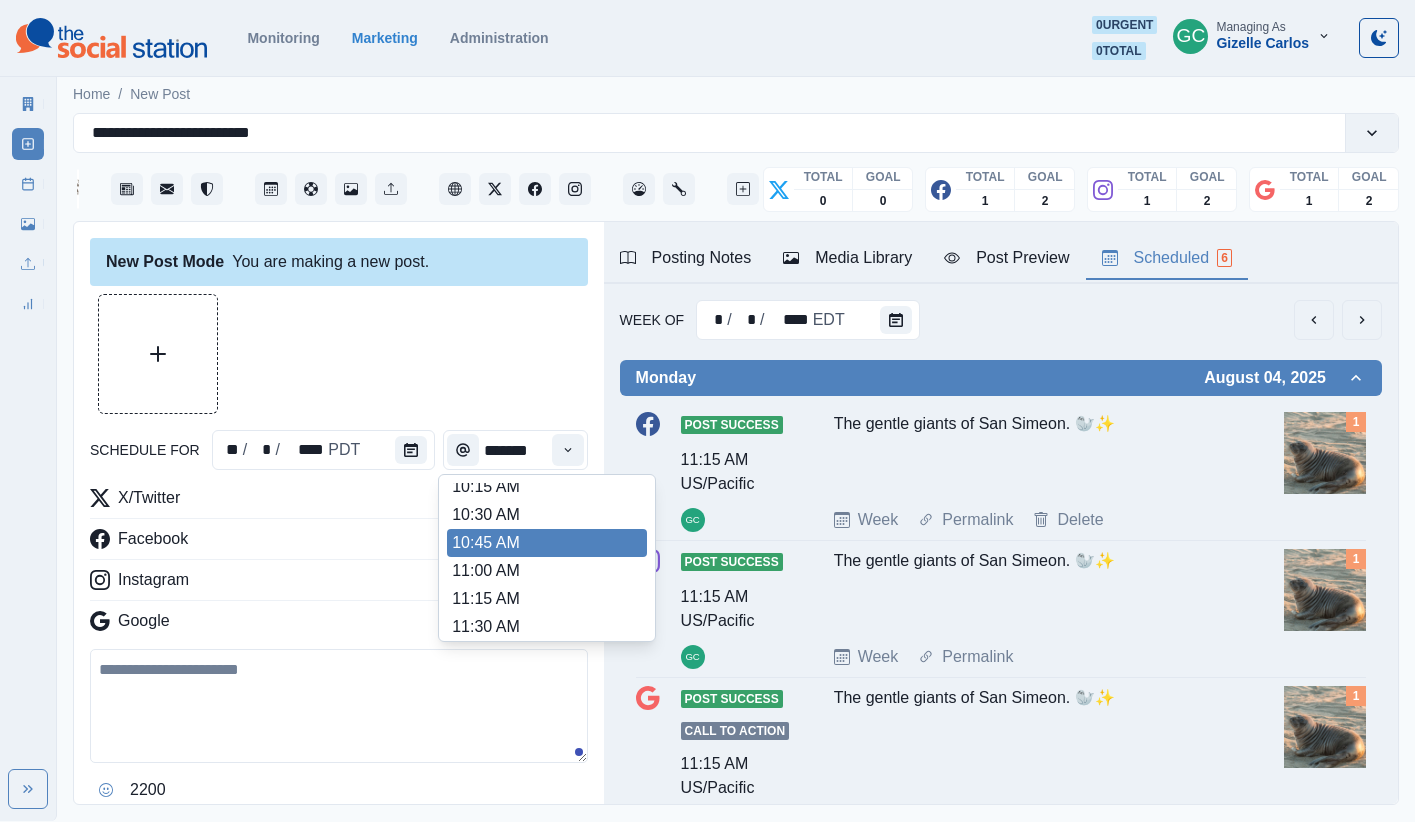 scroll, scrollTop: 270, scrollLeft: 0, axis: vertical 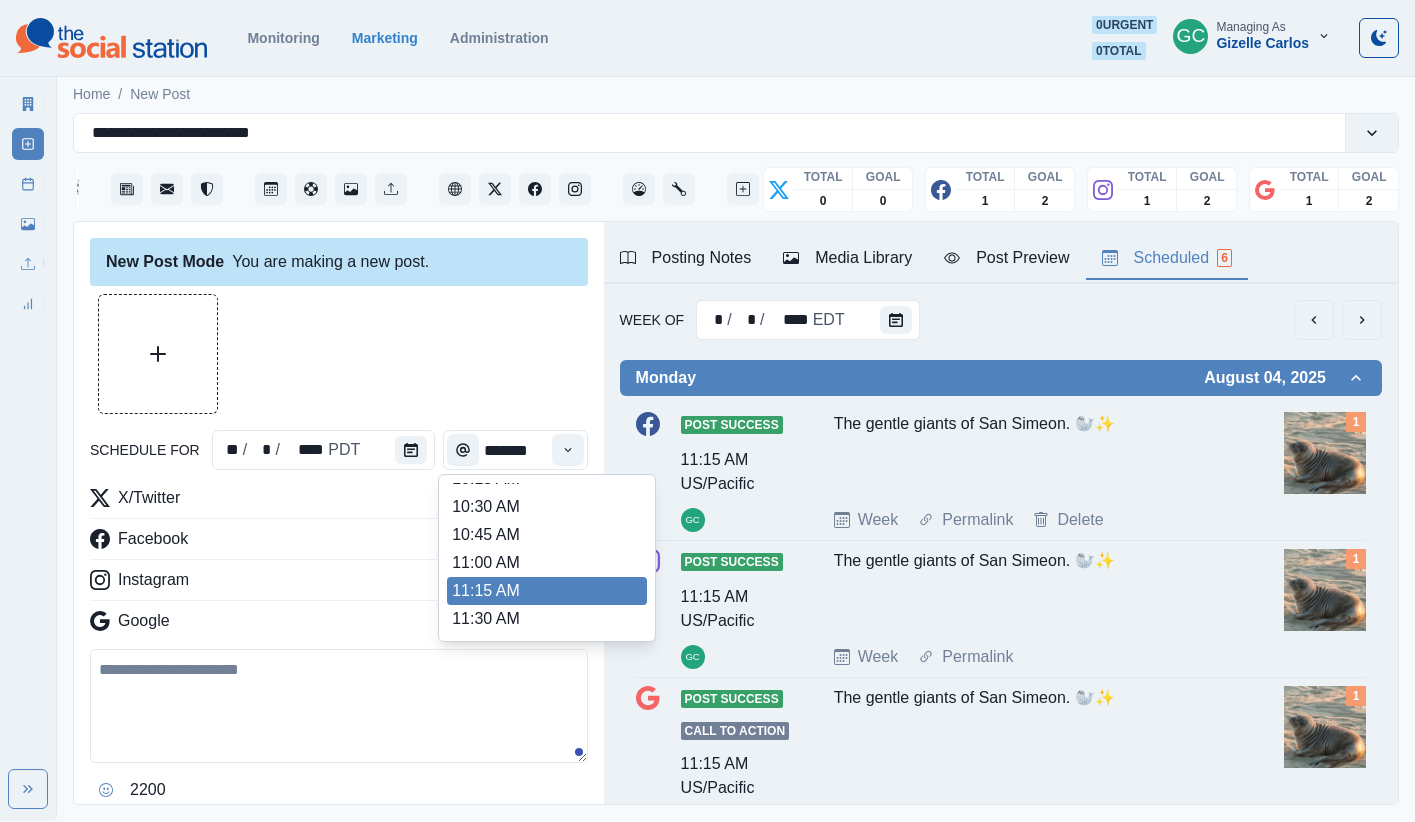 click on "11:15 AM" at bounding box center (547, 591) 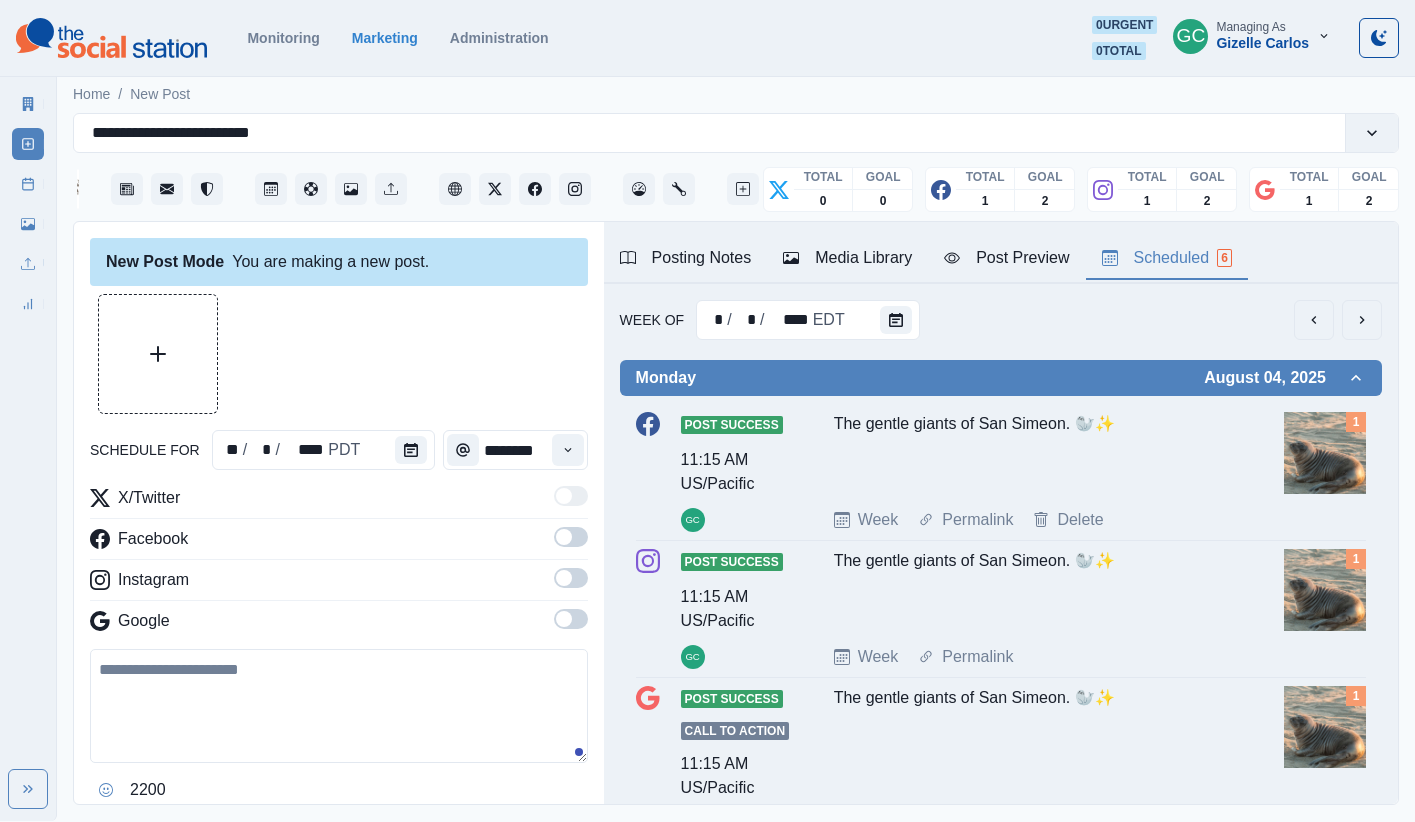 drag, startPoint x: 575, startPoint y: 617, endPoint x: 570, endPoint y: 583, distance: 34.36568 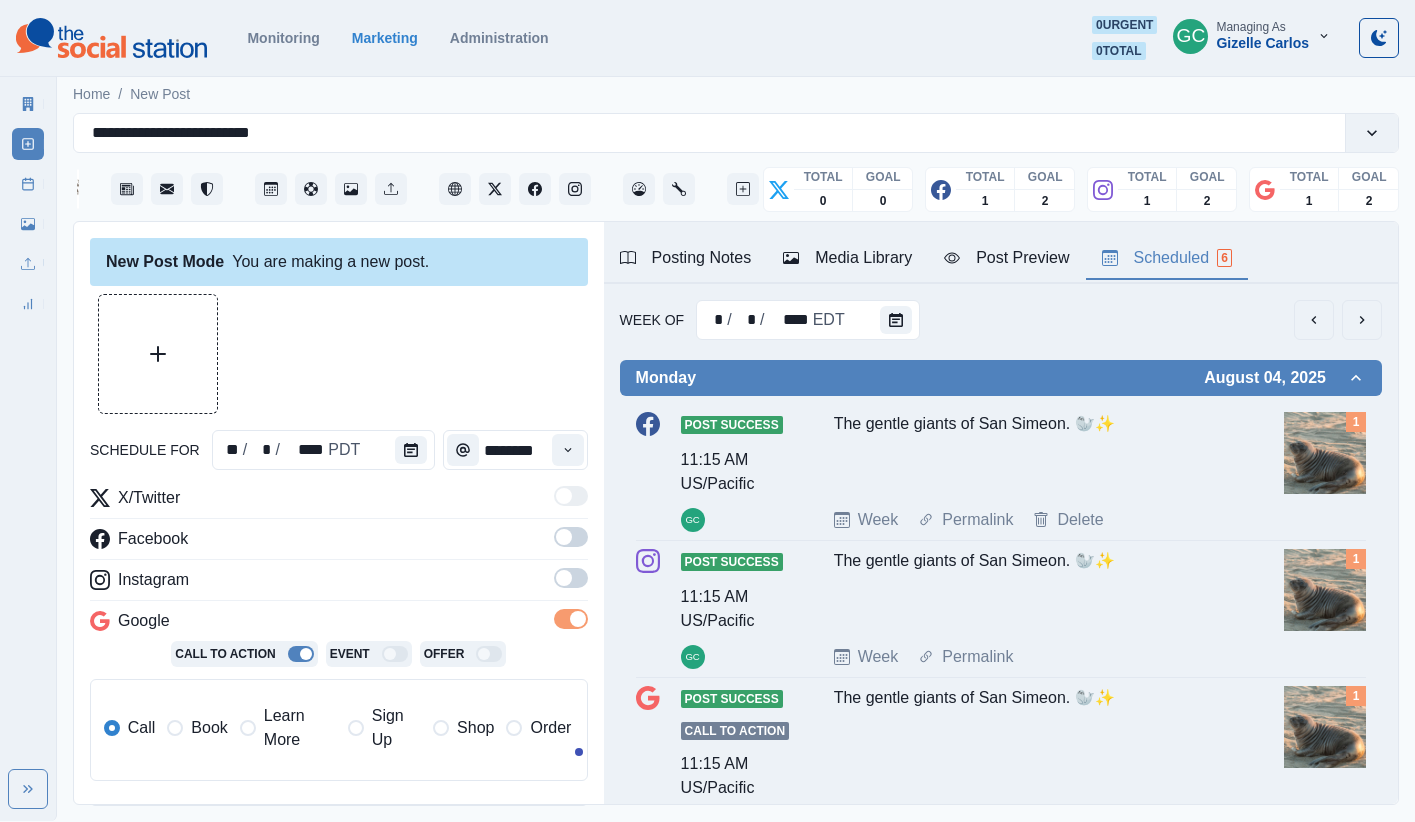 click at bounding box center (564, 578) 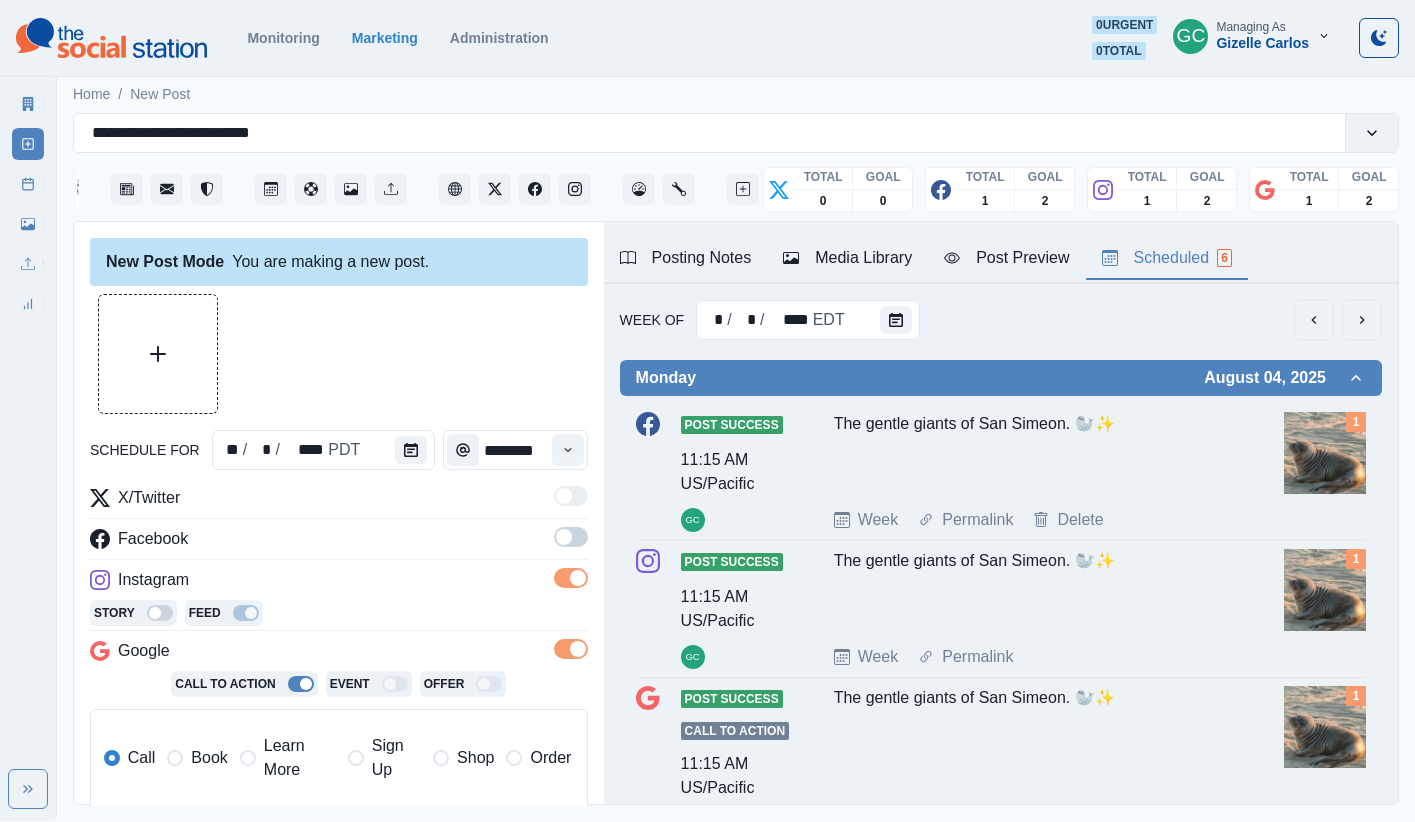 click at bounding box center (571, 543) 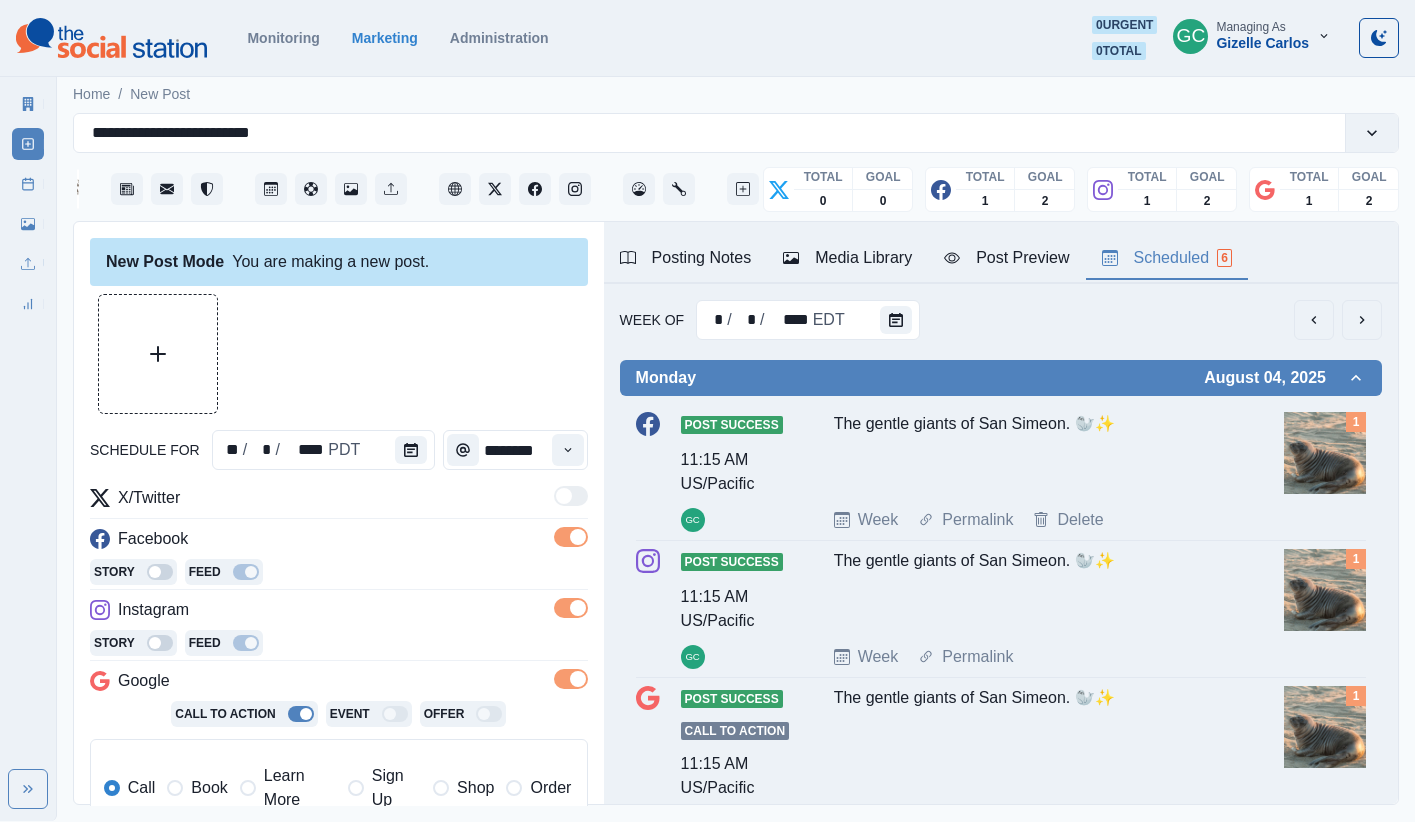 click on "Learn More" at bounding box center [300, 788] 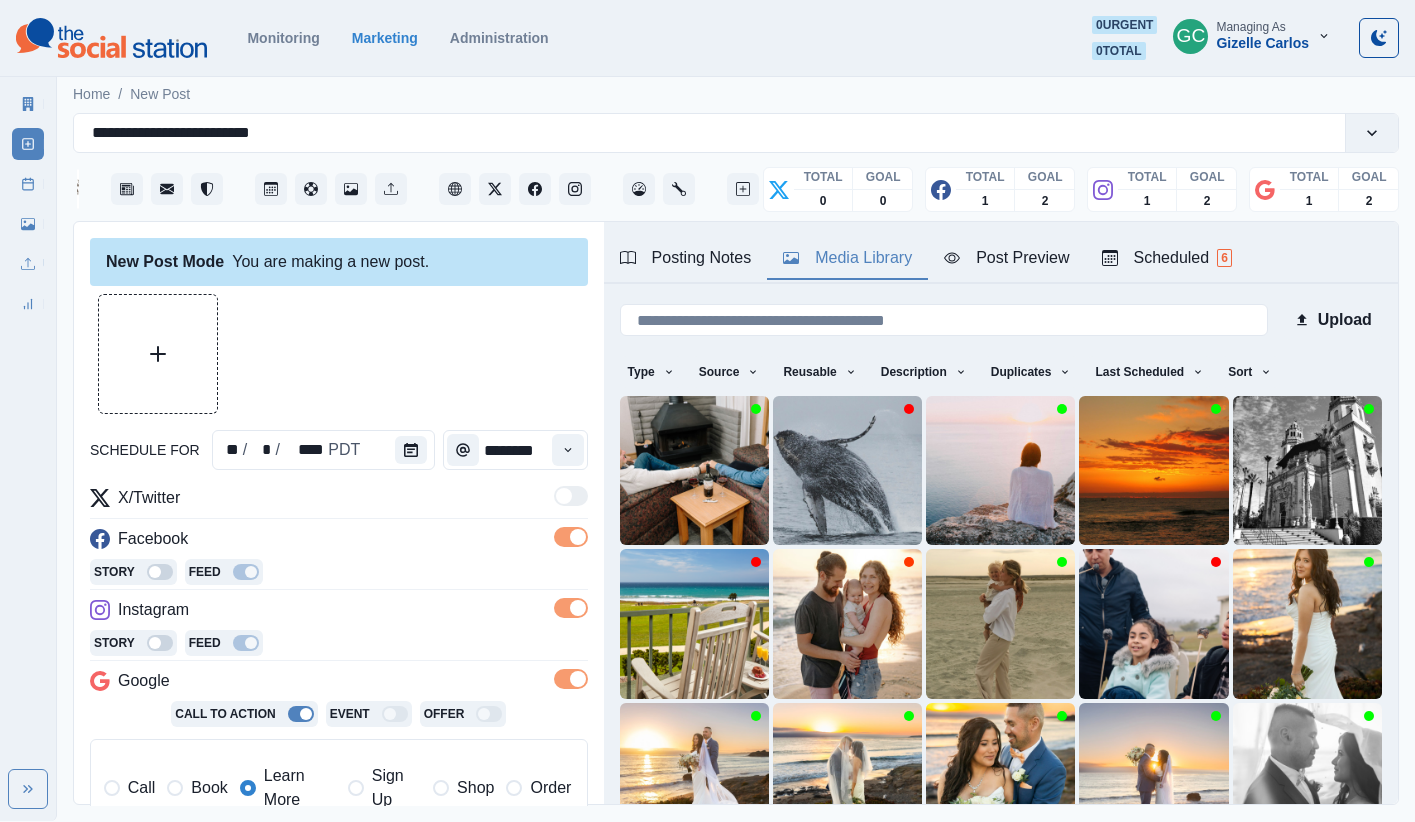 click on "Media Library" at bounding box center [847, 258] 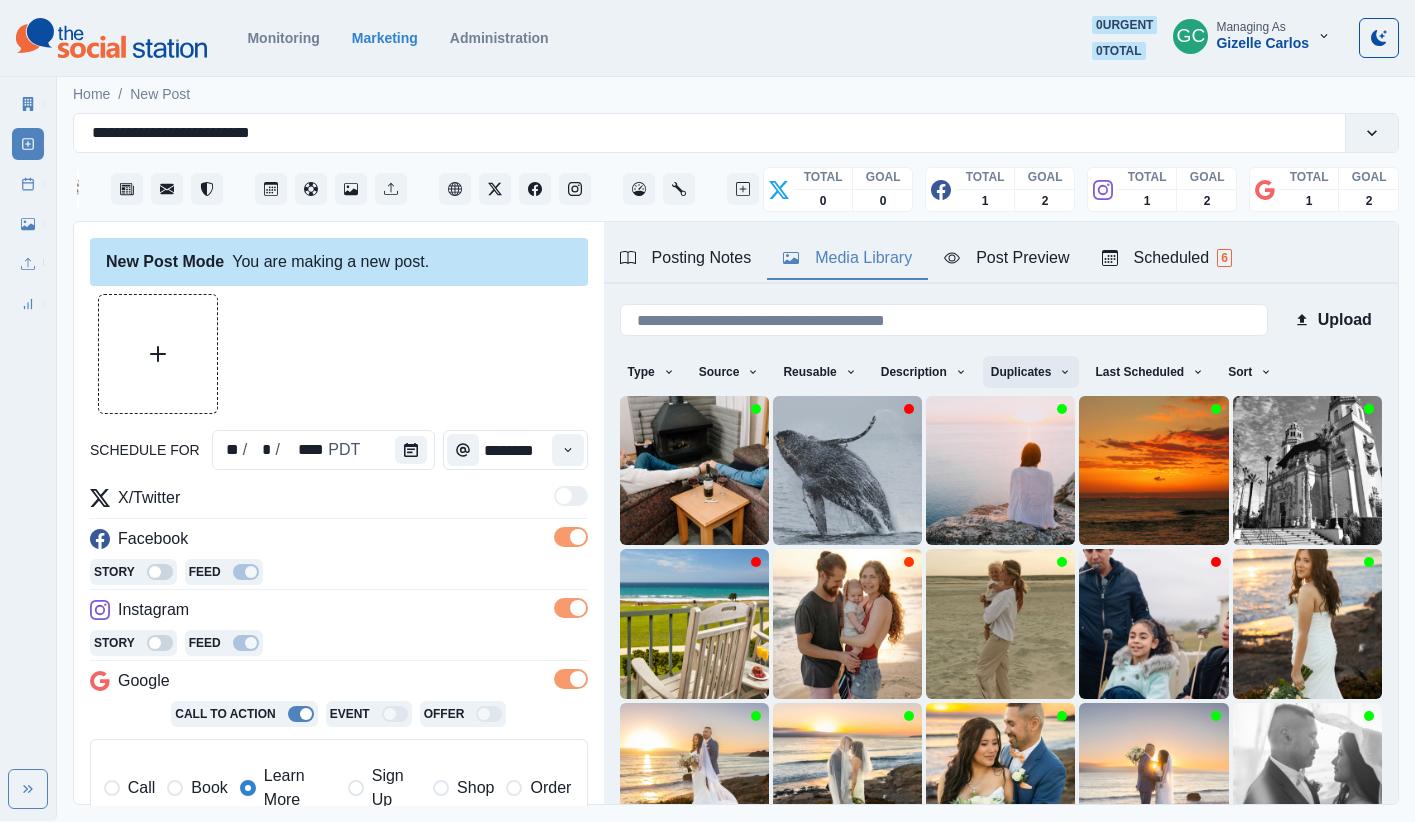 click on "Duplicates" at bounding box center [1031, 372] 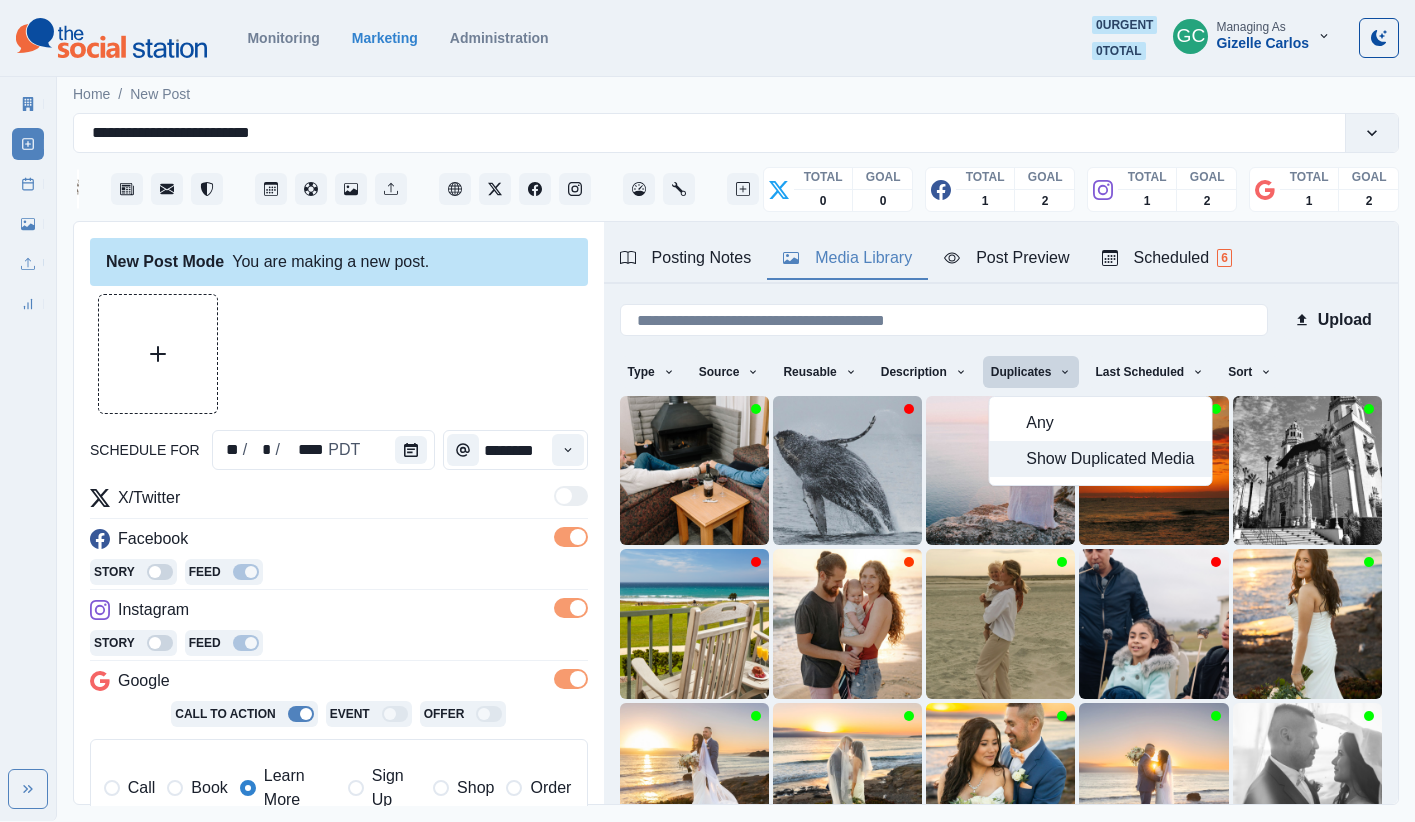 drag, startPoint x: 1022, startPoint y: 474, endPoint x: 1051, endPoint y: 470, distance: 29.274563 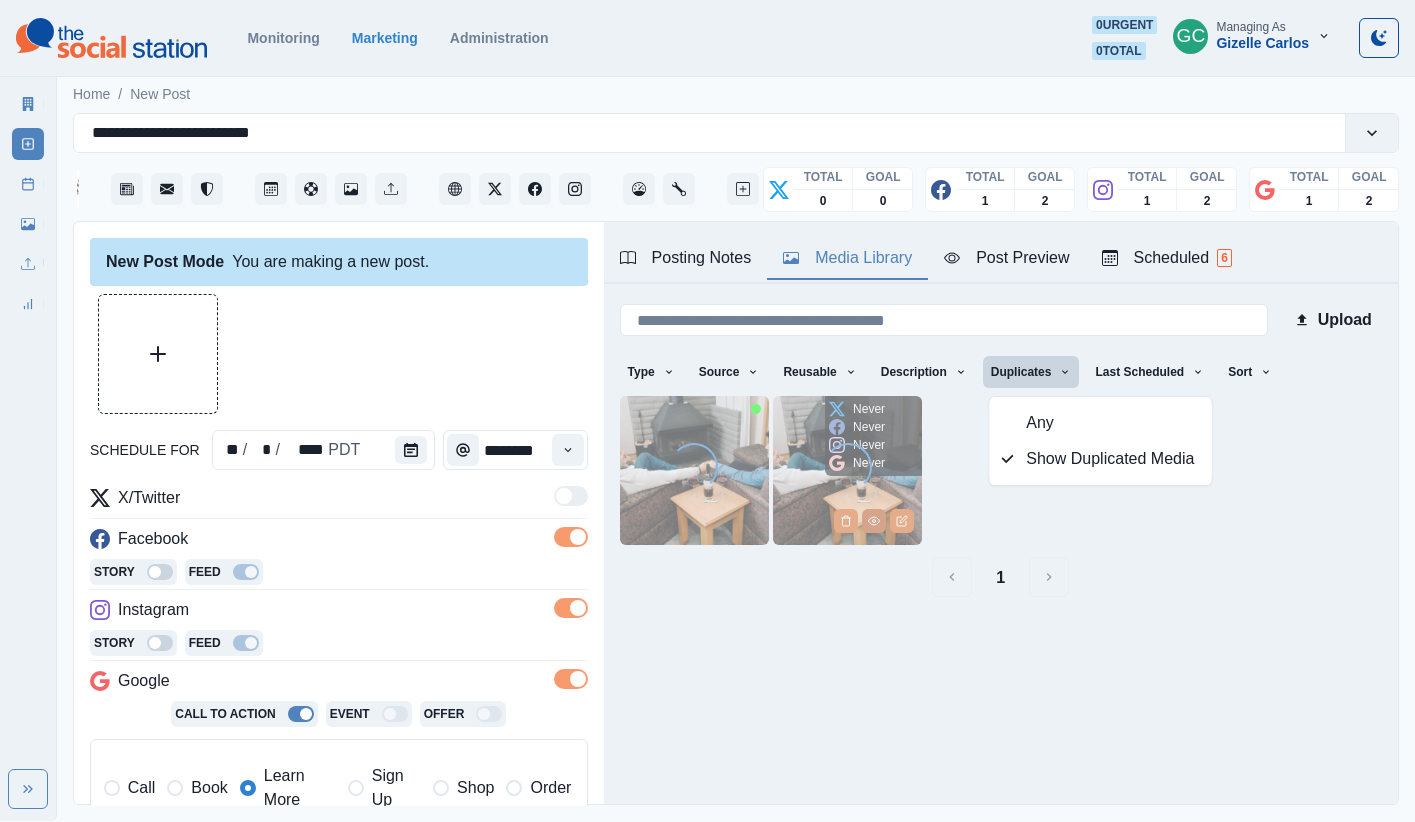 click at bounding box center [874, 521] 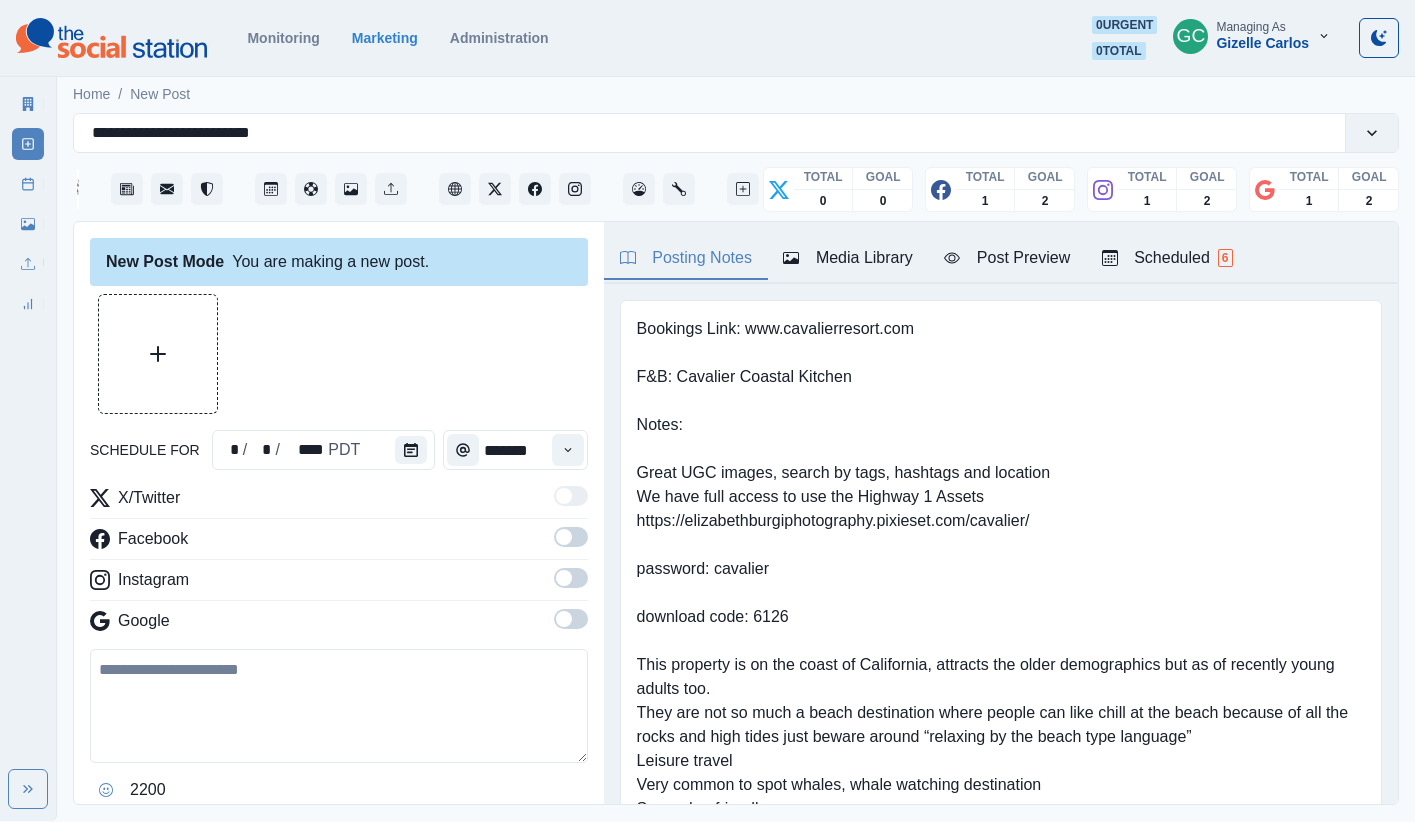 click on "Media Library" at bounding box center [847, 258] 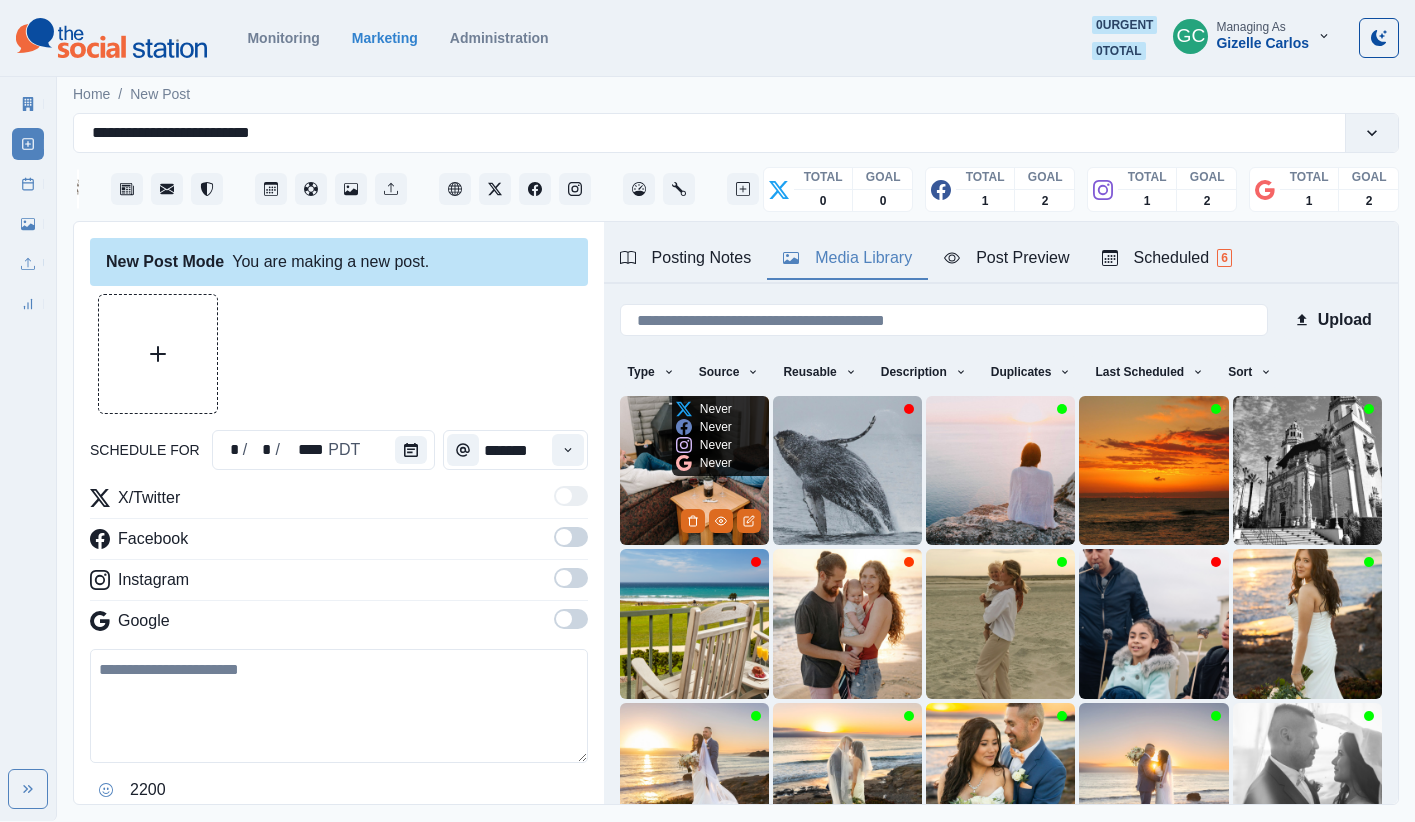 click 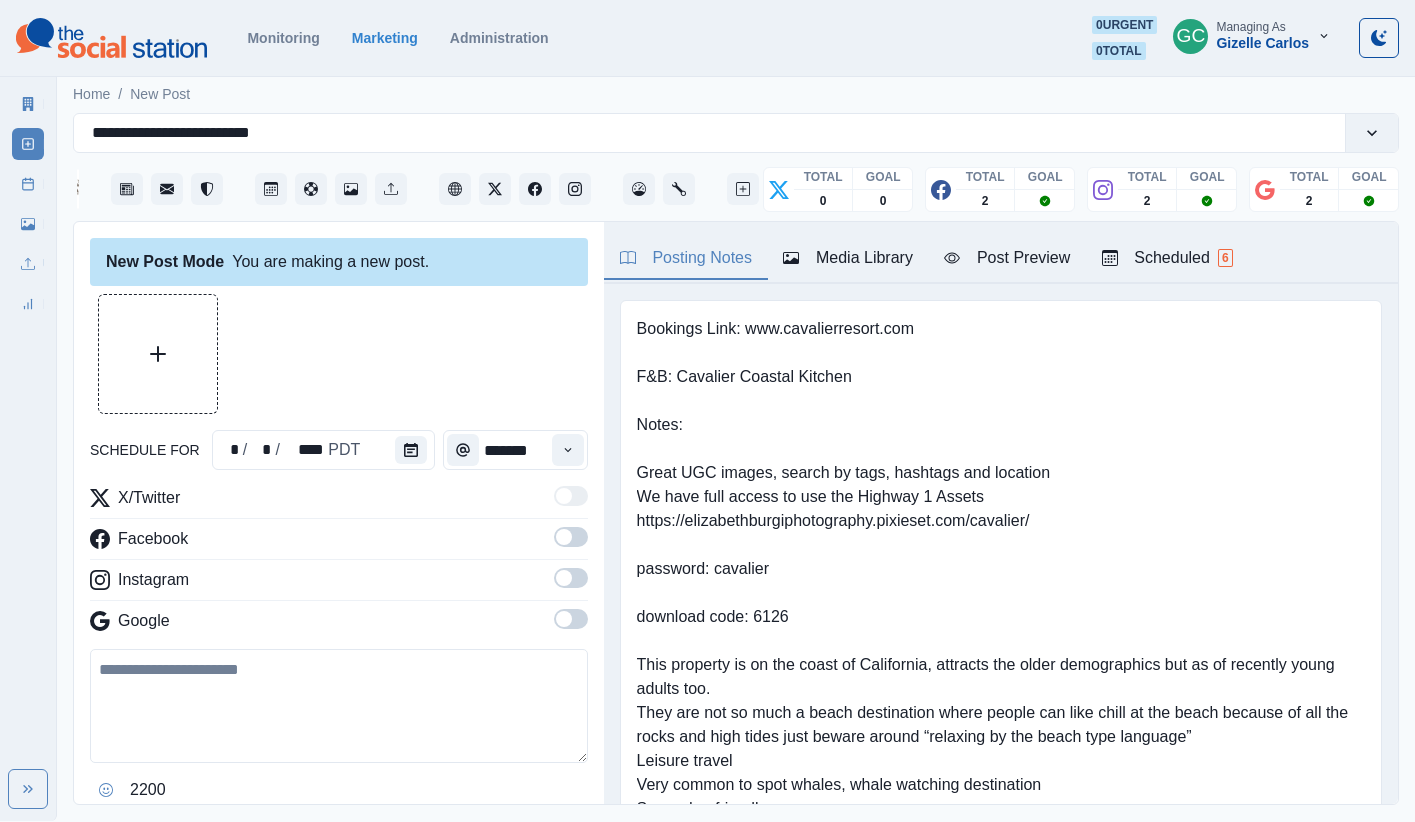 click on "Media Library" at bounding box center [847, 259] 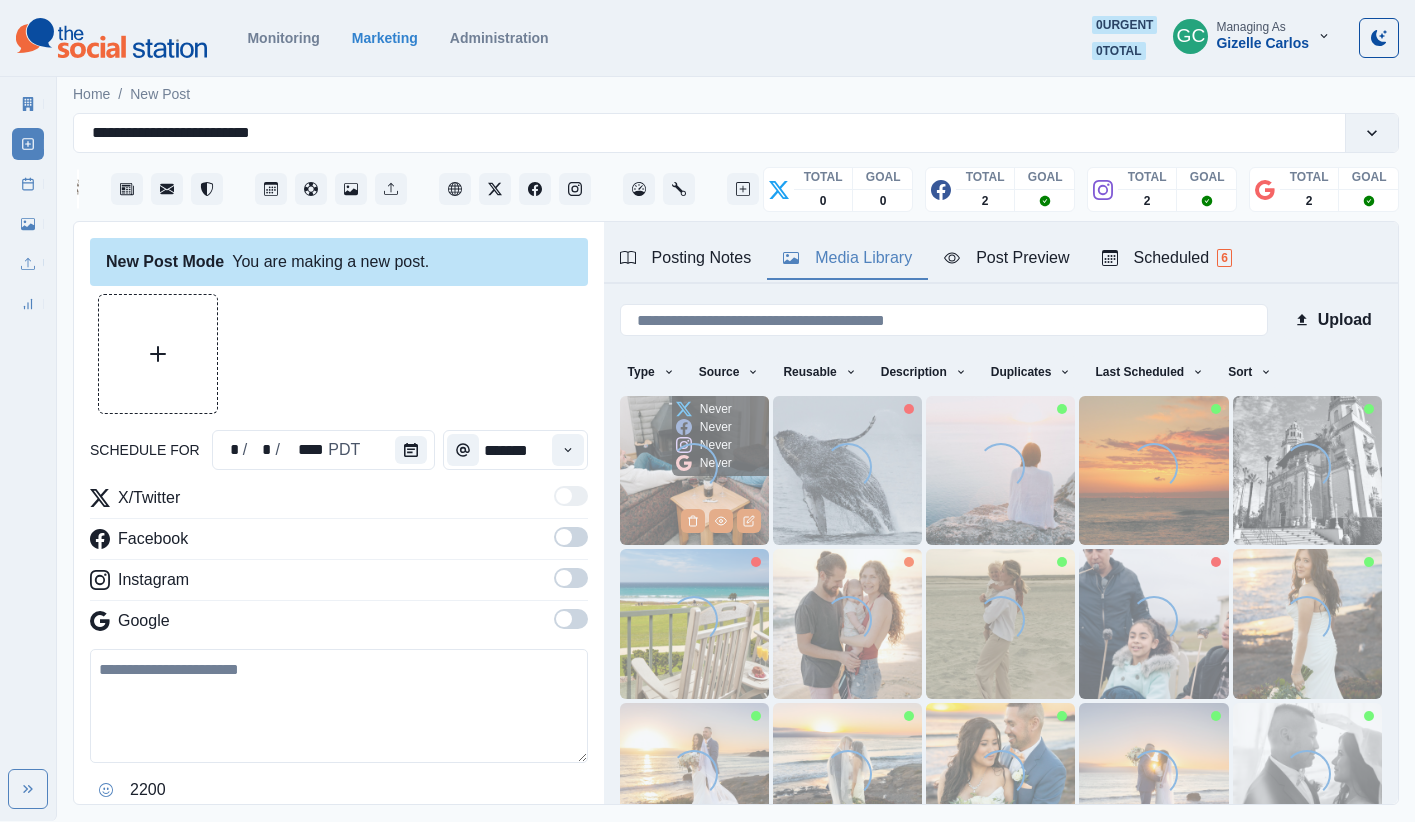click at bounding box center (694, 470) 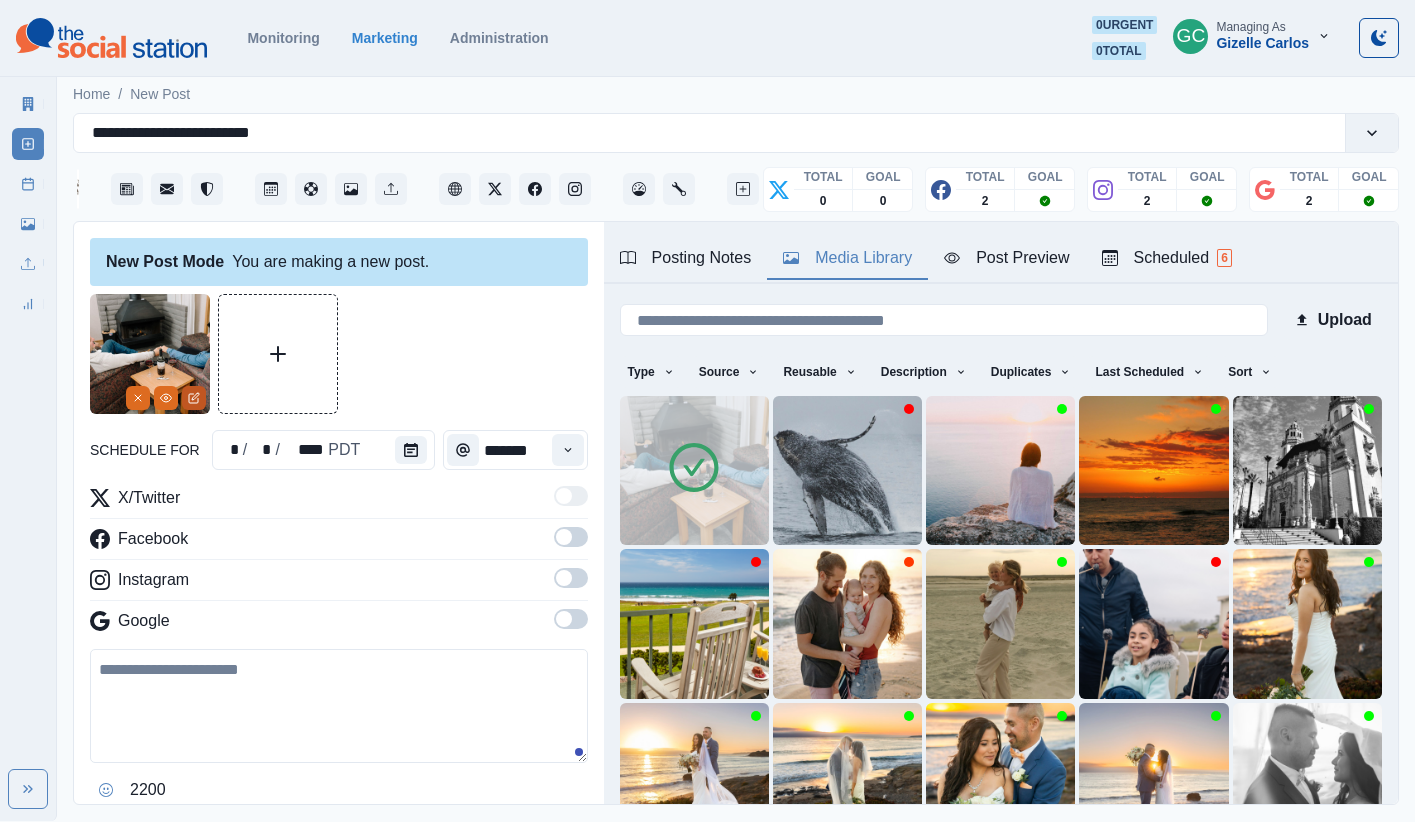 click 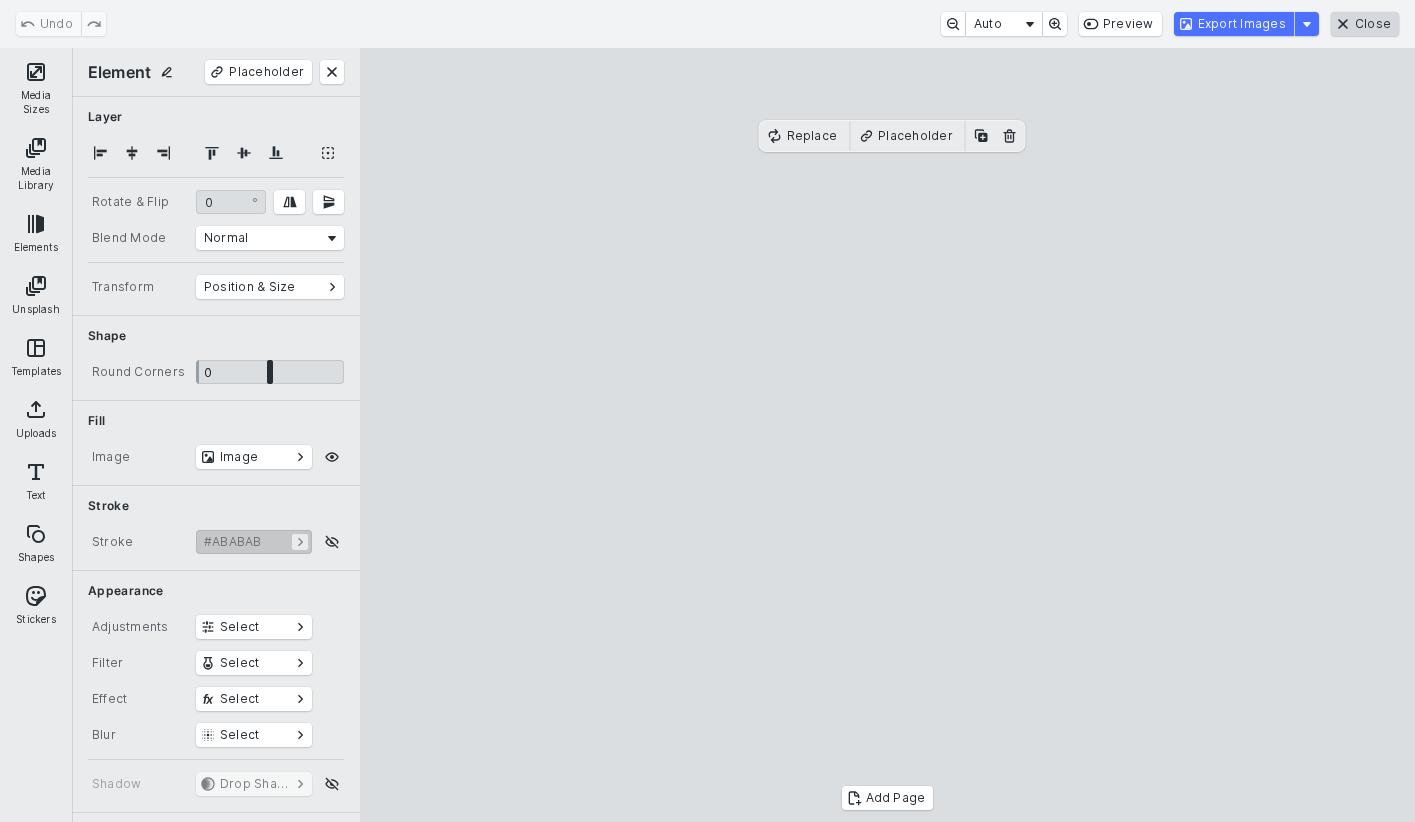click on "Close" at bounding box center [1365, 24] 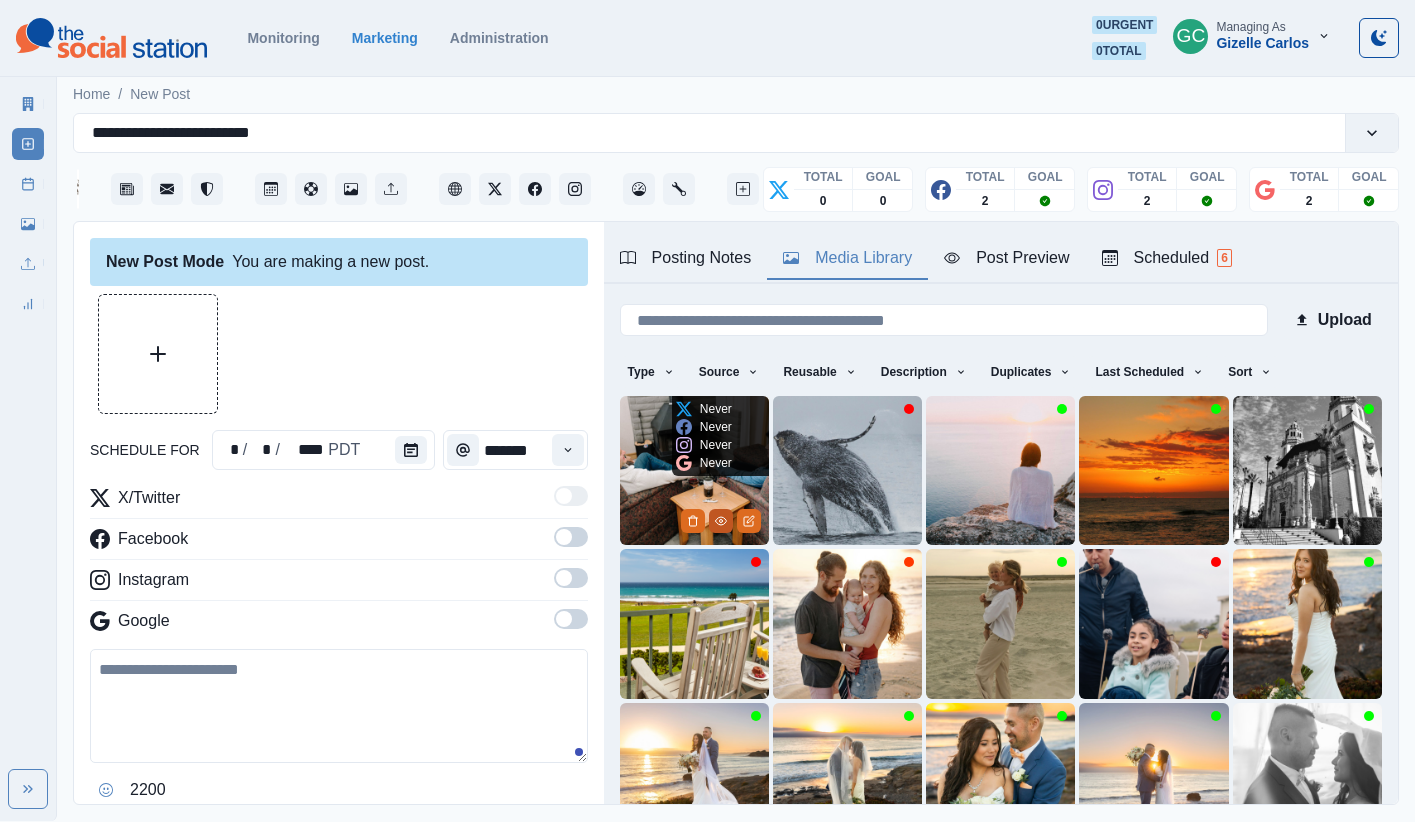 click 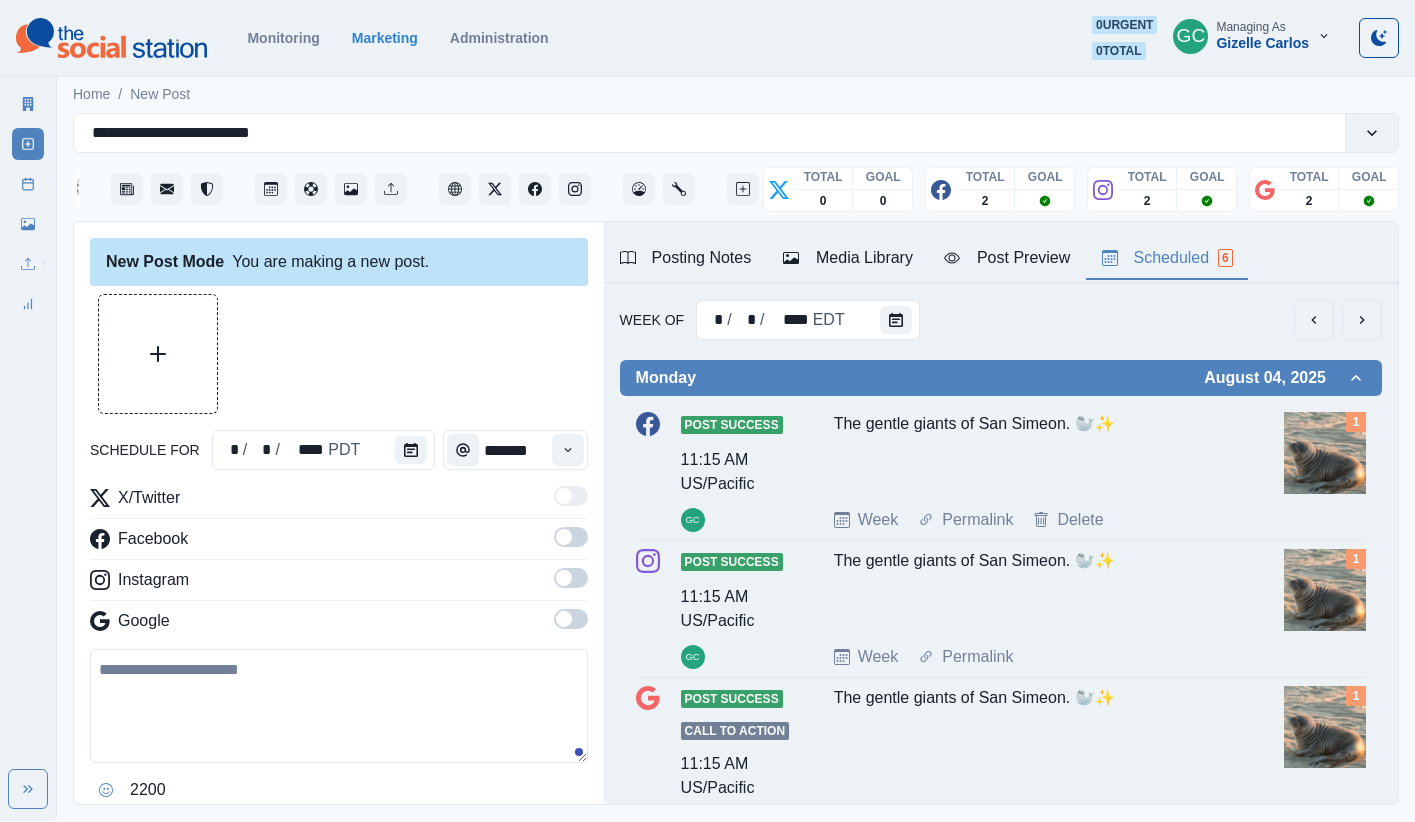 click on "Scheduled 6" at bounding box center (1167, 258) 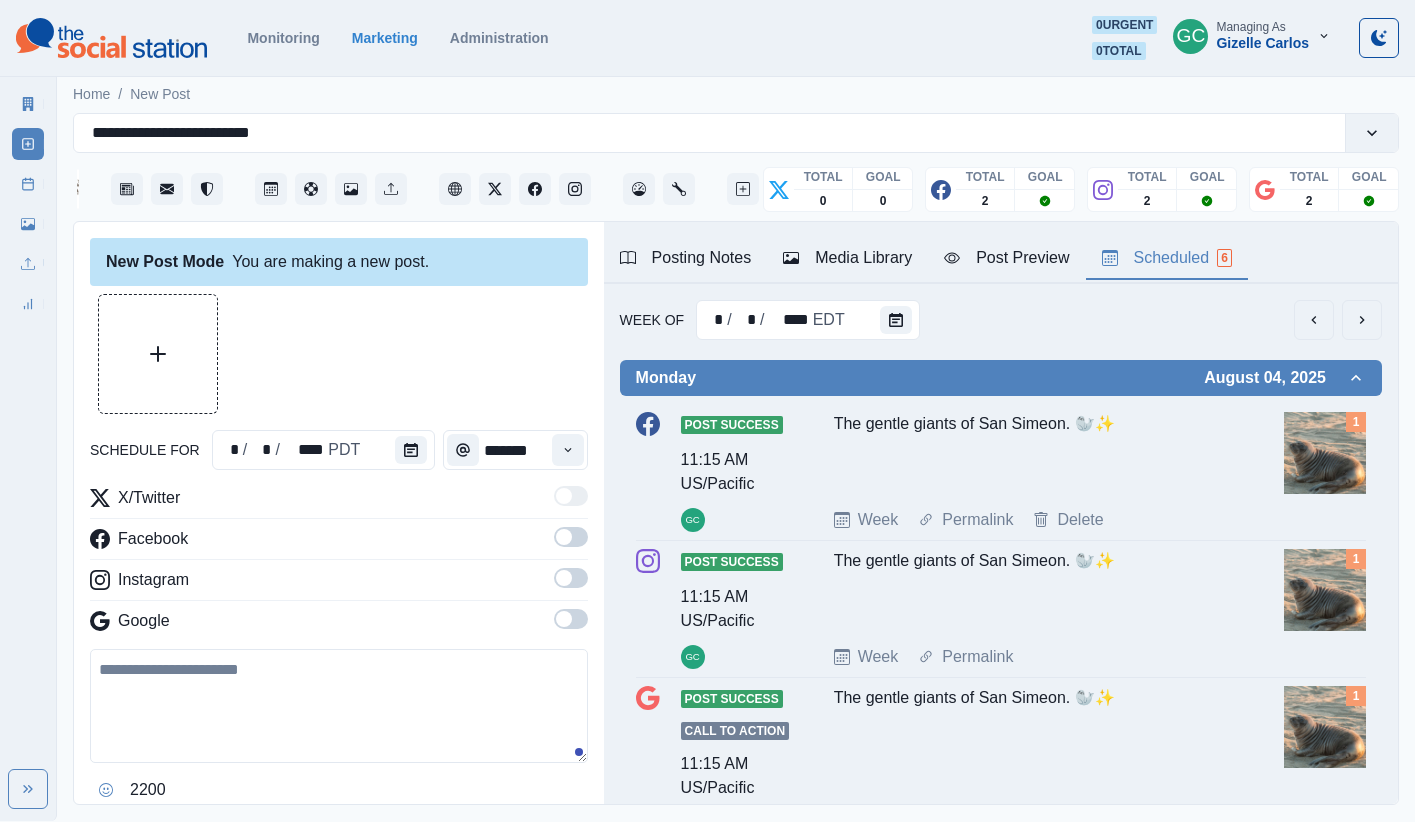 click on "Media Library" at bounding box center (847, 258) 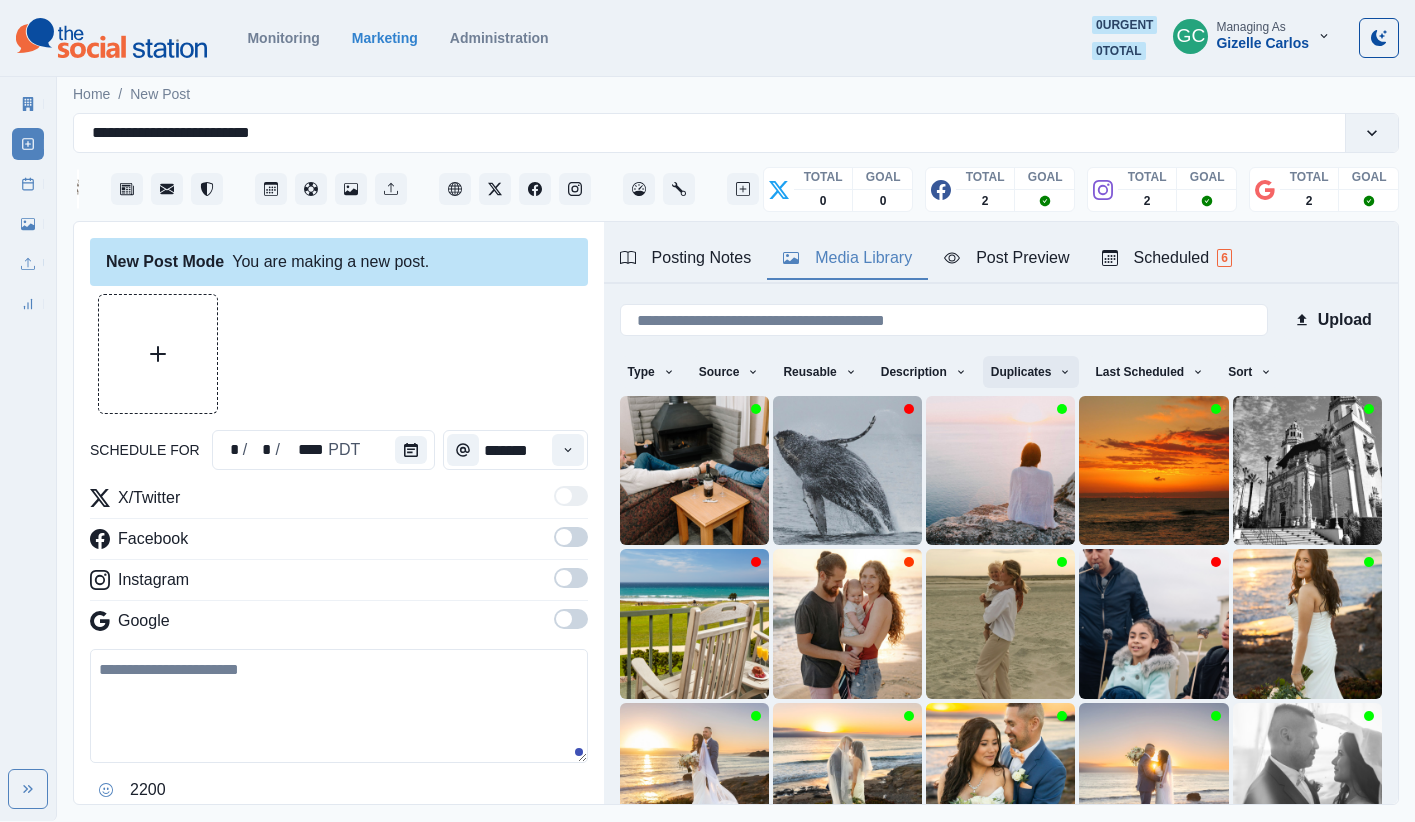 click 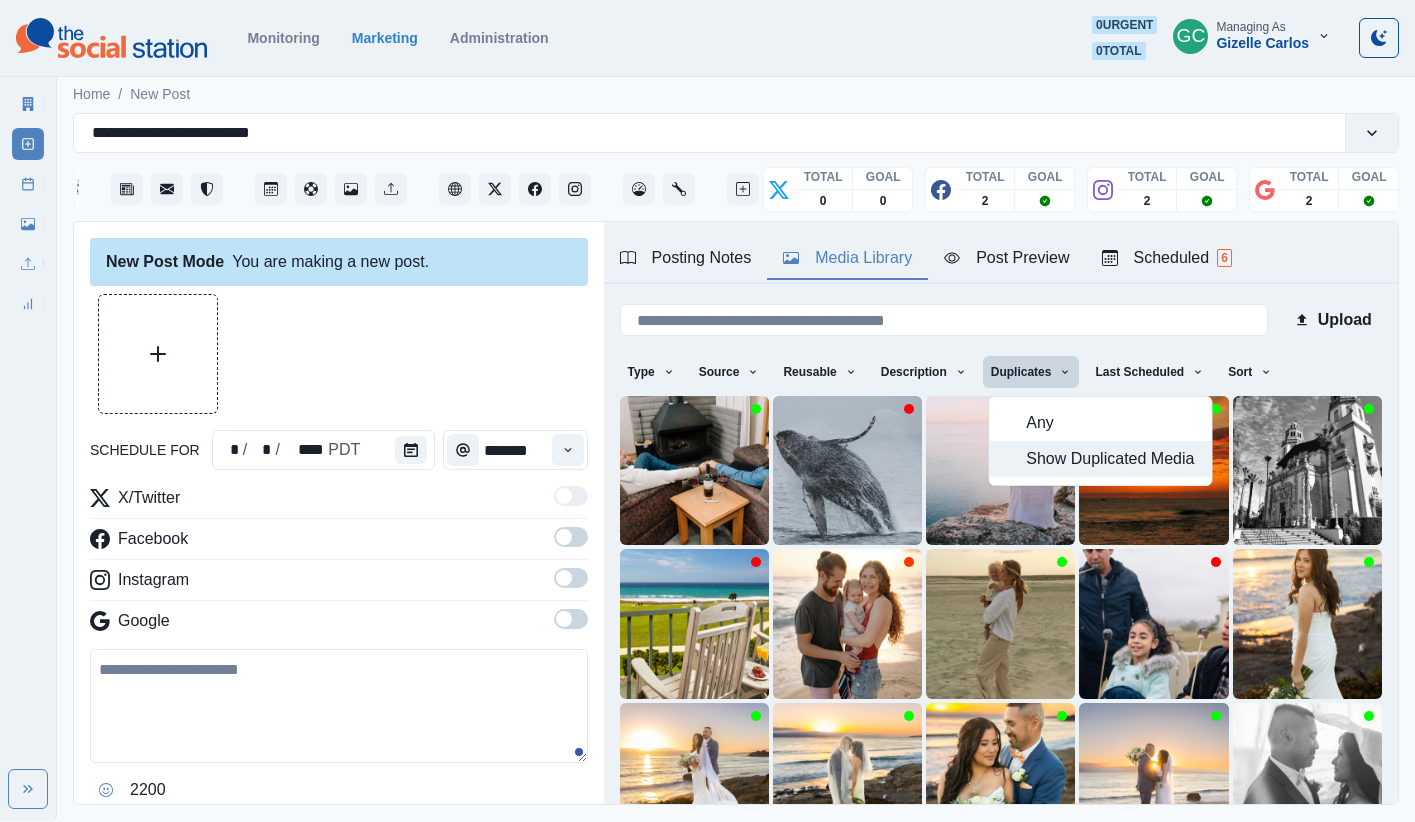 click on "Show Duplicated Media" at bounding box center (1112, 459) 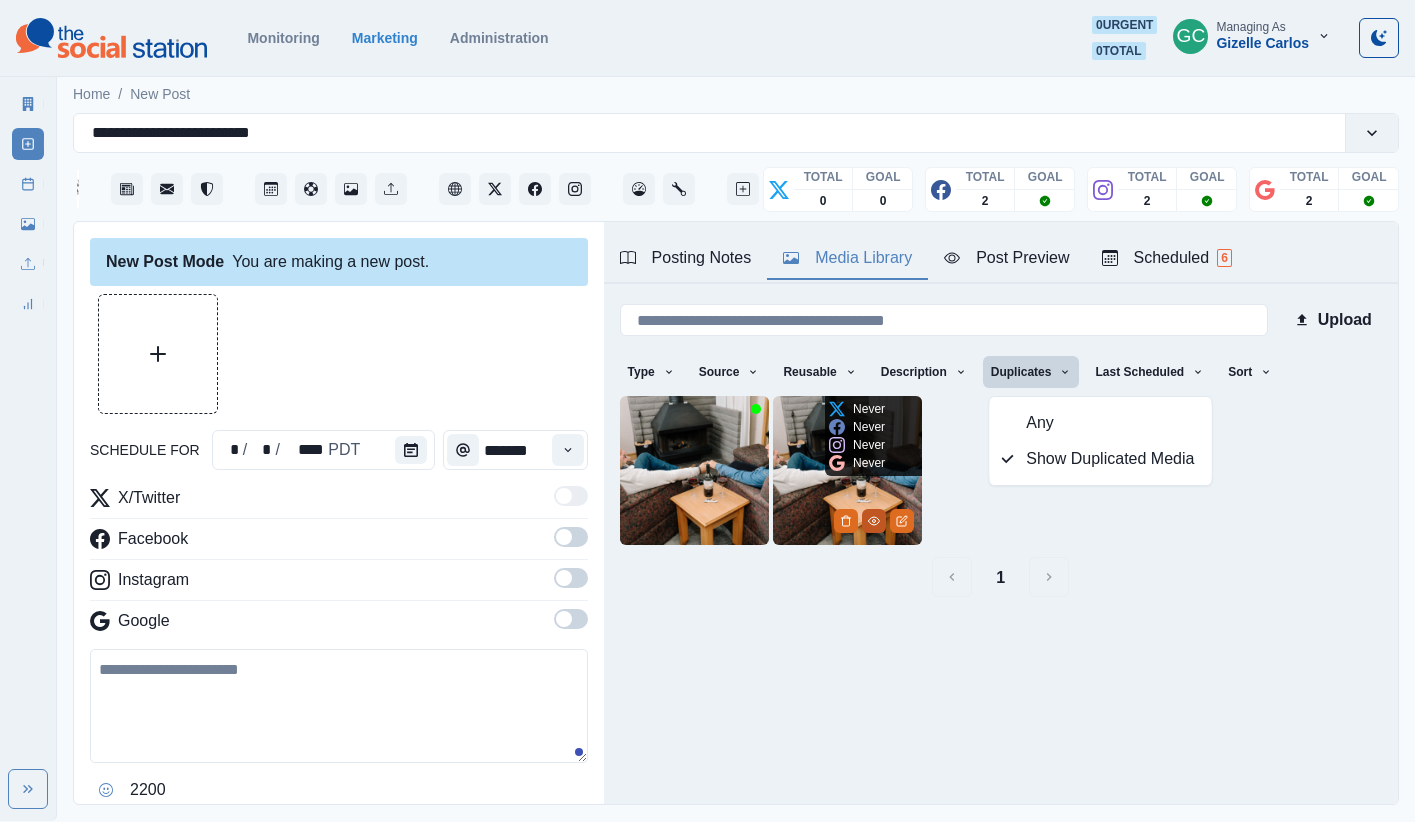 click 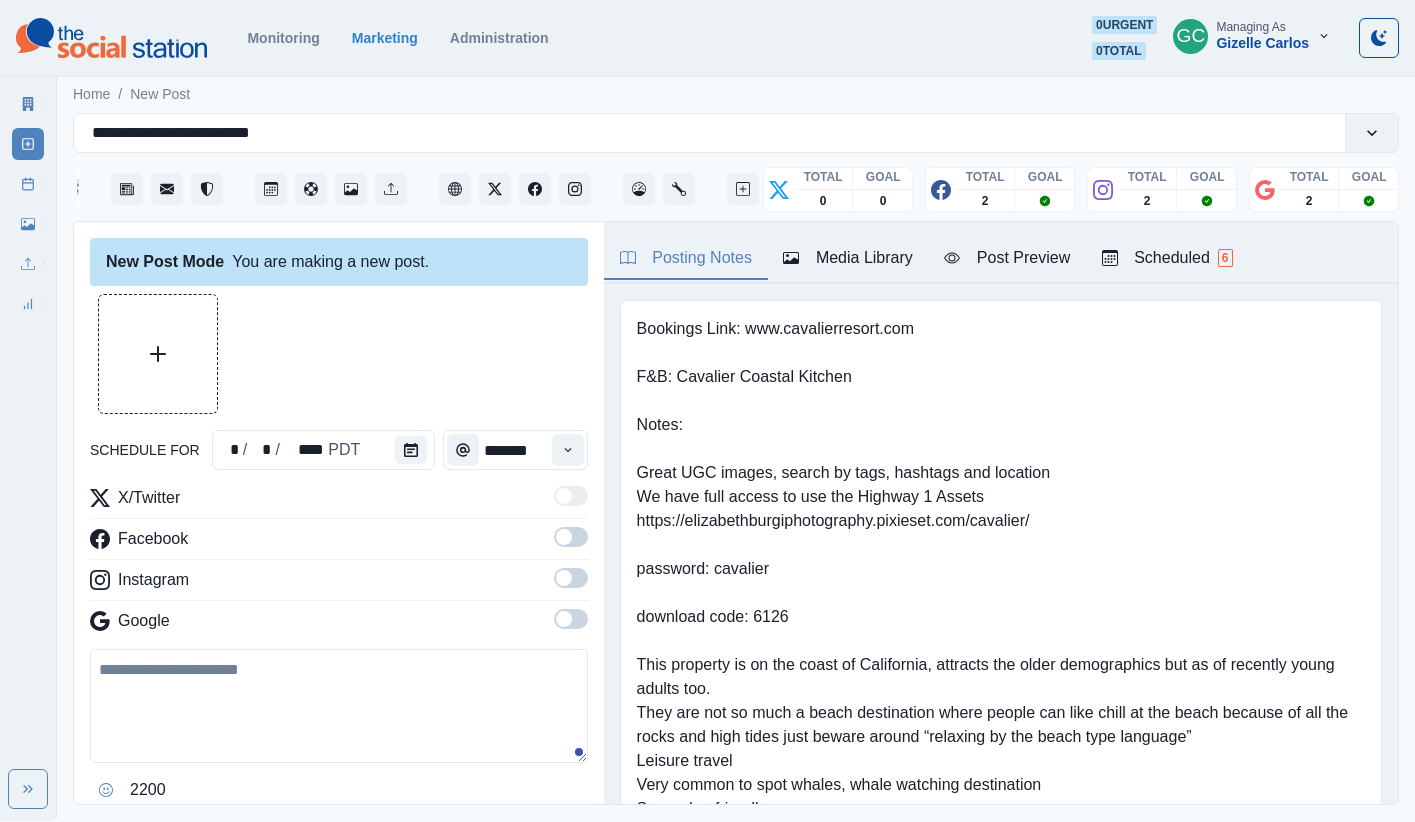 click on "Scheduled 6" at bounding box center (1167, 258) 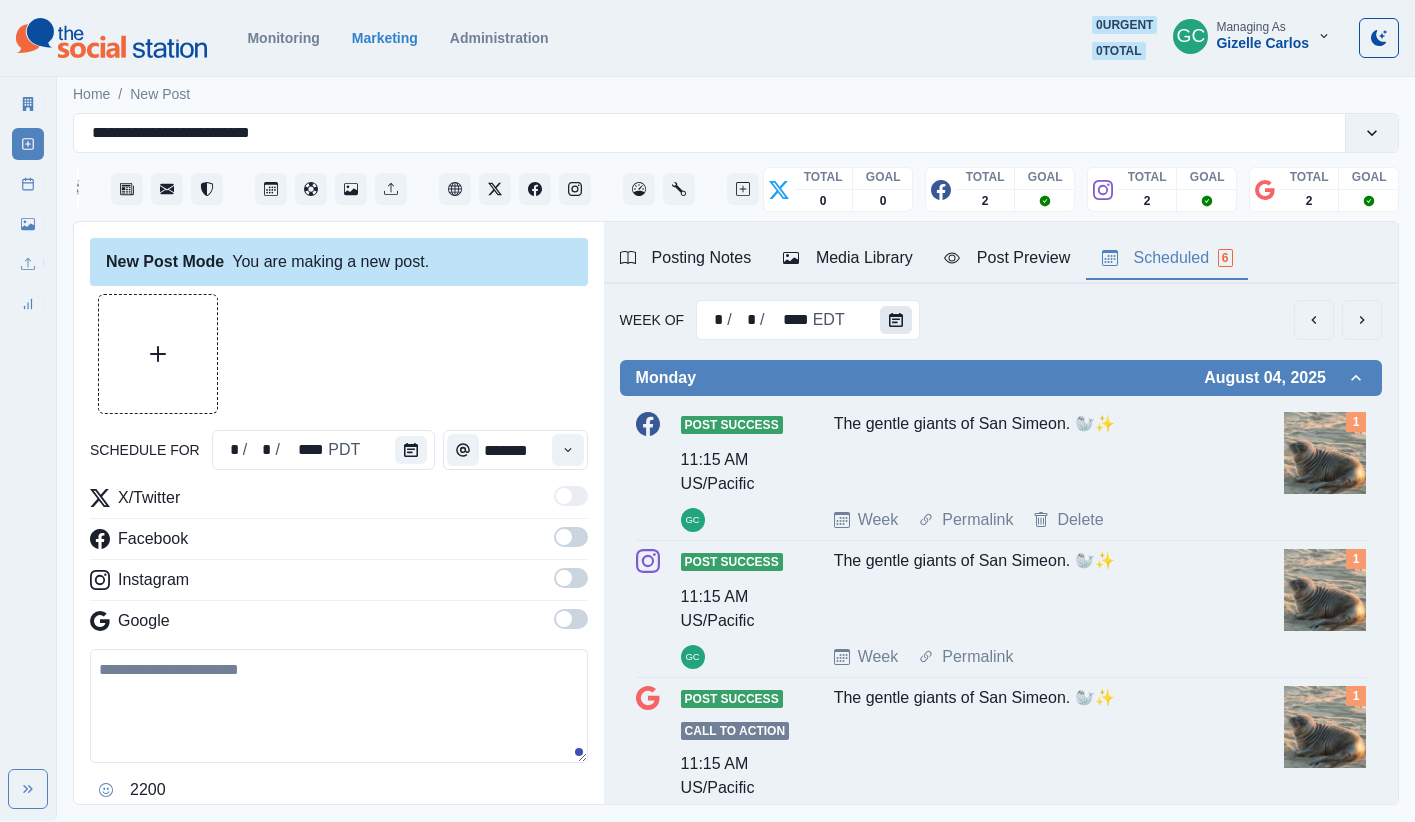 click 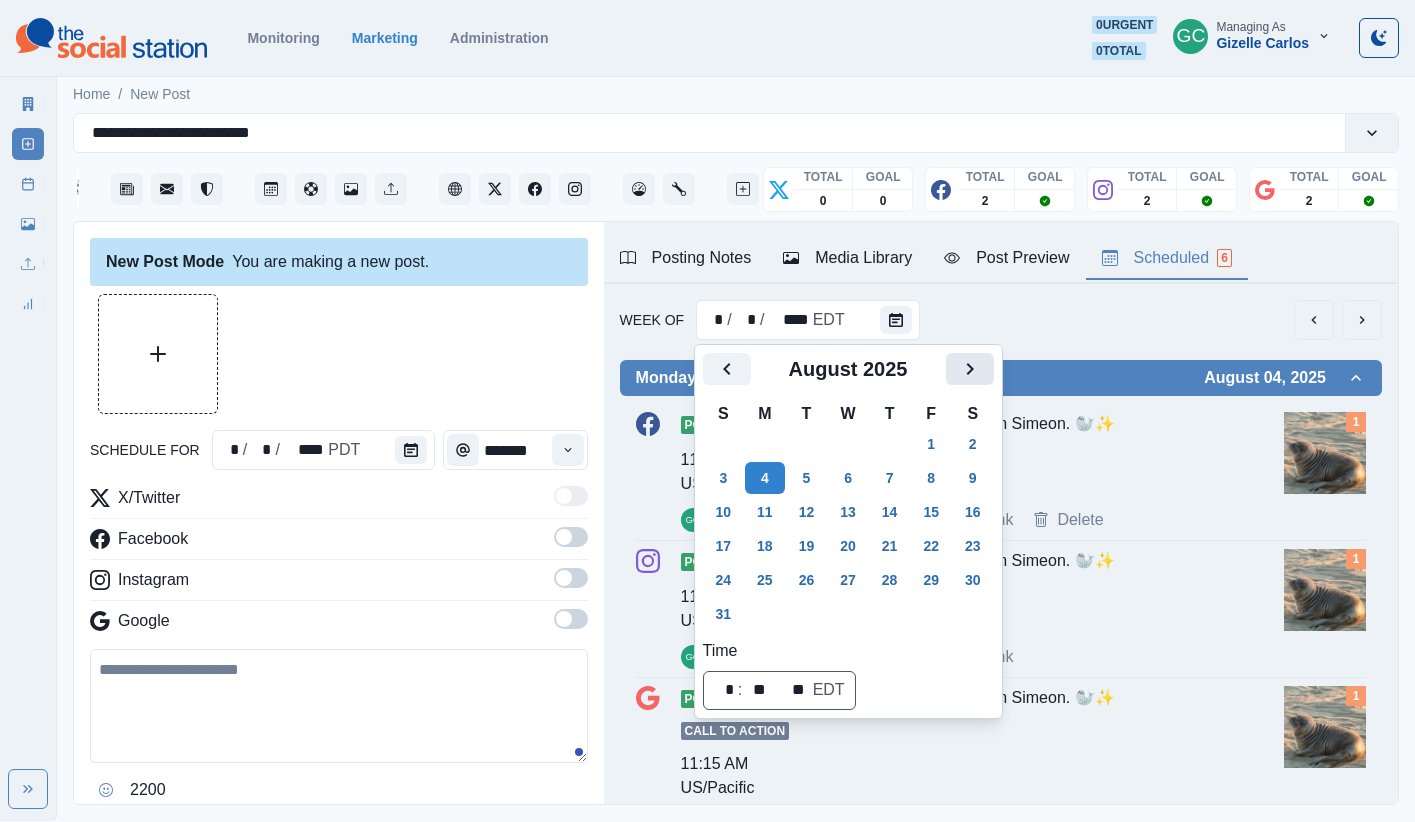 click 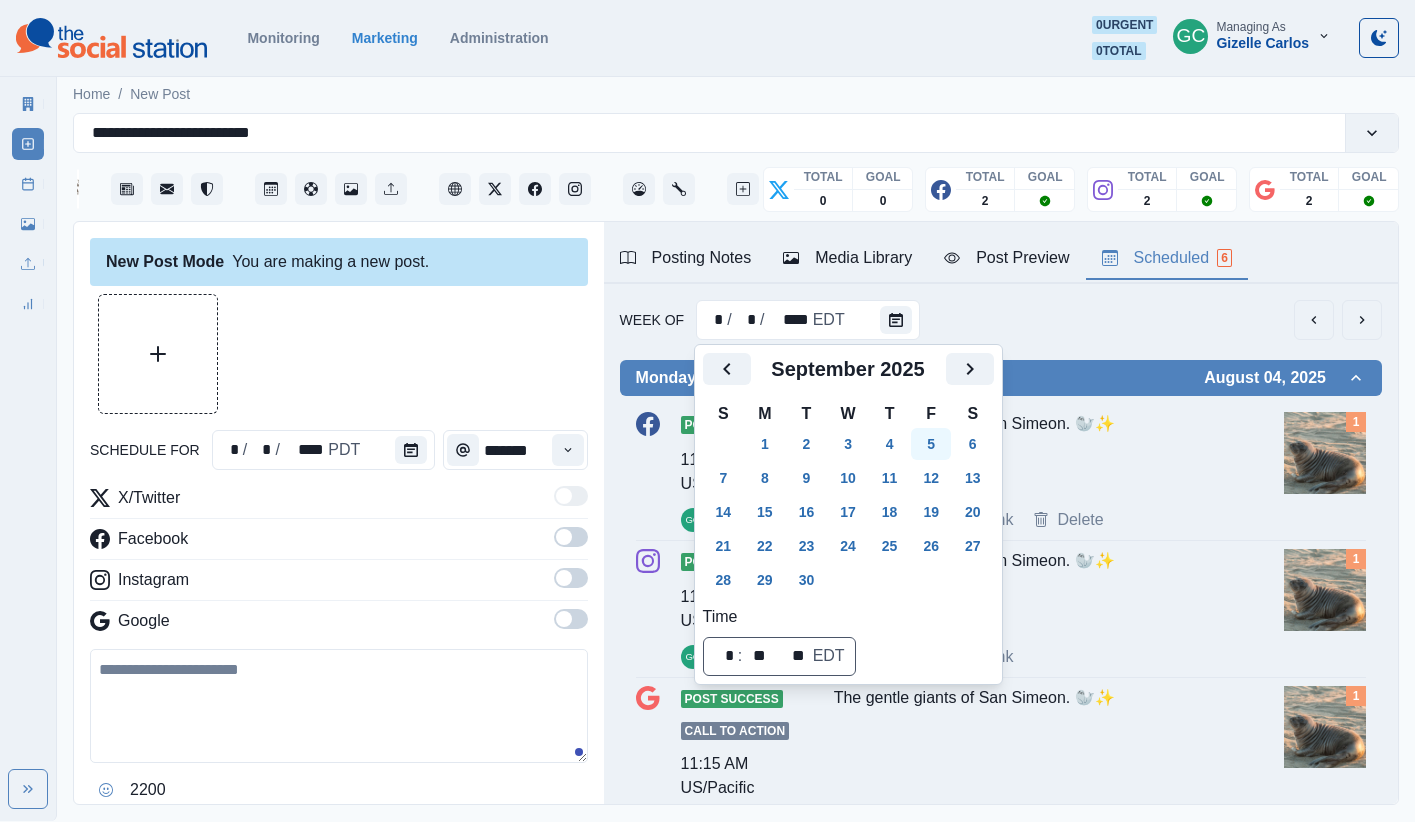 click on "30" at bounding box center [807, 580] 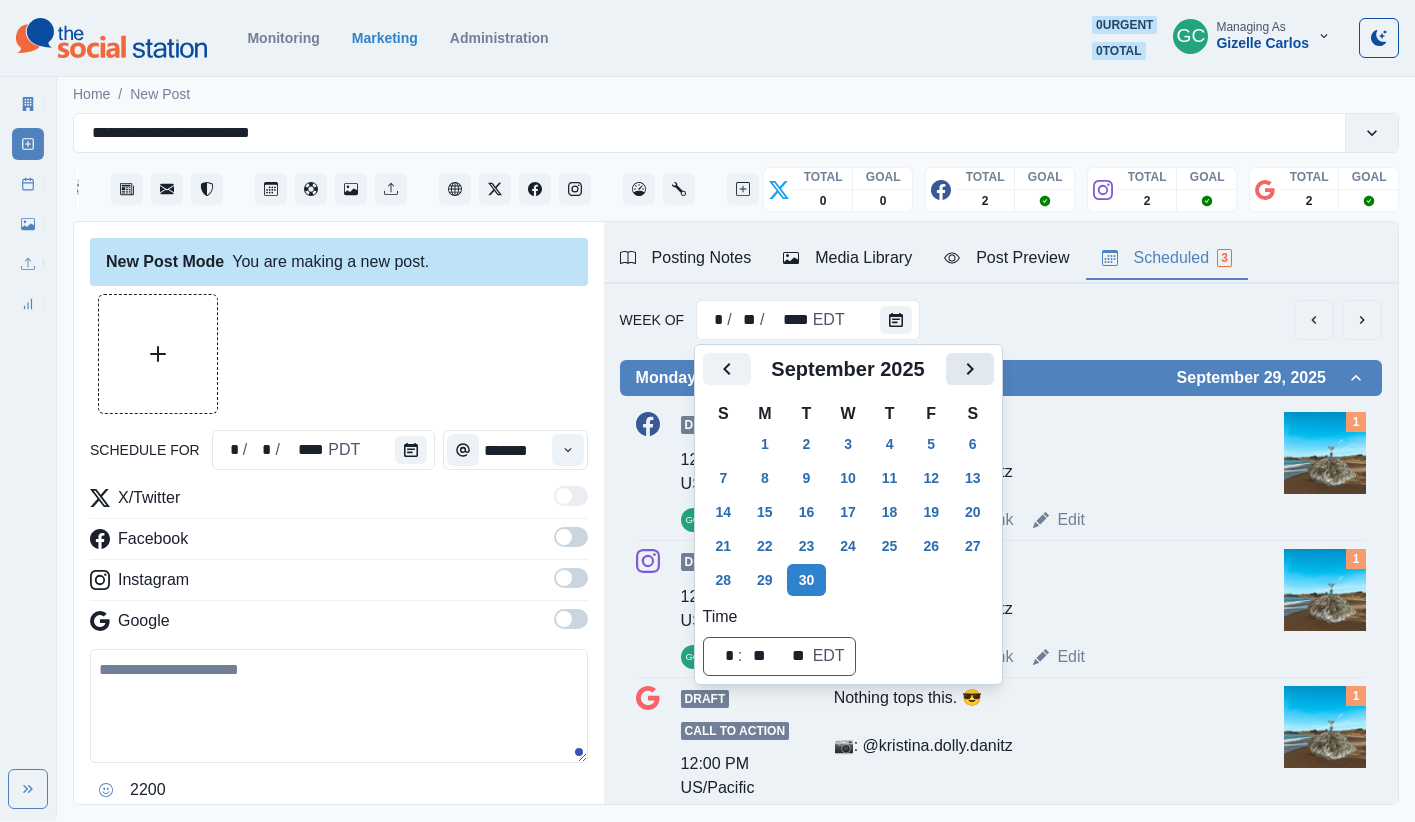click 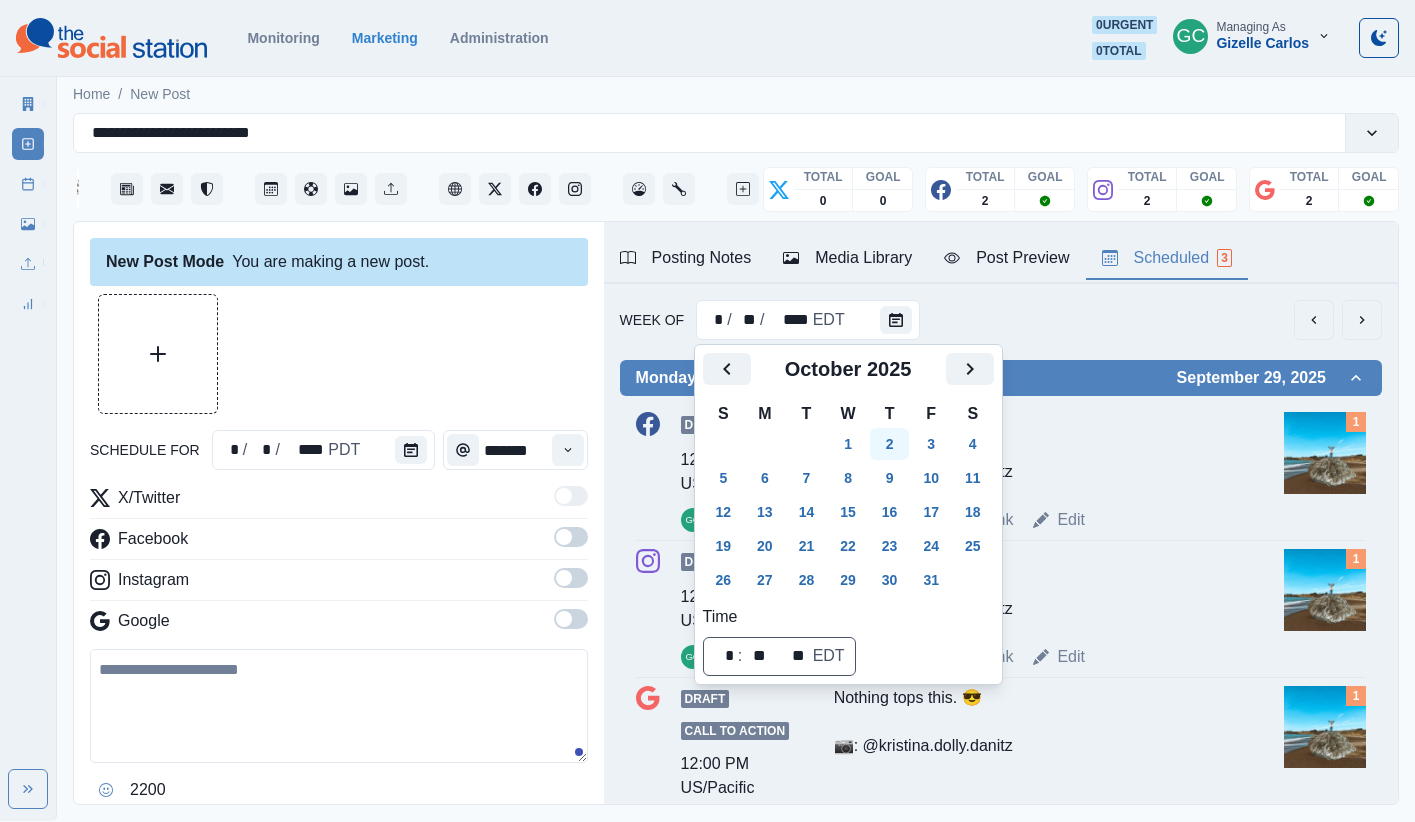 click on "2" at bounding box center (890, 444) 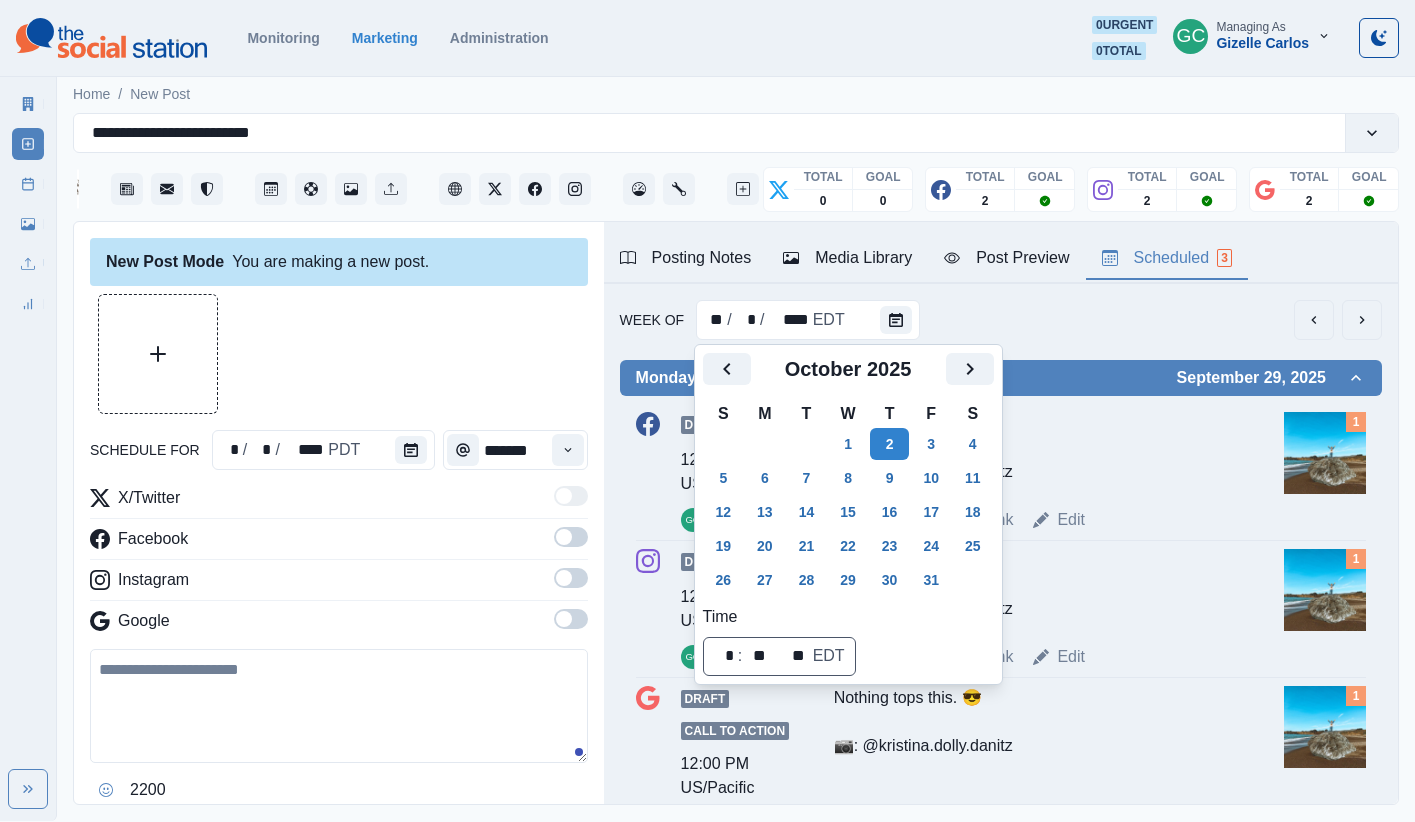 click at bounding box center (339, 354) 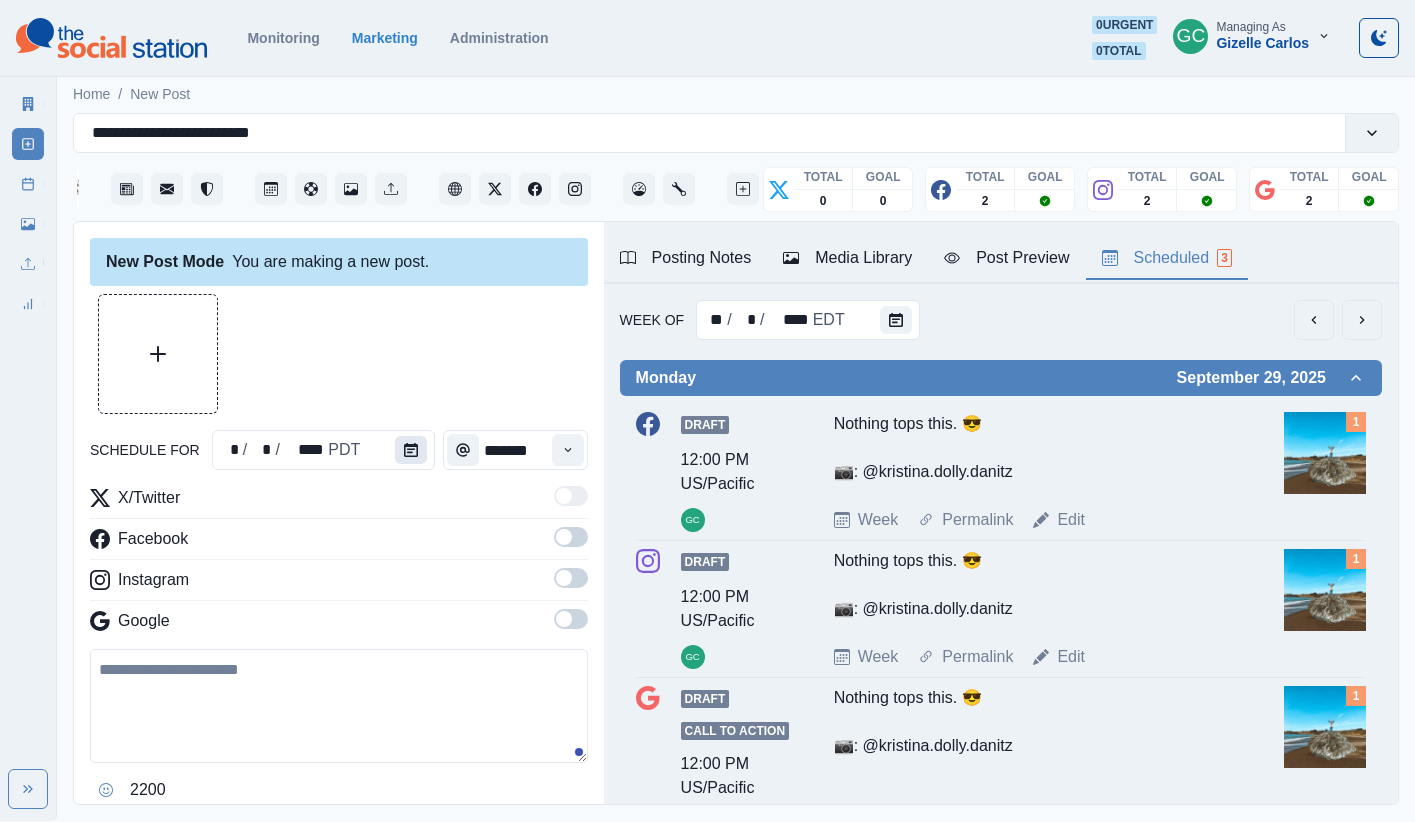 click at bounding box center [411, 450] 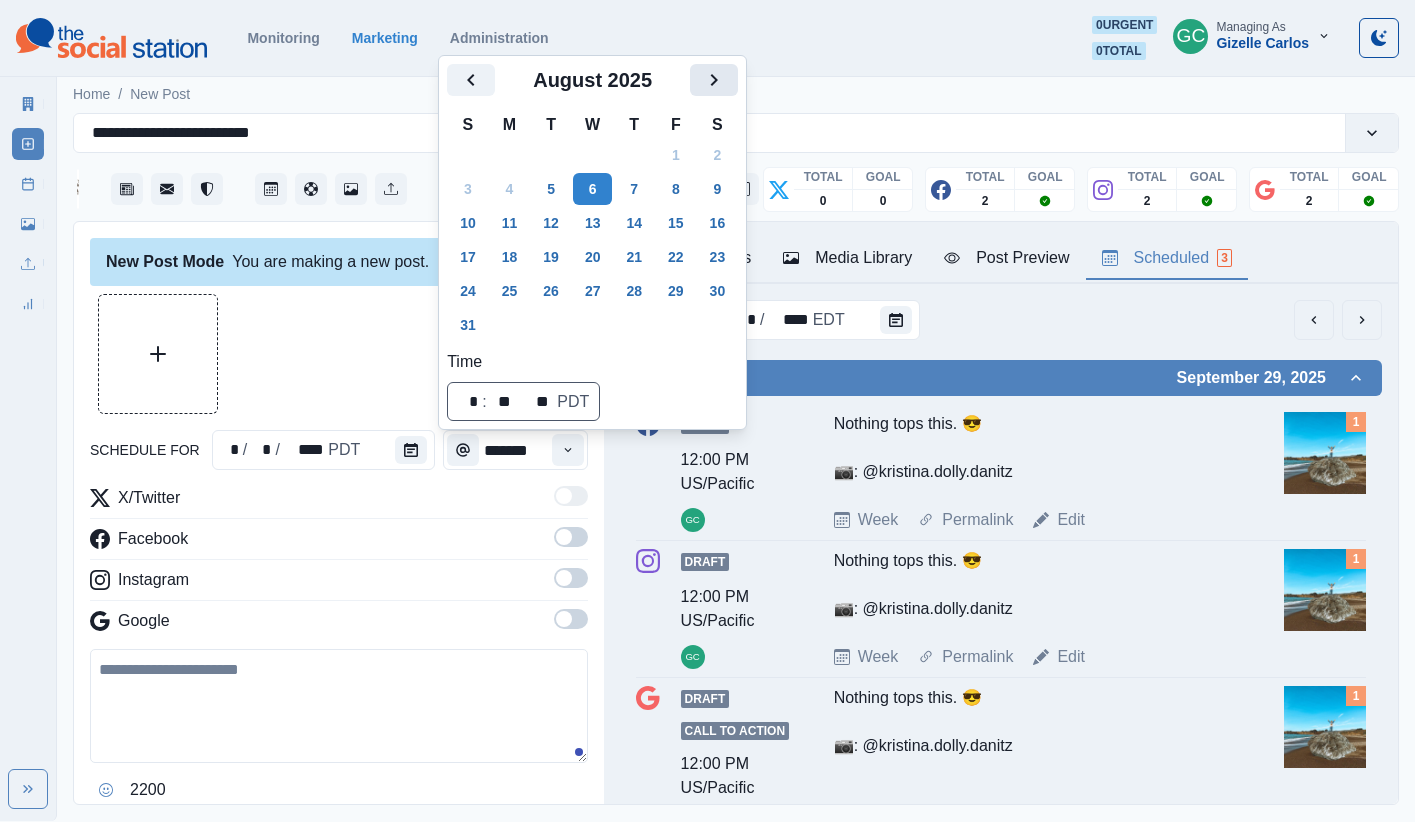 click 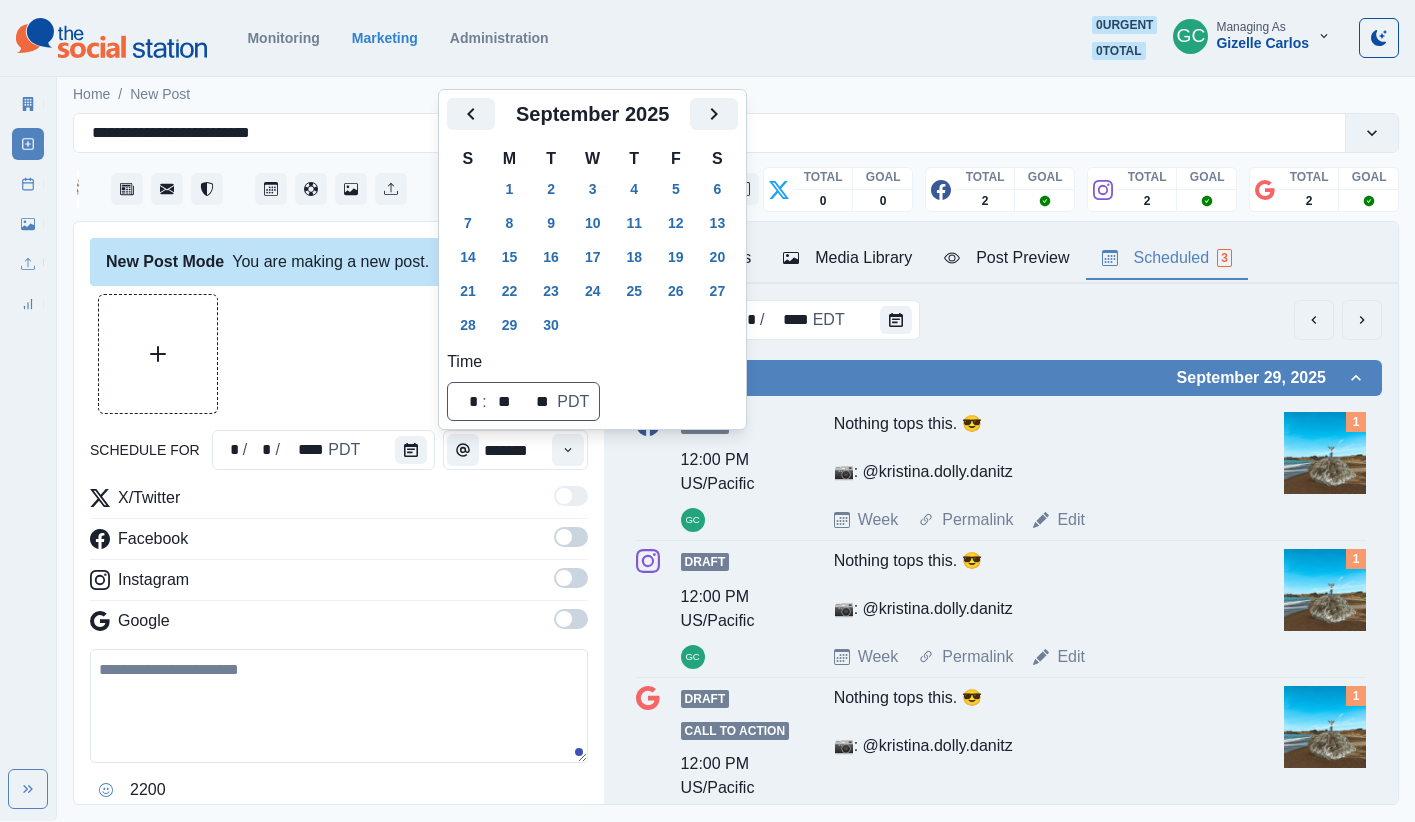 click on "Media Library" at bounding box center [847, 259] 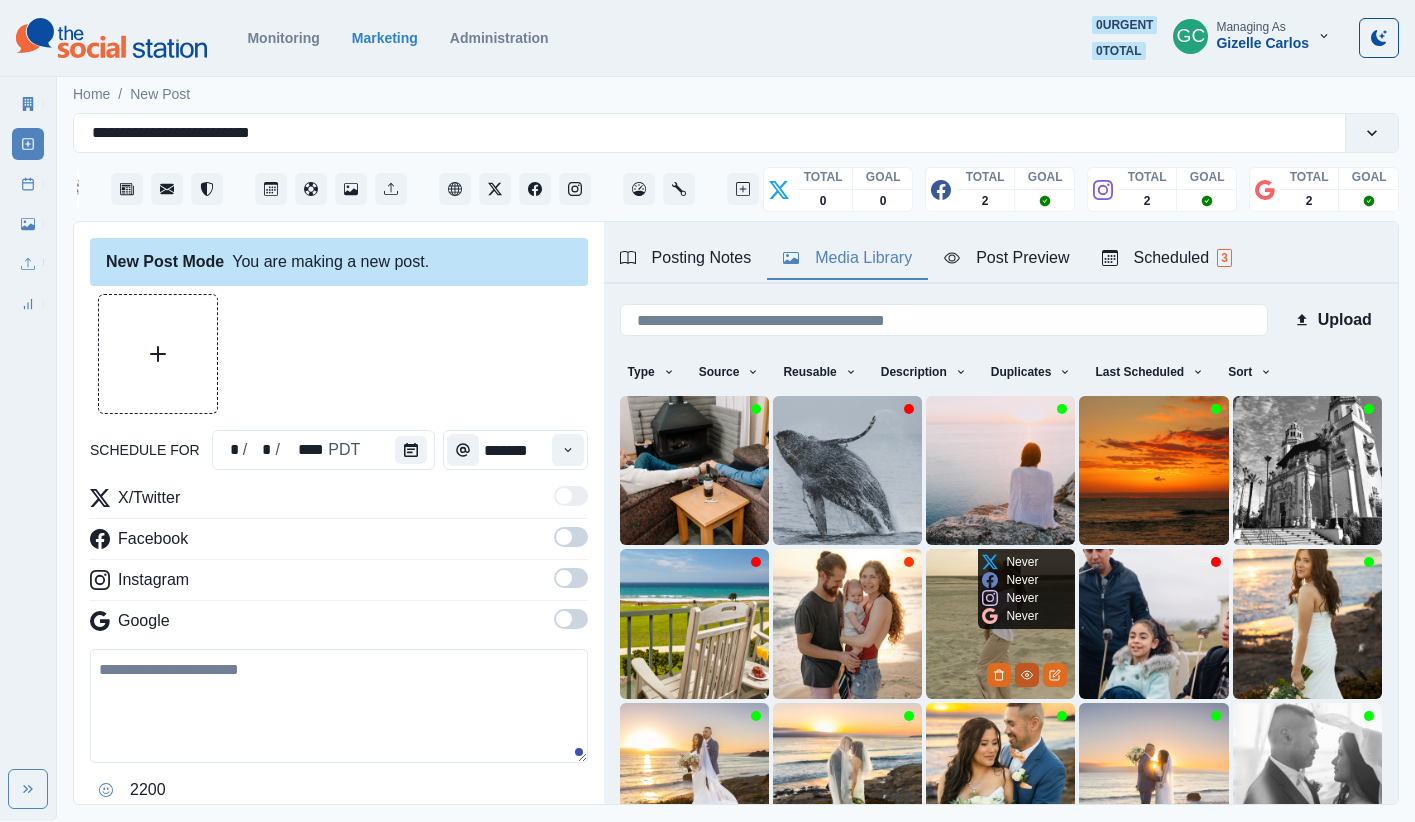click 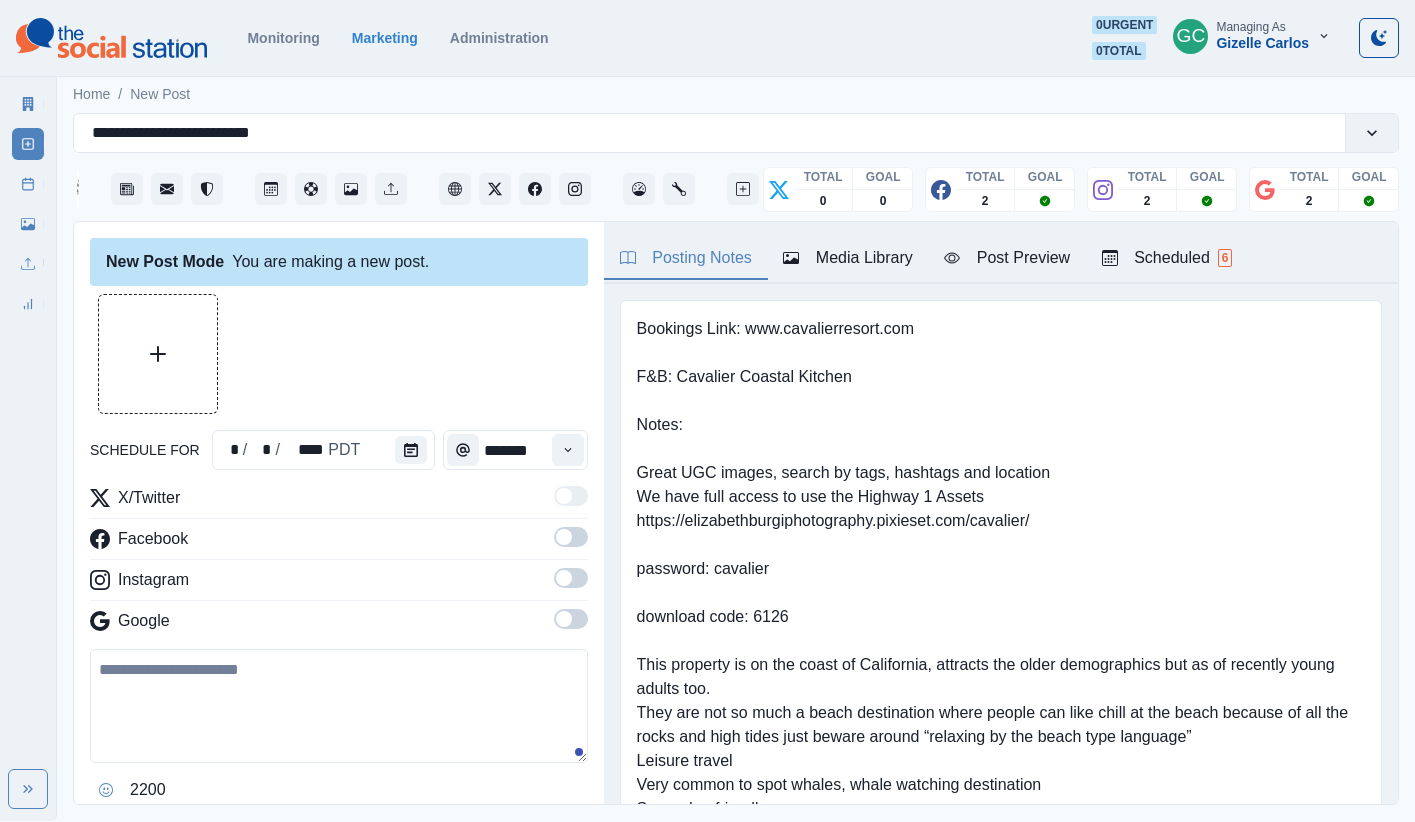 click on "Media Library" at bounding box center [847, 258] 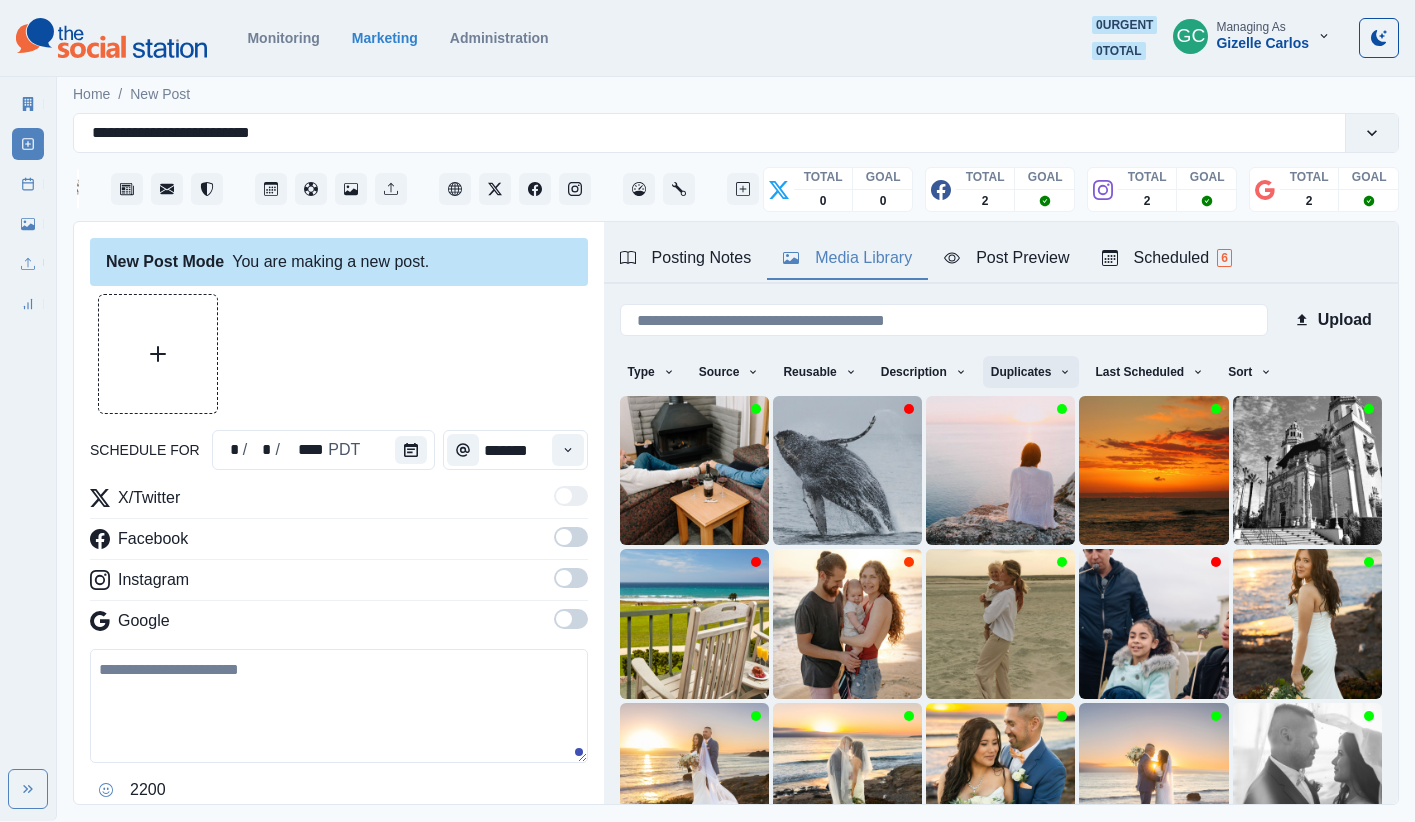 click on "Duplicates" at bounding box center [1031, 372] 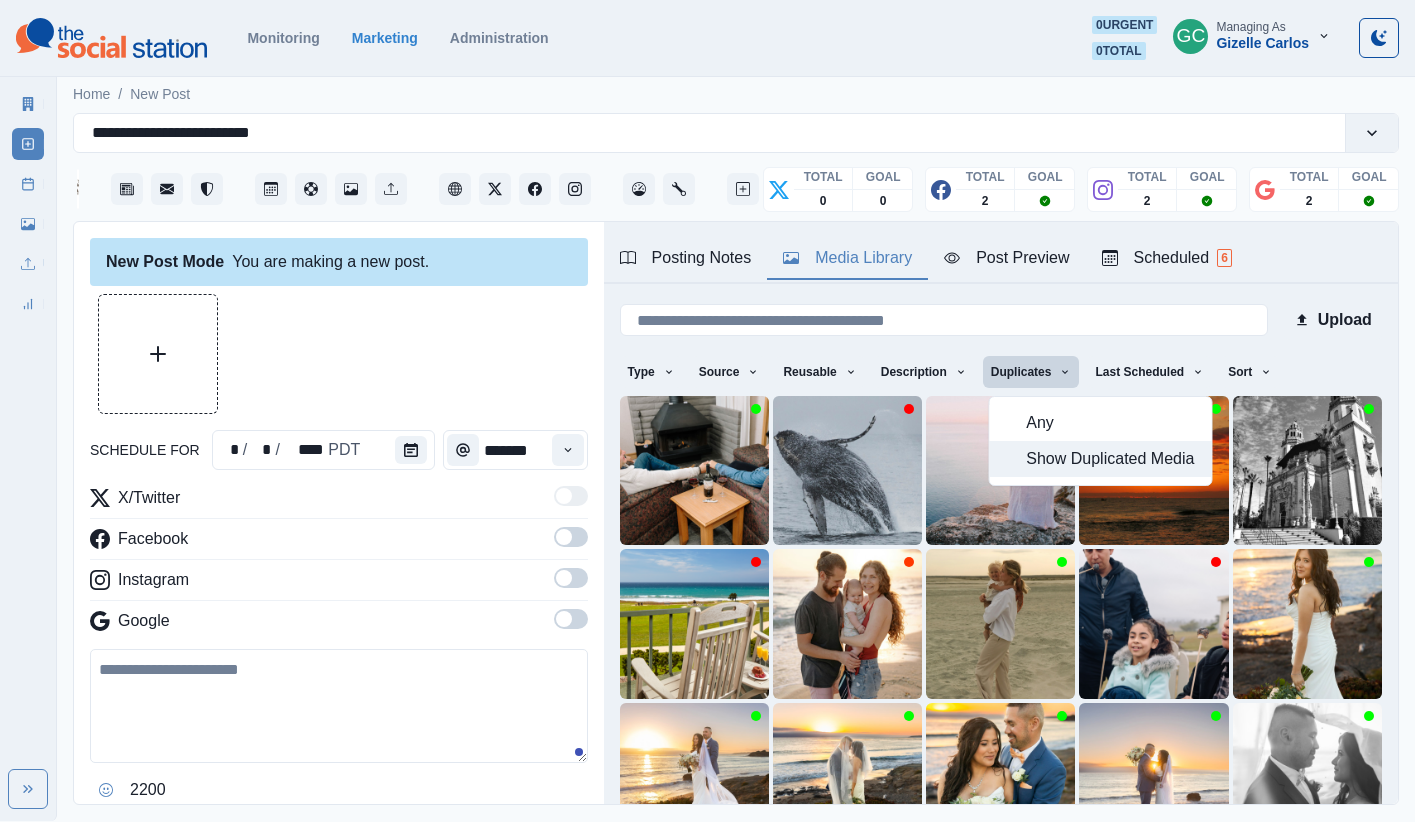 click on "Show Duplicated Media" at bounding box center (1112, 459) 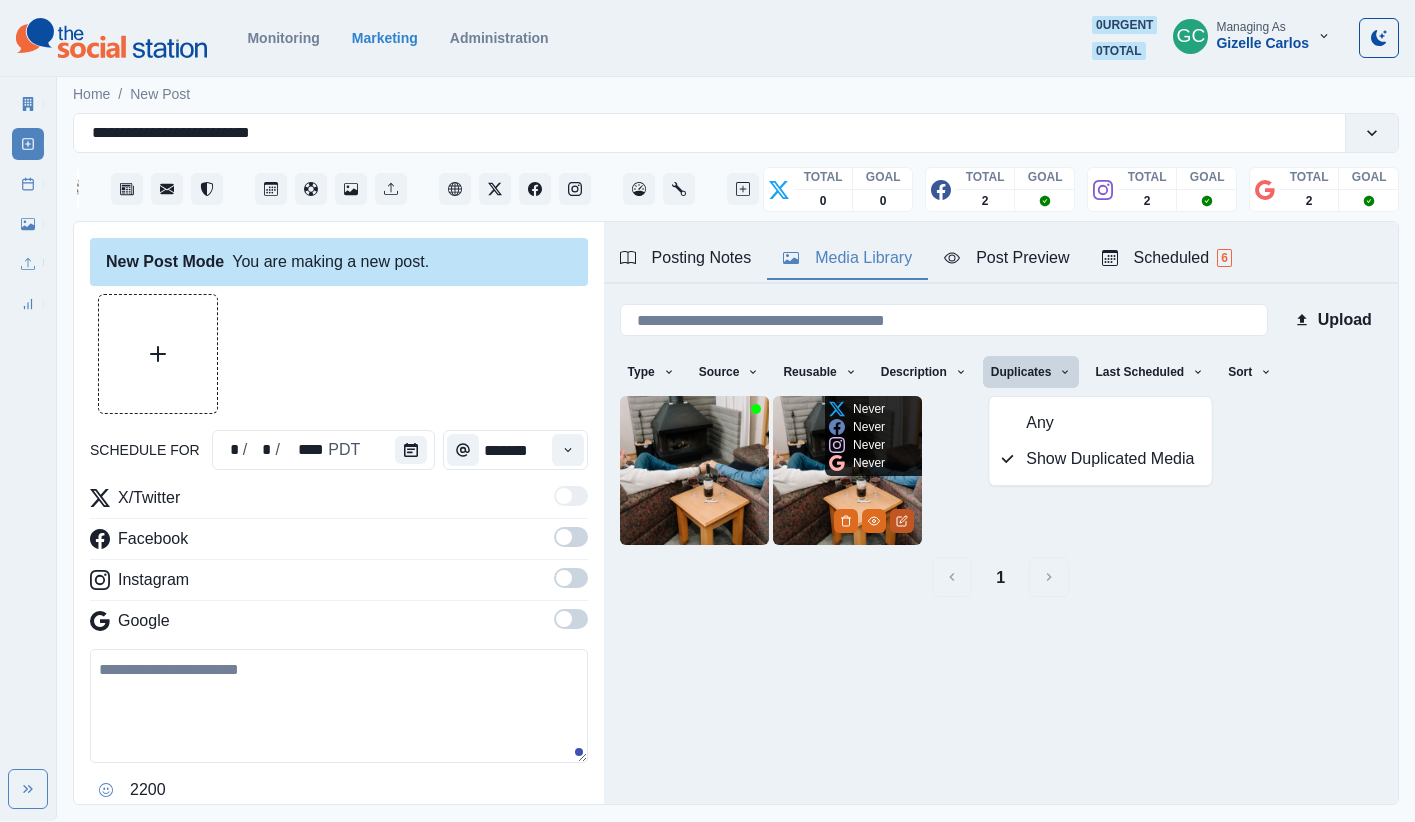click 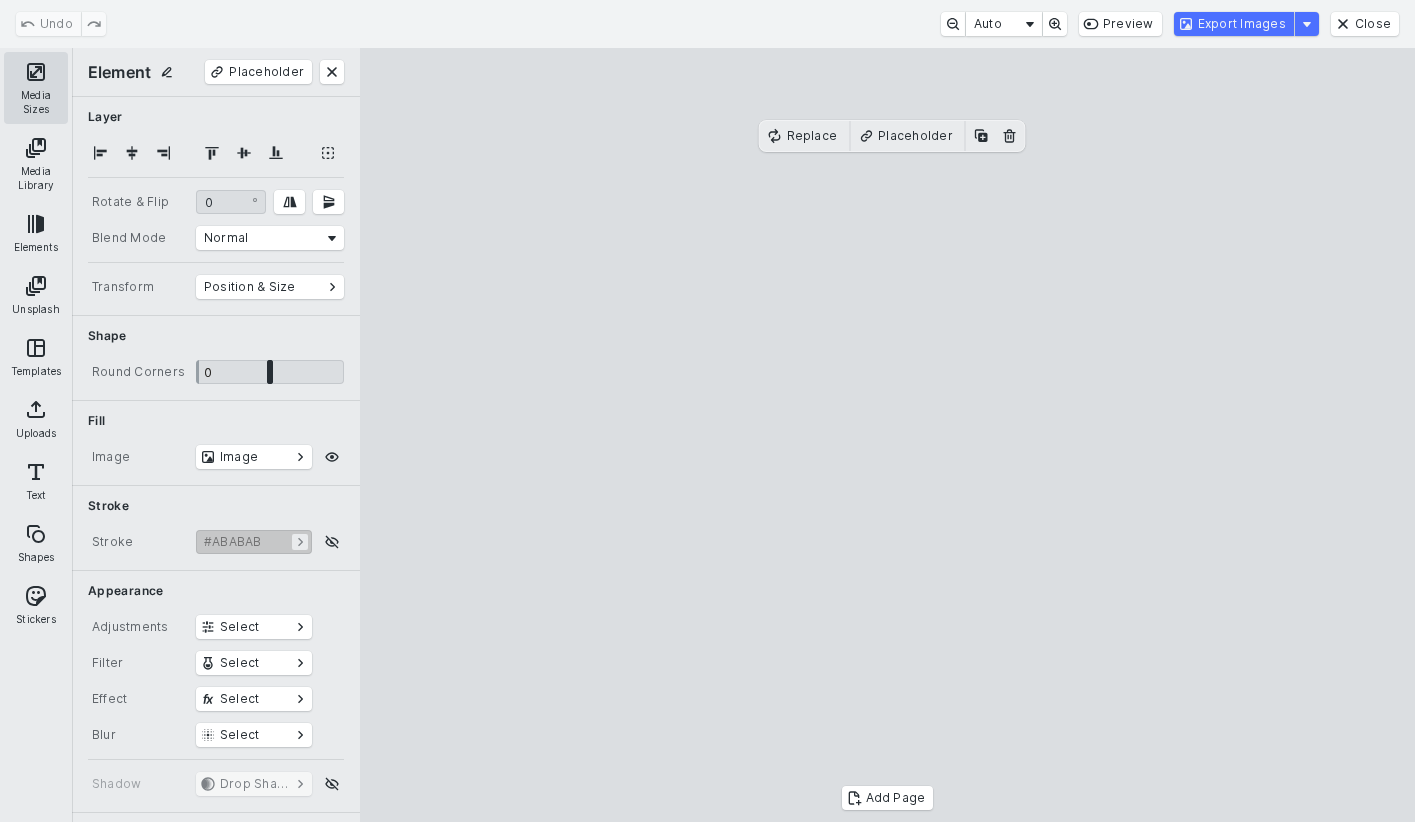 click on "Media Sizes" at bounding box center [36, 88] 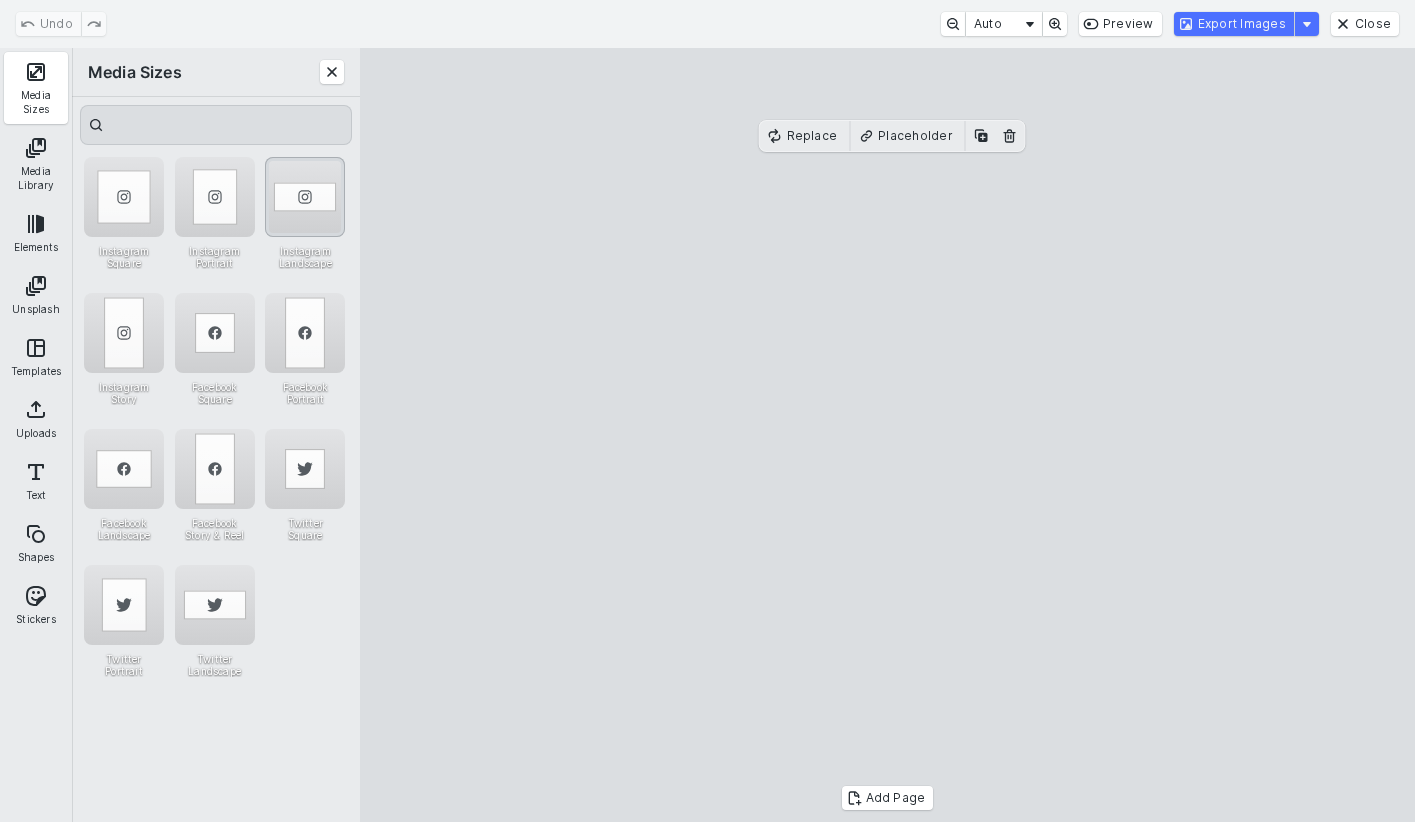 click at bounding box center (305, 197) 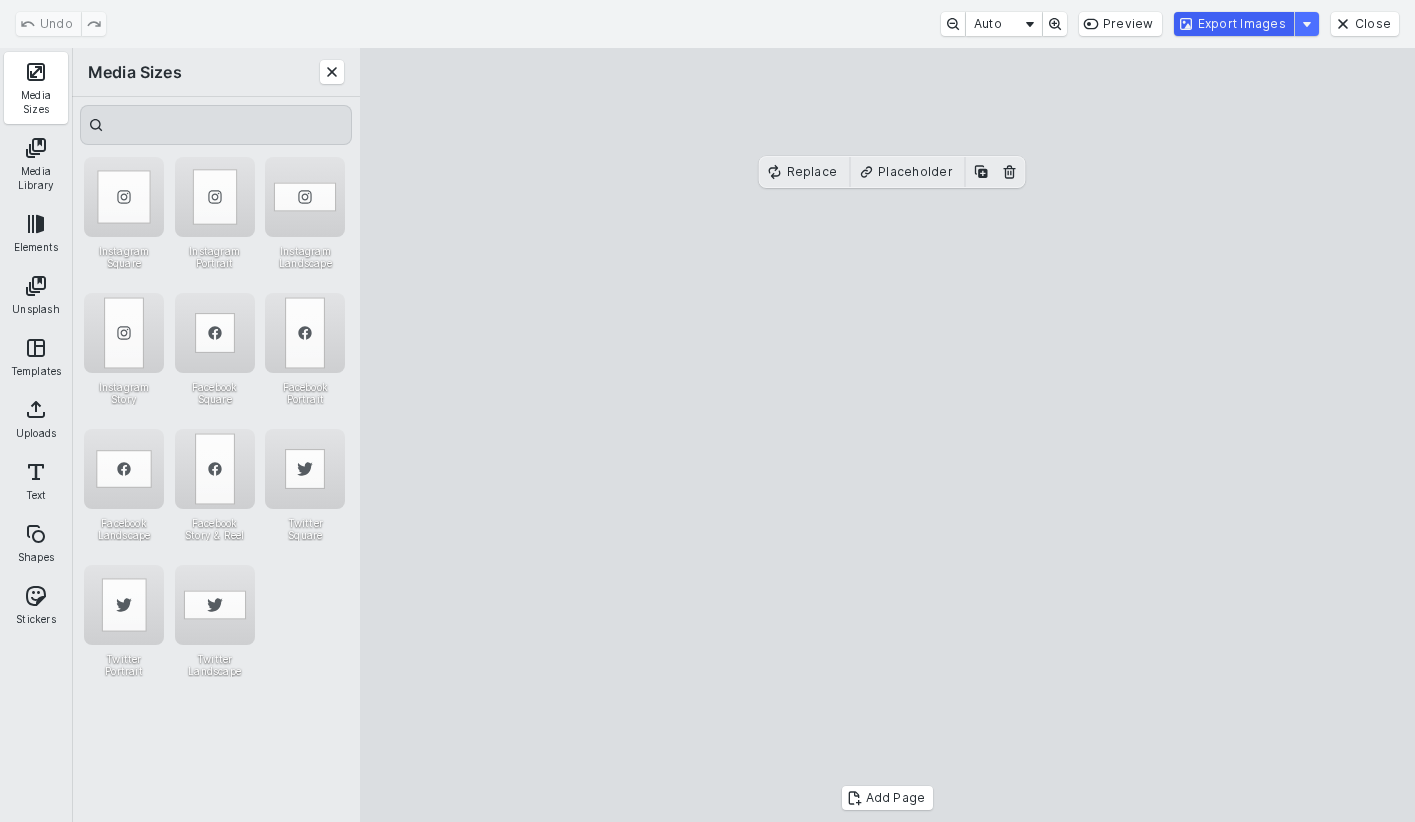 click on "Export Images" at bounding box center [1234, 24] 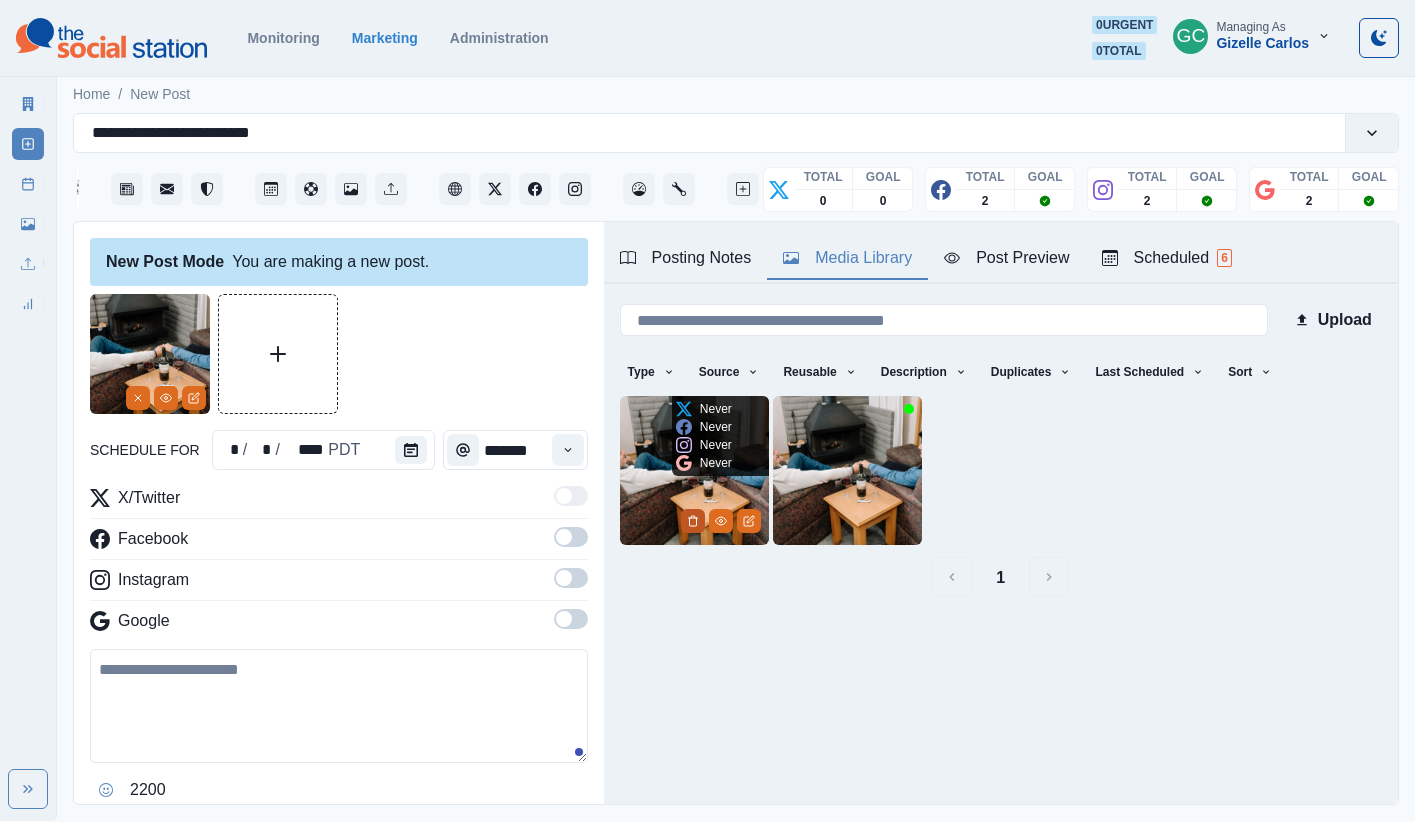 click at bounding box center (693, 521) 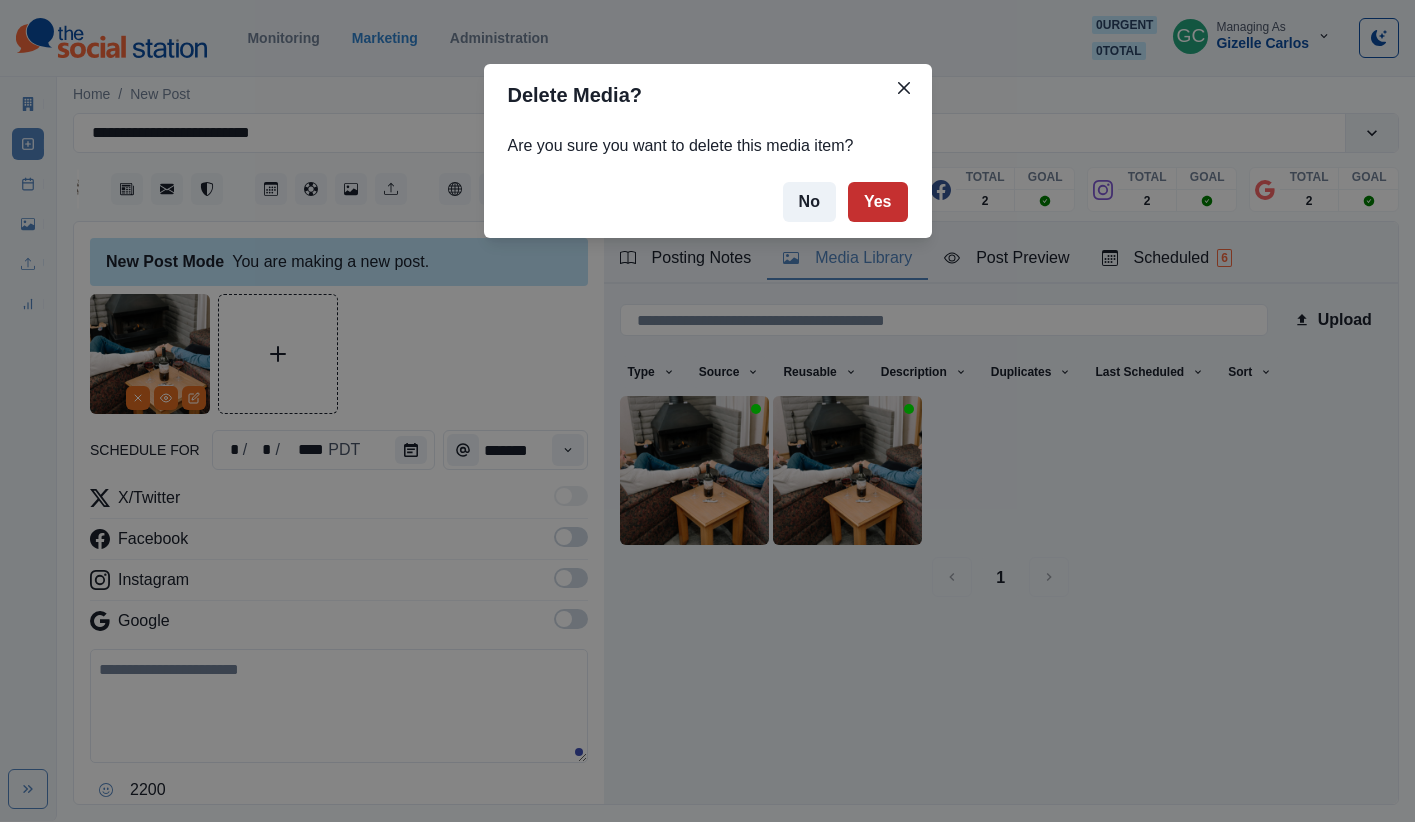 click on "Yes" at bounding box center [878, 202] 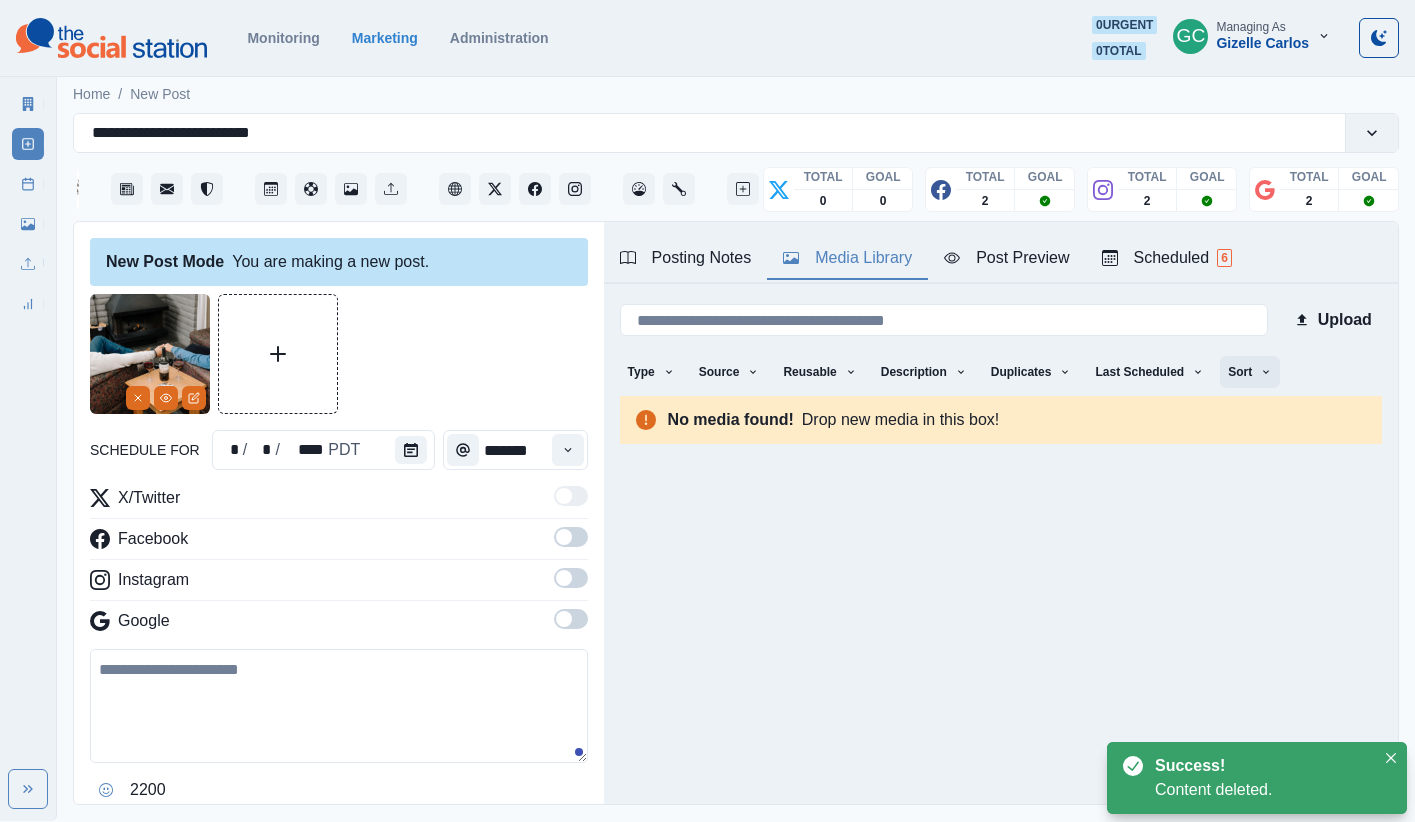 click on "Sort" at bounding box center (1250, 372) 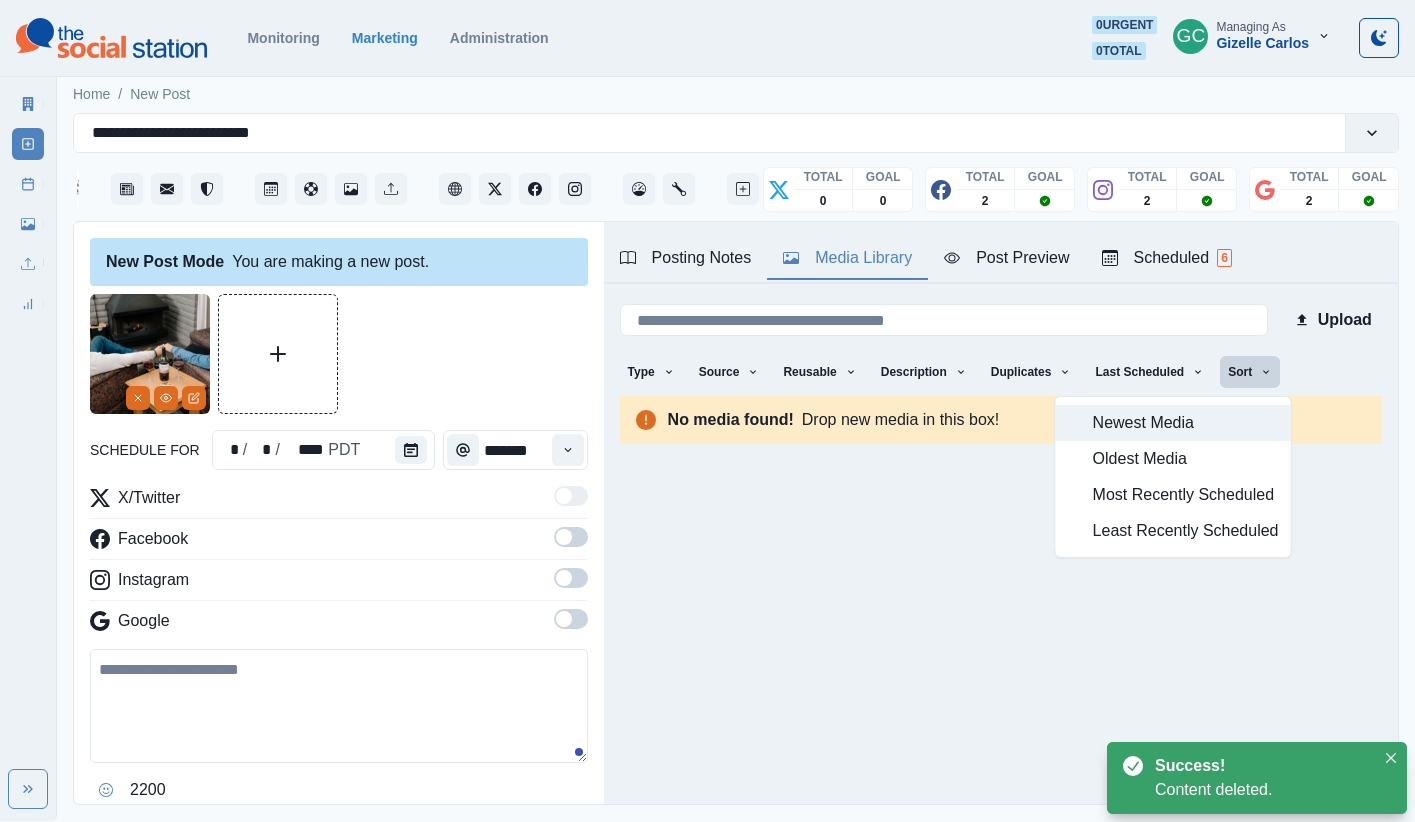click on "Newest Media" at bounding box center (1186, 423) 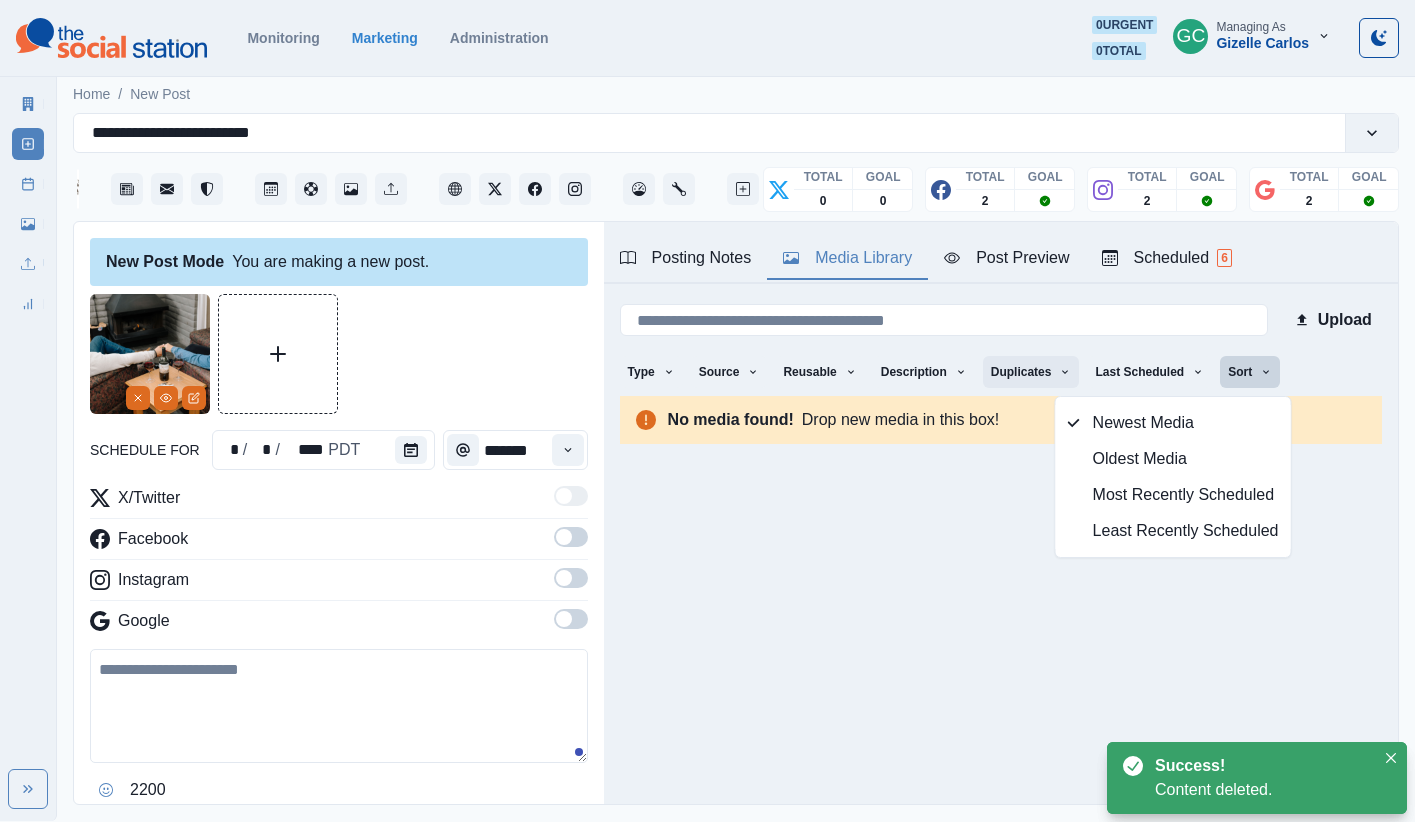 click on "Duplicates" at bounding box center [1031, 372] 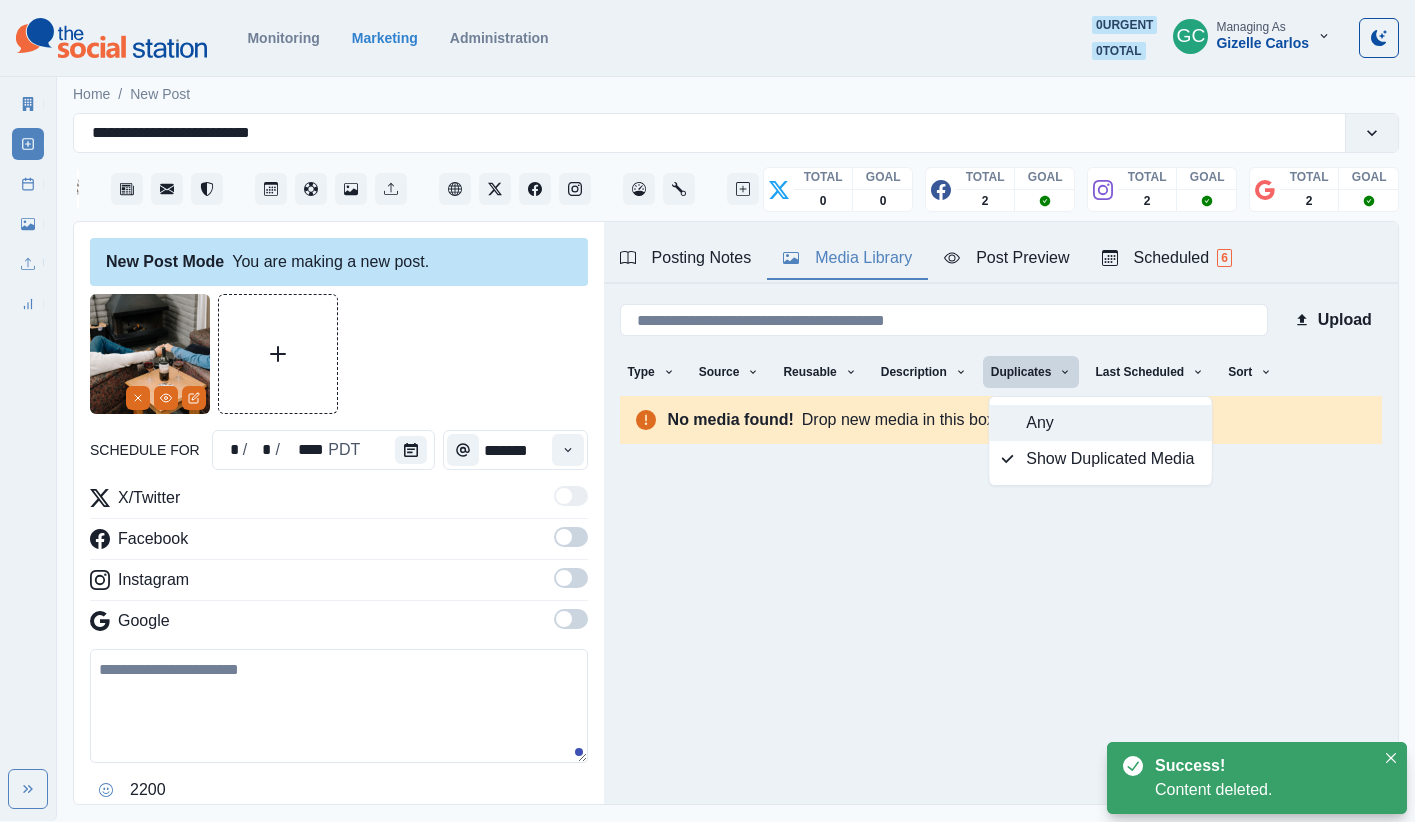 click on "Any" at bounding box center (1112, 423) 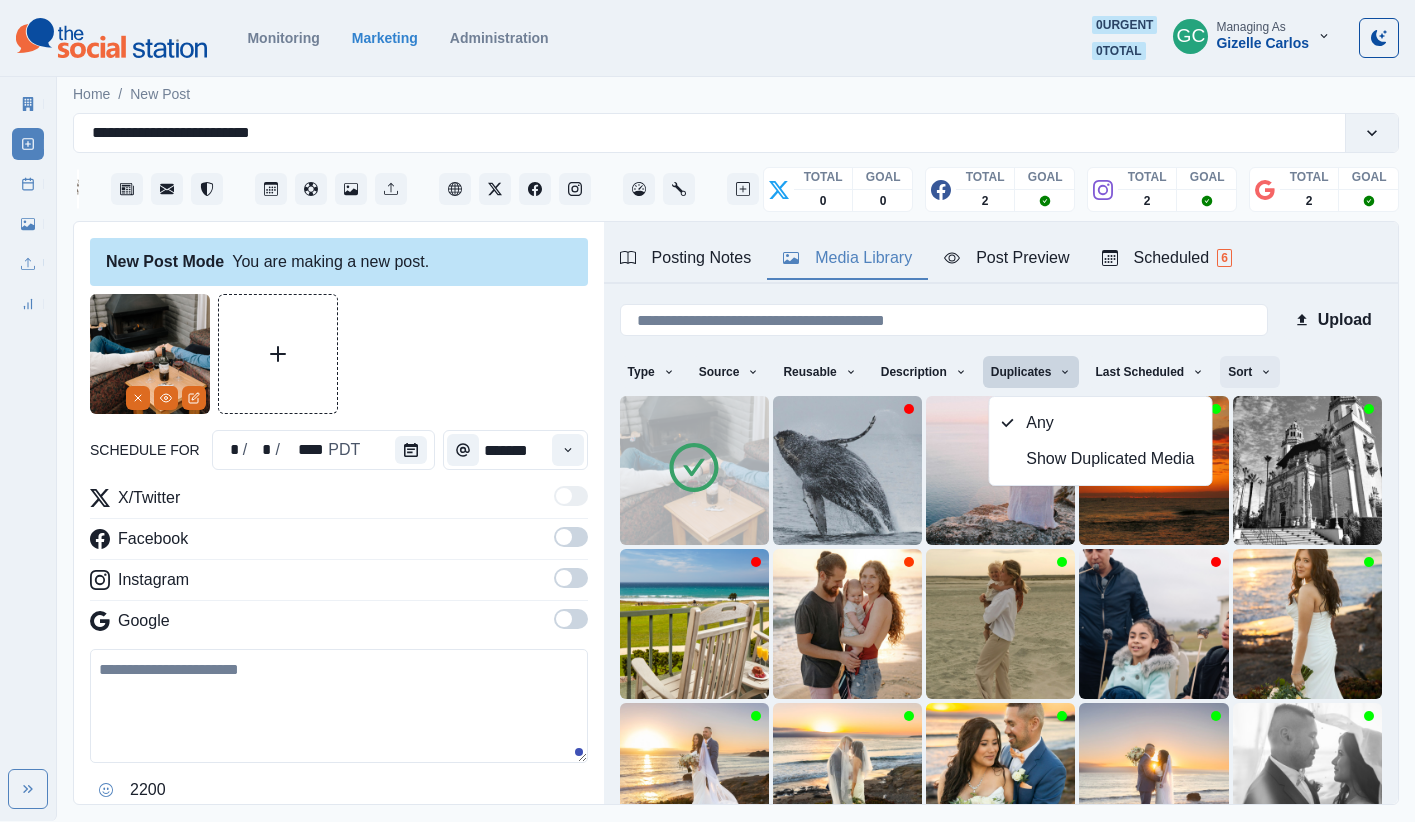 click on "Sort" at bounding box center (1250, 372) 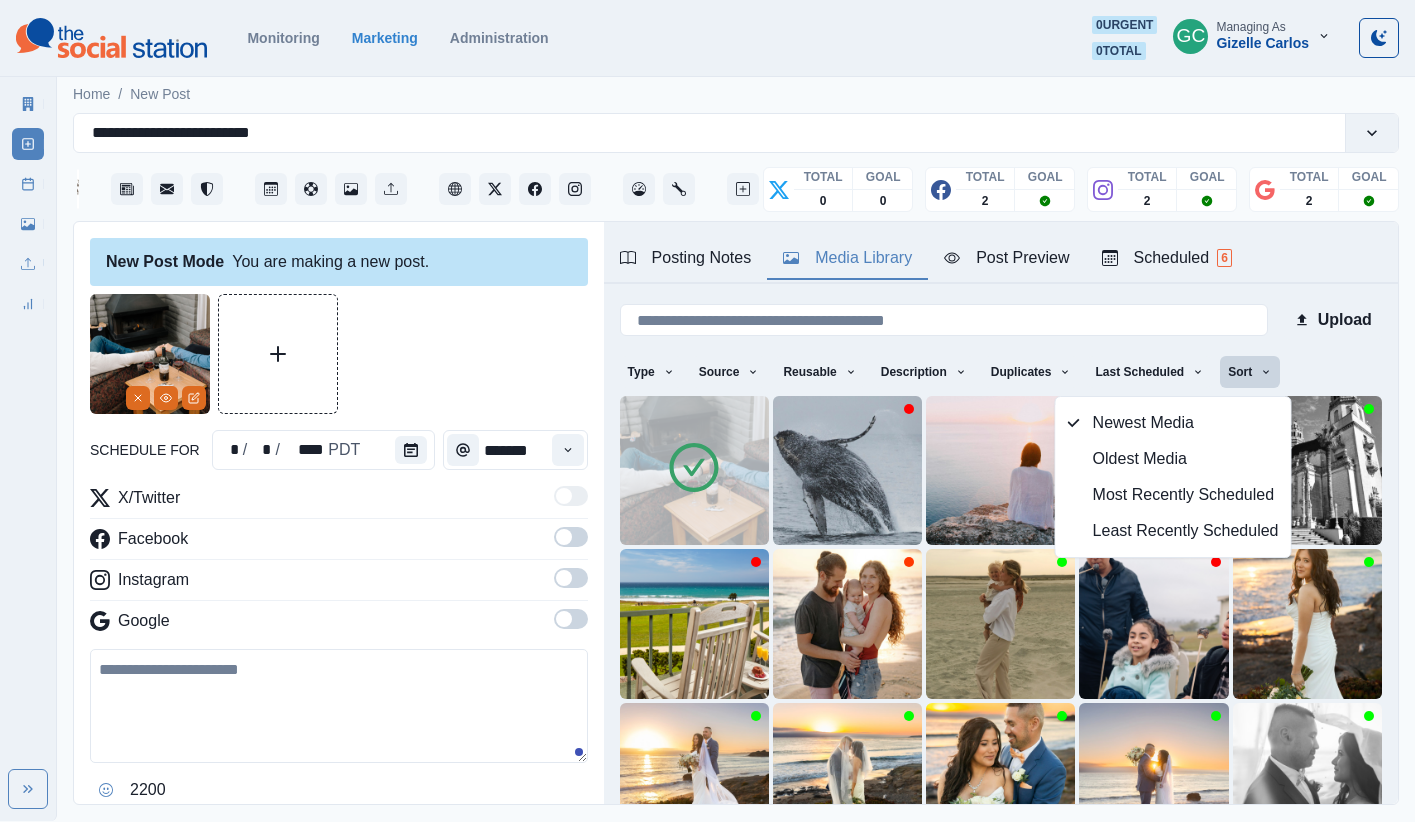 drag, startPoint x: 450, startPoint y: 605, endPoint x: 538, endPoint y: 641, distance: 95.07891 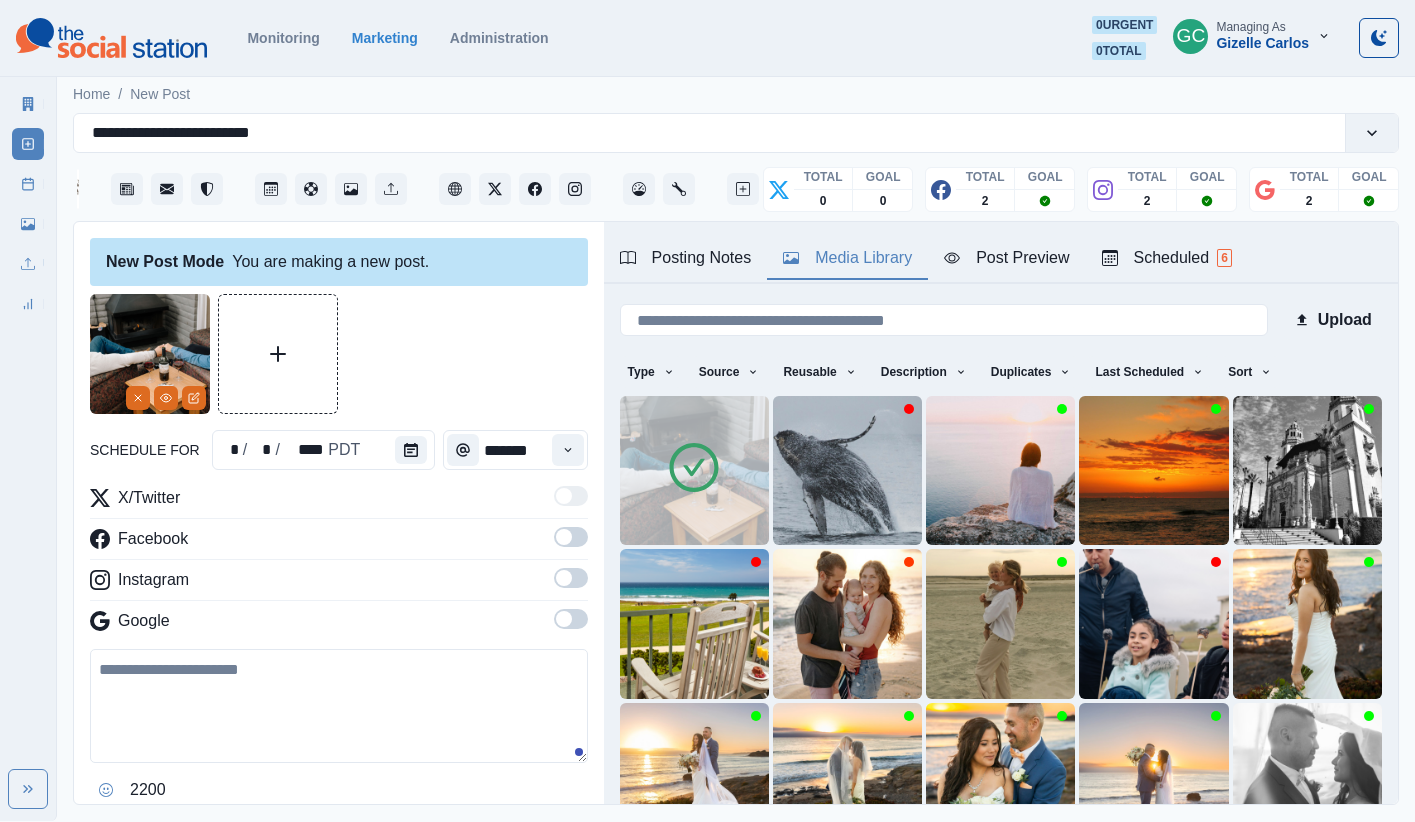 drag, startPoint x: 579, startPoint y: 622, endPoint x: 579, endPoint y: 584, distance: 38 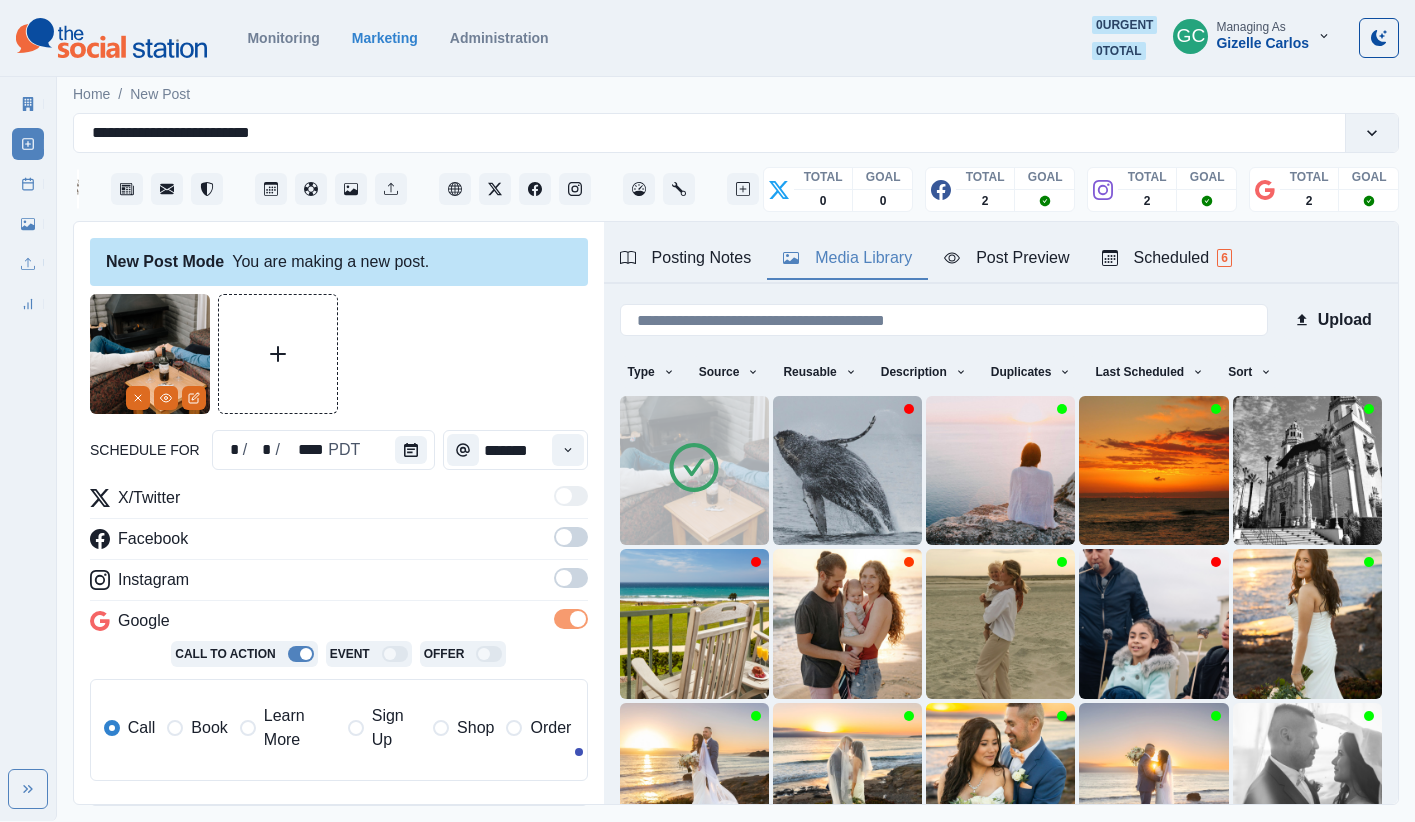 drag, startPoint x: 580, startPoint y: 581, endPoint x: 579, endPoint y: 548, distance: 33.01515 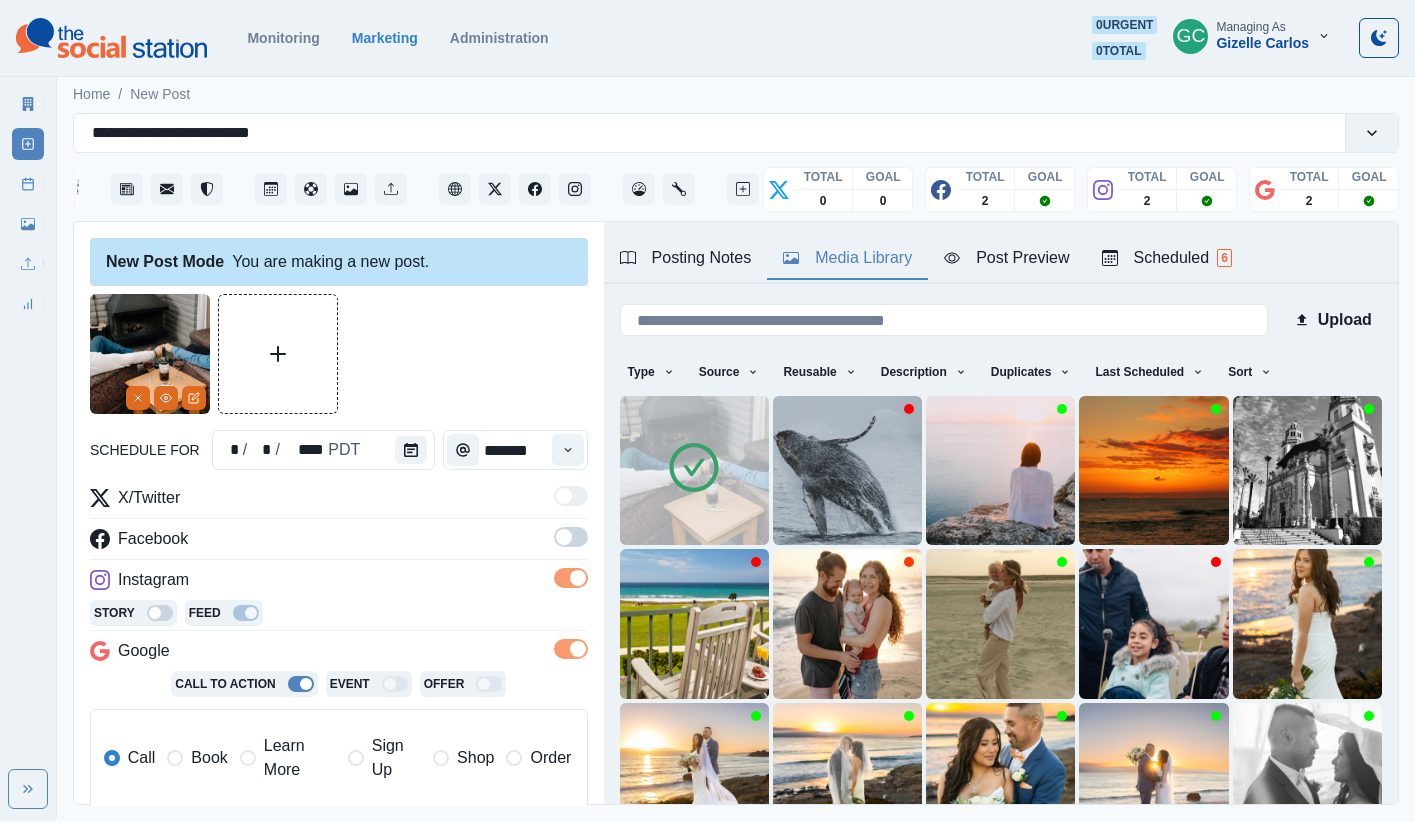 click at bounding box center (571, 537) 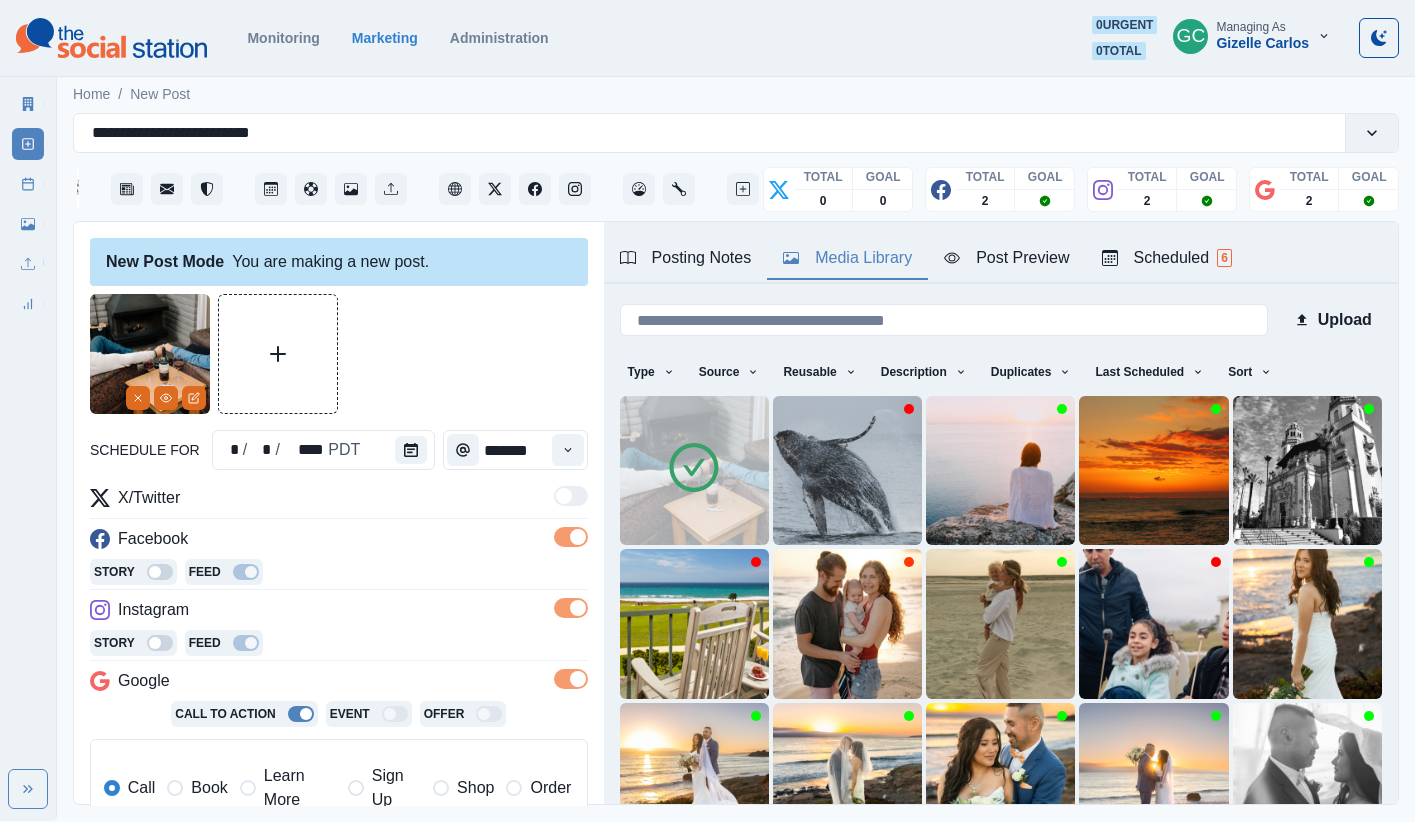 click at bounding box center (571, 496) 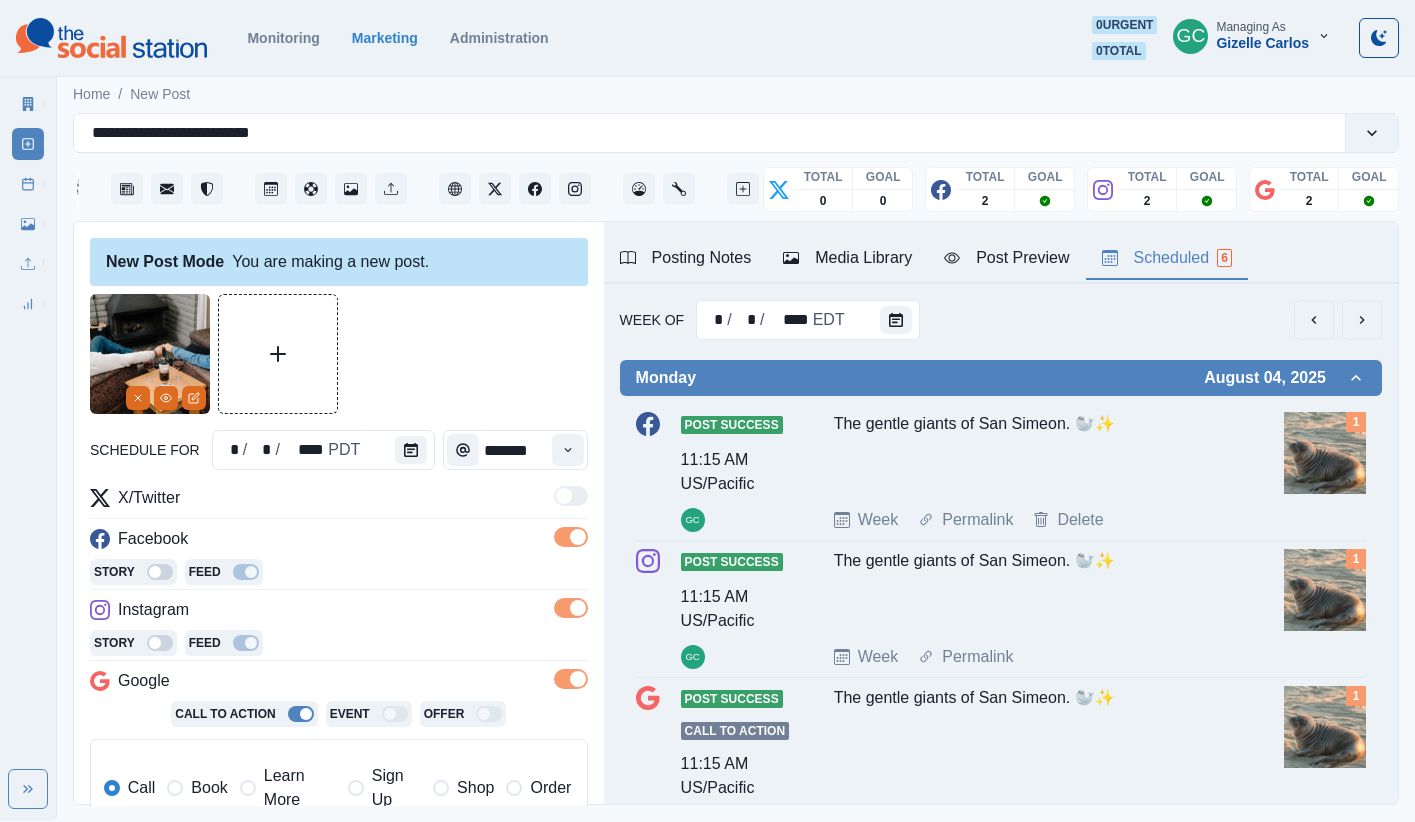 click on "Scheduled 6" at bounding box center [1167, 258] 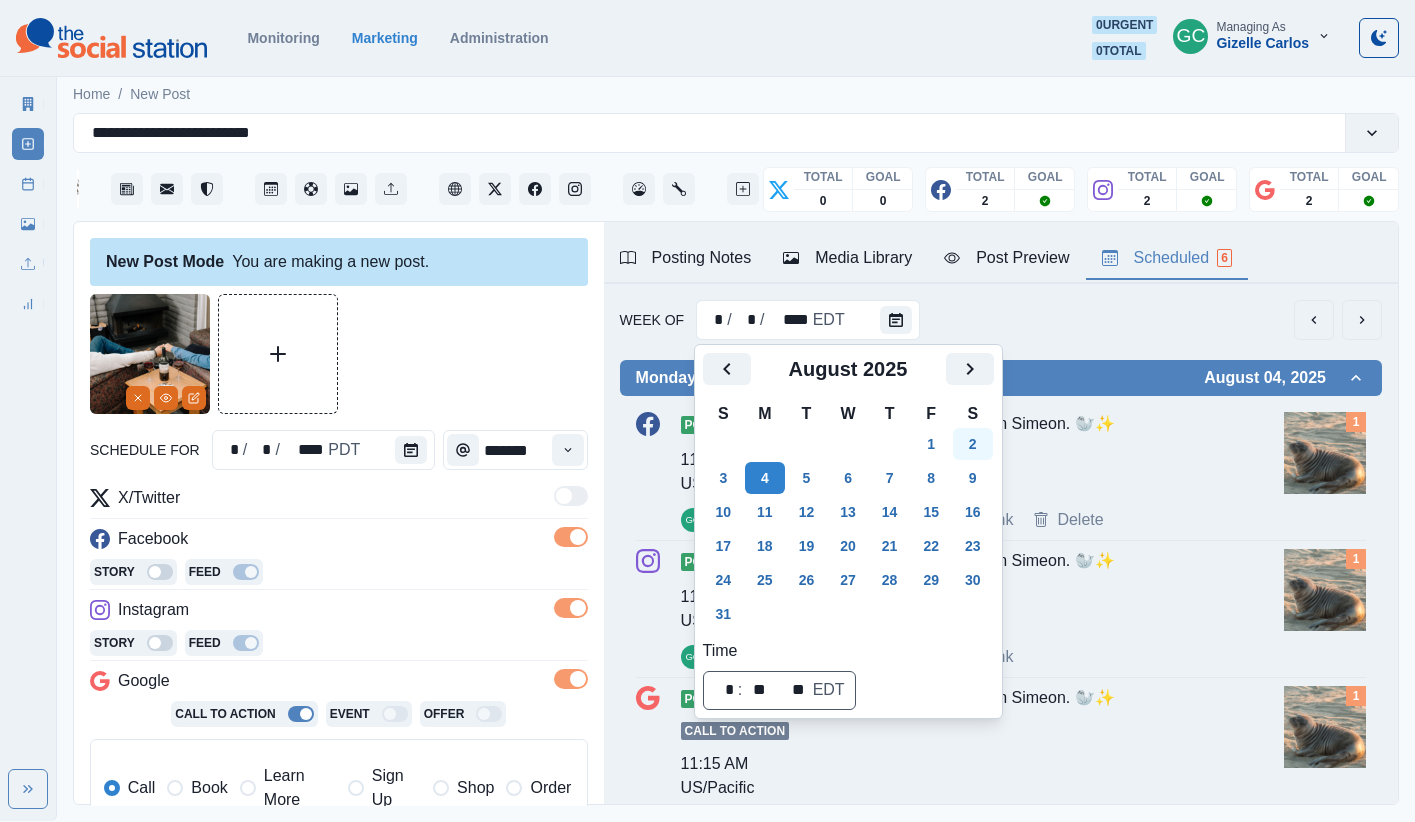 click at bounding box center (970, 369) 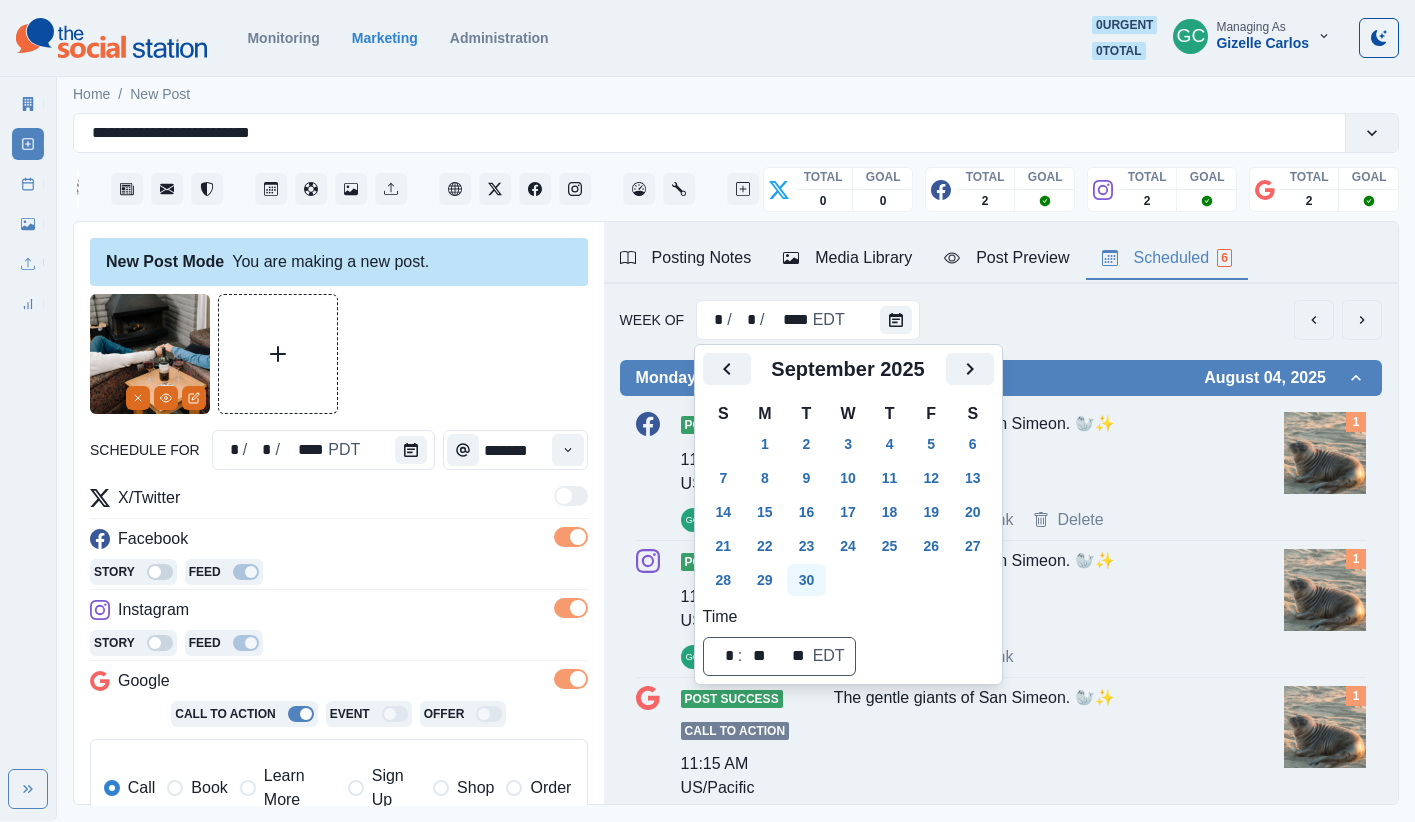 click on "30" at bounding box center (807, 580) 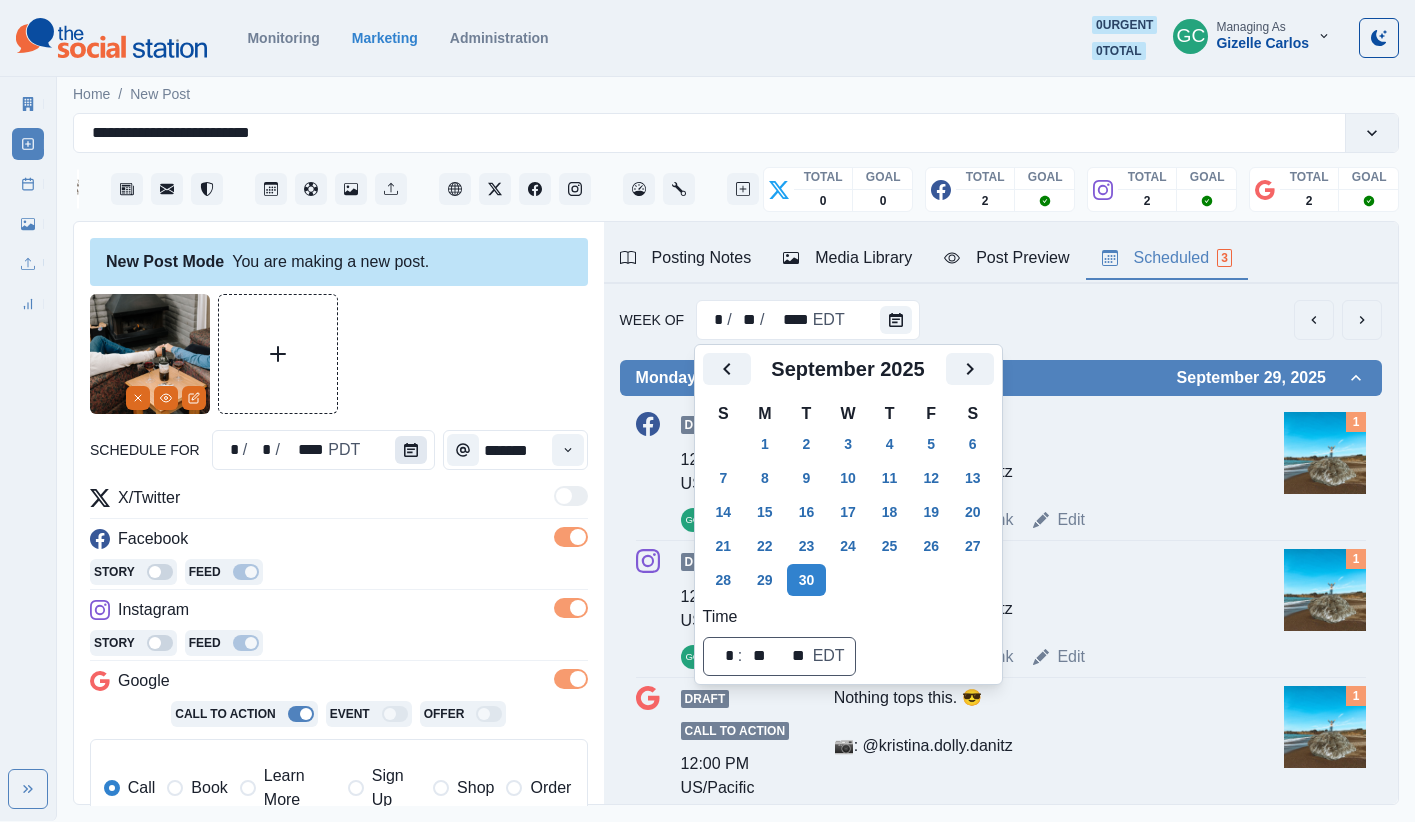 click 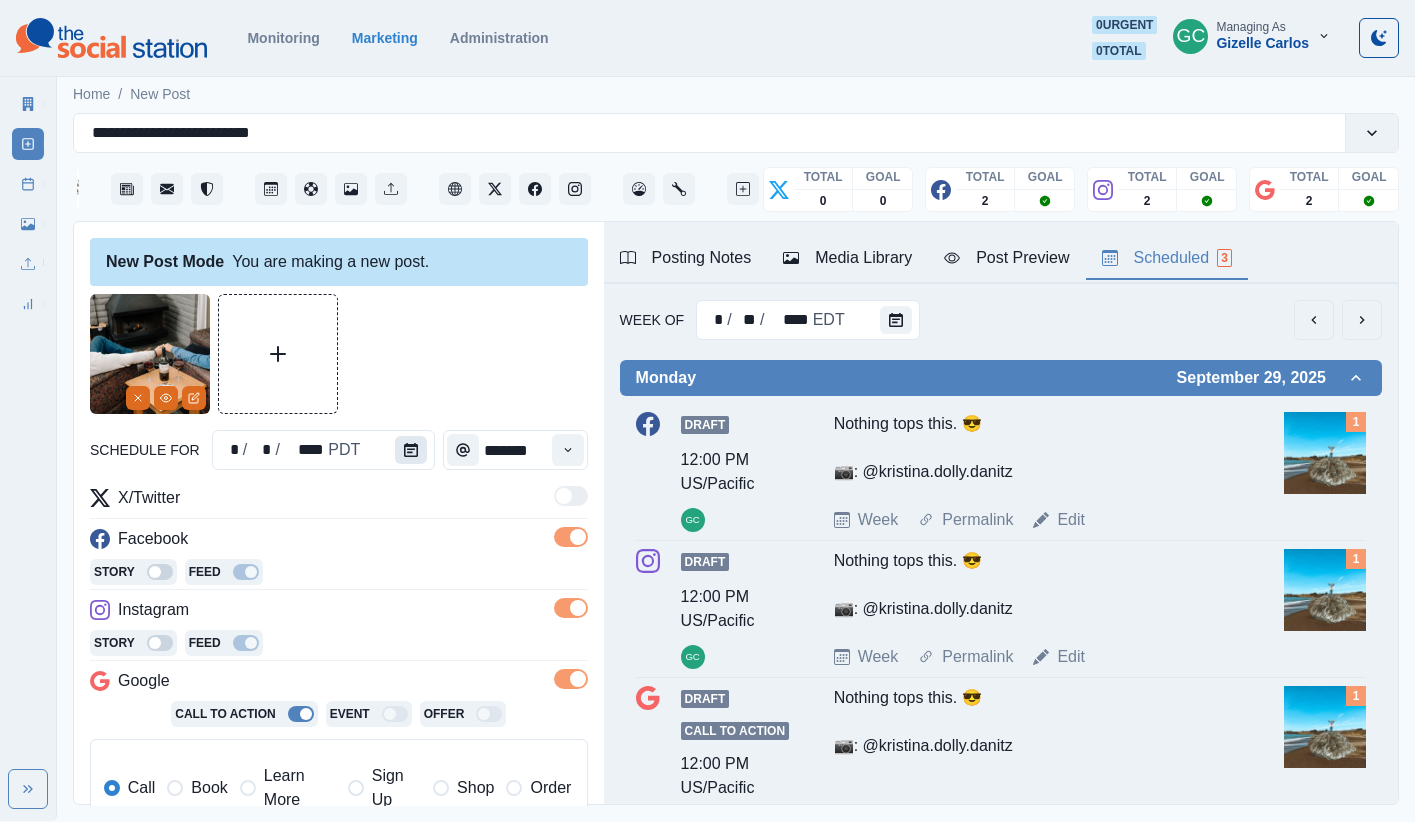 click 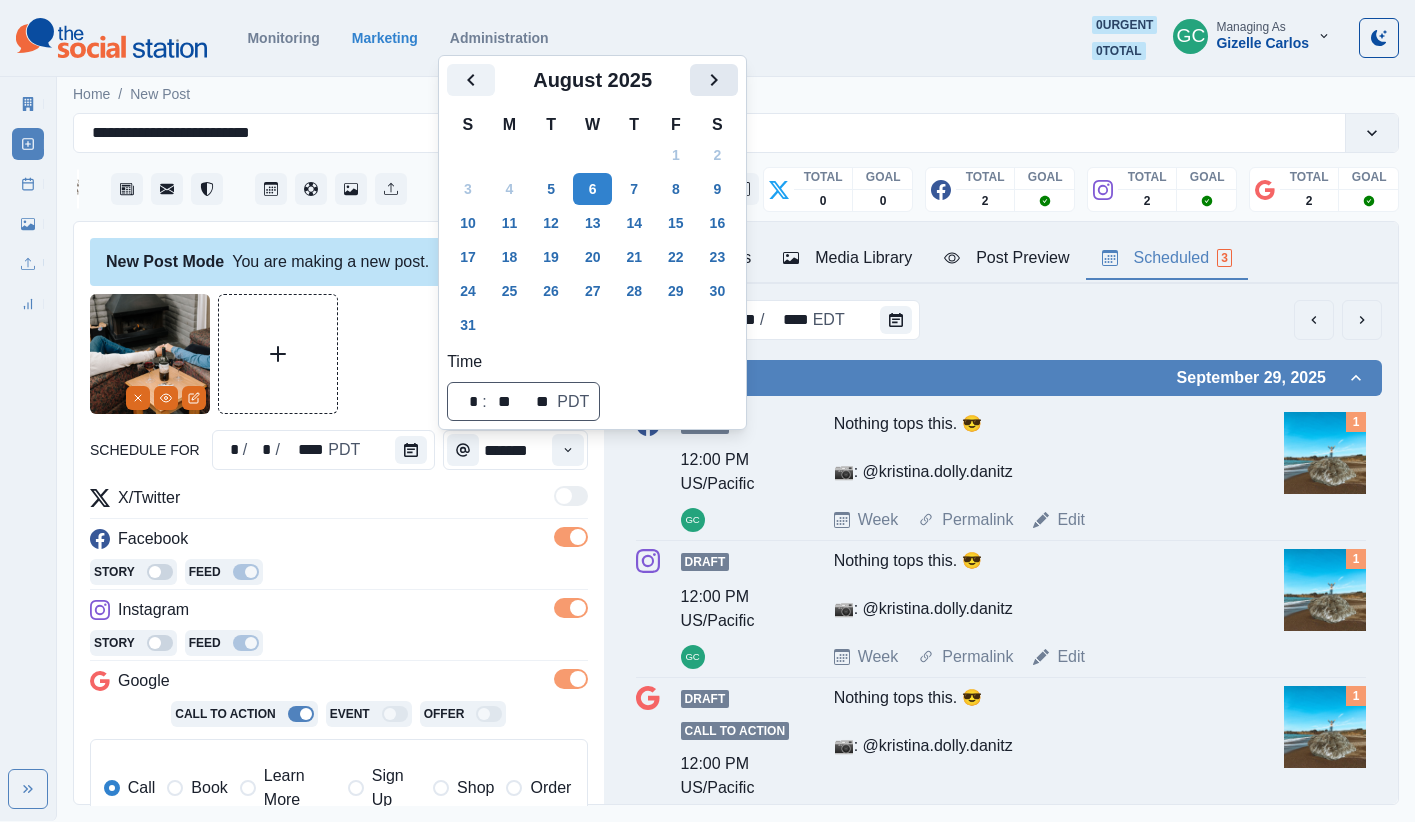 click 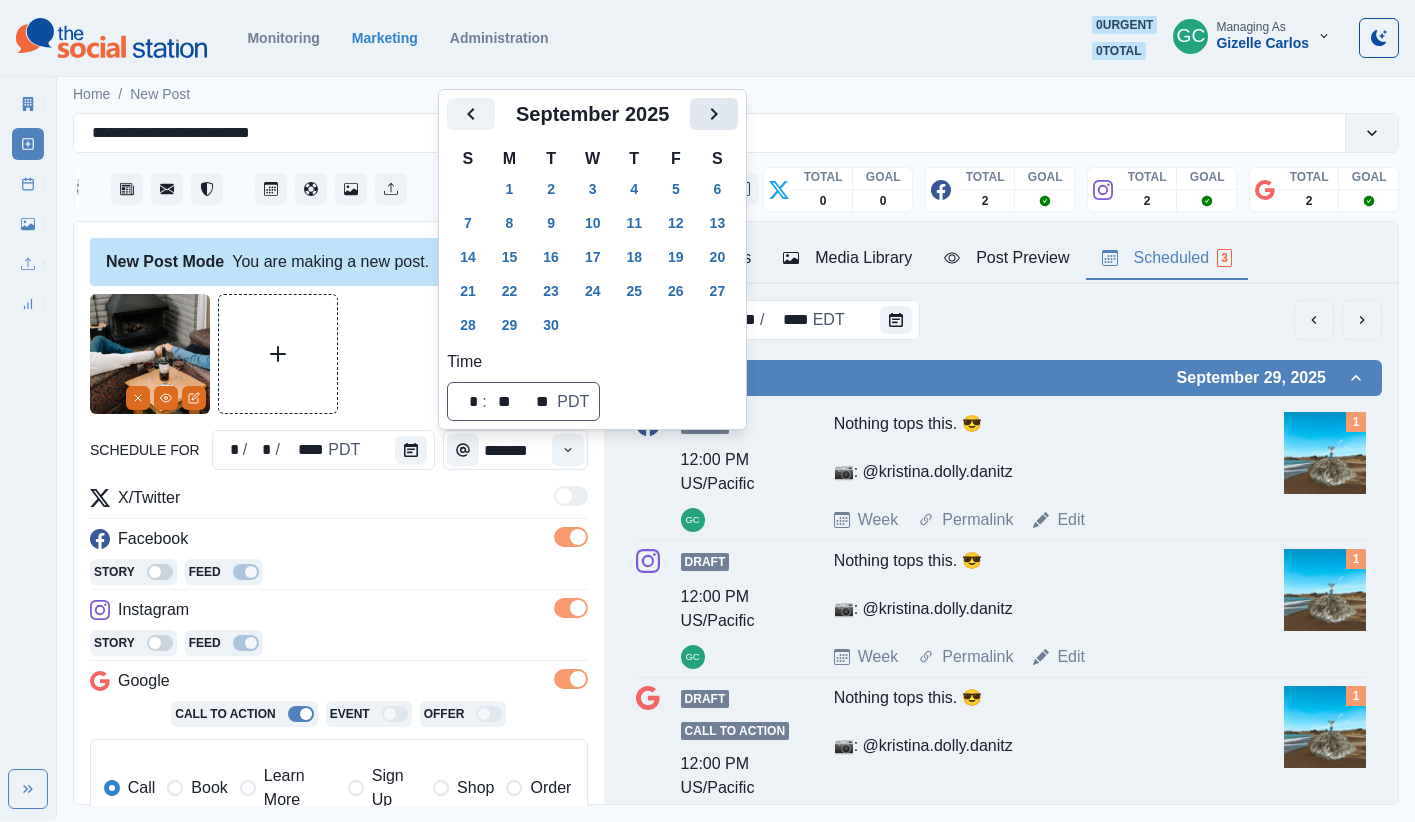 click at bounding box center (714, 114) 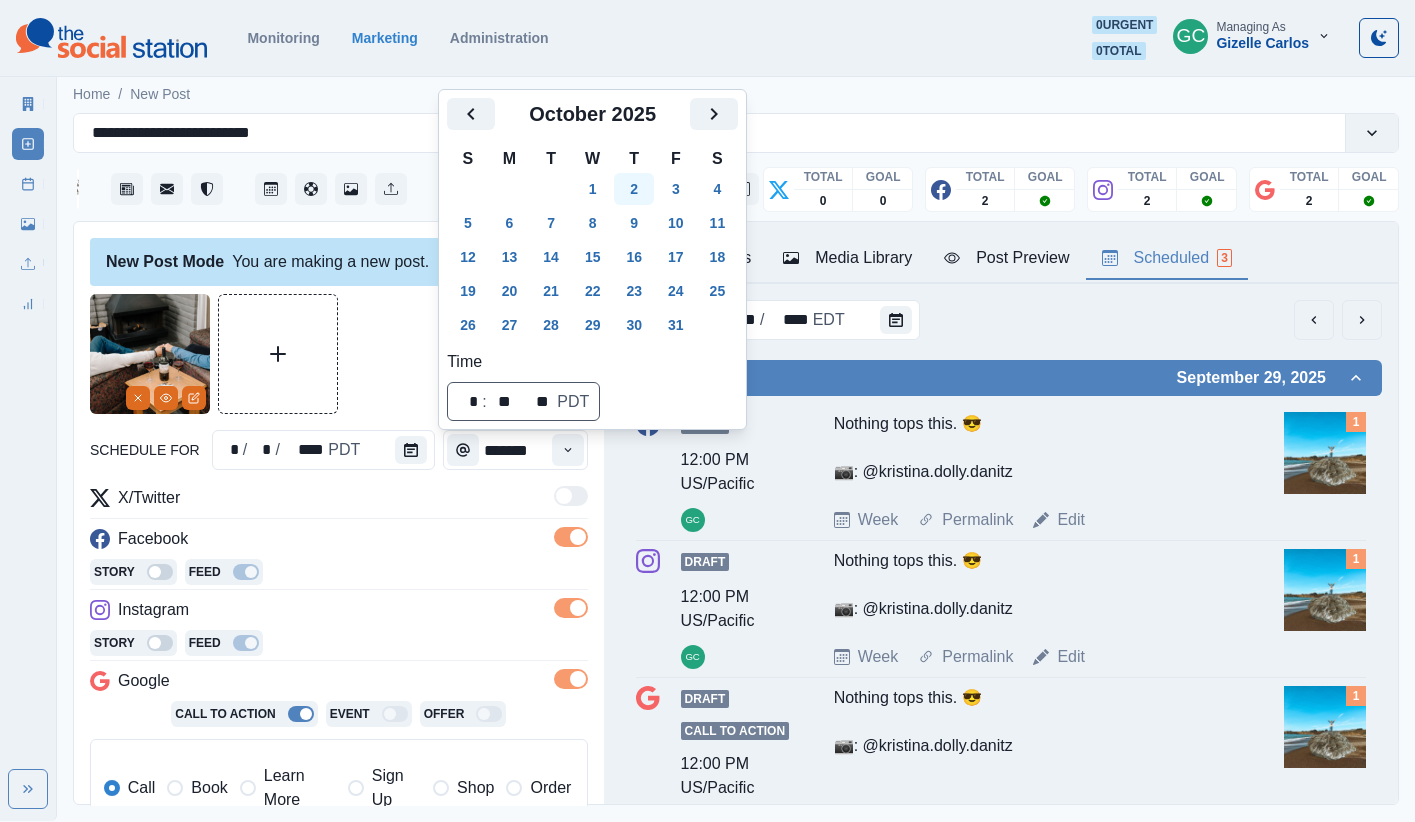 click on "2" at bounding box center (634, 189) 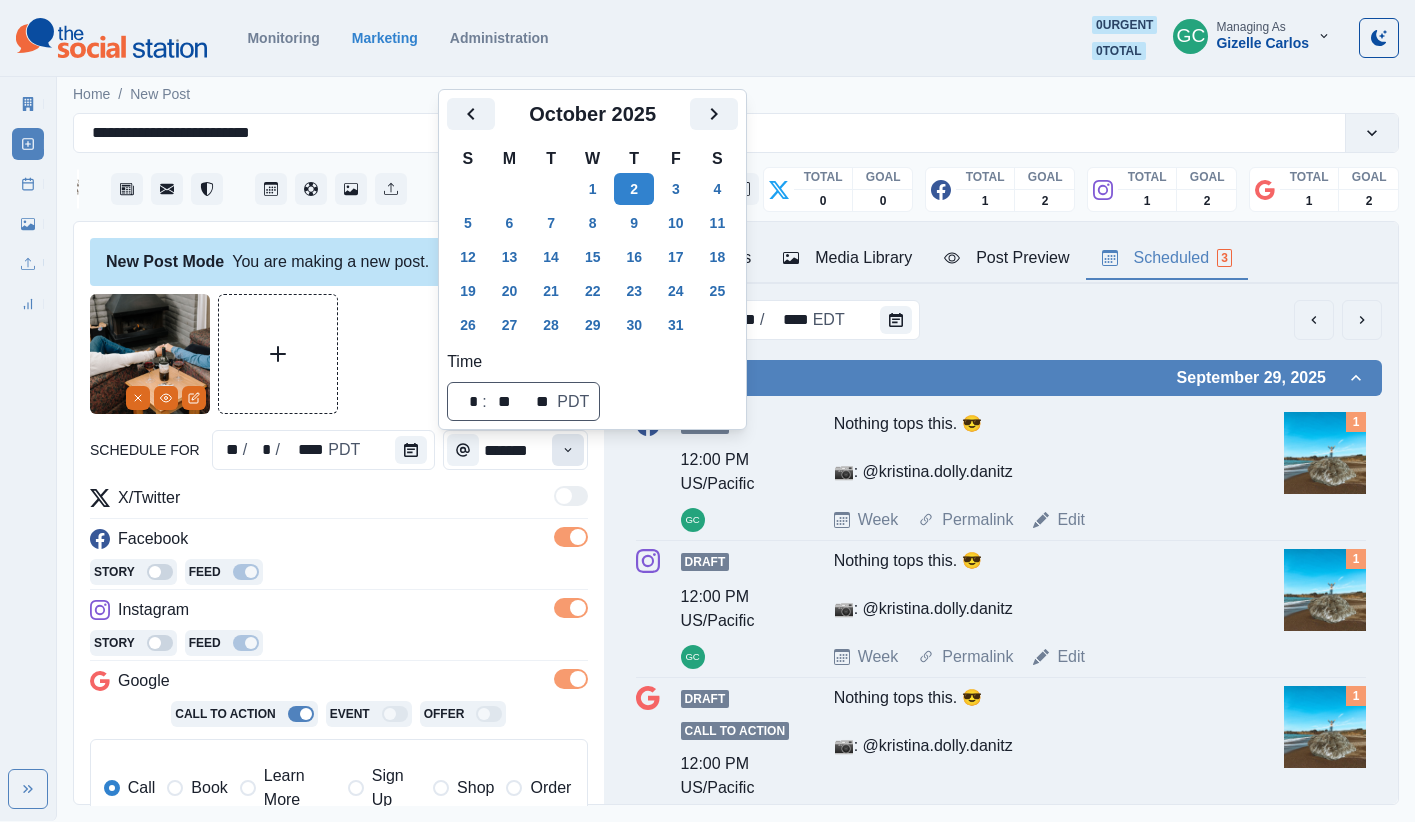 click at bounding box center (568, 450) 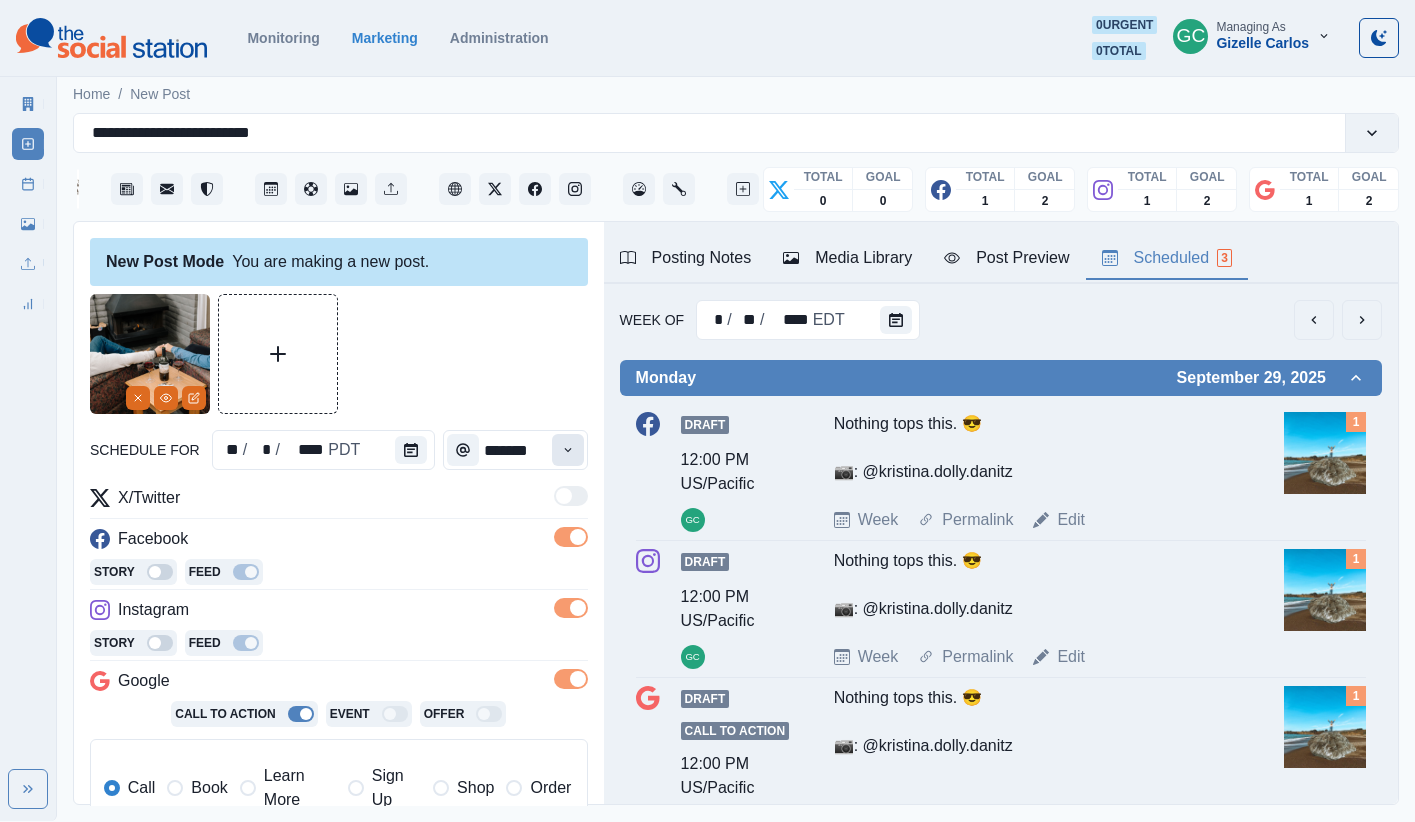 click 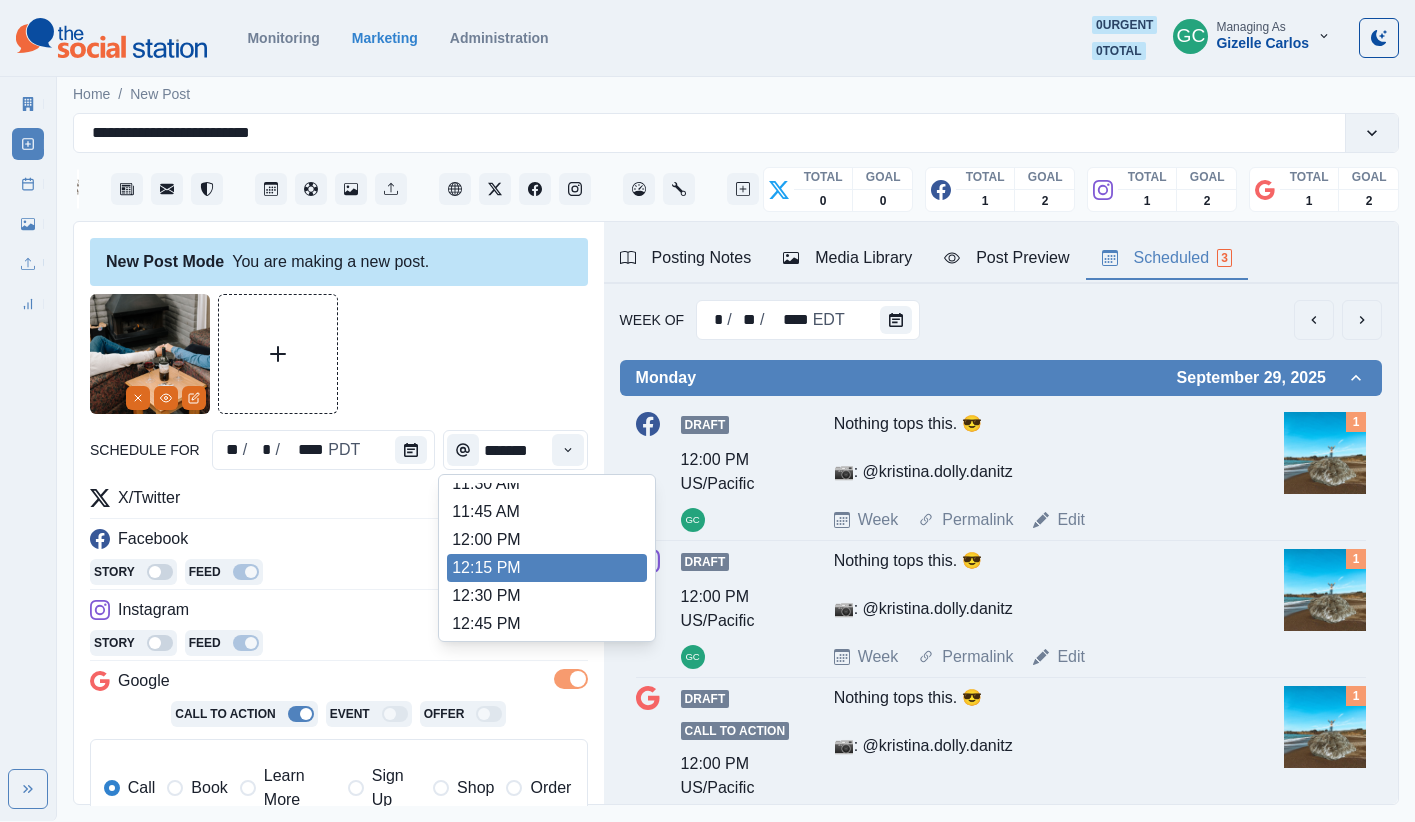 scroll, scrollTop: 439, scrollLeft: 0, axis: vertical 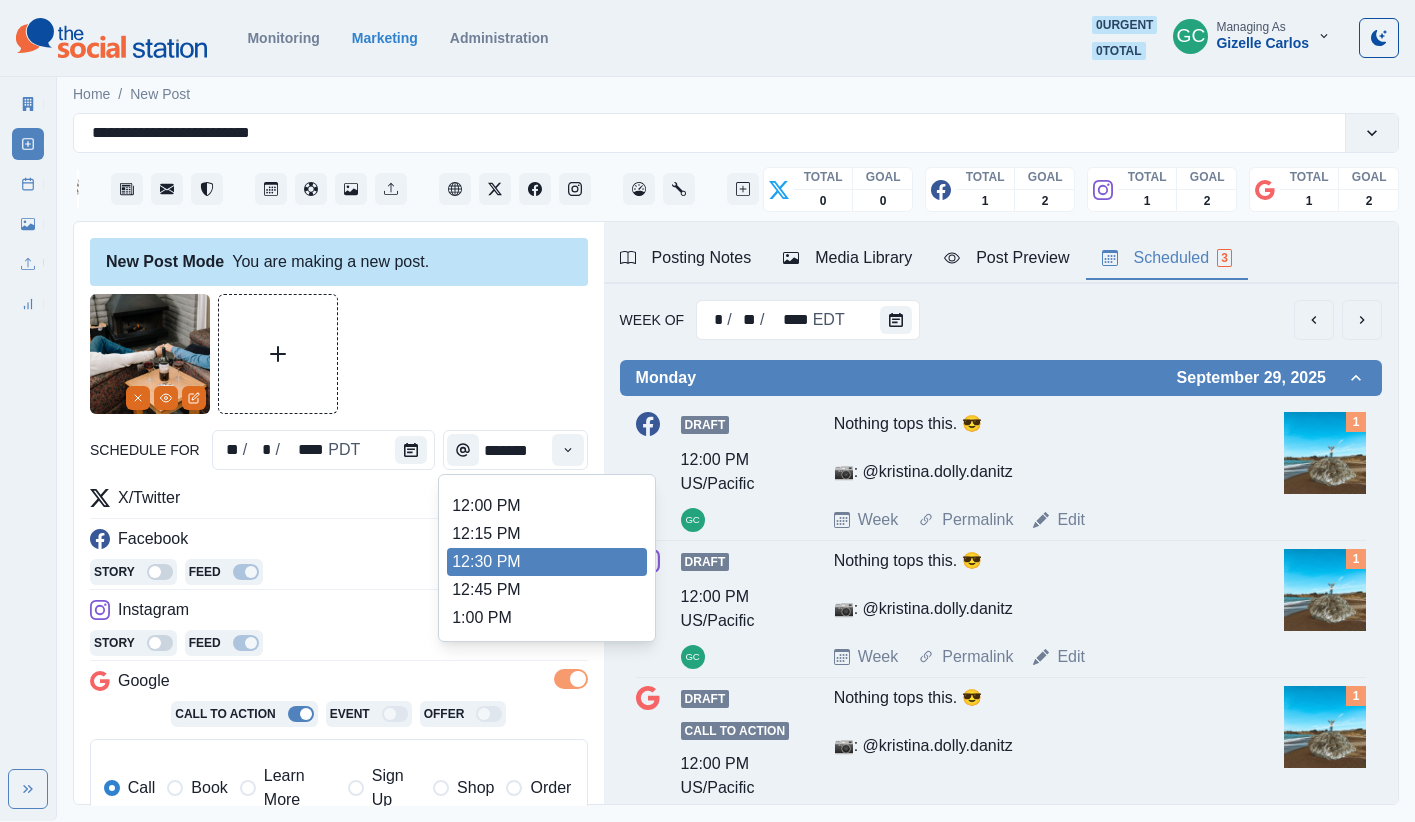 click on "12:30 PM" at bounding box center (547, 562) 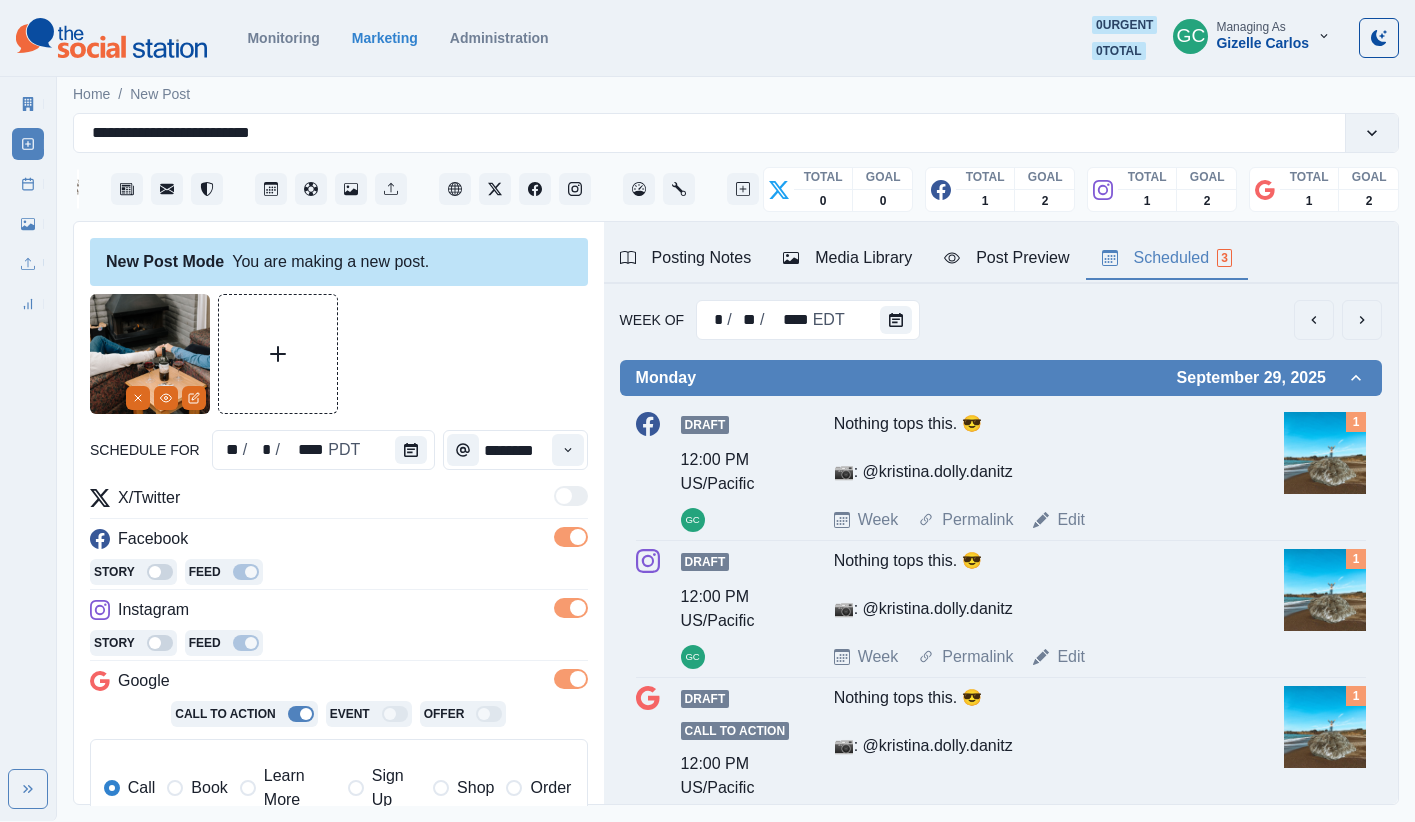 drag, startPoint x: 294, startPoint y: 797, endPoint x: 279, endPoint y: 787, distance: 18.027756 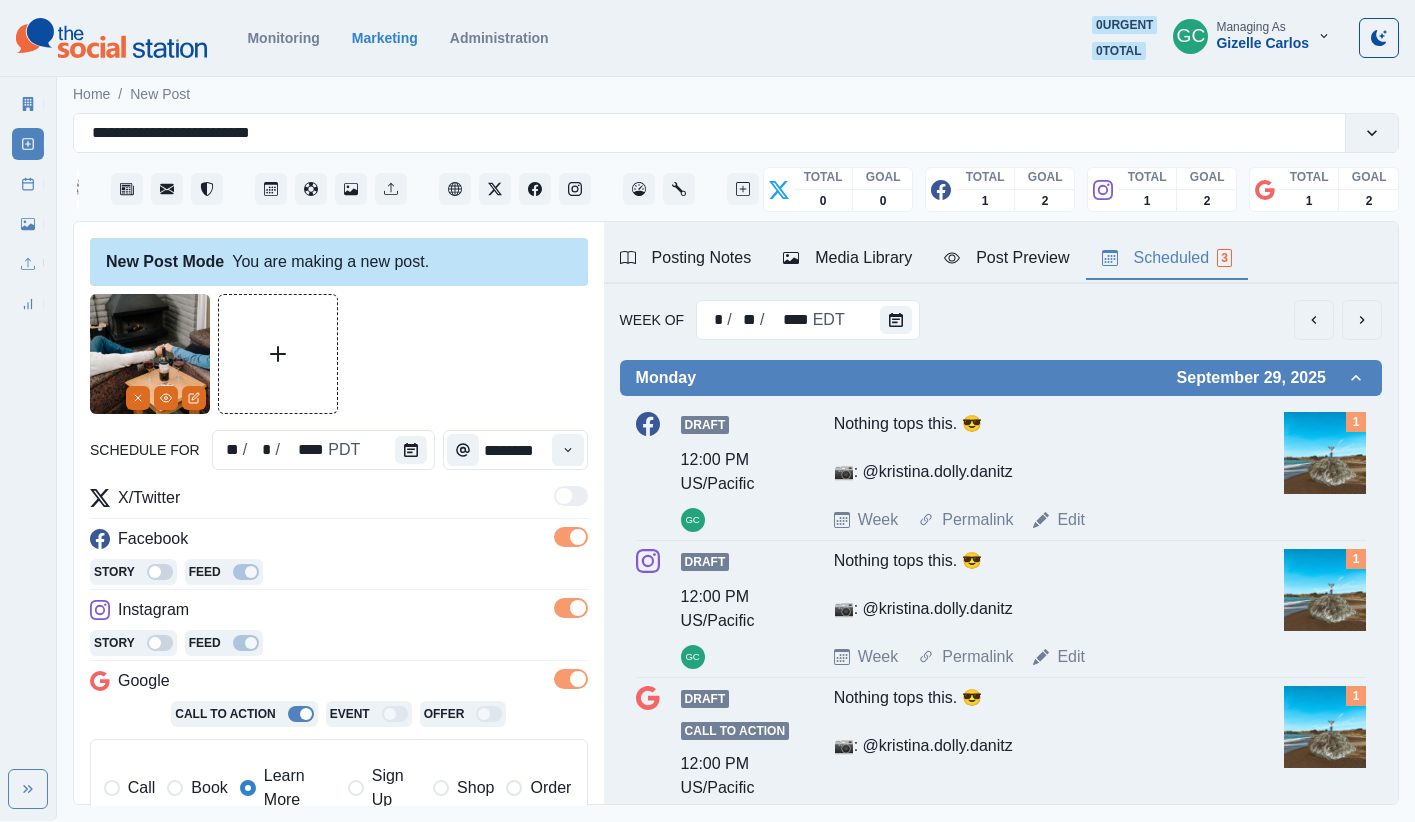 click on "Learn More" at bounding box center [300, 788] 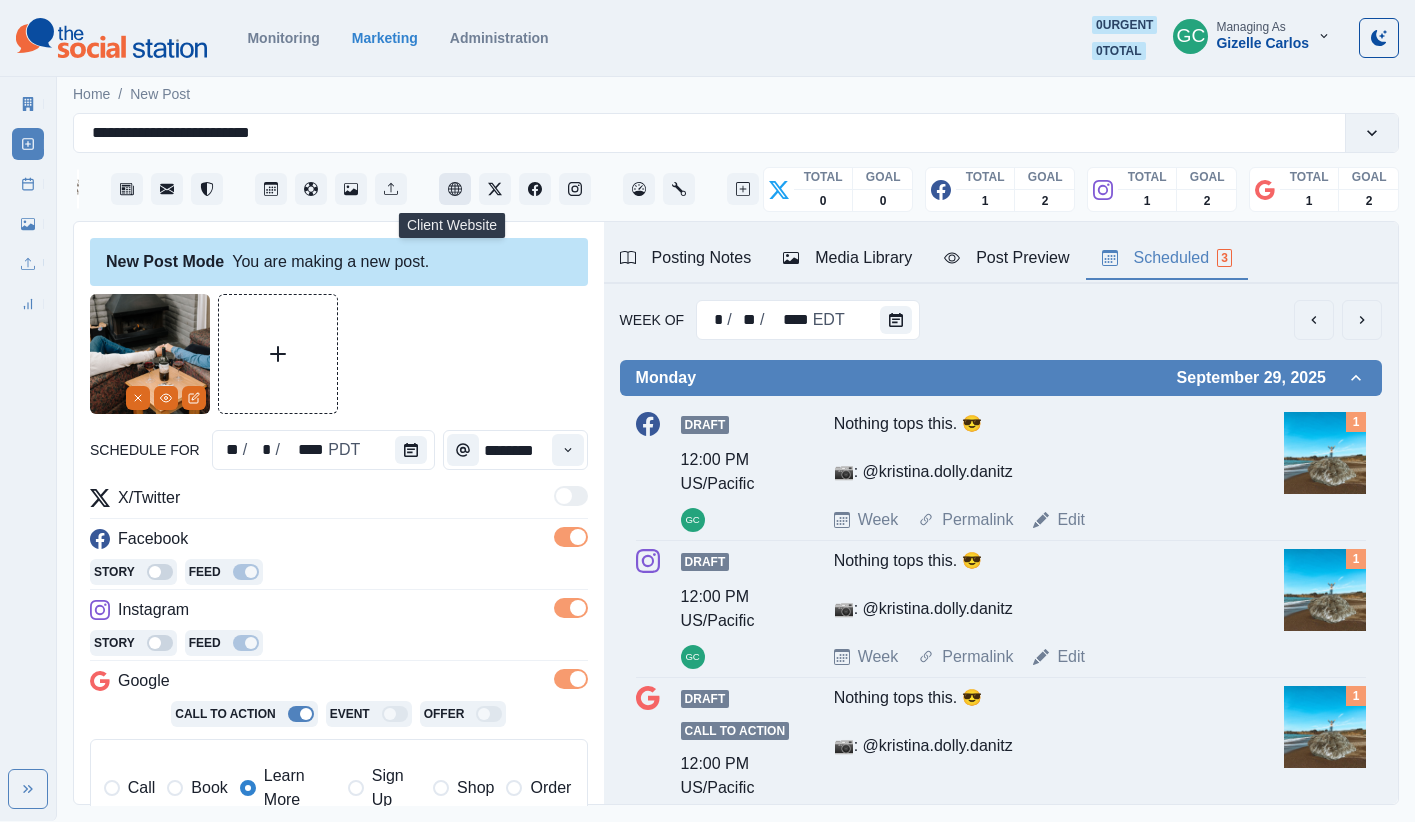 click 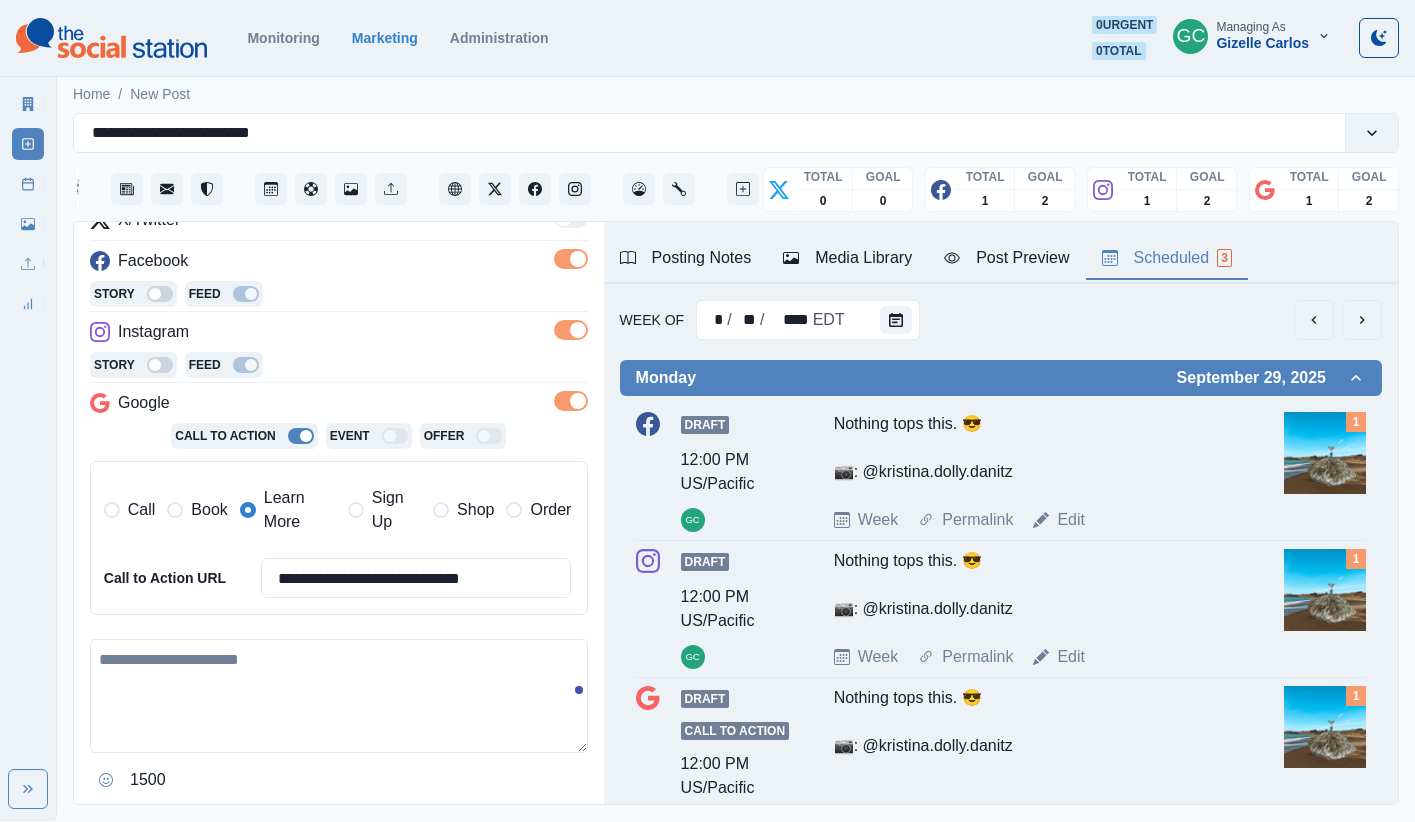 scroll, scrollTop: 327, scrollLeft: 0, axis: vertical 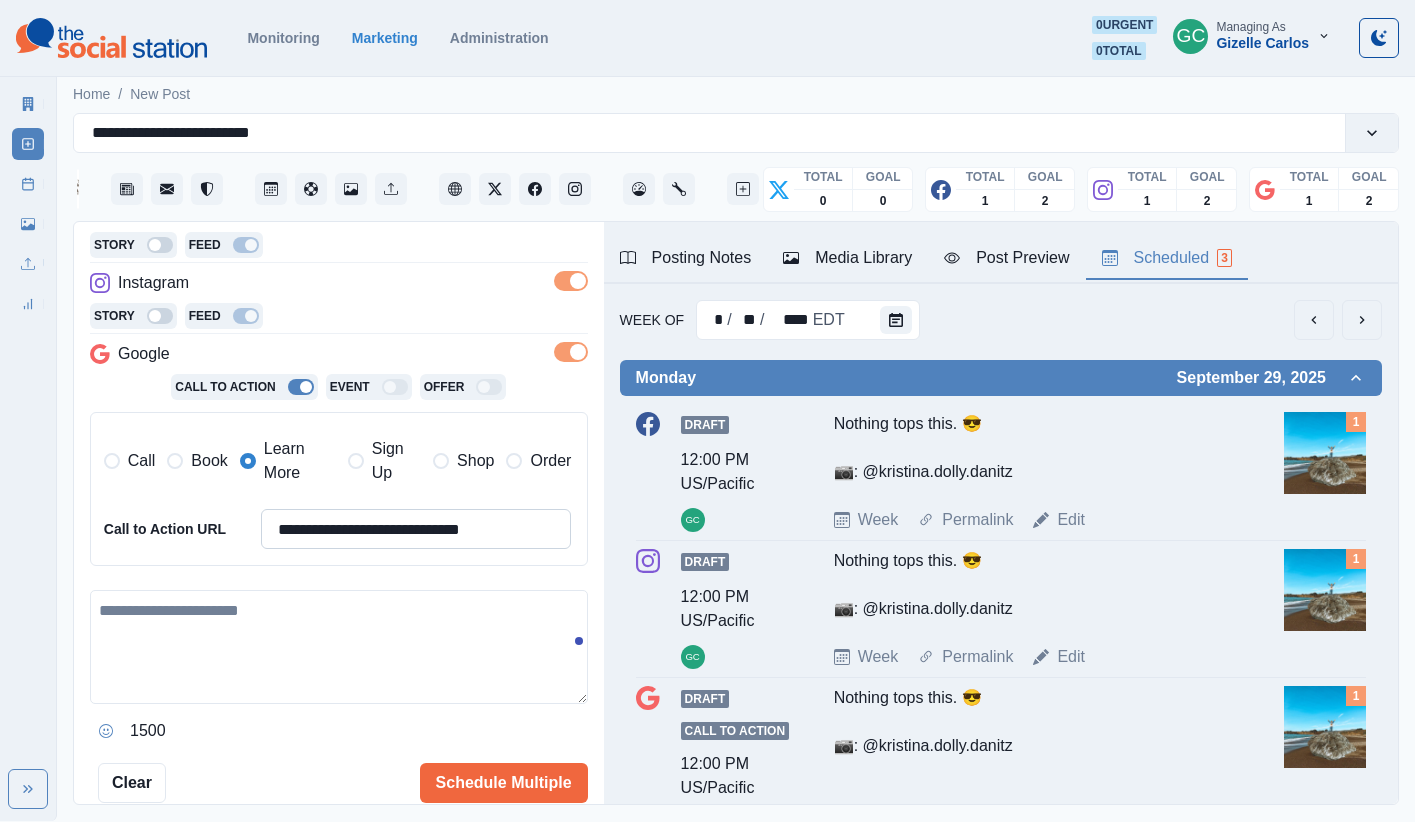 click on "**********" at bounding box center (416, 529) 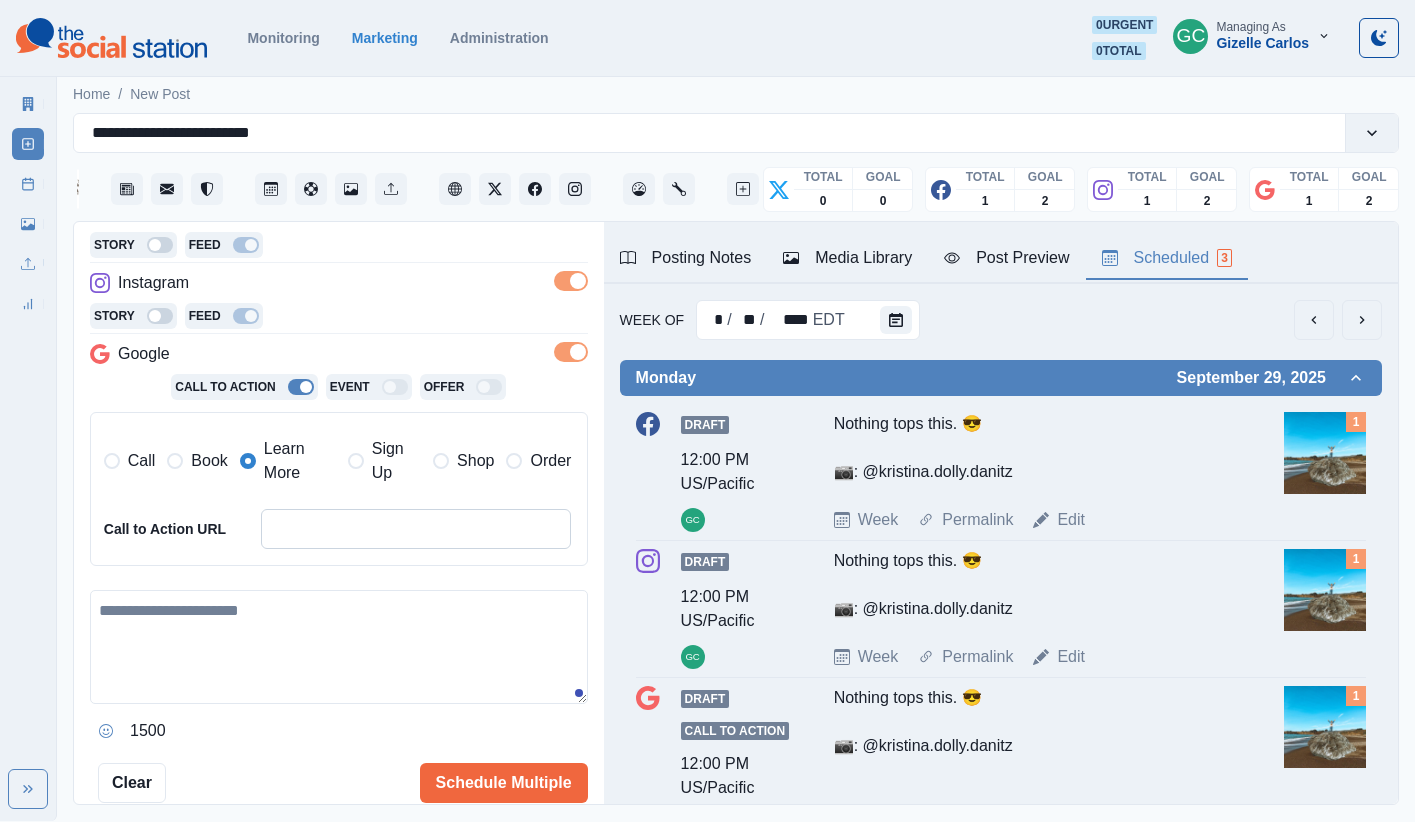 paste on "**********" 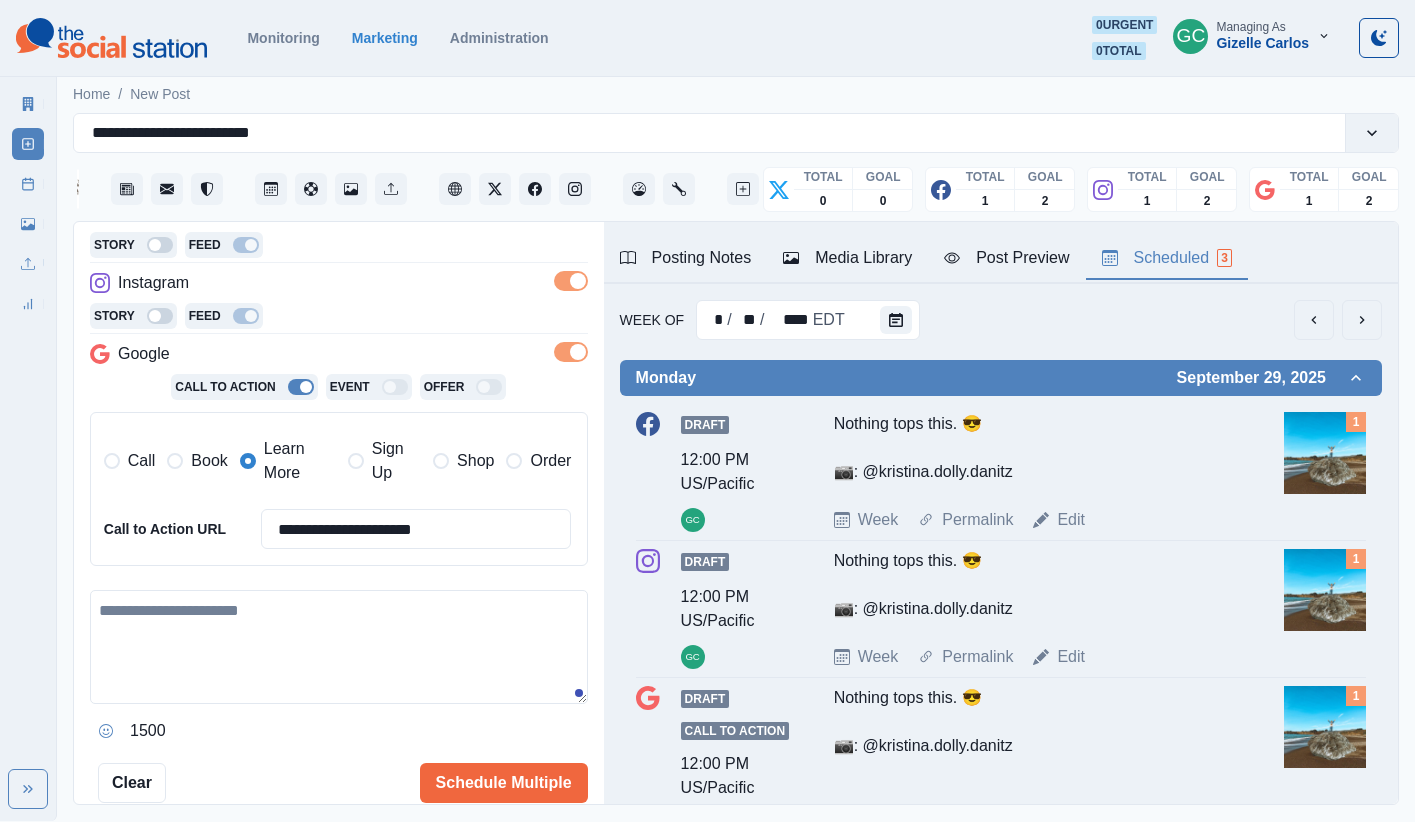 type on "**********" 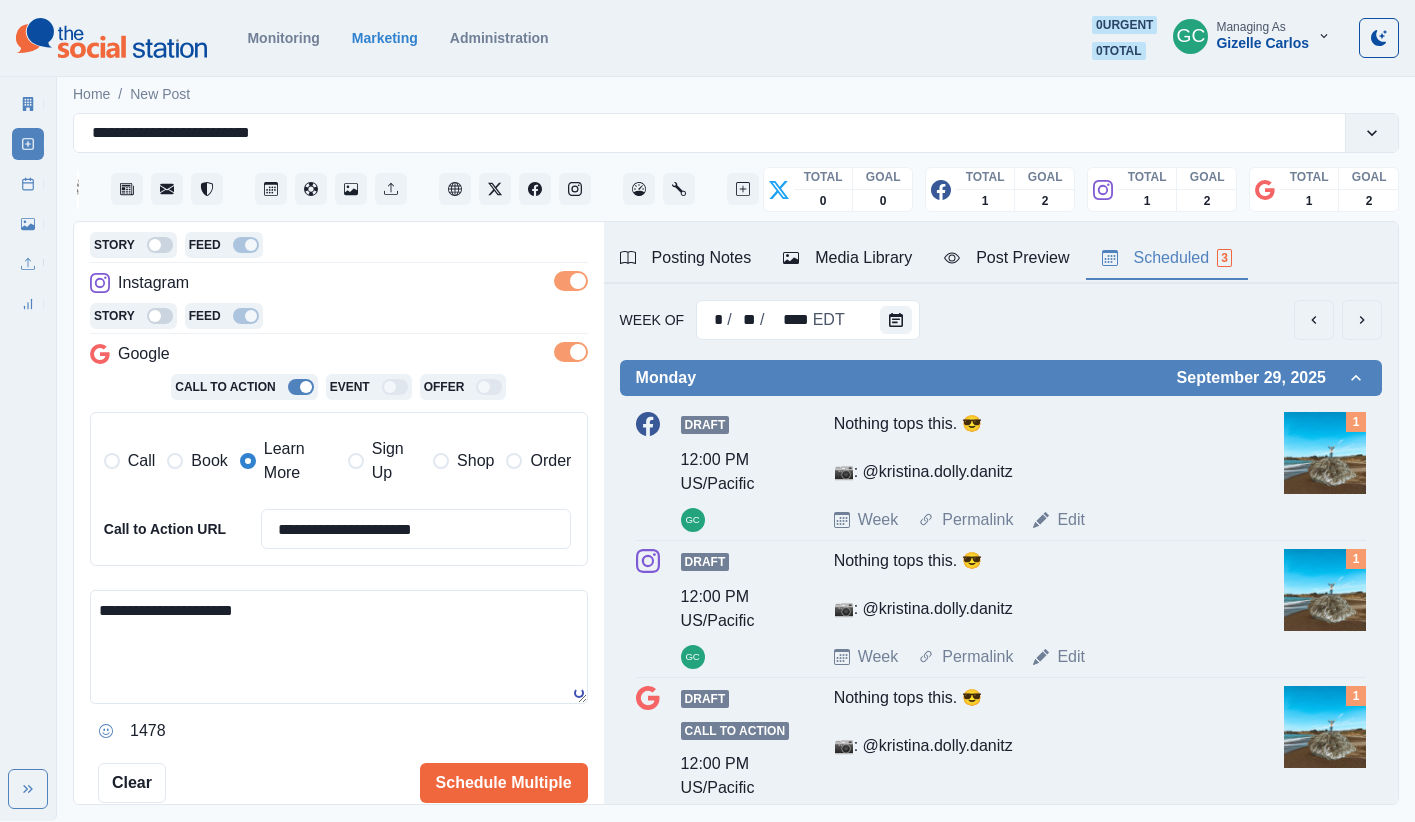 drag, startPoint x: 148, startPoint y: 605, endPoint x: 0, endPoint y: 604, distance: 148.00337 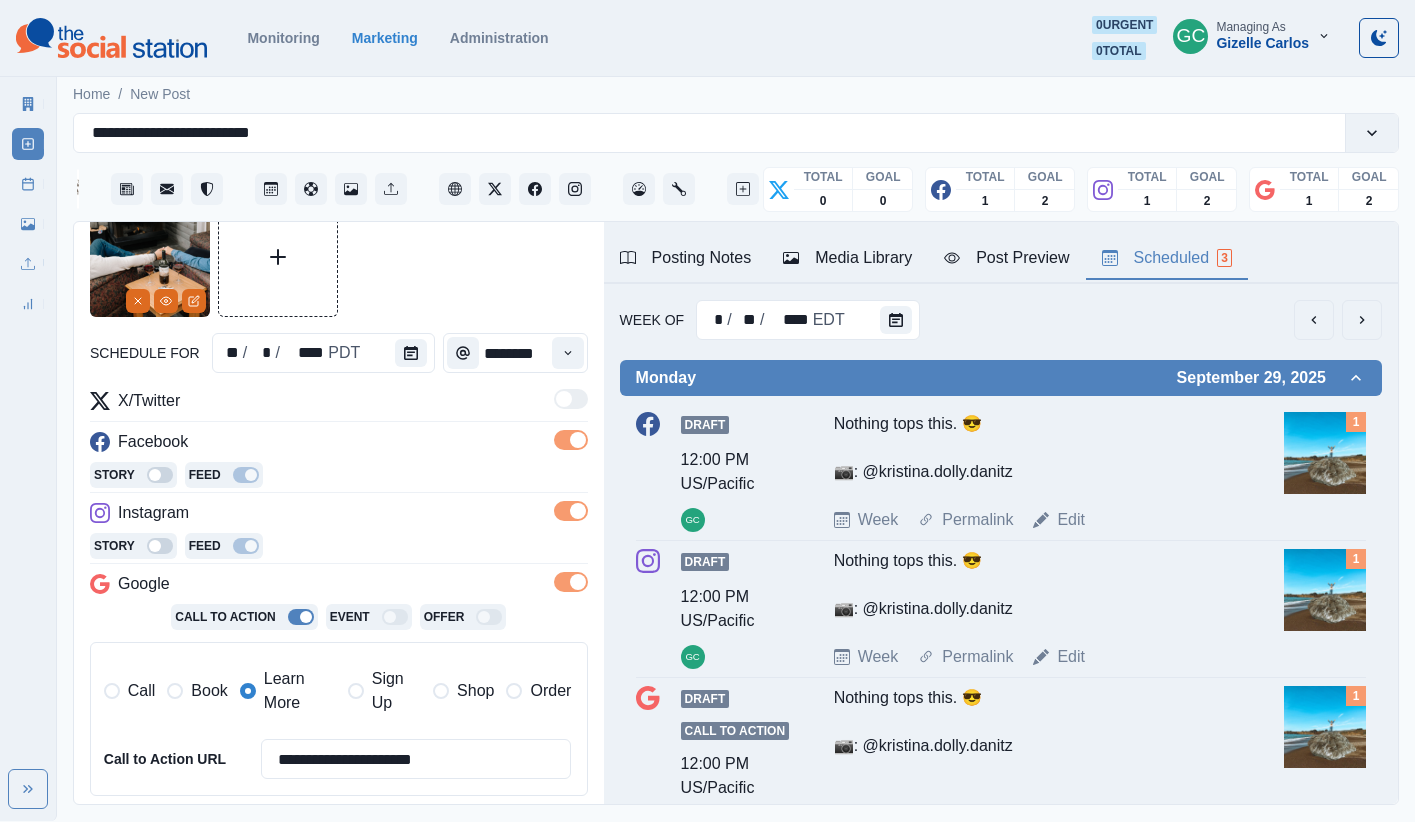 scroll, scrollTop: 284, scrollLeft: 0, axis: vertical 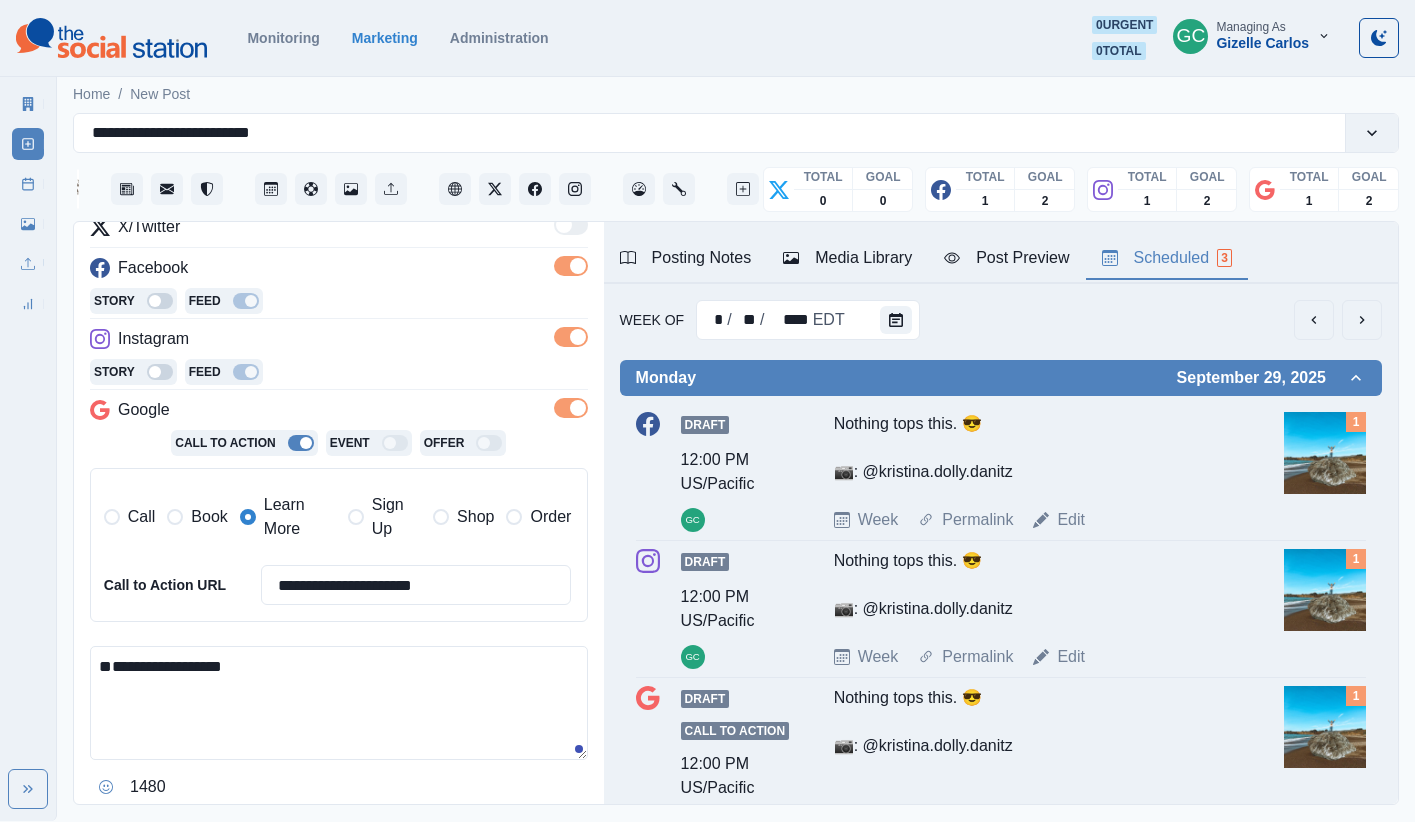 click on "**********" at bounding box center [339, 703] 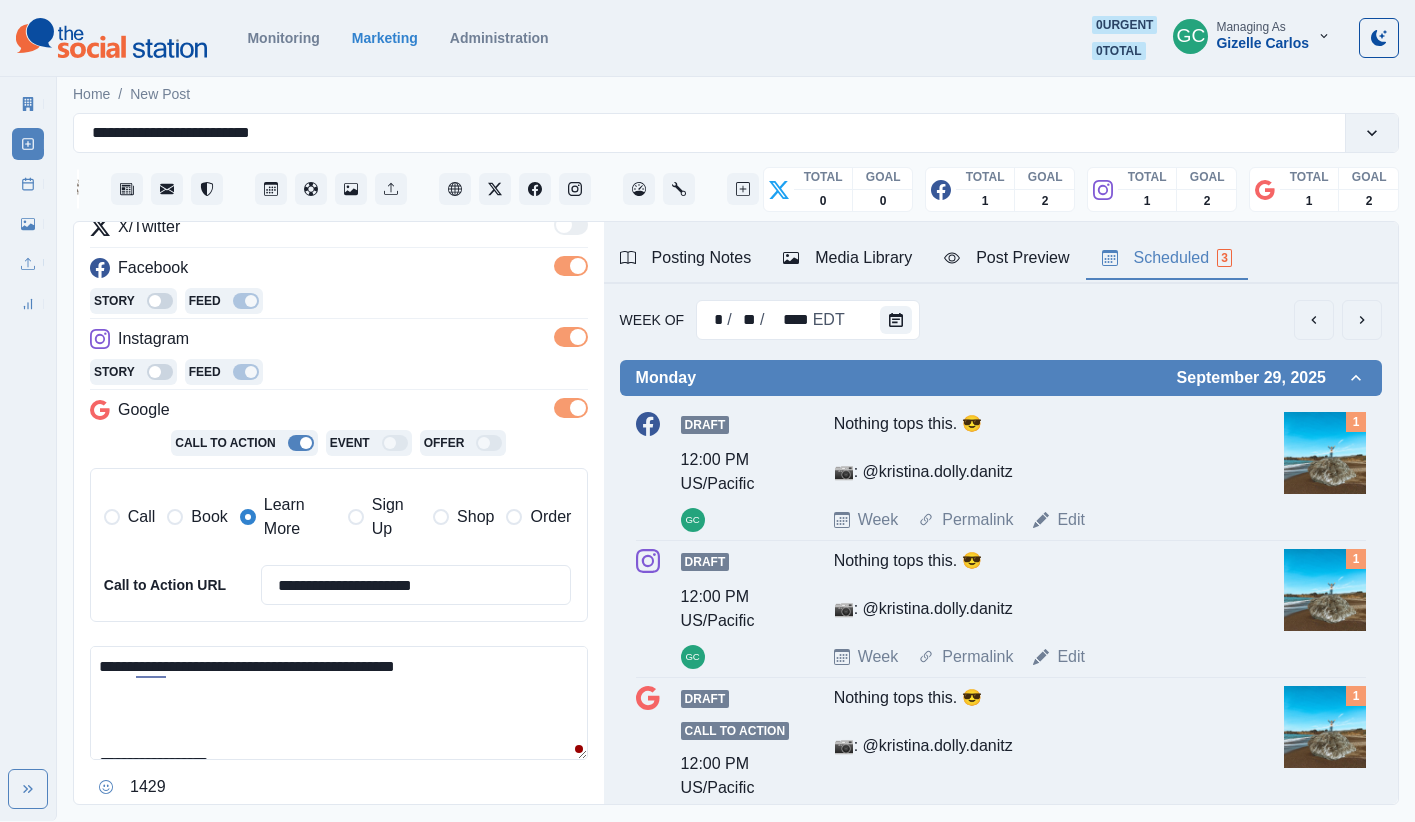 paste on "**********" 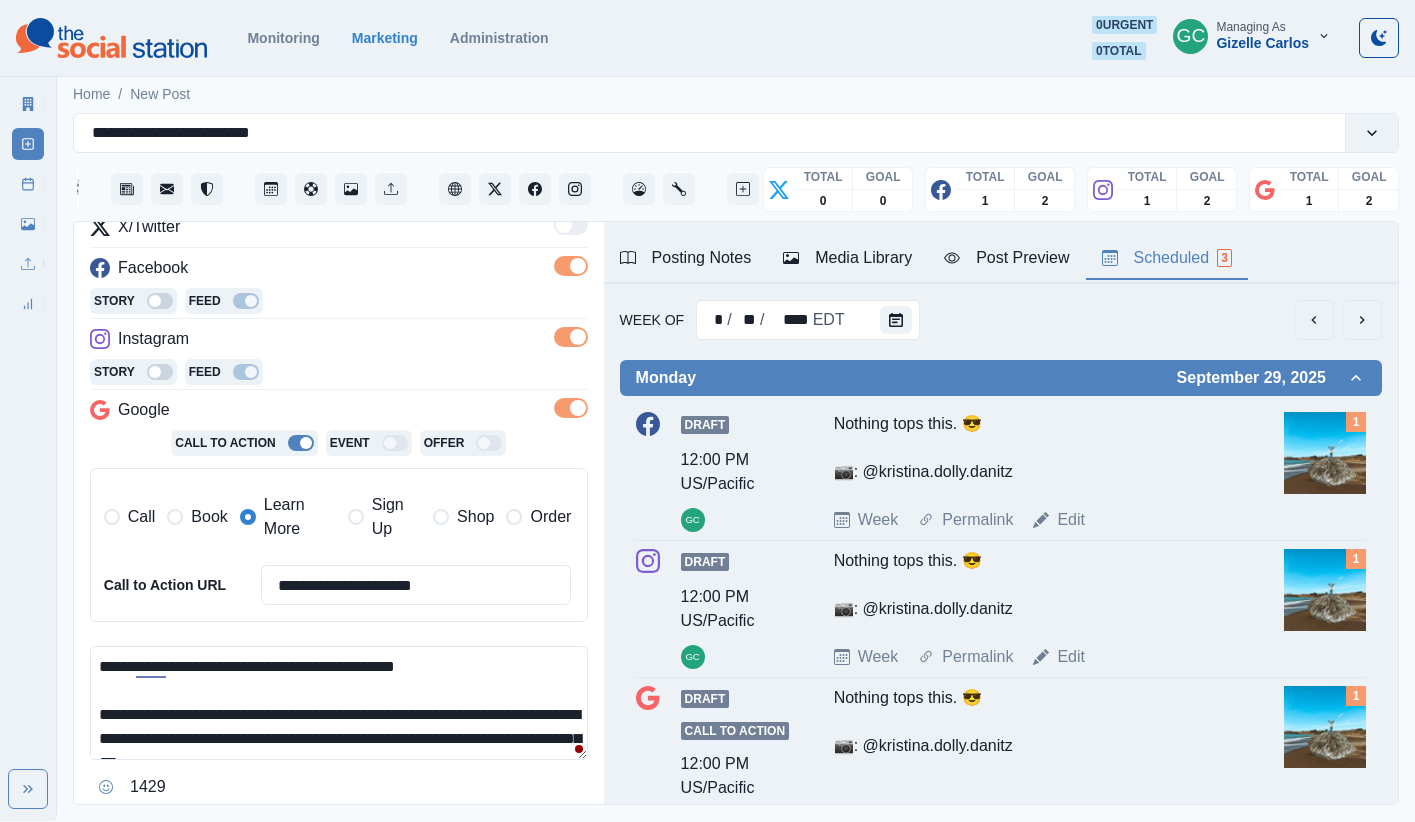 scroll, scrollTop: 61, scrollLeft: 0, axis: vertical 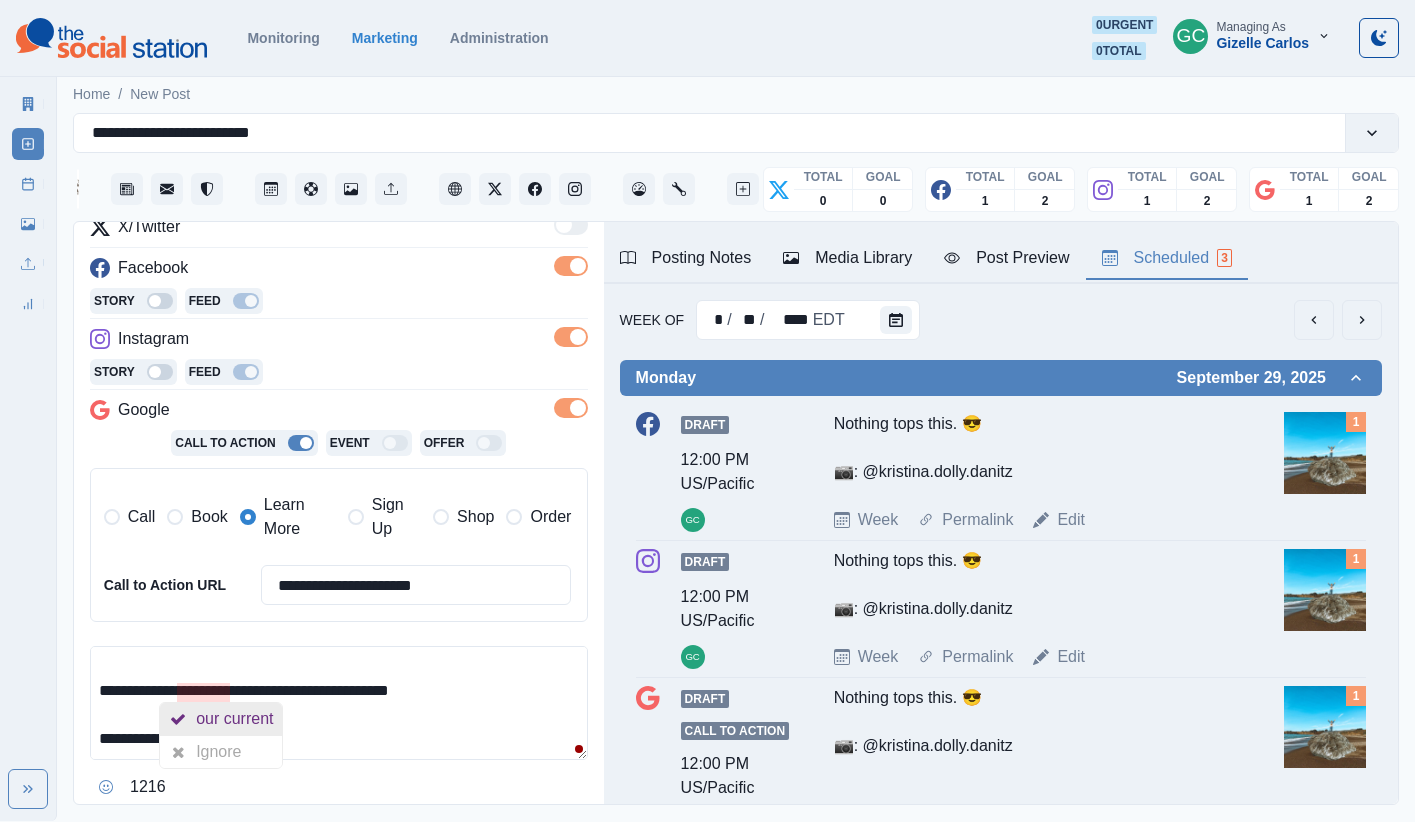 click on "our current" at bounding box center (238, 719) 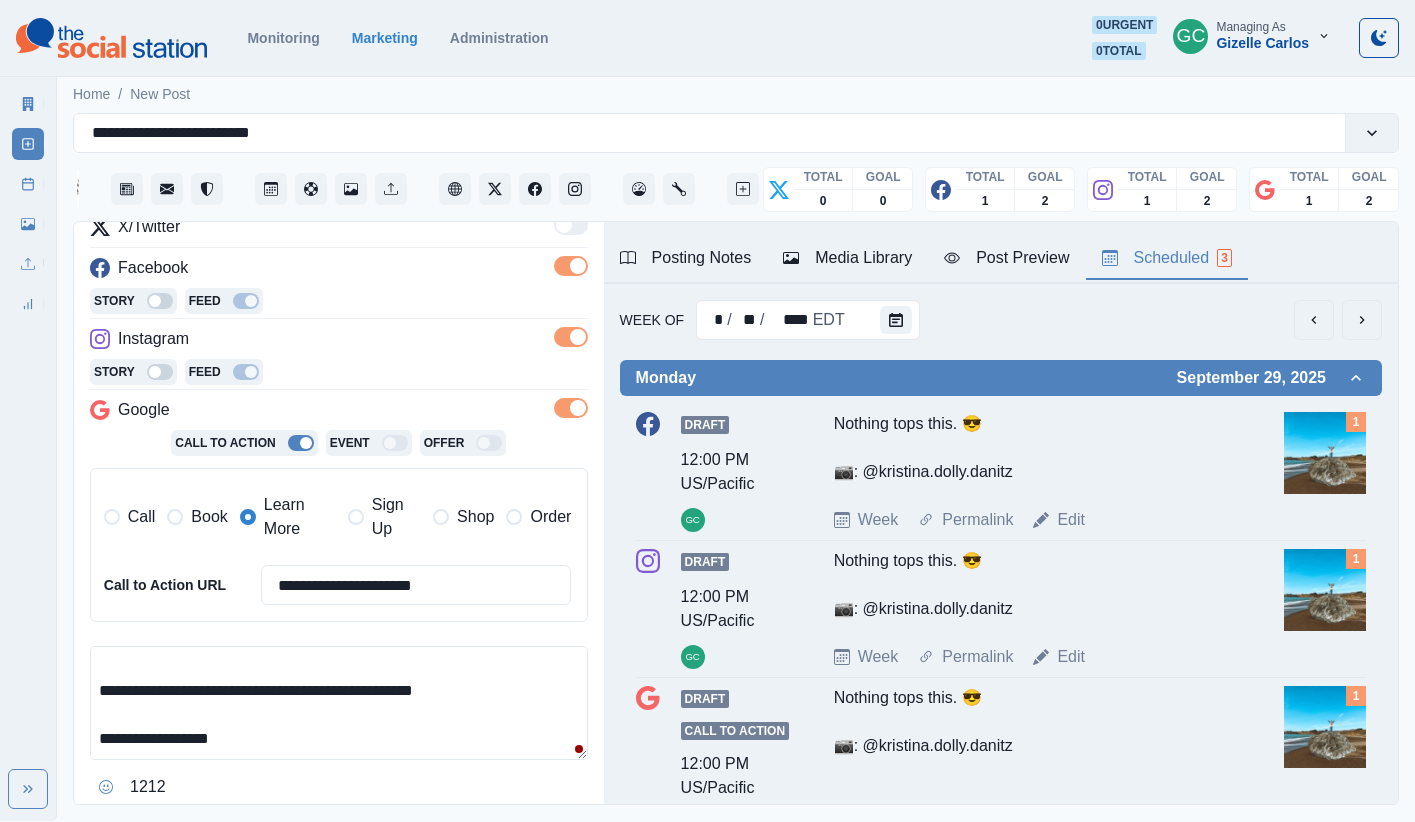 drag, startPoint x: 324, startPoint y: 687, endPoint x: 342, endPoint y: 713, distance: 31.622776 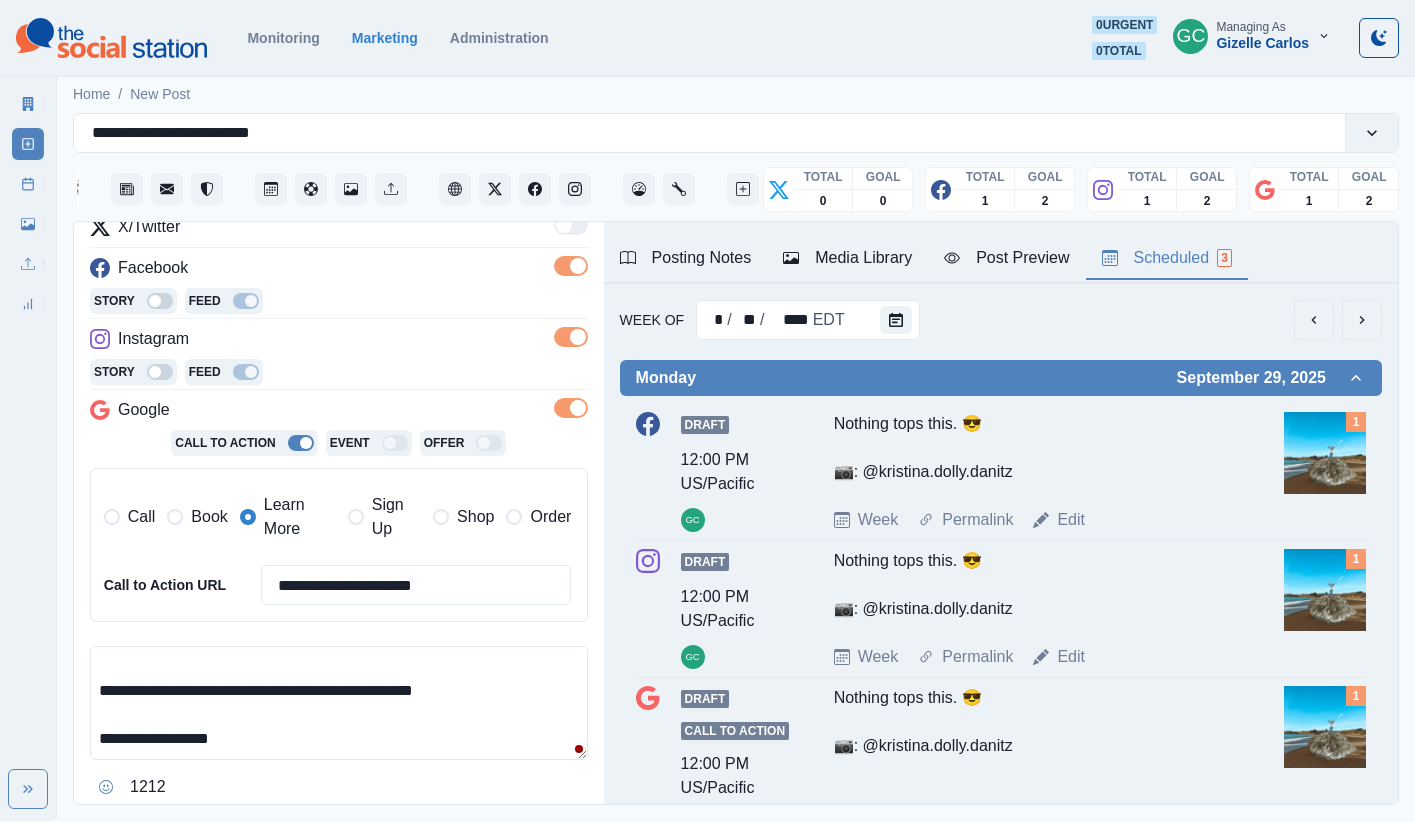 click on "**********" at bounding box center (339, 703) 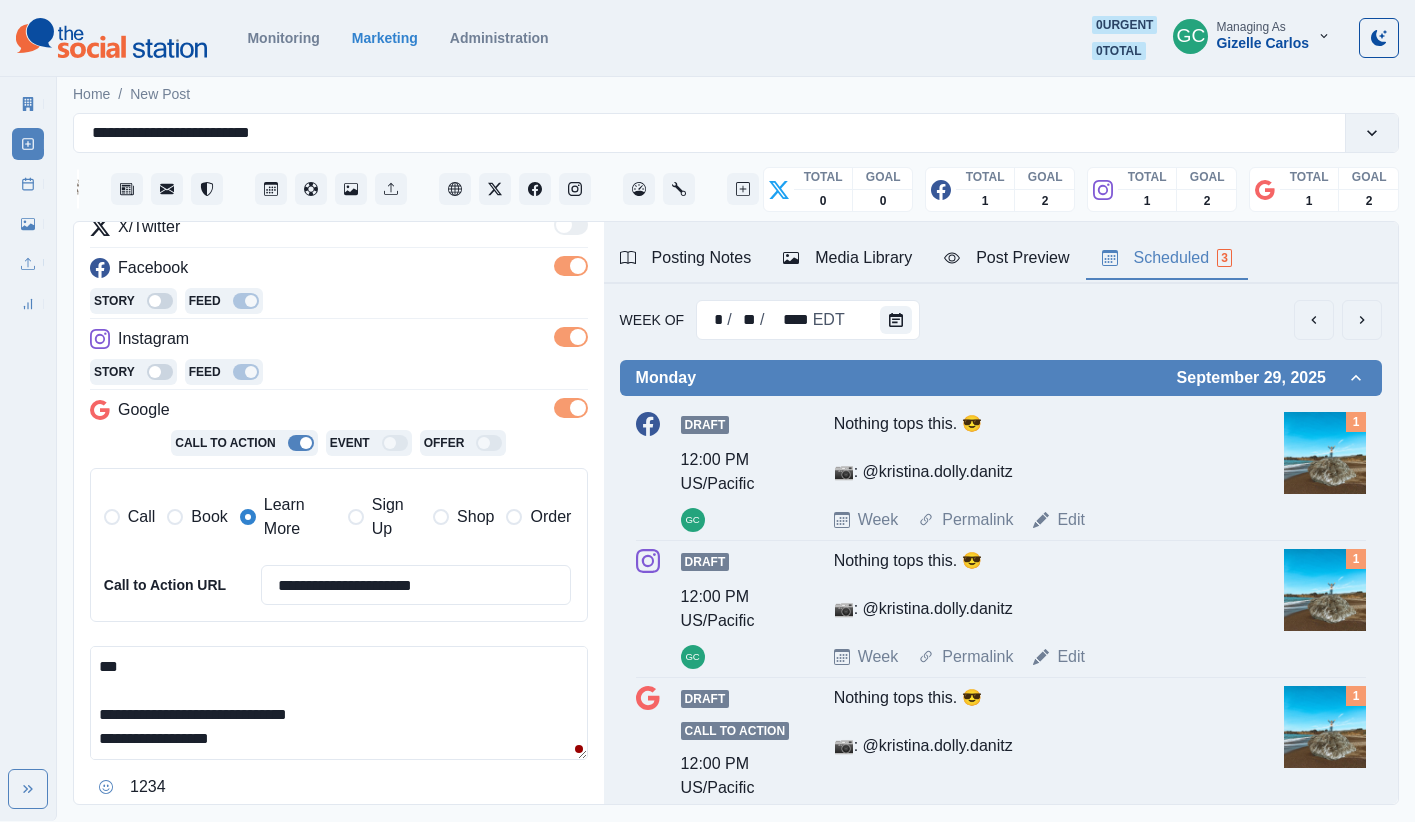 scroll, scrollTop: 96, scrollLeft: 0, axis: vertical 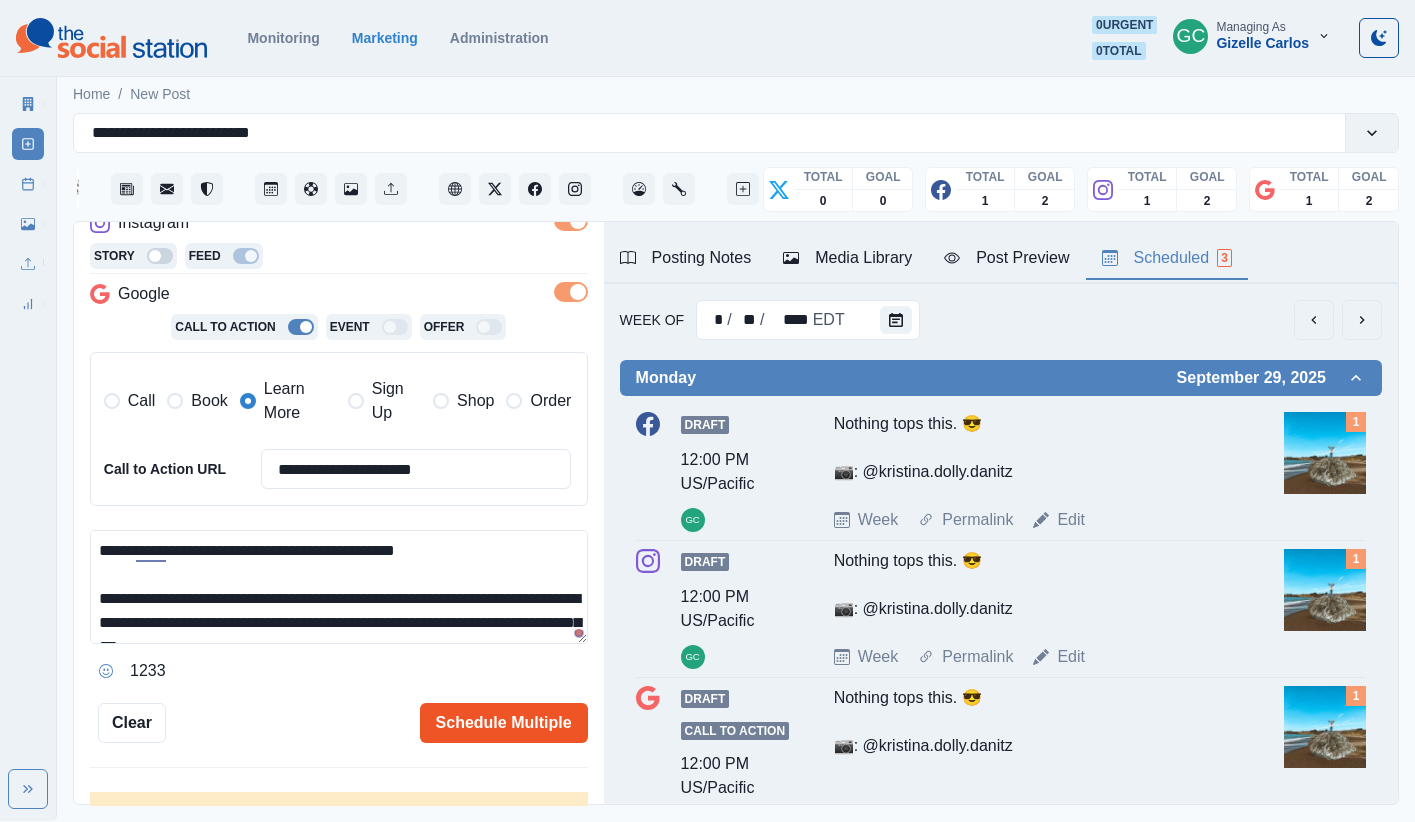 type on "**********" 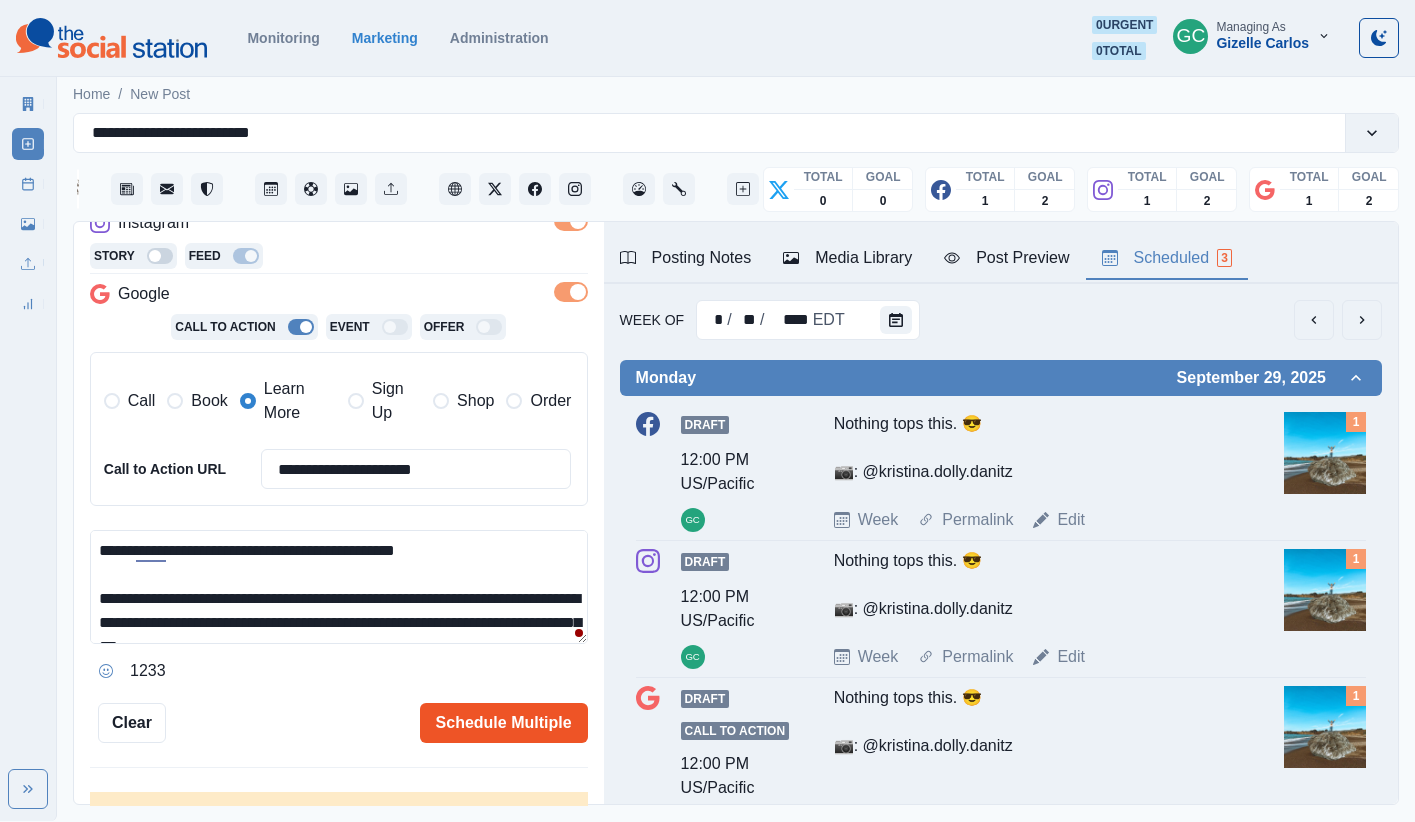 click on "Schedule Multiple" at bounding box center (504, 723) 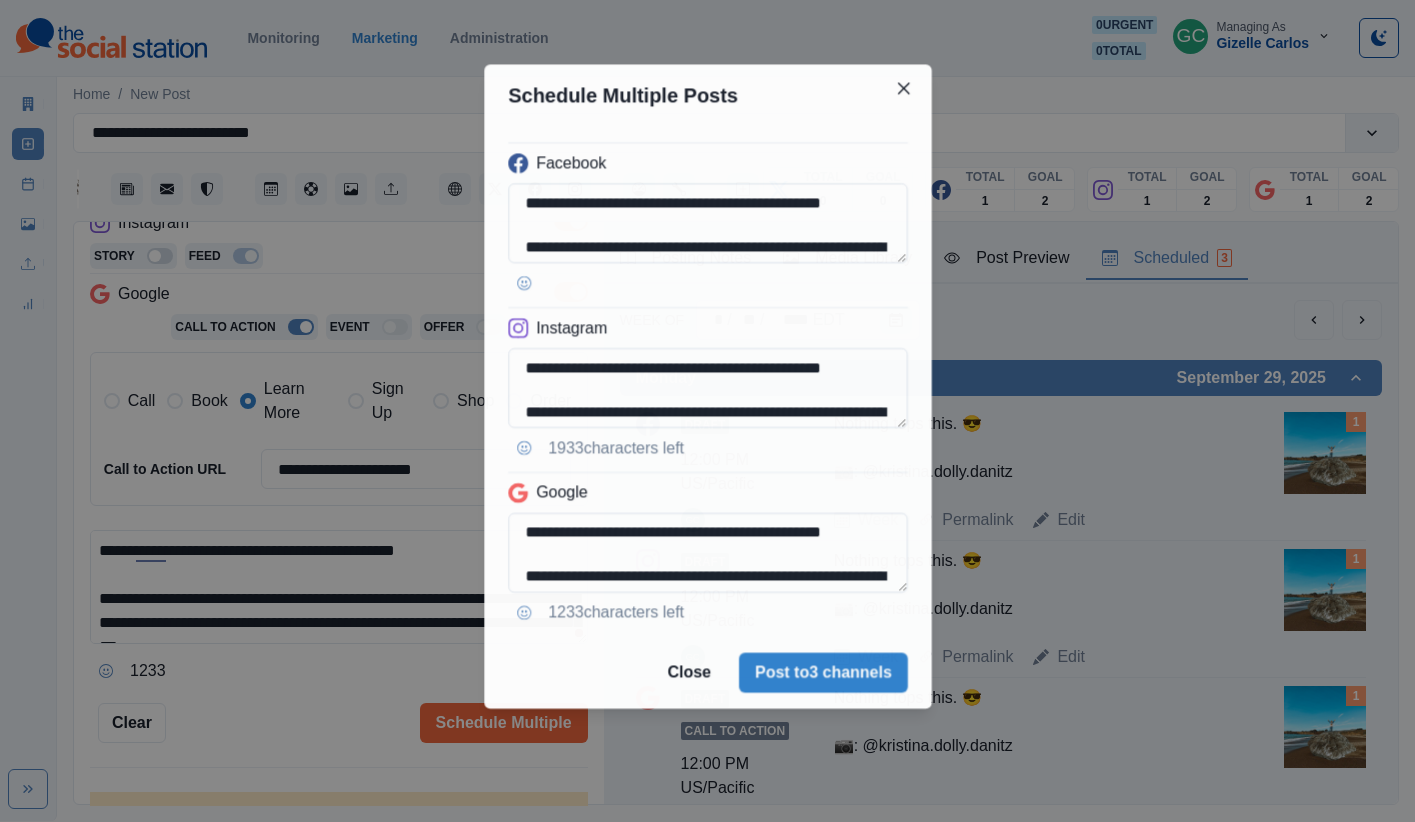 scroll, scrollTop: 385, scrollLeft: 0, axis: vertical 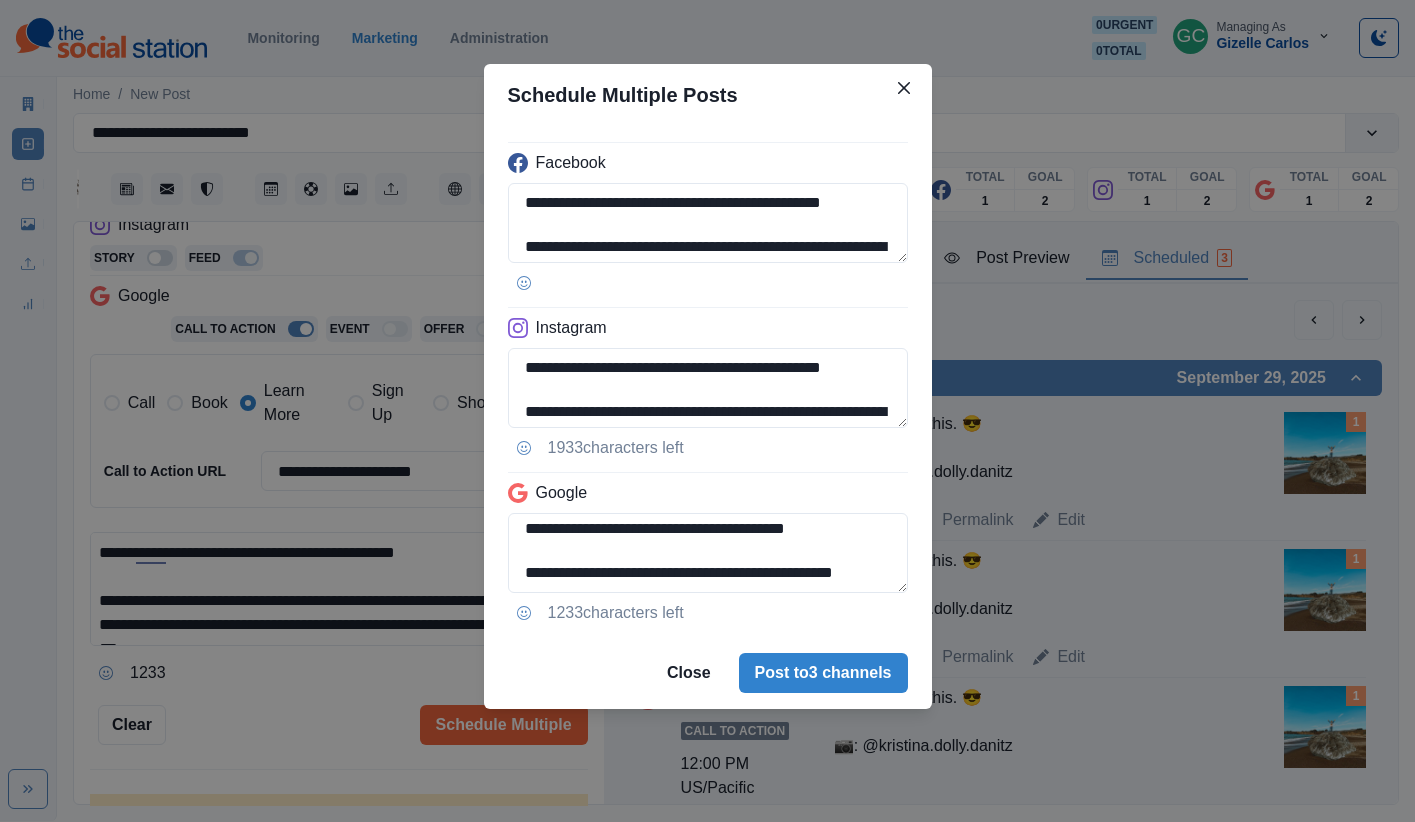 drag, startPoint x: 736, startPoint y: 550, endPoint x: 763, endPoint y: 596, distance: 53.338543 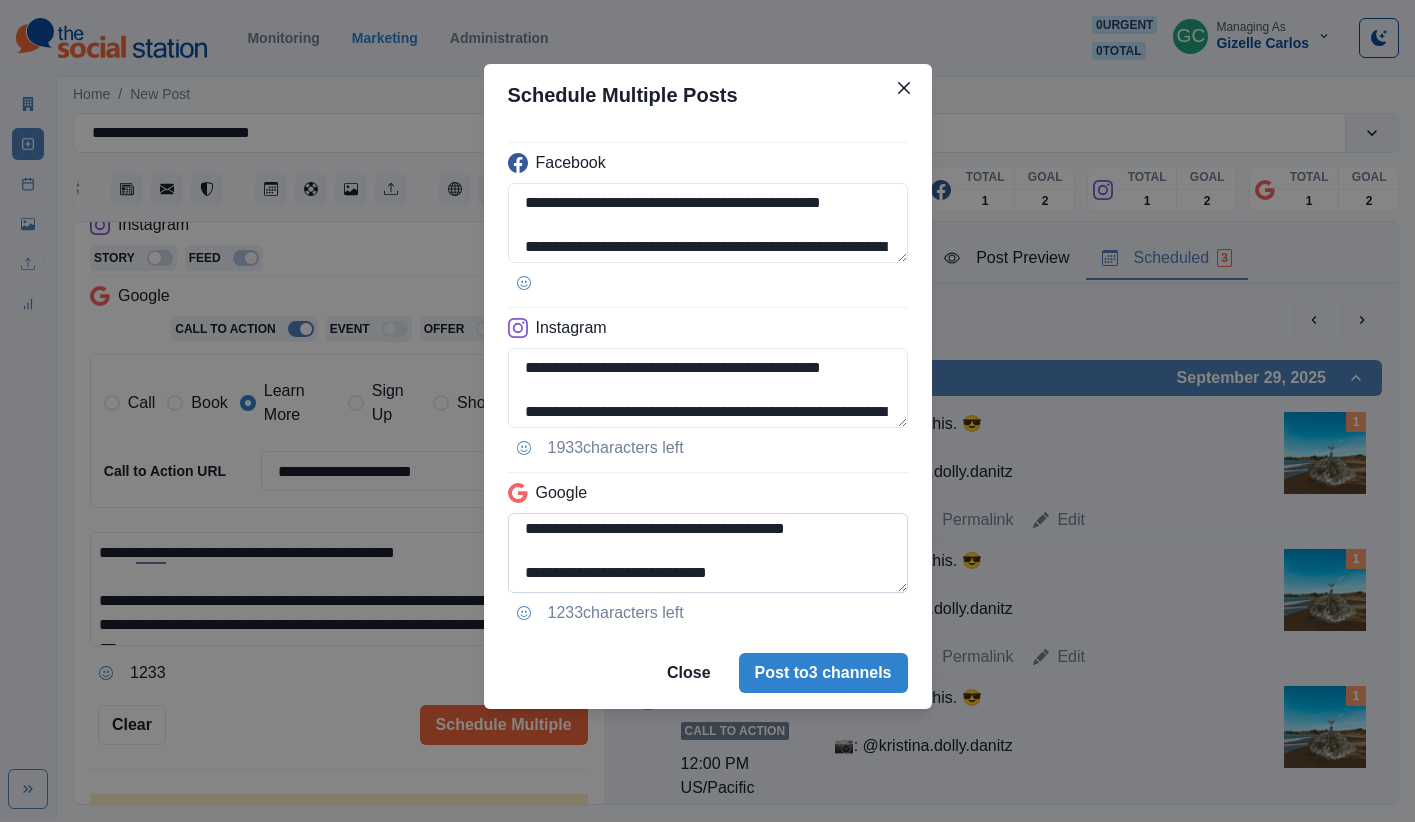 scroll, scrollTop: 114, scrollLeft: 0, axis: vertical 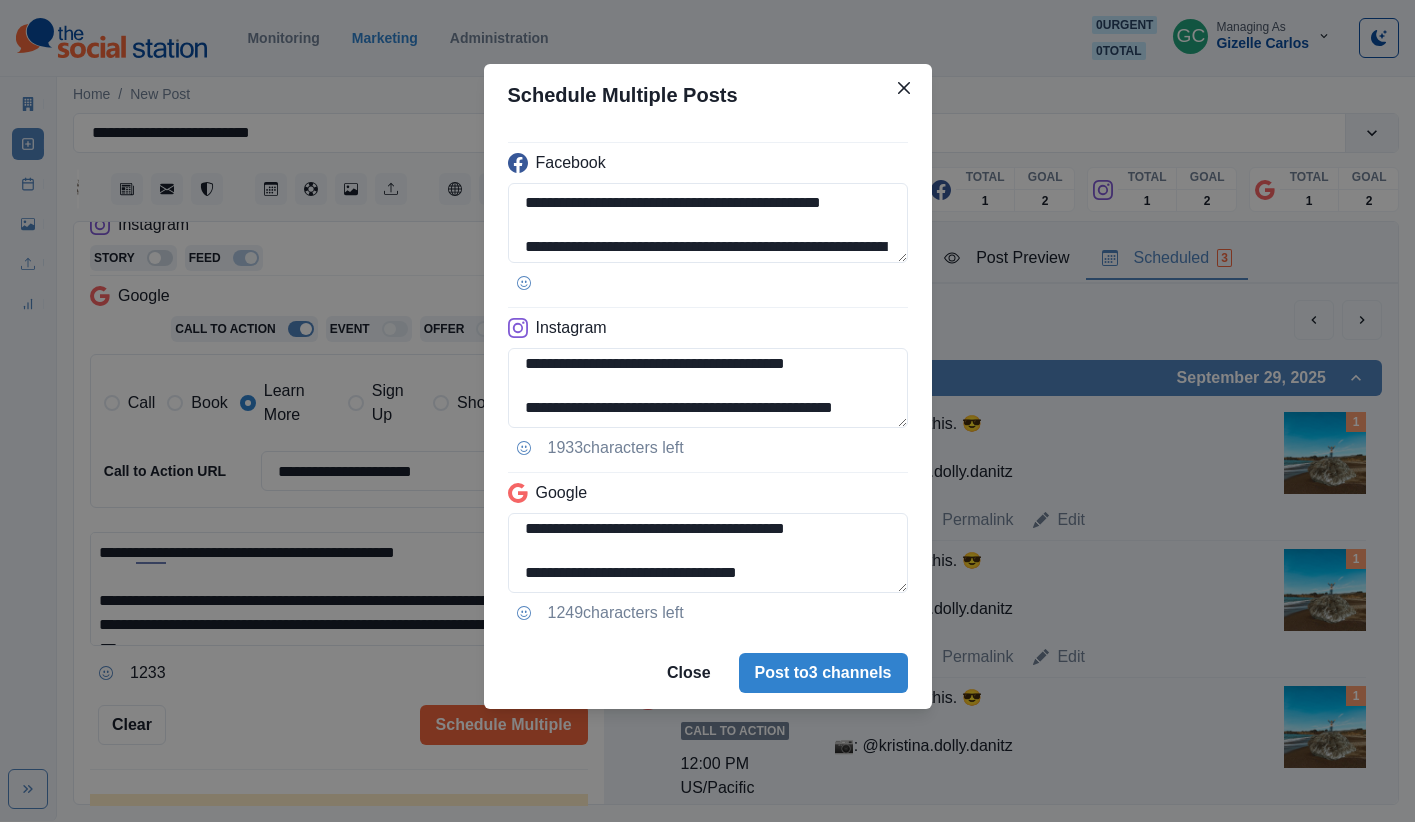 type on "**********" 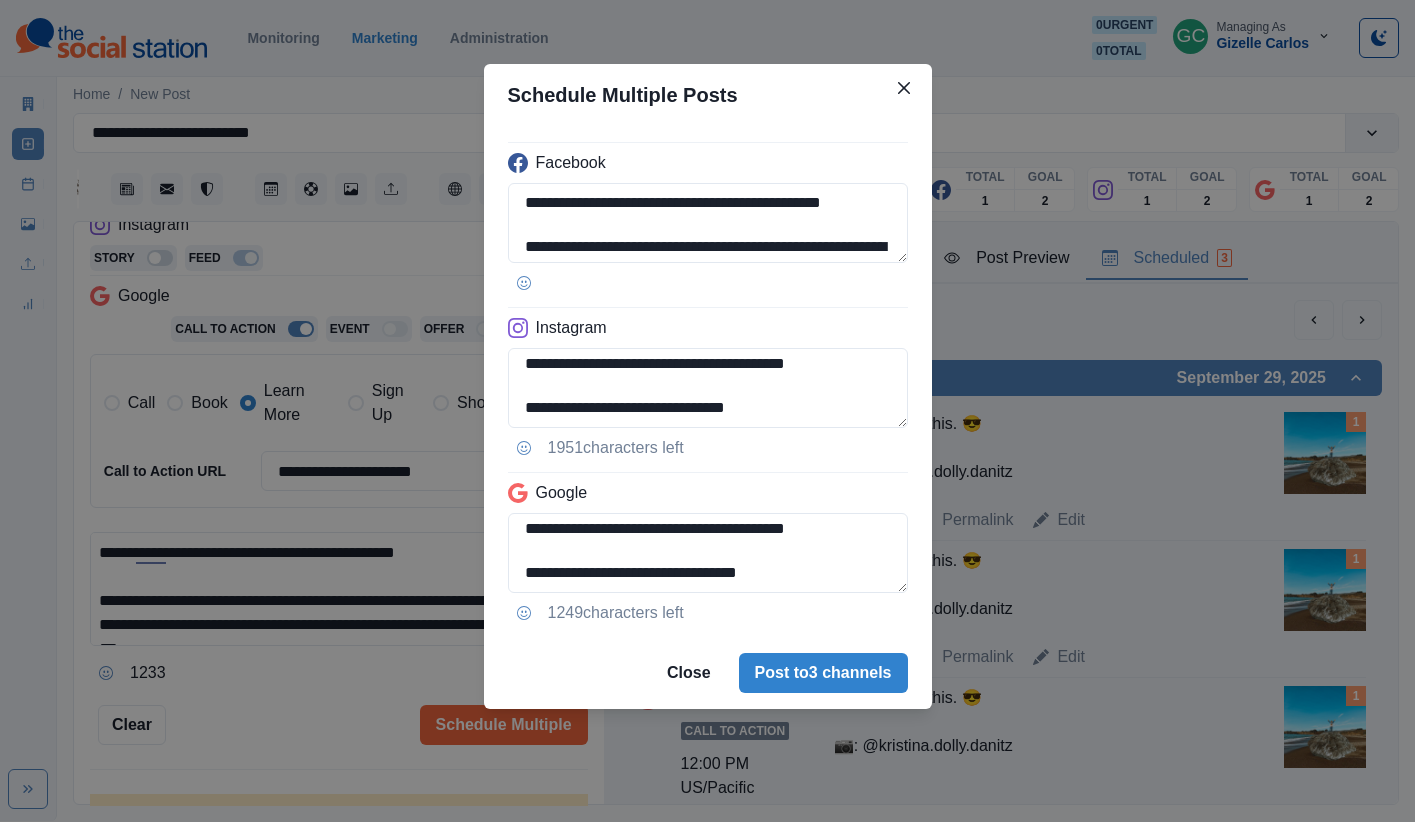 scroll, scrollTop: 114, scrollLeft: 0, axis: vertical 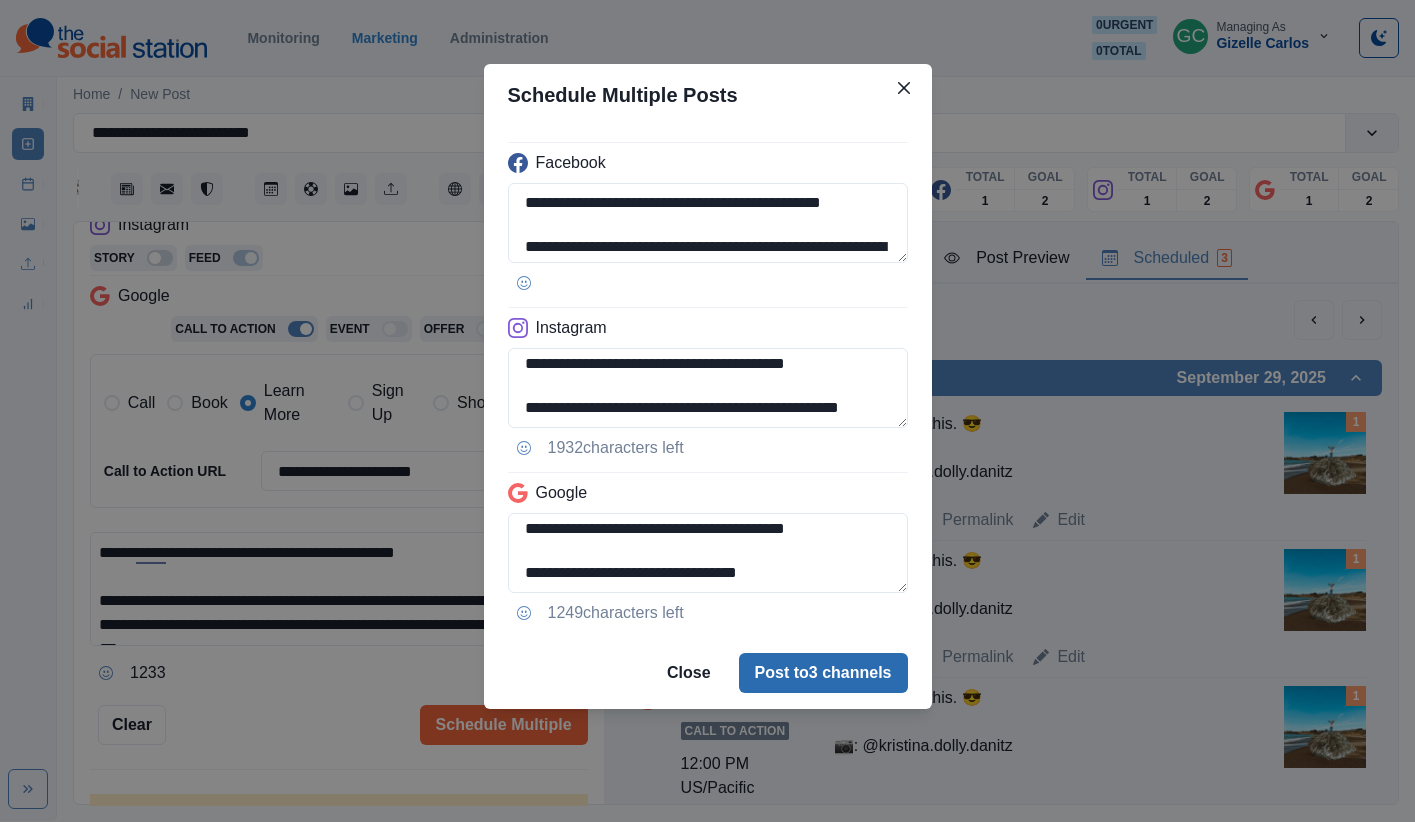 type on "**********" 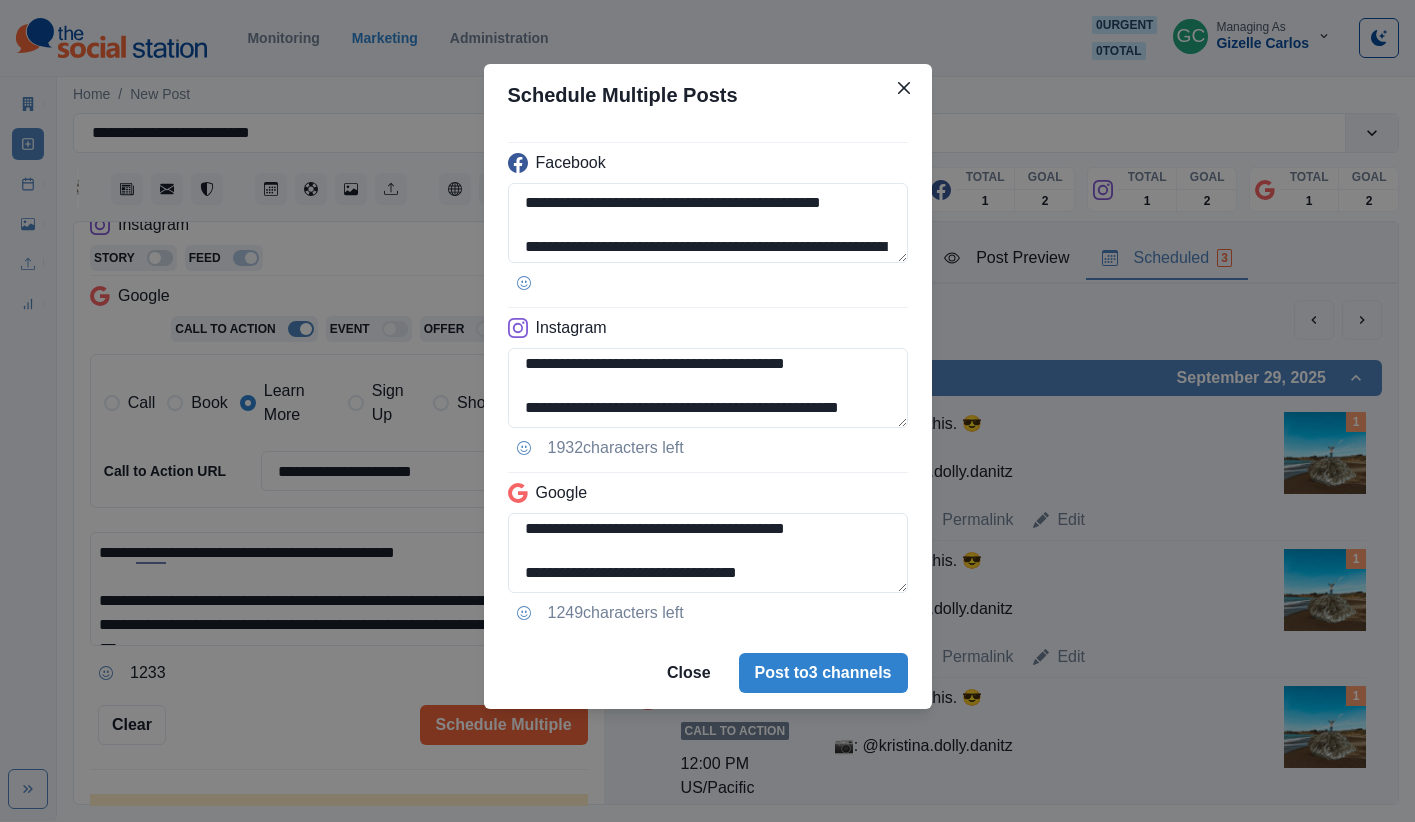 drag, startPoint x: 829, startPoint y: 674, endPoint x: 871, endPoint y: 654, distance: 46.518814 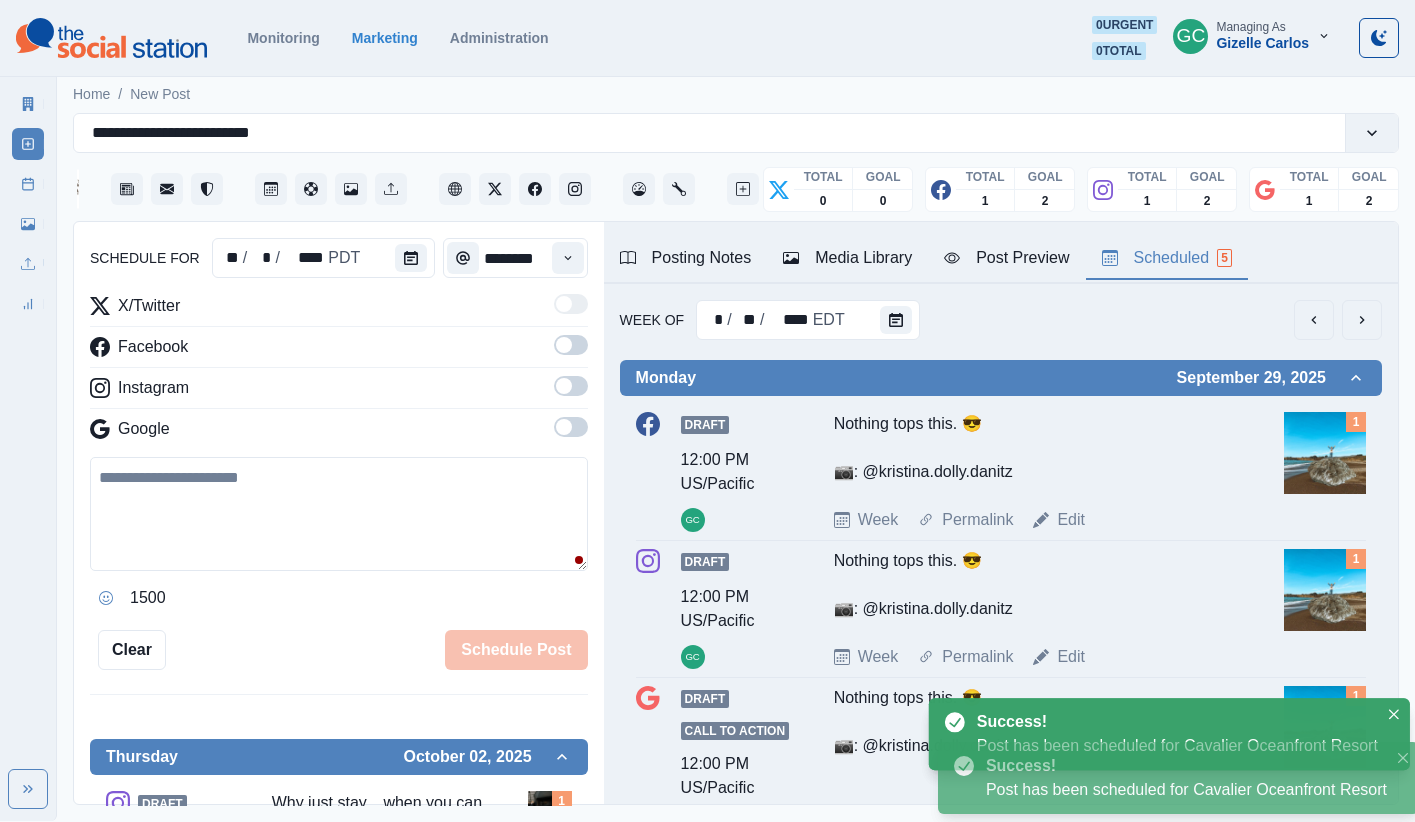 scroll, scrollTop: 355, scrollLeft: 0, axis: vertical 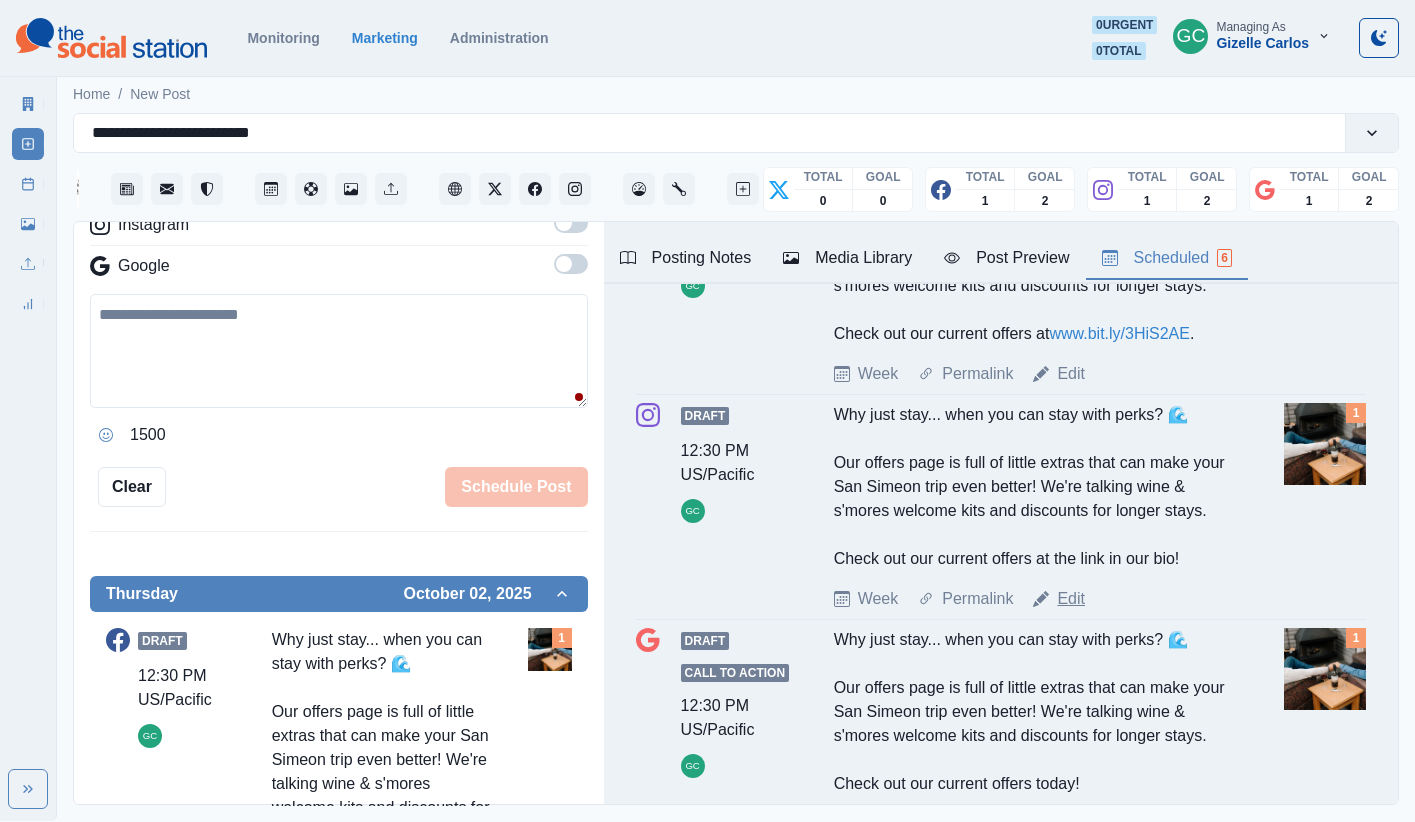 click on "Edit" at bounding box center (1071, 599) 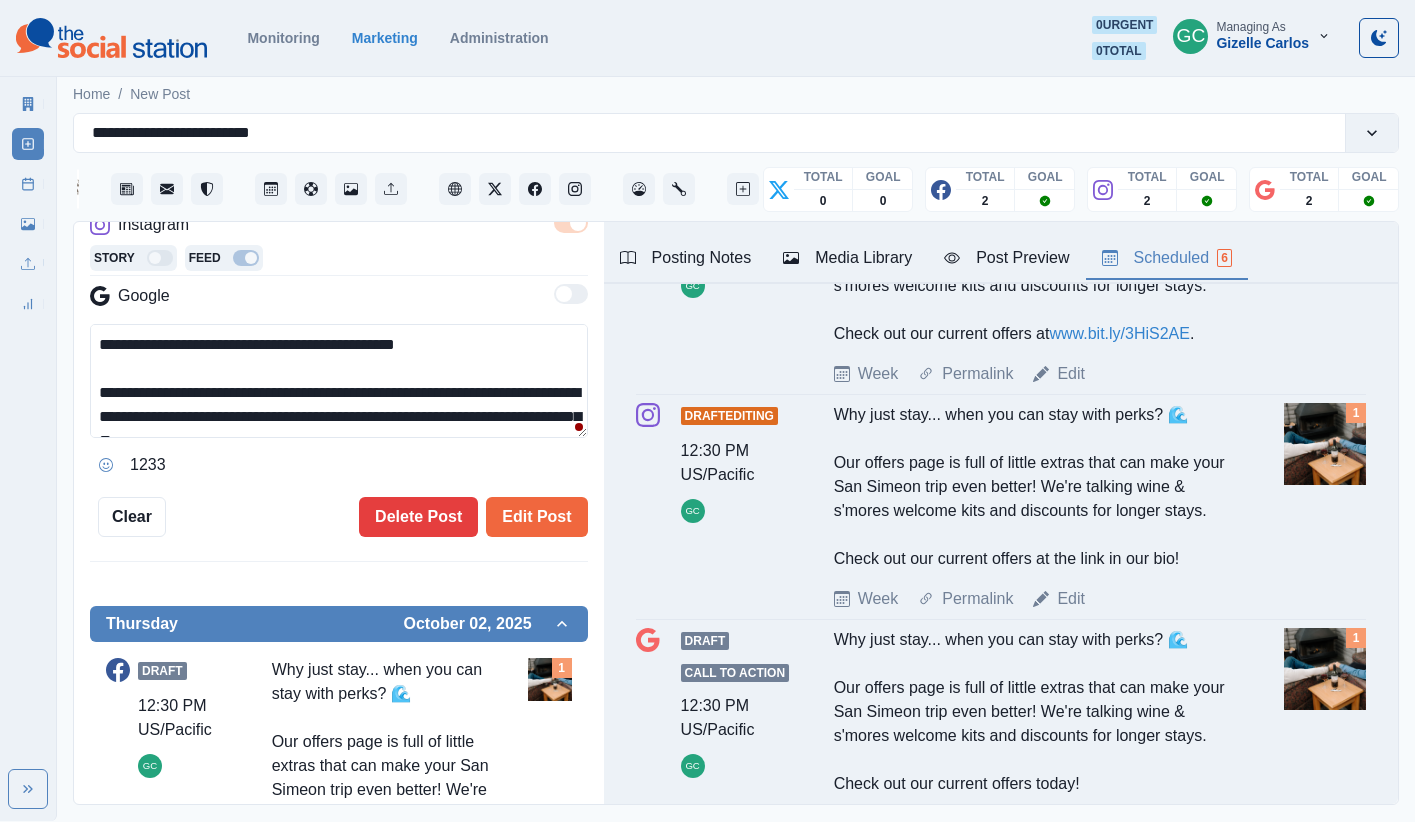 scroll, scrollTop: 355, scrollLeft: 0, axis: vertical 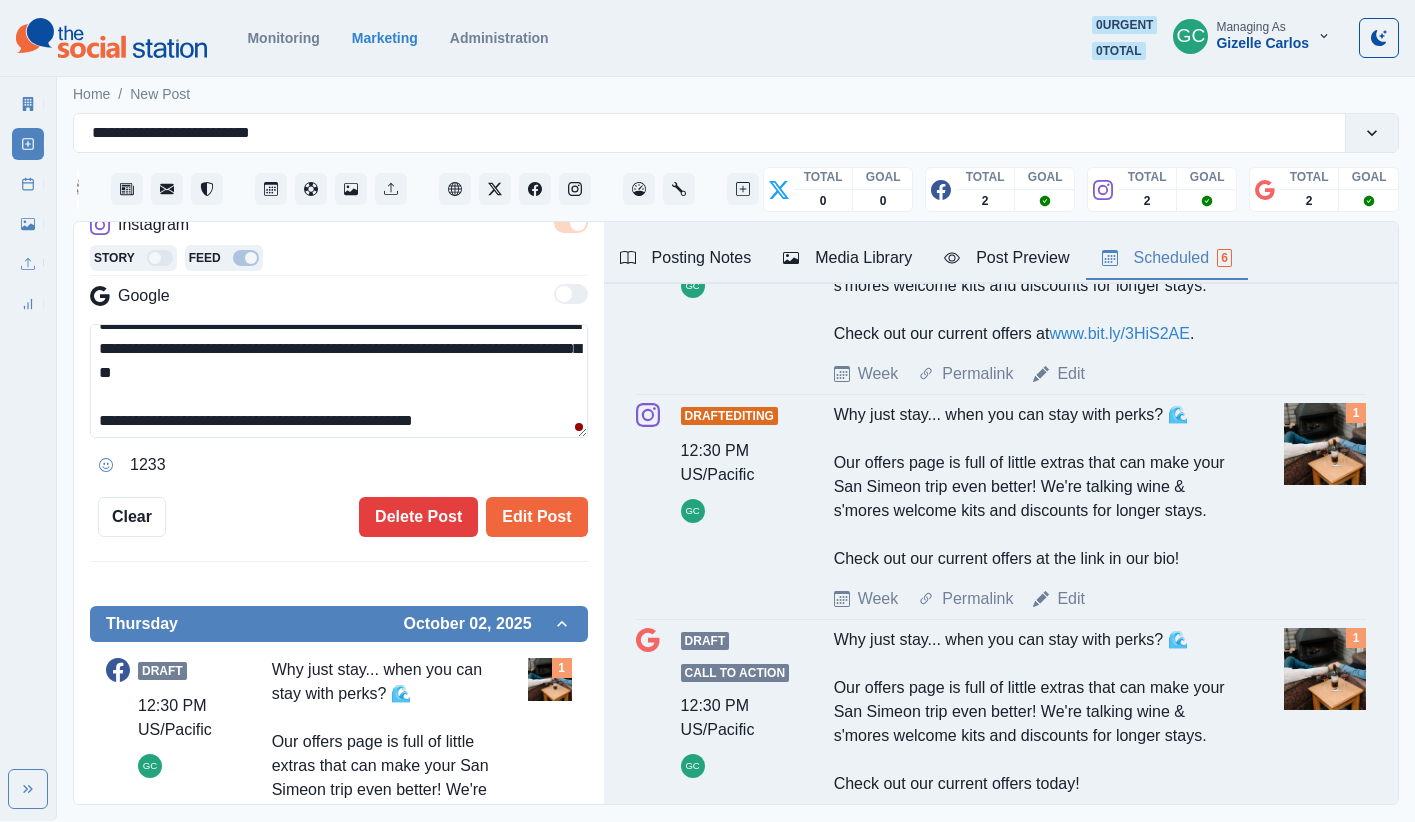 drag, startPoint x: 275, startPoint y: 347, endPoint x: 339, endPoint y: 351, distance: 64.12488 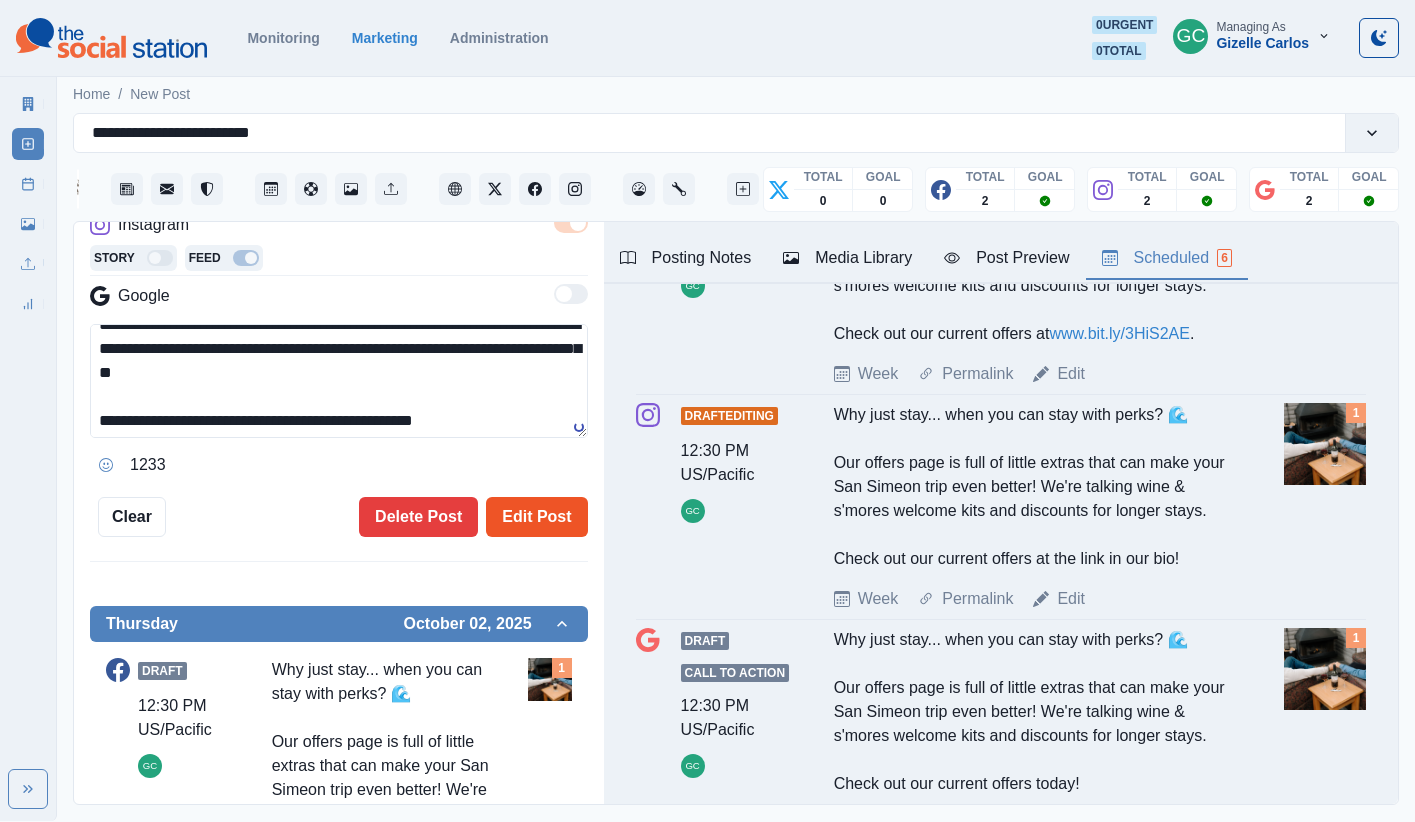 type on "**********" 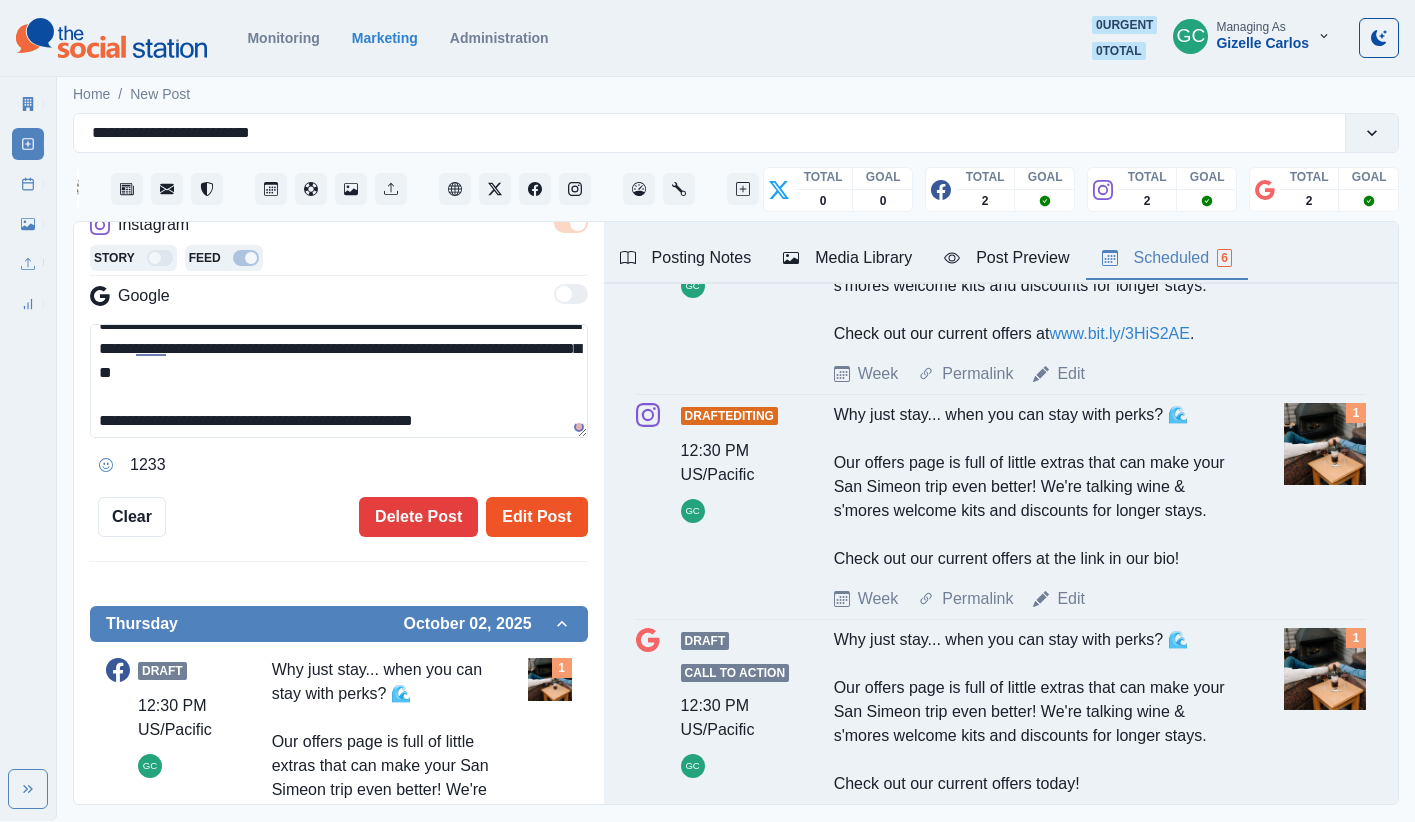click on "Edit Post" at bounding box center (536, 517) 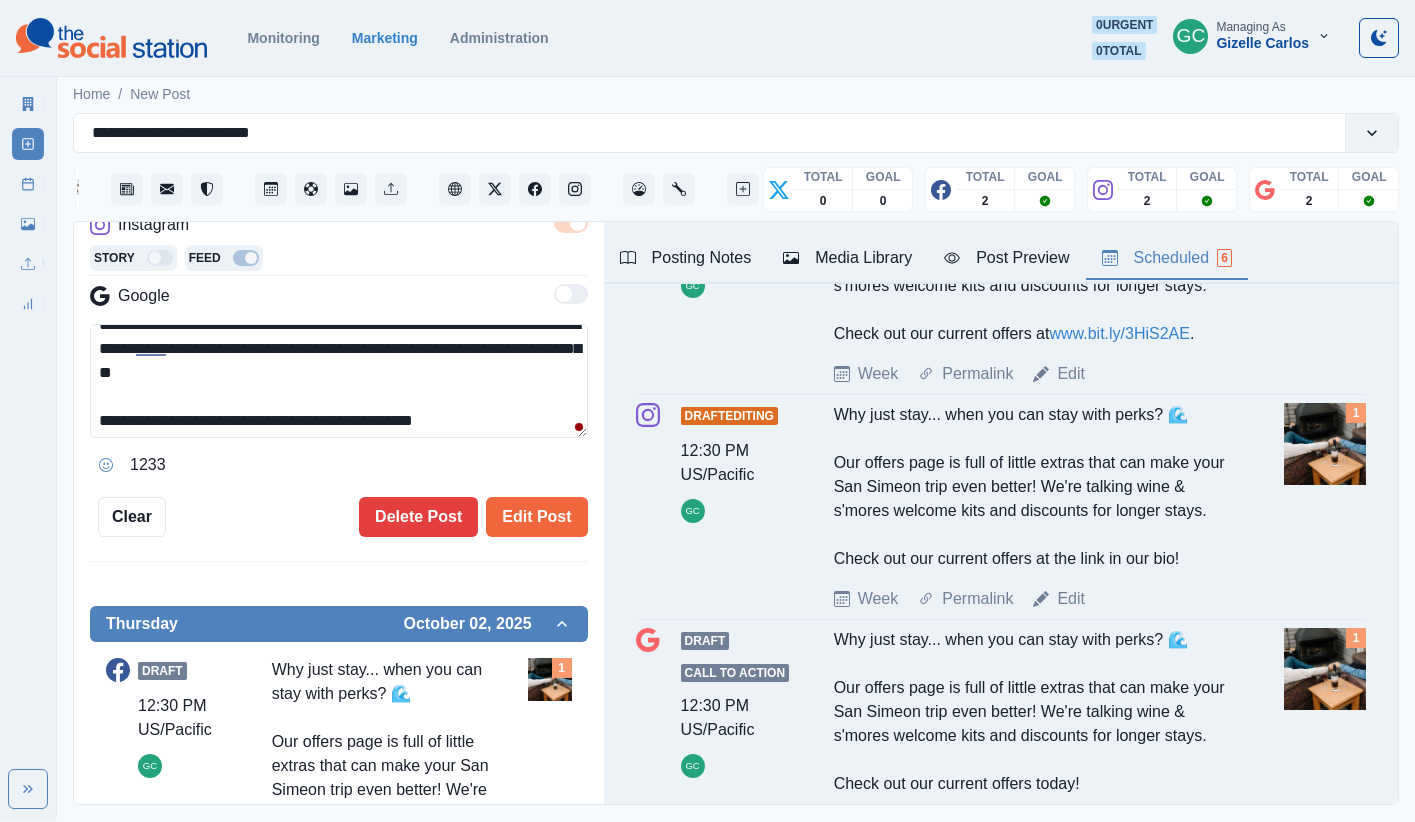 scroll, scrollTop: 764, scrollLeft: 0, axis: vertical 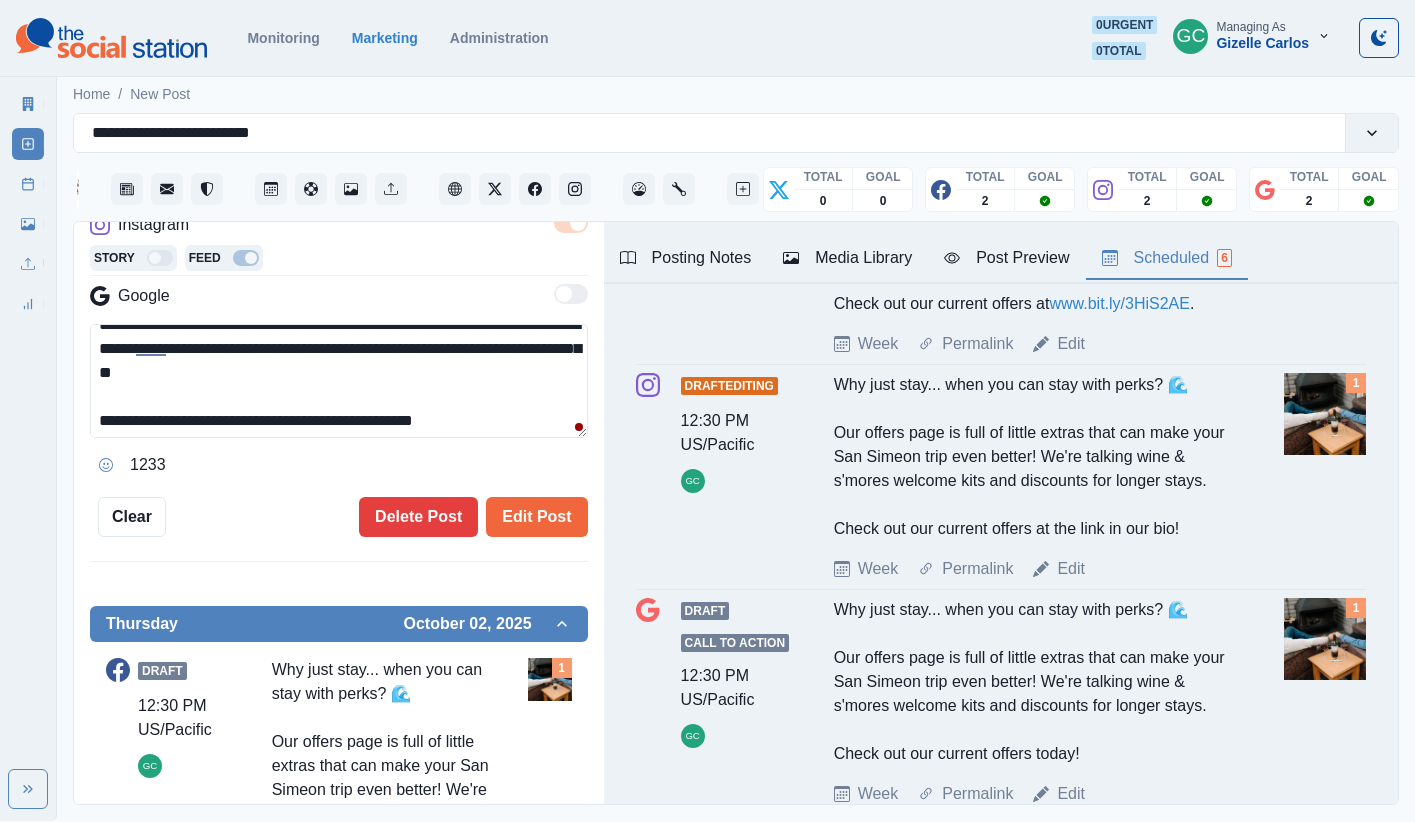 drag, startPoint x: 569, startPoint y: 522, endPoint x: 446, endPoint y: 484, distance: 128.73616 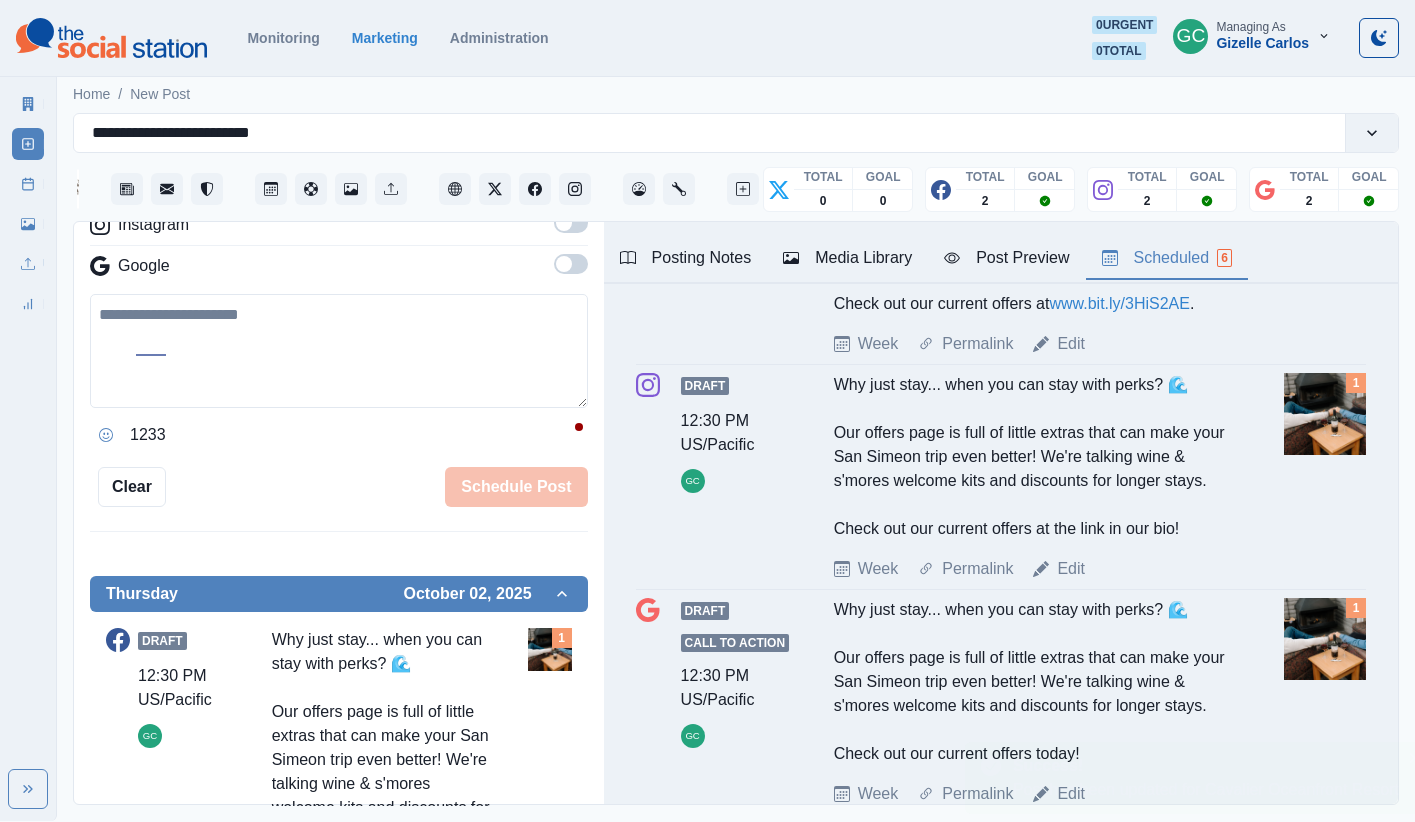 scroll, scrollTop: 0, scrollLeft: 0, axis: both 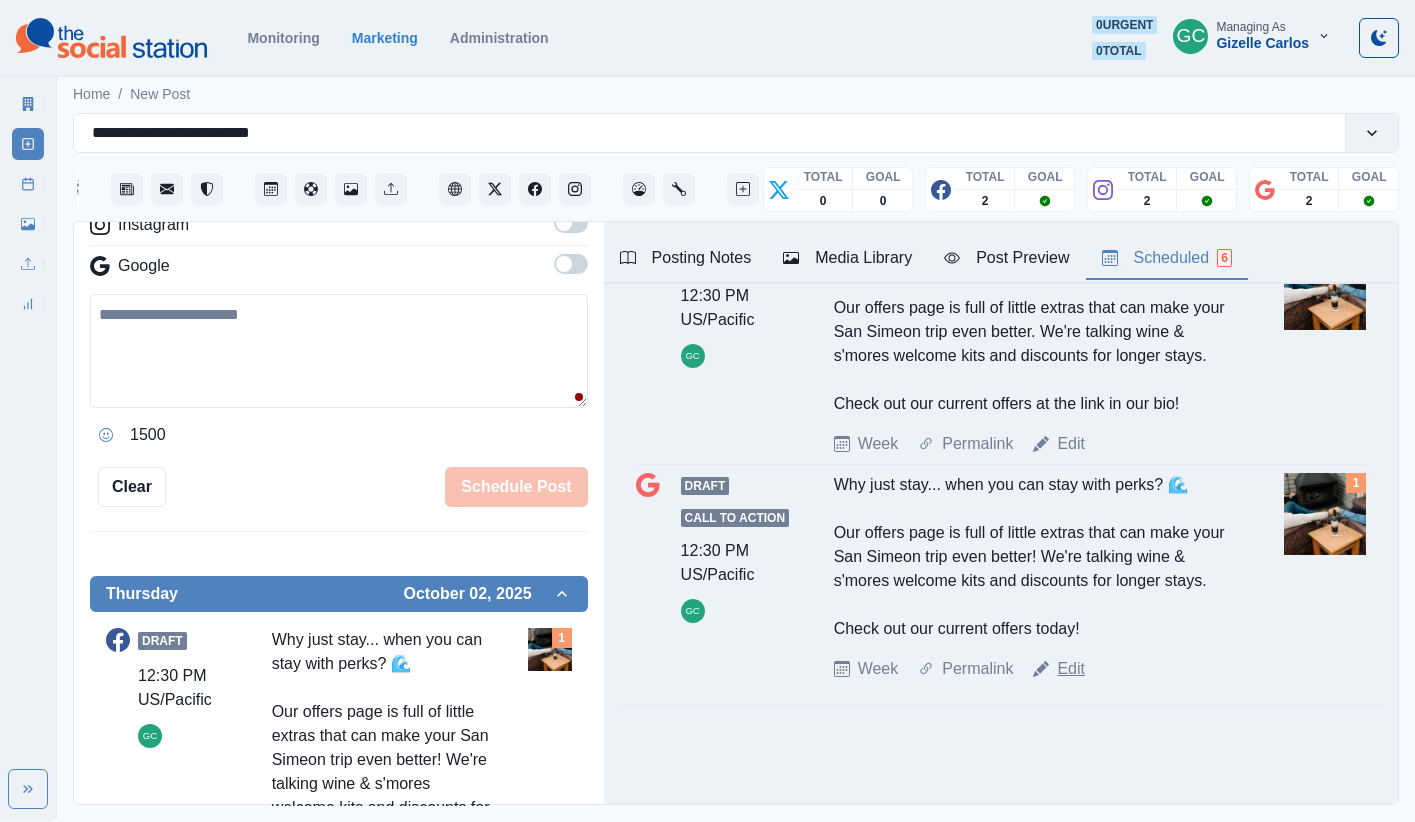 click on "Edit" at bounding box center (1071, 669) 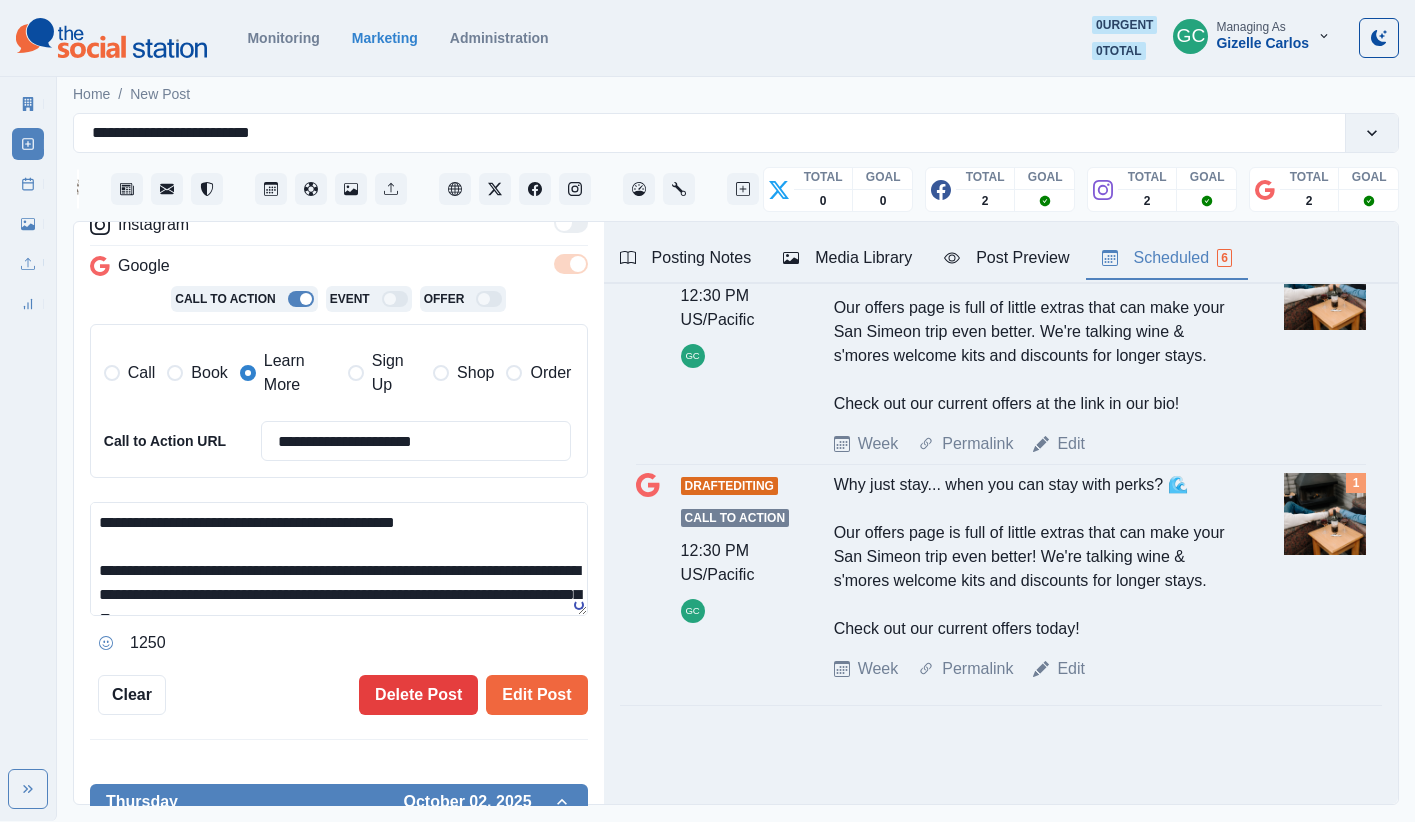 scroll, scrollTop: 5, scrollLeft: 0, axis: vertical 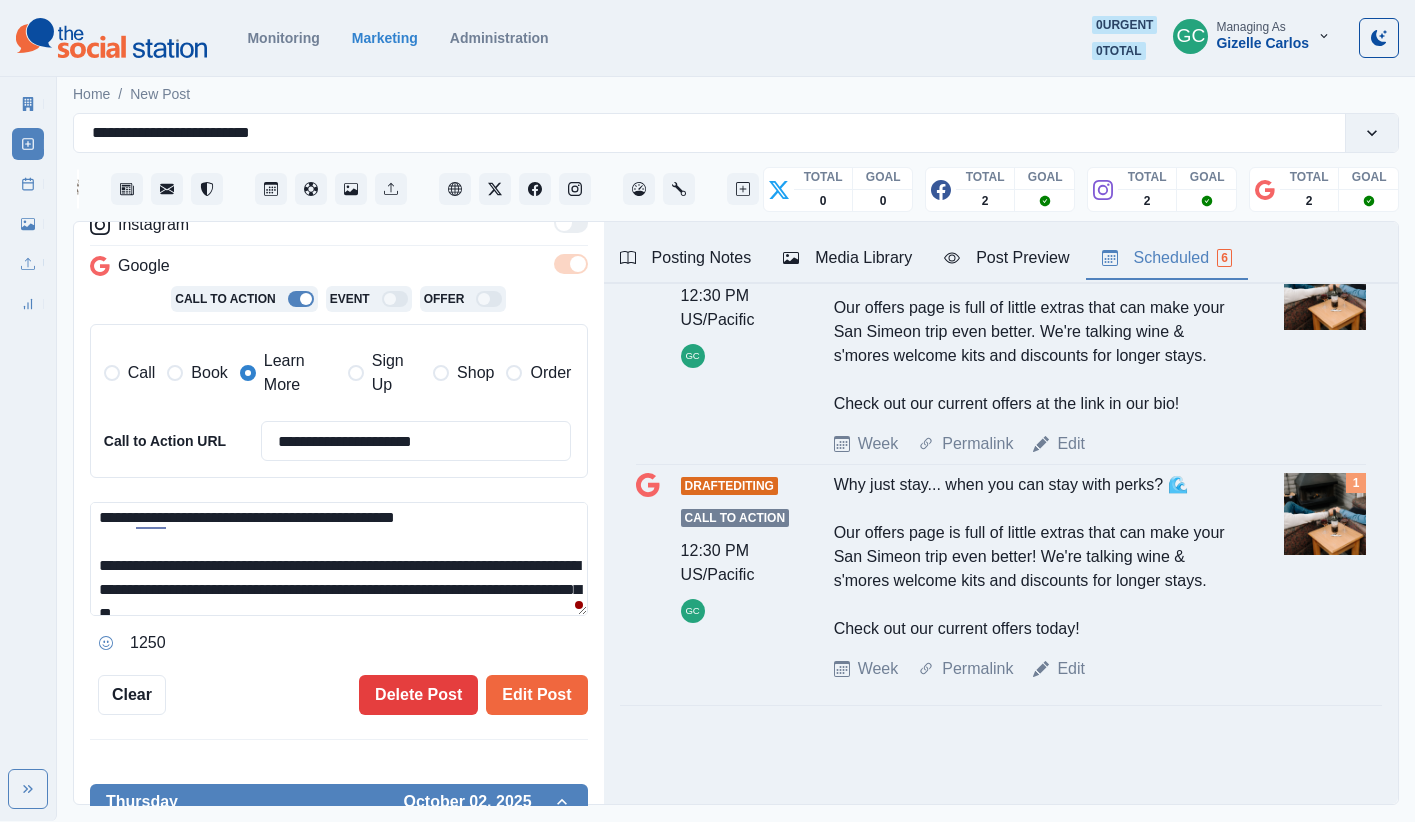 drag, startPoint x: 278, startPoint y: 587, endPoint x: 343, endPoint y: 578, distance: 65.62012 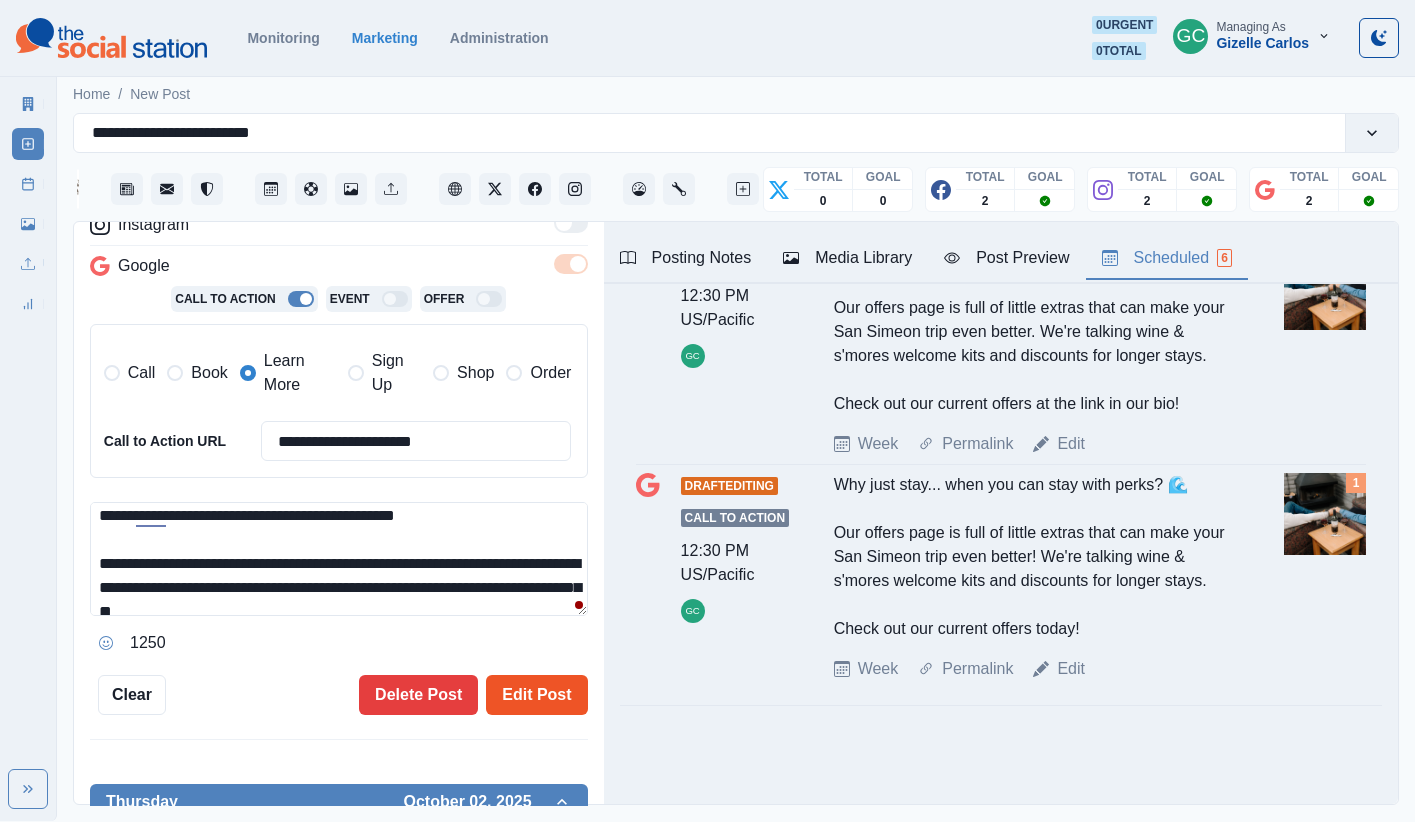 type on "**********" 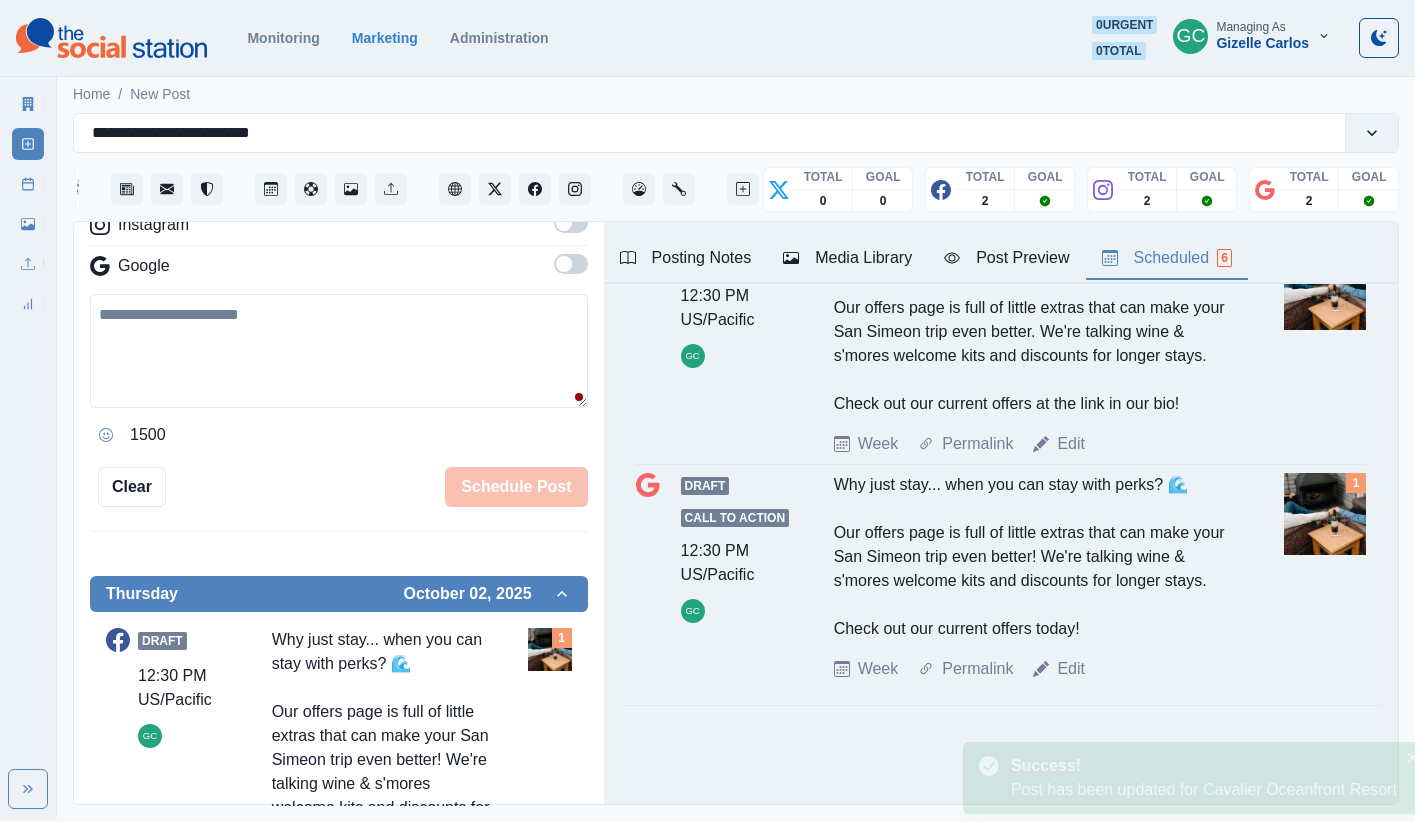 scroll, scrollTop: 0, scrollLeft: 0, axis: both 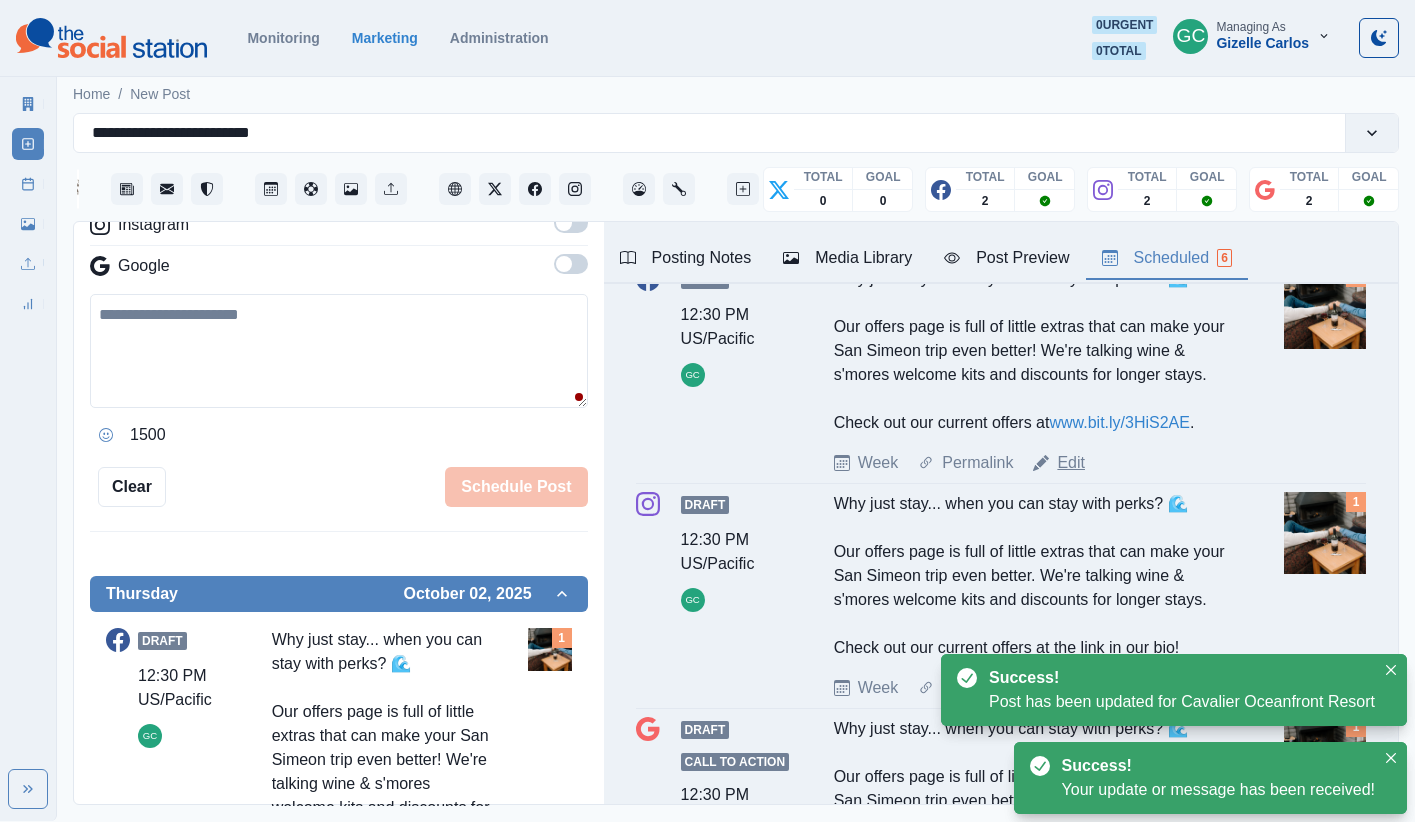 click on "Edit" at bounding box center (1071, 463) 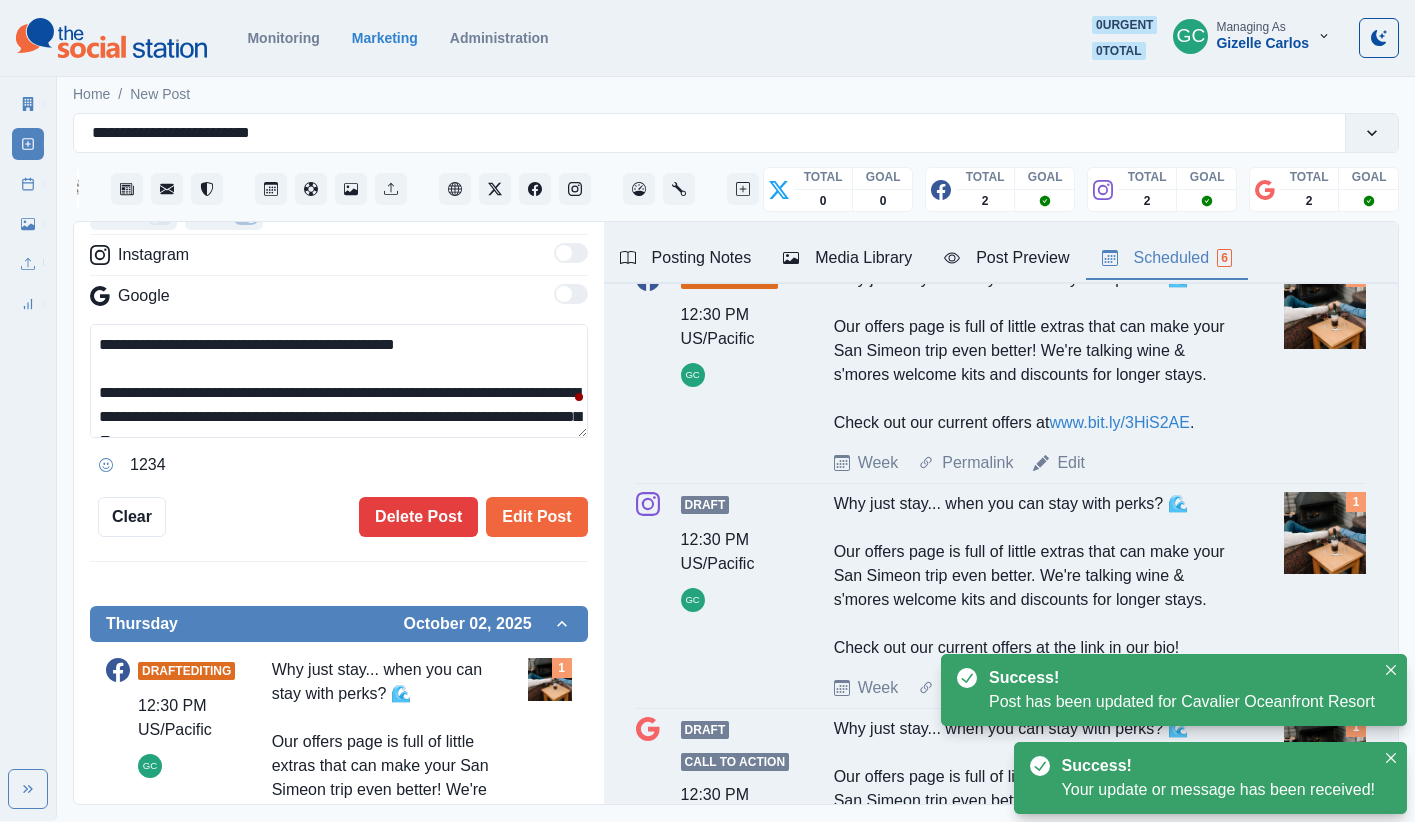scroll, scrollTop: 385, scrollLeft: 0, axis: vertical 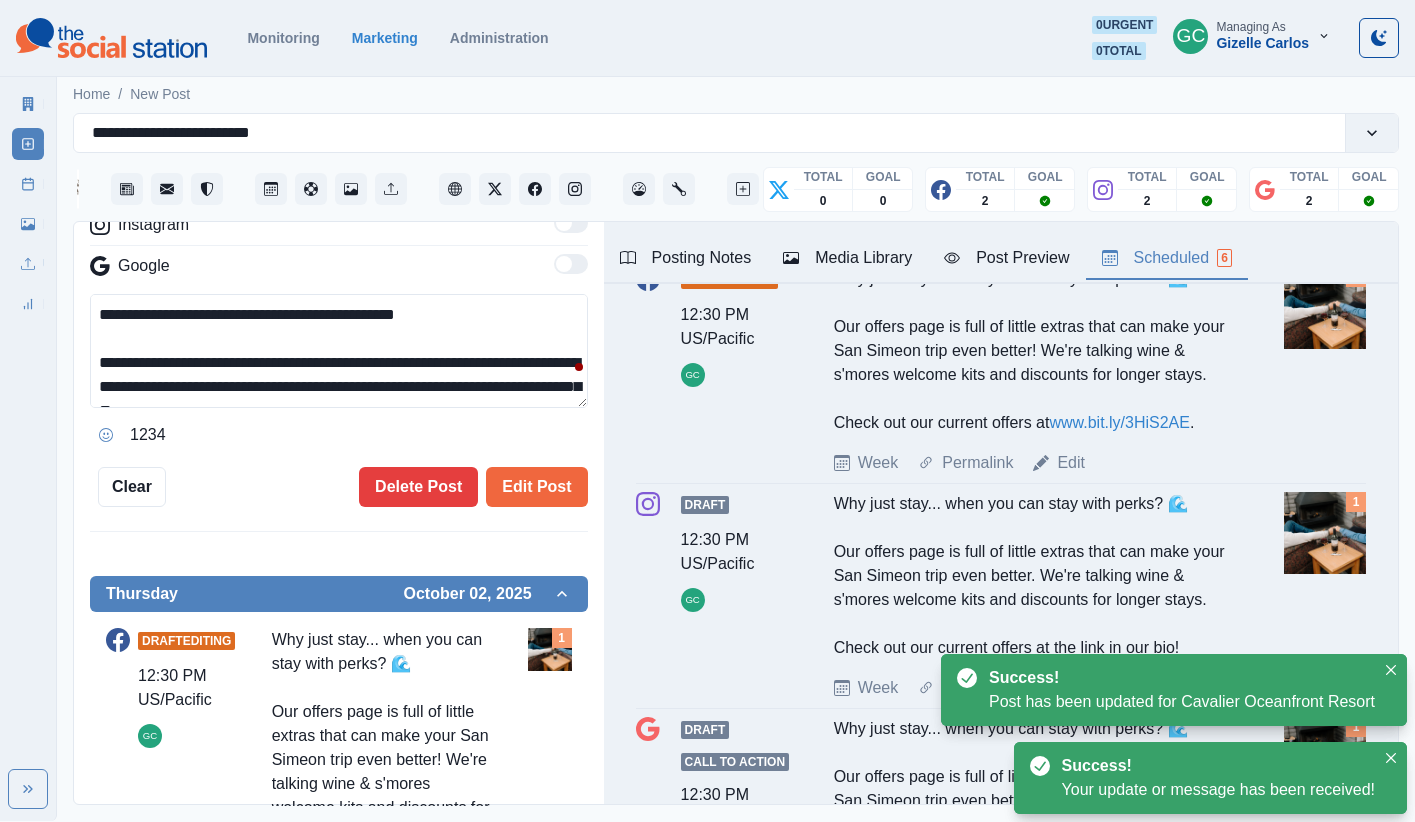 click on "**********" at bounding box center (339, 351) 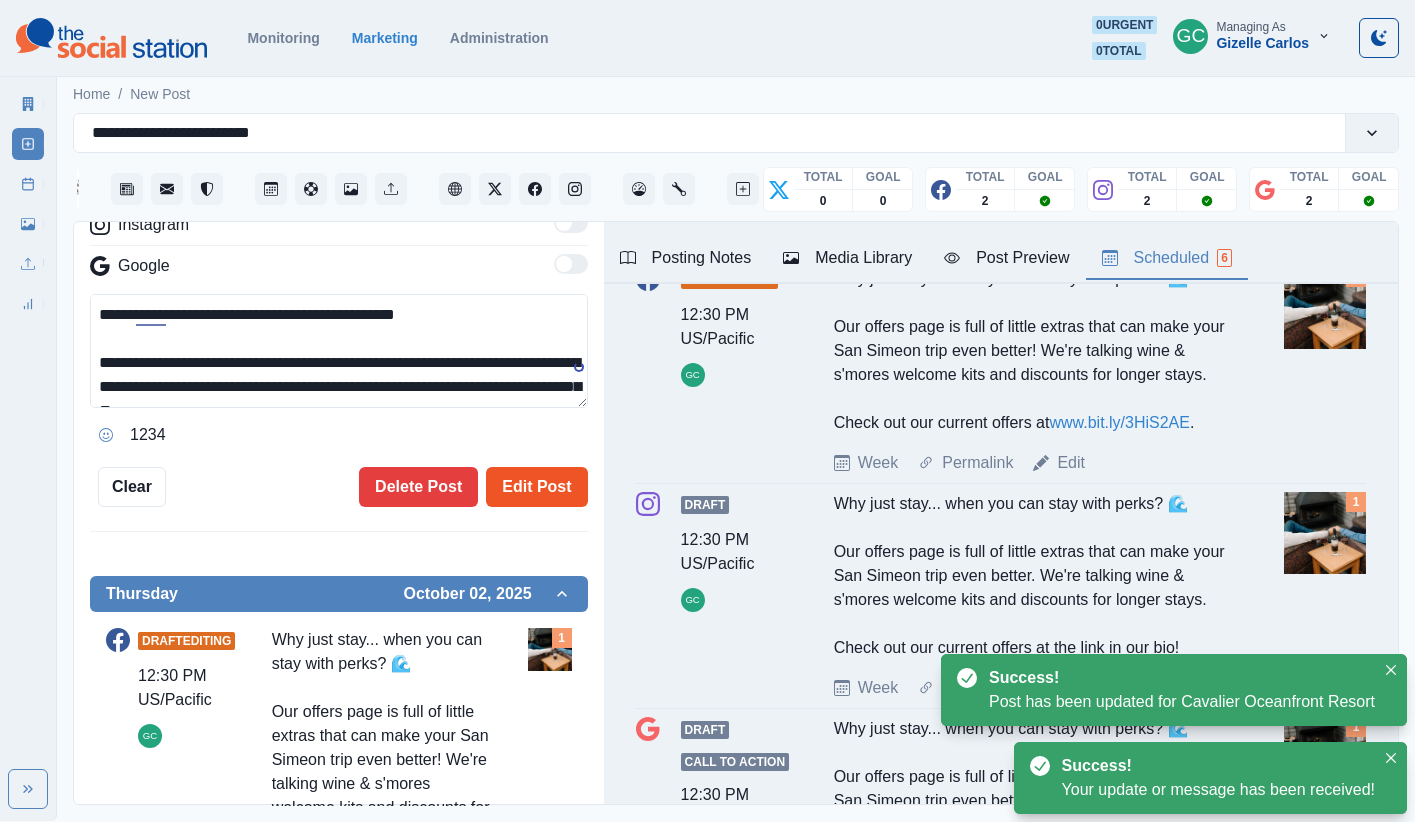 type on "**********" 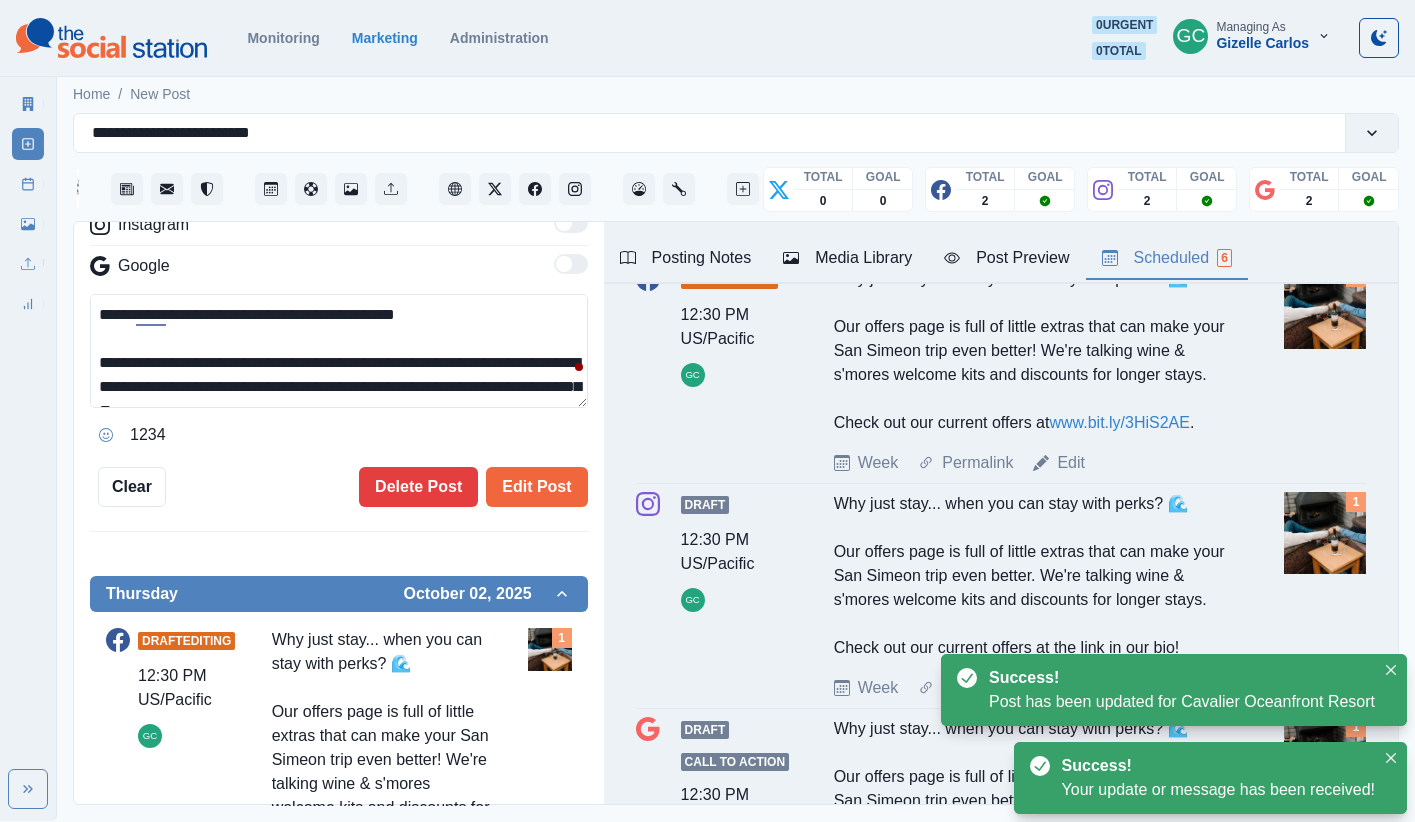 type 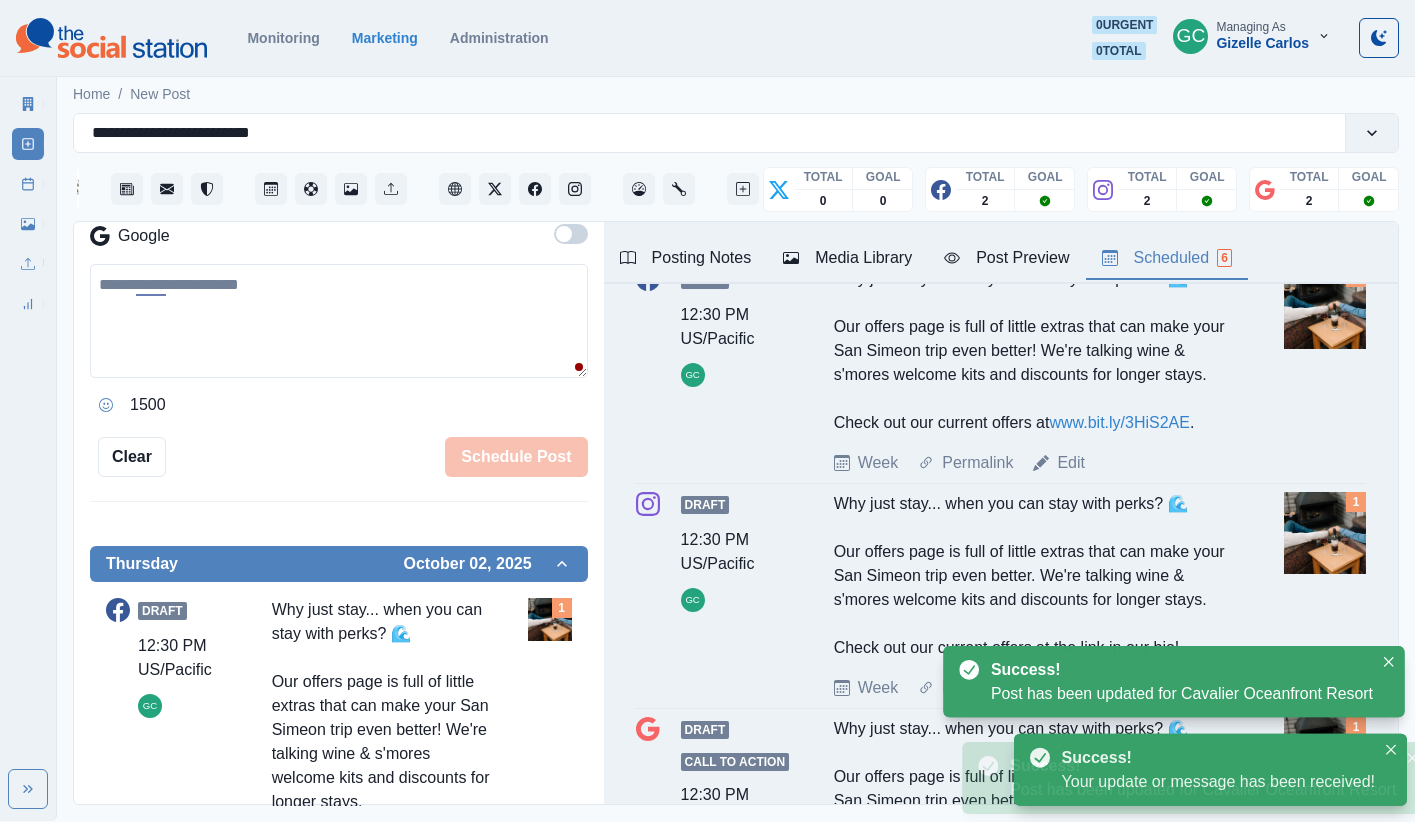 scroll, scrollTop: 355, scrollLeft: 0, axis: vertical 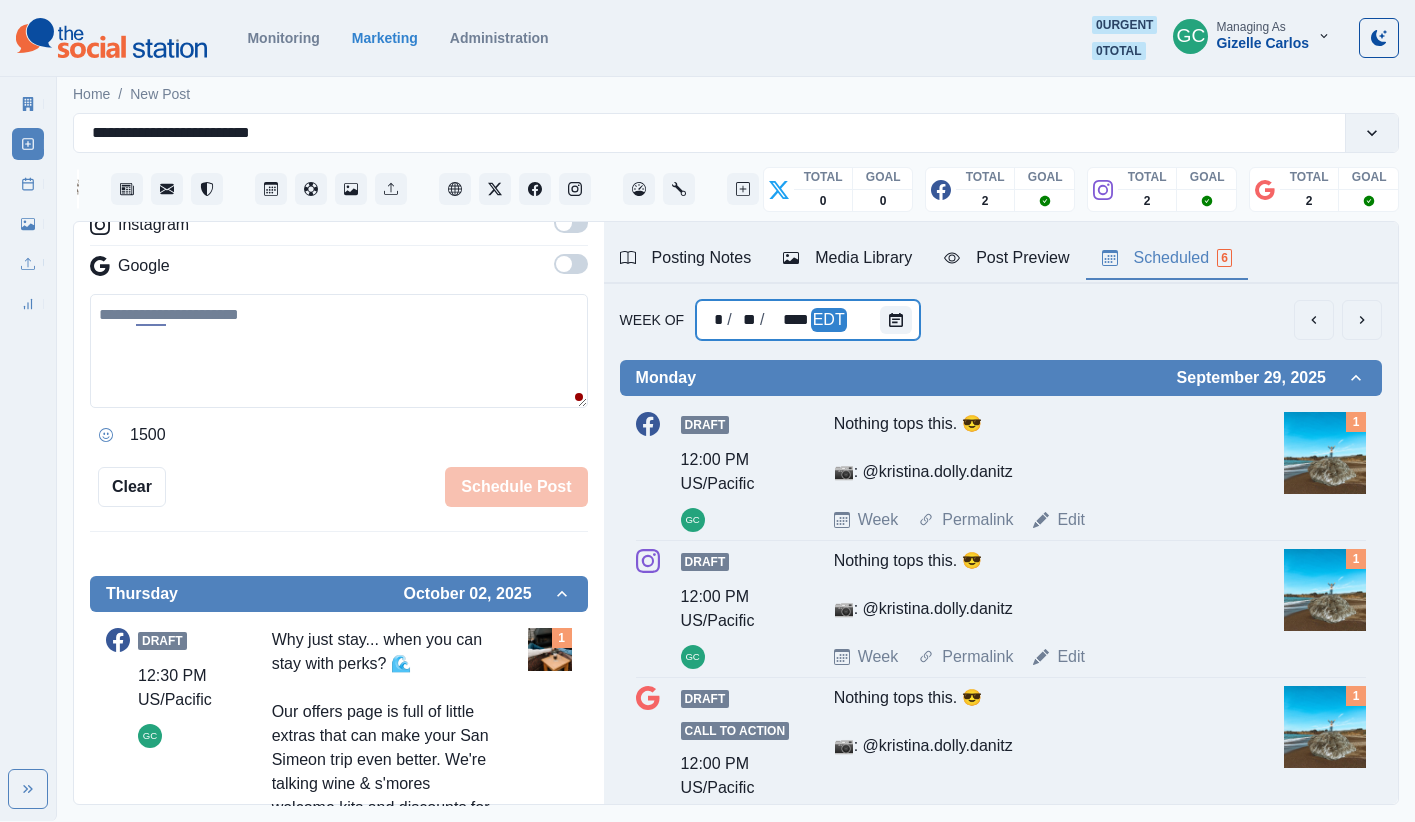 click on "* / ** / **** EDT" at bounding box center [808, 320] 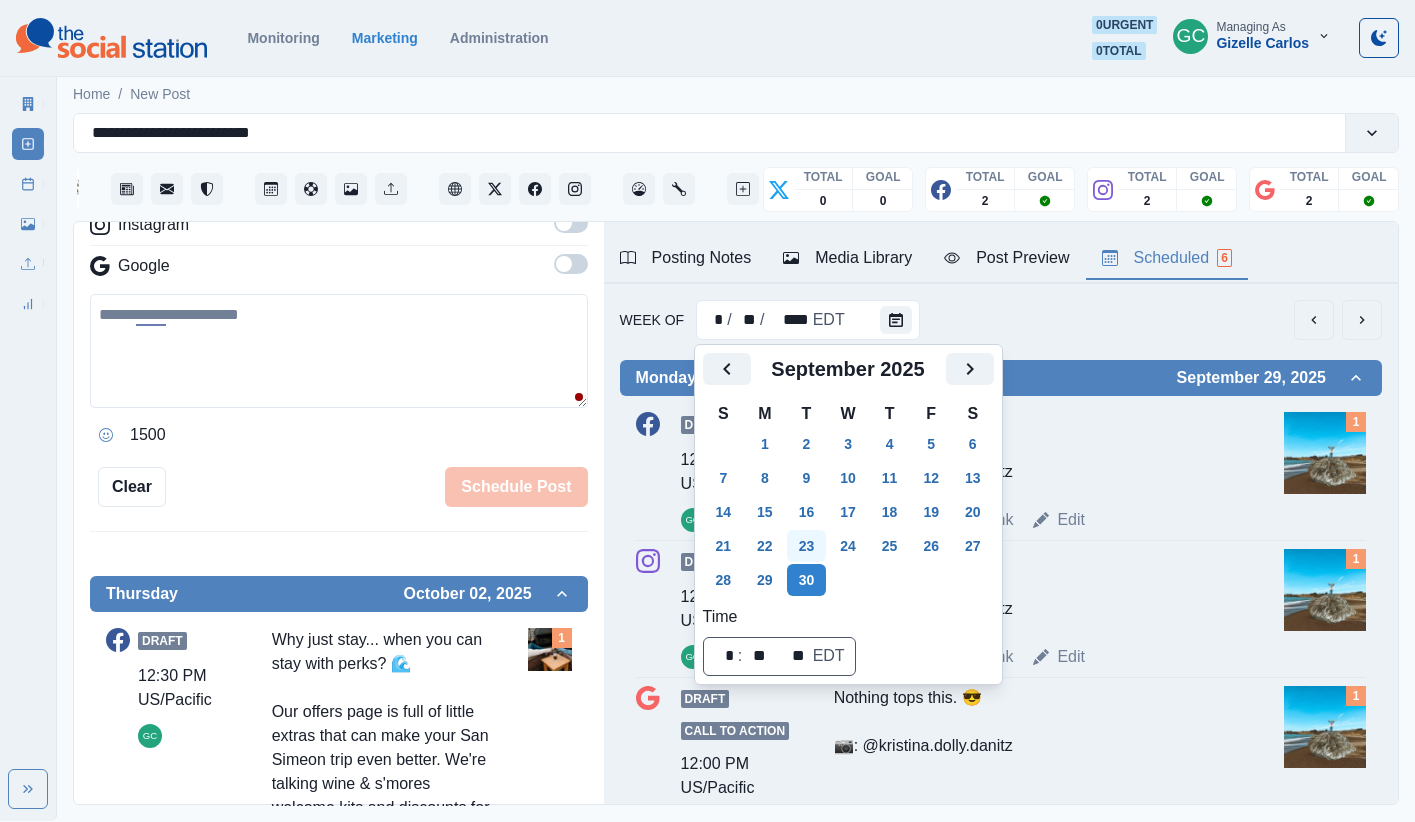 click on "23" at bounding box center [807, 546] 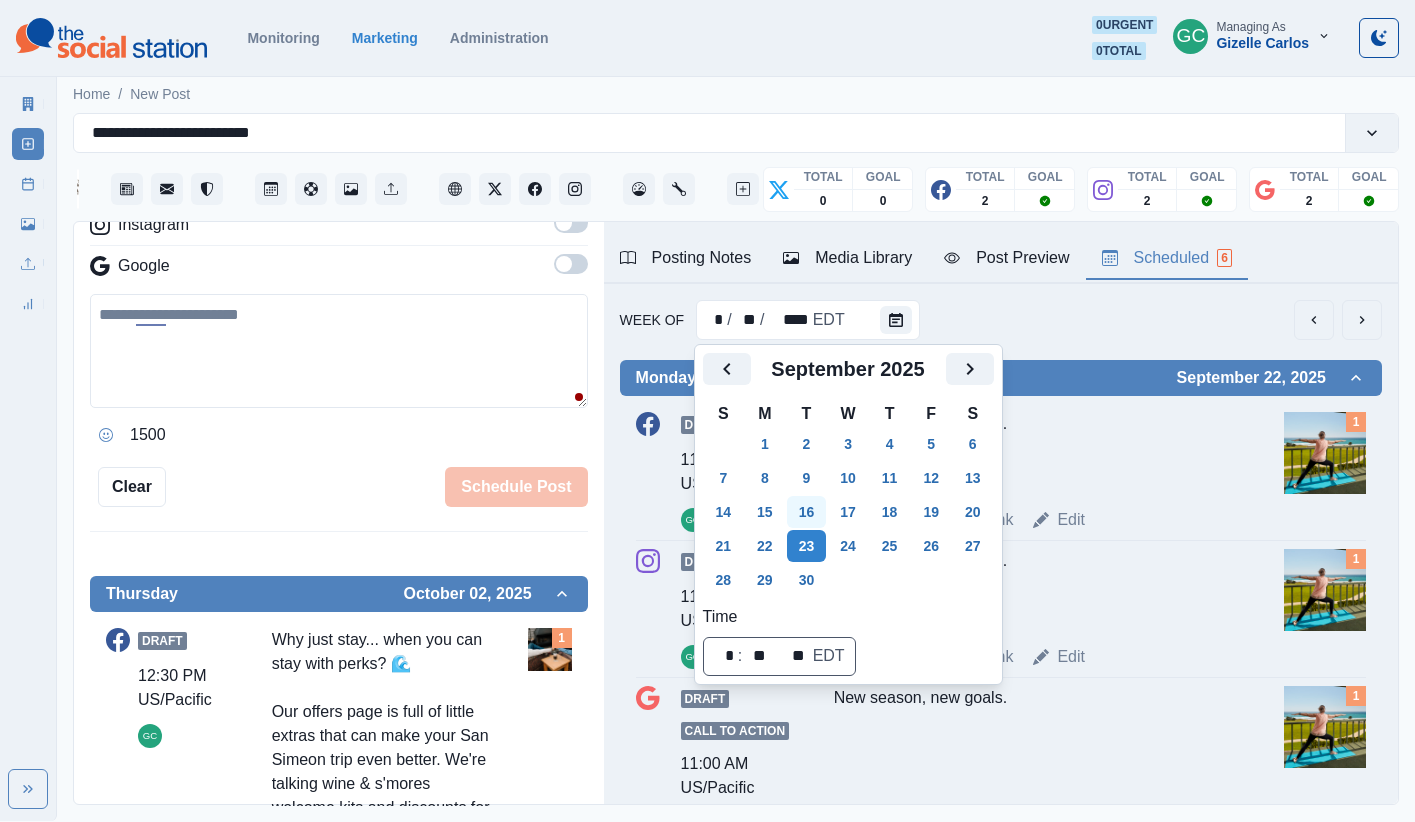 click on "16" at bounding box center (807, 512) 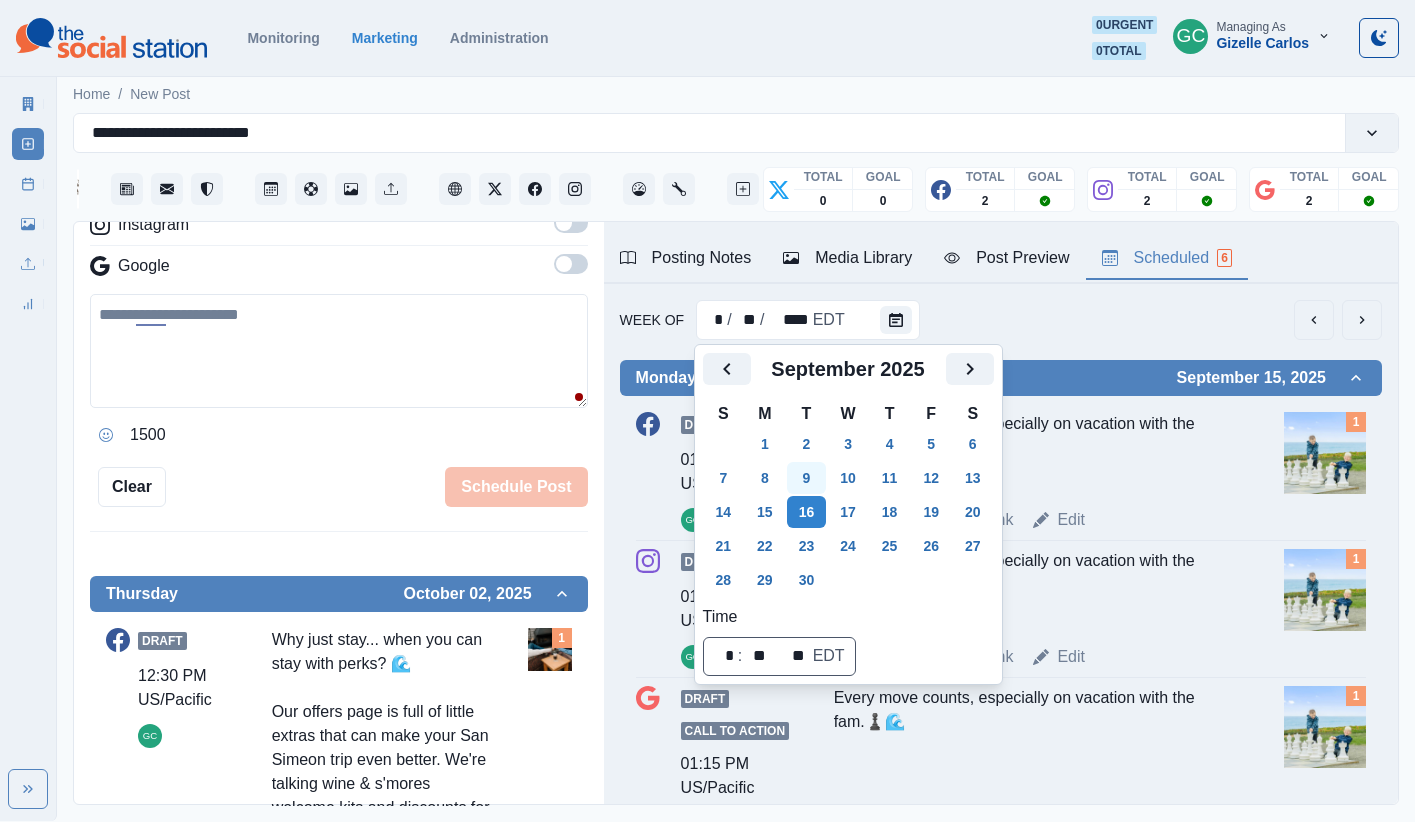 click on "9" at bounding box center [807, 478] 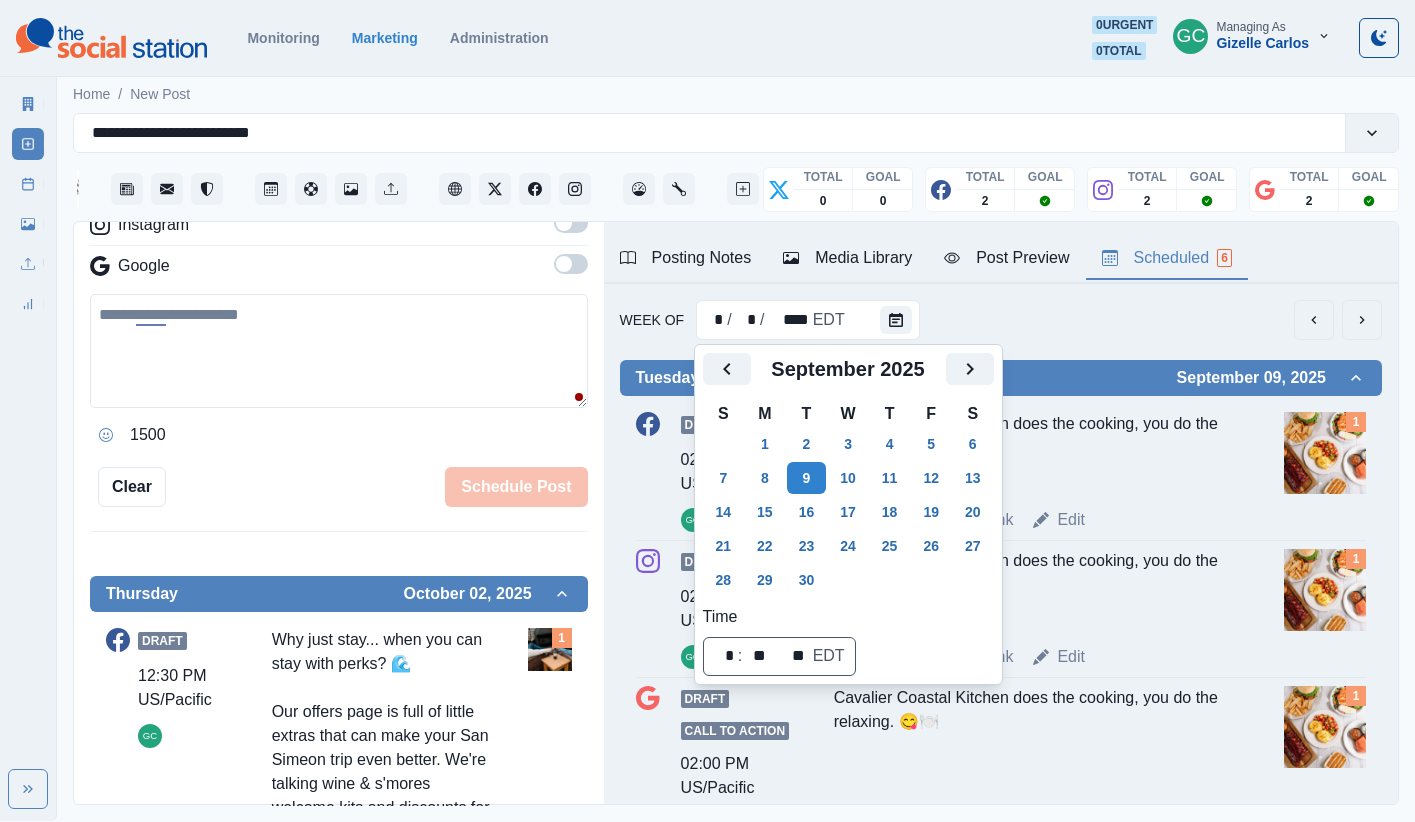 click on "T" at bounding box center (807, 414) 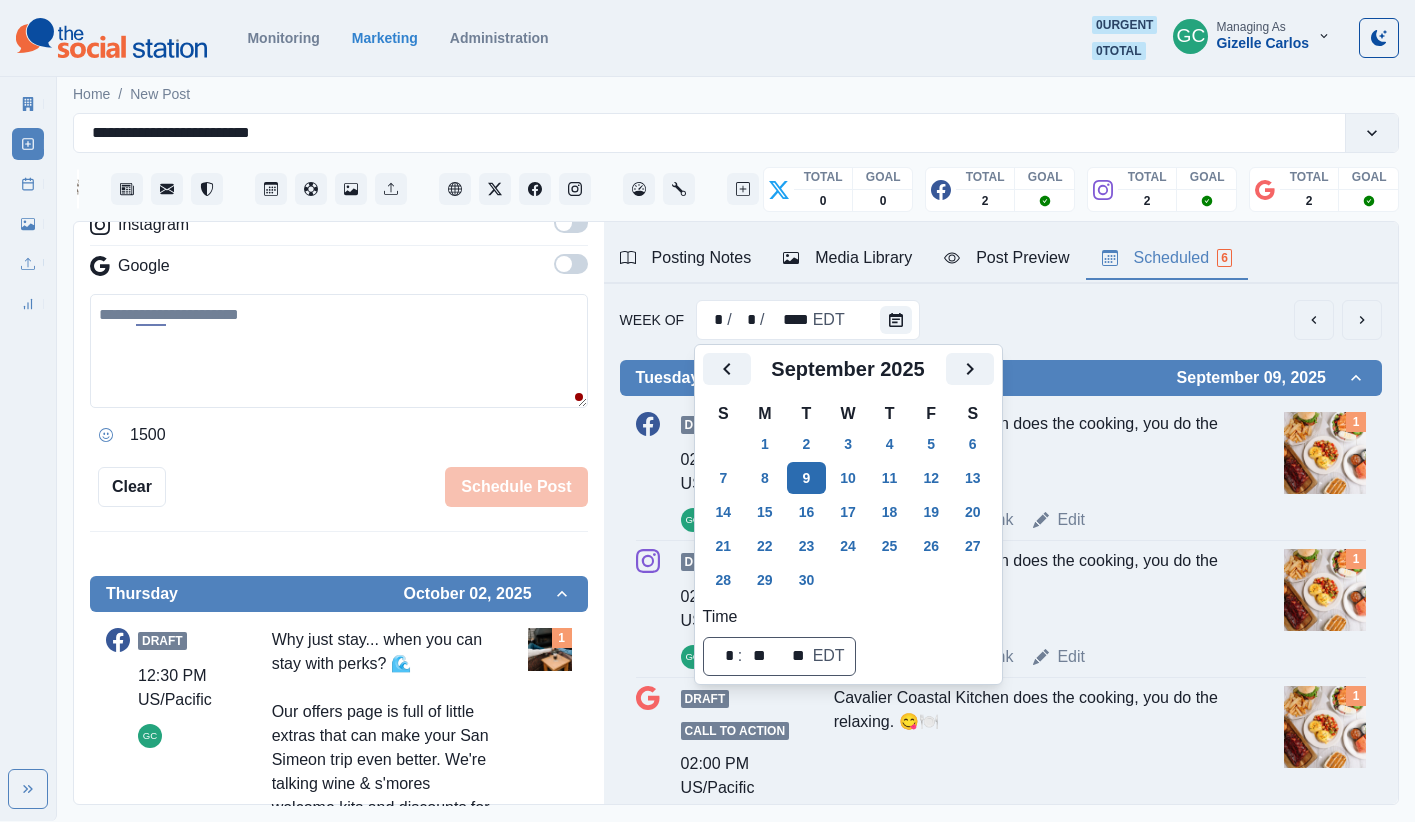 click on "2" at bounding box center [807, 444] 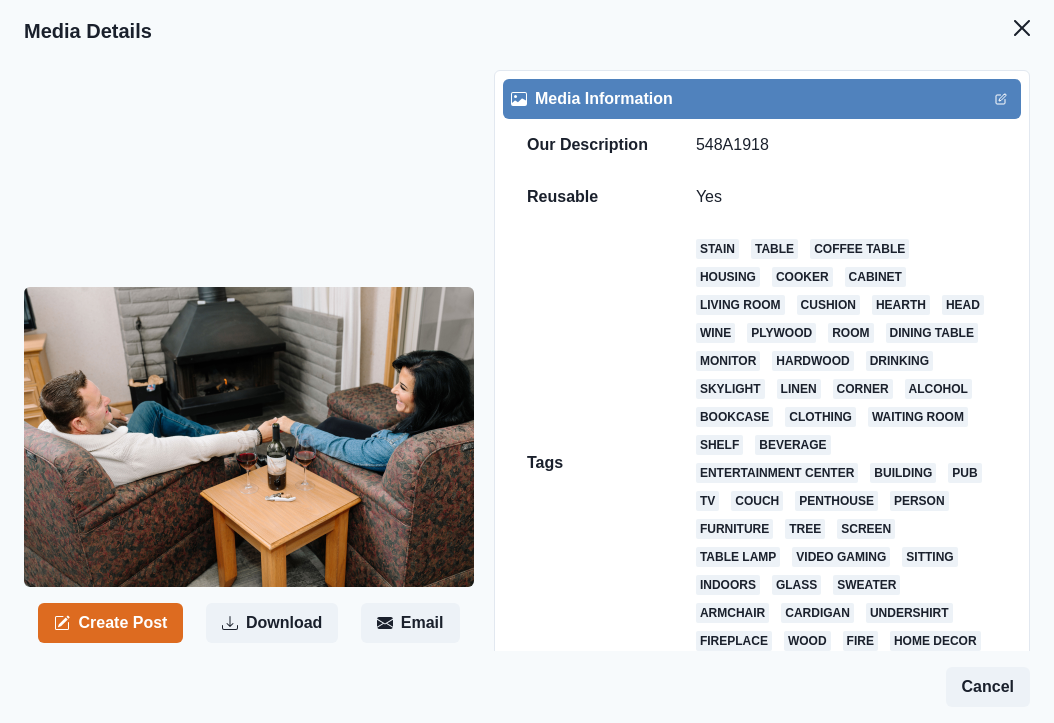 scroll, scrollTop: 0, scrollLeft: 0, axis: both 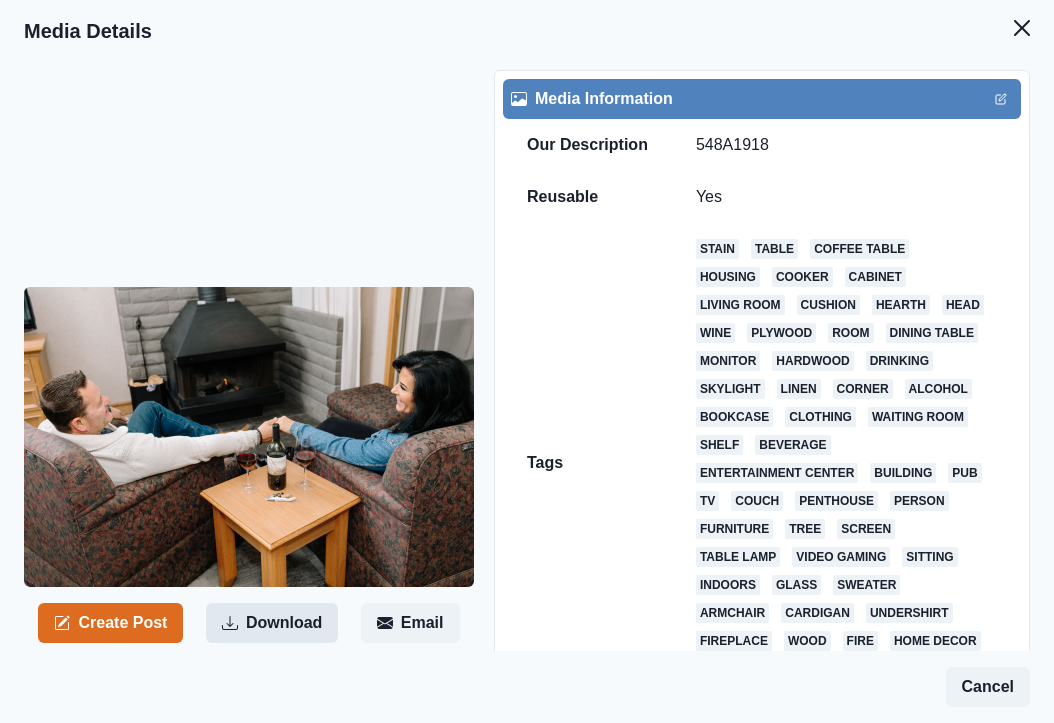 click on "Download" at bounding box center [272, 623] 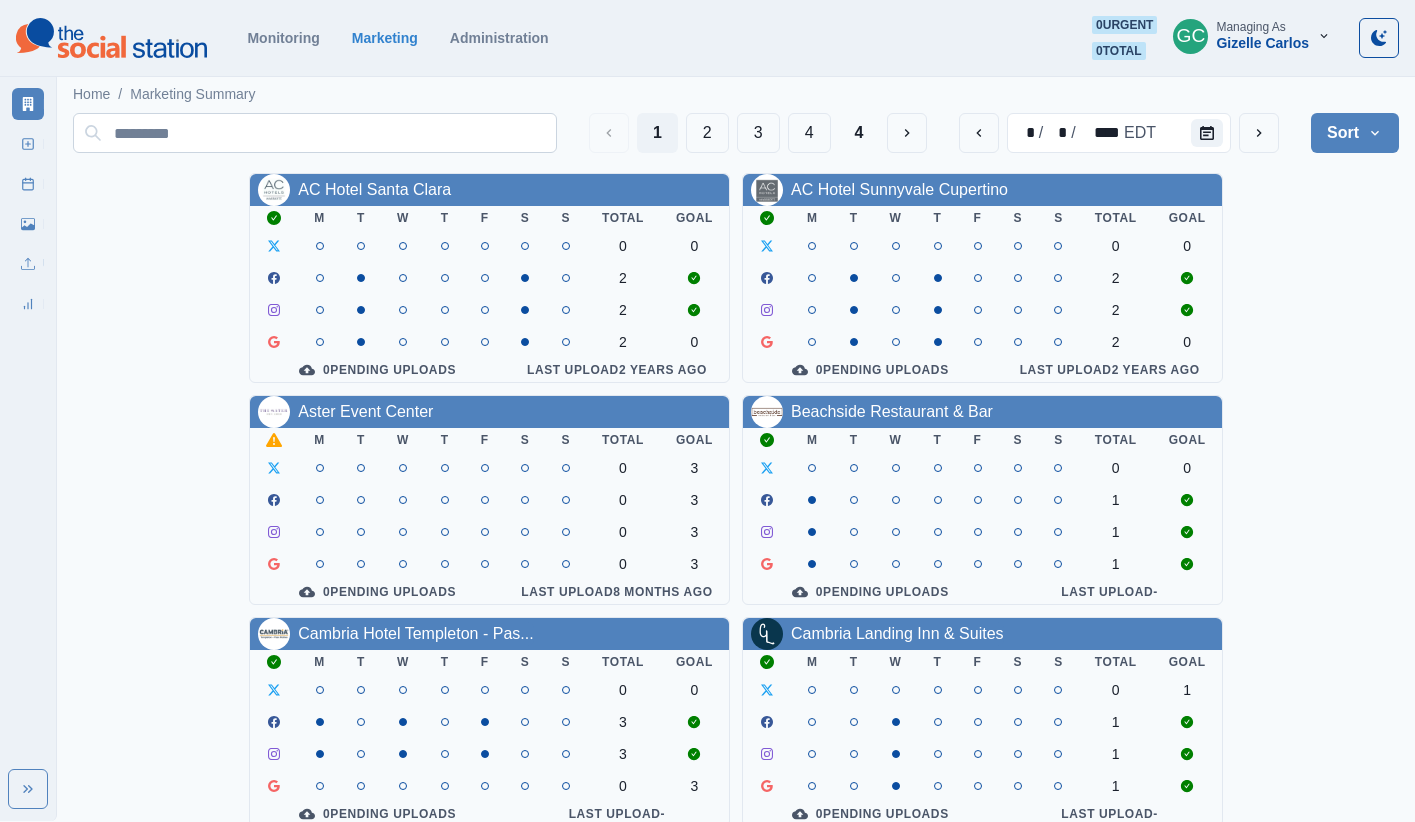 scroll, scrollTop: 0, scrollLeft: 0, axis: both 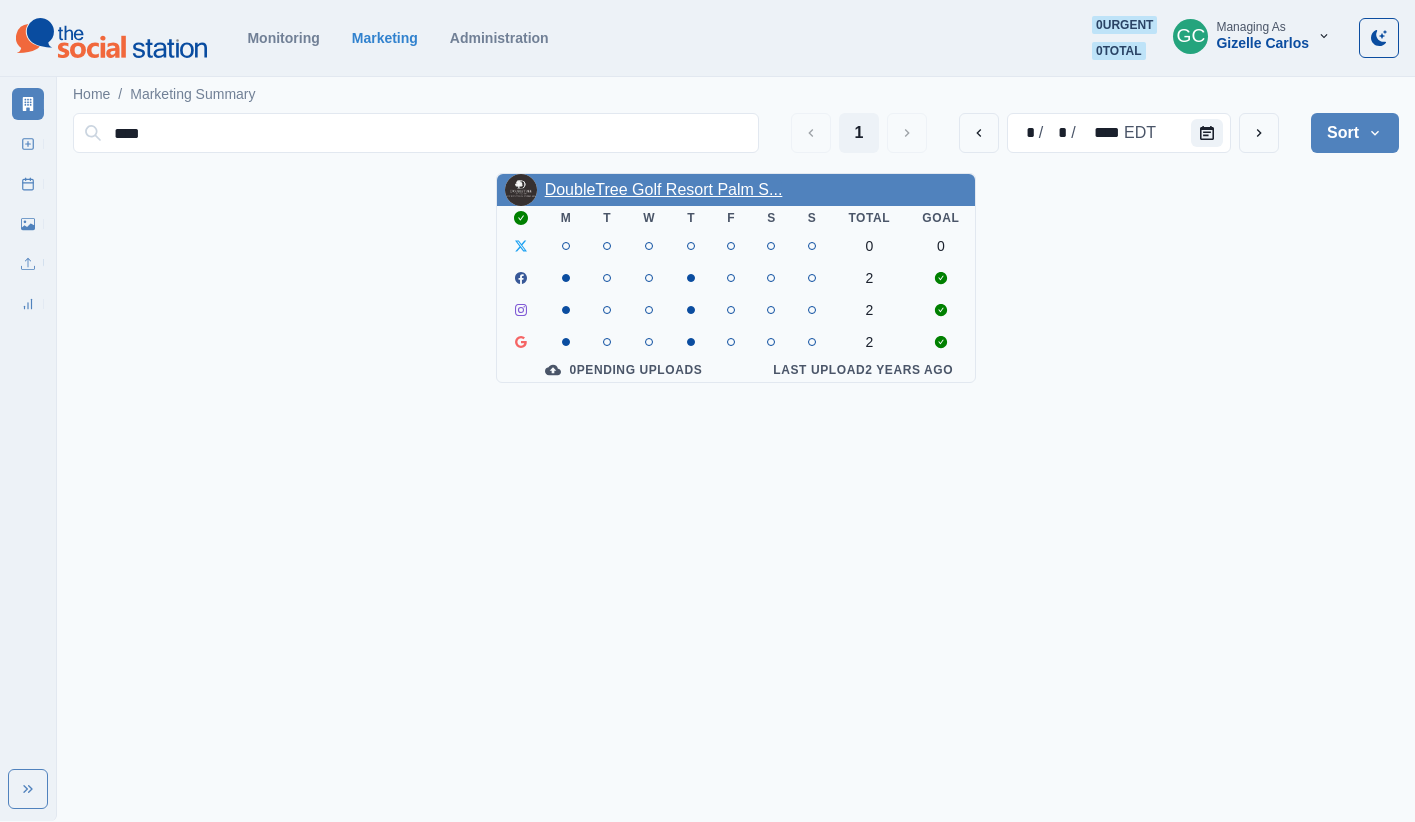 type on "****" 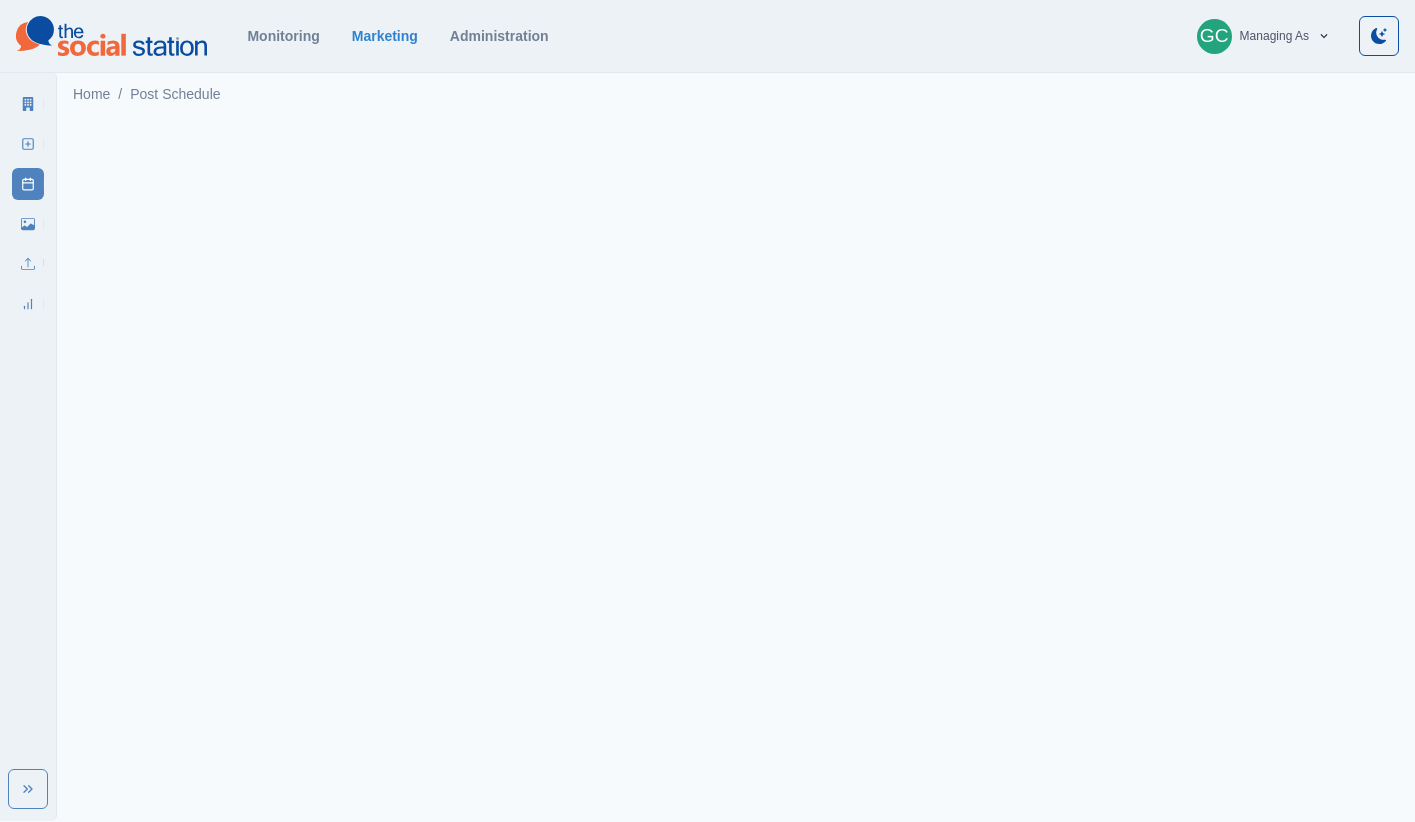 scroll, scrollTop: 0, scrollLeft: 0, axis: both 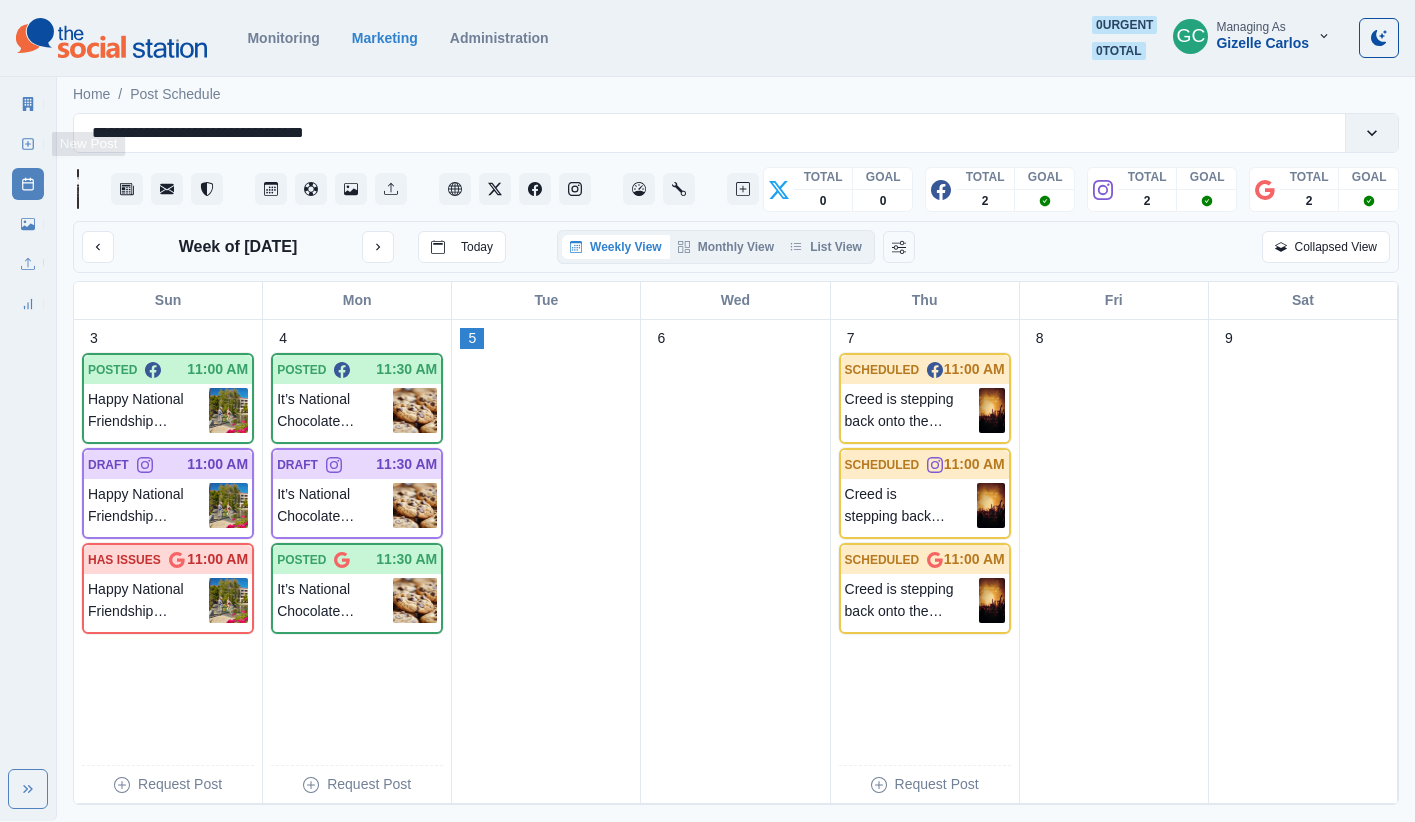 click 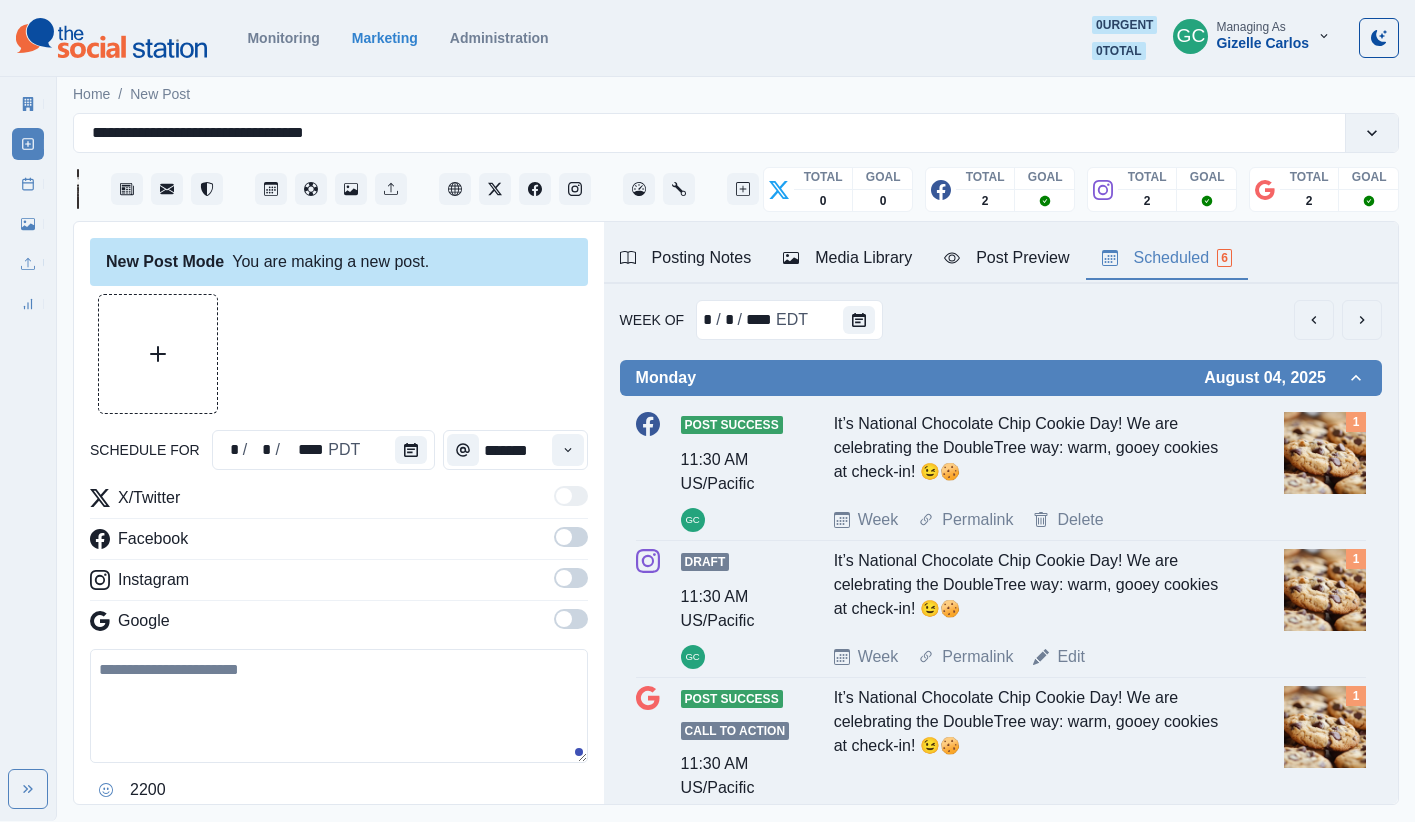 click on "6" at bounding box center (1224, 258) 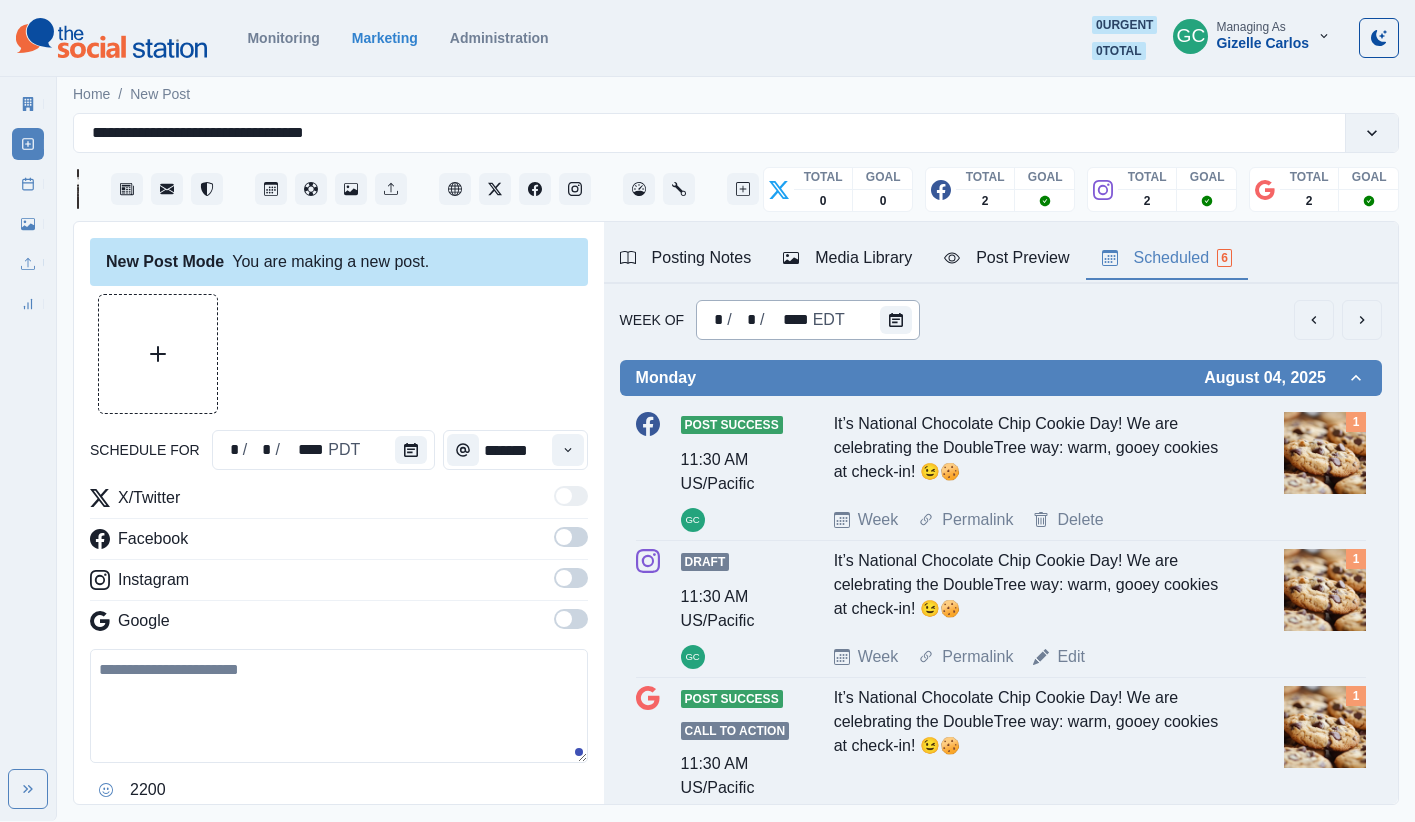 click at bounding box center (896, 320) 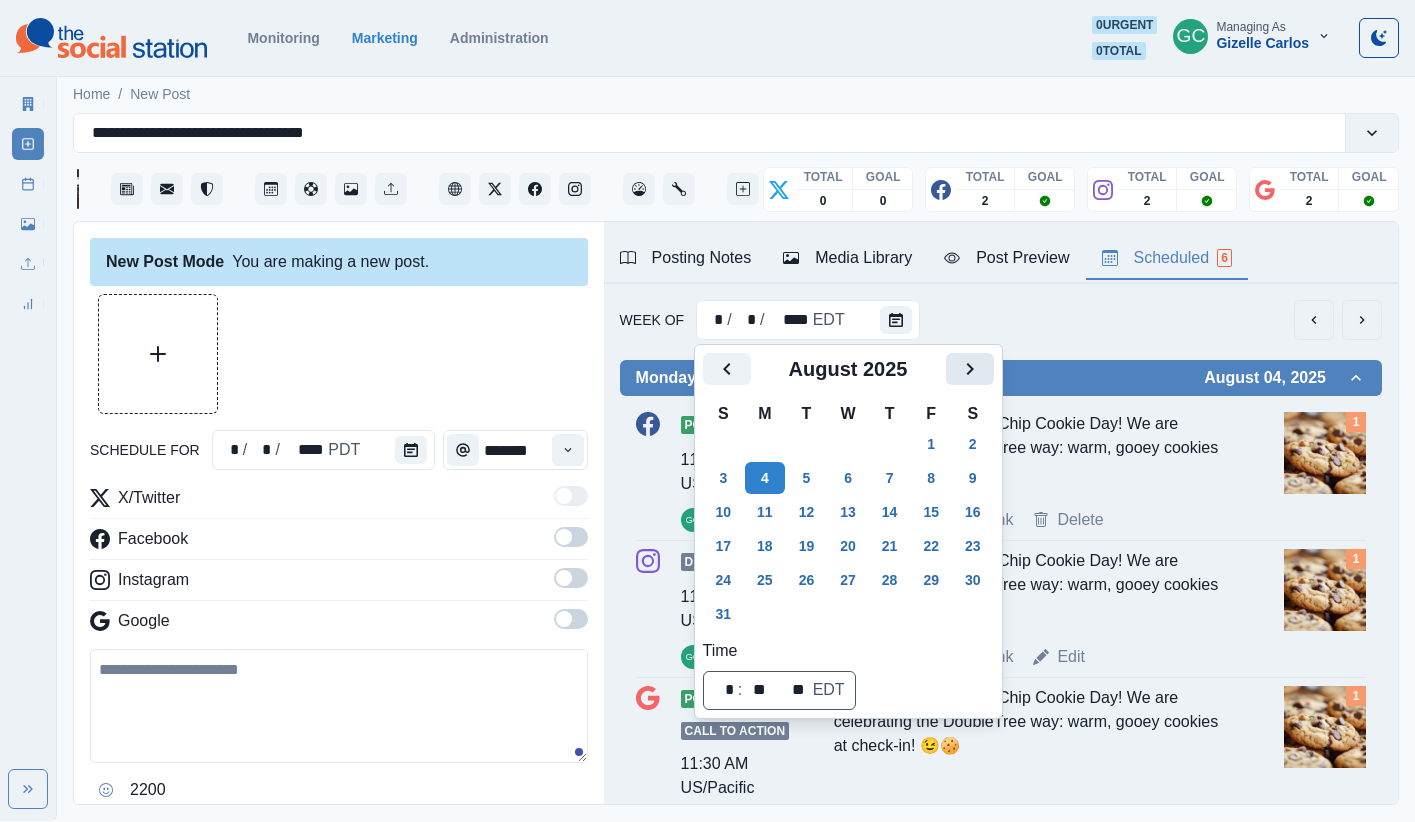 click 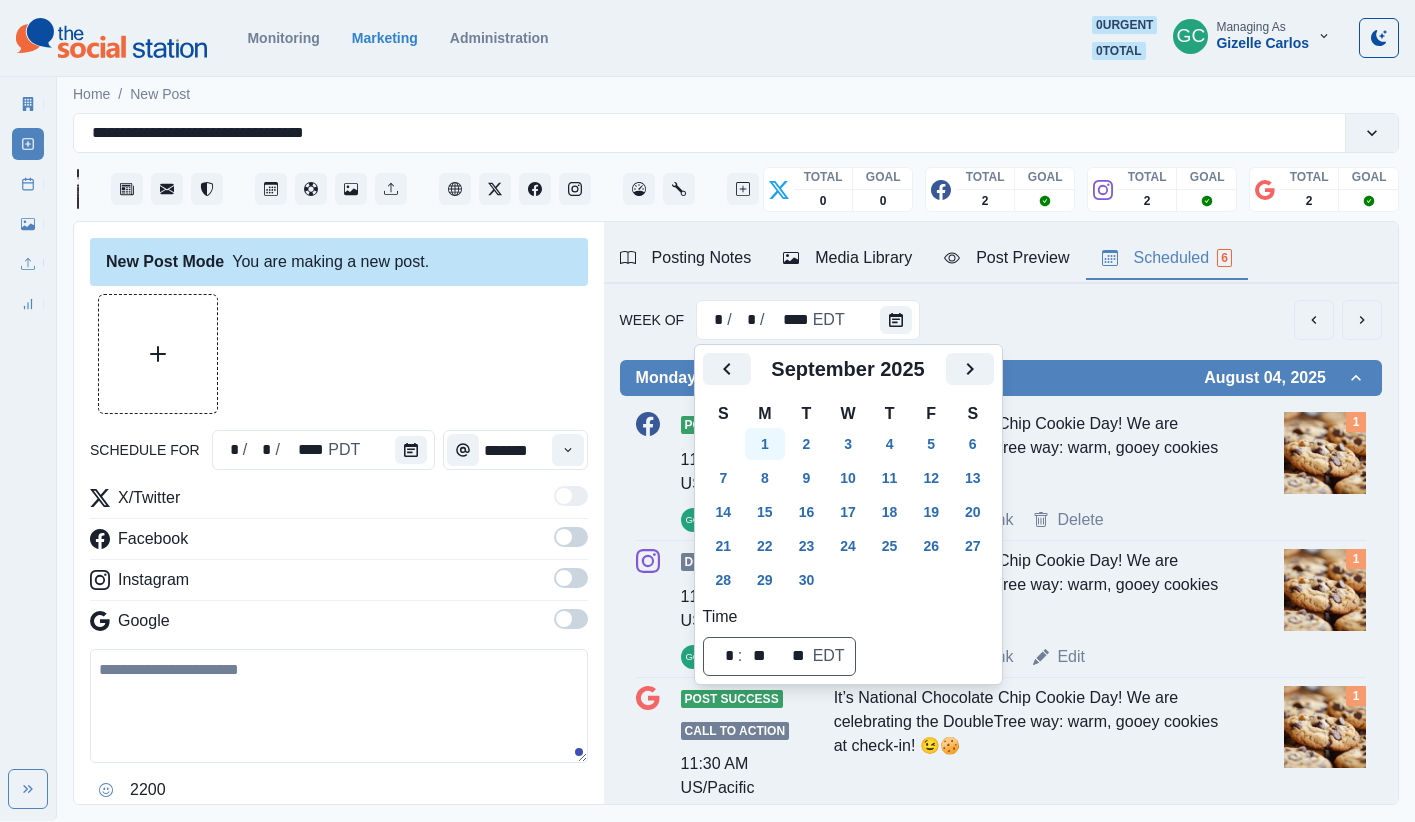 click on "1" at bounding box center [765, 444] 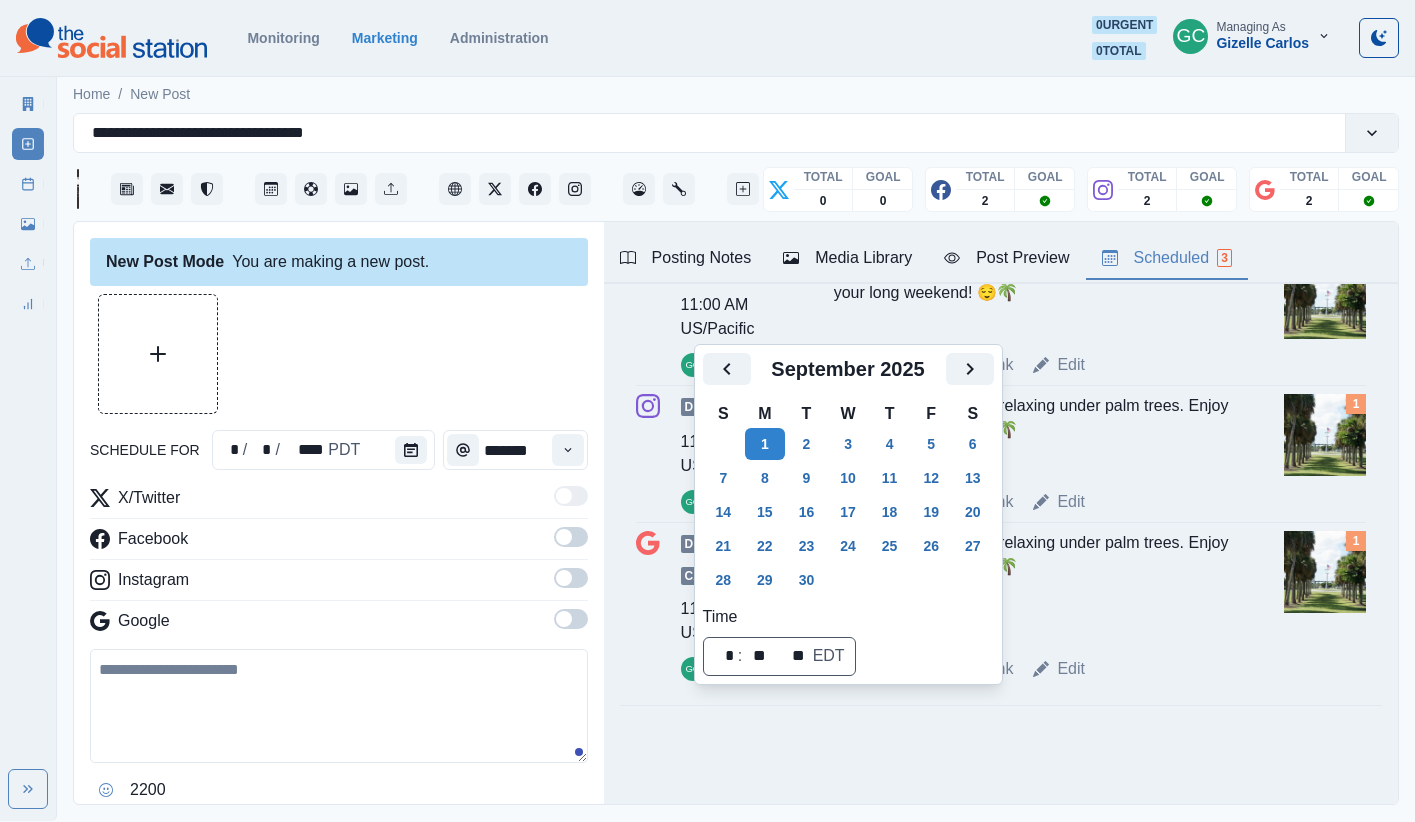 scroll, scrollTop: 0, scrollLeft: 0, axis: both 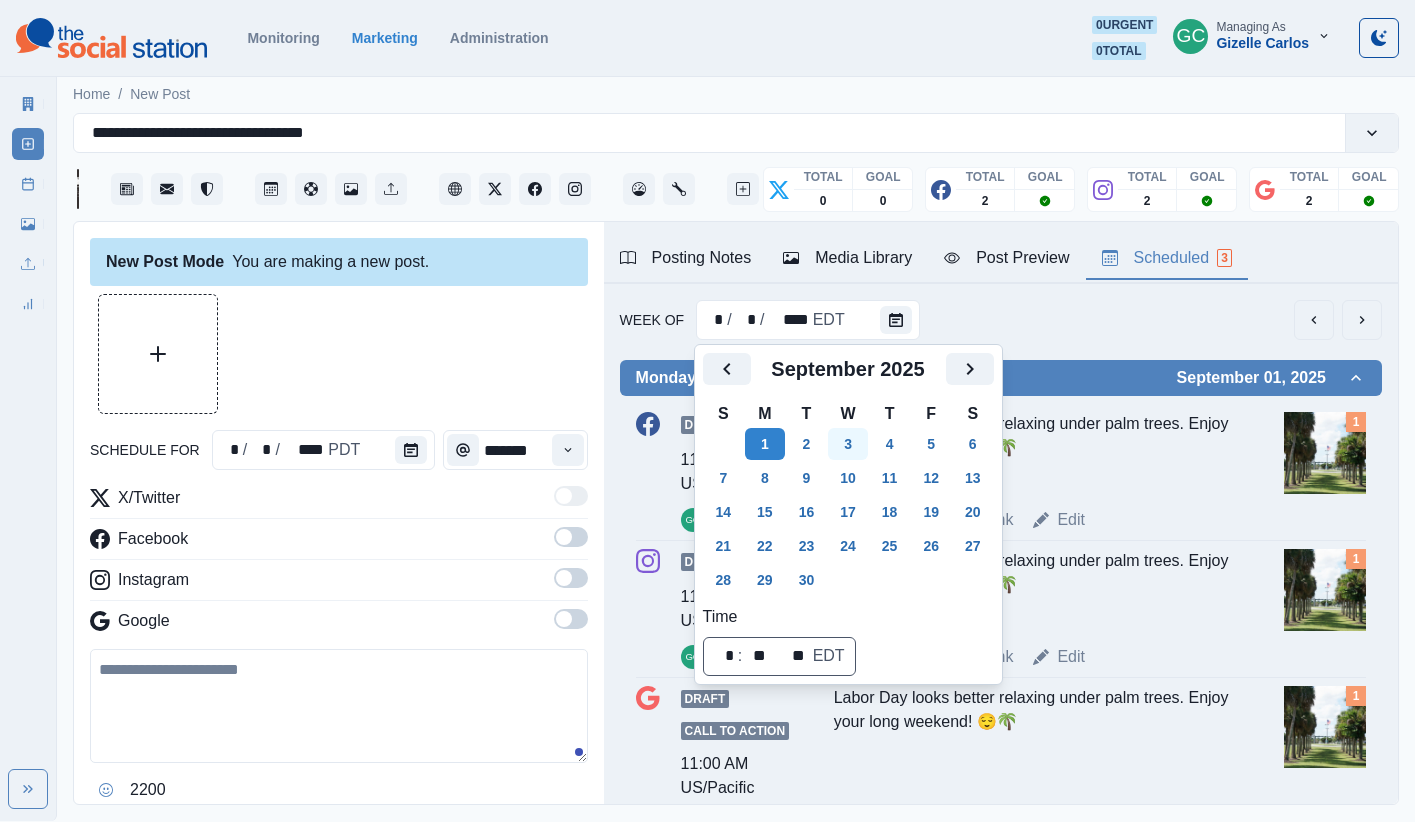 click on "3" at bounding box center (848, 444) 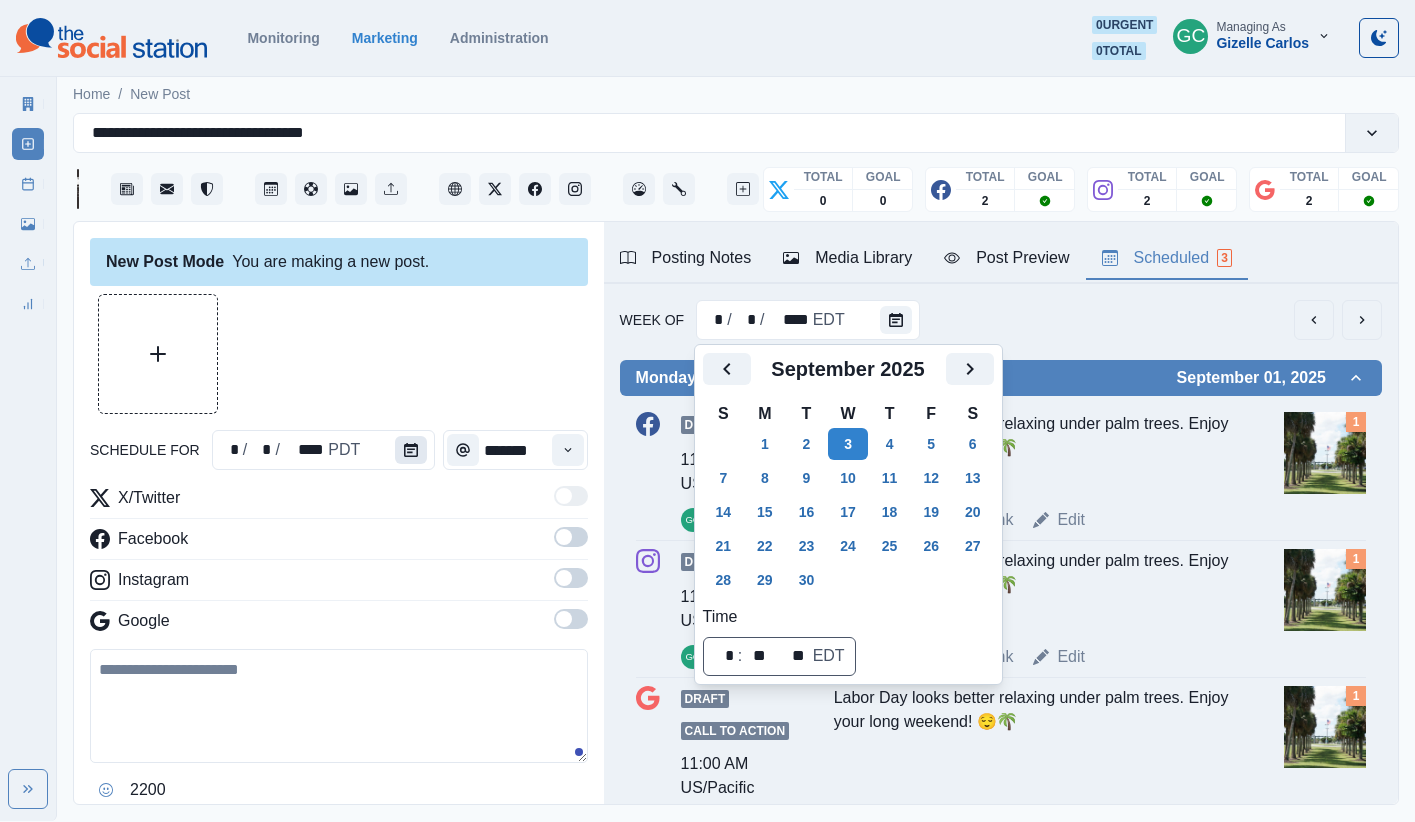 click at bounding box center [411, 450] 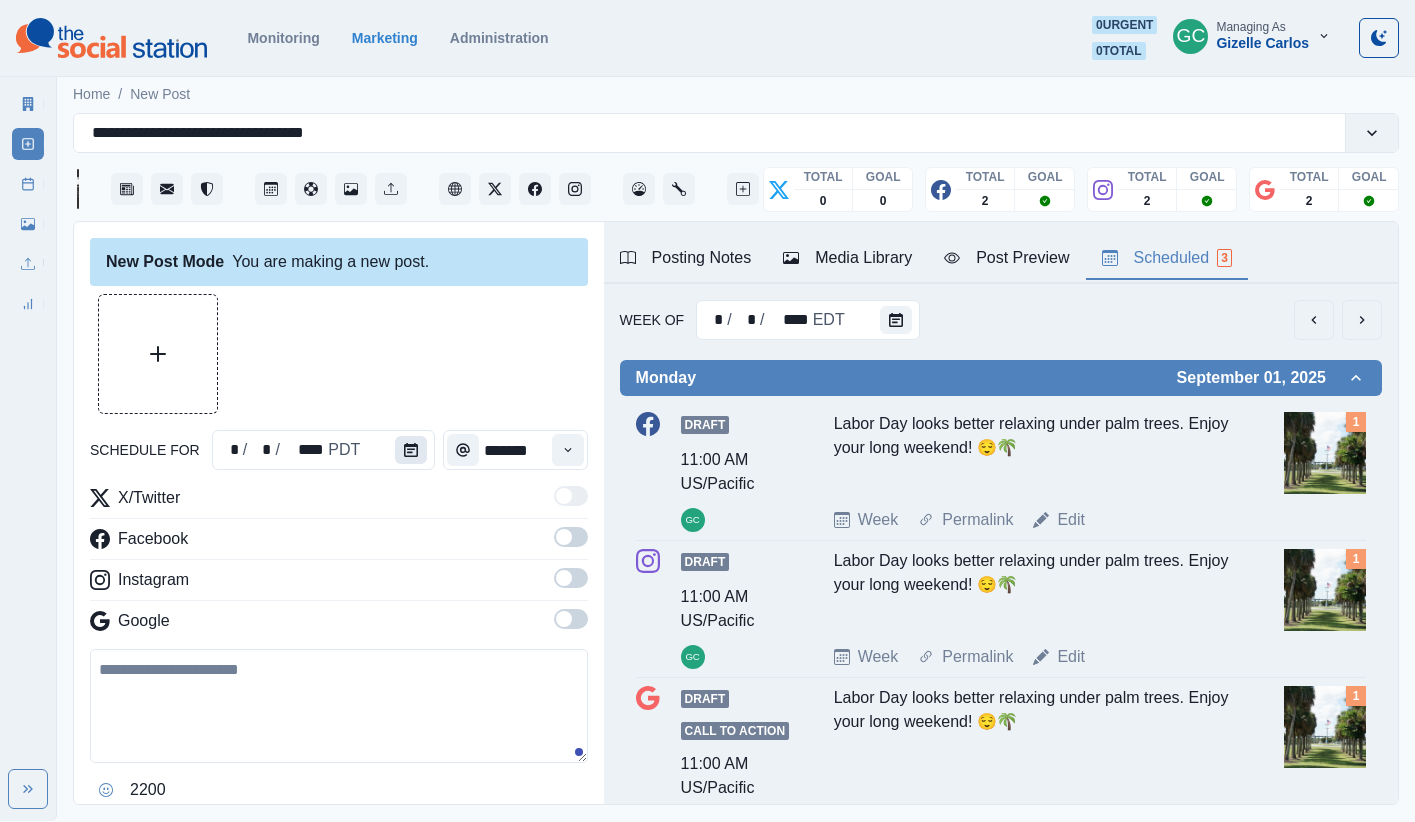 click 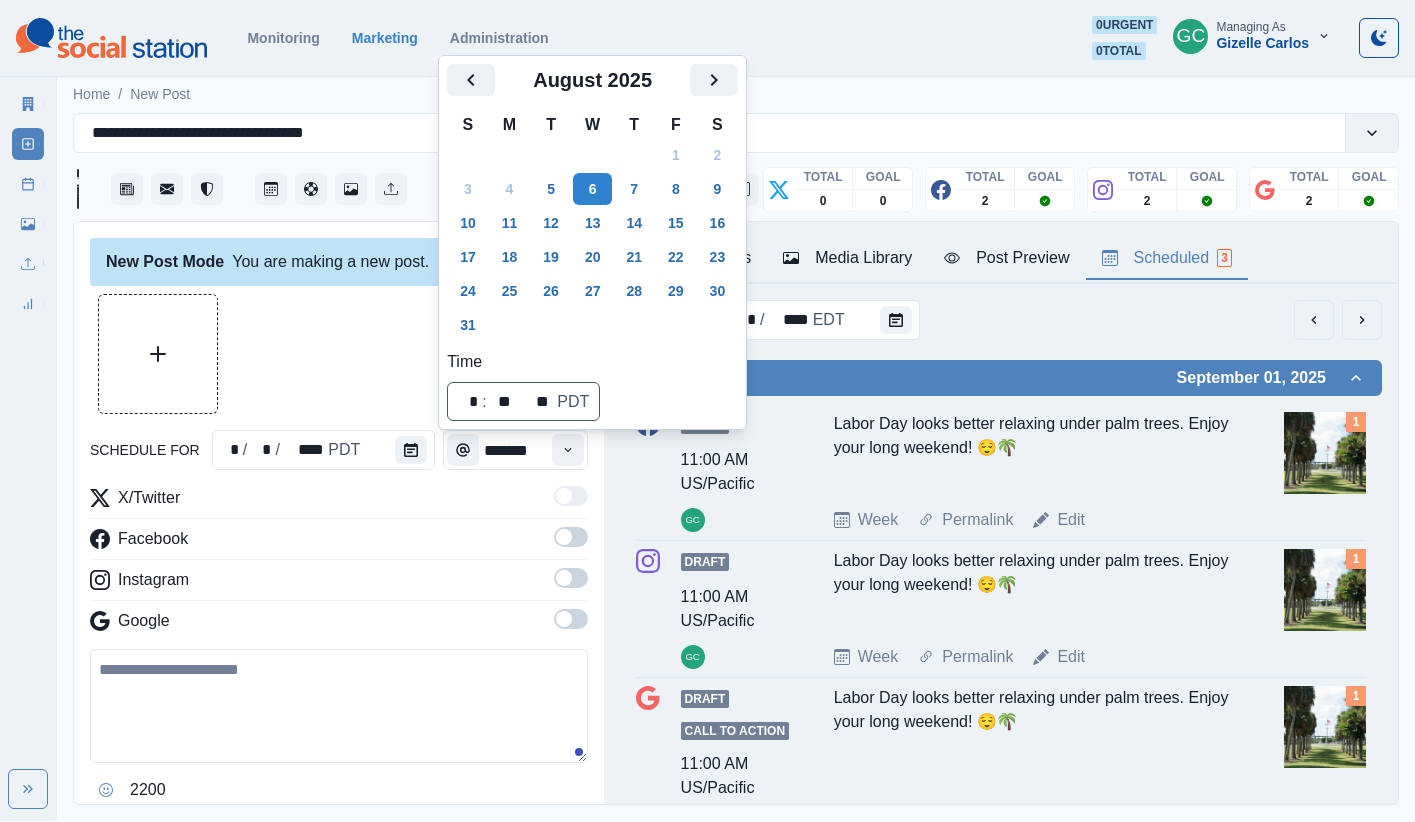 click at bounding box center (714, 80) 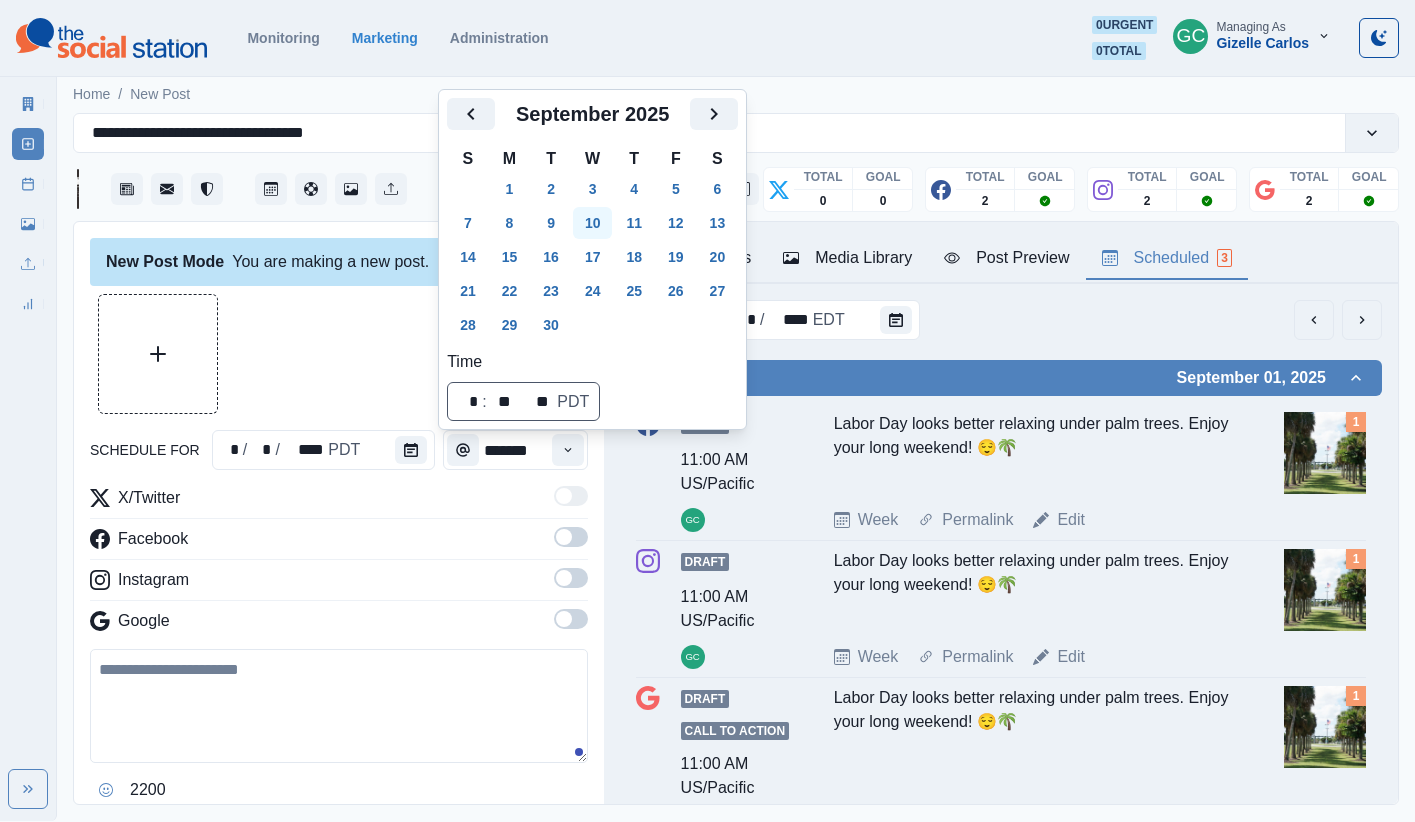 click on "3" at bounding box center (593, 189) 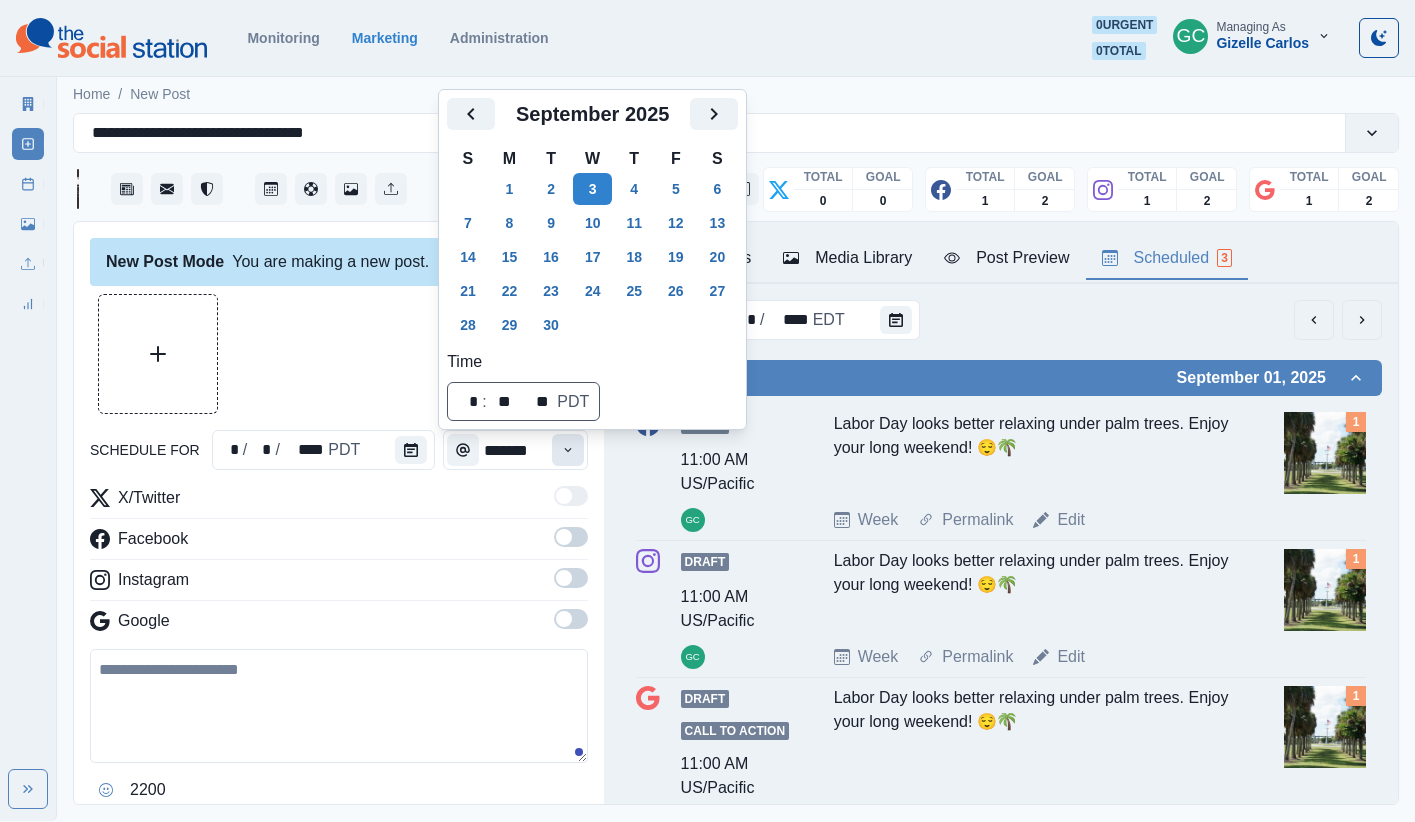 click at bounding box center [568, 450] 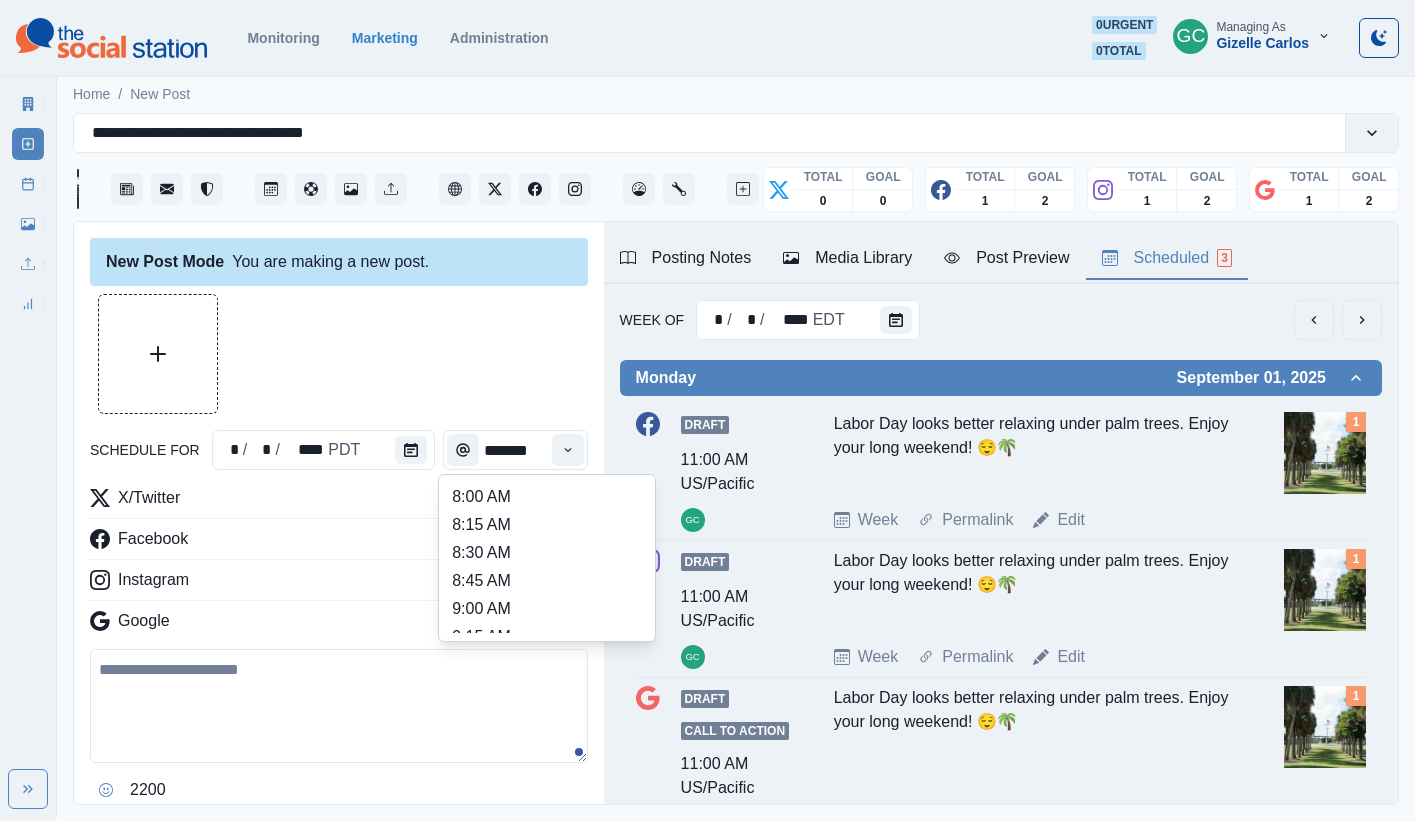 click 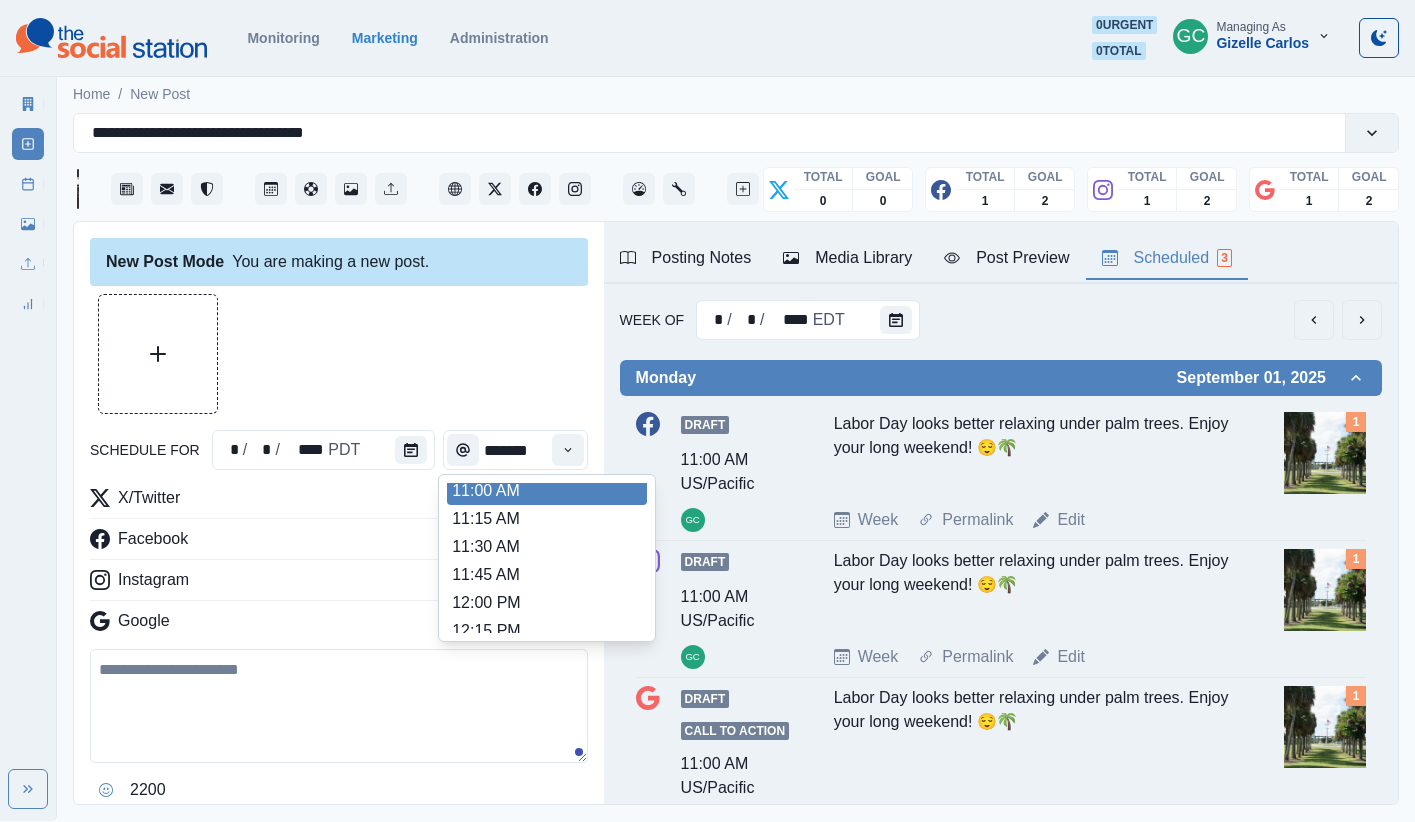 scroll, scrollTop: 369, scrollLeft: 0, axis: vertical 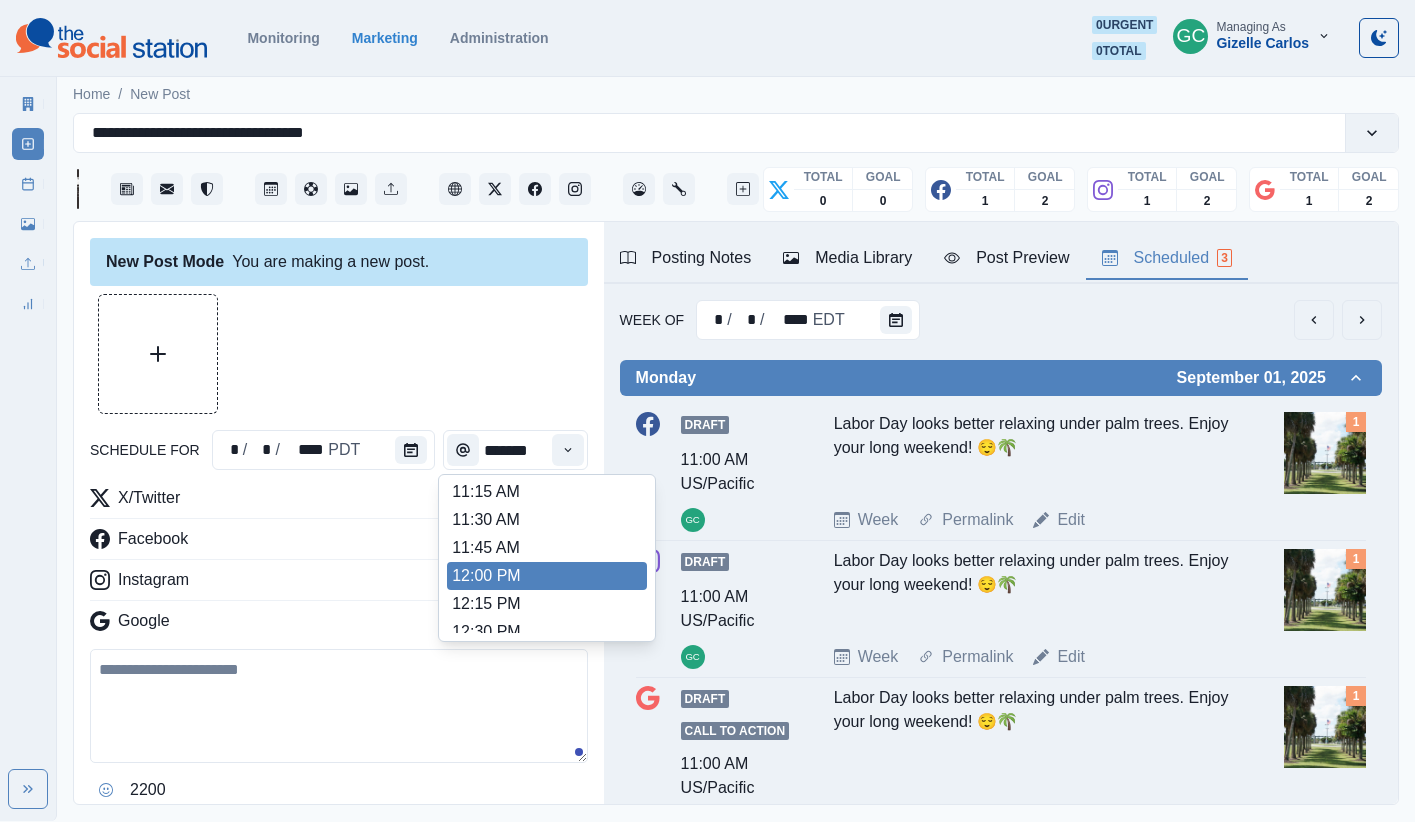 click on "12:00 PM" at bounding box center [547, 576] 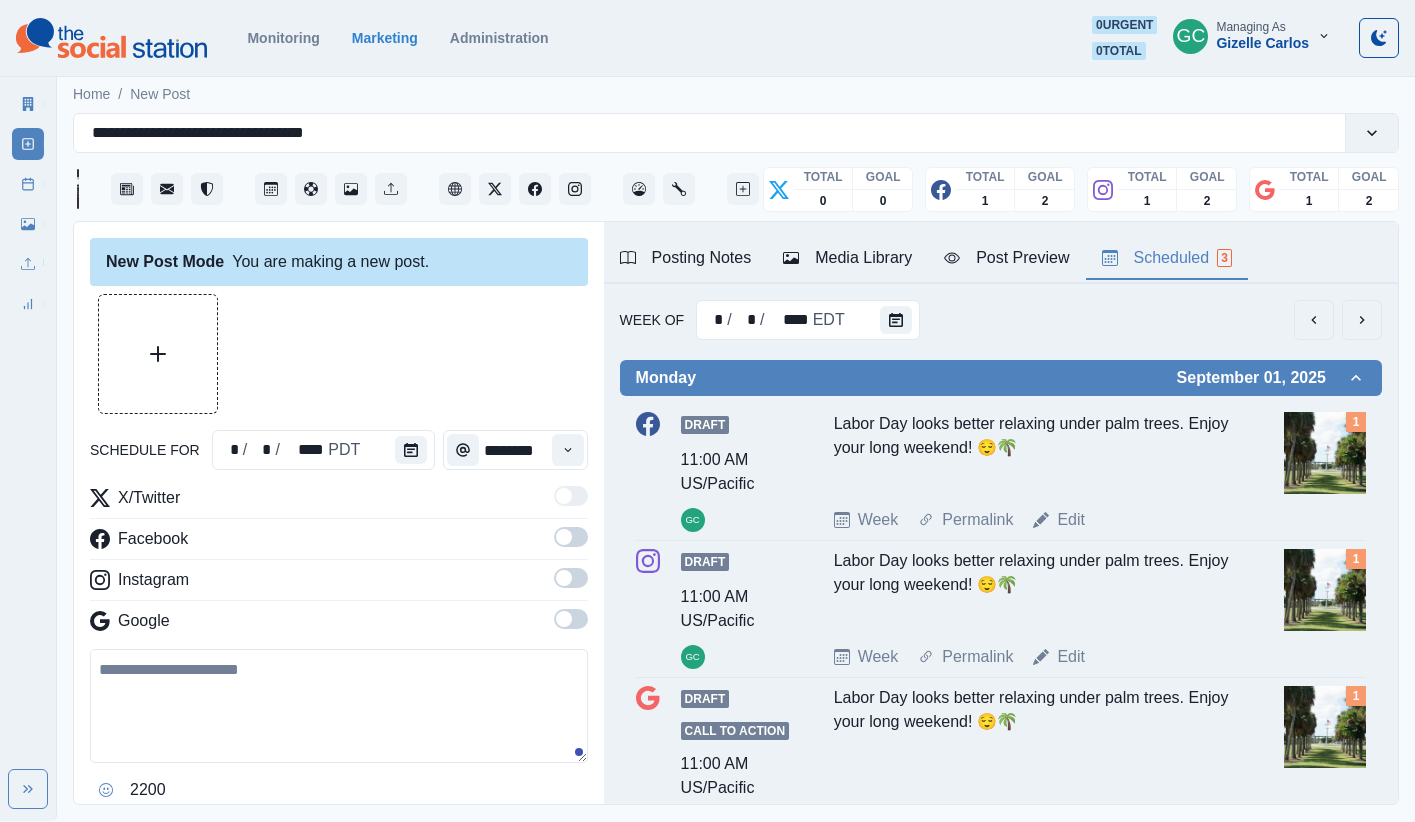 type on "********" 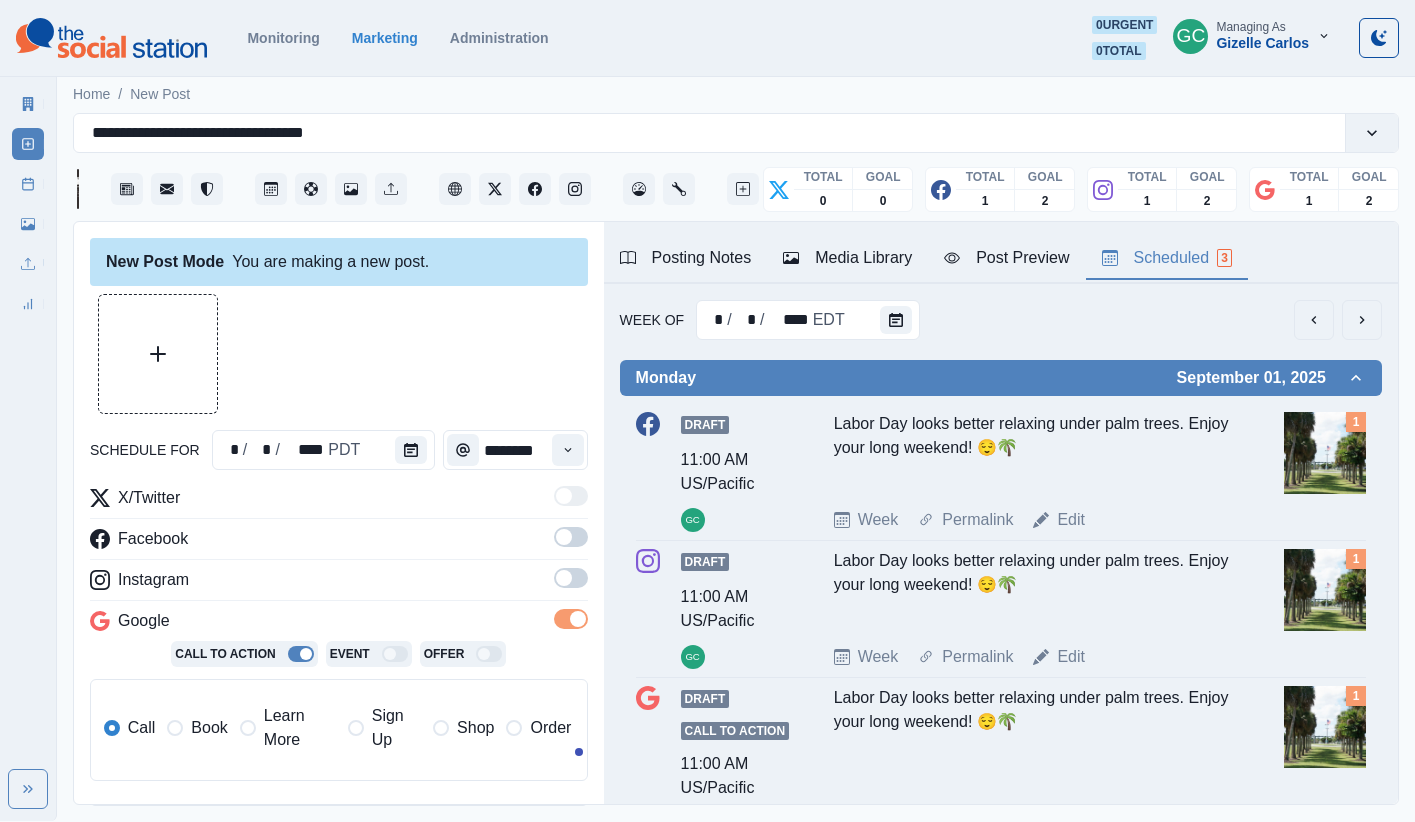 drag, startPoint x: 571, startPoint y: 574, endPoint x: 573, endPoint y: 552, distance: 22.090721 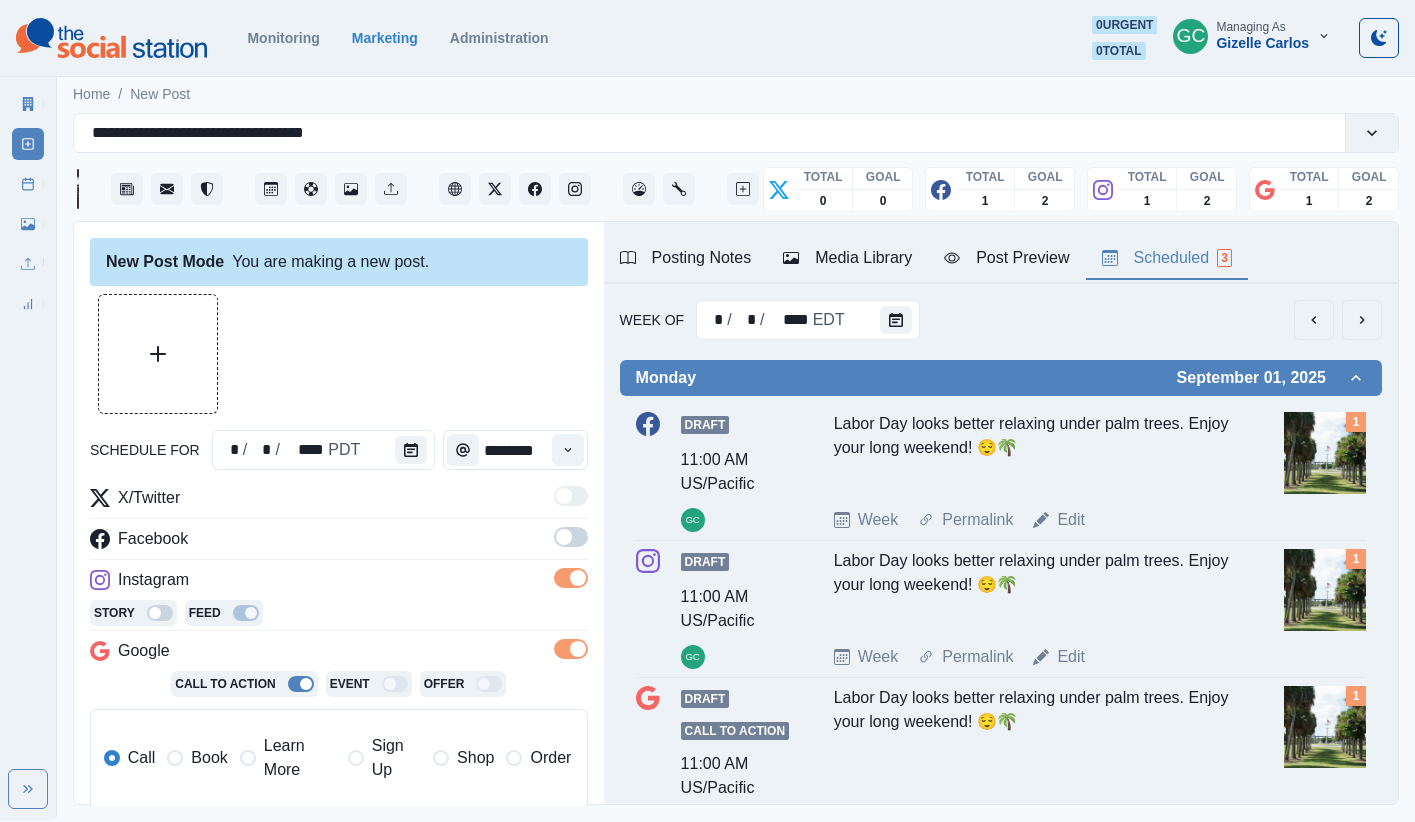 drag, startPoint x: 573, startPoint y: 537, endPoint x: 563, endPoint y: 532, distance: 11.18034 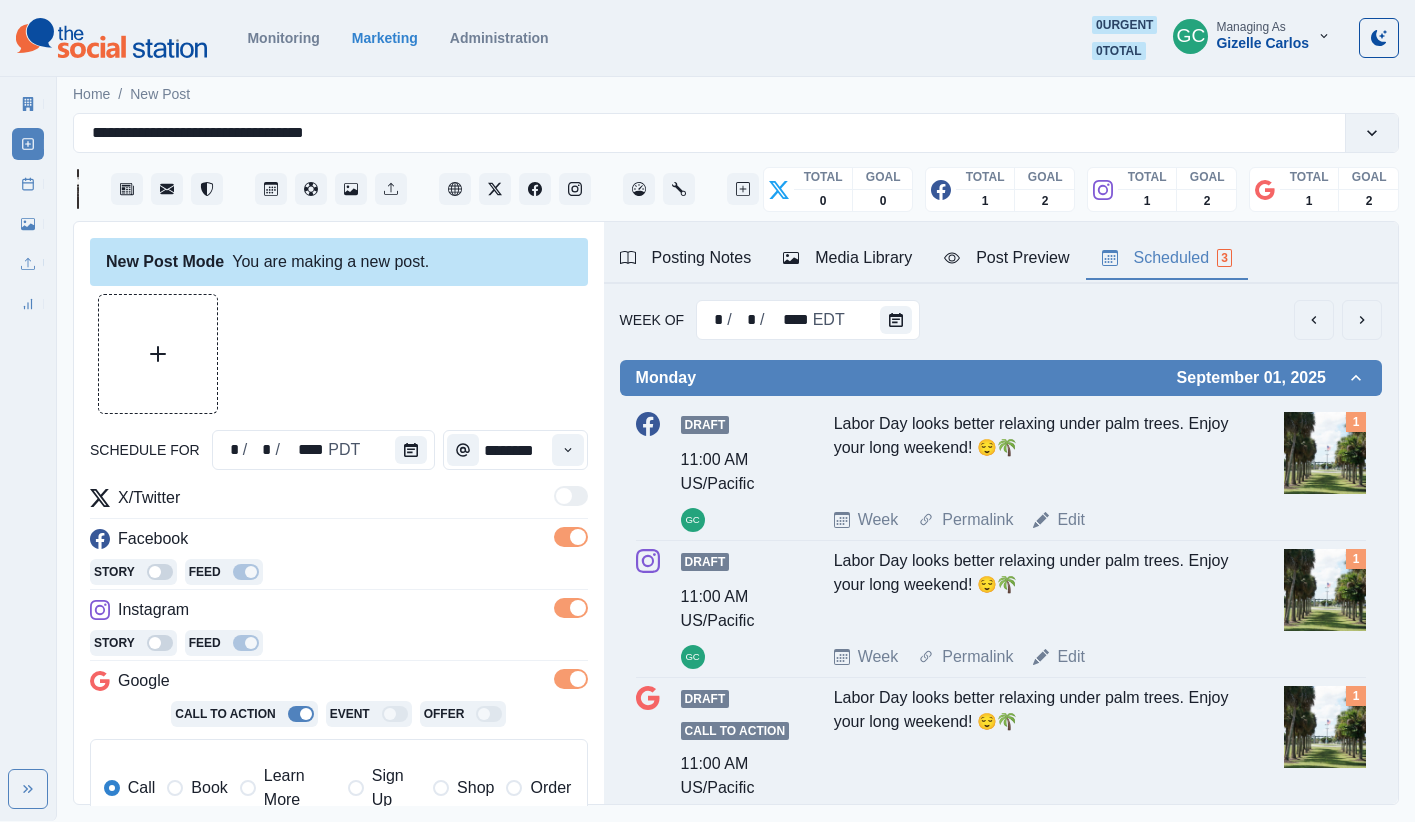 click on "Learn More" at bounding box center (288, 788) 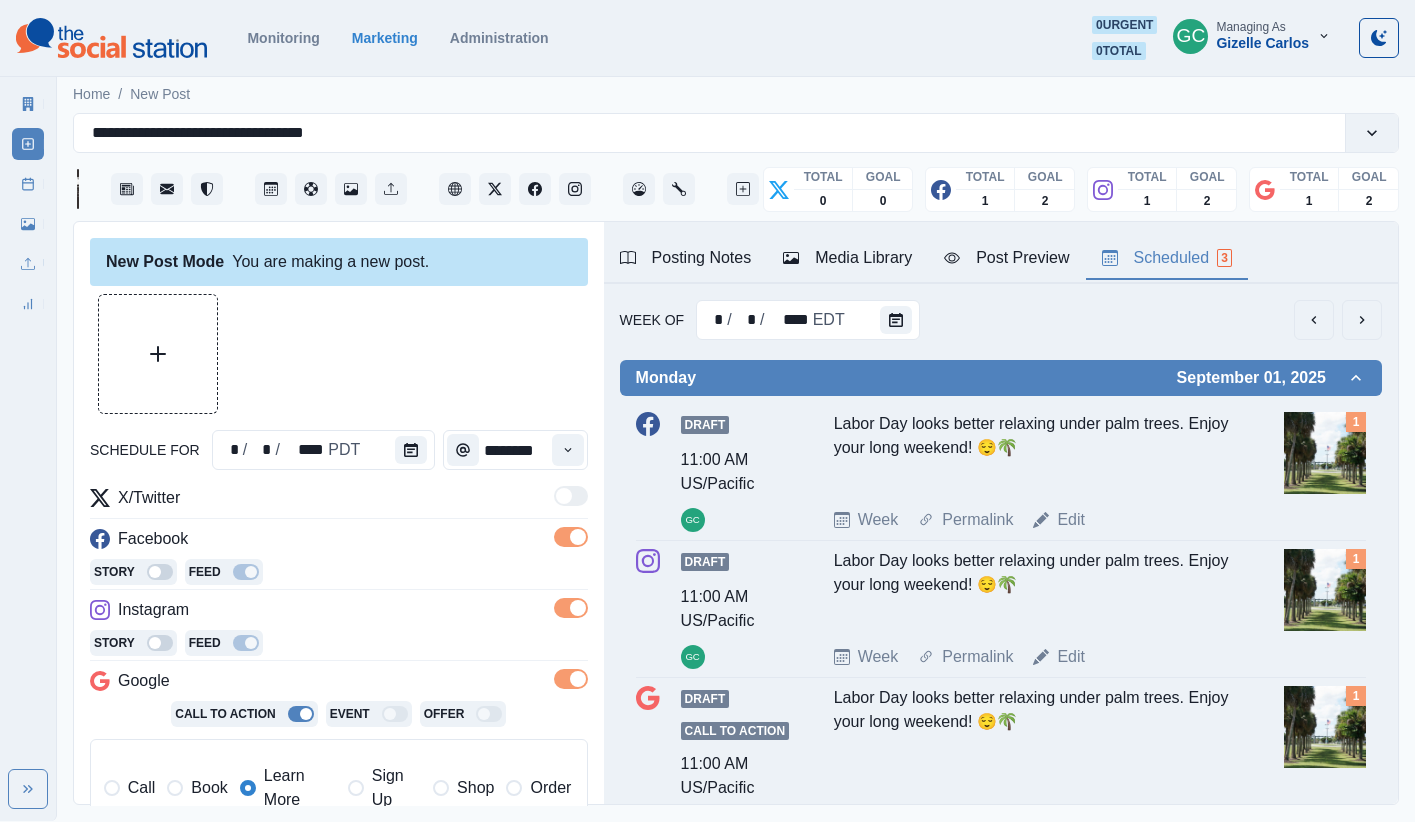 click on "Media Library" at bounding box center (847, 258) 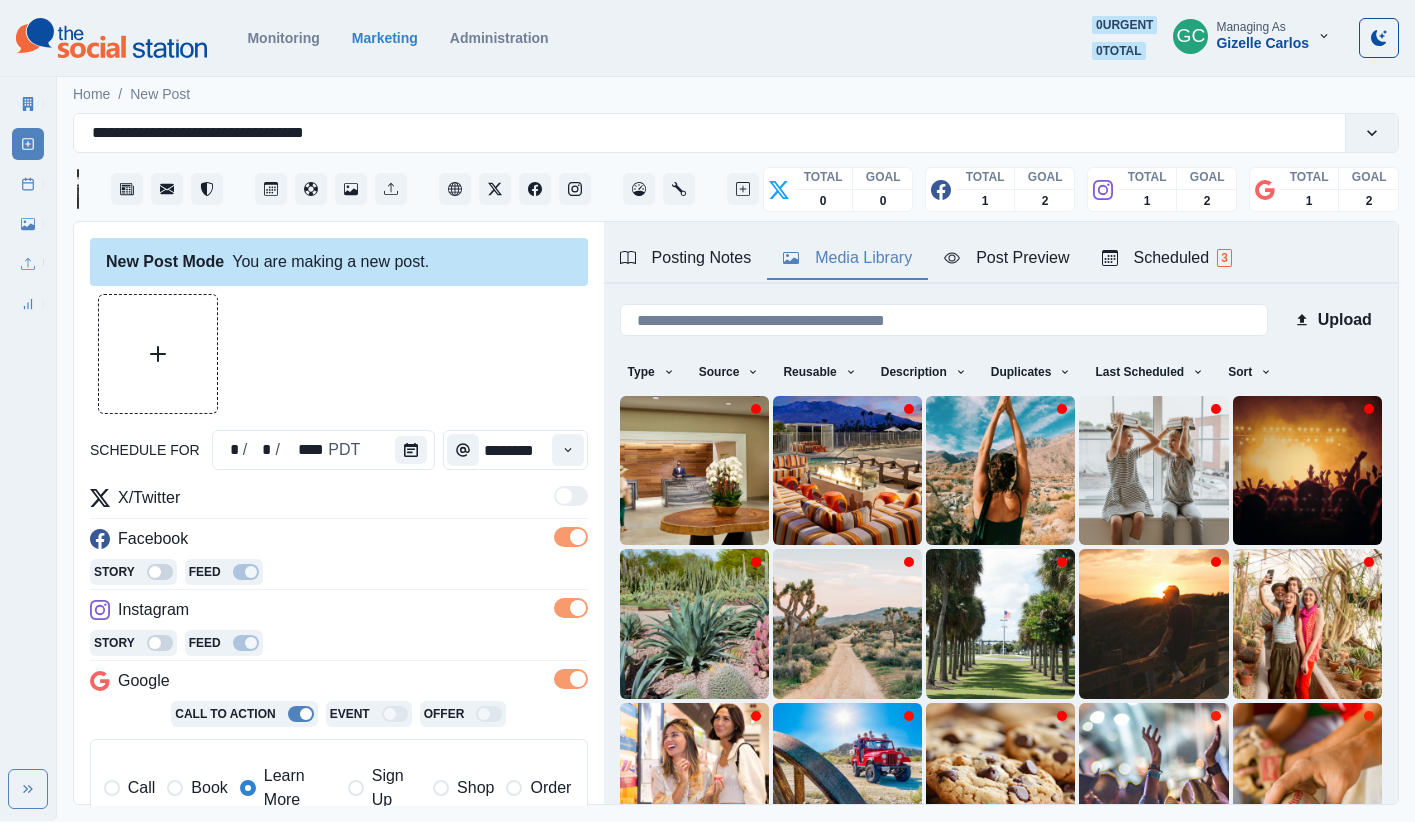 drag, startPoint x: 1255, startPoint y: 371, endPoint x: 1237, endPoint y: 440, distance: 71.30919 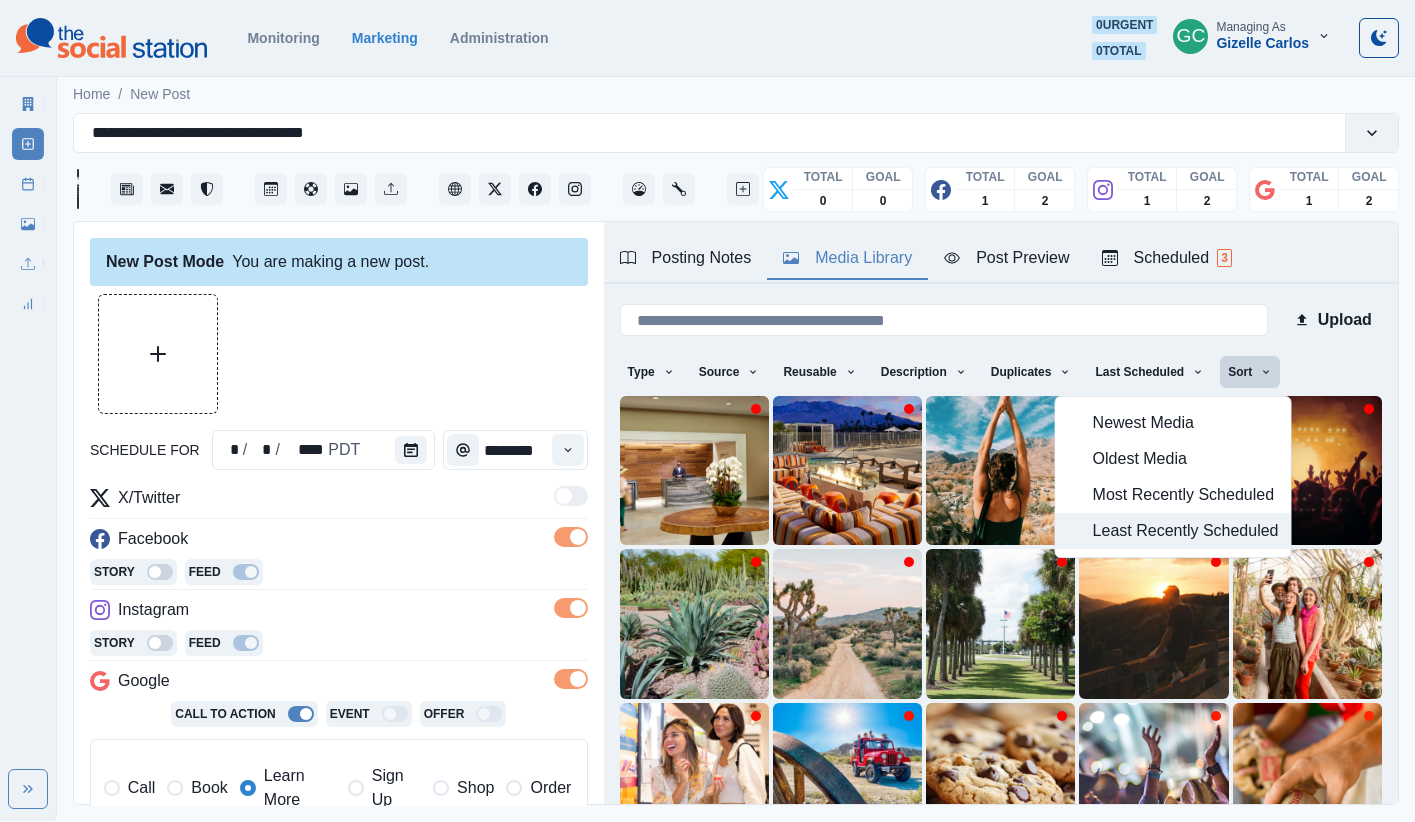 click on "Least Recently Scheduled" at bounding box center [1173, 531] 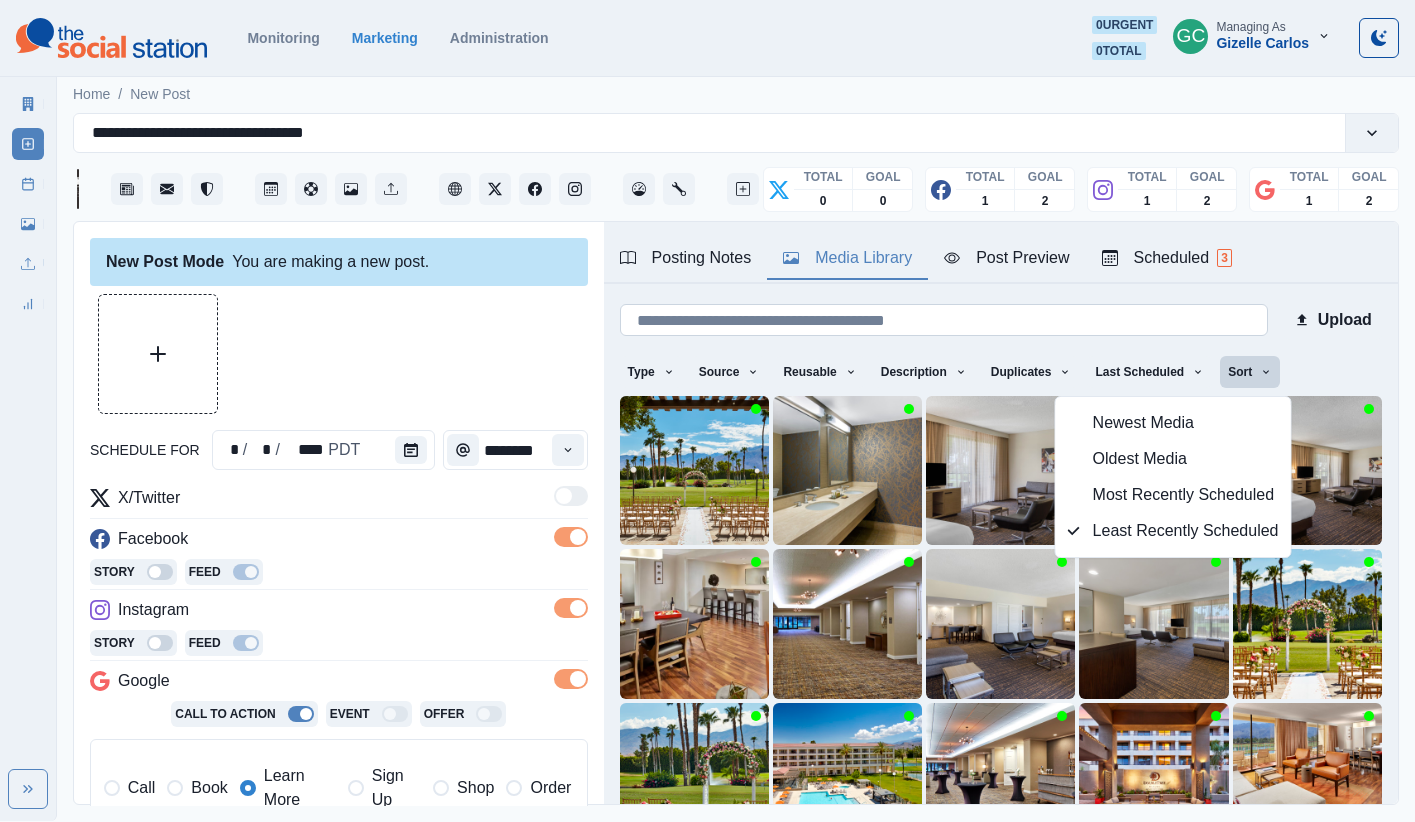 click at bounding box center [944, 320] 